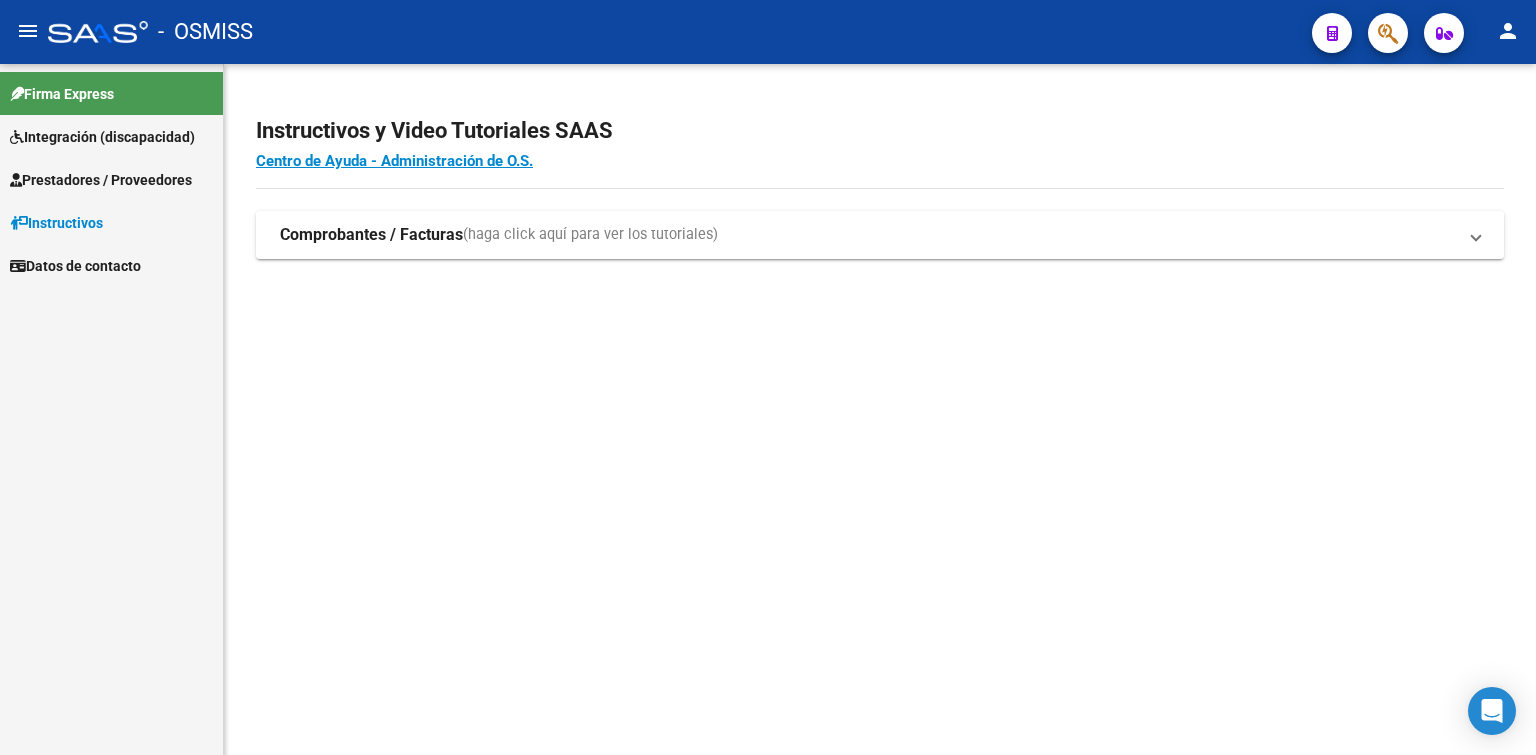 scroll, scrollTop: 0, scrollLeft: 0, axis: both 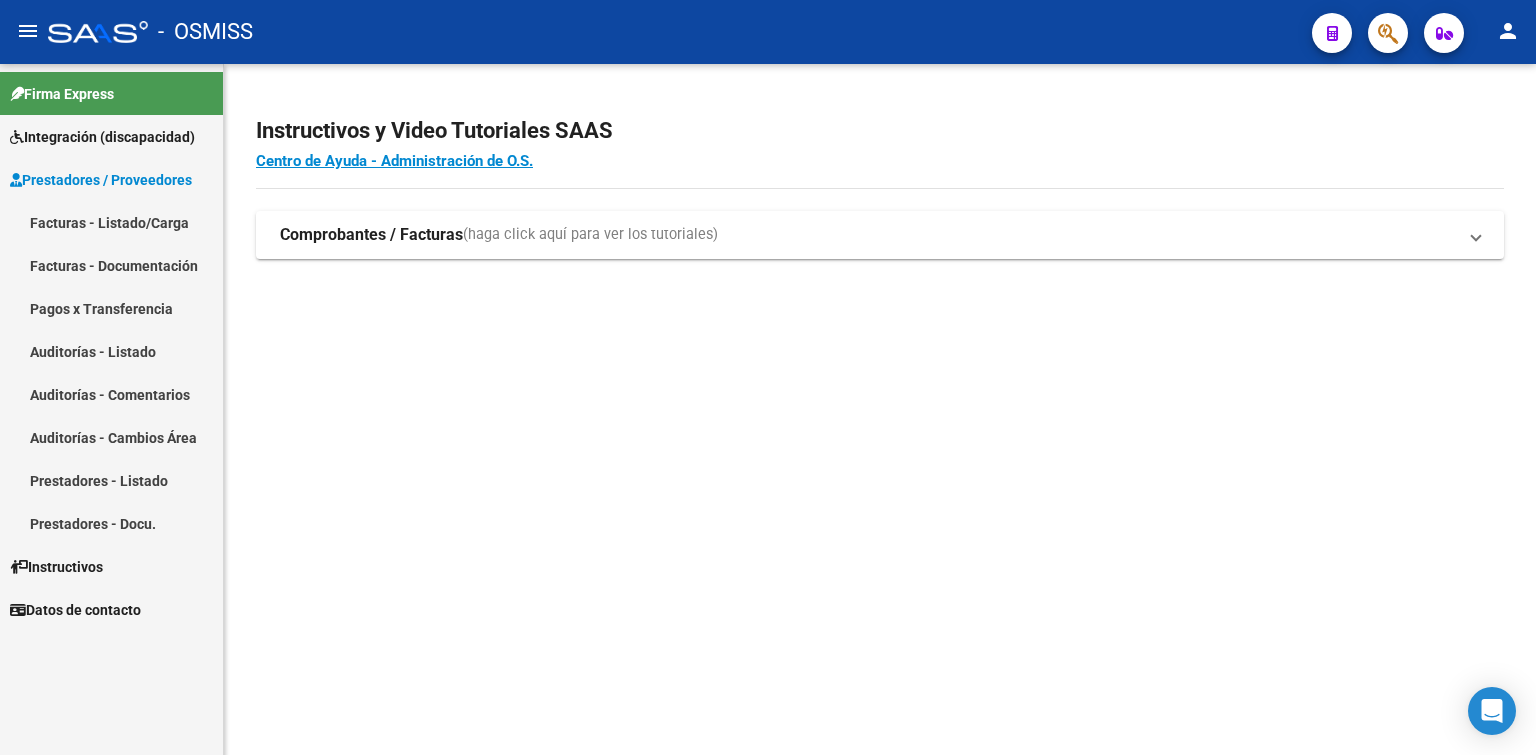 click on "Facturas - Listado/Carga" at bounding box center [111, 222] 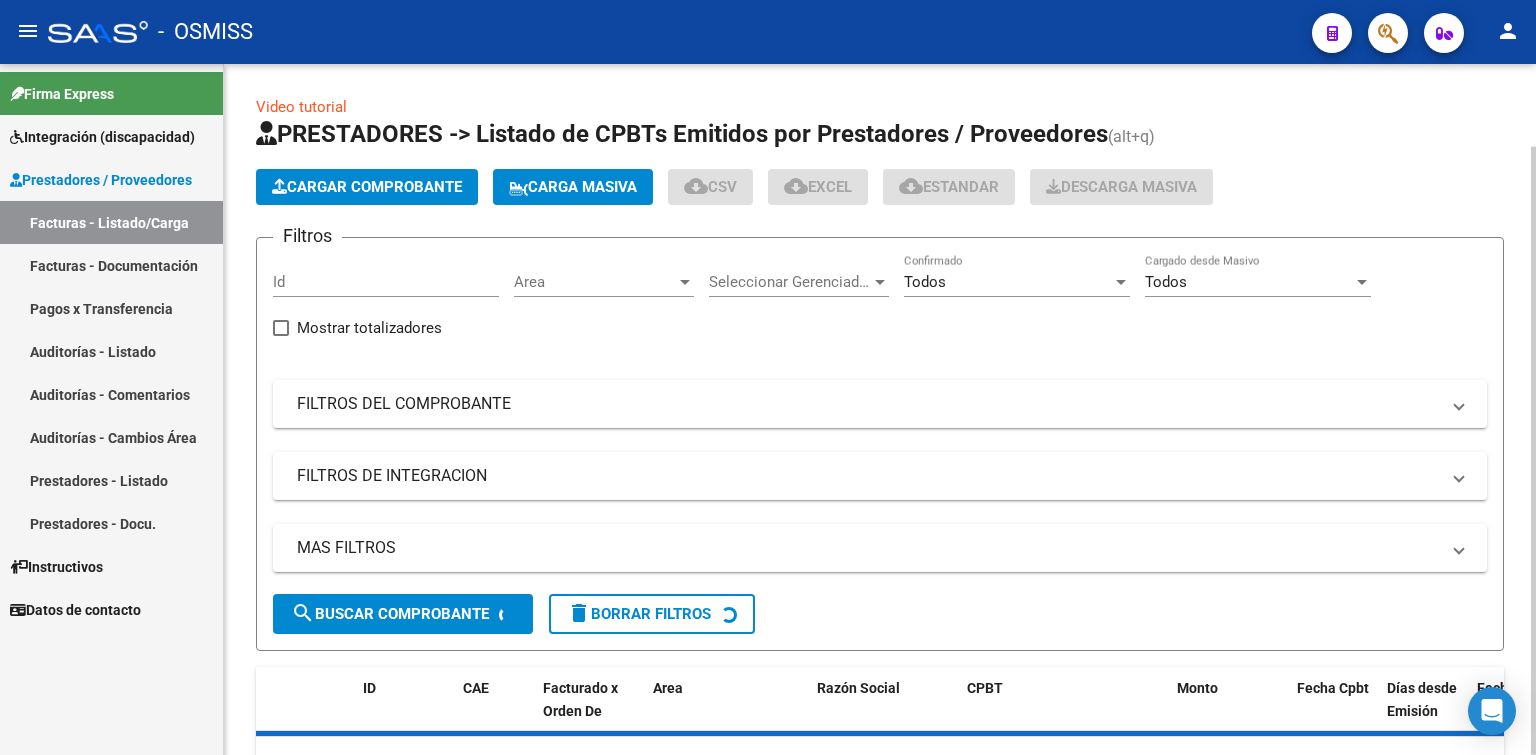 click on "Cargar Comprobante" 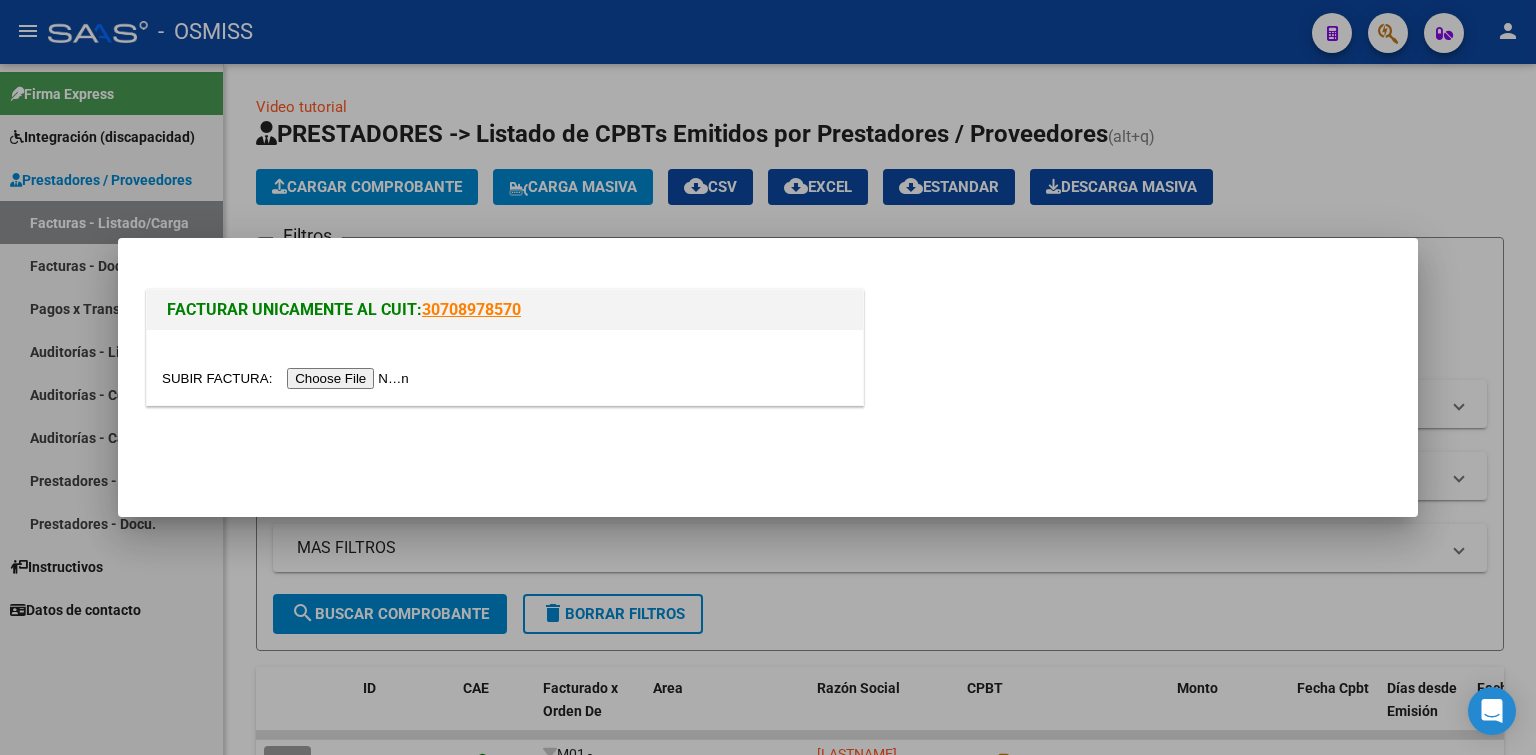click at bounding box center (288, 378) 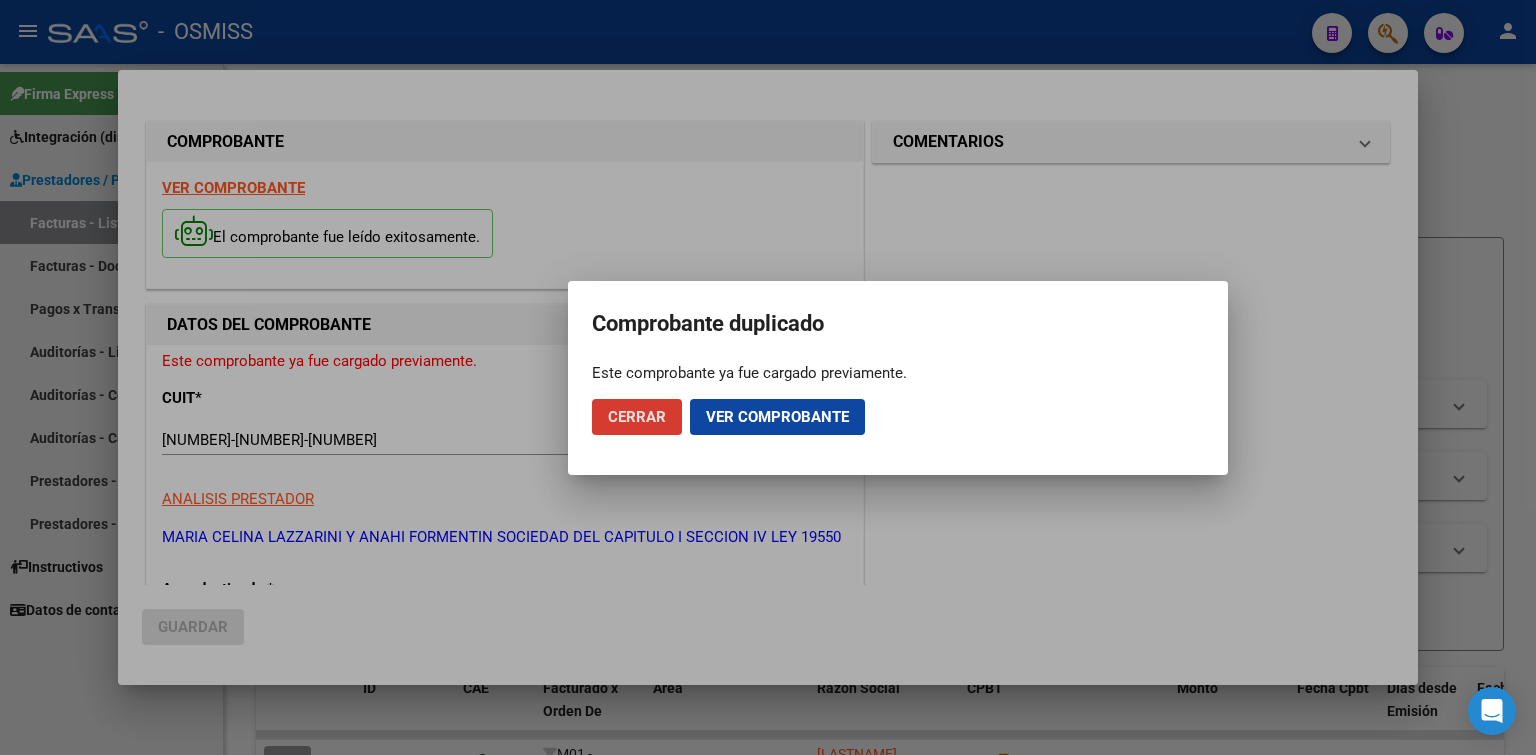 type 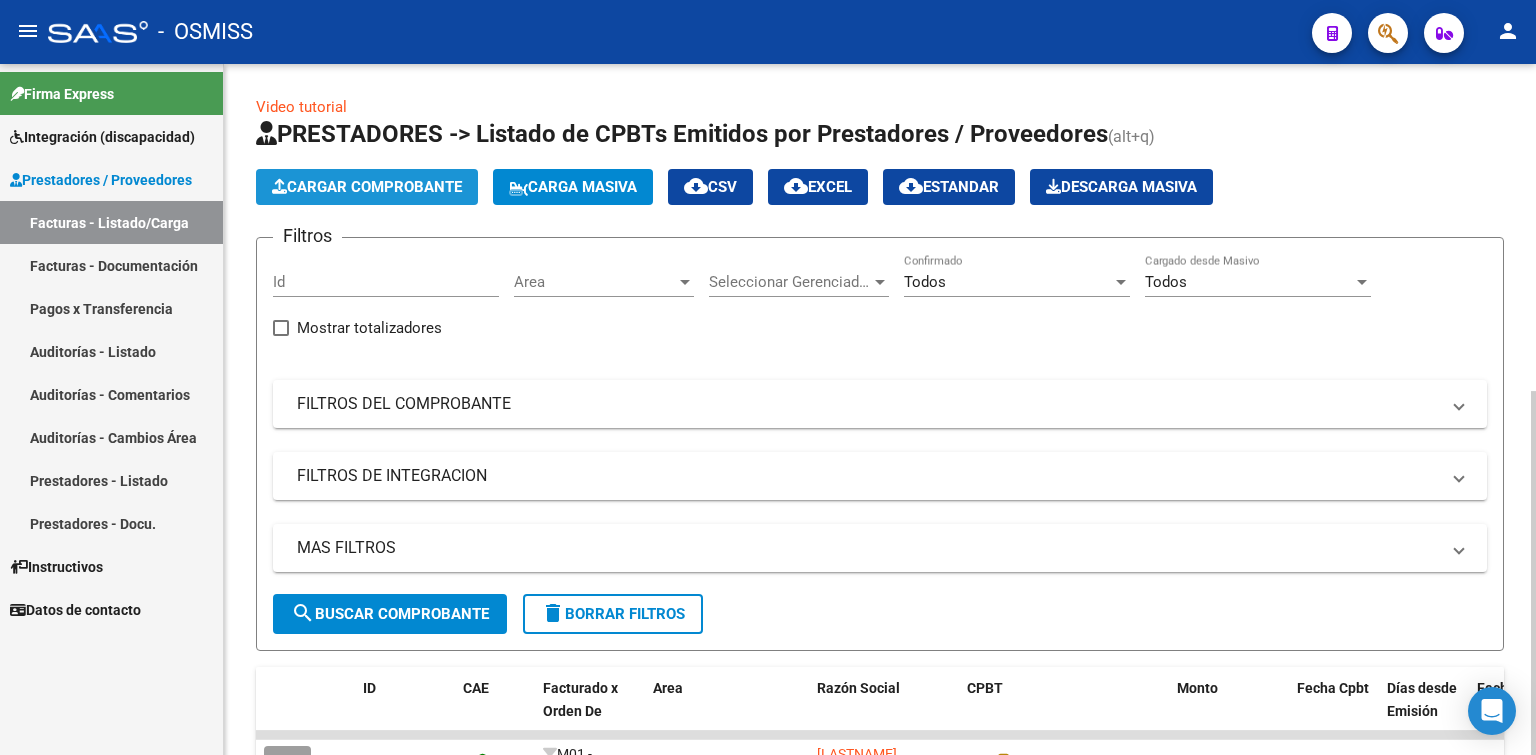 click on "Cargar Comprobante" 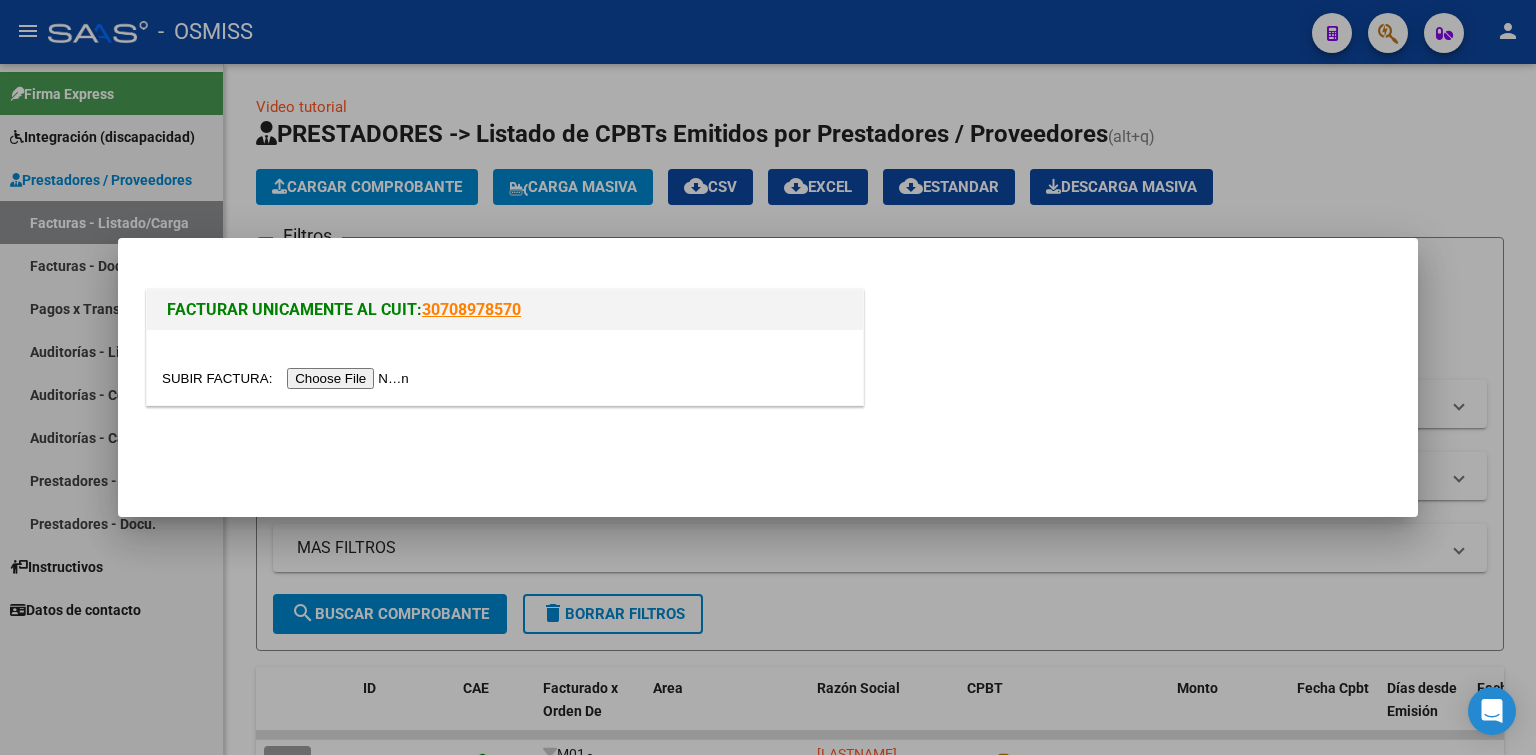 click at bounding box center [288, 378] 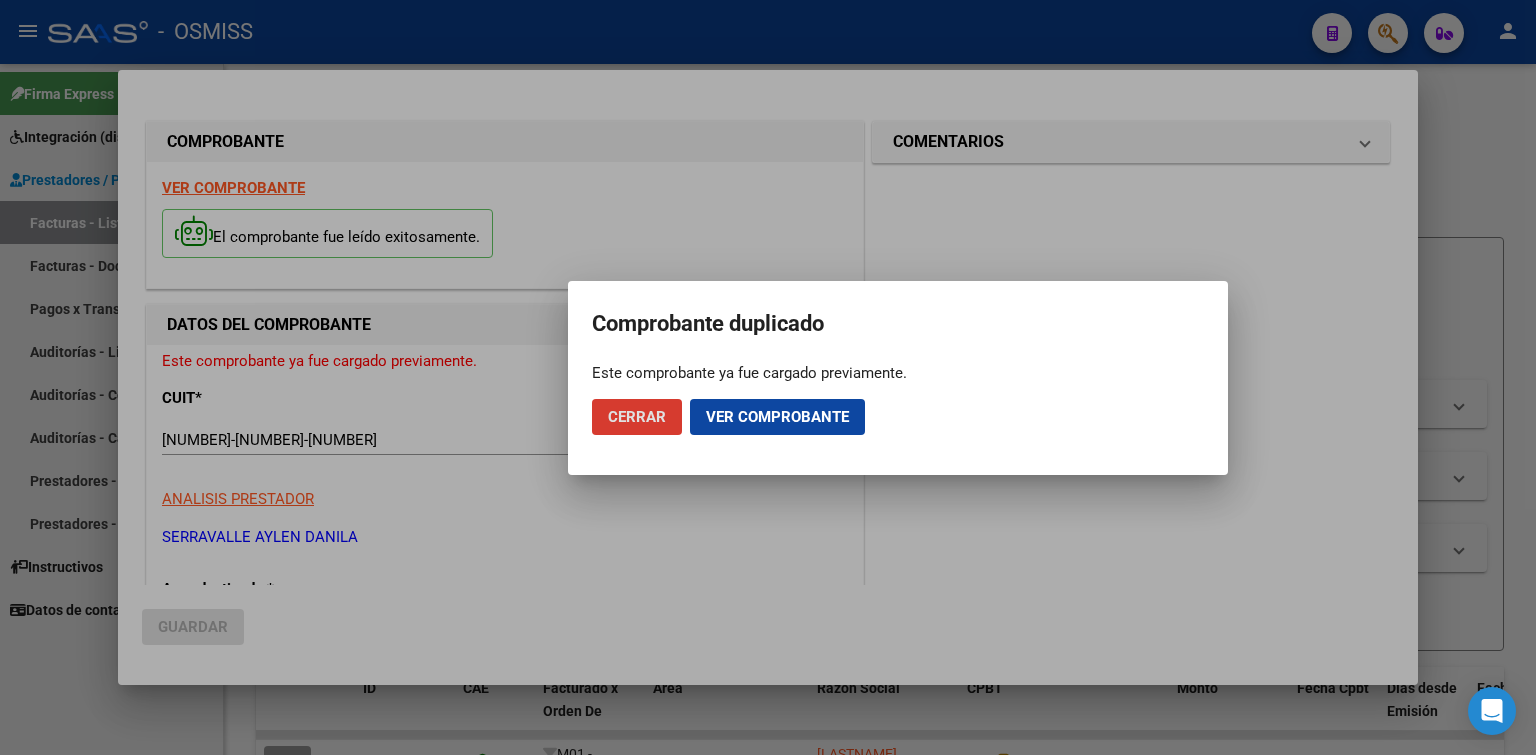 type 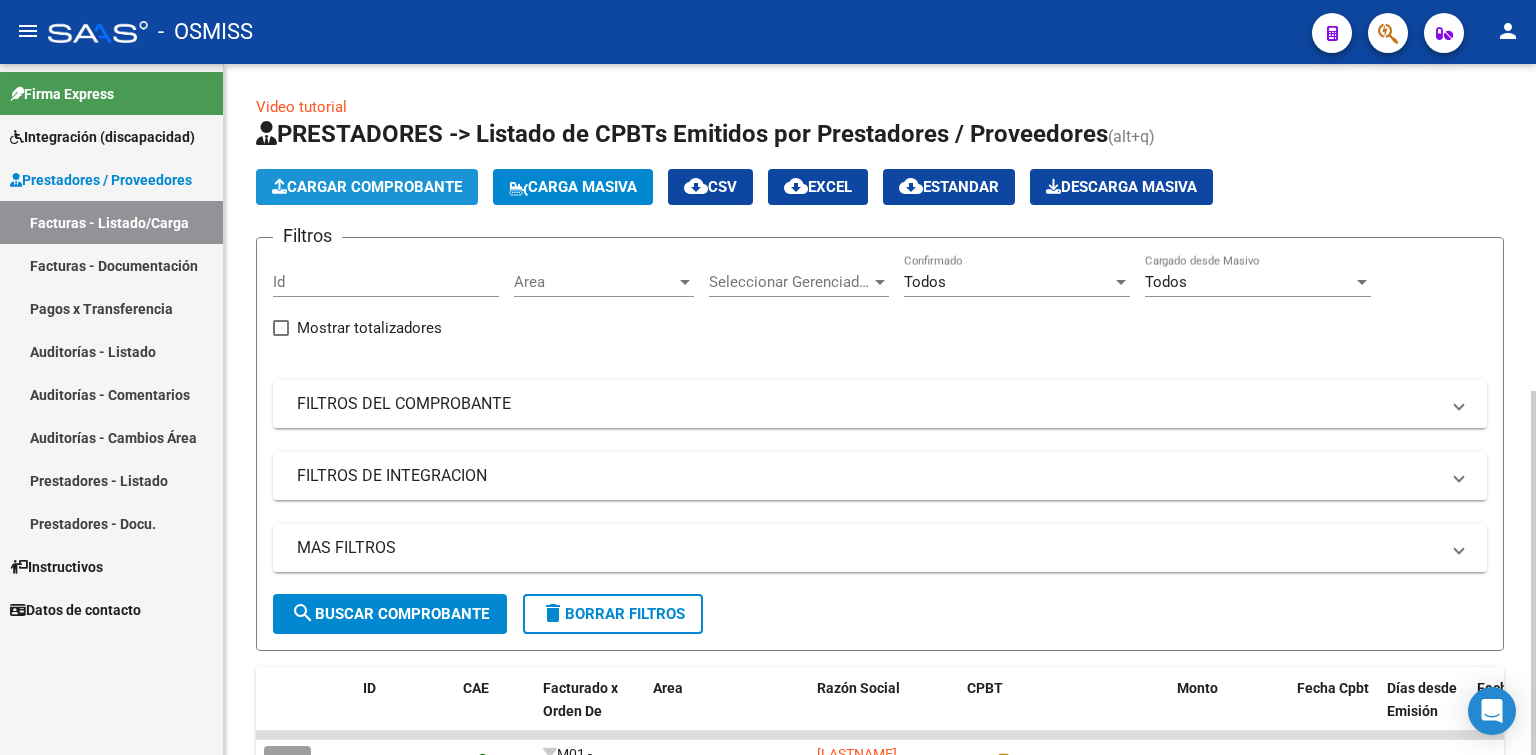 click on "Cargar Comprobante" 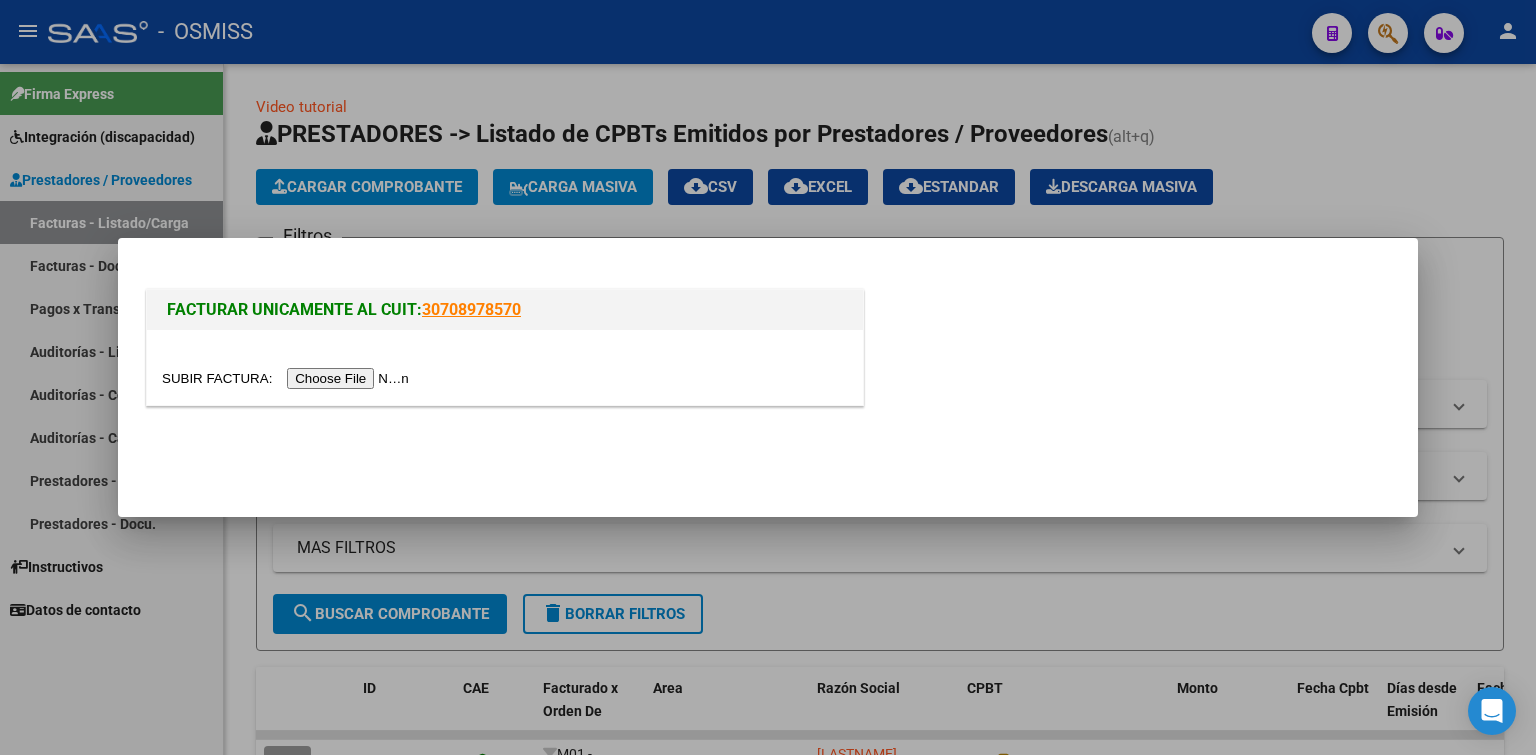 click at bounding box center [288, 378] 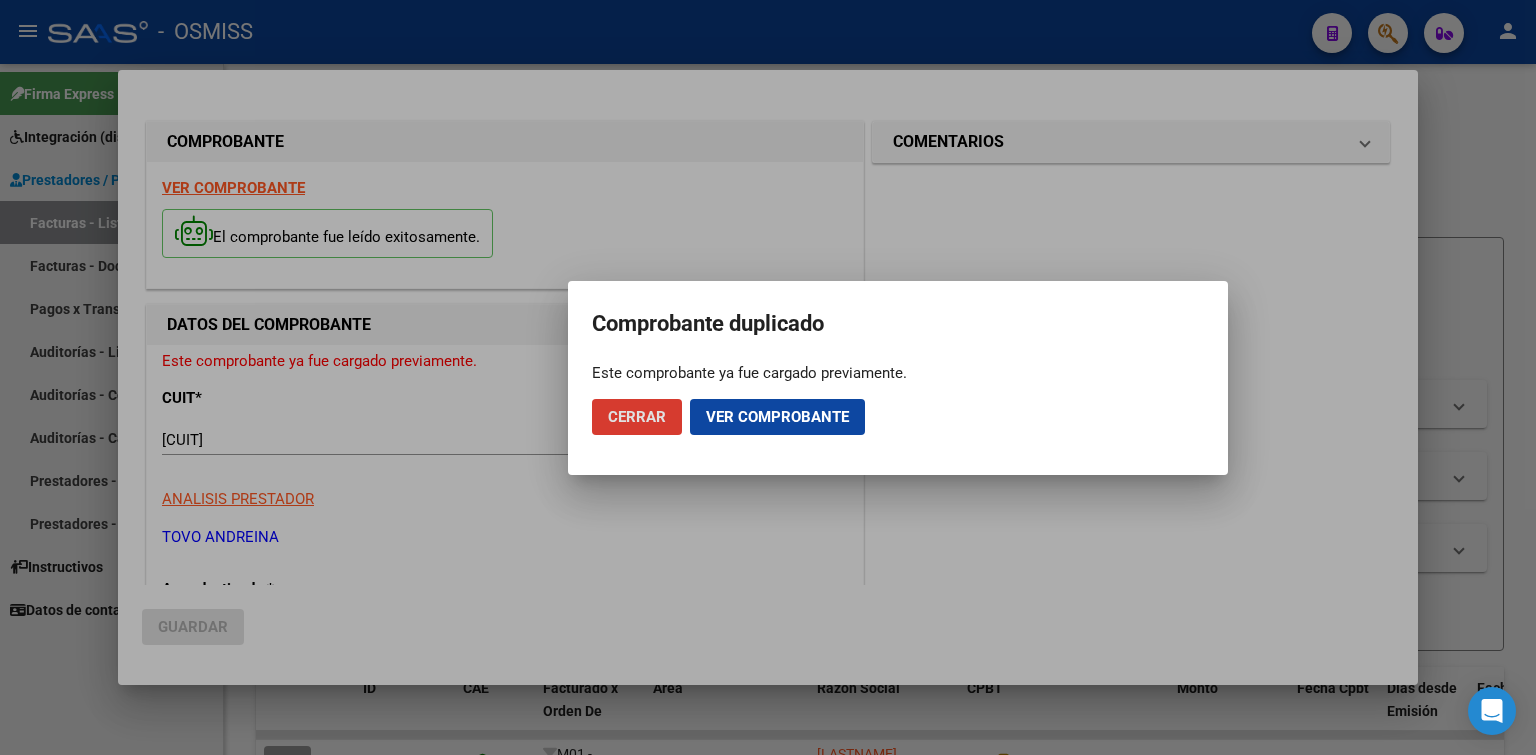 type 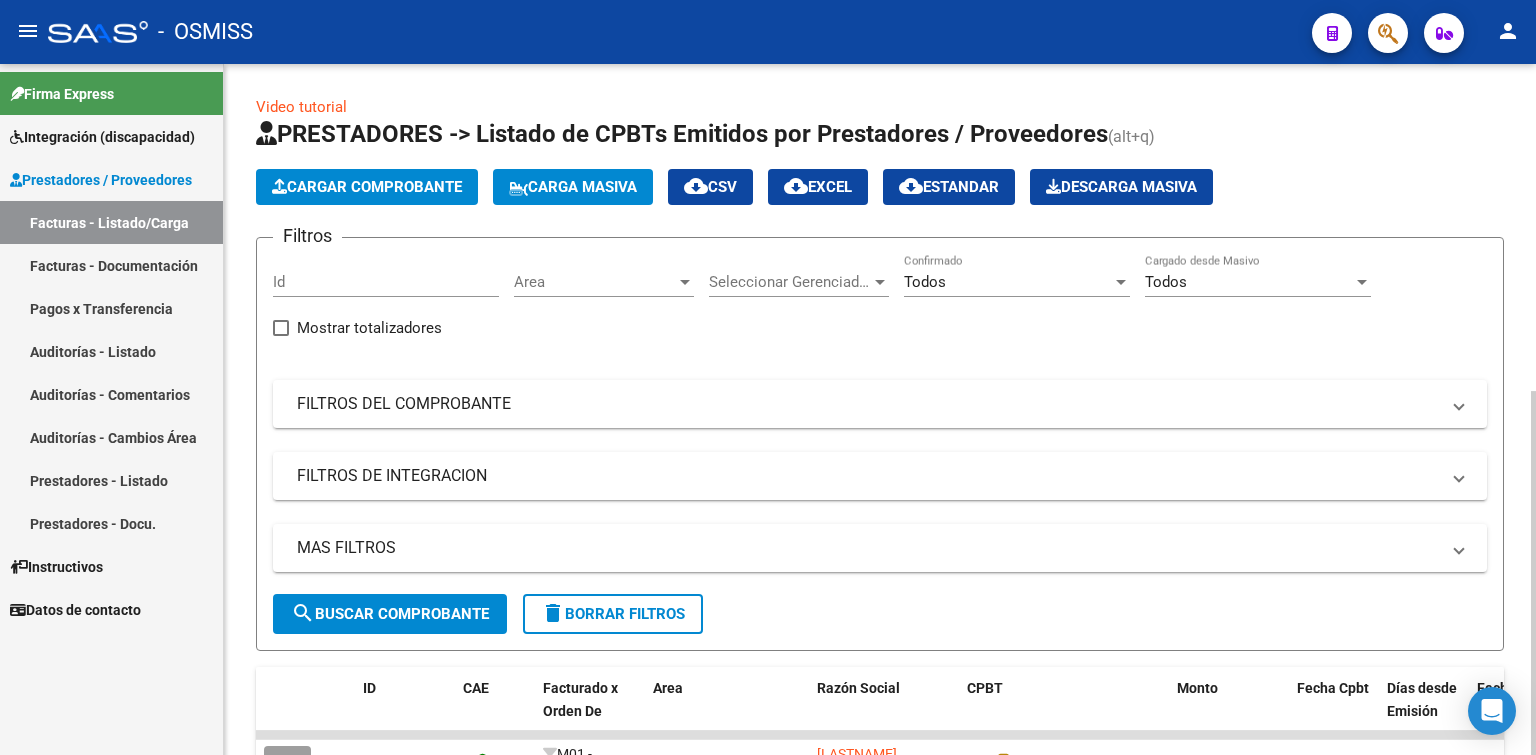 click on "Cargar Comprobante" 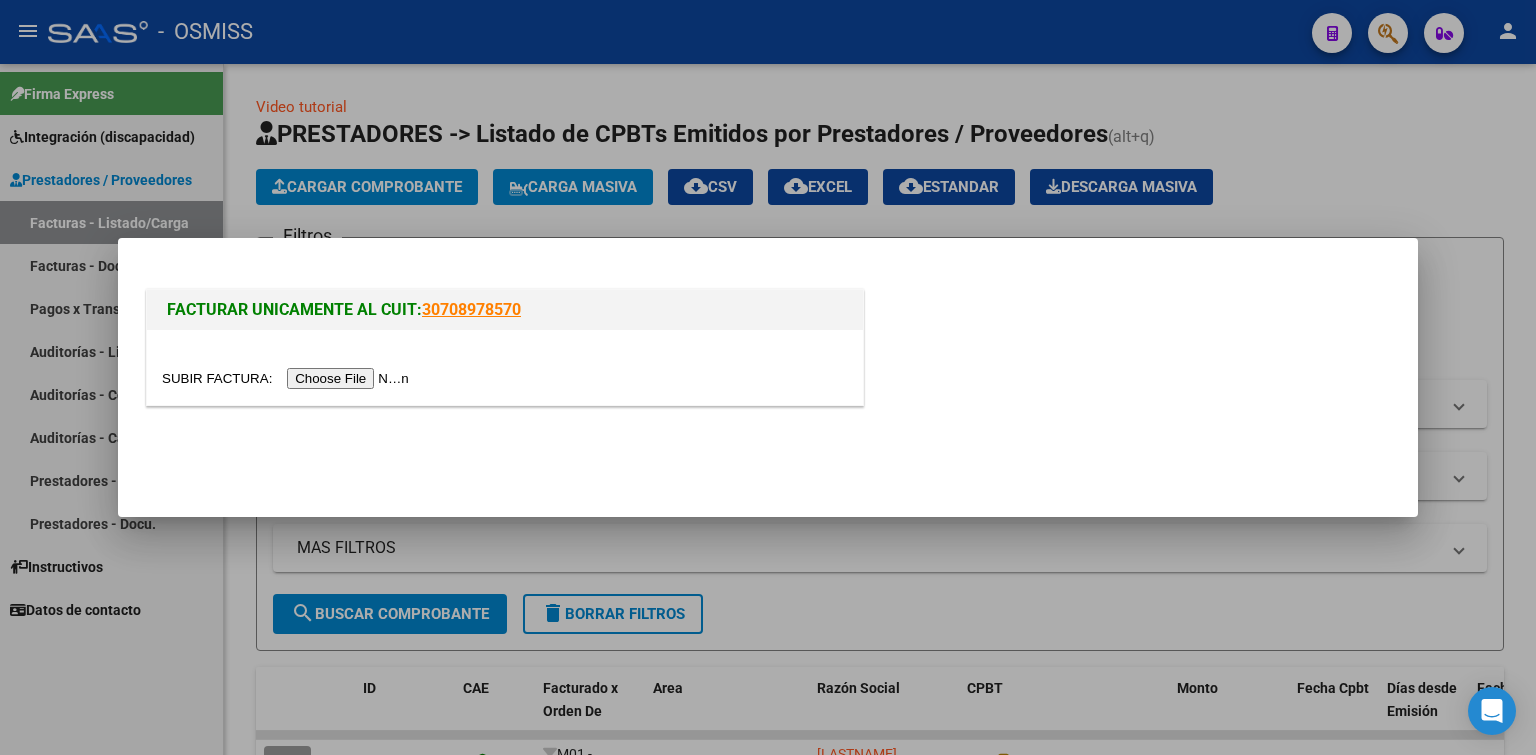 click at bounding box center (288, 378) 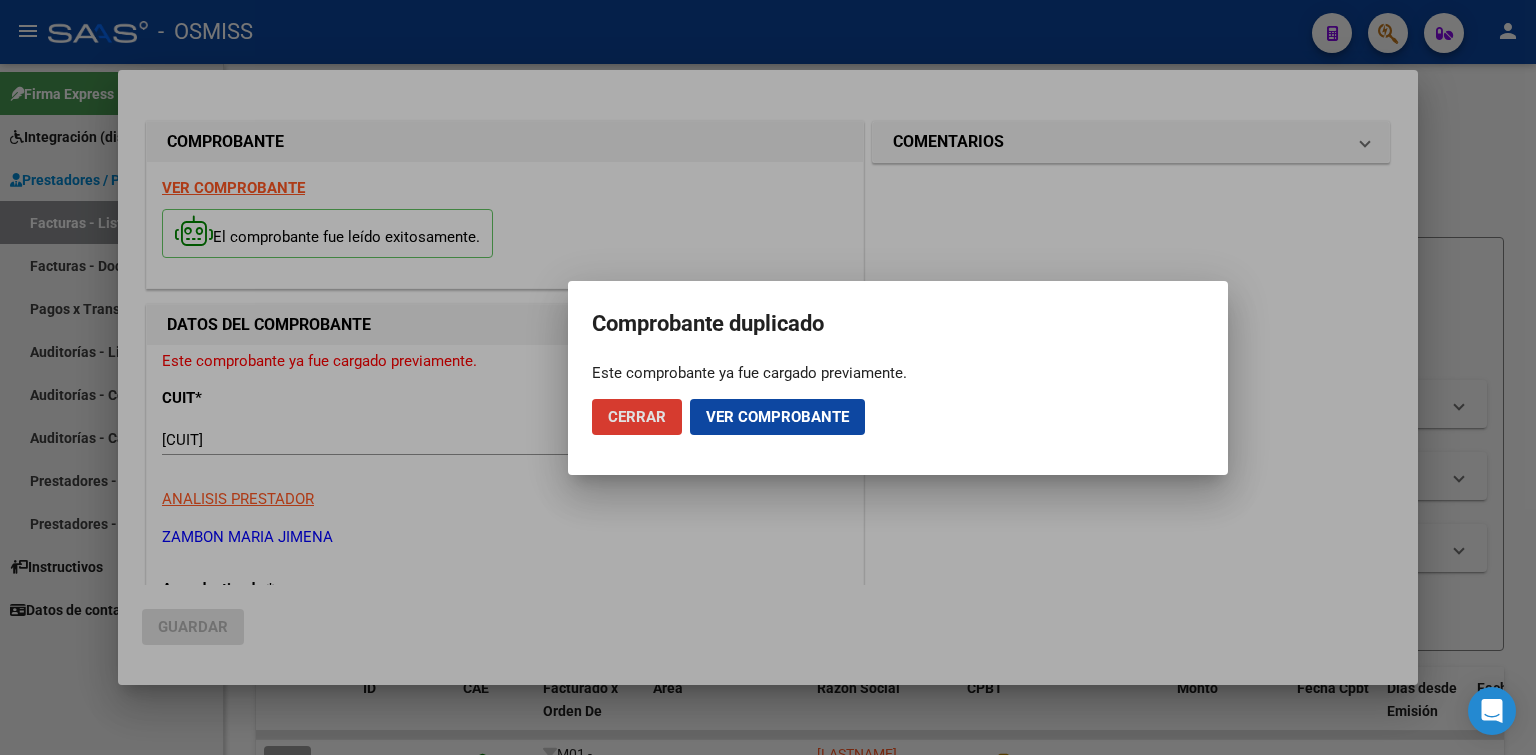 type 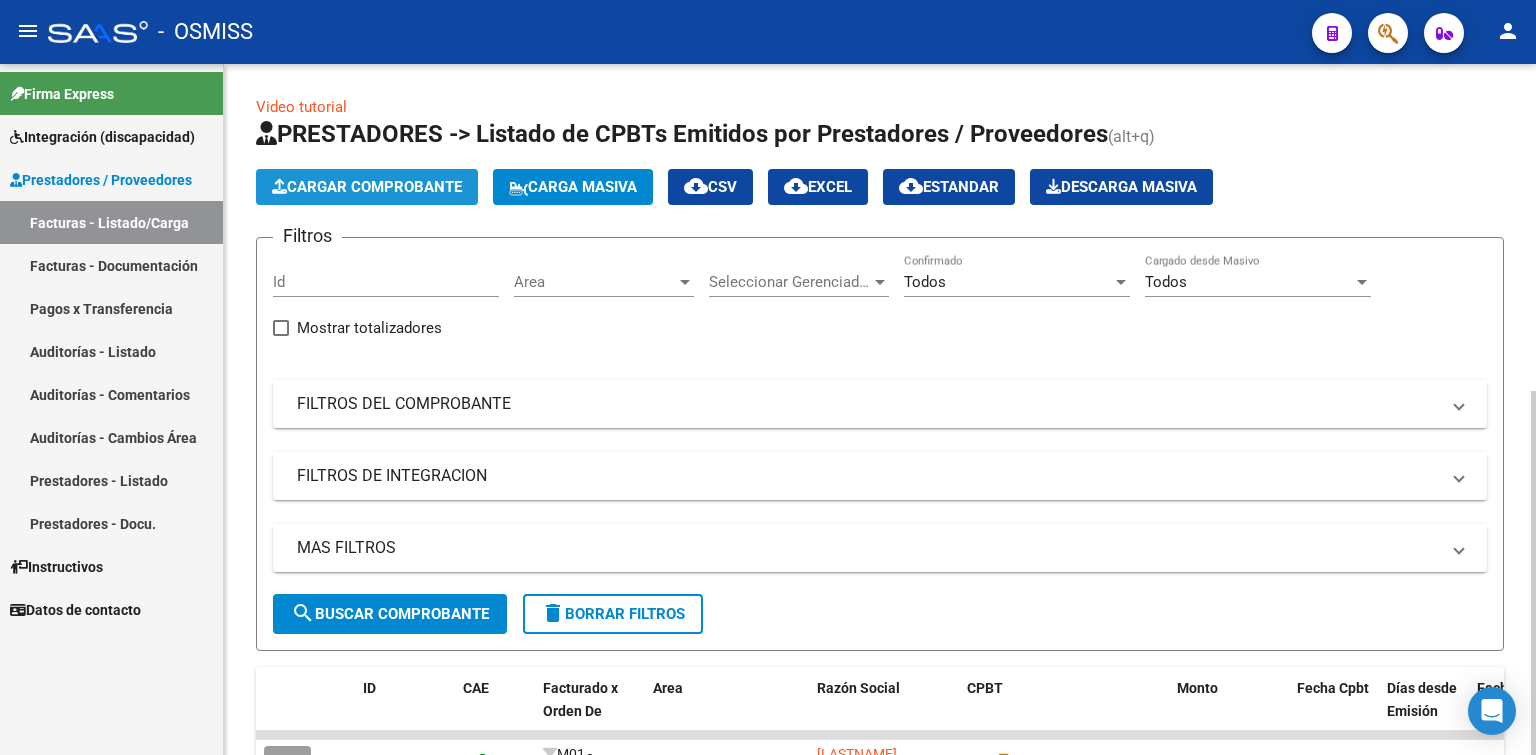 click on "Cargar Comprobante" 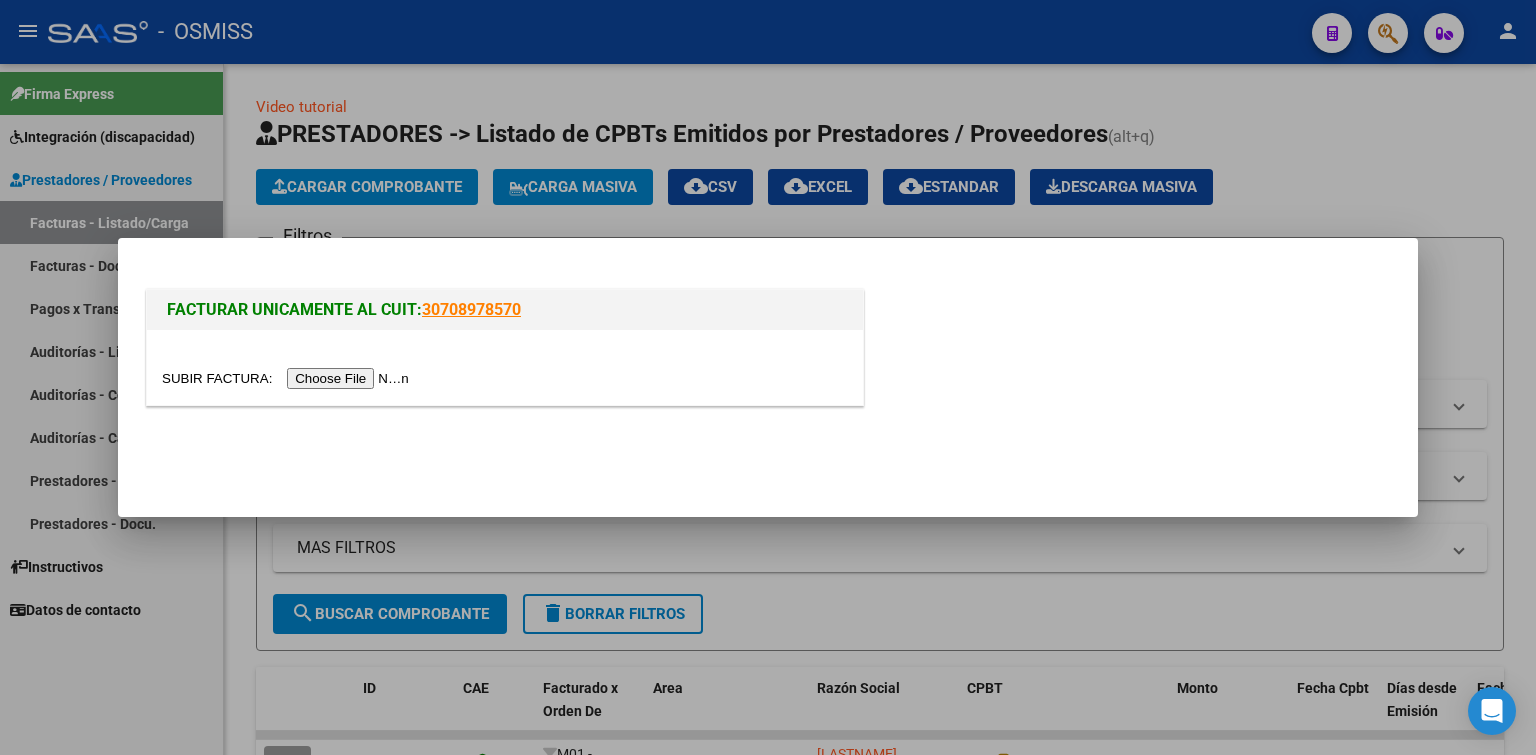 click at bounding box center (505, 378) 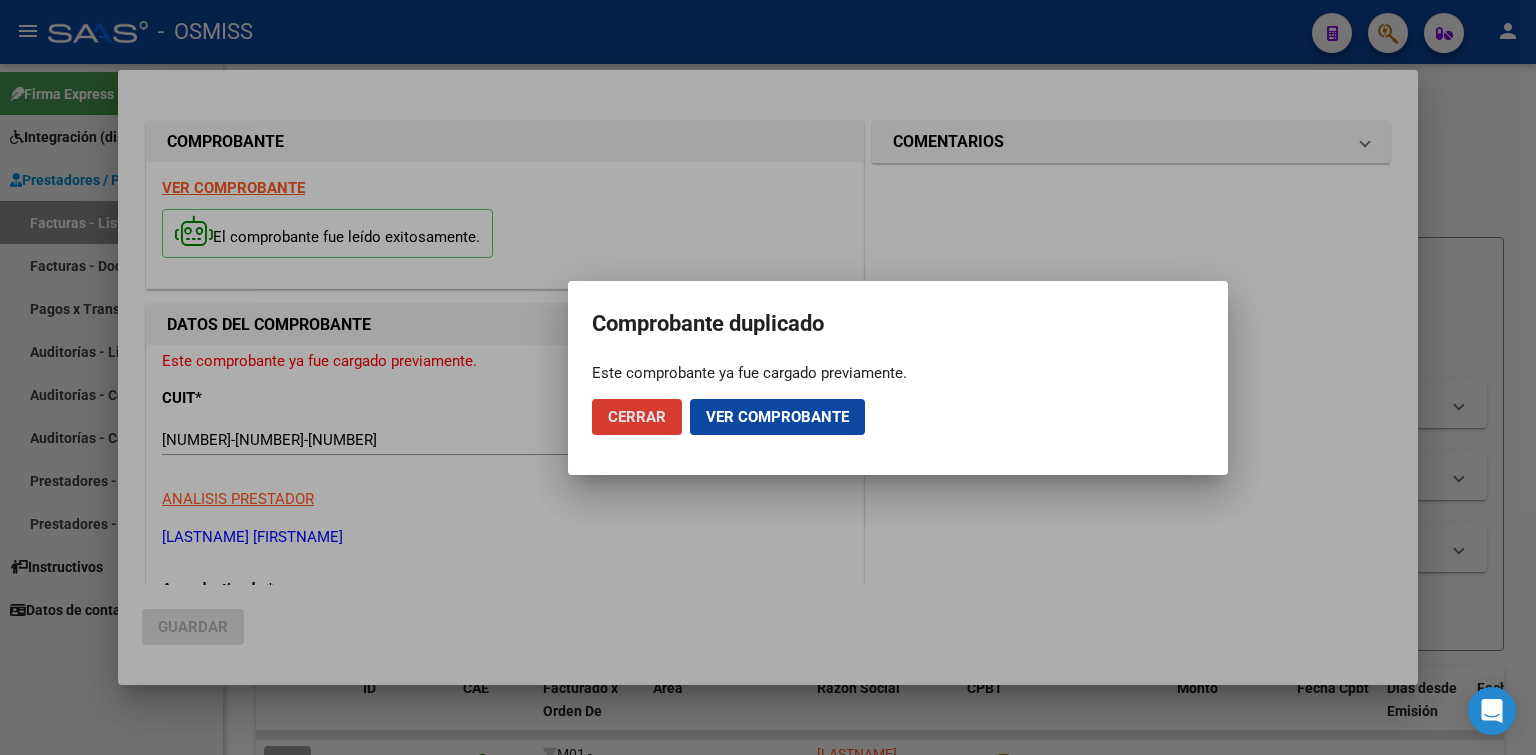type 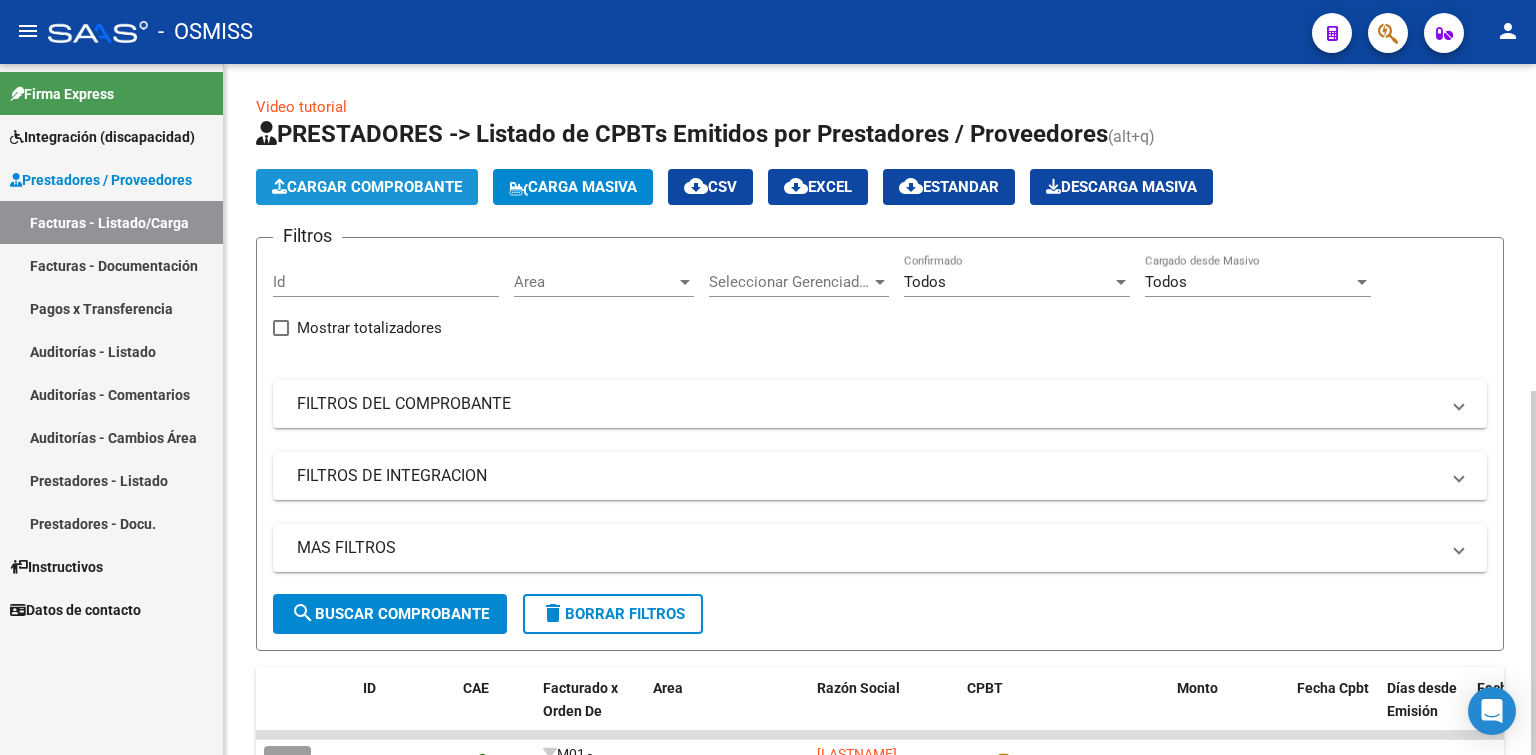 click on "Cargar Comprobante" 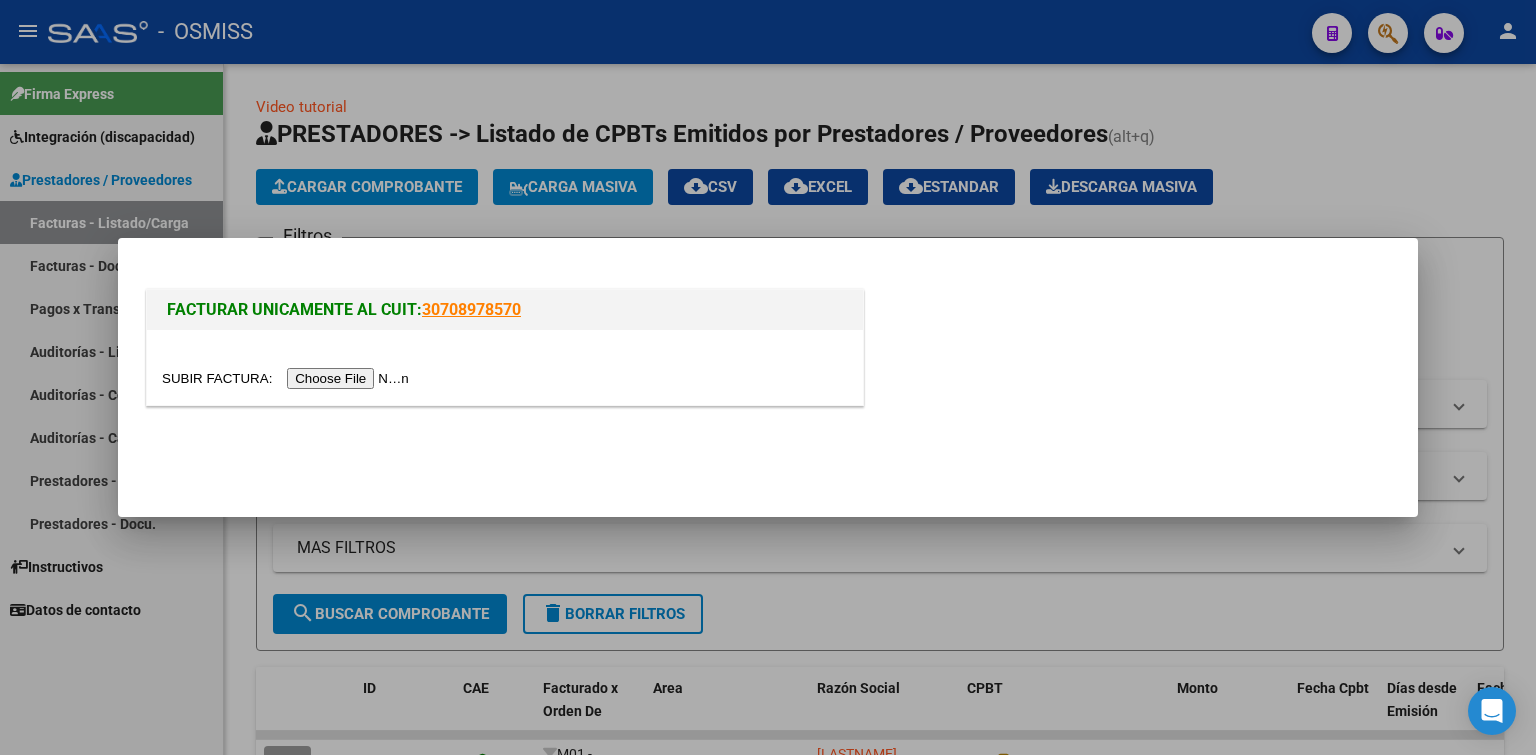 click at bounding box center (288, 378) 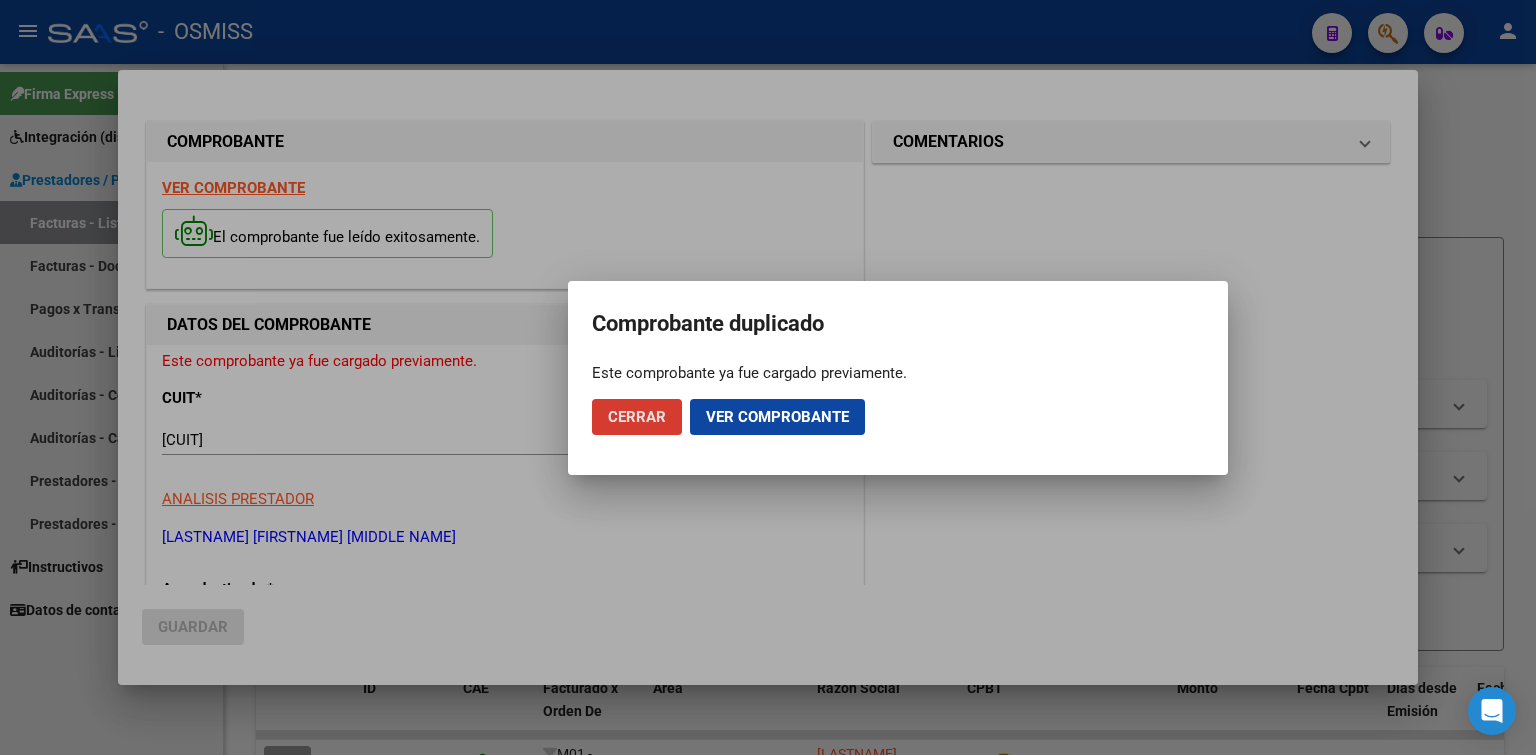 type 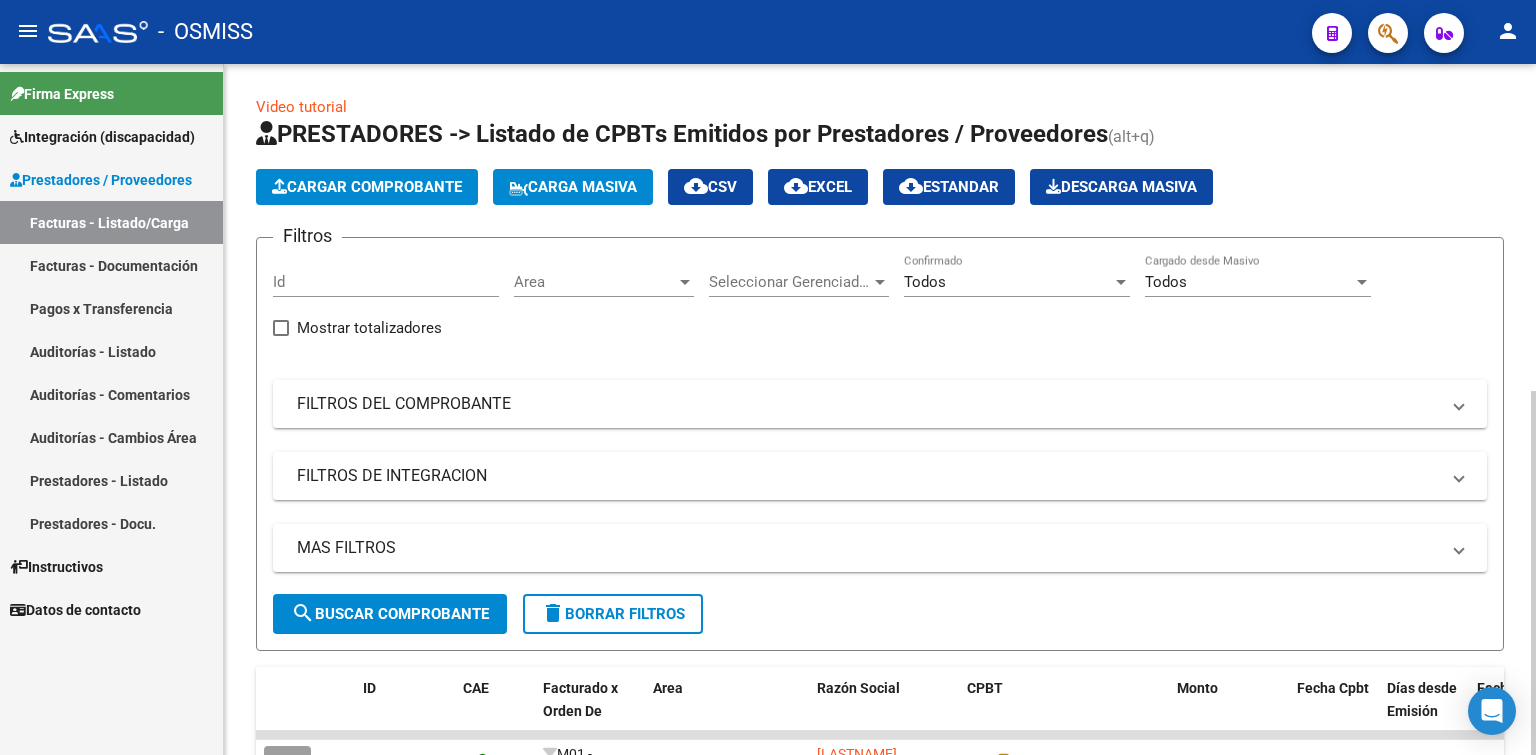click on "Cargar Comprobante" 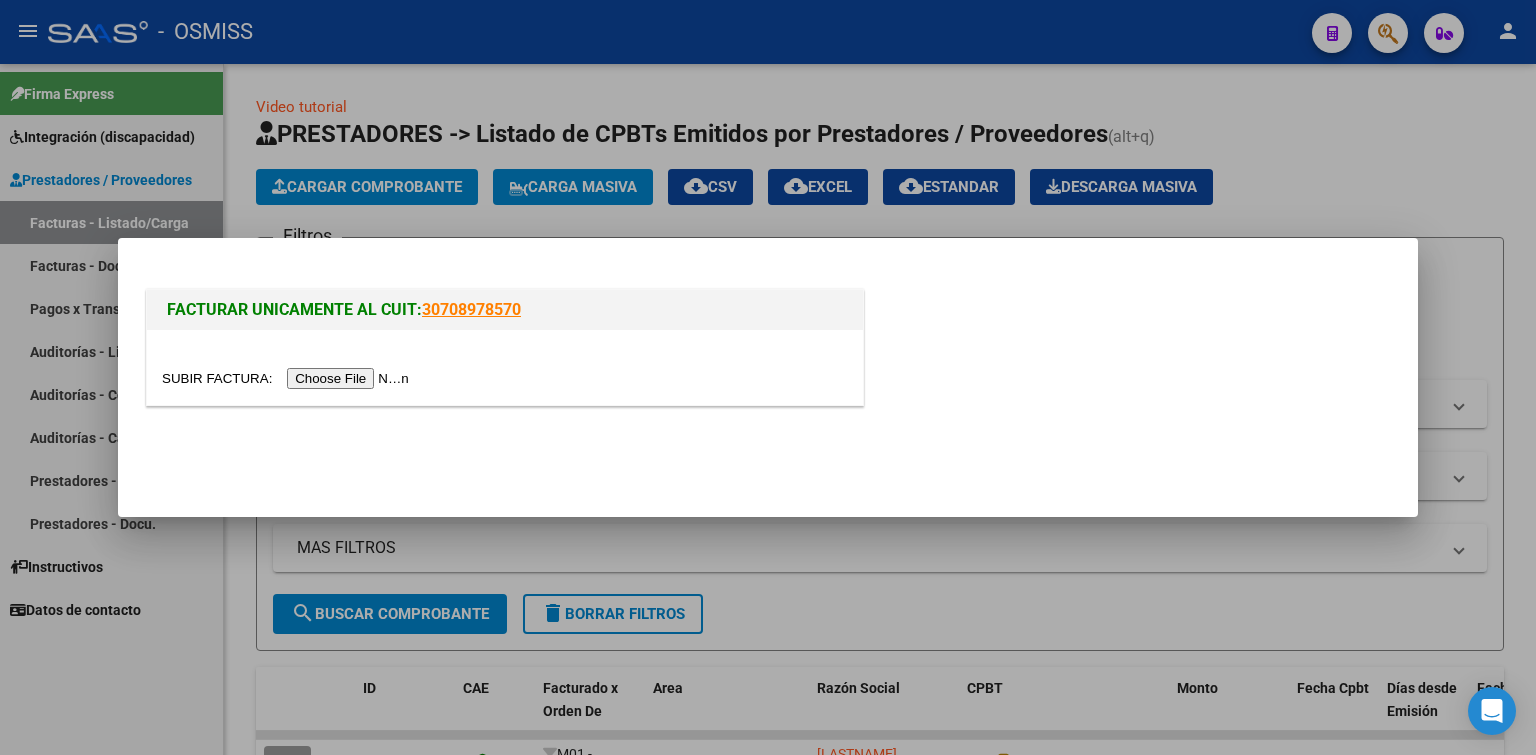 click at bounding box center [288, 378] 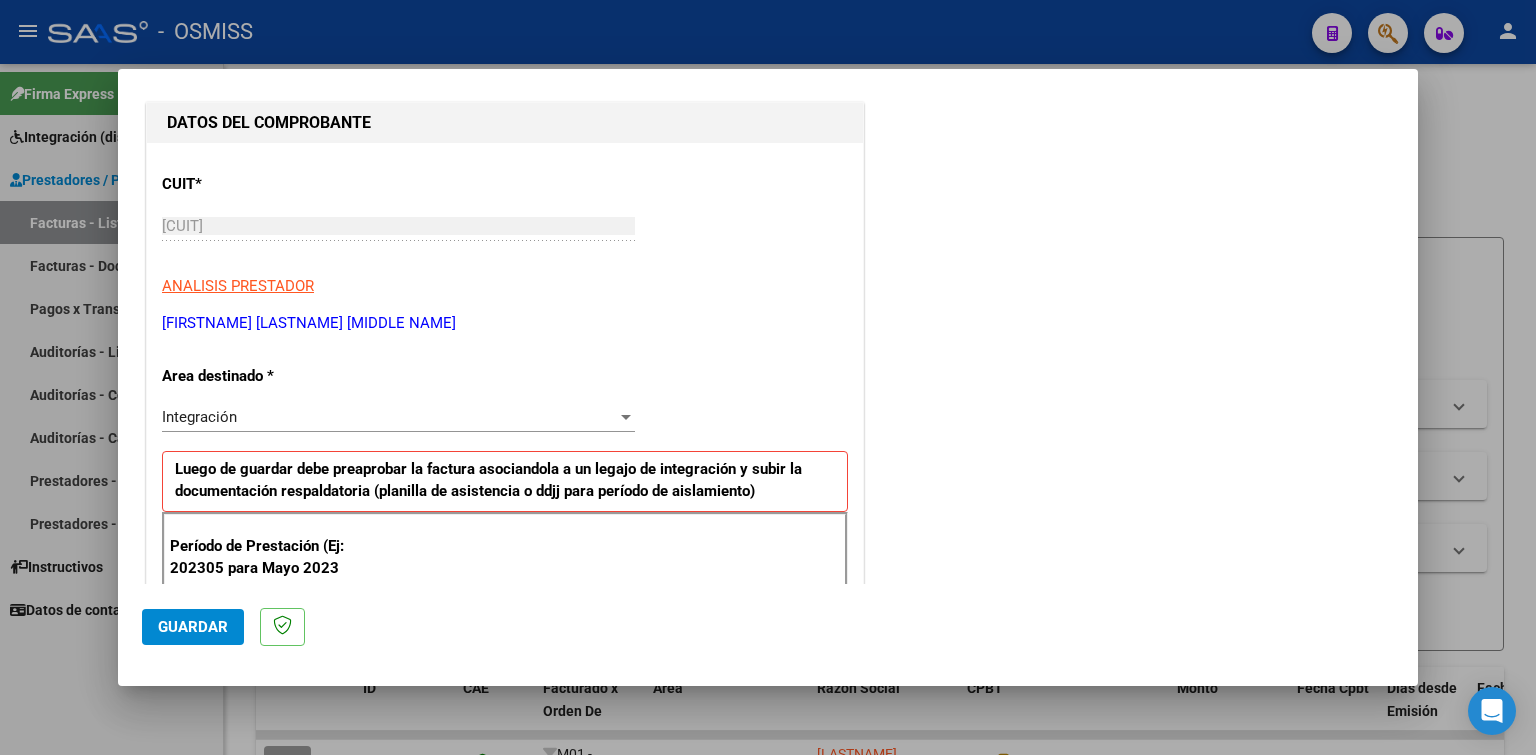 scroll, scrollTop: 300, scrollLeft: 0, axis: vertical 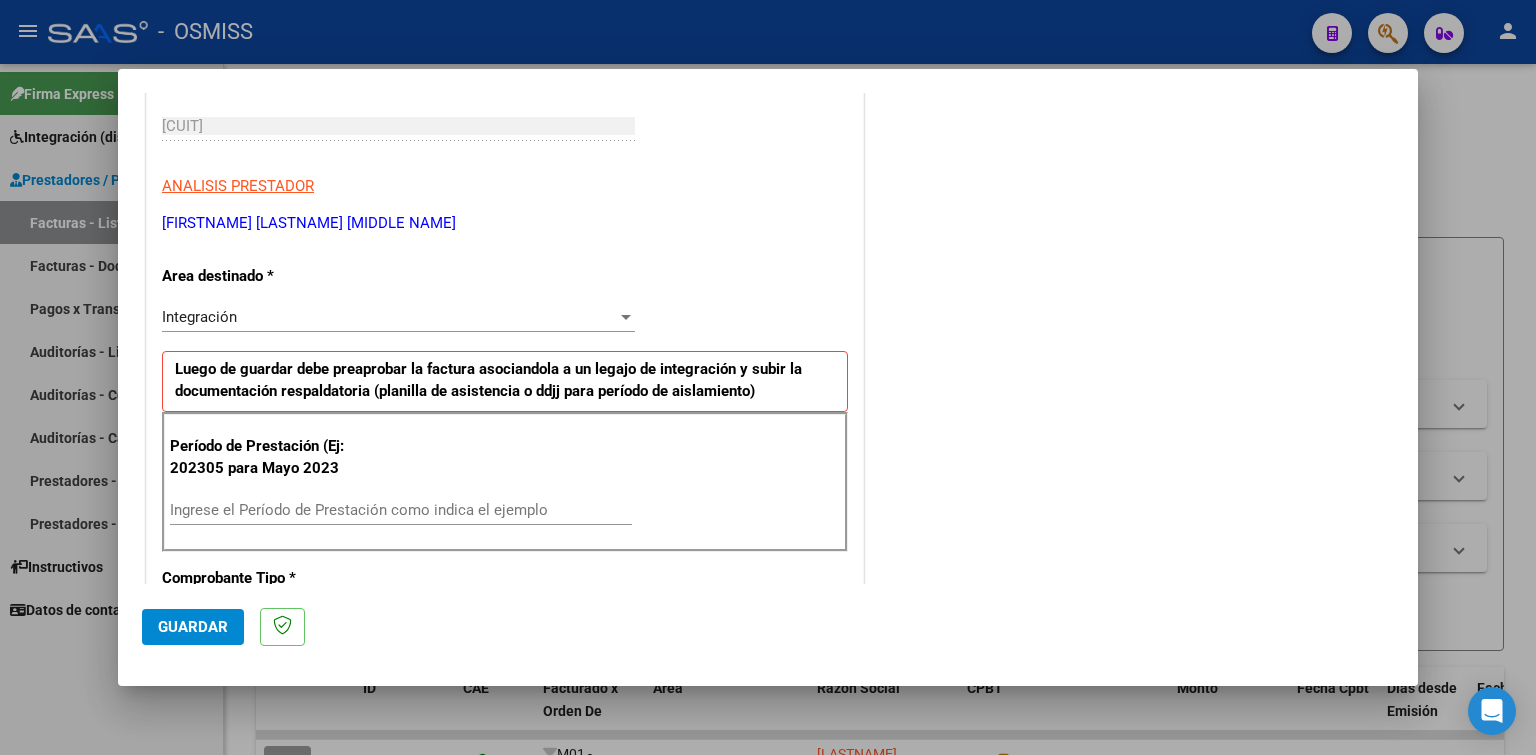click on "Ingrese el Período de Prestación como indica el ejemplo" at bounding box center (401, 510) 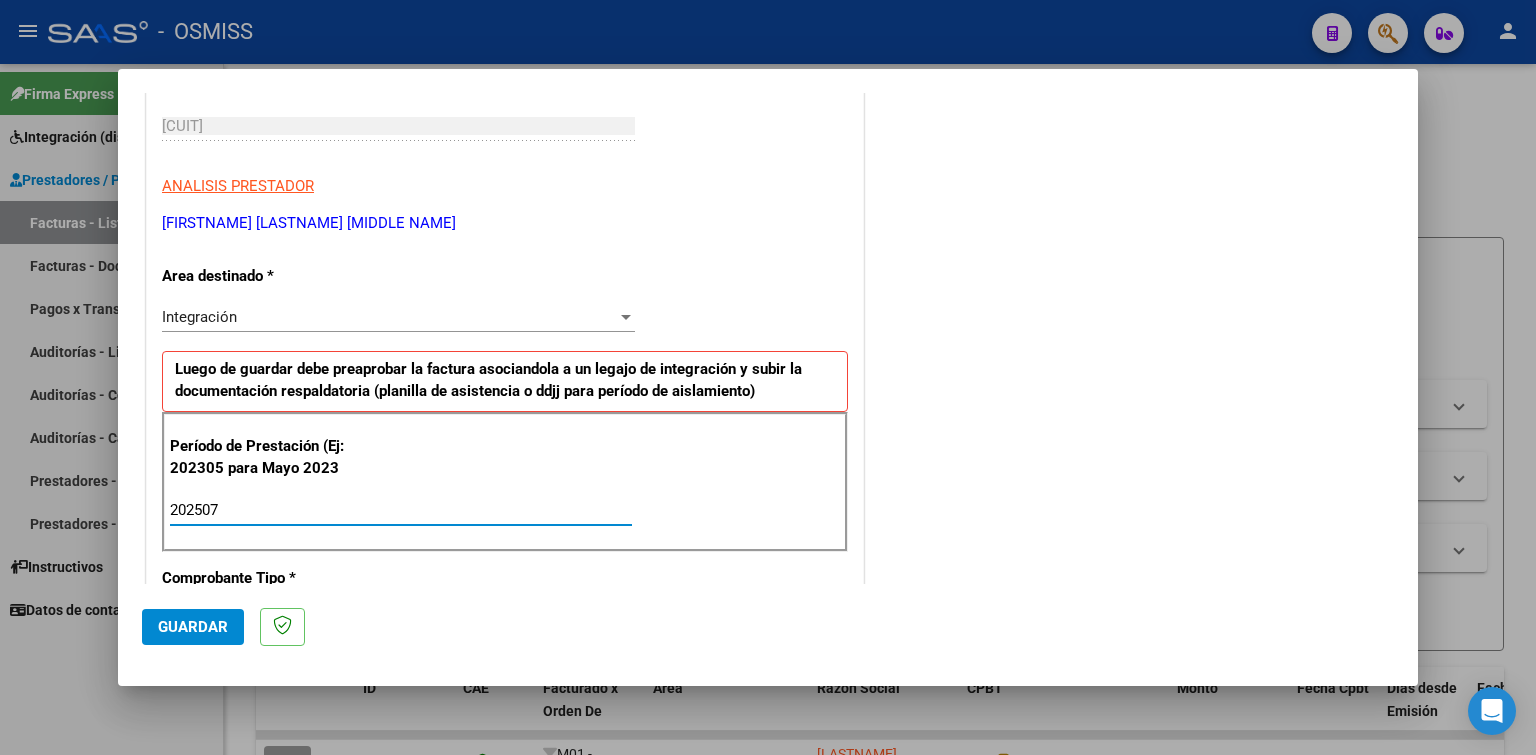 drag, startPoint x: 261, startPoint y: 508, endPoint x: 156, endPoint y: 506, distance: 105.01904 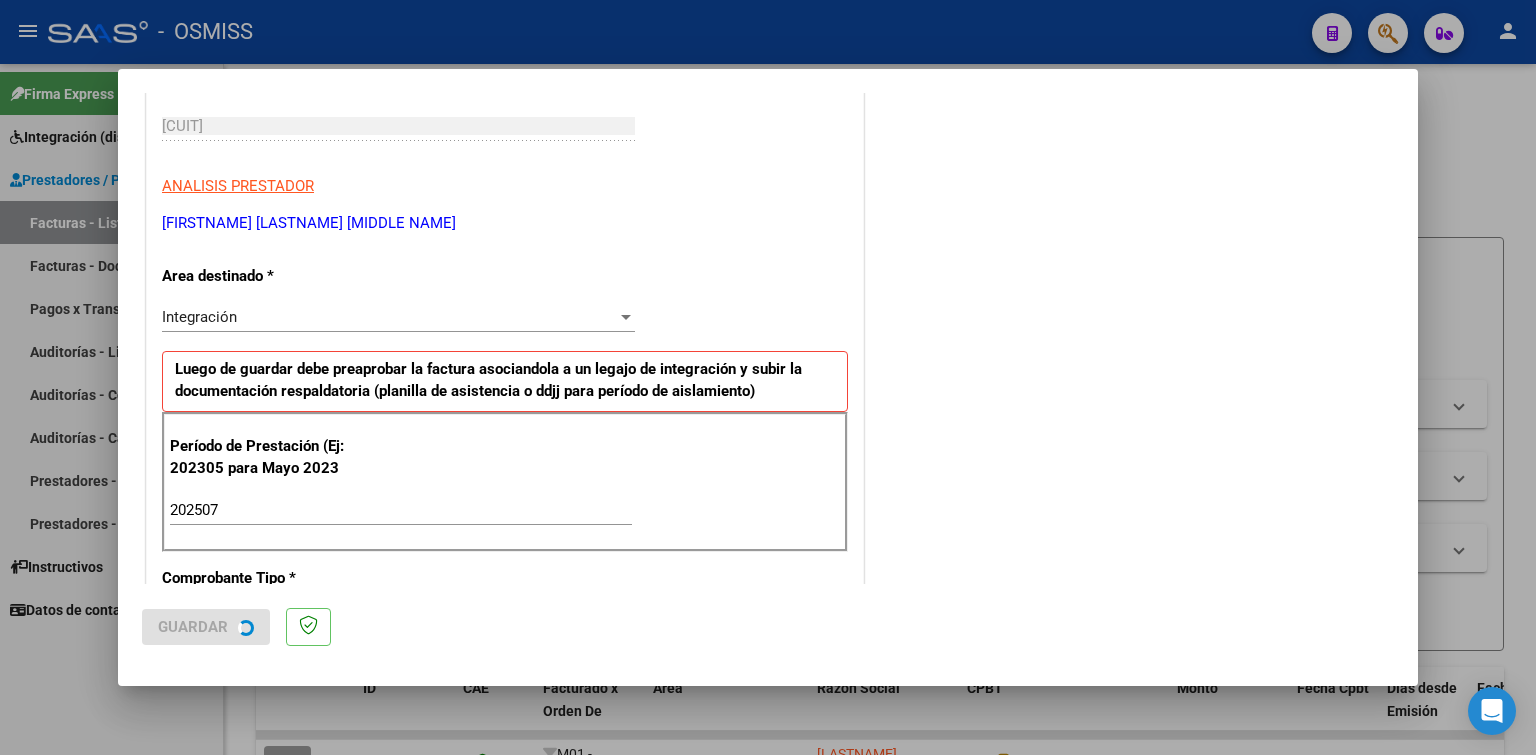 scroll, scrollTop: 0, scrollLeft: 0, axis: both 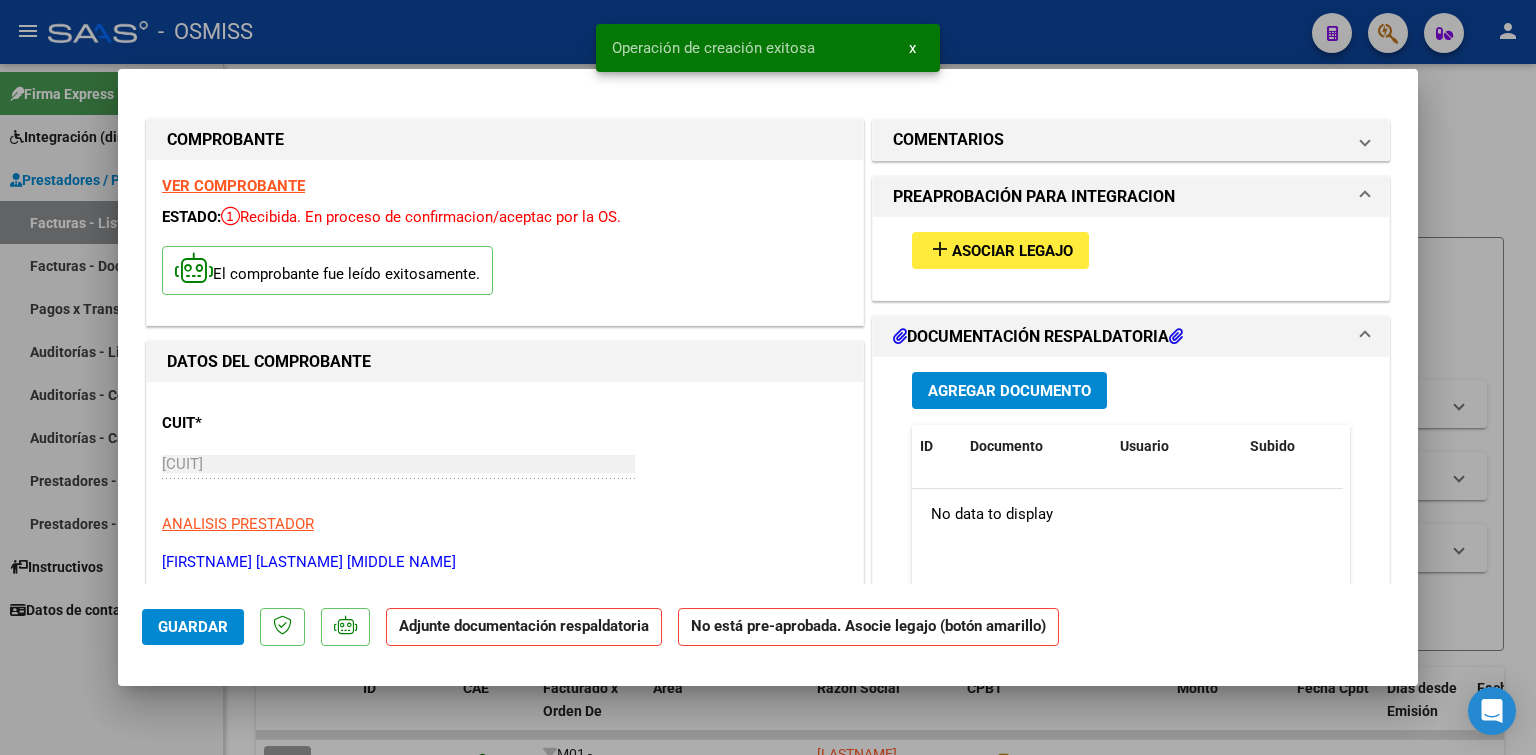 click on "Asociar Legajo" at bounding box center (1012, 251) 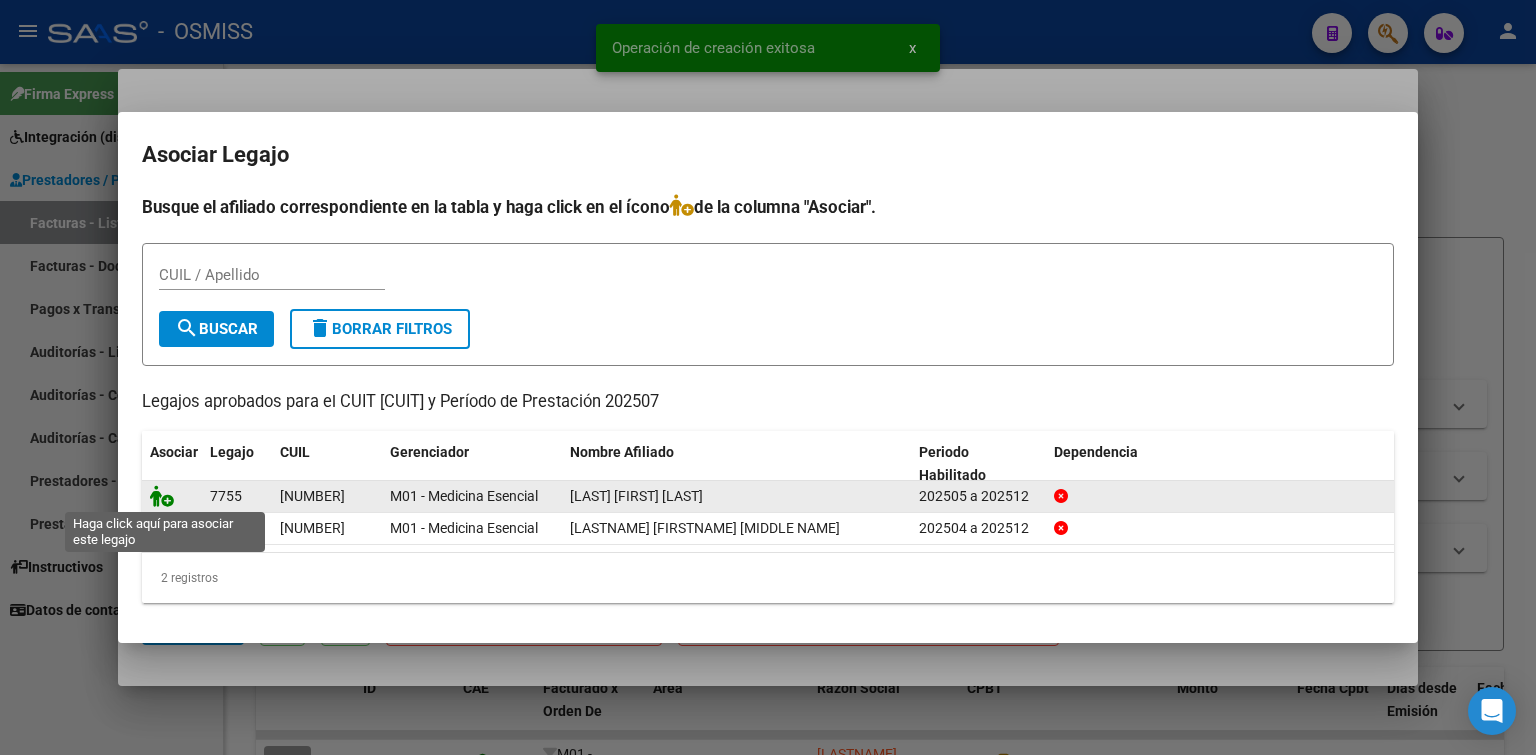 click 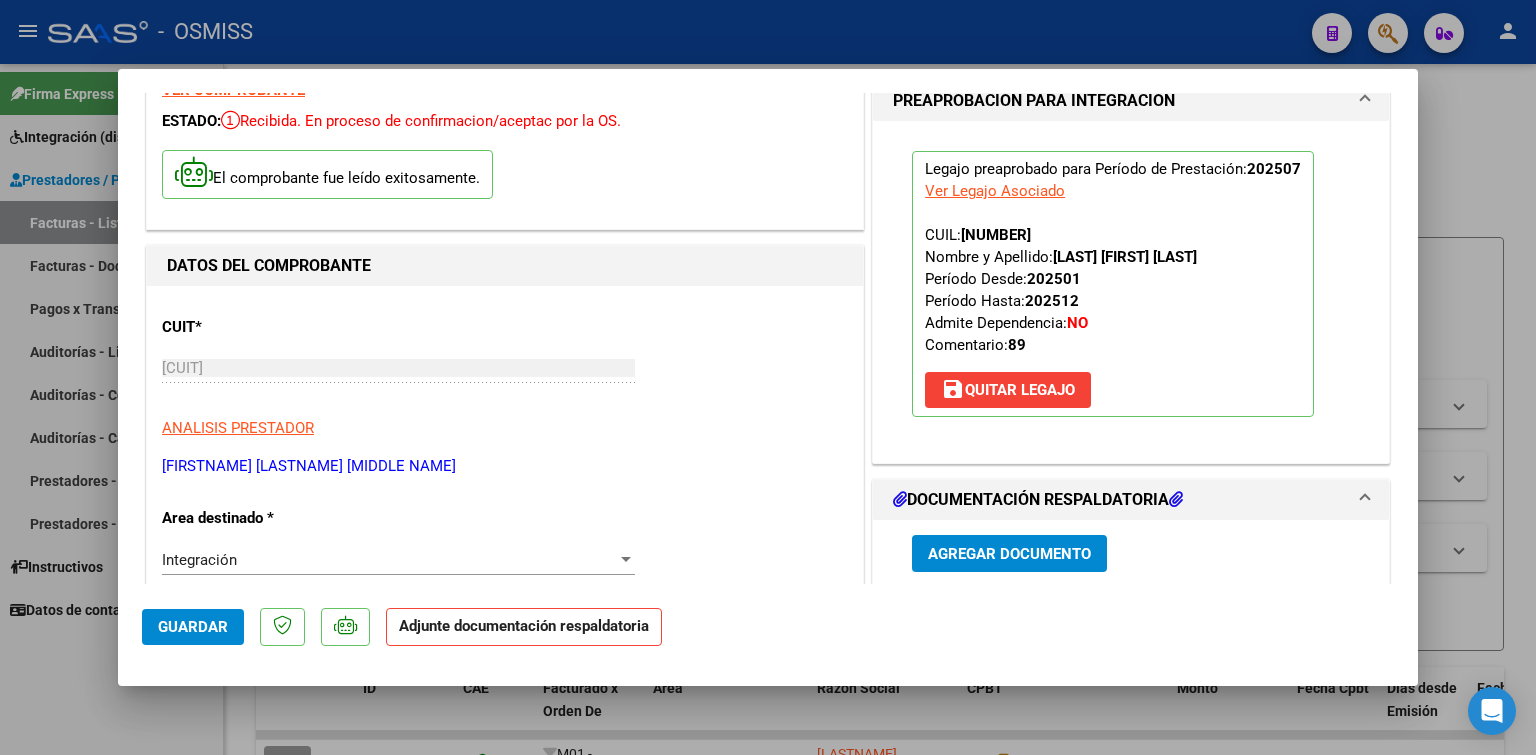 scroll, scrollTop: 128, scrollLeft: 0, axis: vertical 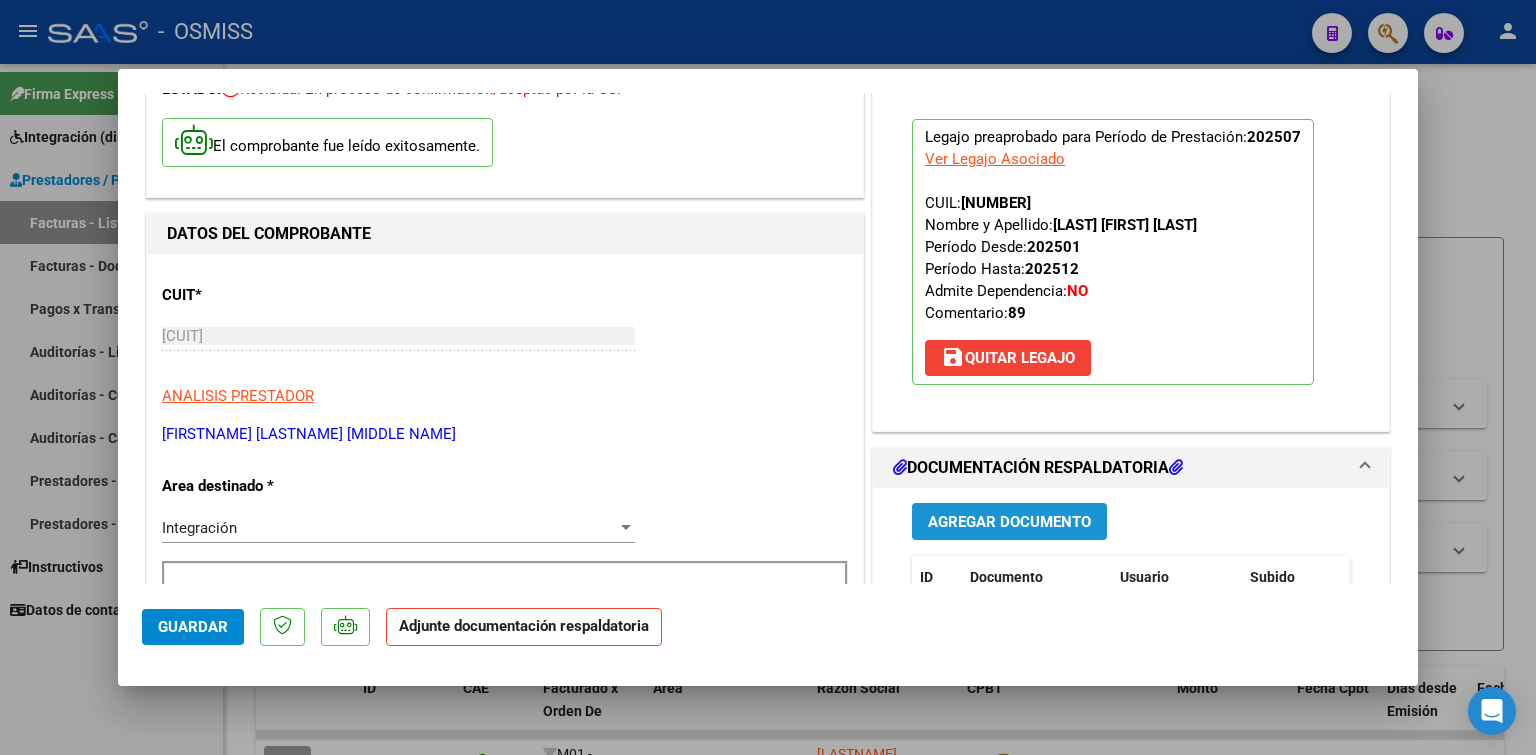 click on "Agregar Documento" at bounding box center (1009, 522) 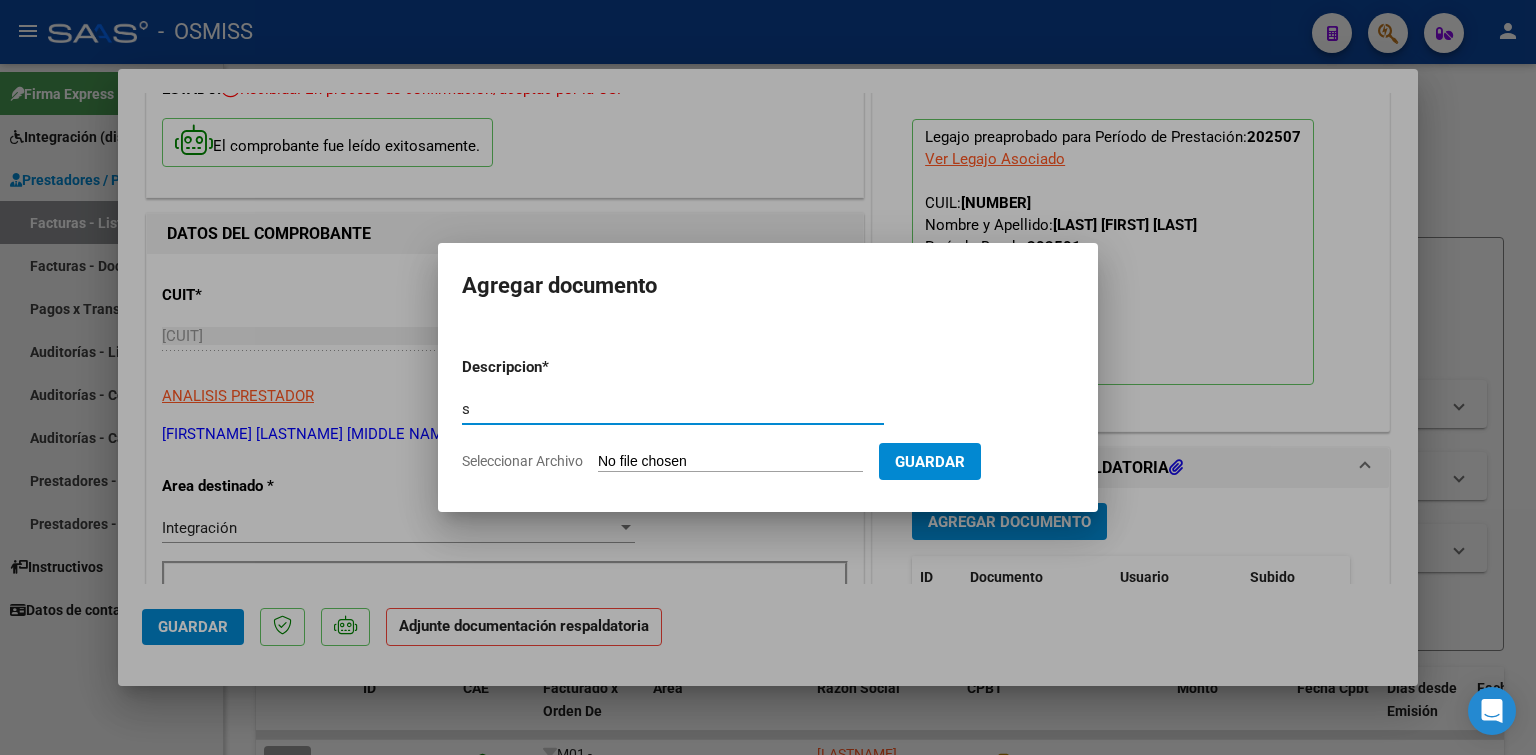 type on "s" 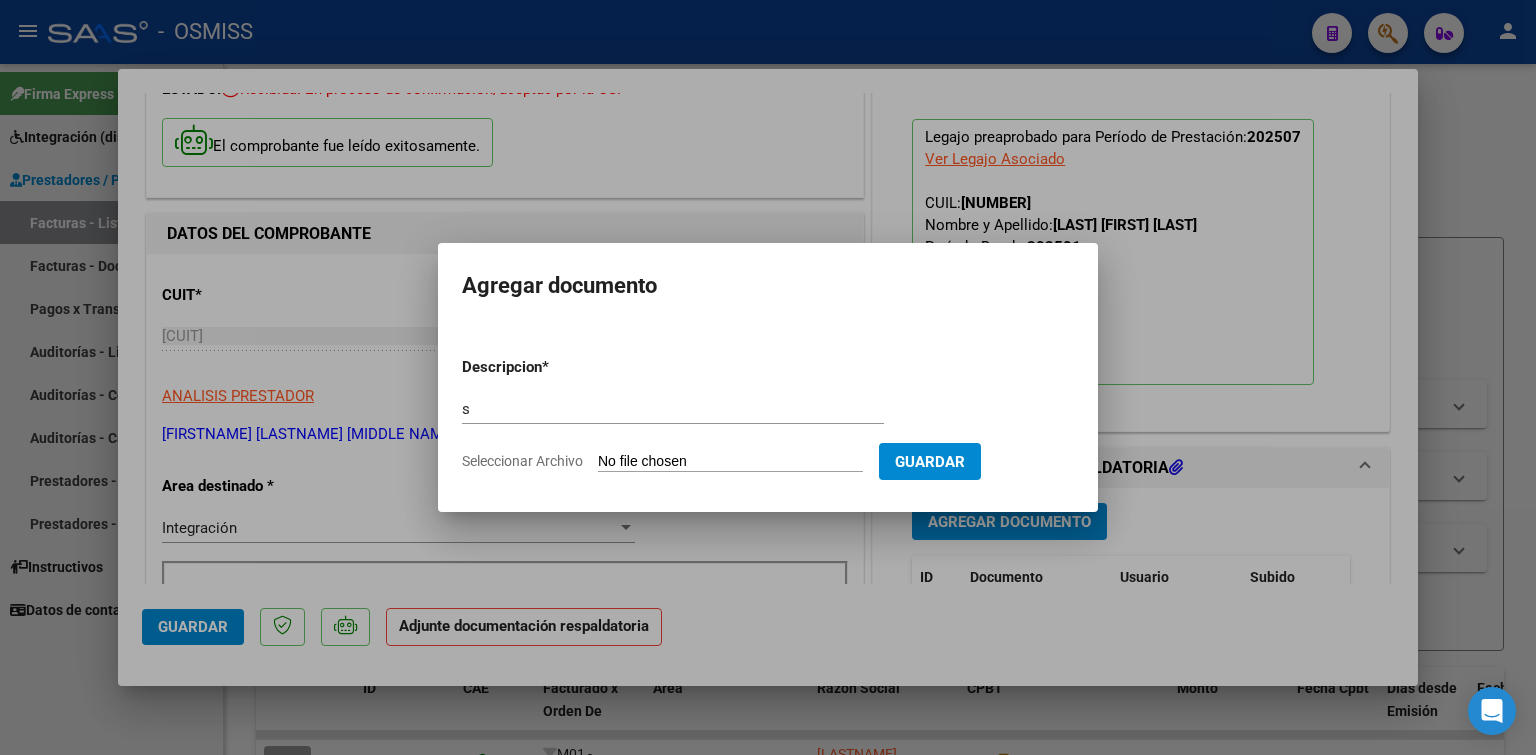 click on "Seleccionar Archivo" at bounding box center (730, 462) 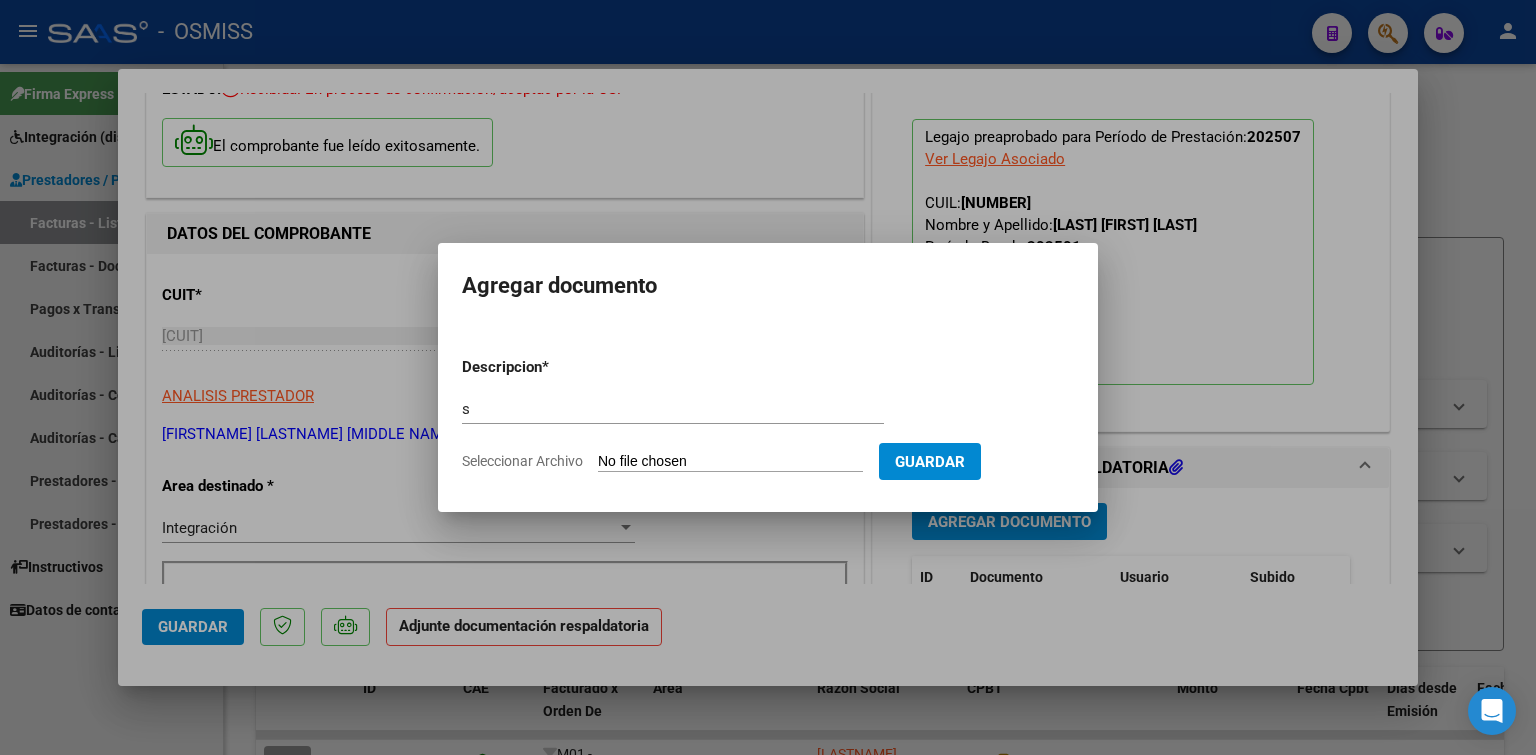 type on "C:\fakepath\ASIST [INITIAL] [MONTH] [LASTNAME].pdf" 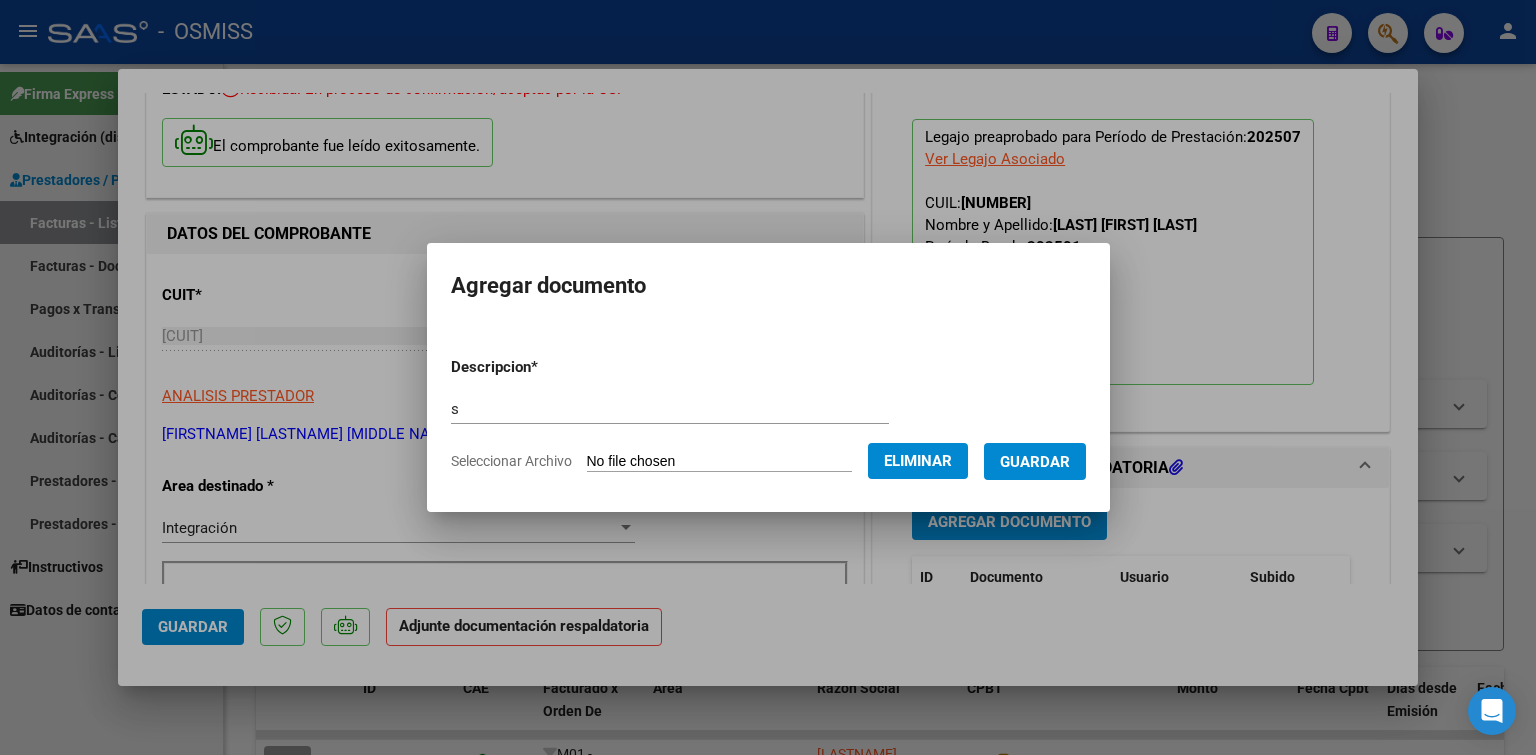 click on "Guardar" at bounding box center (1035, 462) 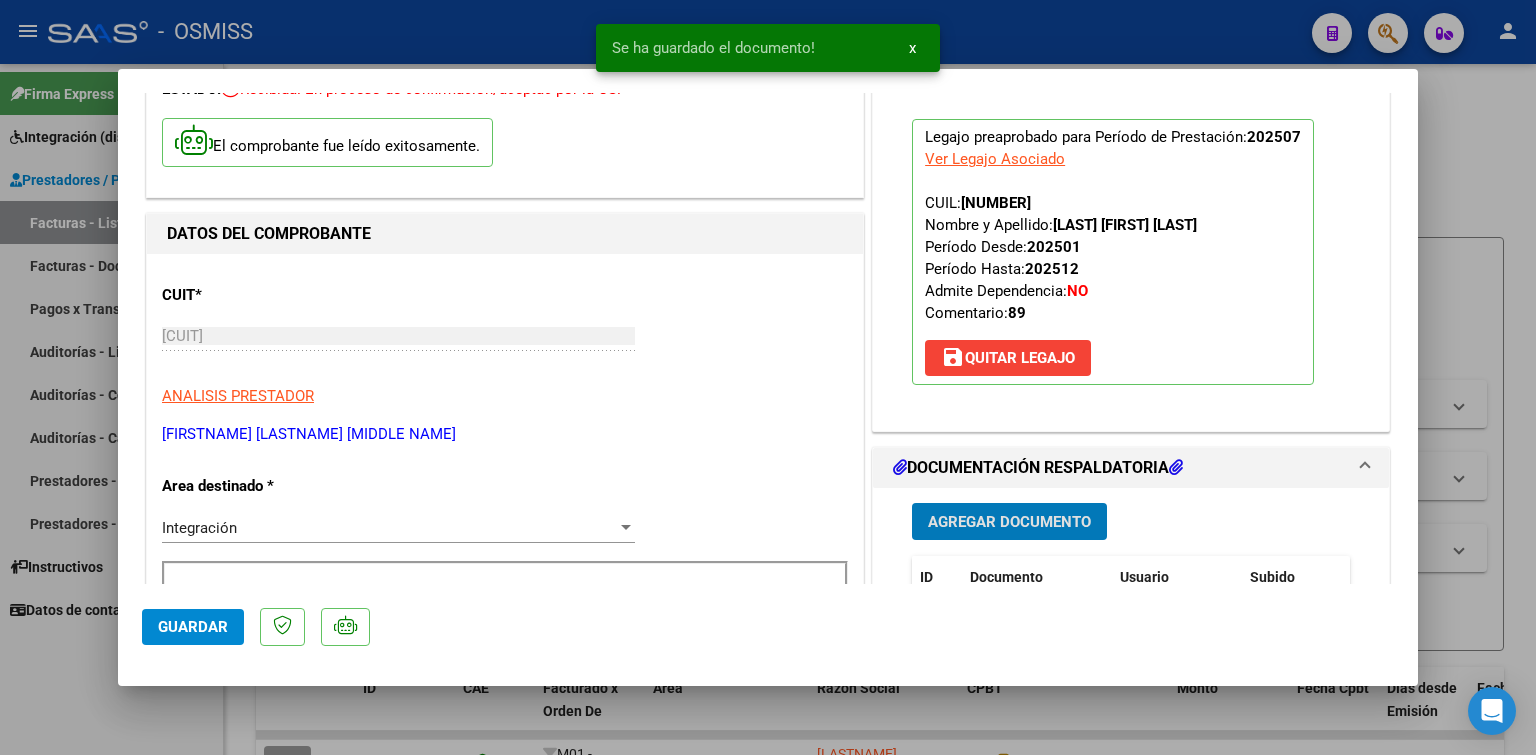 type 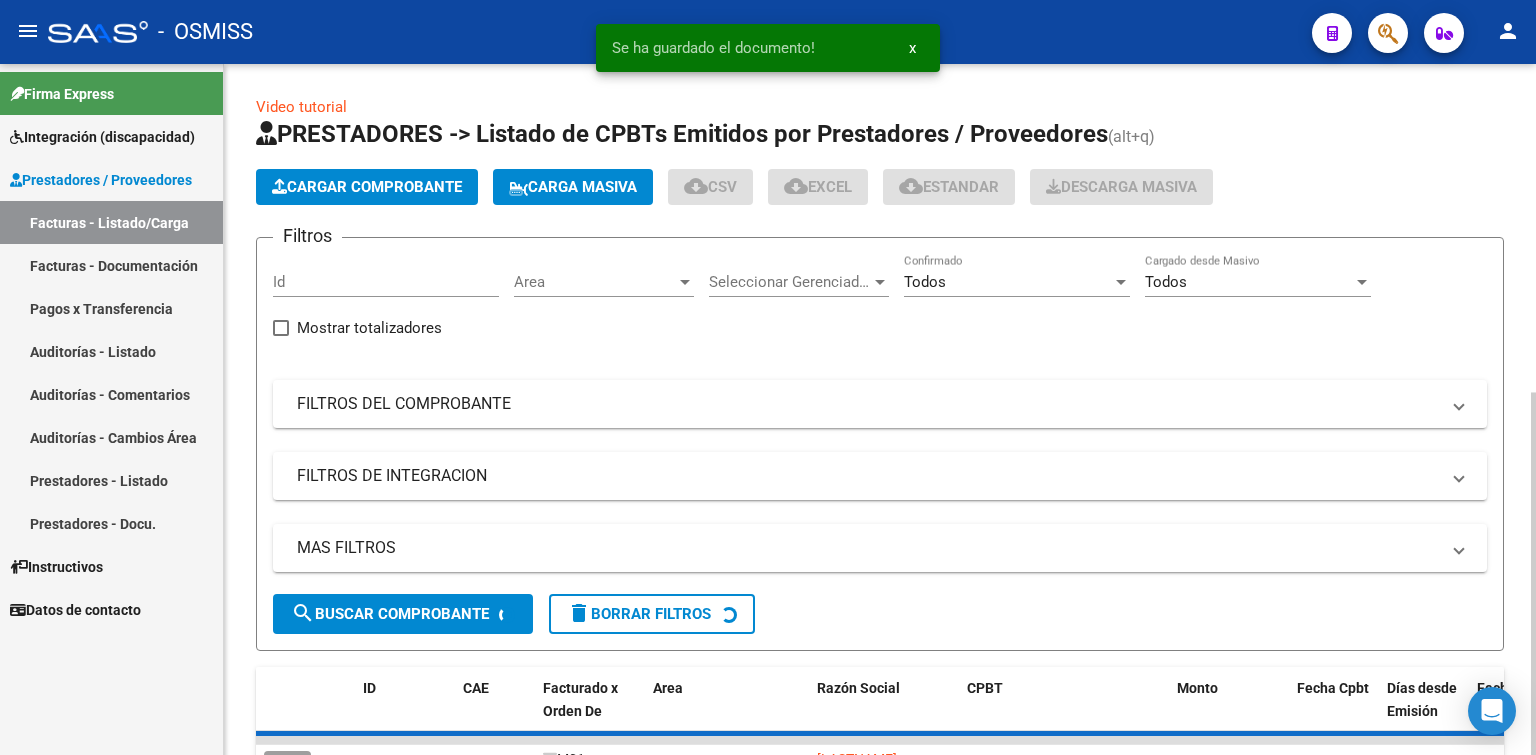 click on "Cargar Comprobante" 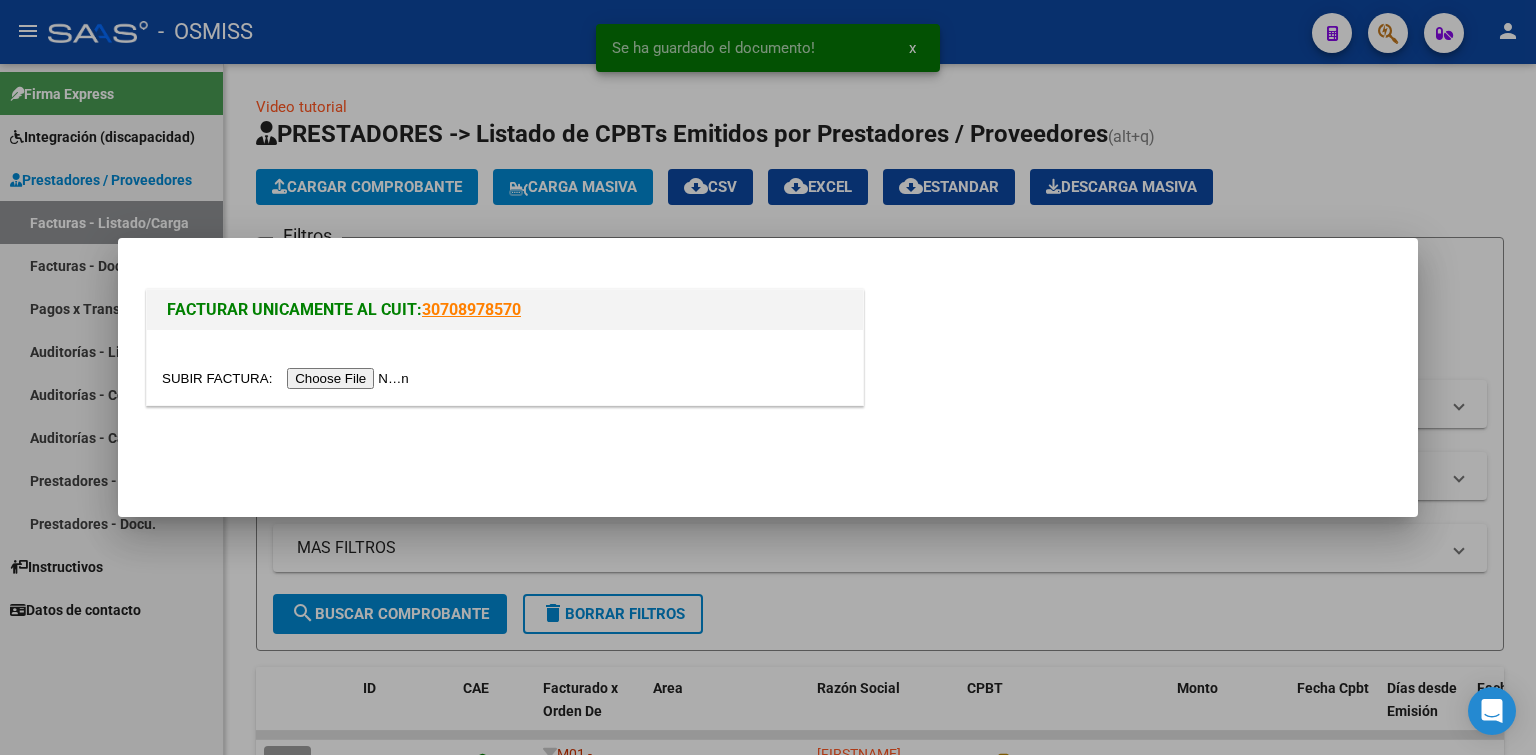 click at bounding box center (288, 378) 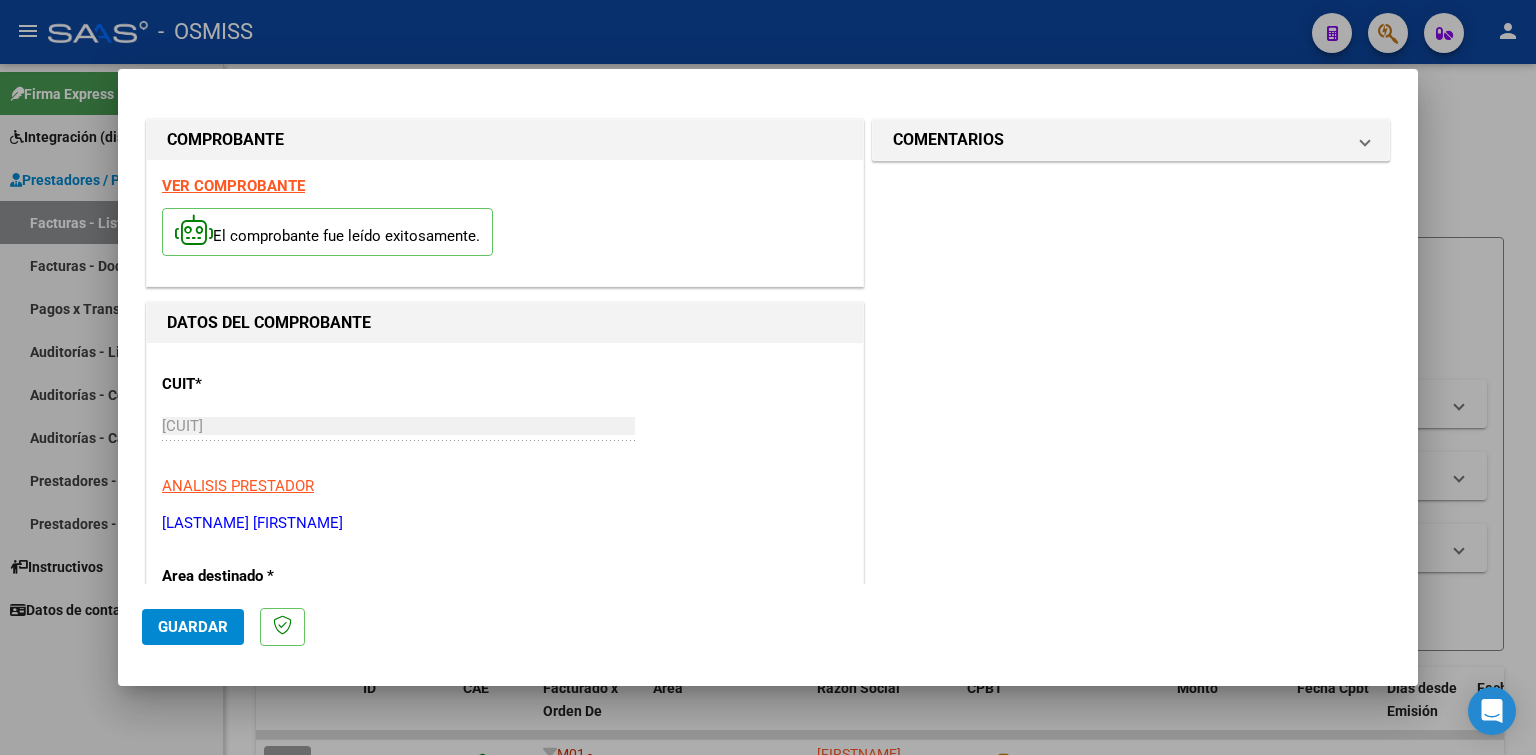 scroll, scrollTop: 300, scrollLeft: 0, axis: vertical 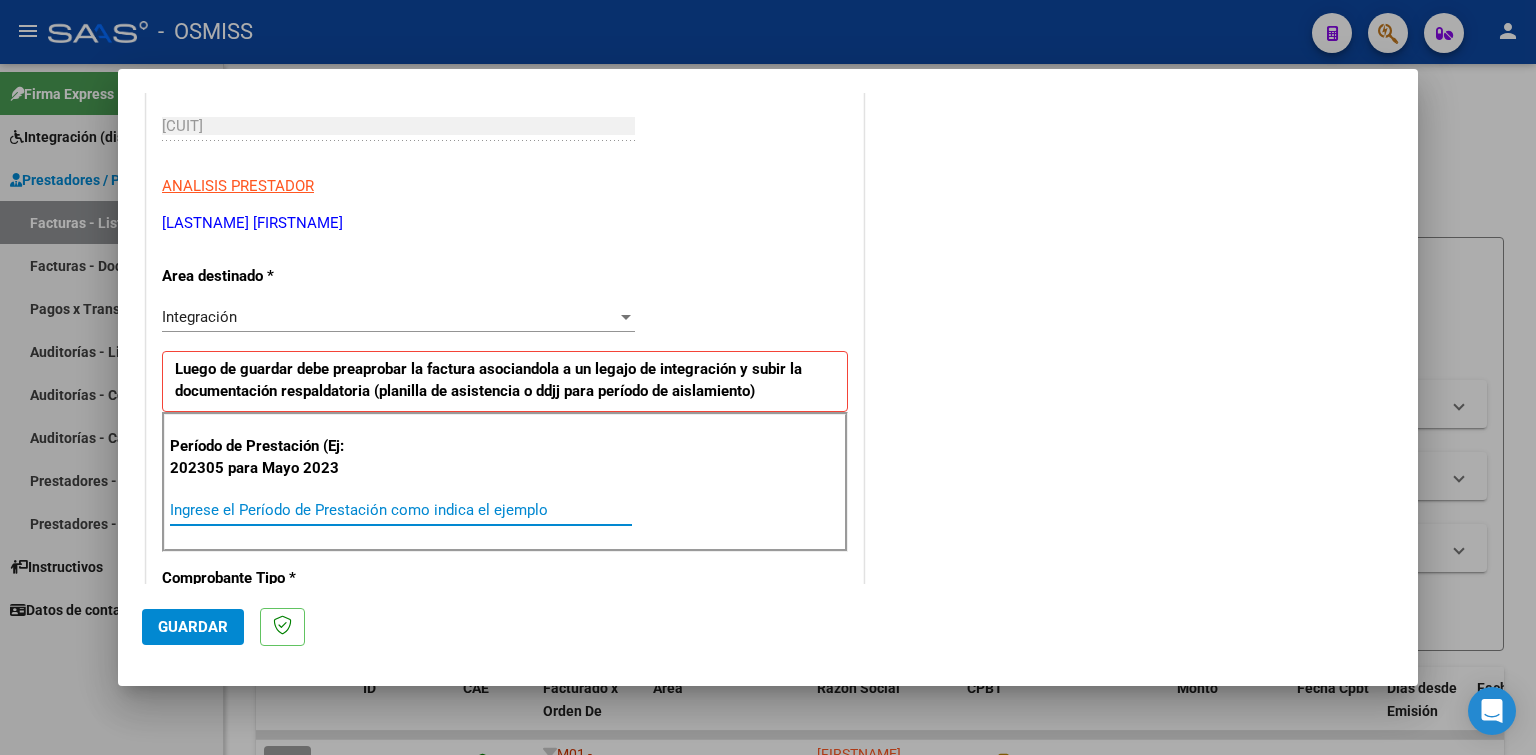 paste on "202507" 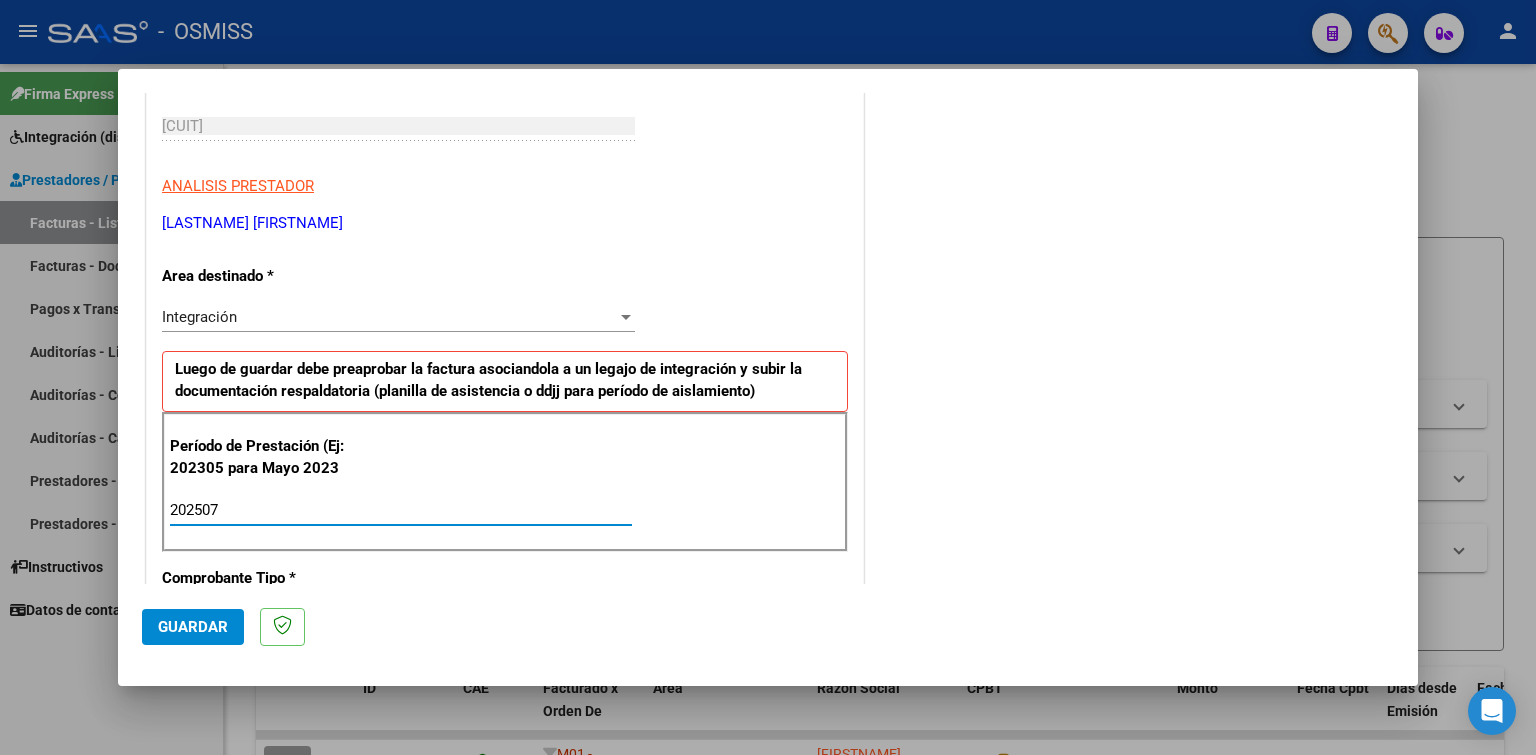 type on "202507" 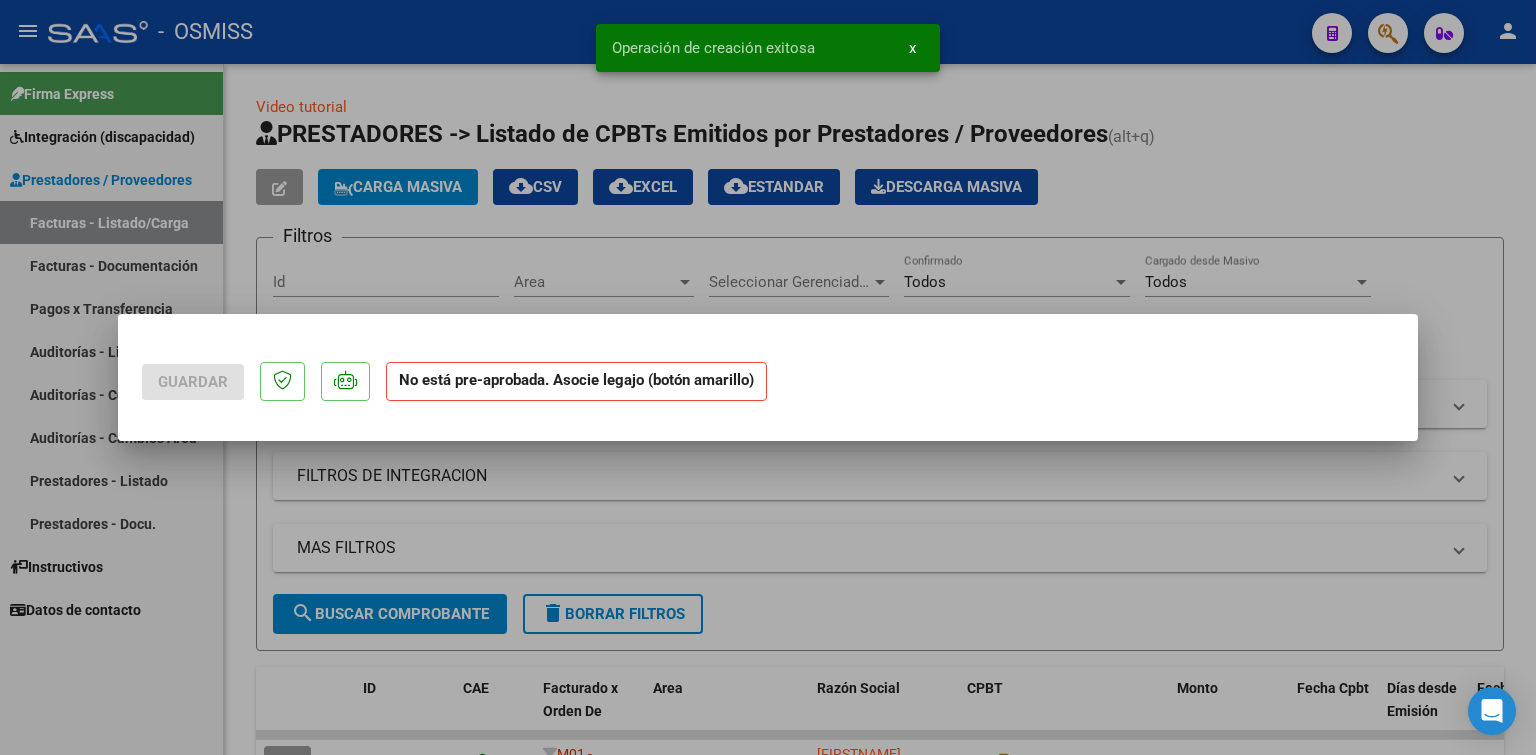 scroll, scrollTop: 0, scrollLeft: 0, axis: both 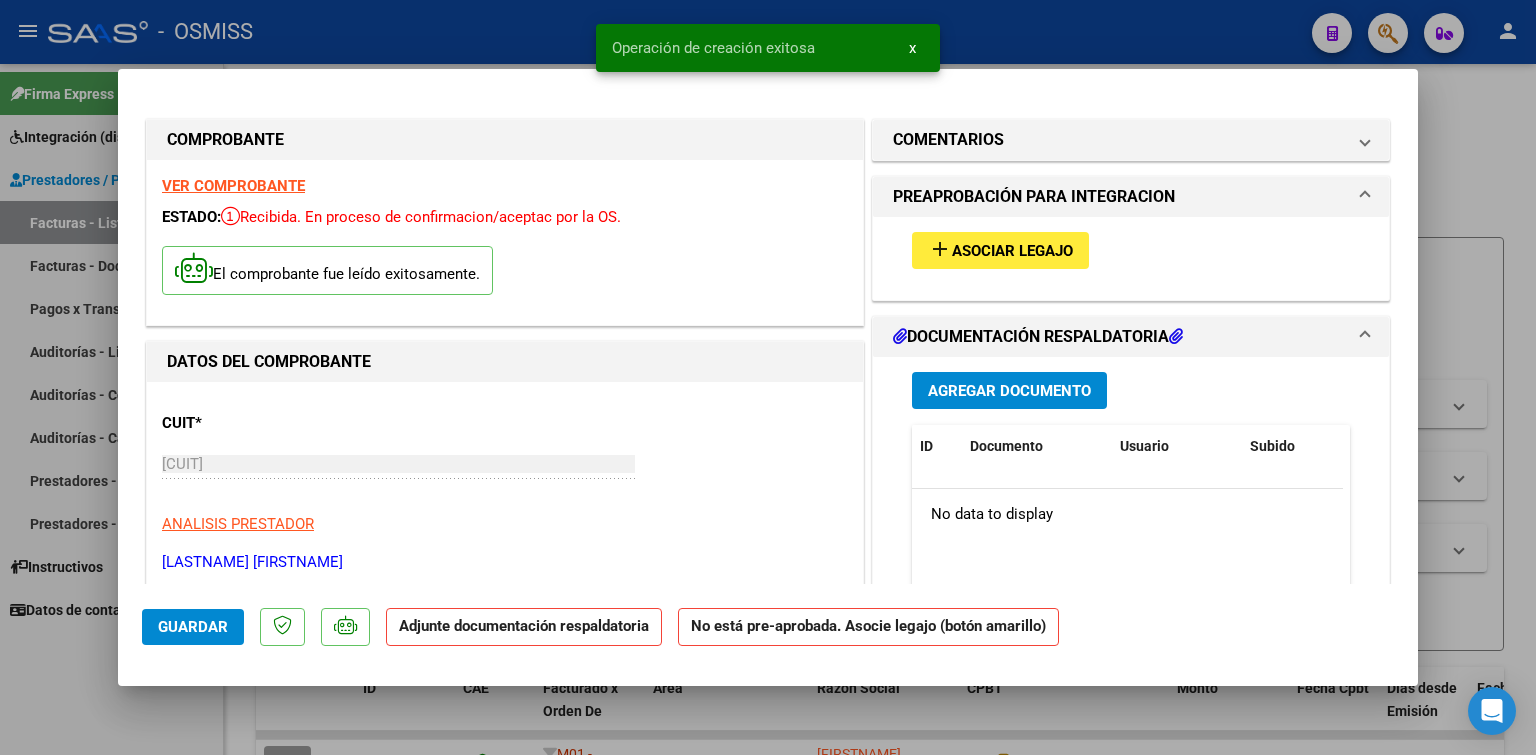 click on "Asociar Legajo" at bounding box center (1012, 251) 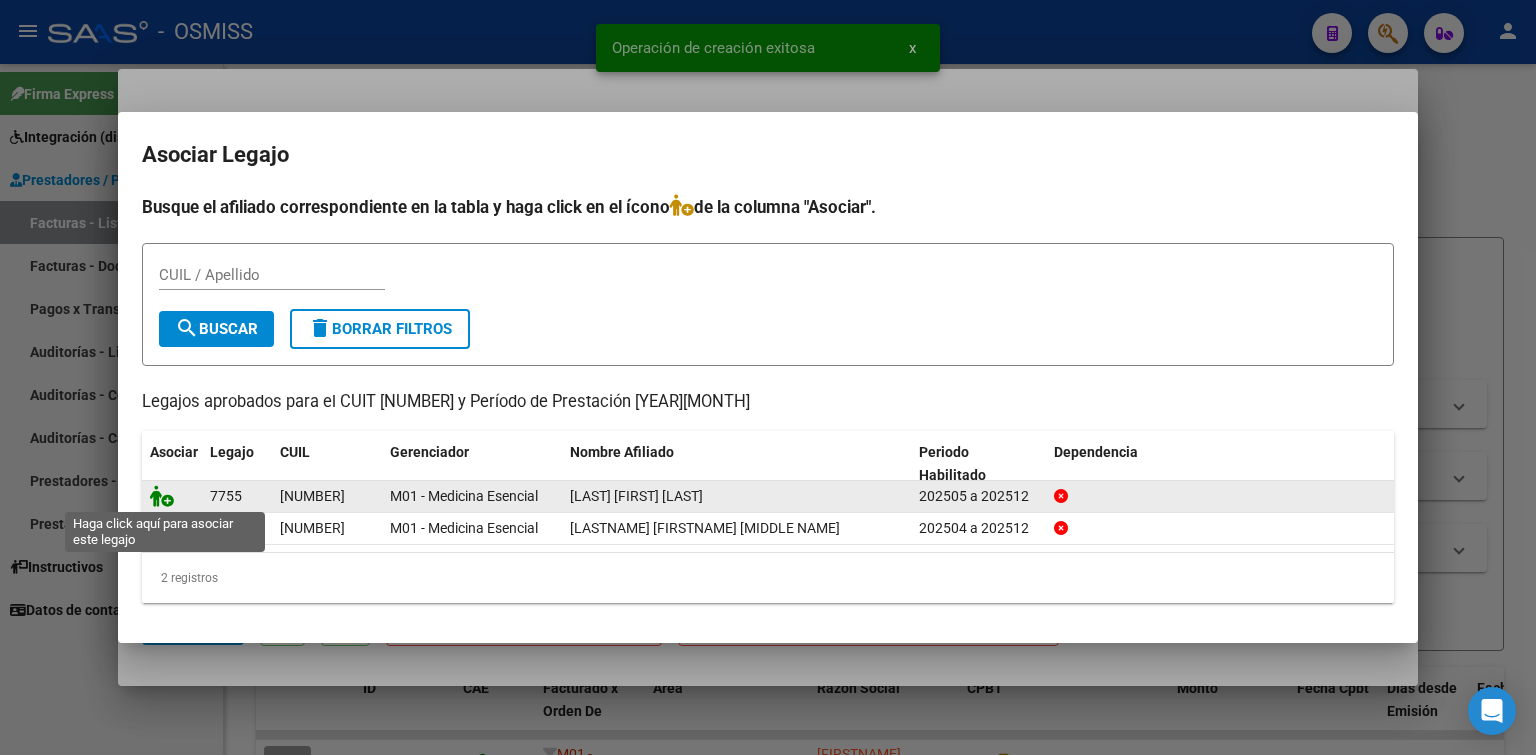 click 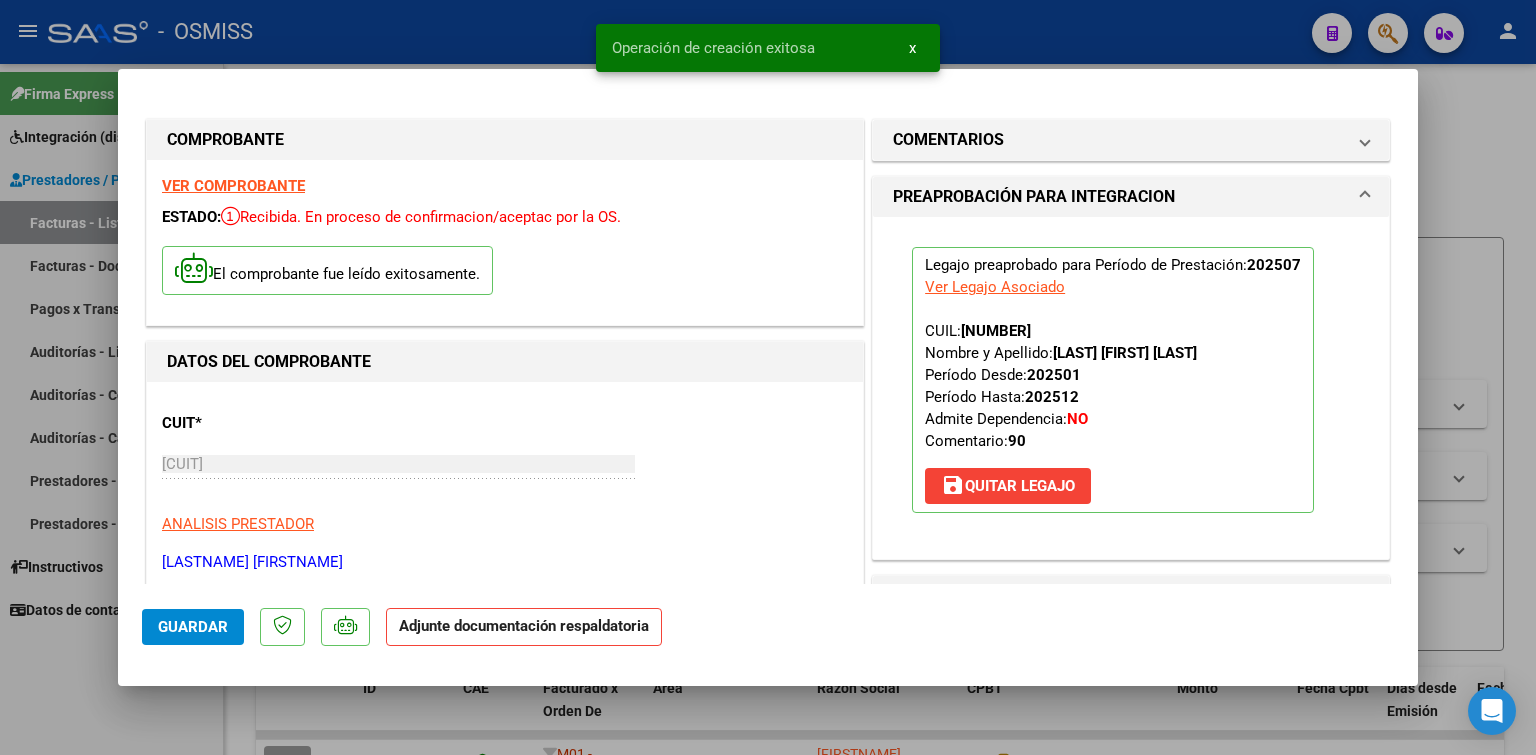 scroll, scrollTop: 400, scrollLeft: 0, axis: vertical 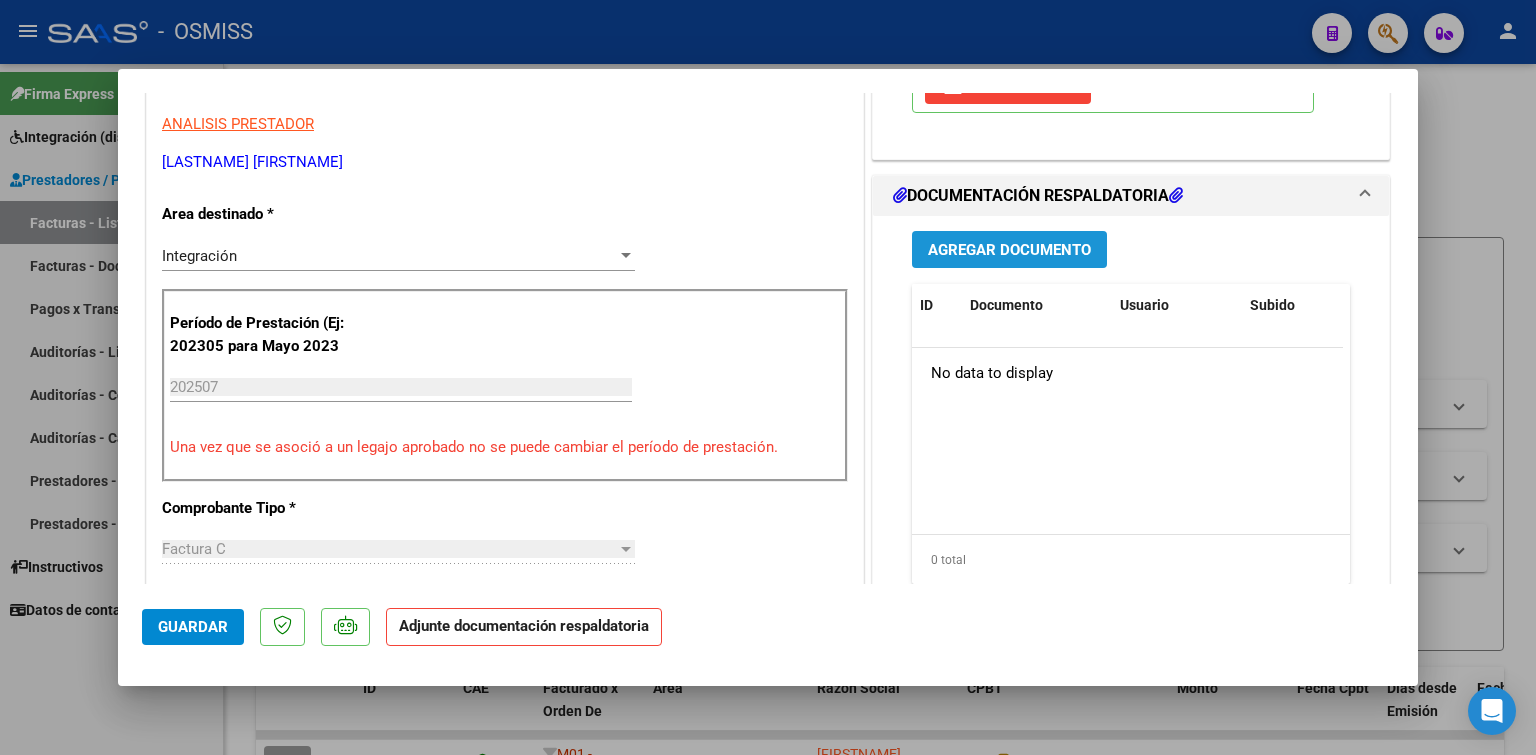 click on "Agregar Documento" at bounding box center [1009, 250] 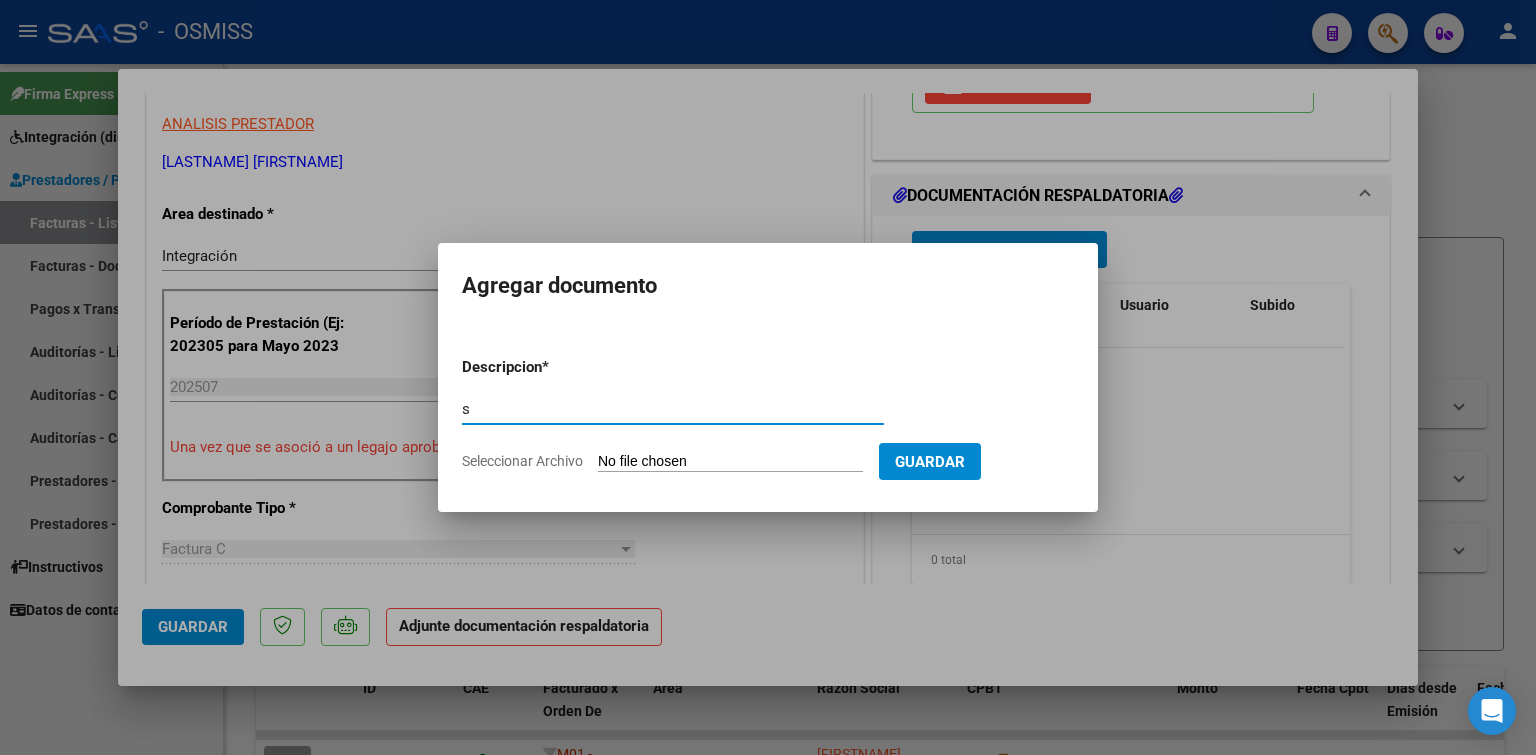 type on "s" 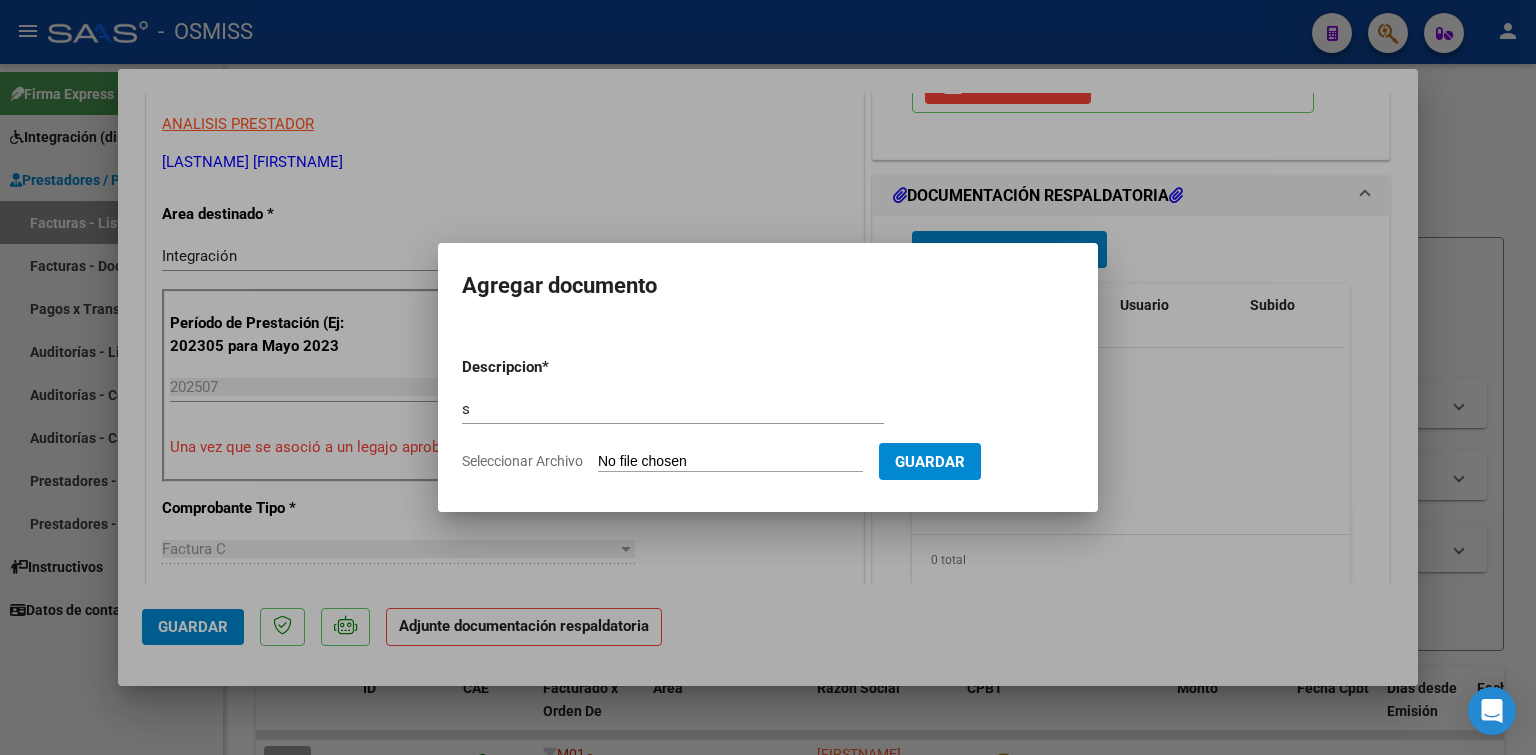 click on "Seleccionar Archivo" at bounding box center [730, 462] 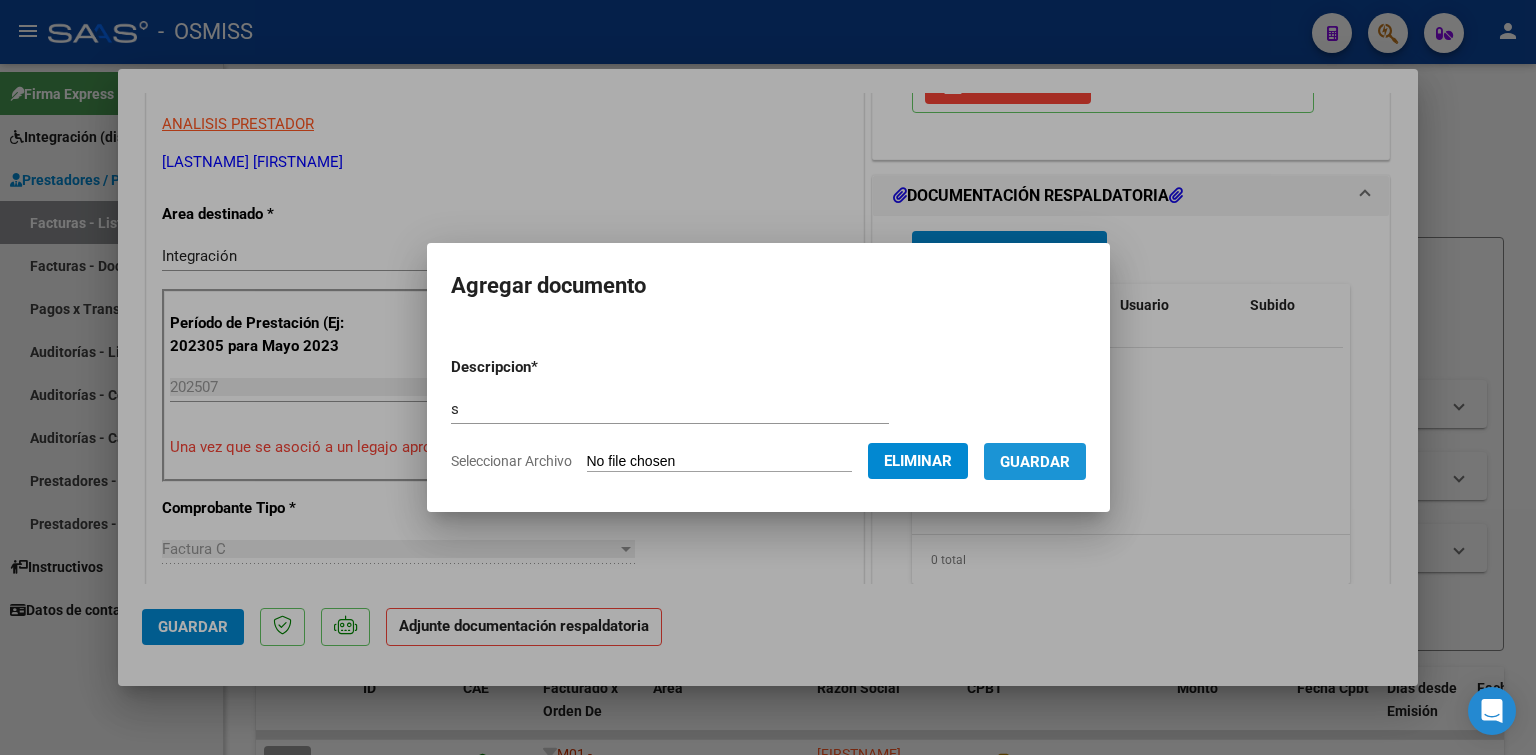 click on "Guardar" at bounding box center (1035, 462) 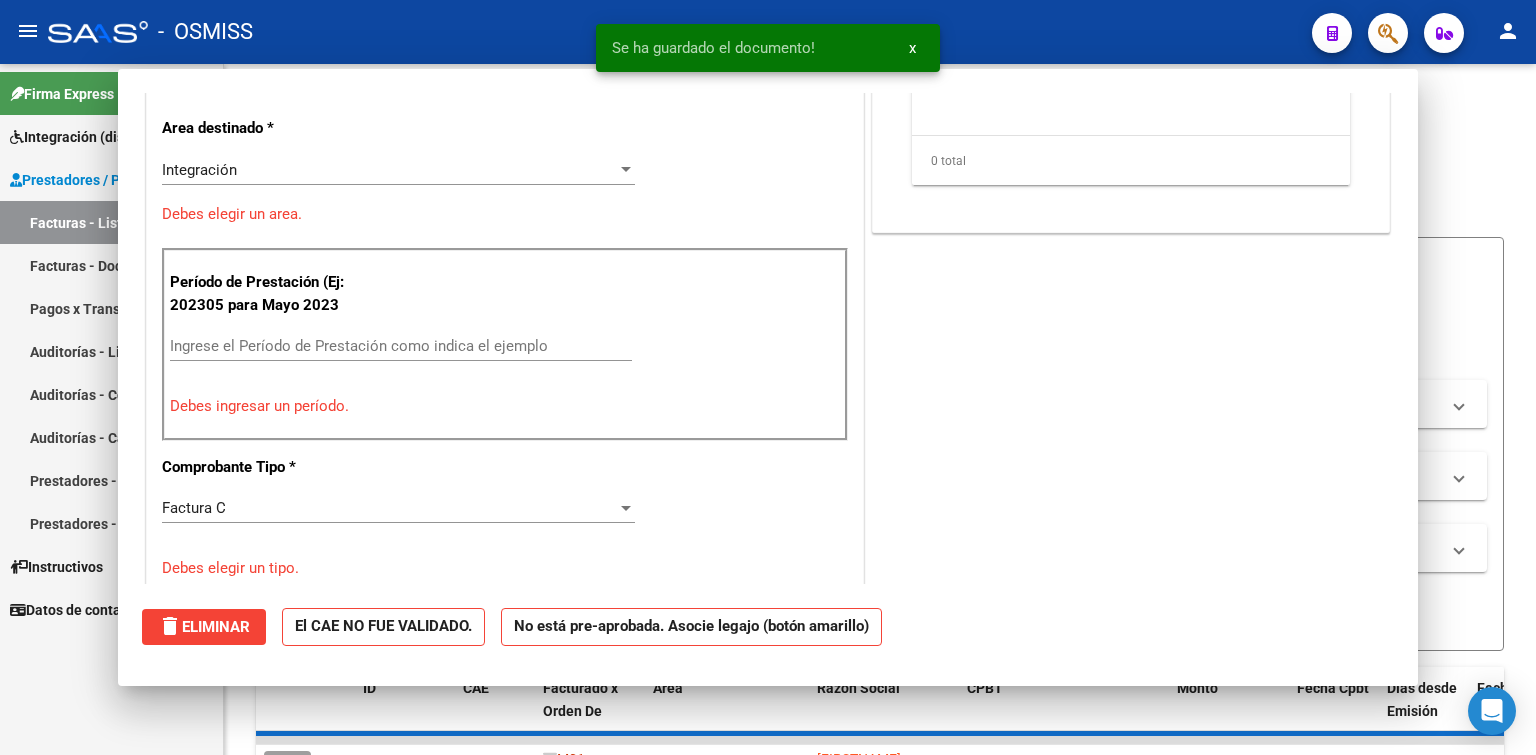 scroll, scrollTop: 0, scrollLeft: 0, axis: both 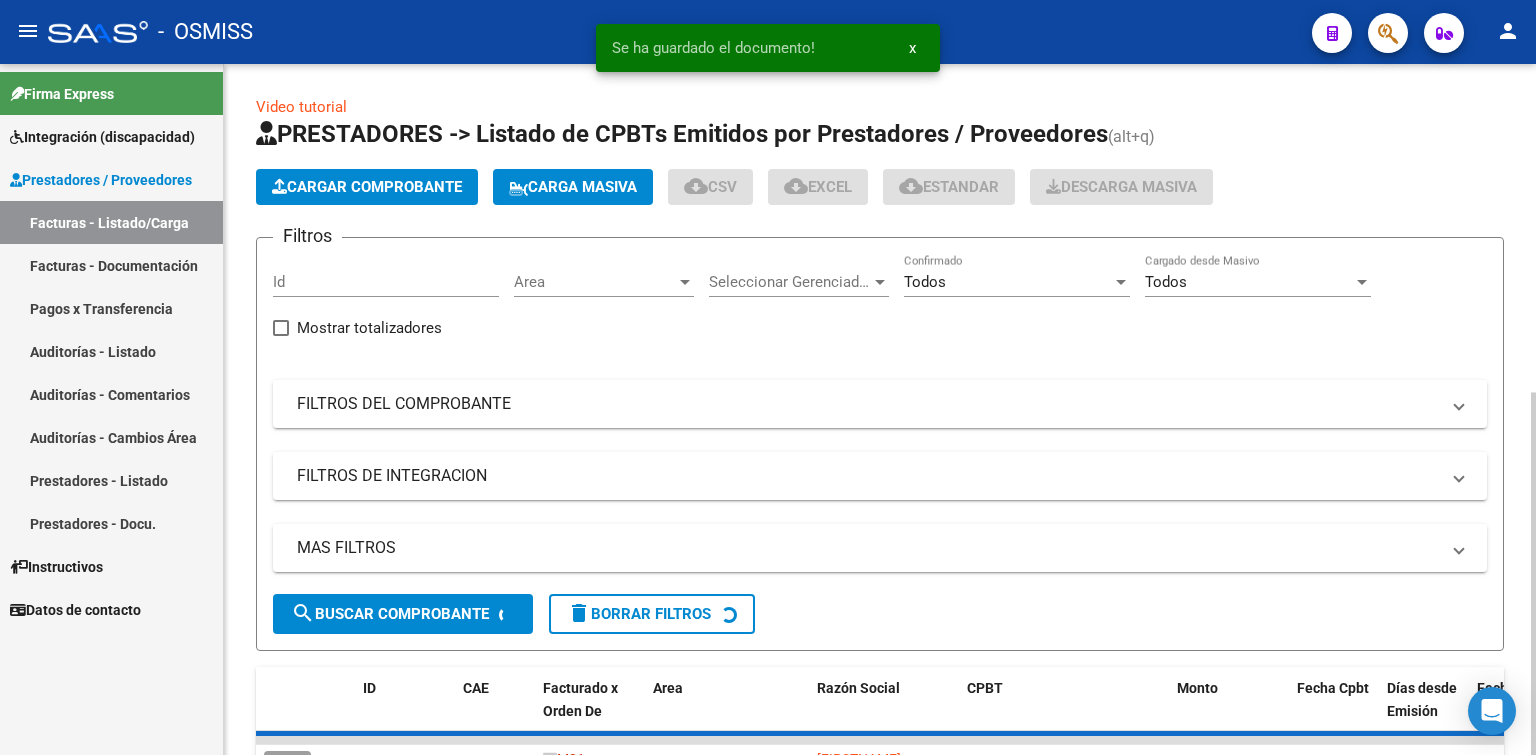 click on "Cargar Comprobante" 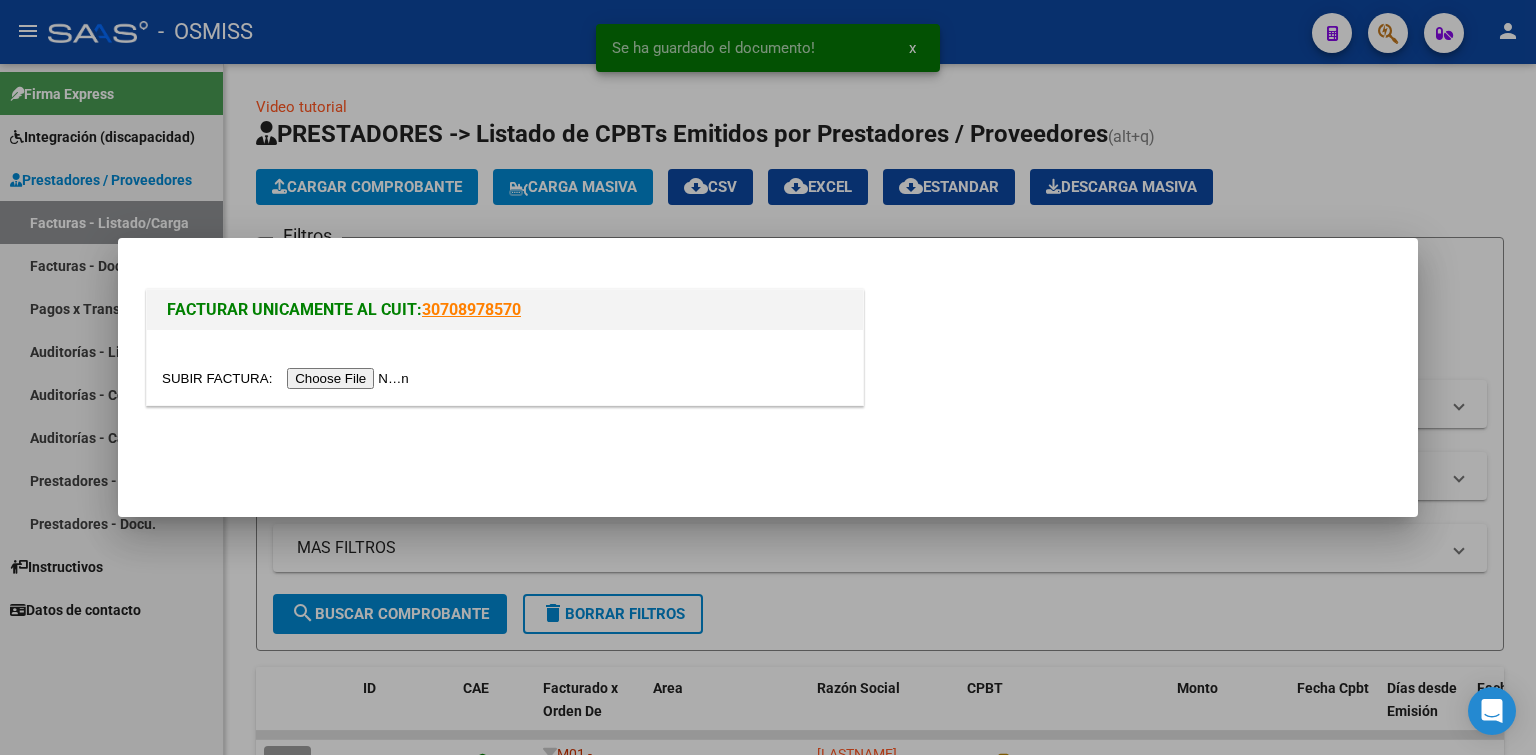 click at bounding box center [288, 378] 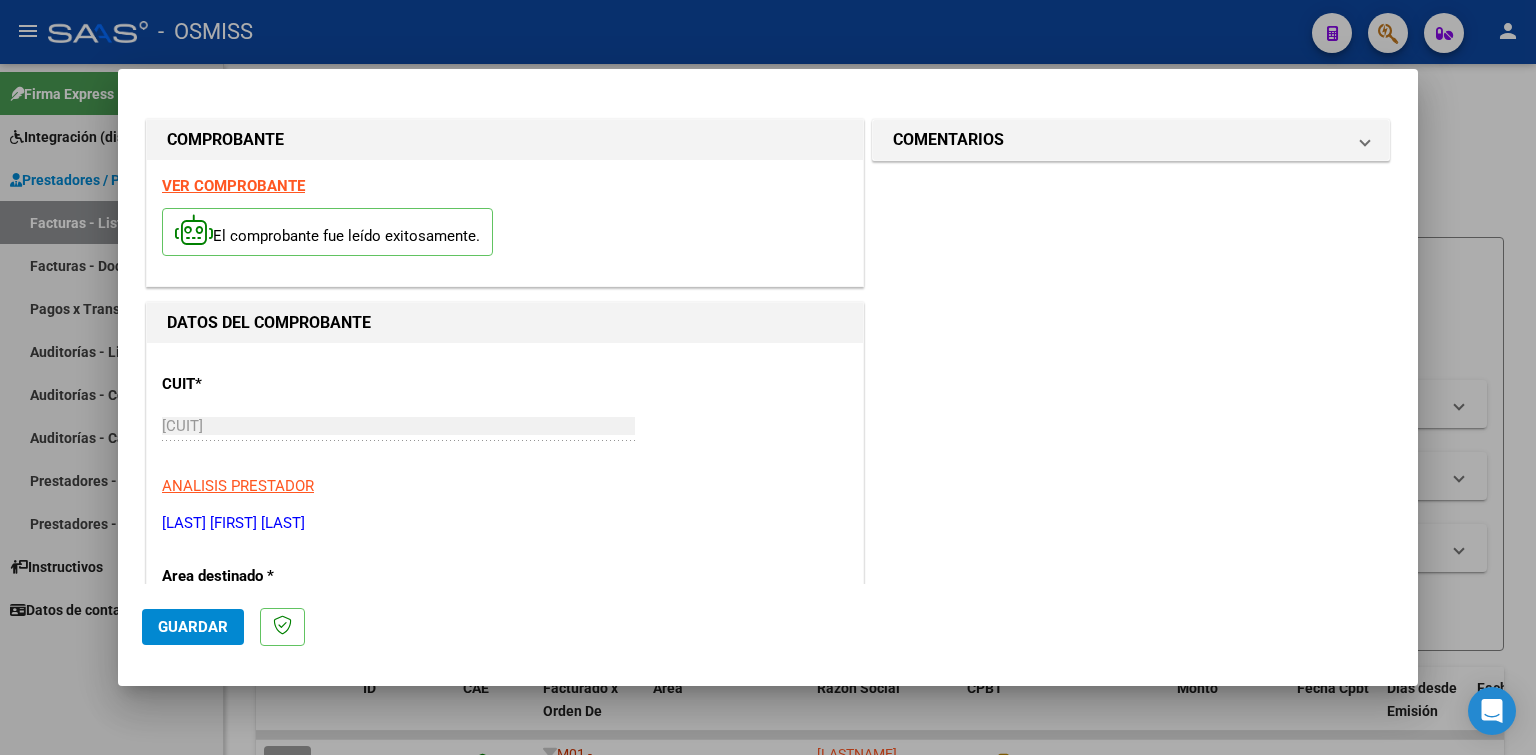 scroll, scrollTop: 300, scrollLeft: 0, axis: vertical 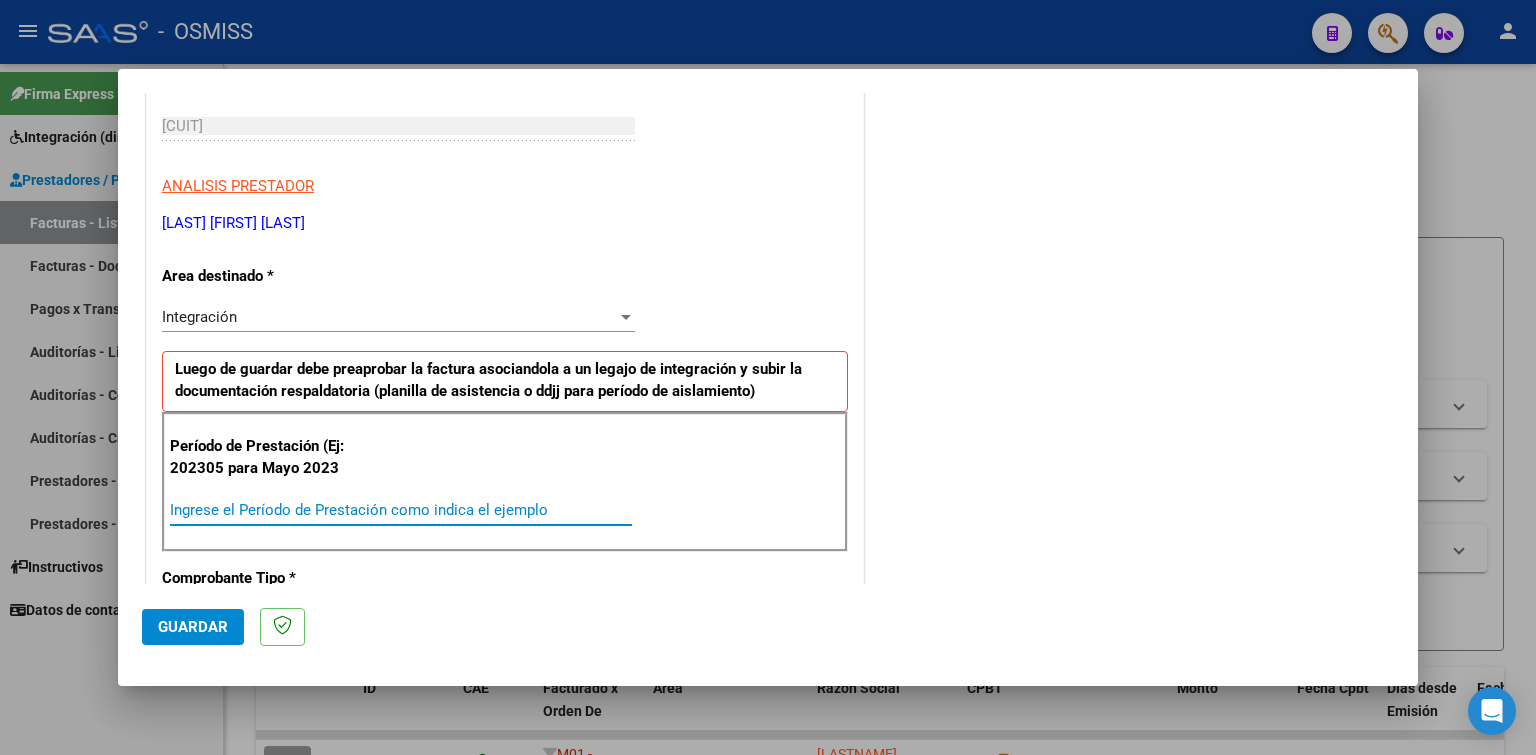 paste on "202507" 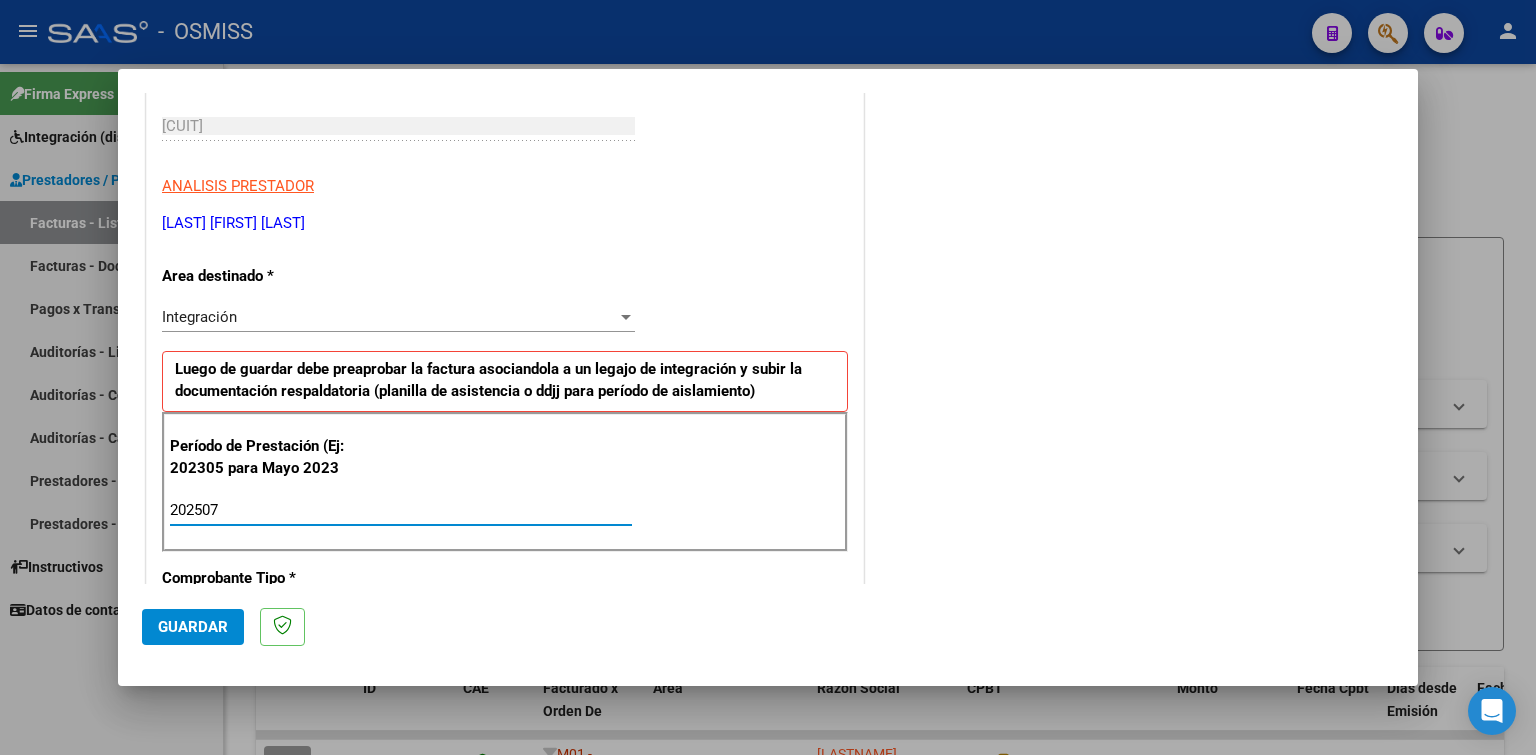 type on "202507" 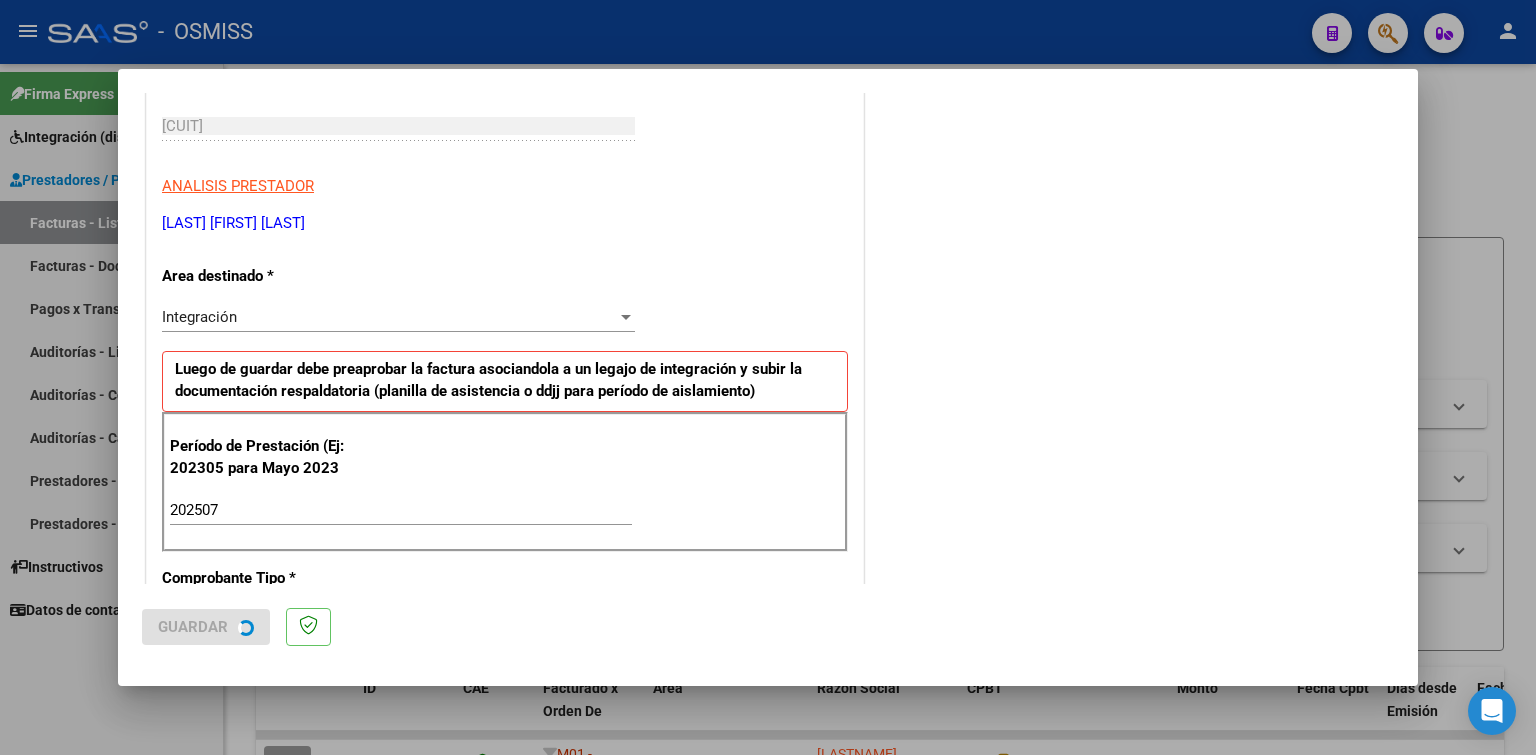 scroll, scrollTop: 0, scrollLeft: 0, axis: both 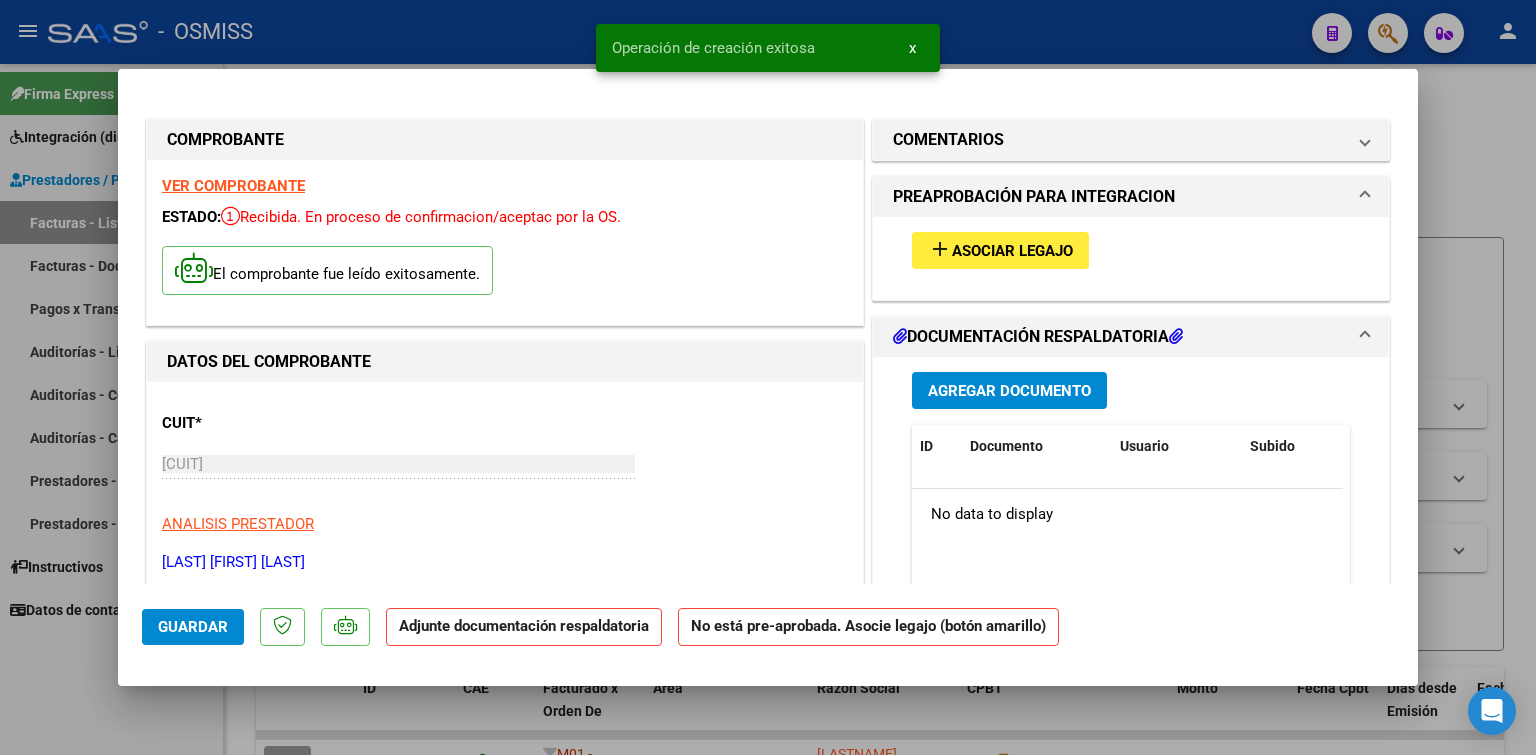 click on "Asociar Legajo" at bounding box center [1012, 251] 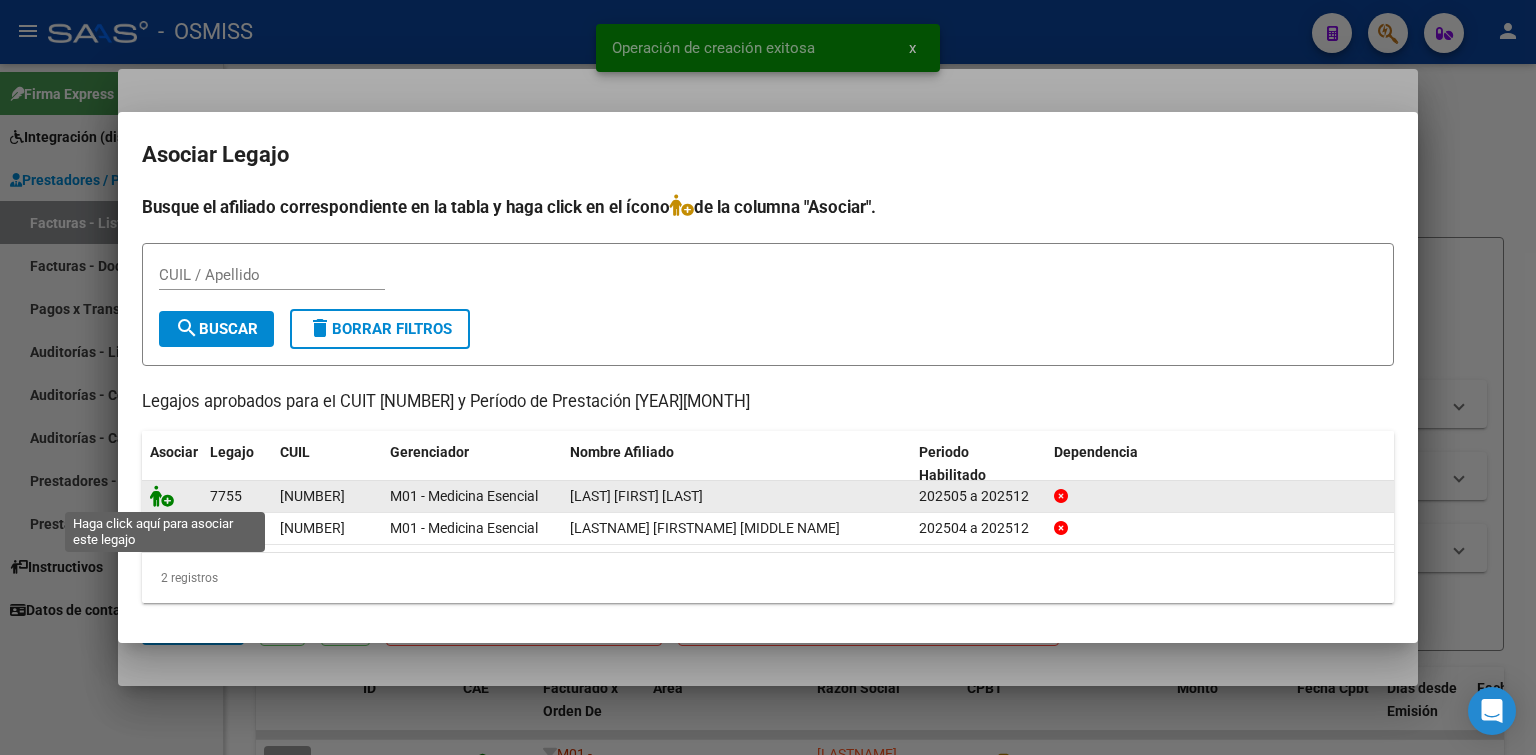 click 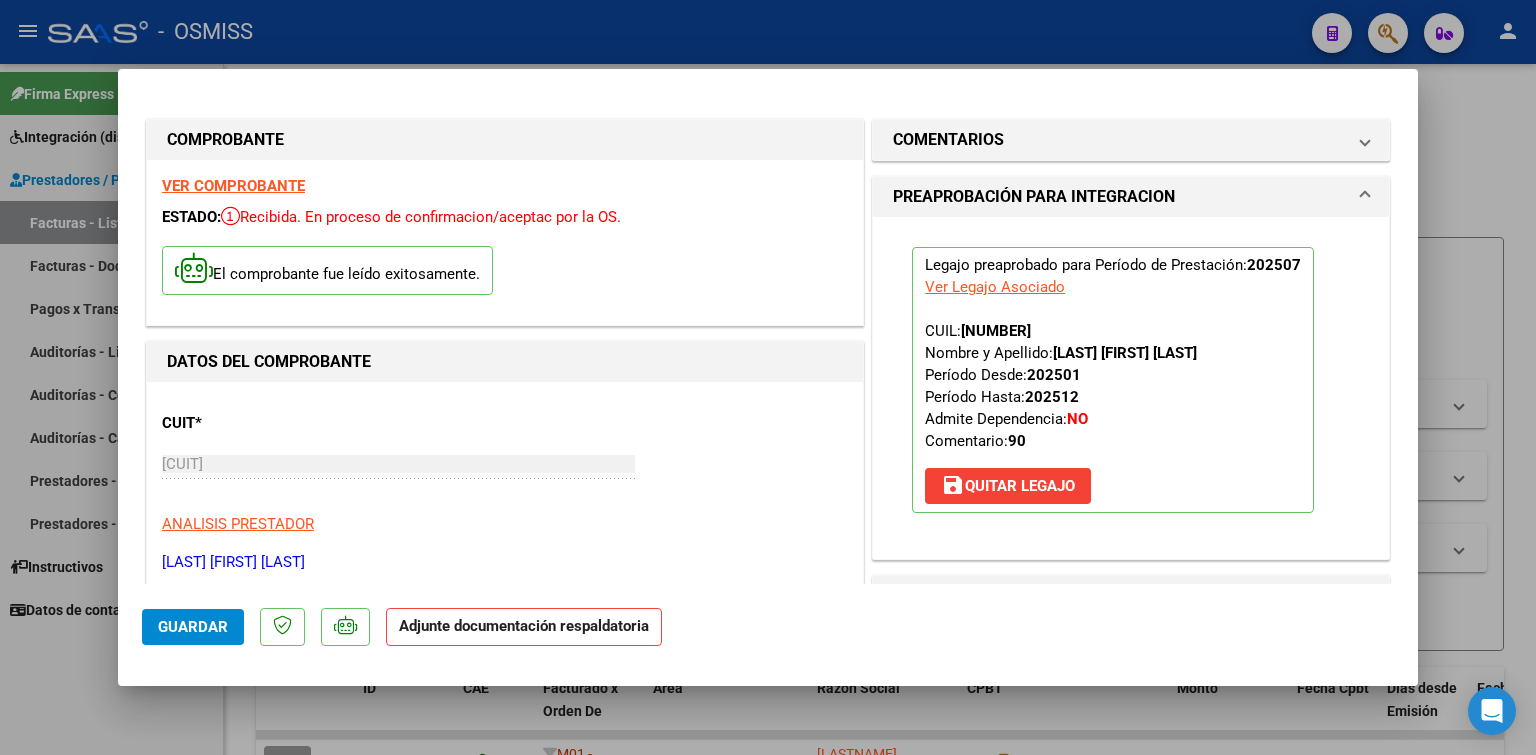 scroll, scrollTop: 300, scrollLeft: 0, axis: vertical 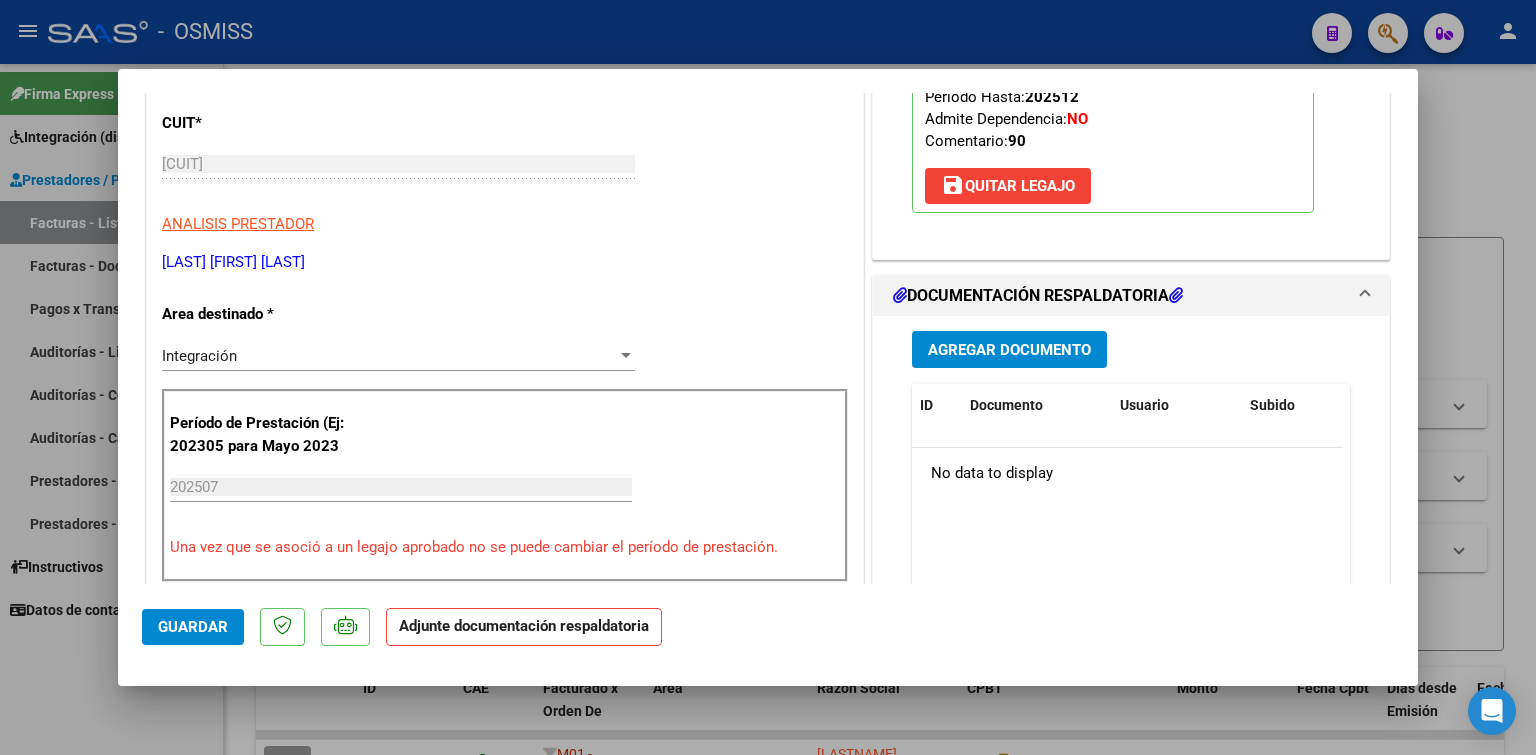click on "Agregar Documento" at bounding box center (1009, 349) 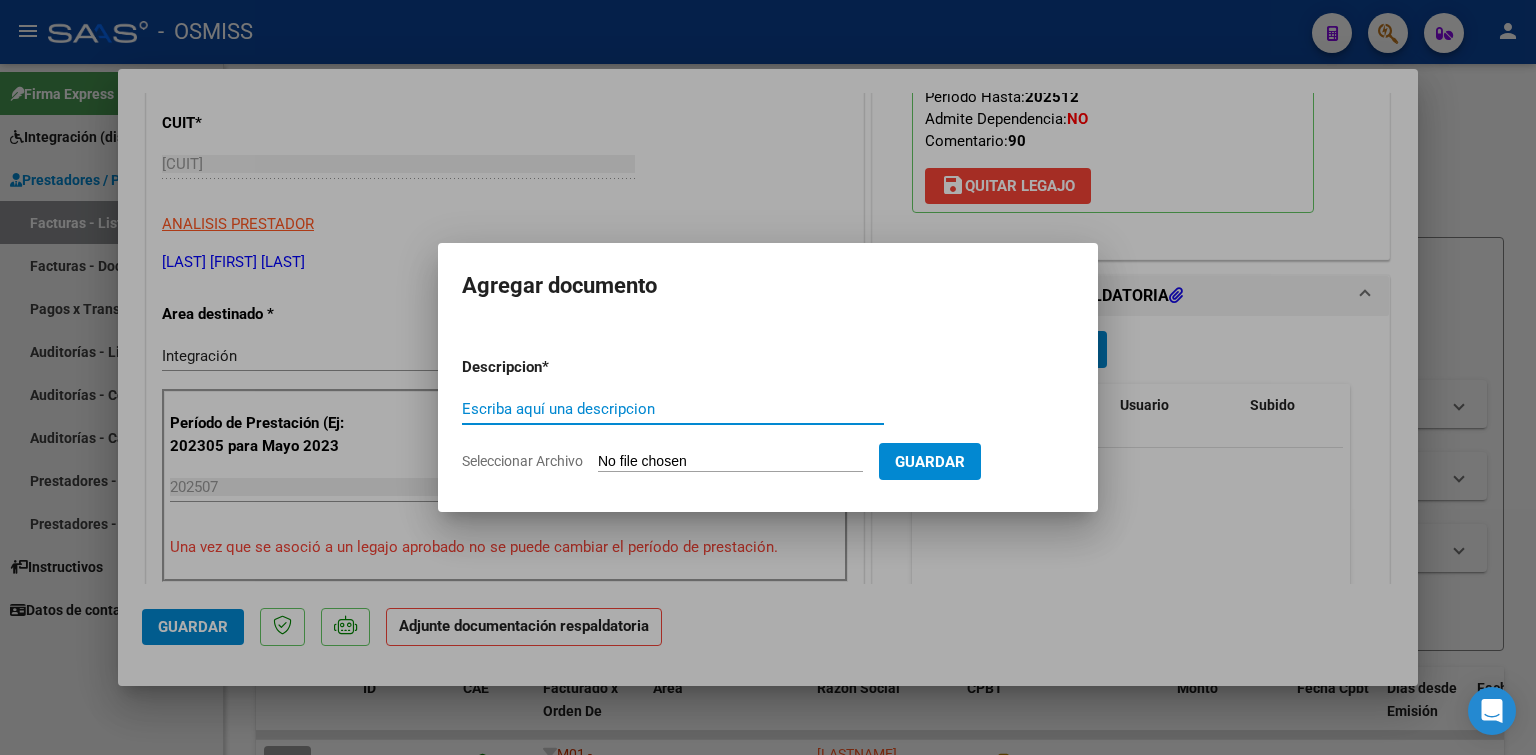 click on "Seleccionar Archivo" at bounding box center (730, 462) 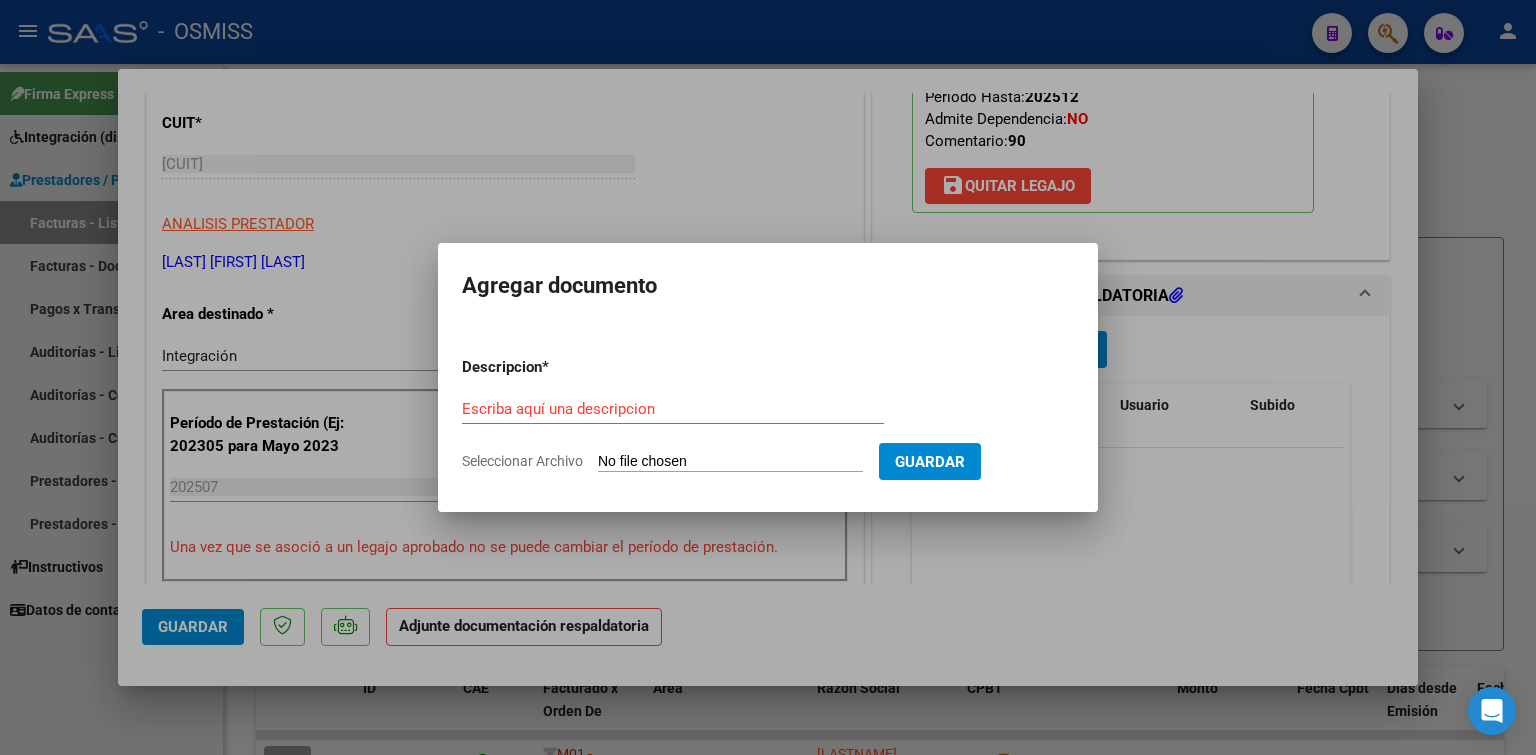type on "C:\fakepath\[NAME] [MONTH] [YEAR].pdf" 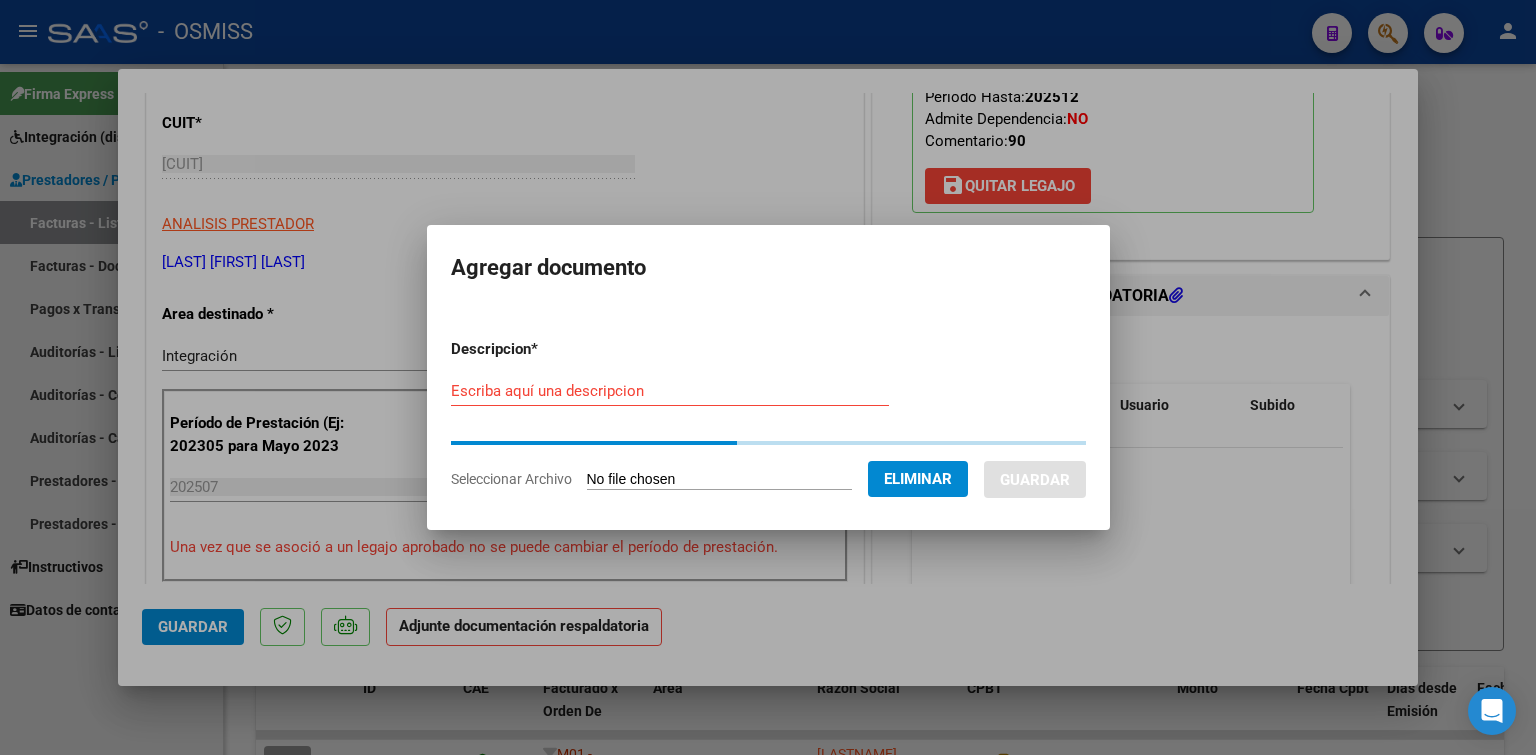 click on "Escriba aquí una descripcion" at bounding box center (670, 391) 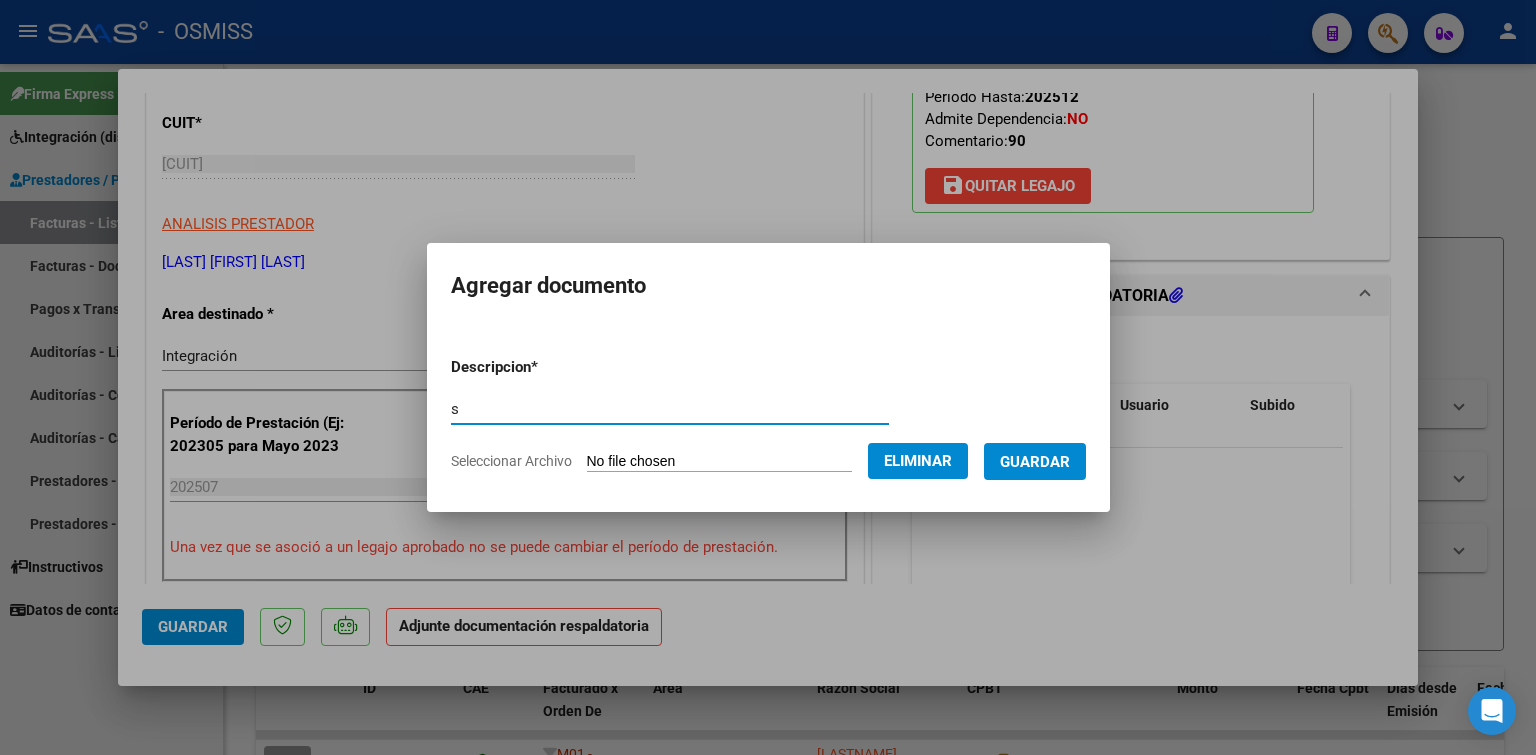 type on "s" 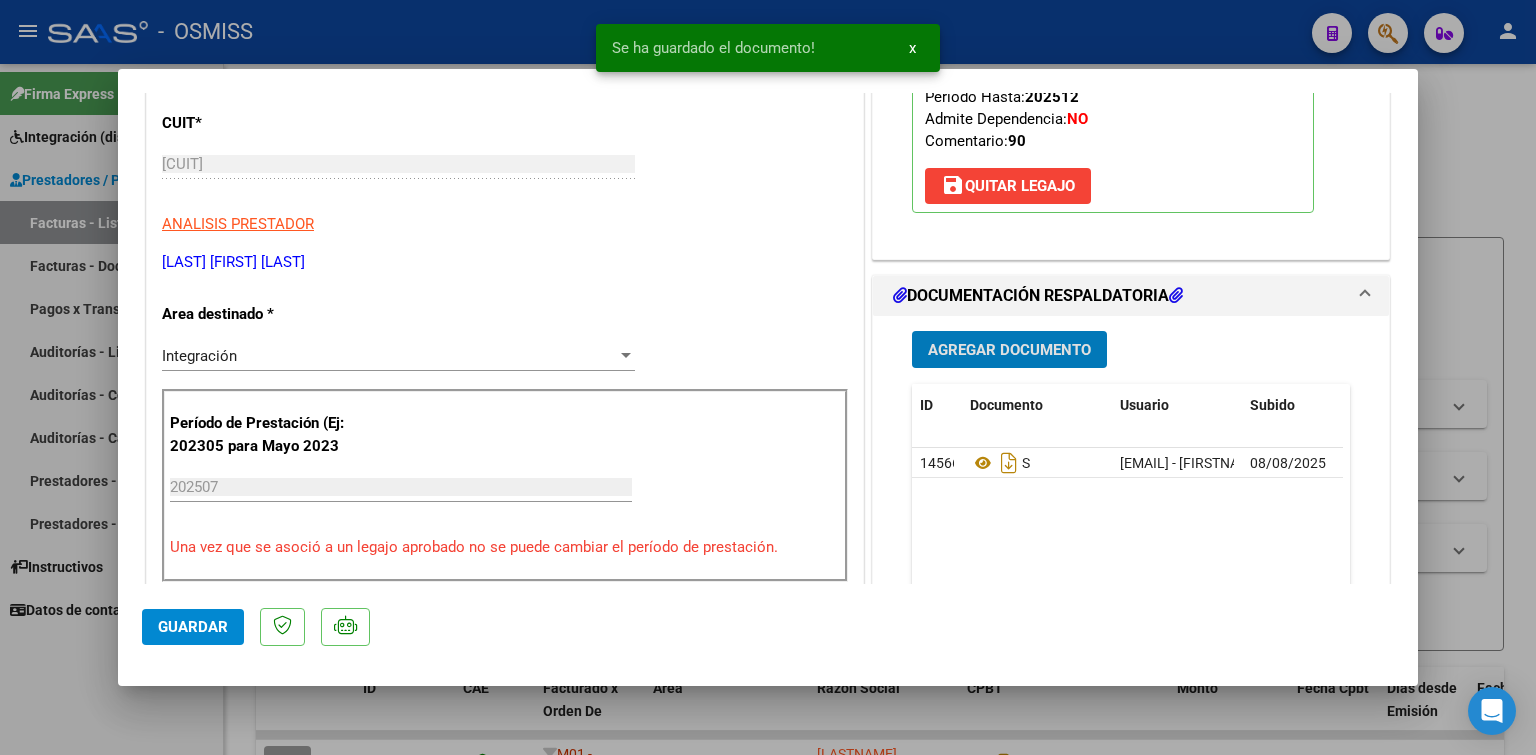 type 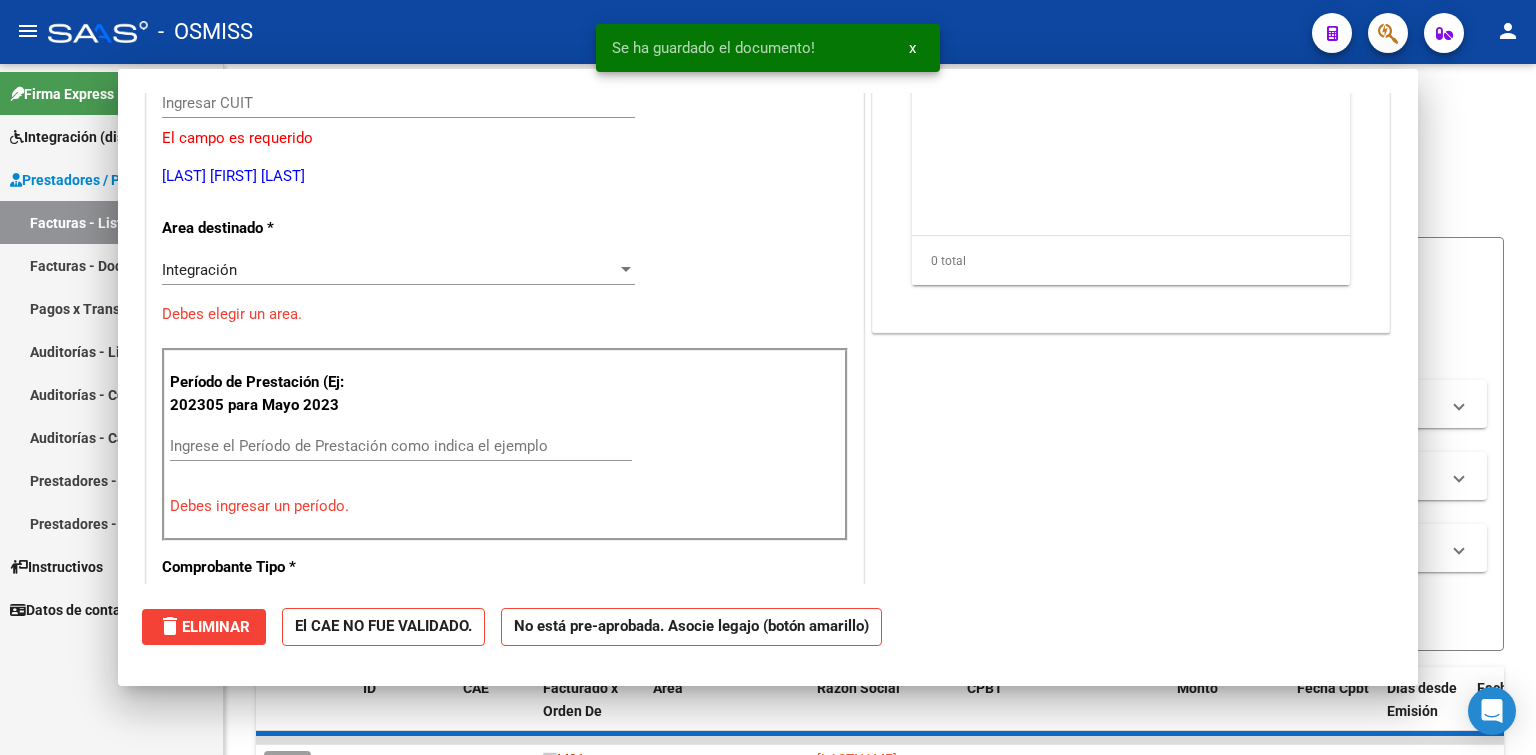 scroll, scrollTop: 239, scrollLeft: 0, axis: vertical 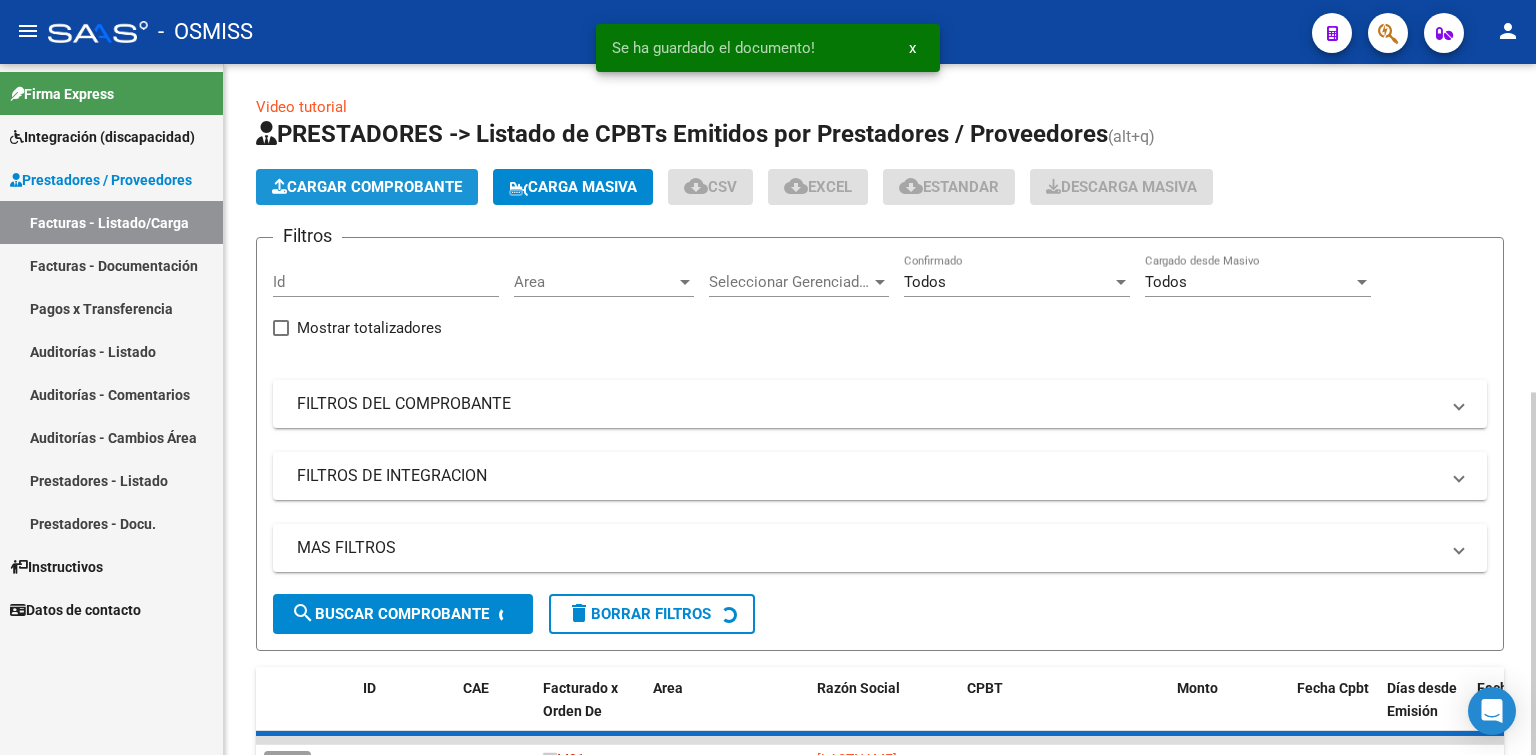 click on "Cargar Comprobante" 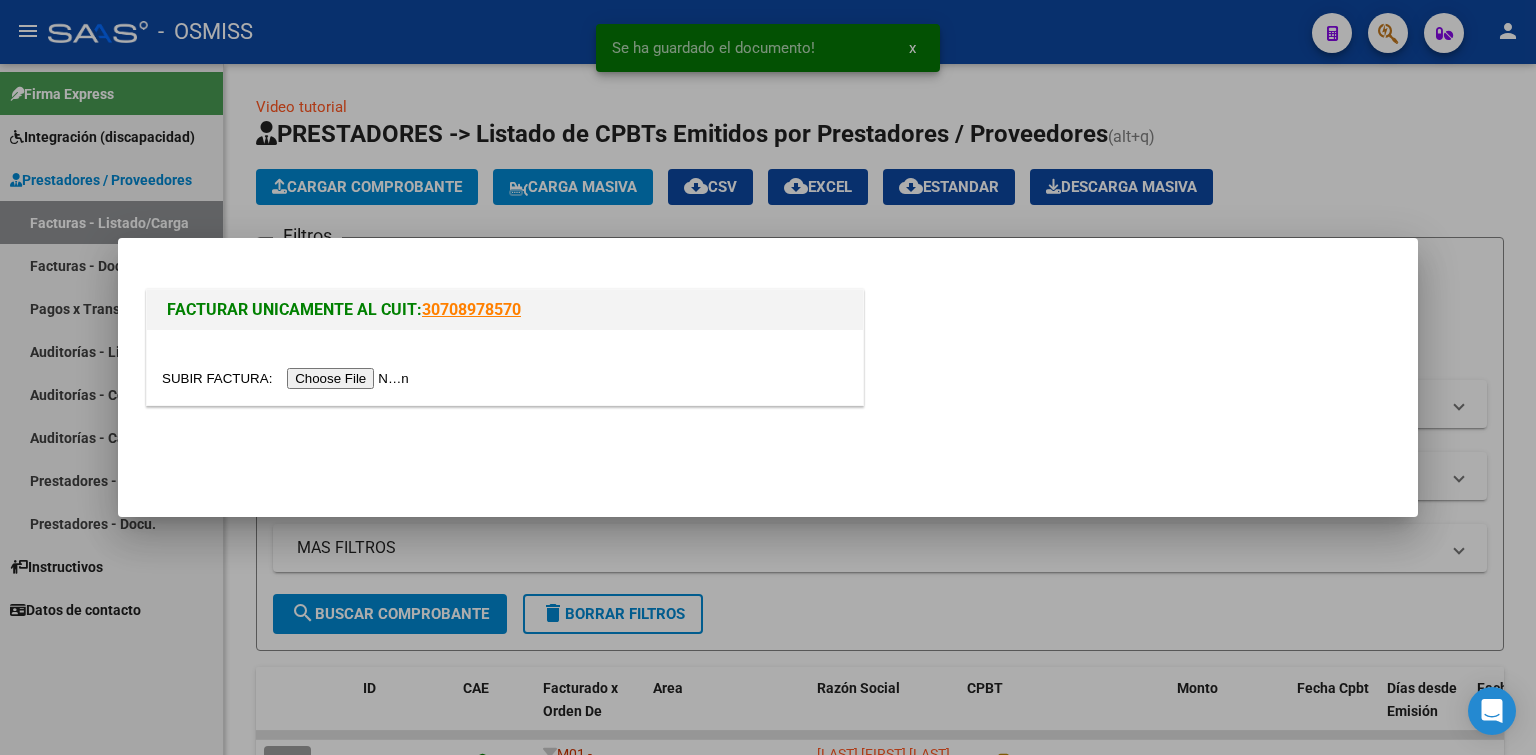 click at bounding box center [288, 378] 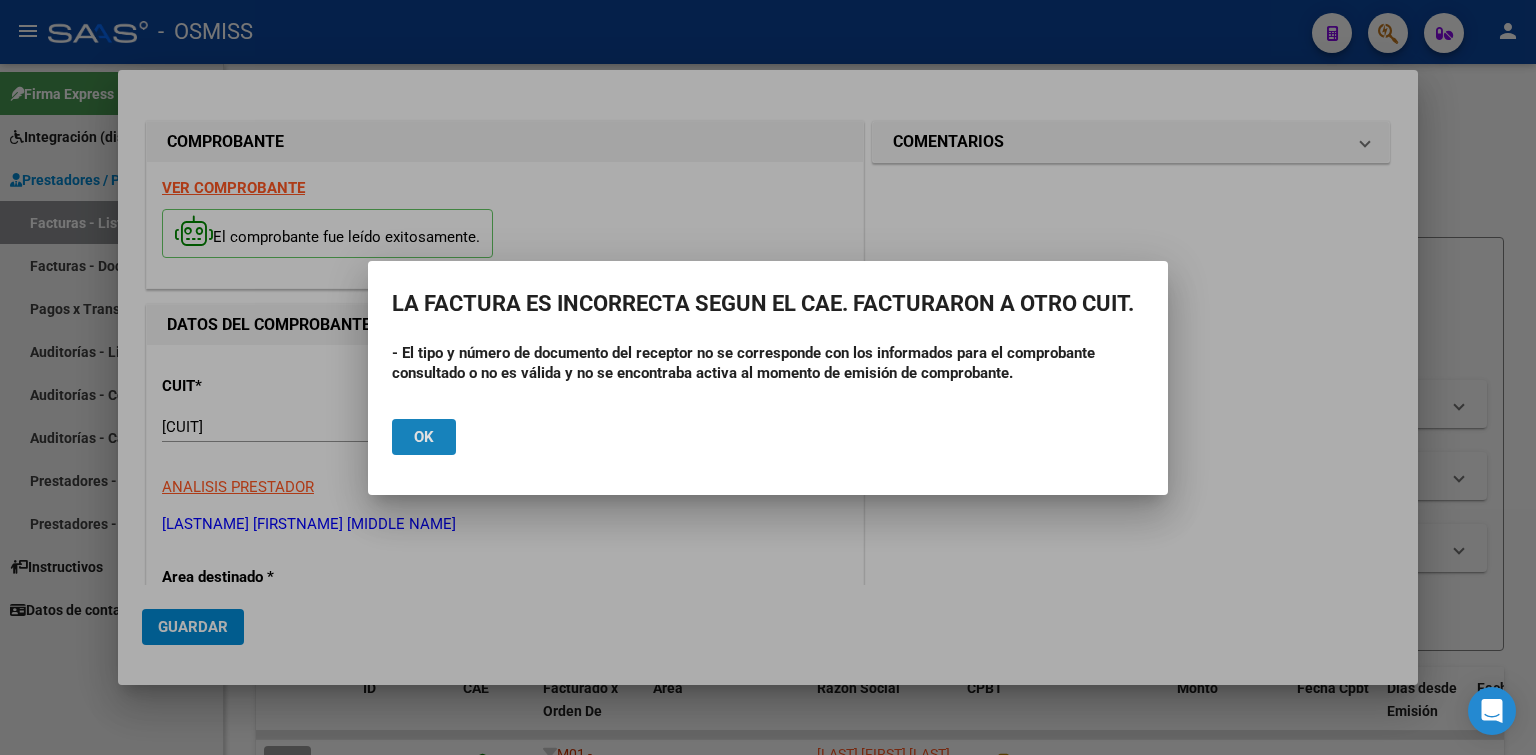 click on "Ok" 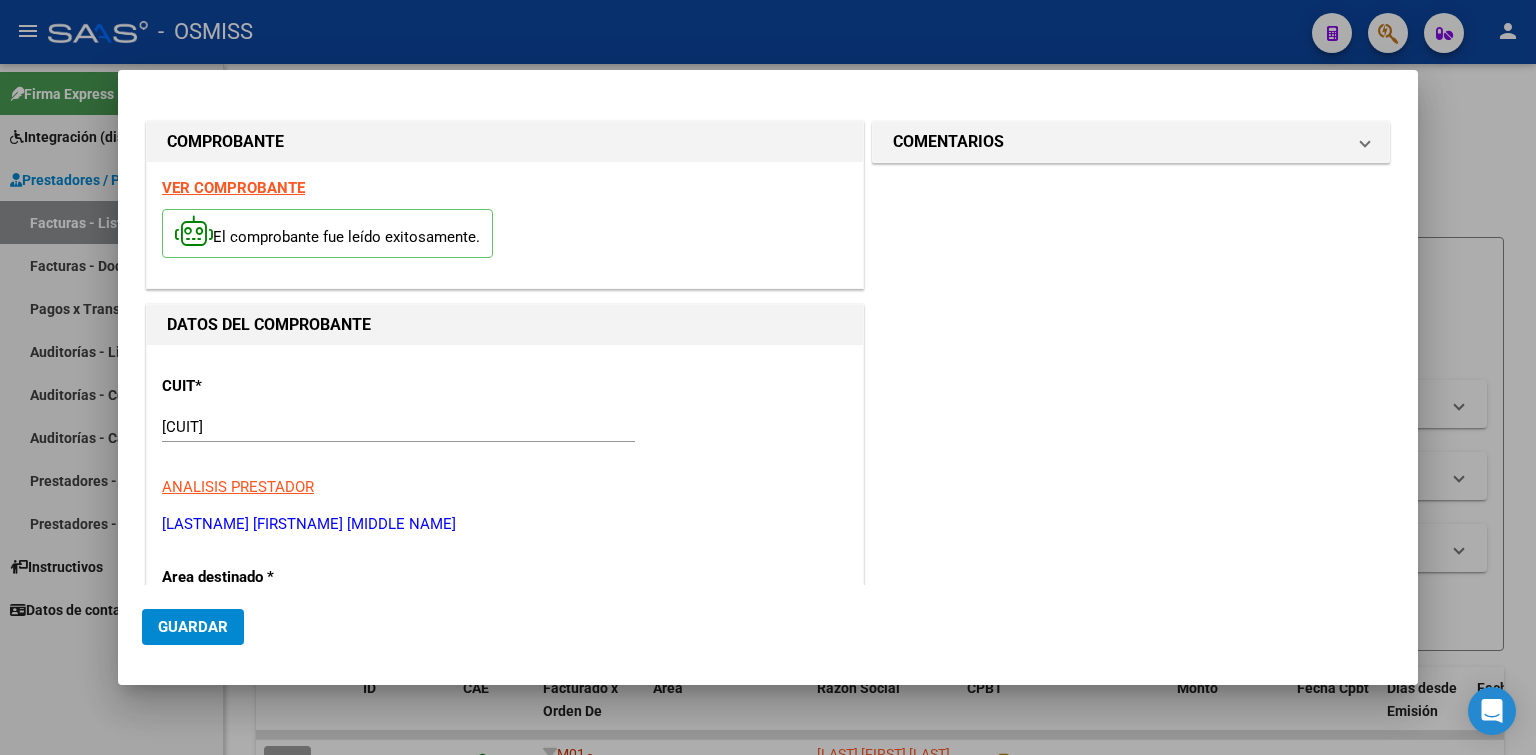 scroll, scrollTop: 300, scrollLeft: 0, axis: vertical 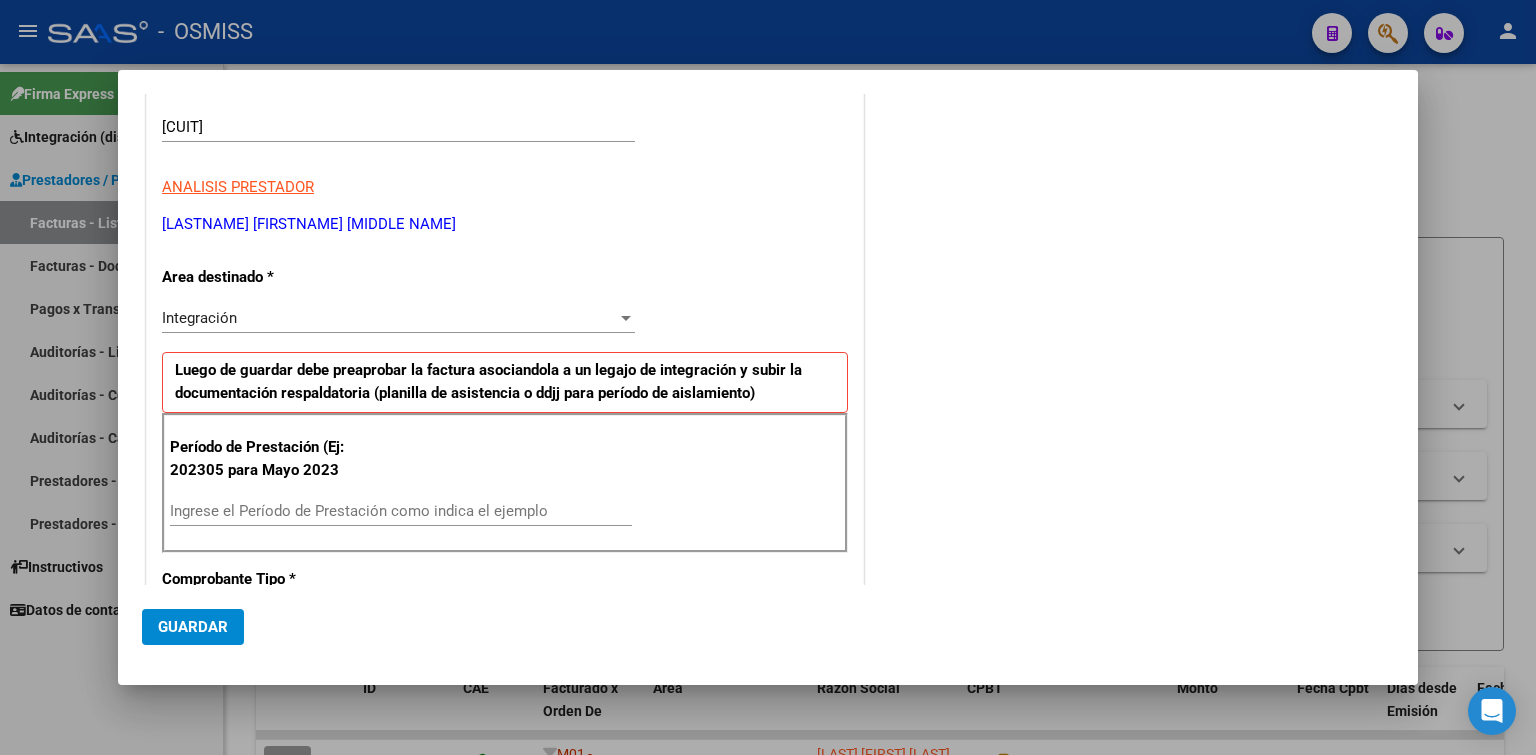 click on "Ingrese el Período de Prestación como indica el ejemplo" at bounding box center [401, 511] 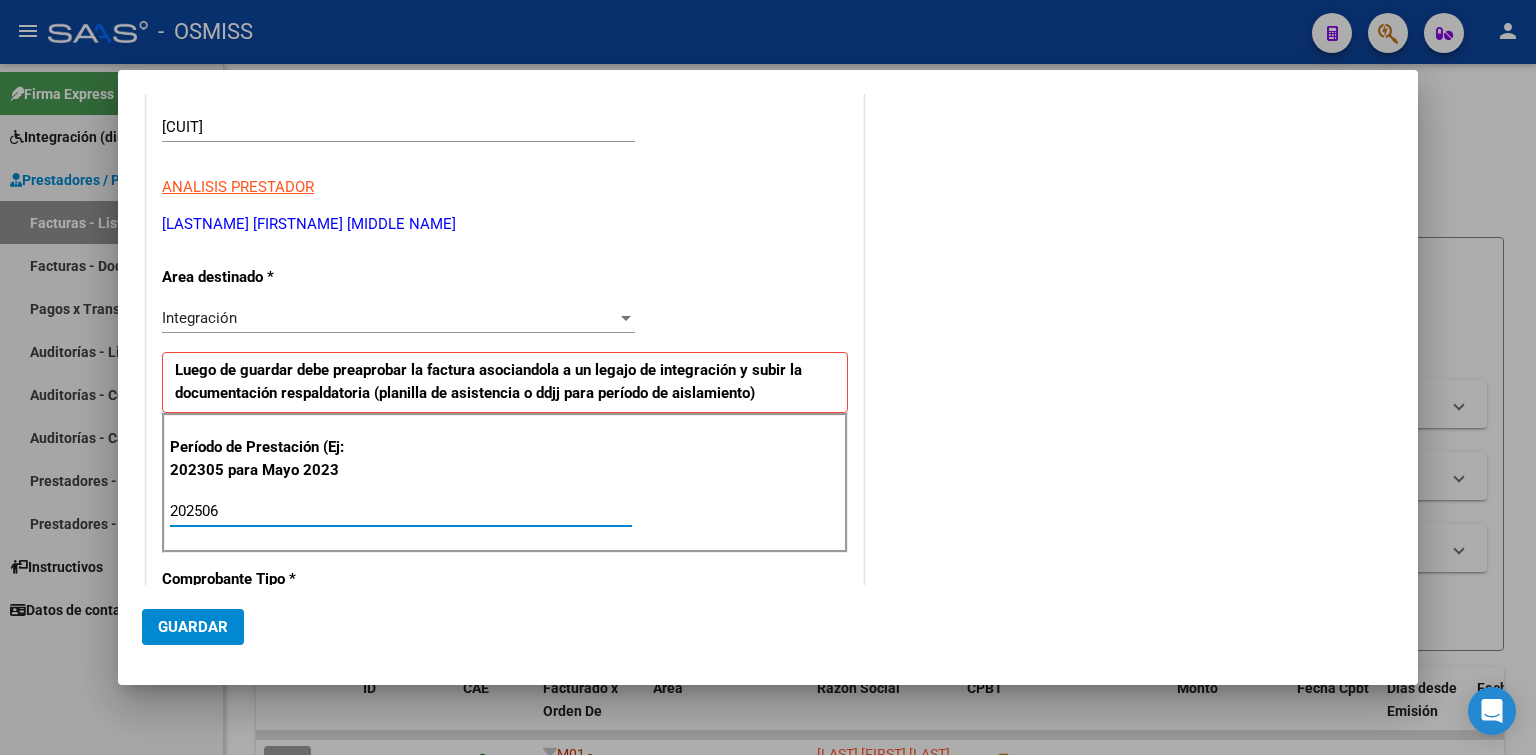type on "202506" 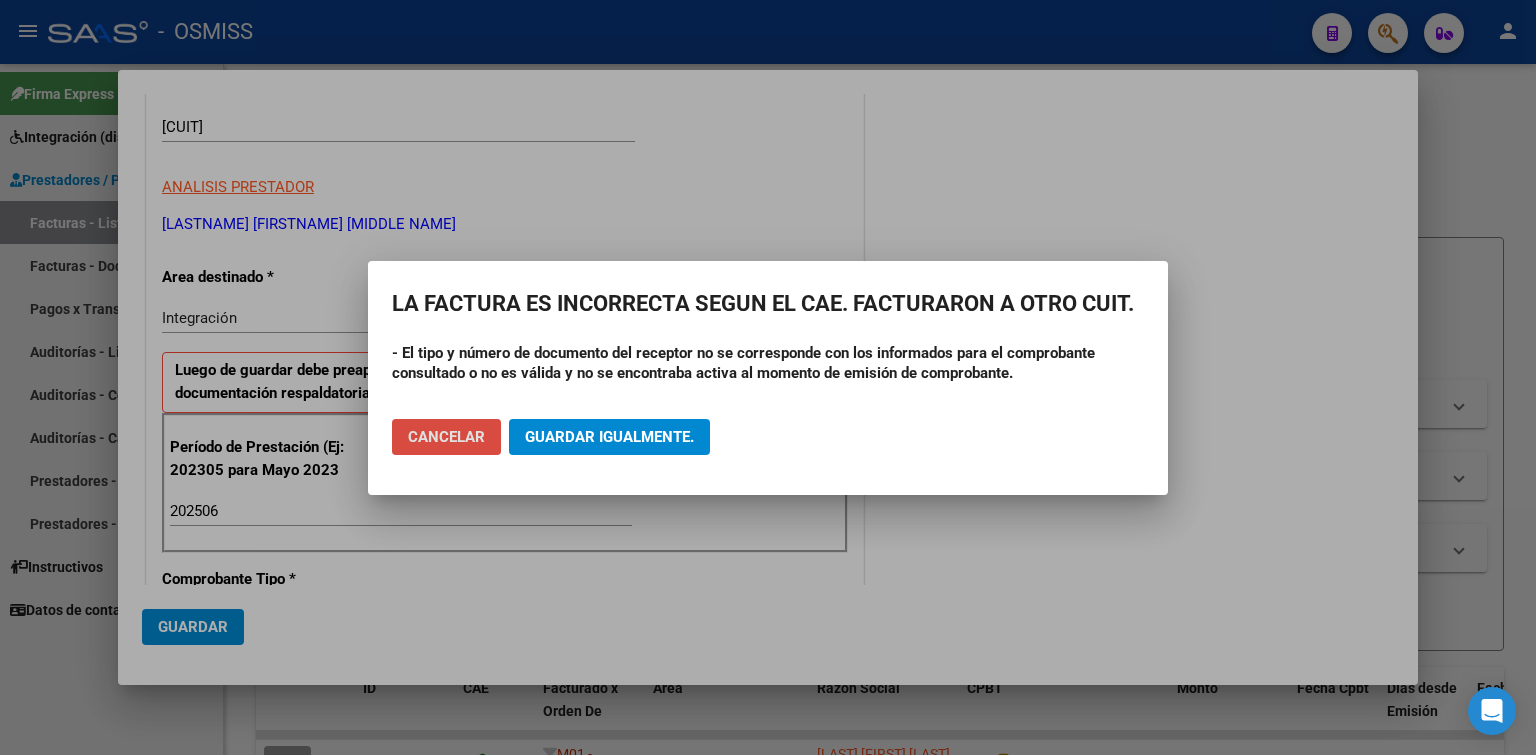 click on "Cancelar" 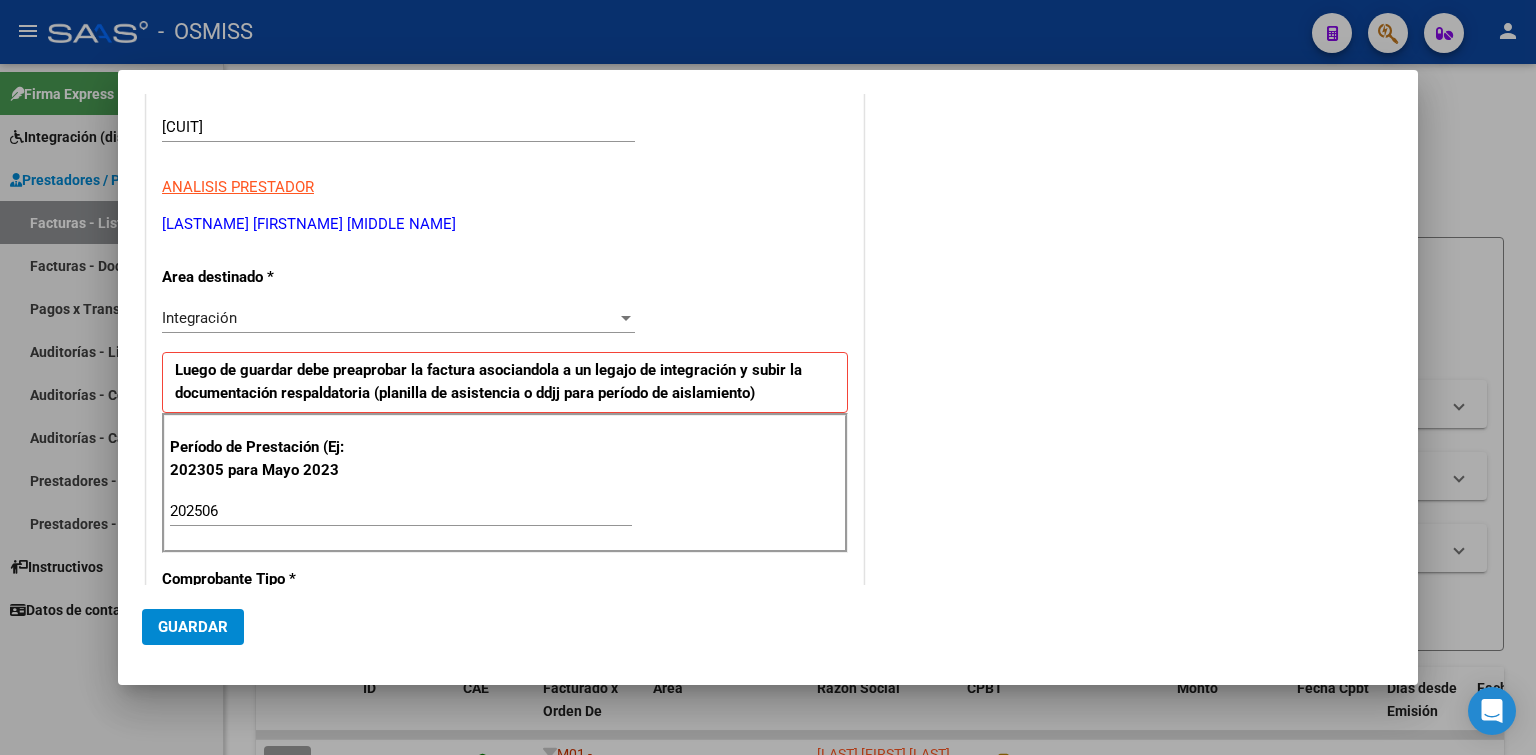 scroll, scrollTop: 0, scrollLeft: 0, axis: both 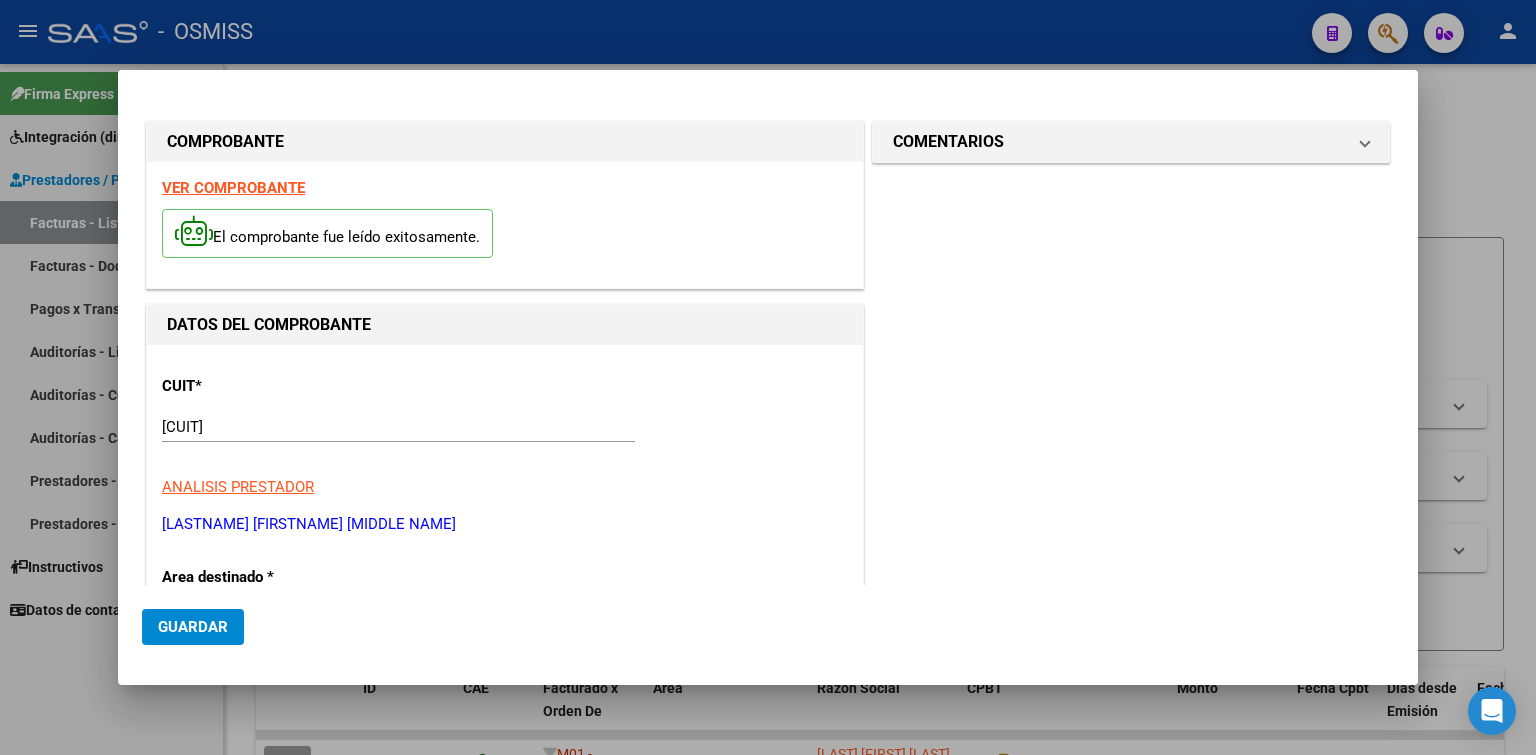 click on "VER COMPROBANTE" at bounding box center [233, 188] 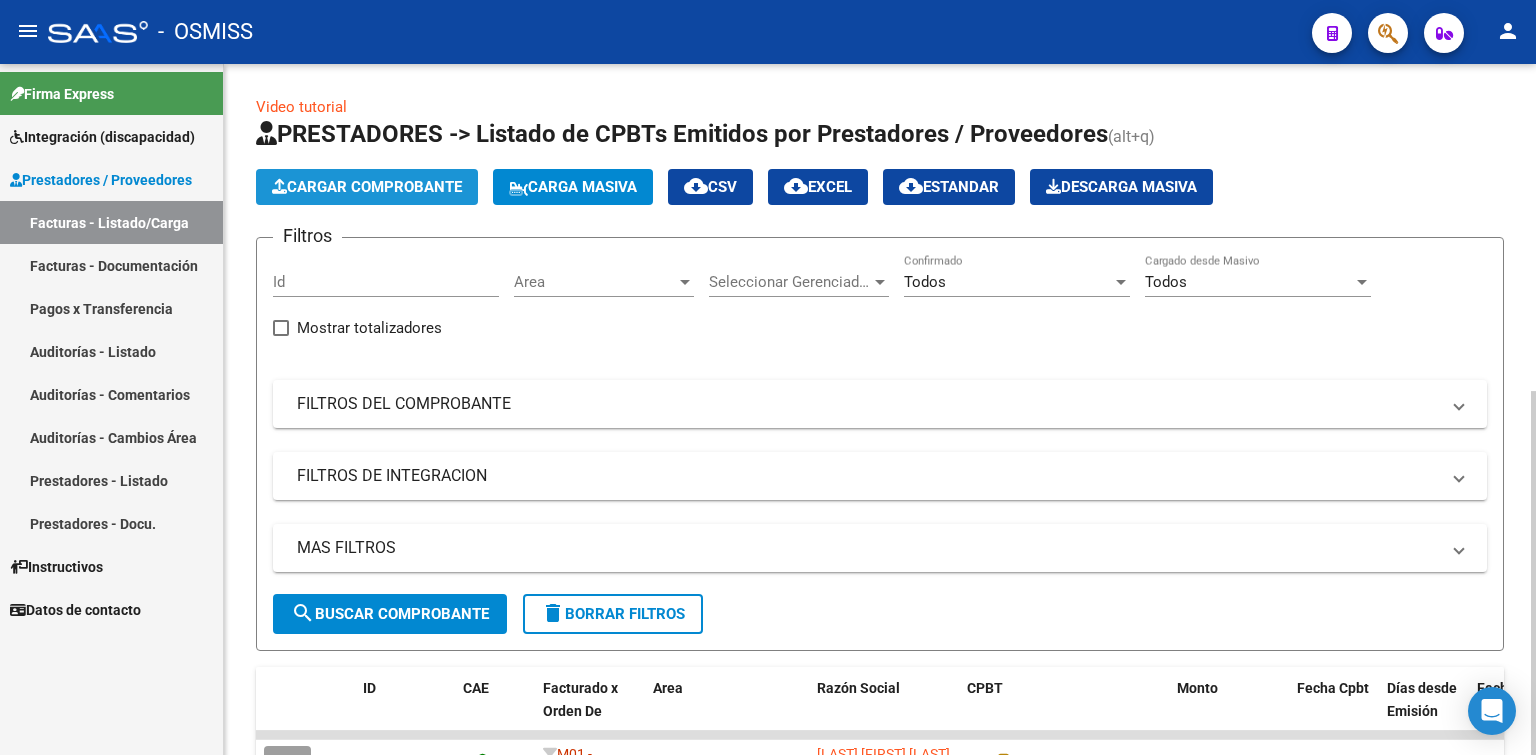 click on "Cargar Comprobante" 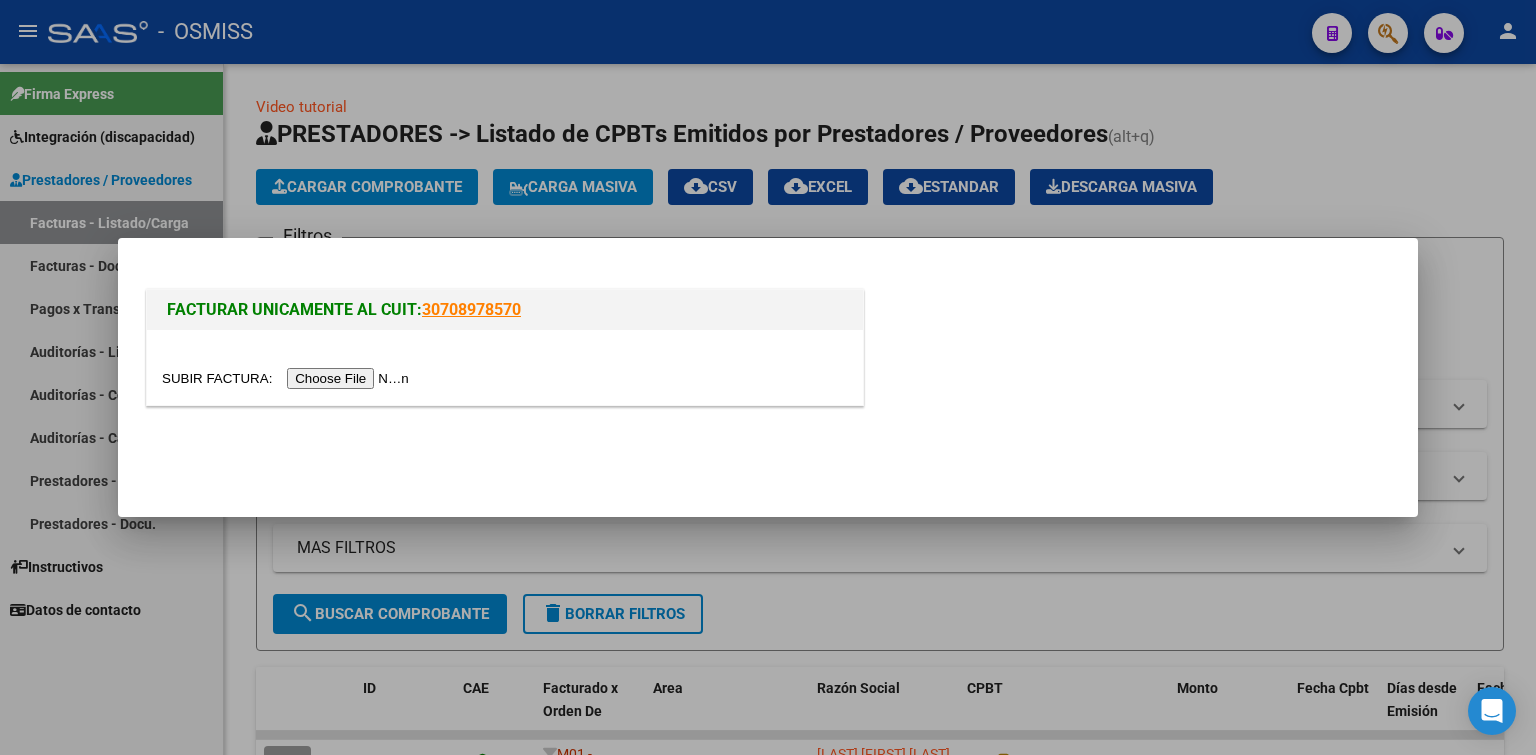 click at bounding box center [288, 378] 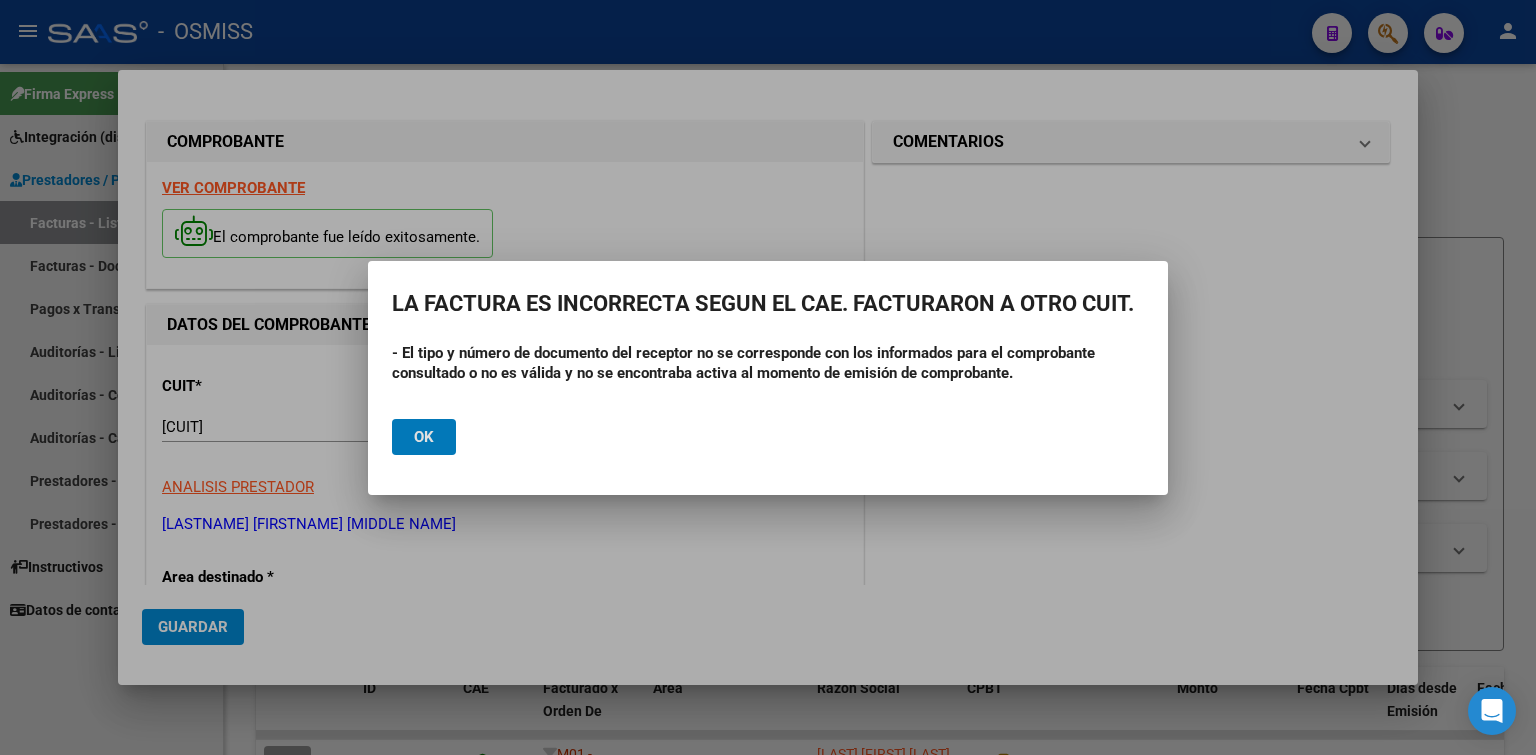 type 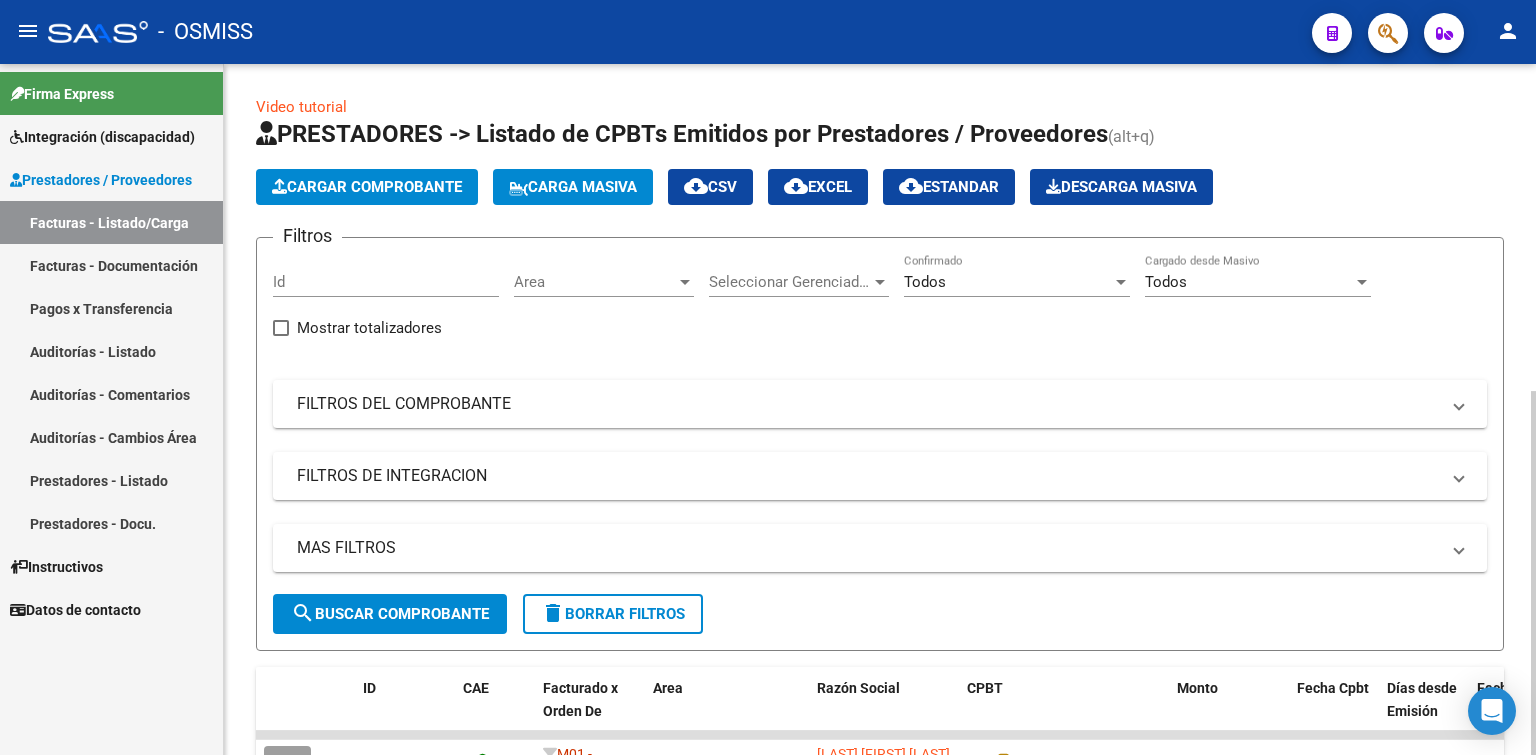 click on "Cargar Comprobante" 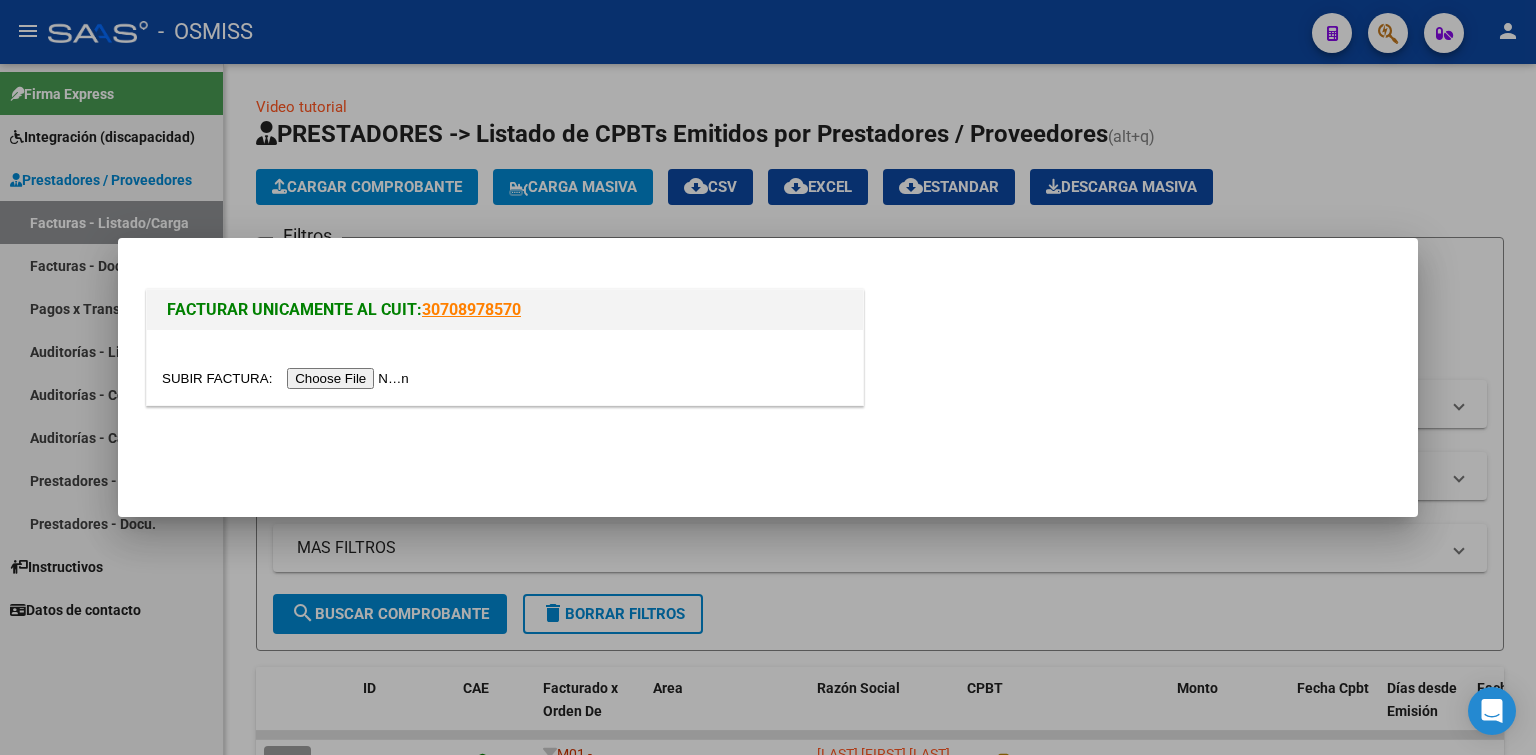click at bounding box center [288, 378] 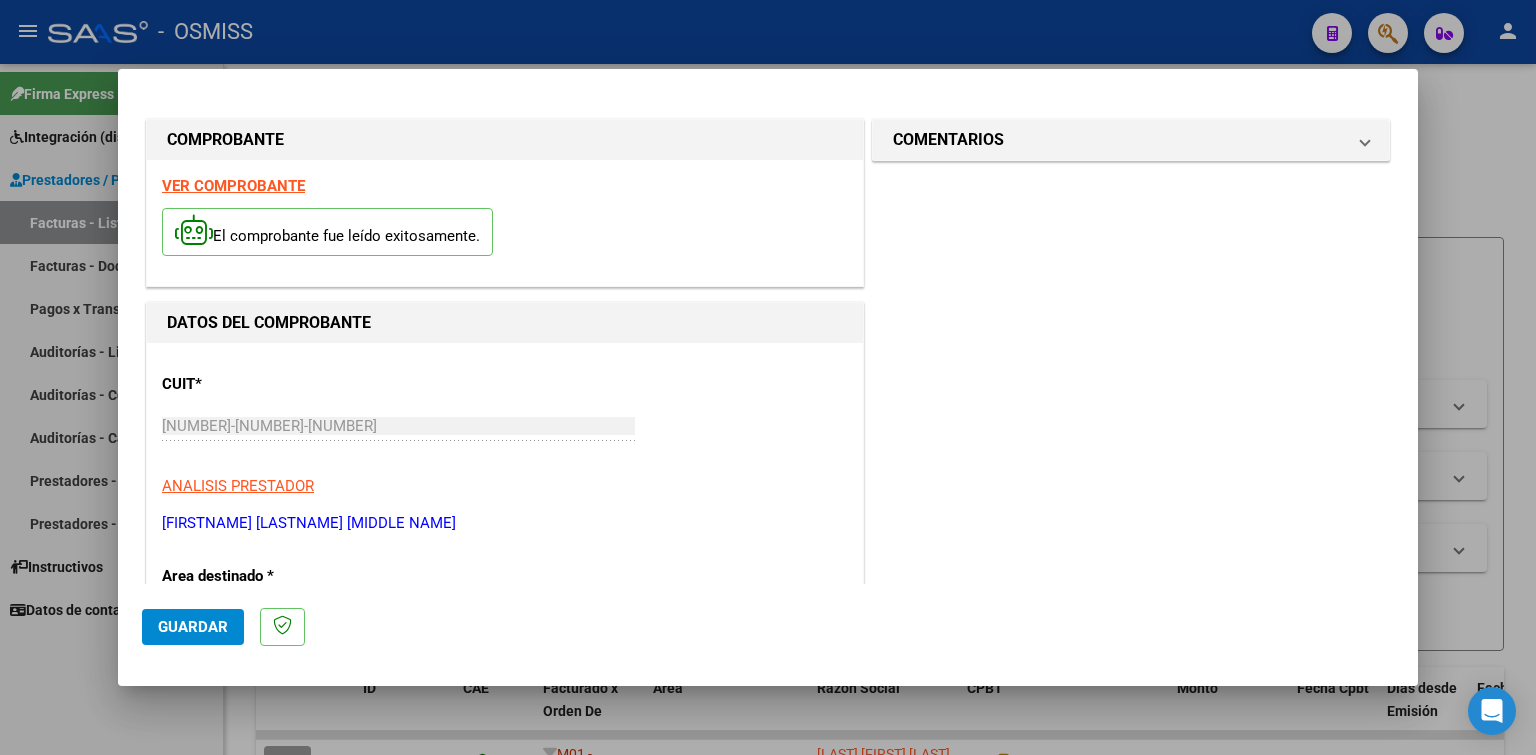 scroll, scrollTop: 300, scrollLeft: 0, axis: vertical 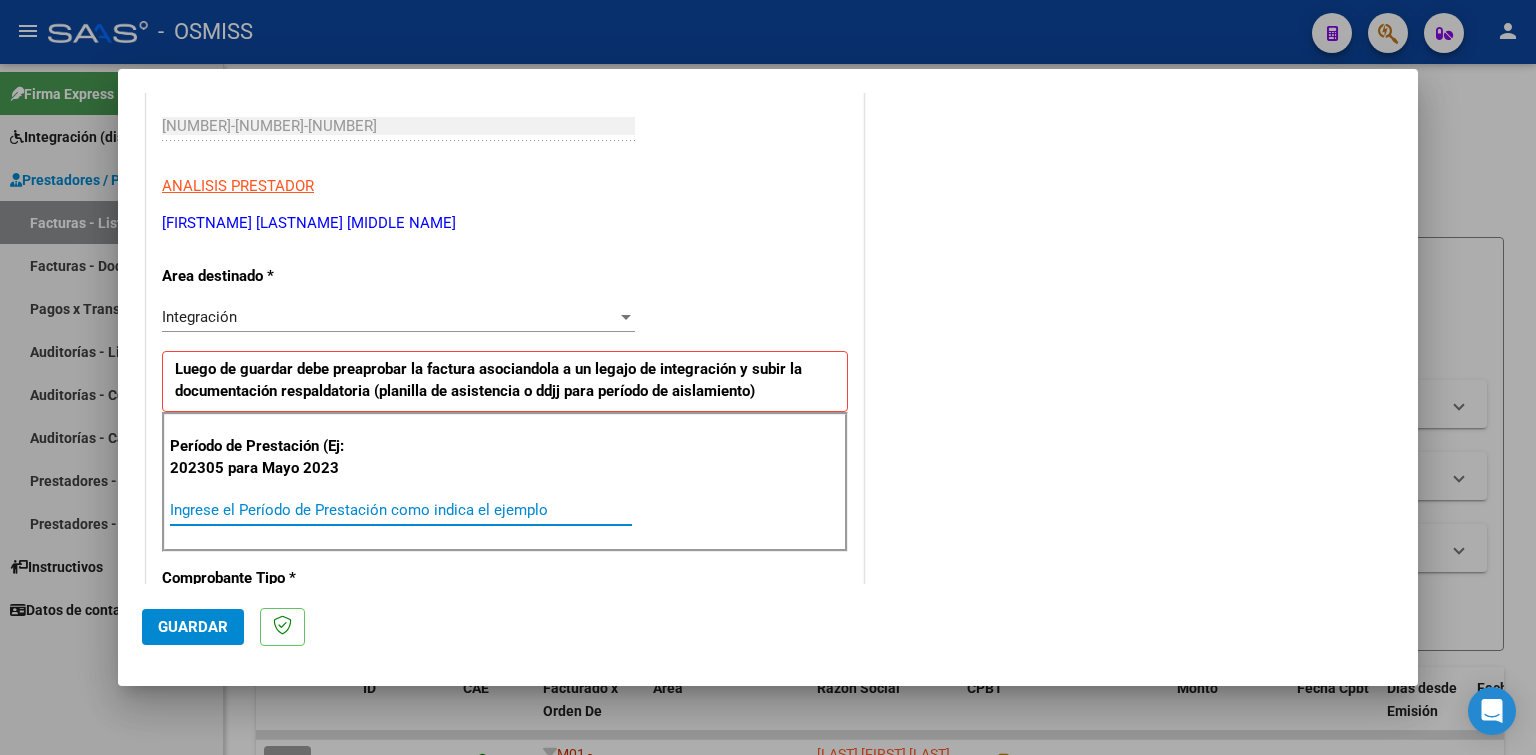 paste on "202507" 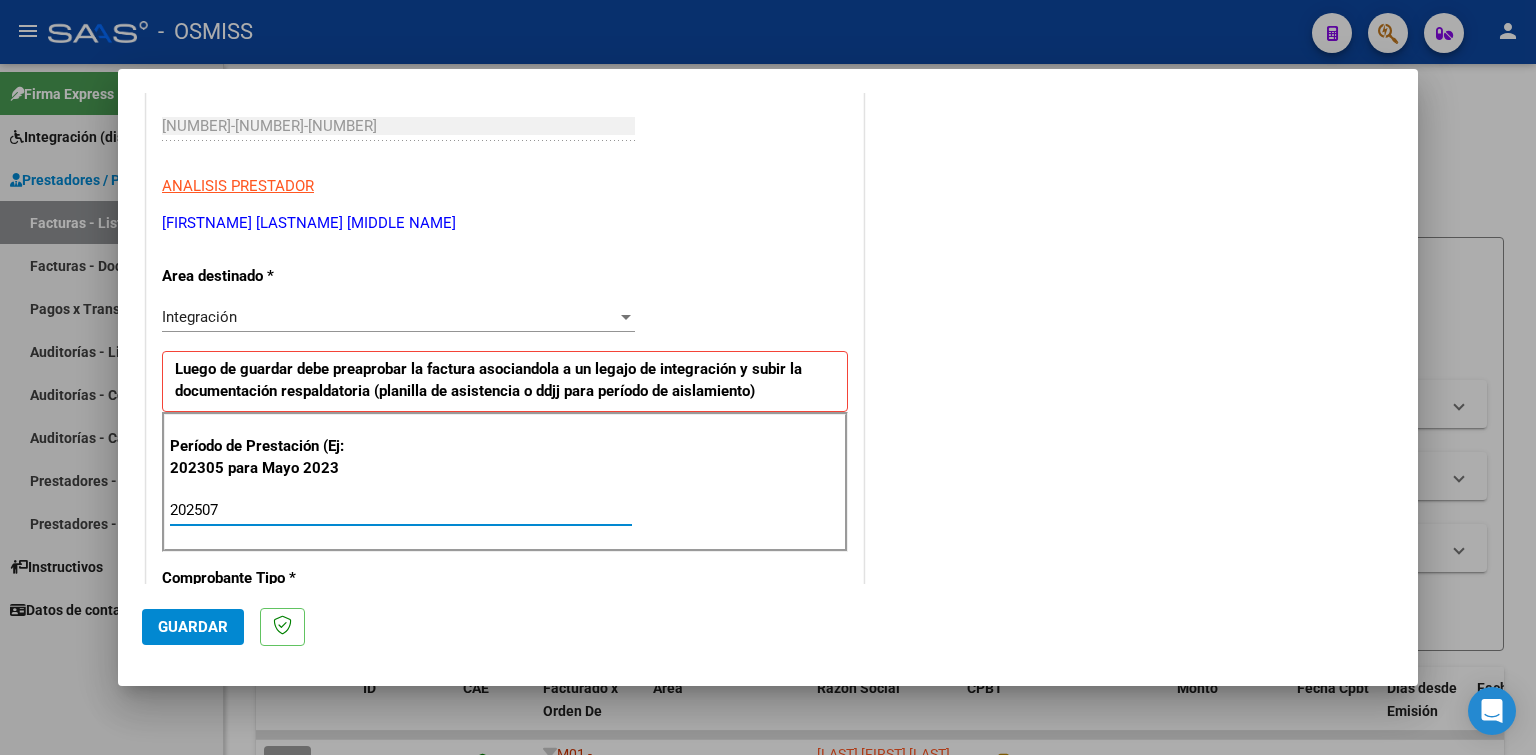 type on "202507" 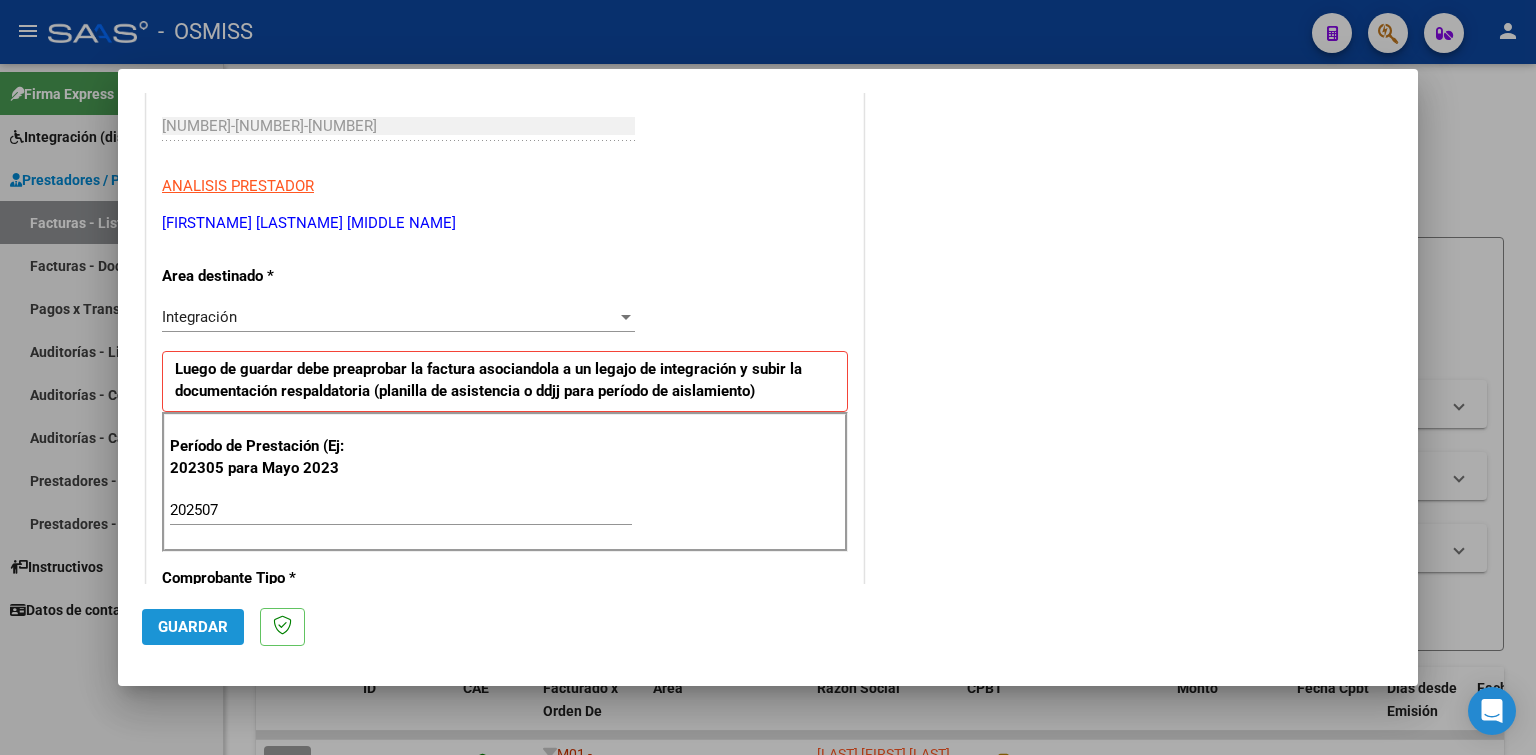 click on "Guardar" 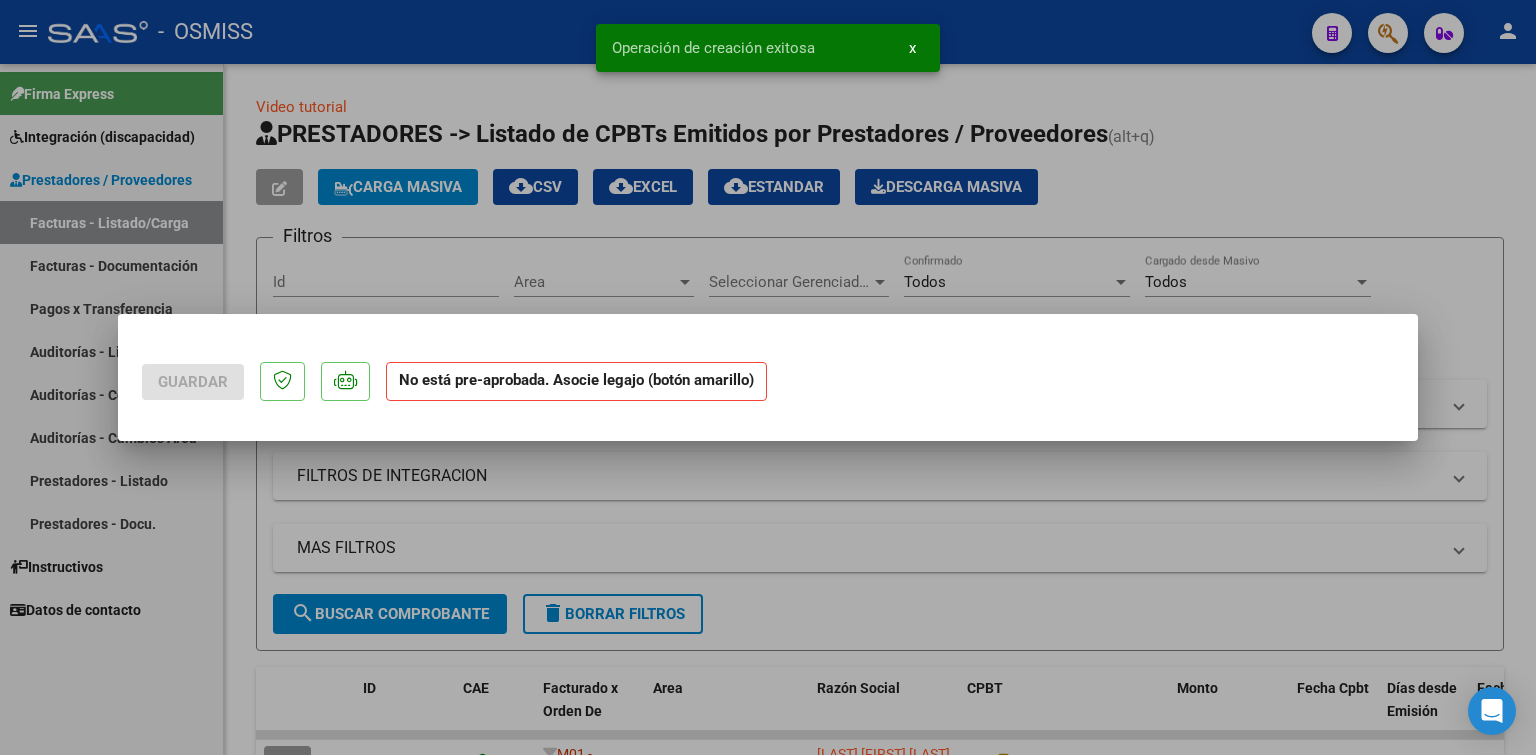 scroll, scrollTop: 0, scrollLeft: 0, axis: both 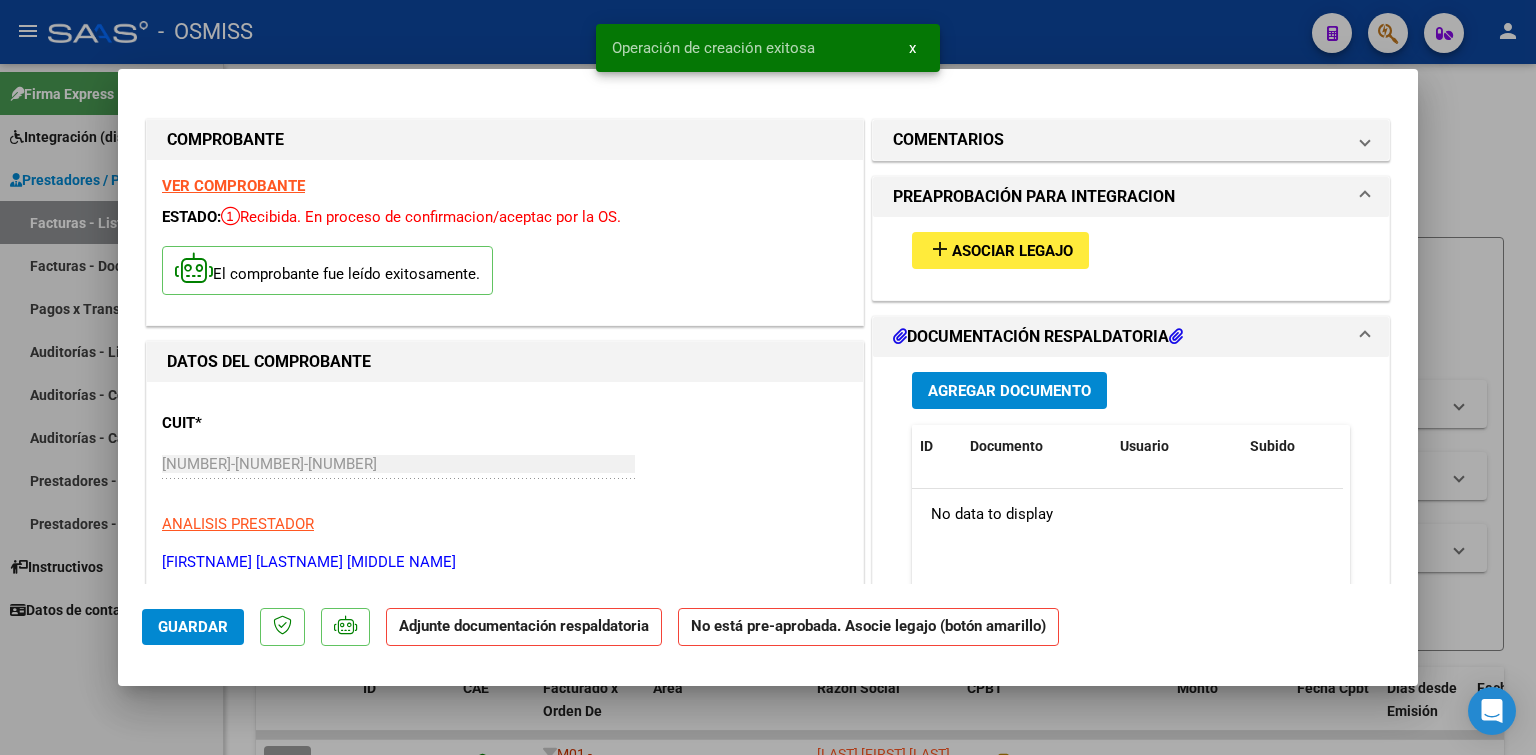 click on "Asociar Legajo" at bounding box center [1012, 251] 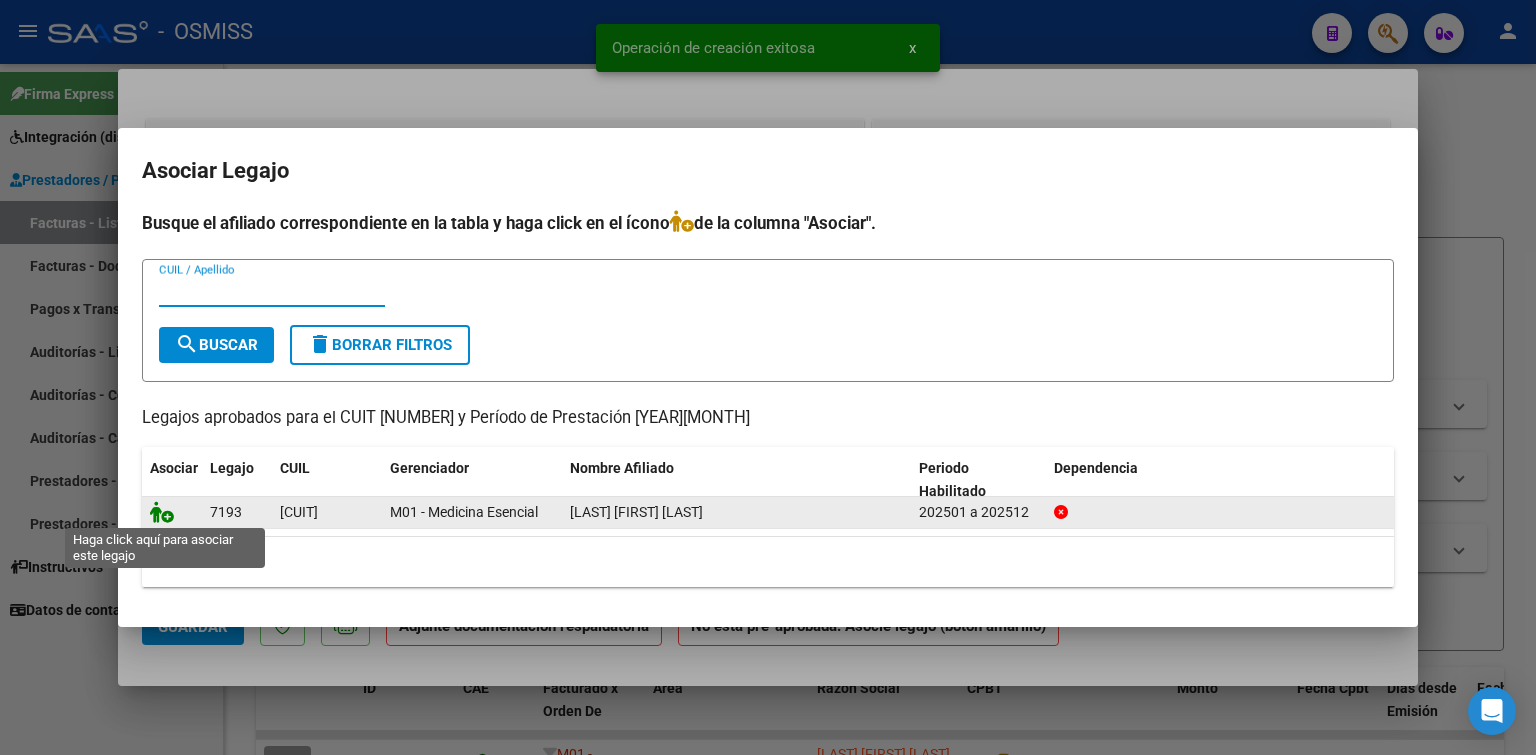 click 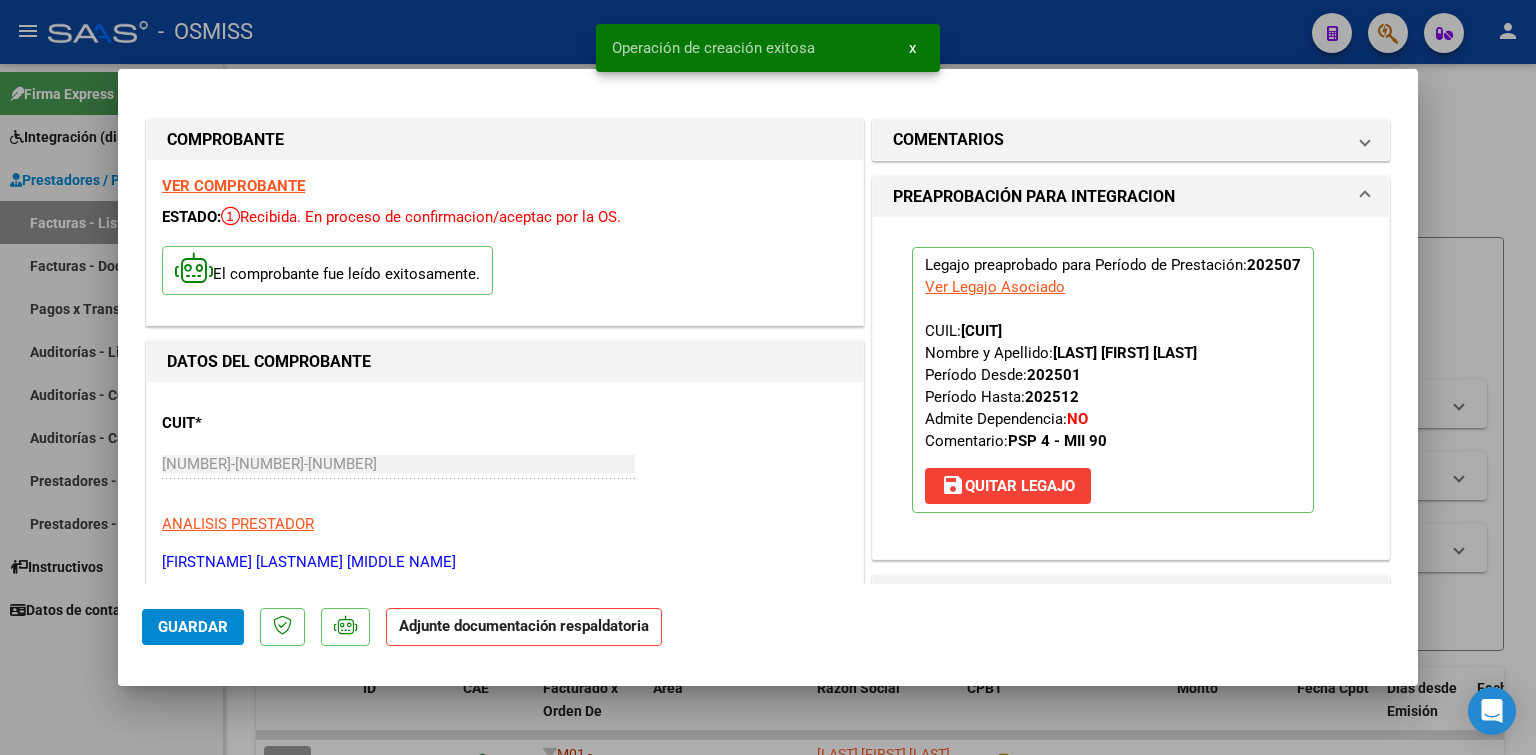 scroll, scrollTop: 200, scrollLeft: 0, axis: vertical 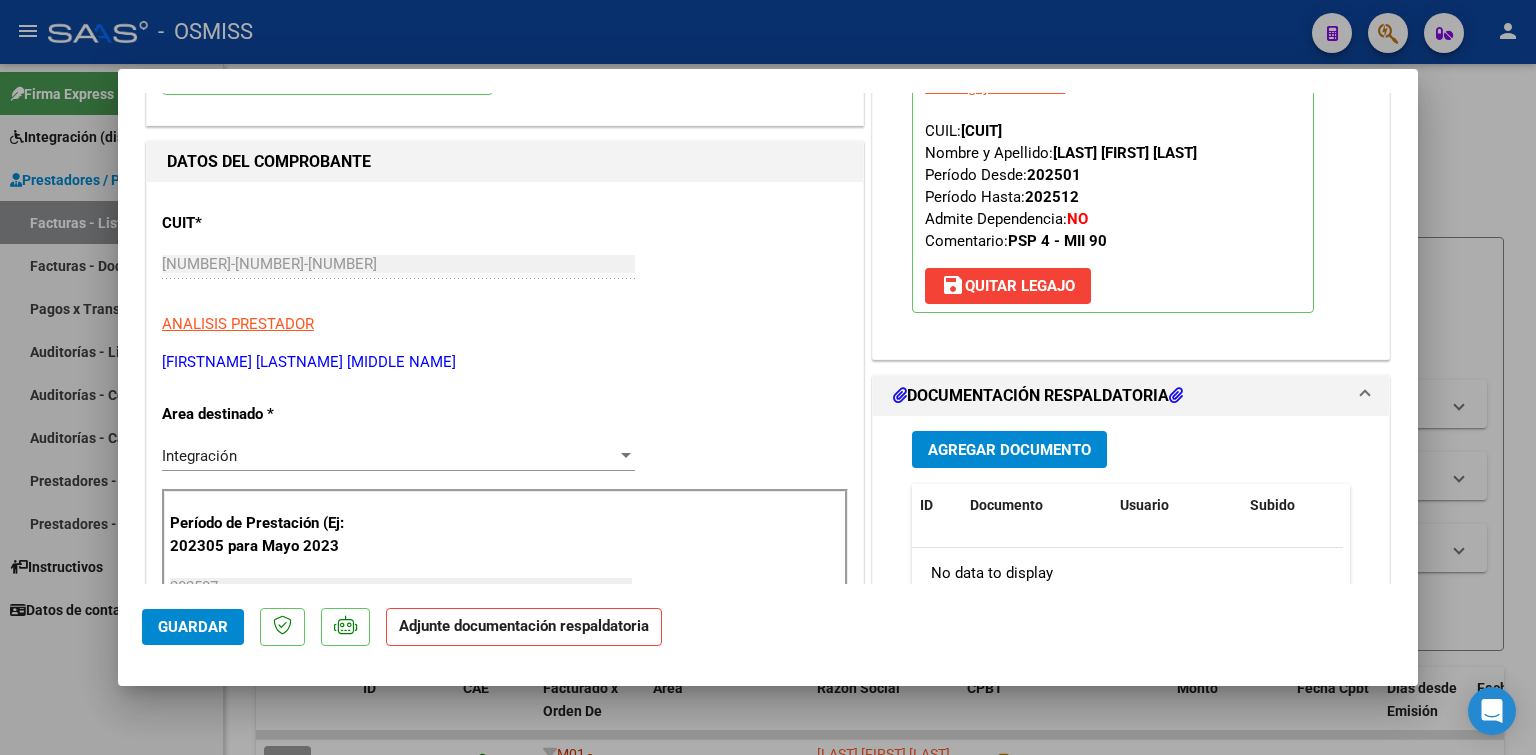 click on "Agregar Documento" at bounding box center (1009, 450) 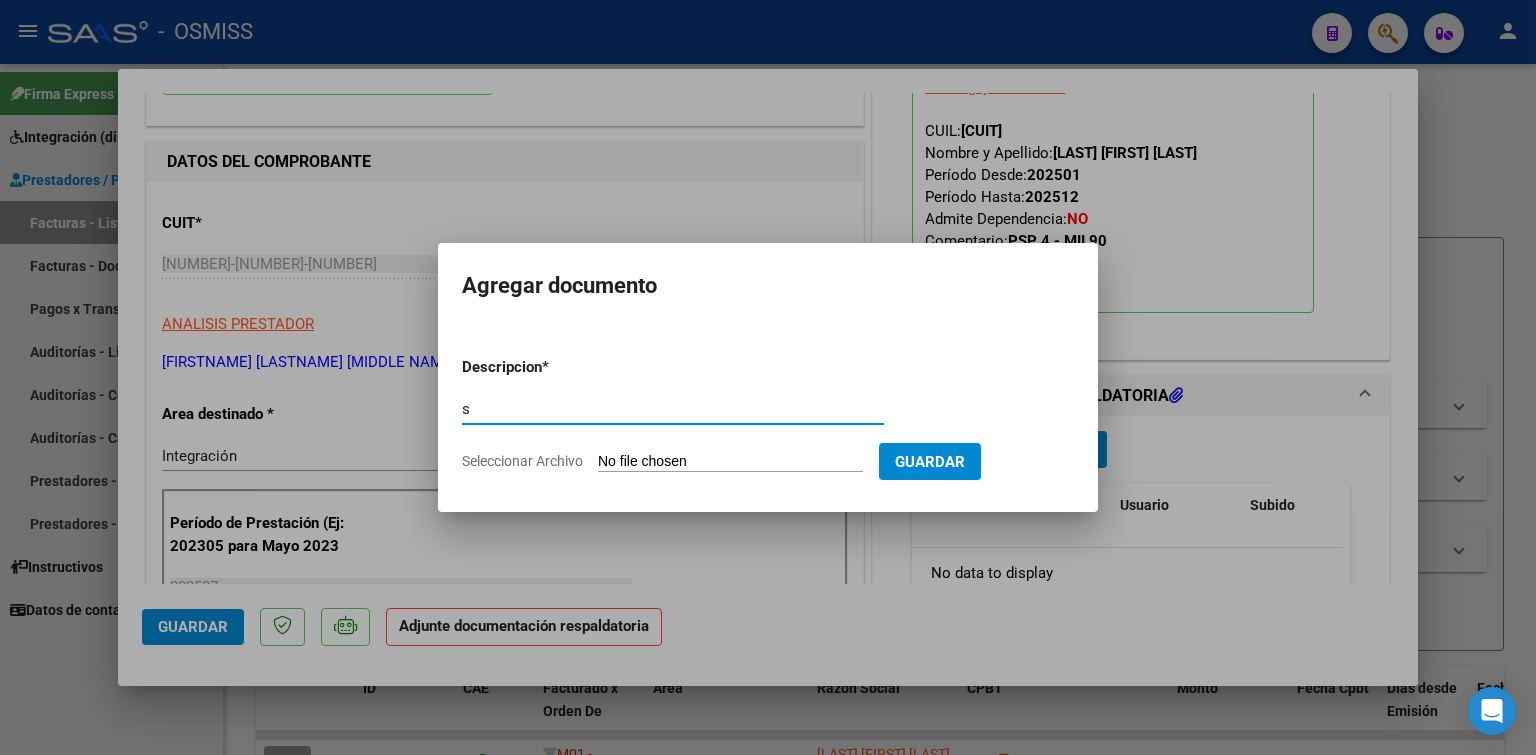 type on "s" 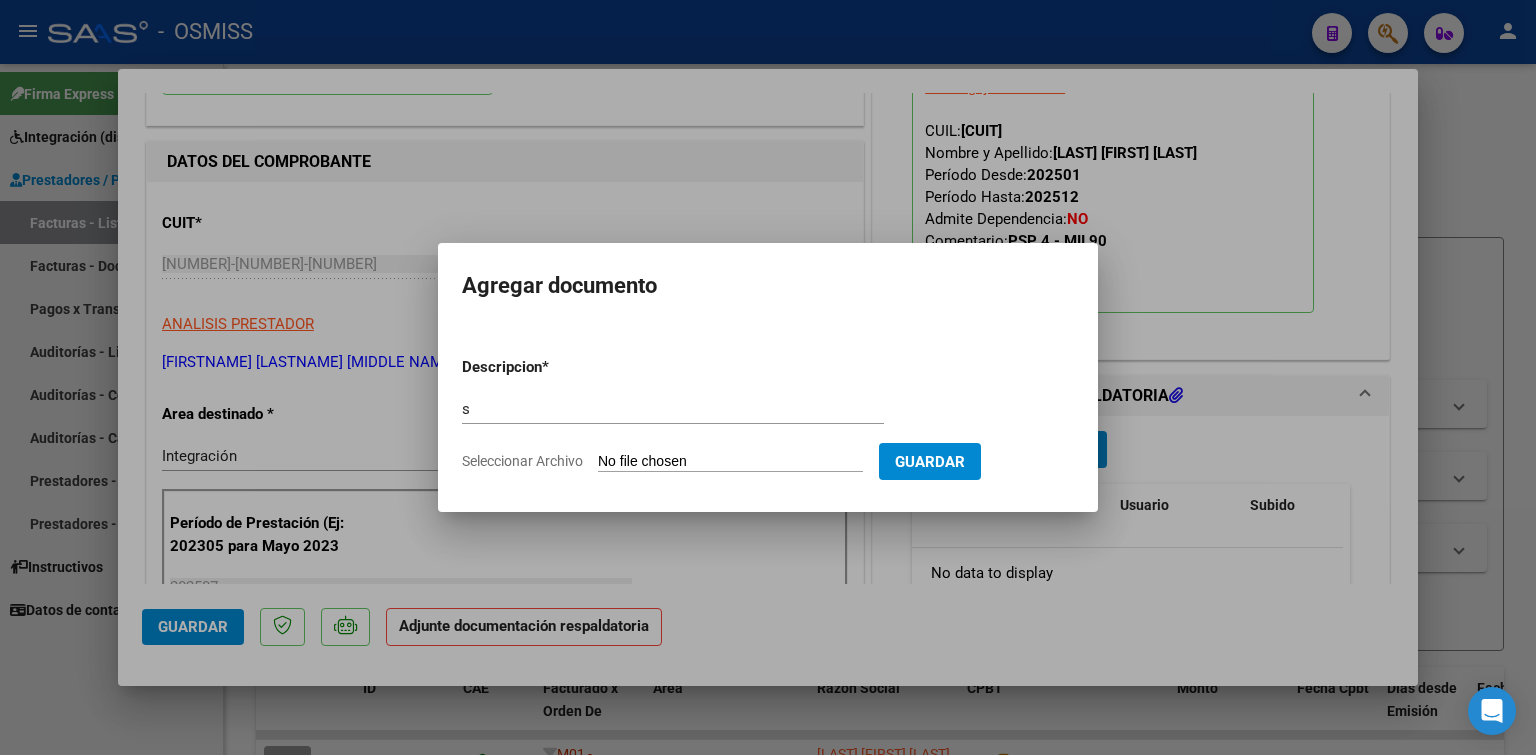 click on "Seleccionar Archivo" at bounding box center [730, 462] 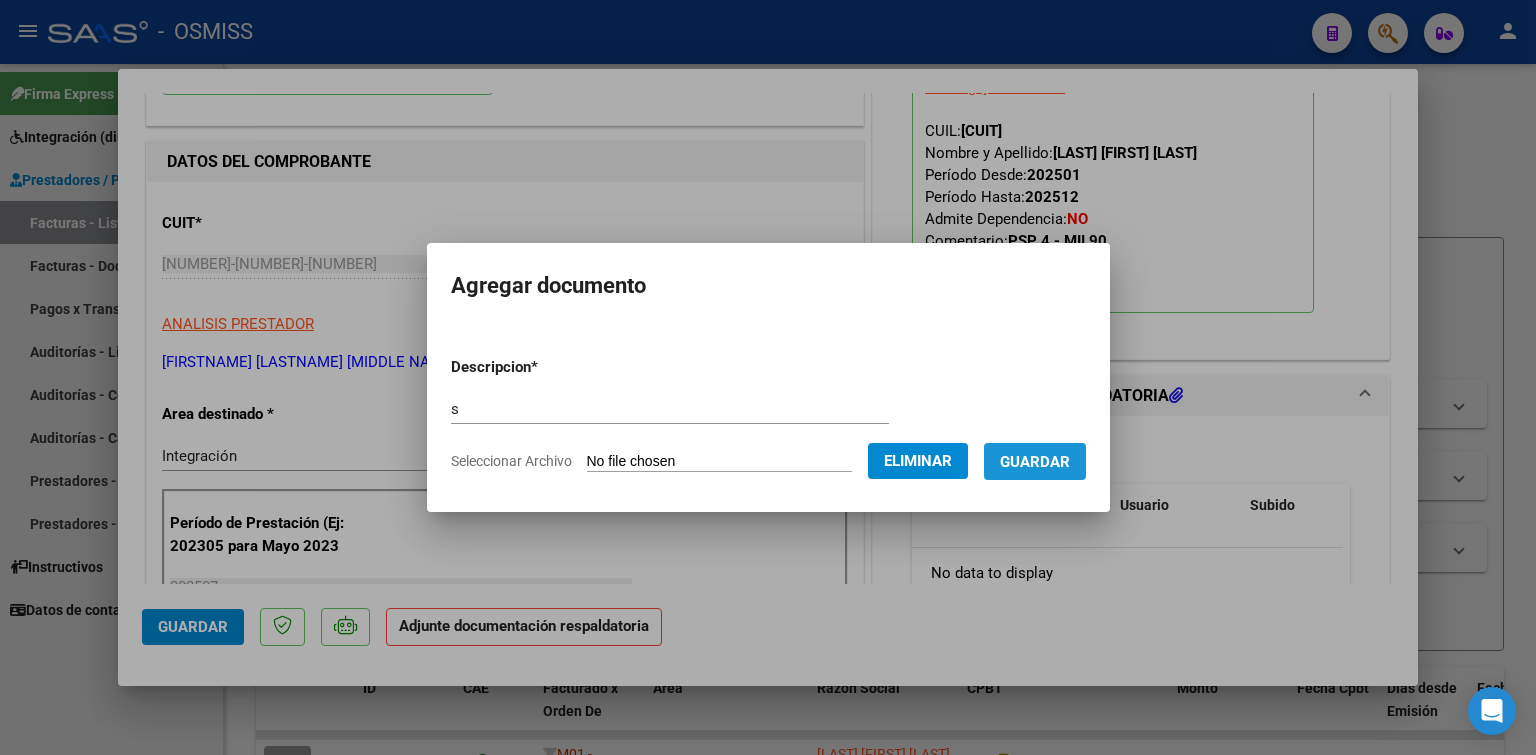 click on "Guardar" at bounding box center [1035, 461] 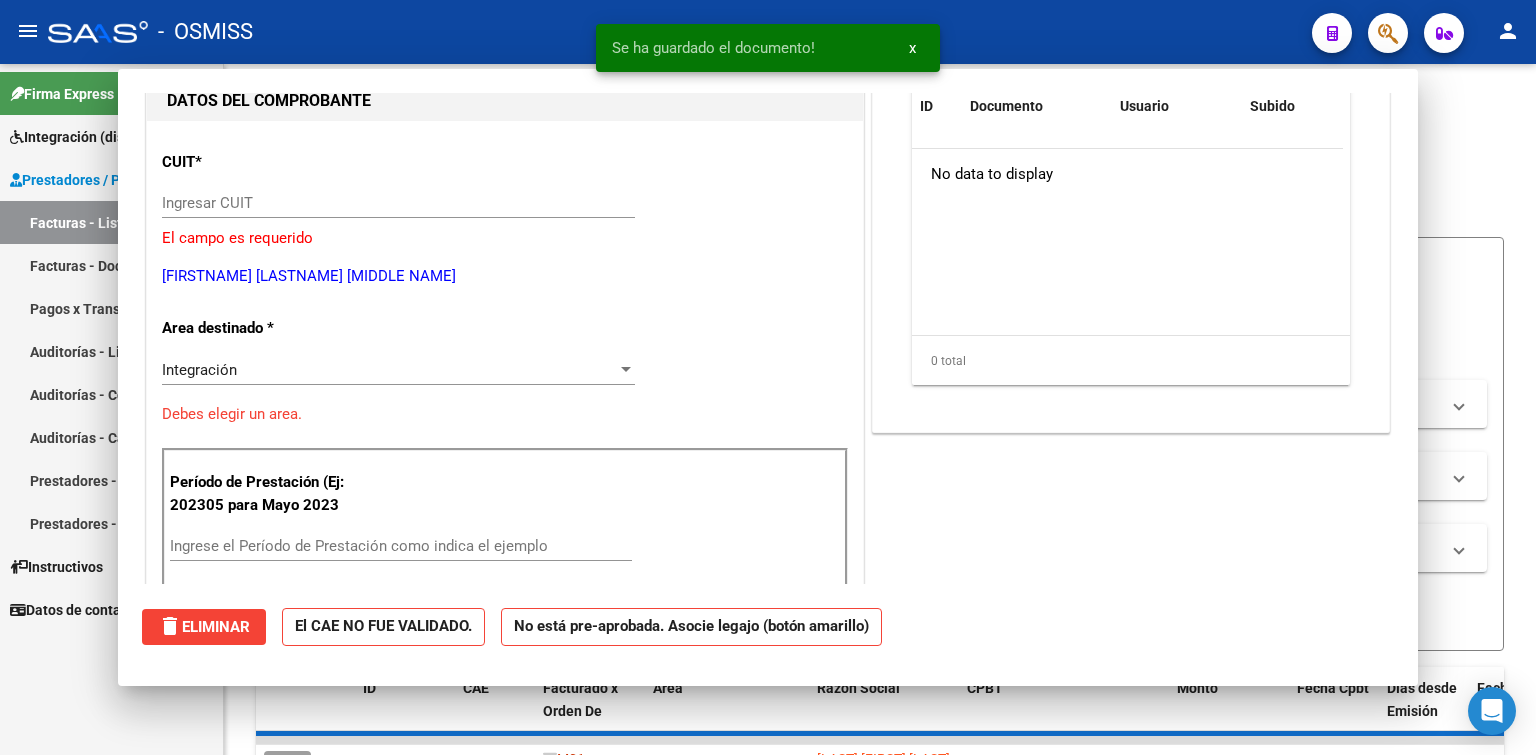 scroll, scrollTop: 0, scrollLeft: 0, axis: both 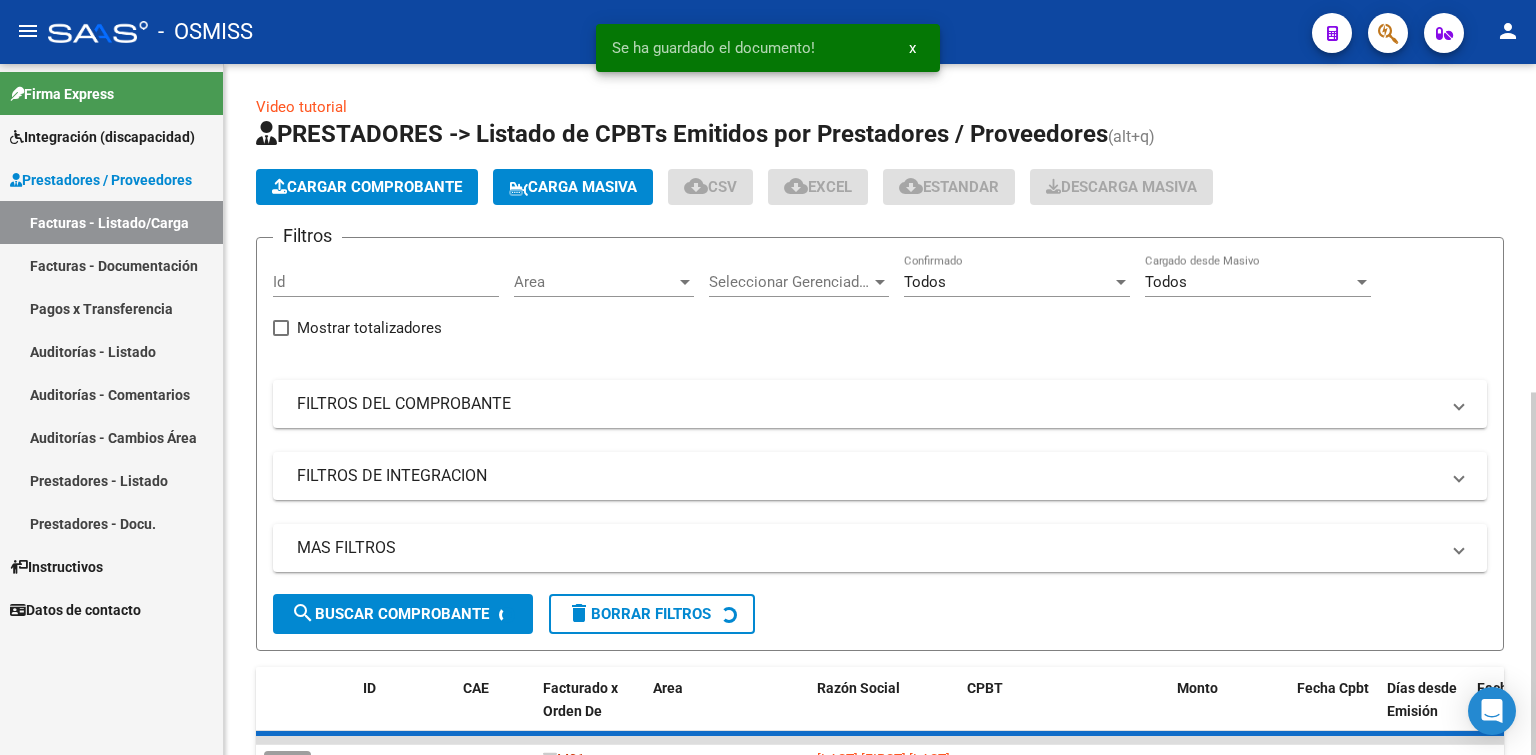 click on "PRESTADORES -> Listado de CPBTs Emitidos por Prestadores / Proveedores (alt+q)   Cargar Comprobante
Carga Masiva  cloud_download  CSV  cloud_download  EXCEL  cloud_download  Estandar   Descarga Masiva
Filtros Id Area Area Seleccionar Gerenciador Seleccionar Gerenciador Todos Confirmado Todos Cargado desde Masivo   Mostrar totalizadores   FILTROS DEL COMPROBANTE  Comprobante Tipo Comprobante Tipo Start date – End date Fec. Comprobante Desde / Hasta Días Emisión Desde(cant. días) Días Emisión Hasta(cant. días) CUIT / Razón Social Pto. Venta Nro. Comprobante Código SSS CAE Válido CAE Válido Todos Cargado Módulo Hosp. Todos Tiene facturacion Apócrifa Hospital Refes  FILTROS DE INTEGRACION  Período De Prestación Campos del Archivo de Rendición Devuelto x SSS (dr_envio) Todos Rendido x SSS (dr_envio) Tipo de Registro Tipo de Registro Período Presentación Período Presentación Campos del Legajo Asociado (preaprobación) Afiliado Legajo (cuil/nombre) Todos Solo facturas preaprobadas Todos" 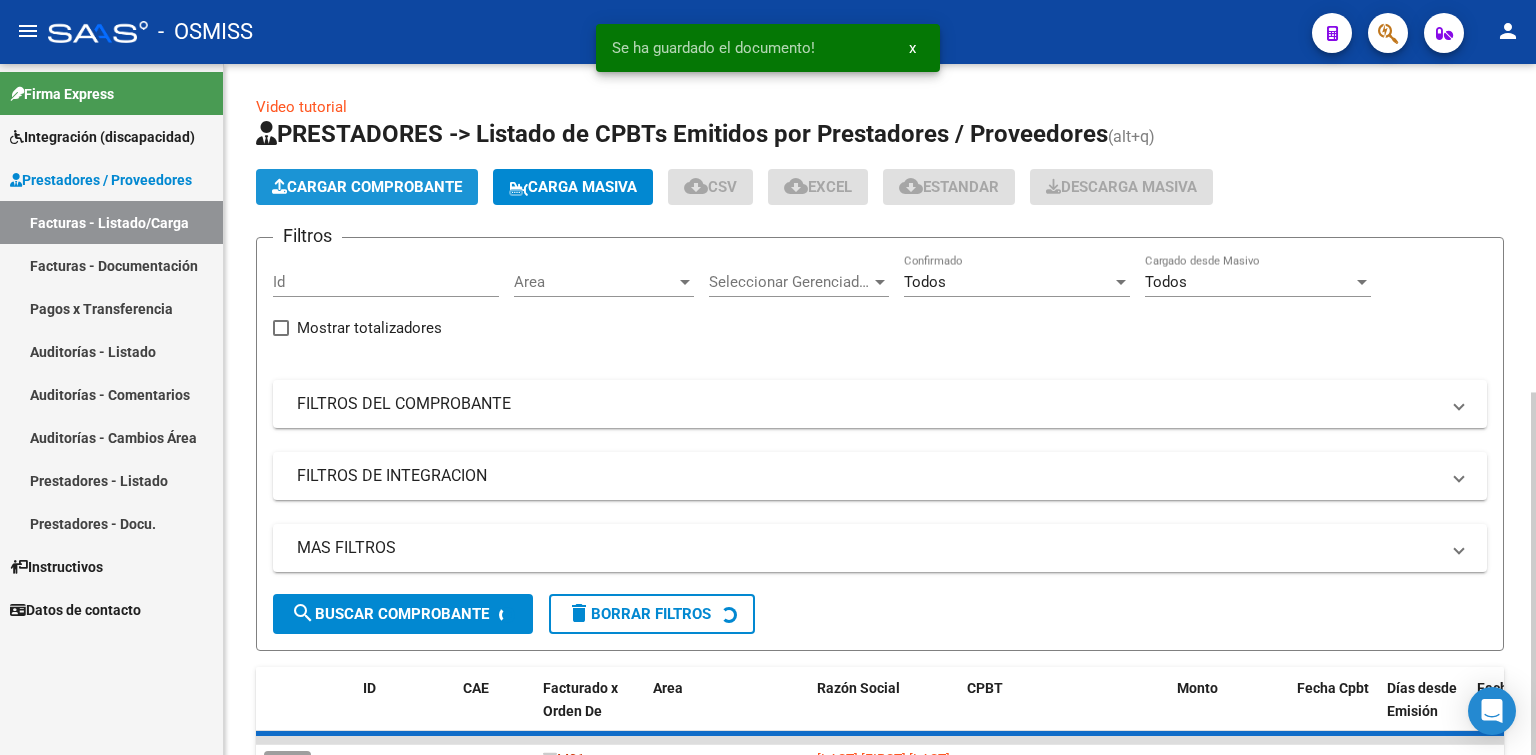 click on "Cargar Comprobante" 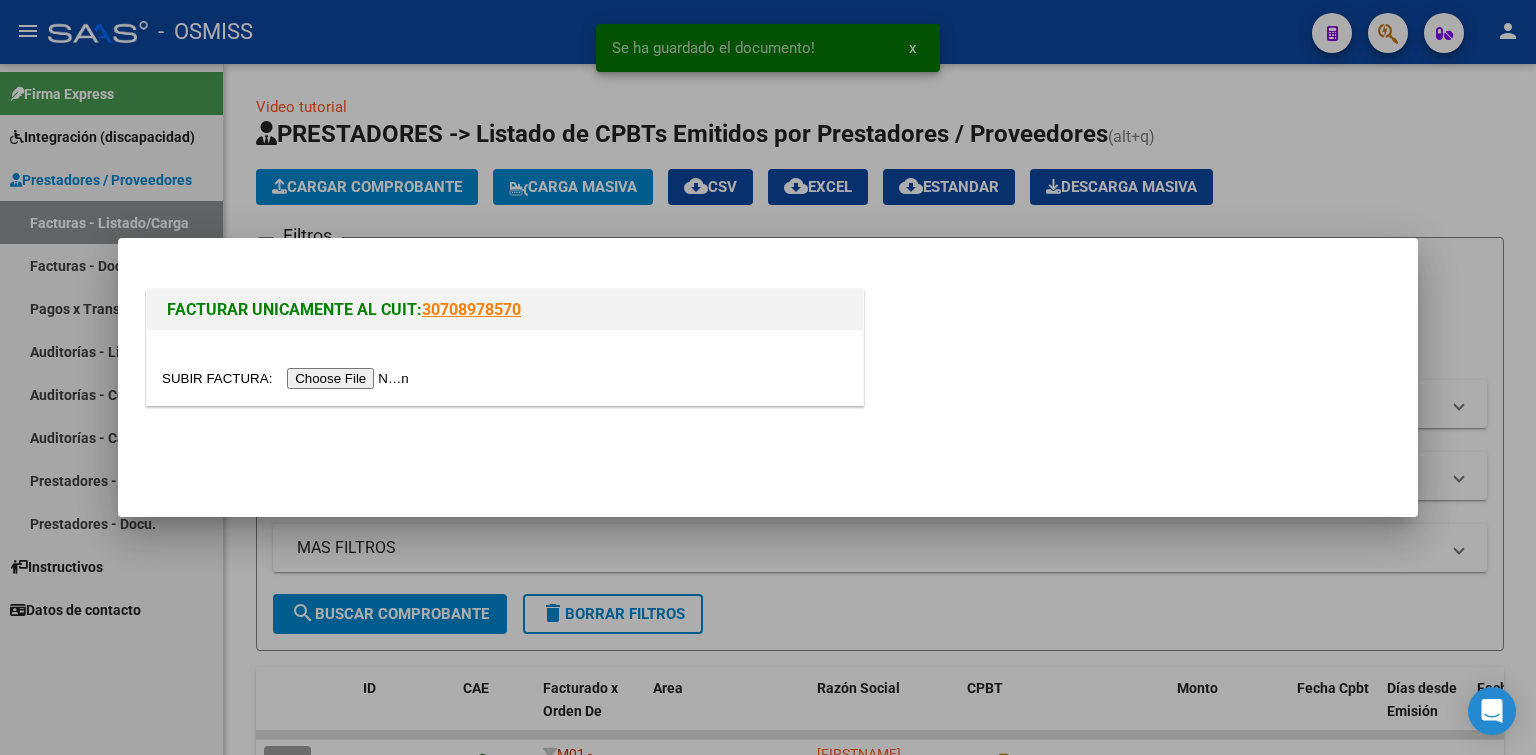click at bounding box center [288, 378] 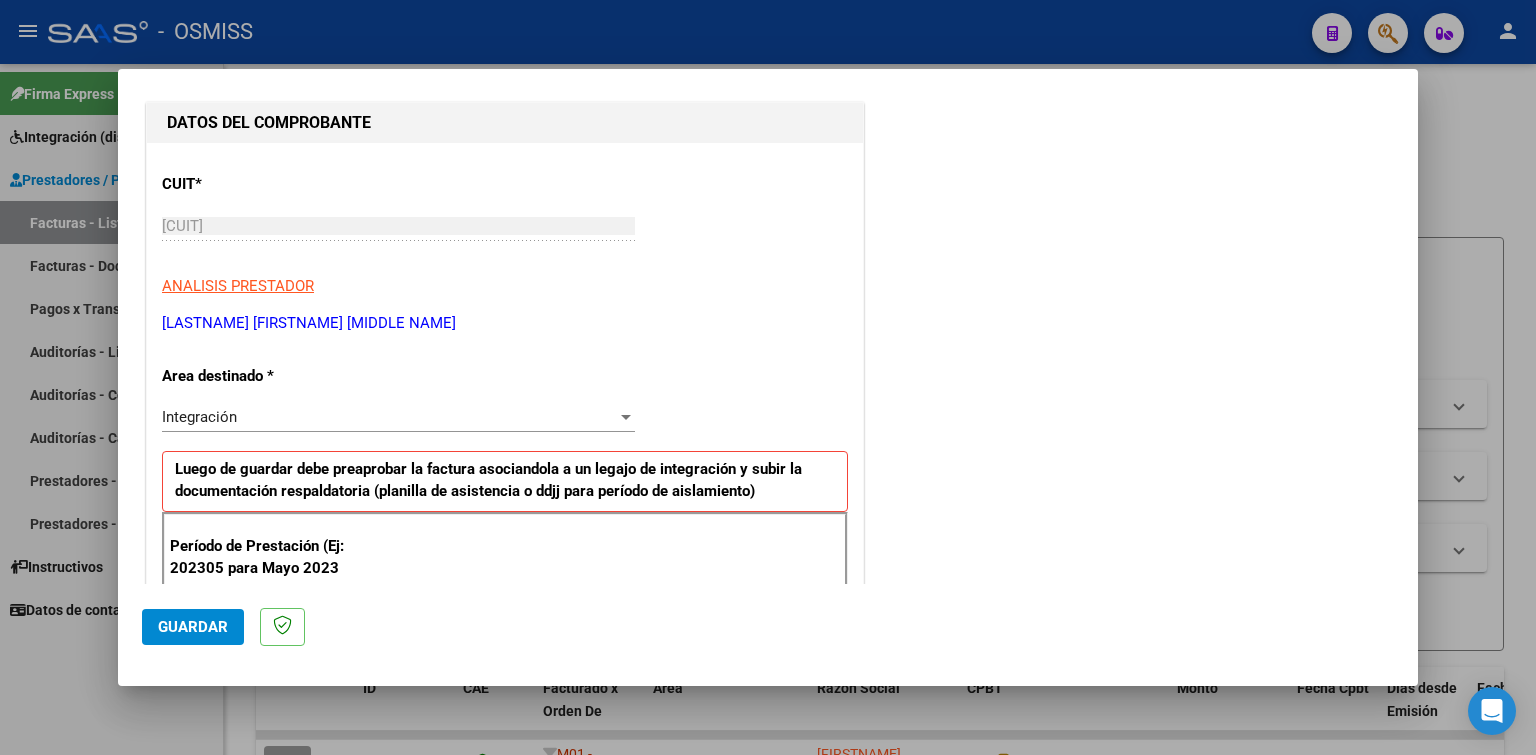 scroll, scrollTop: 500, scrollLeft: 0, axis: vertical 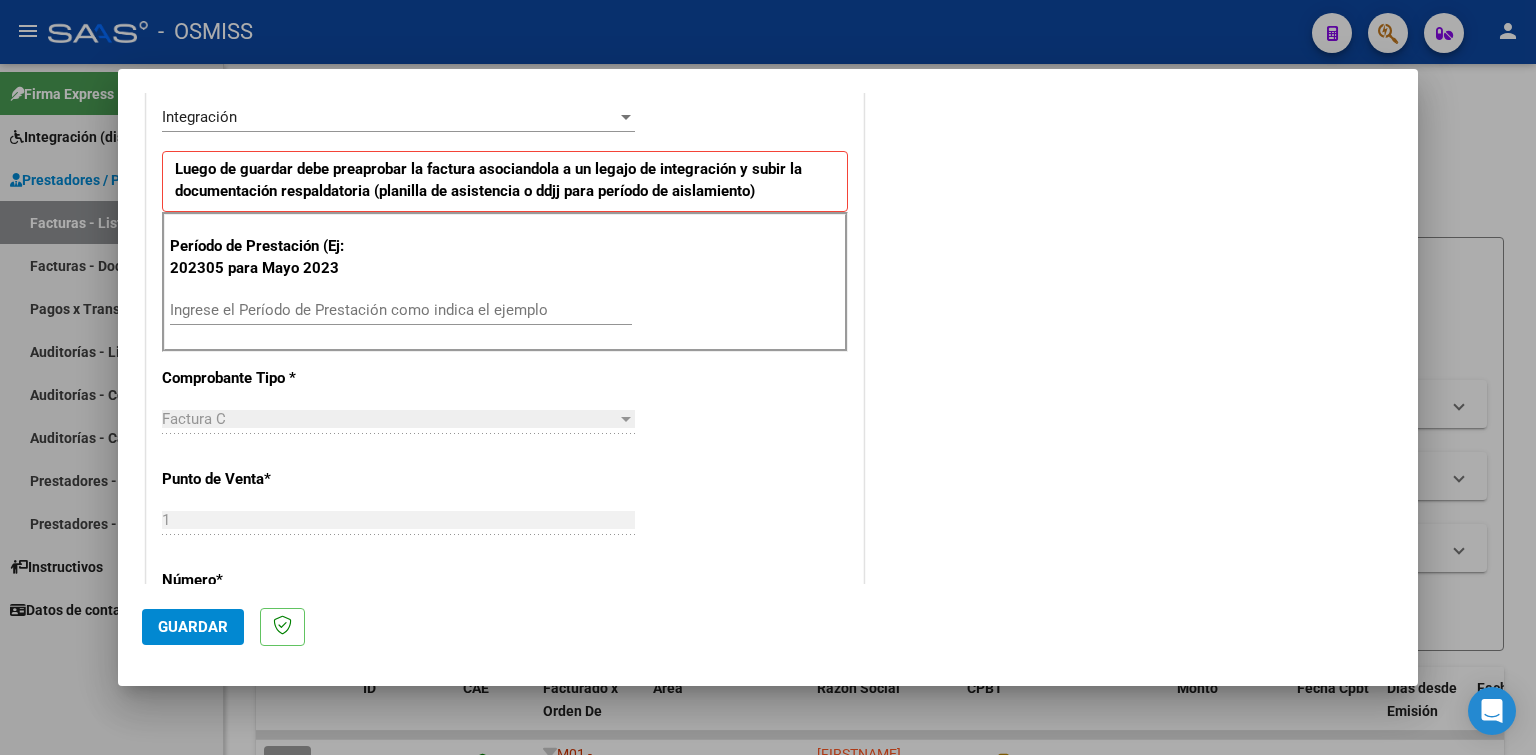 click on "Ingrese el Período de Prestación como indica el ejemplo" at bounding box center (401, 310) 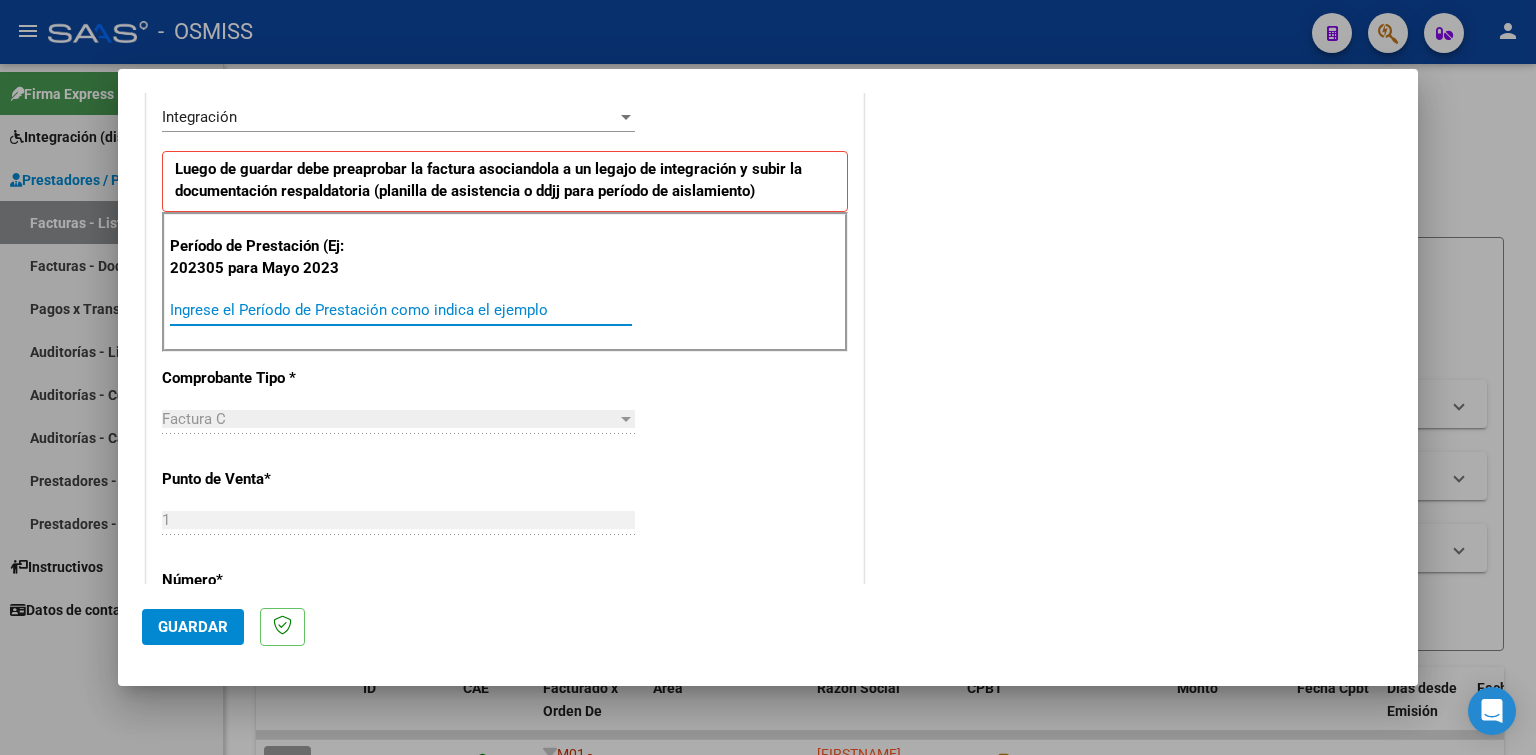 paste on "202507" 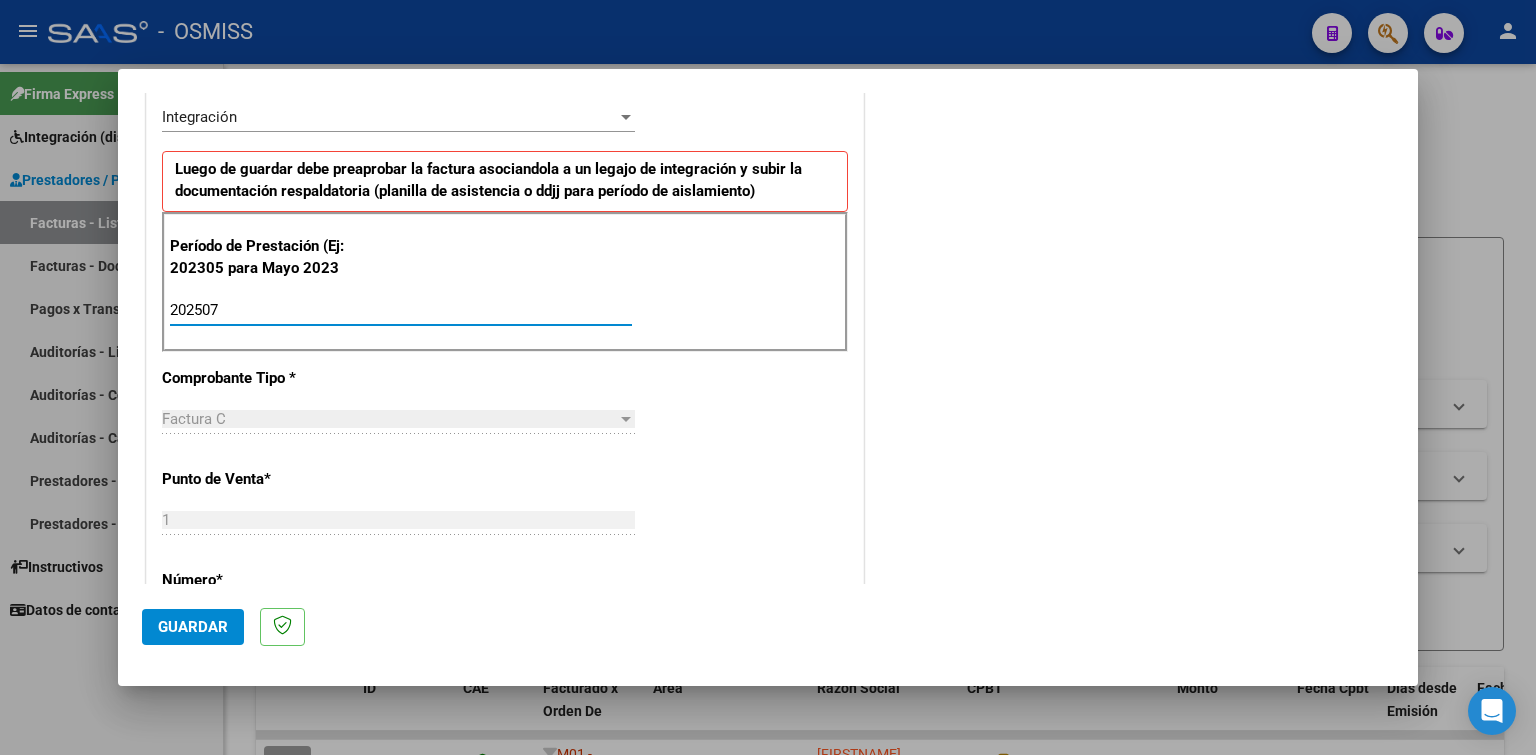 type on "202507" 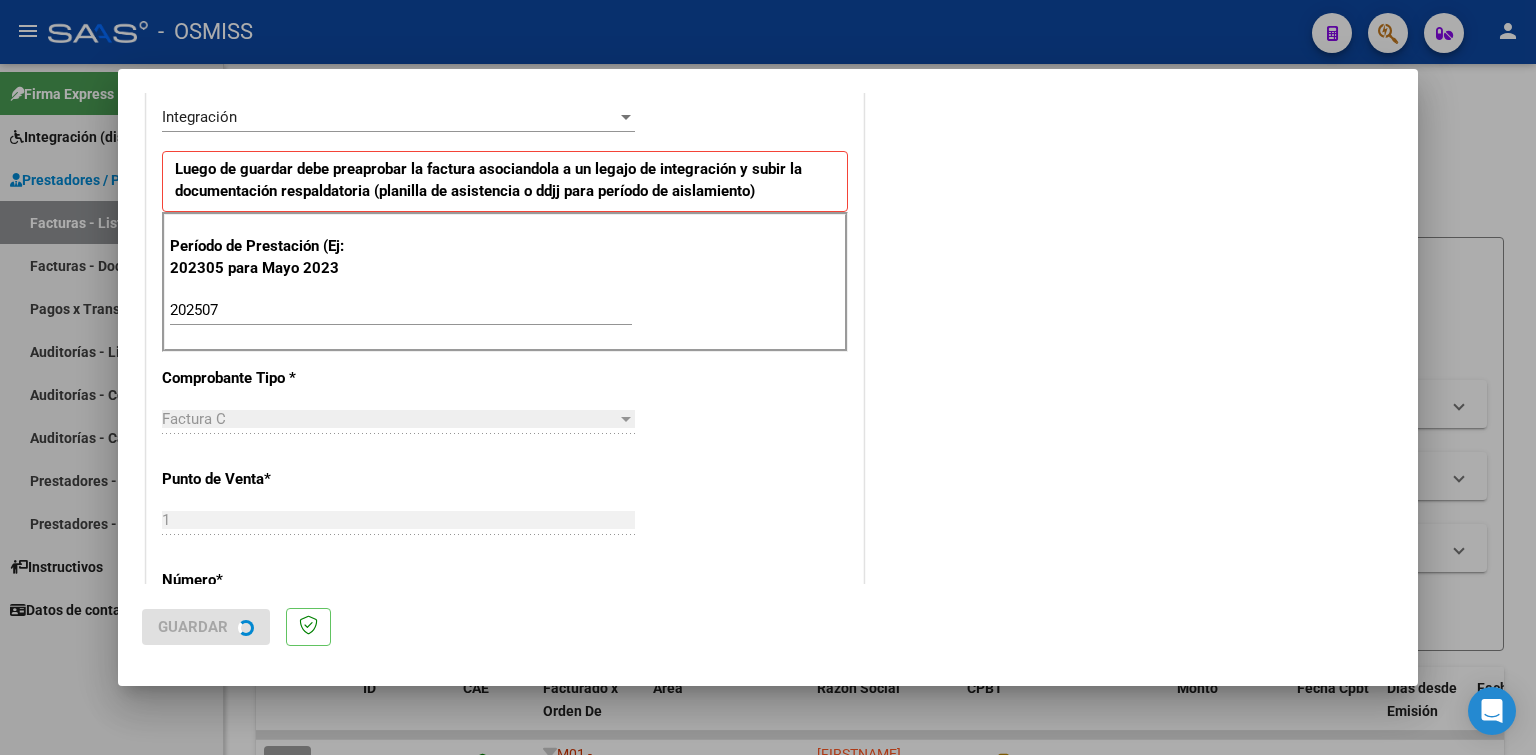 scroll, scrollTop: 0, scrollLeft: 0, axis: both 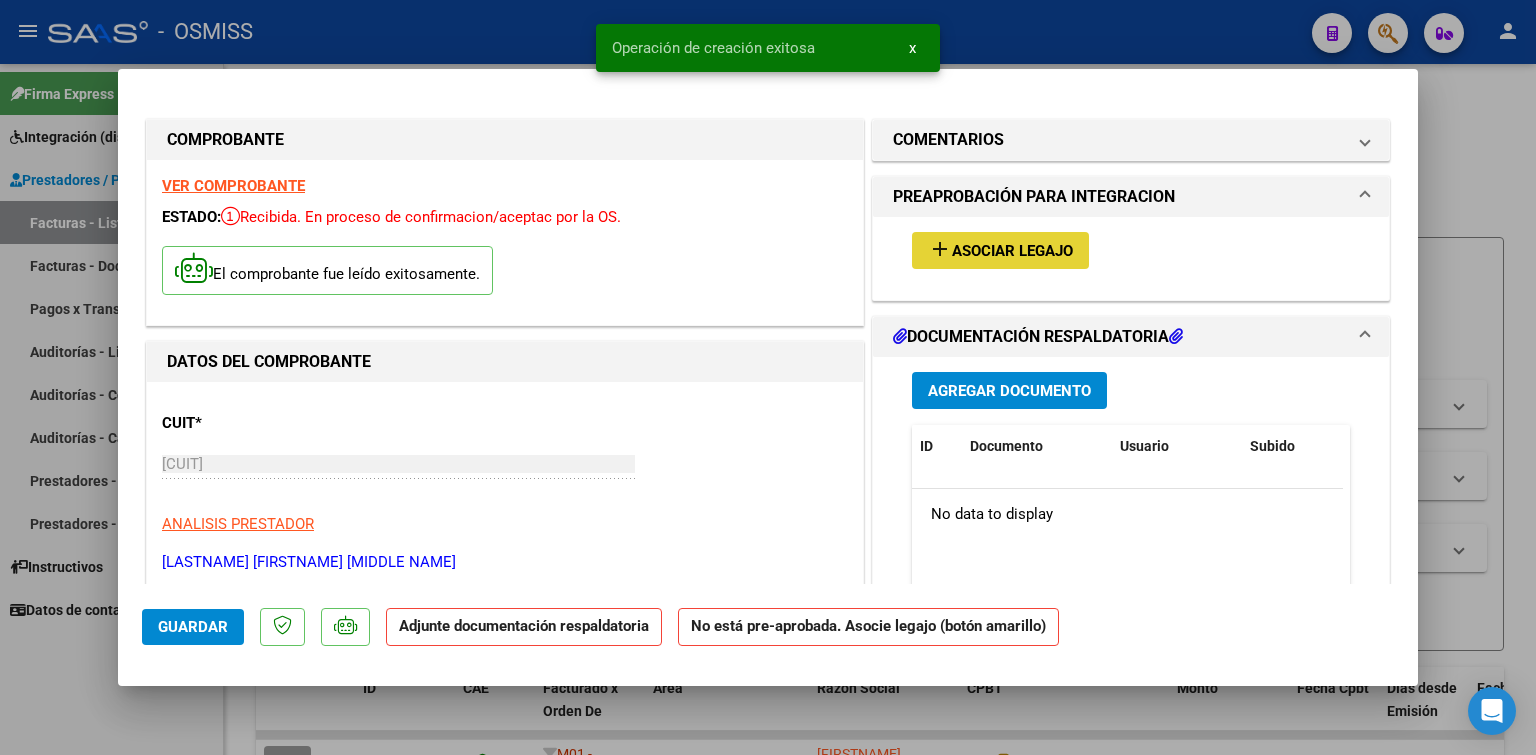 click on "add Asociar Legajo" at bounding box center (1000, 250) 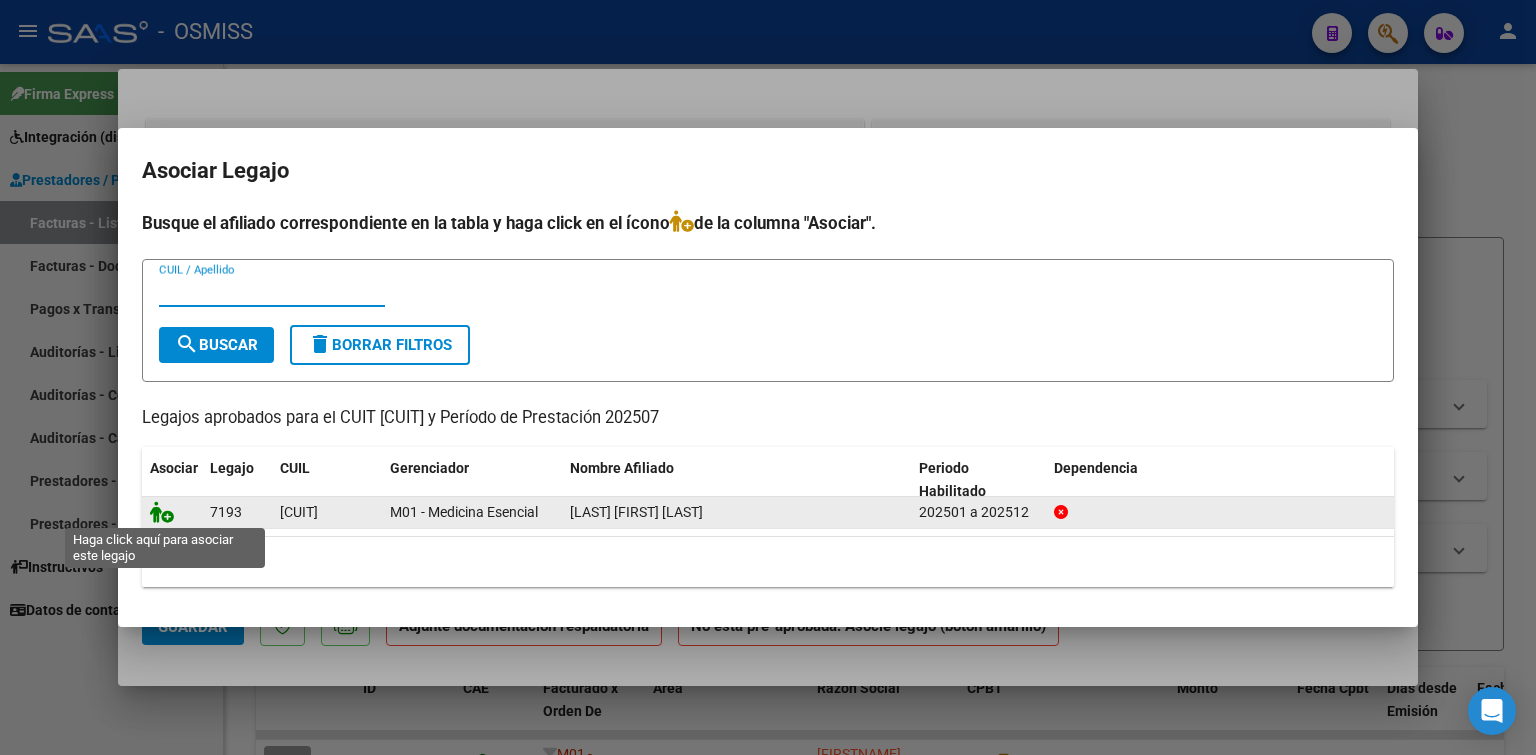 click 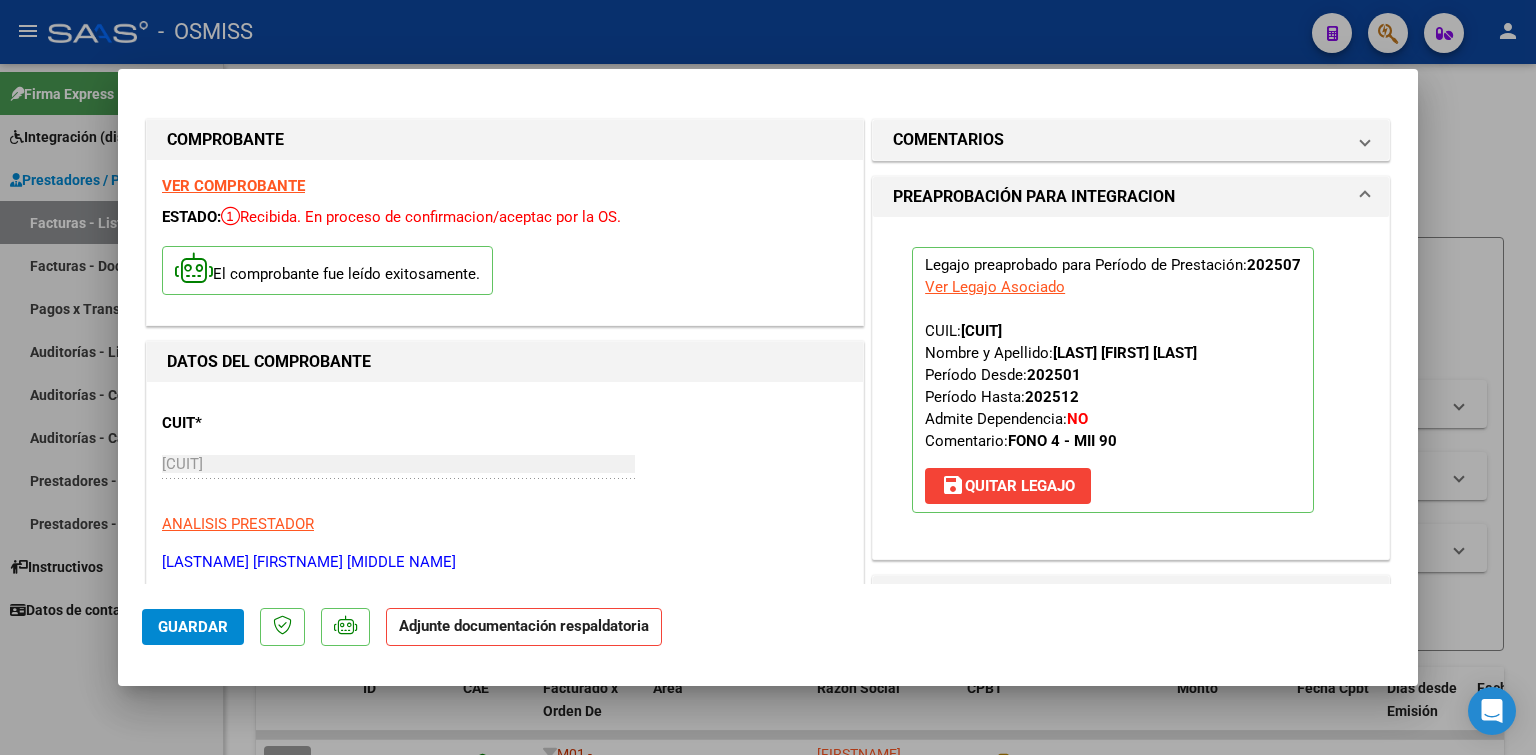 scroll, scrollTop: 200, scrollLeft: 0, axis: vertical 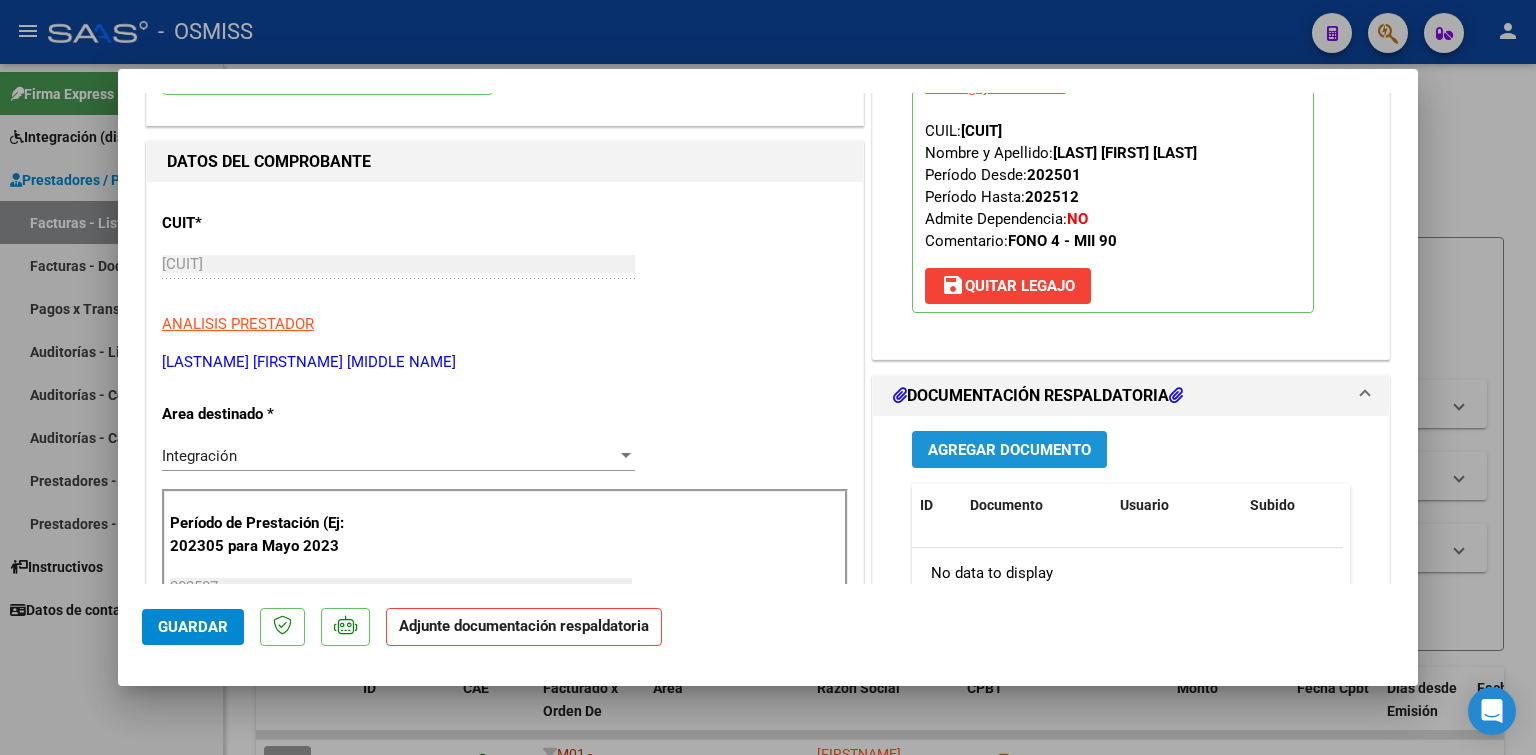 click on "Agregar Documento" at bounding box center [1009, 450] 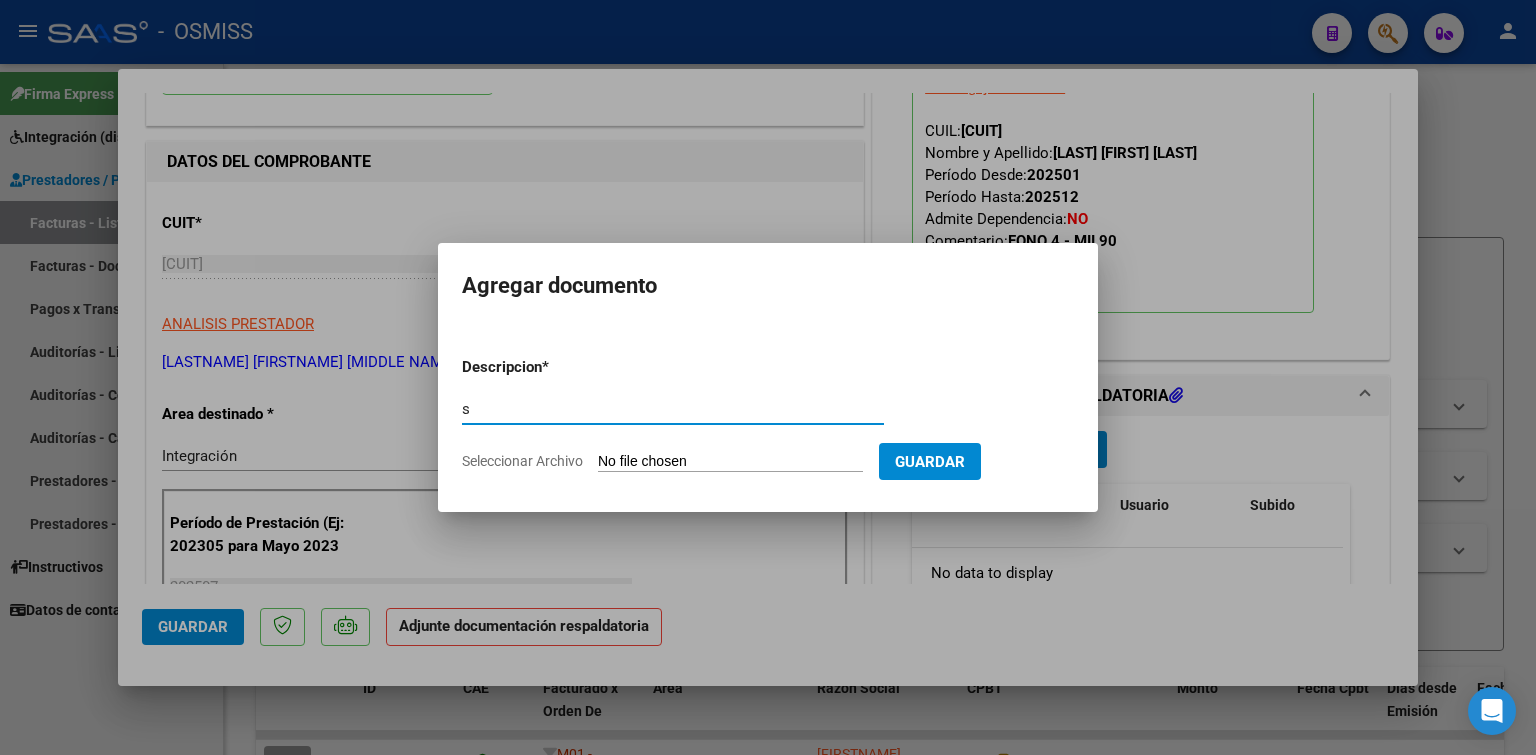 type on "s" 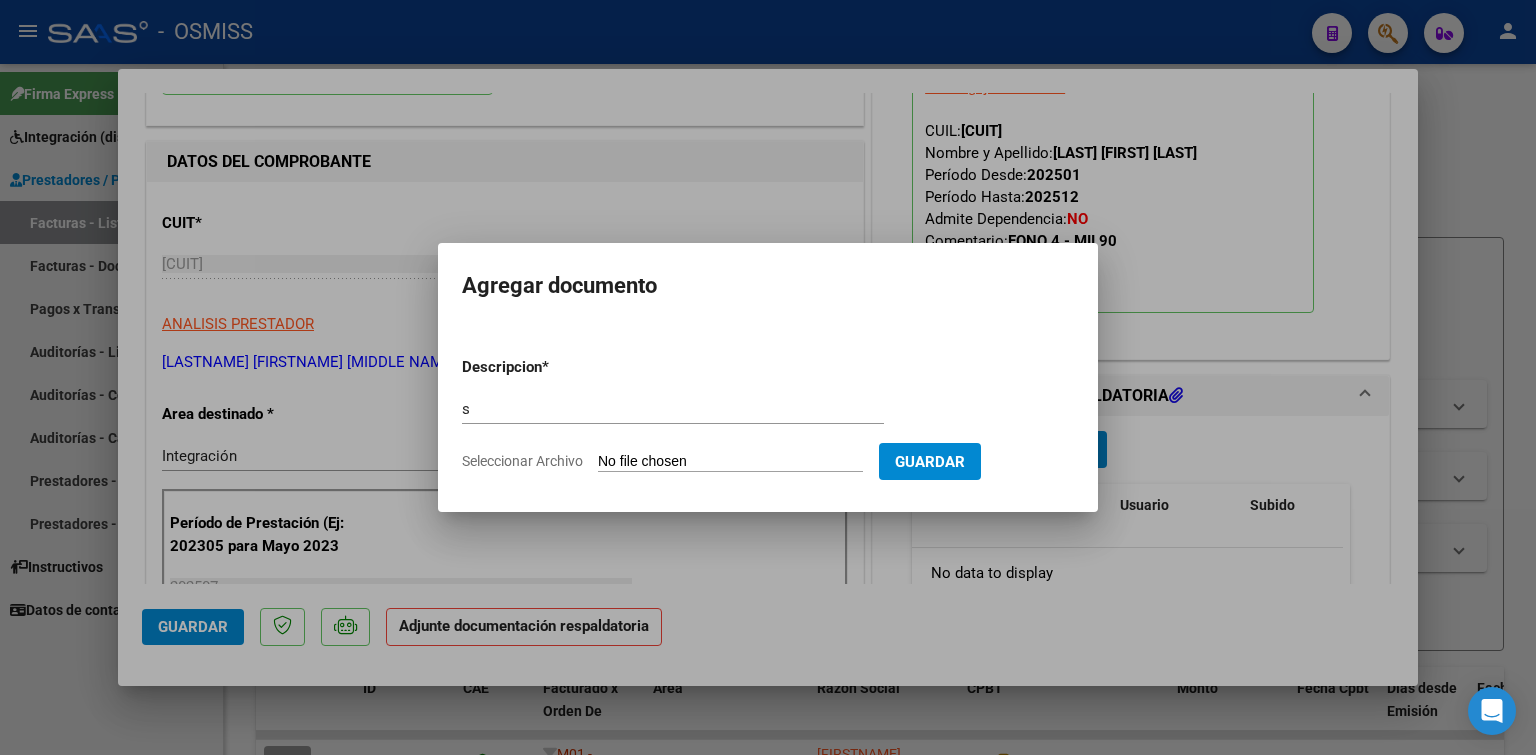 click on "Seleccionar Archivo" at bounding box center (730, 462) 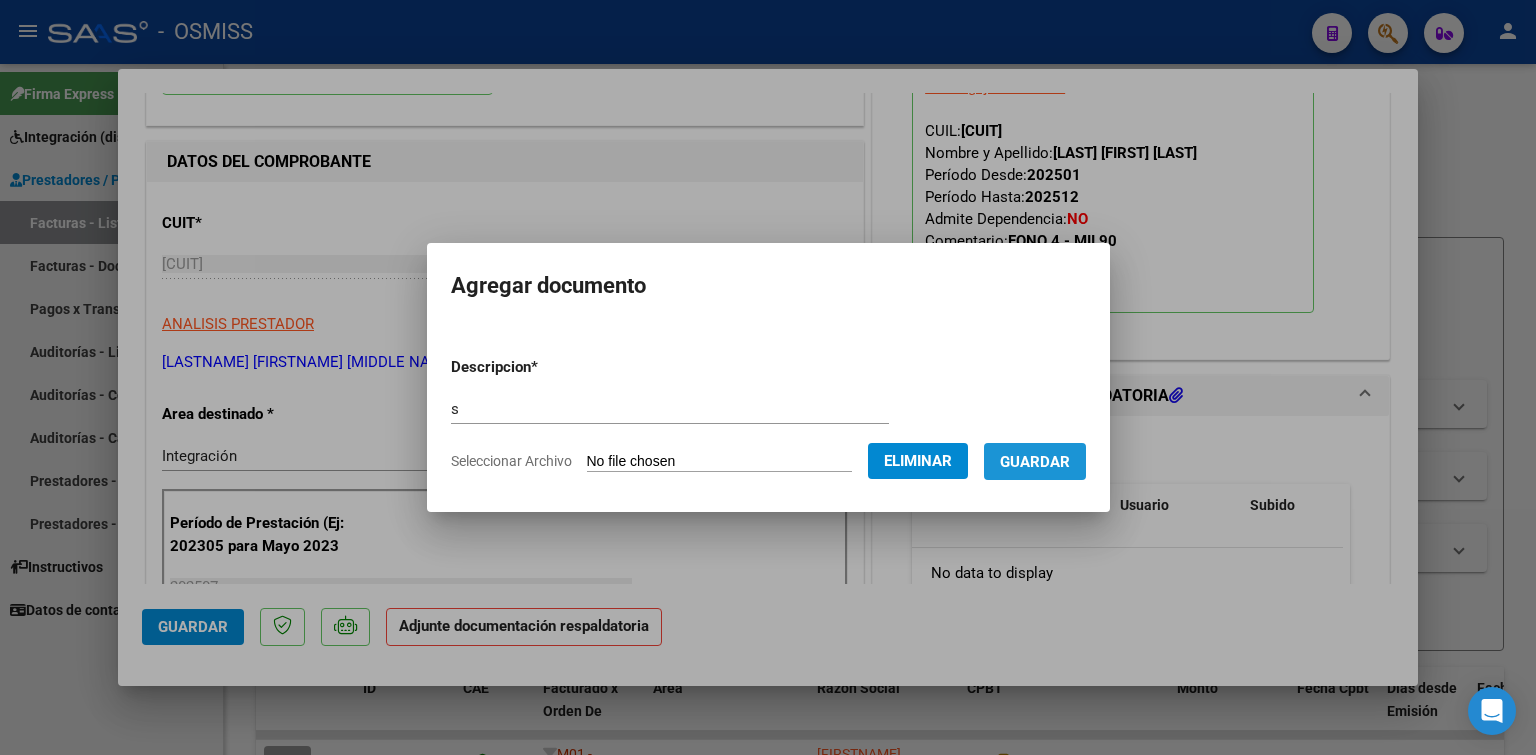 click on "Guardar" at bounding box center (1035, 462) 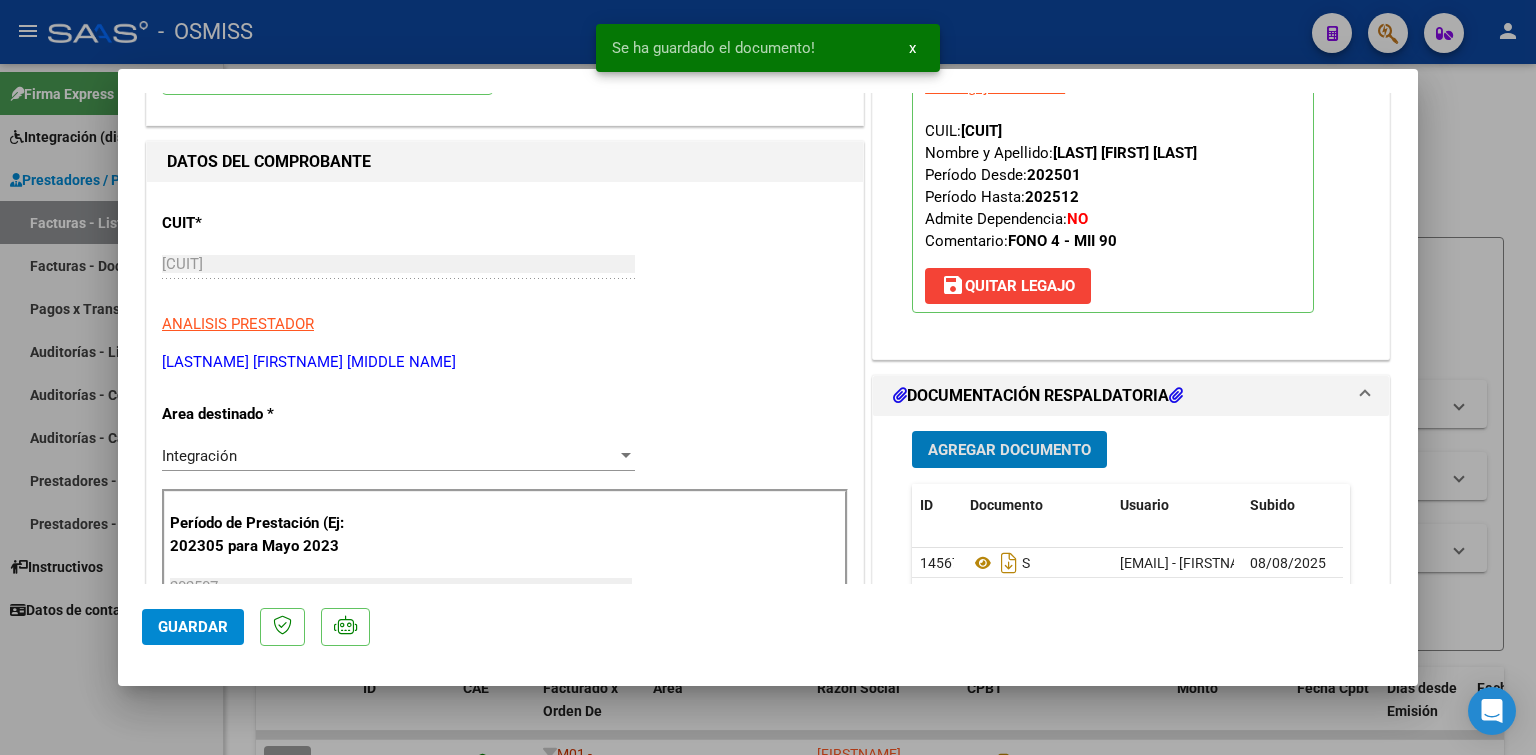 type 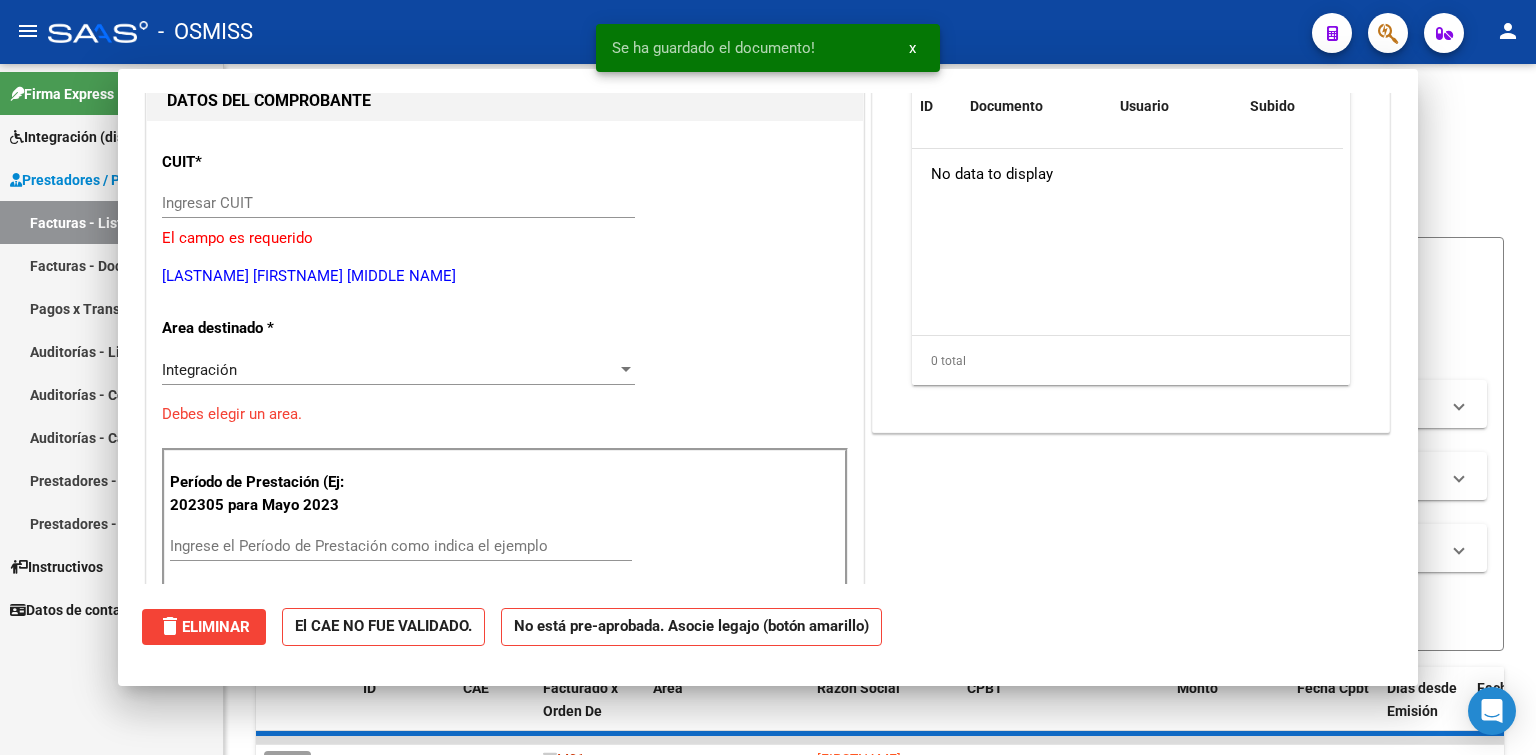 scroll, scrollTop: 0, scrollLeft: 0, axis: both 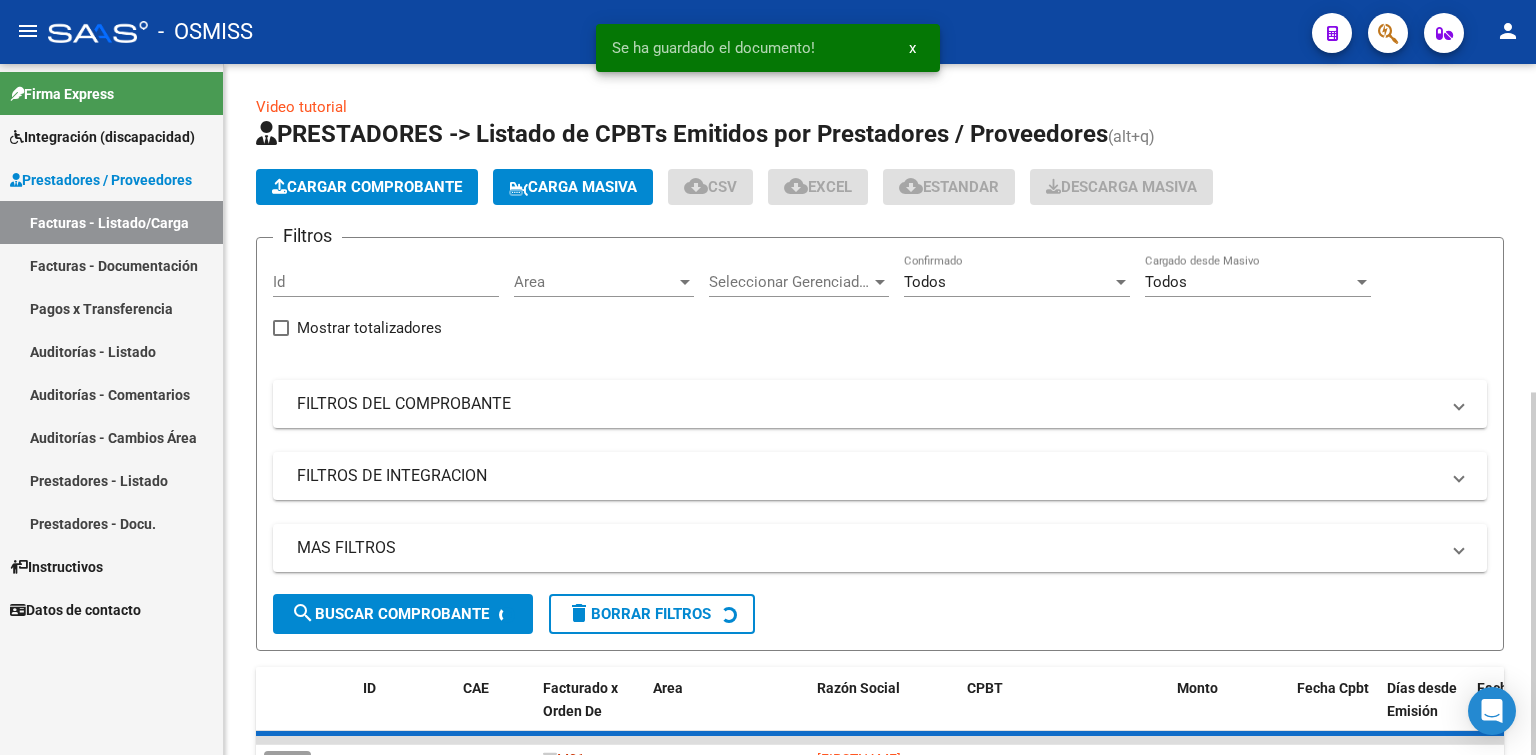click on "Cargar Comprobante" 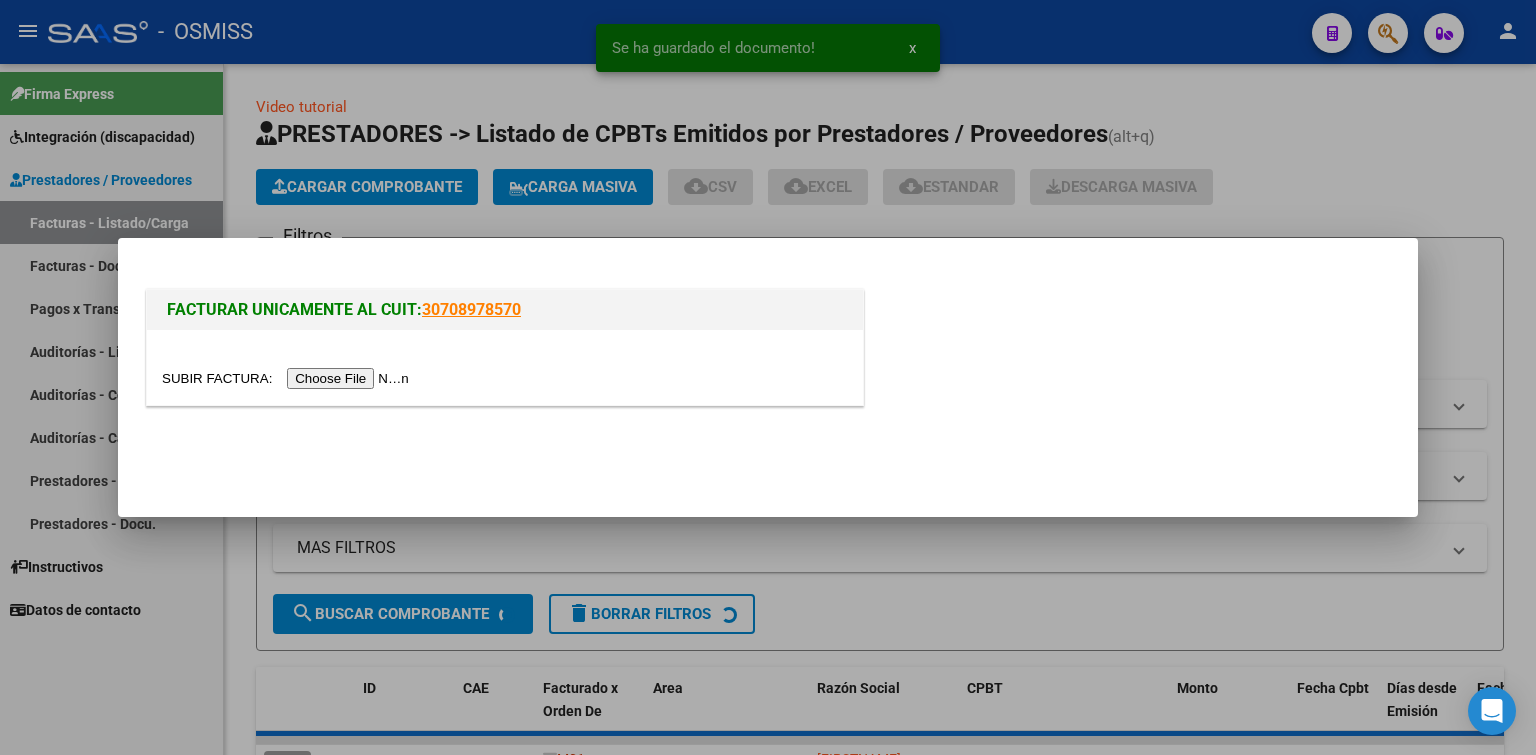 click at bounding box center (288, 378) 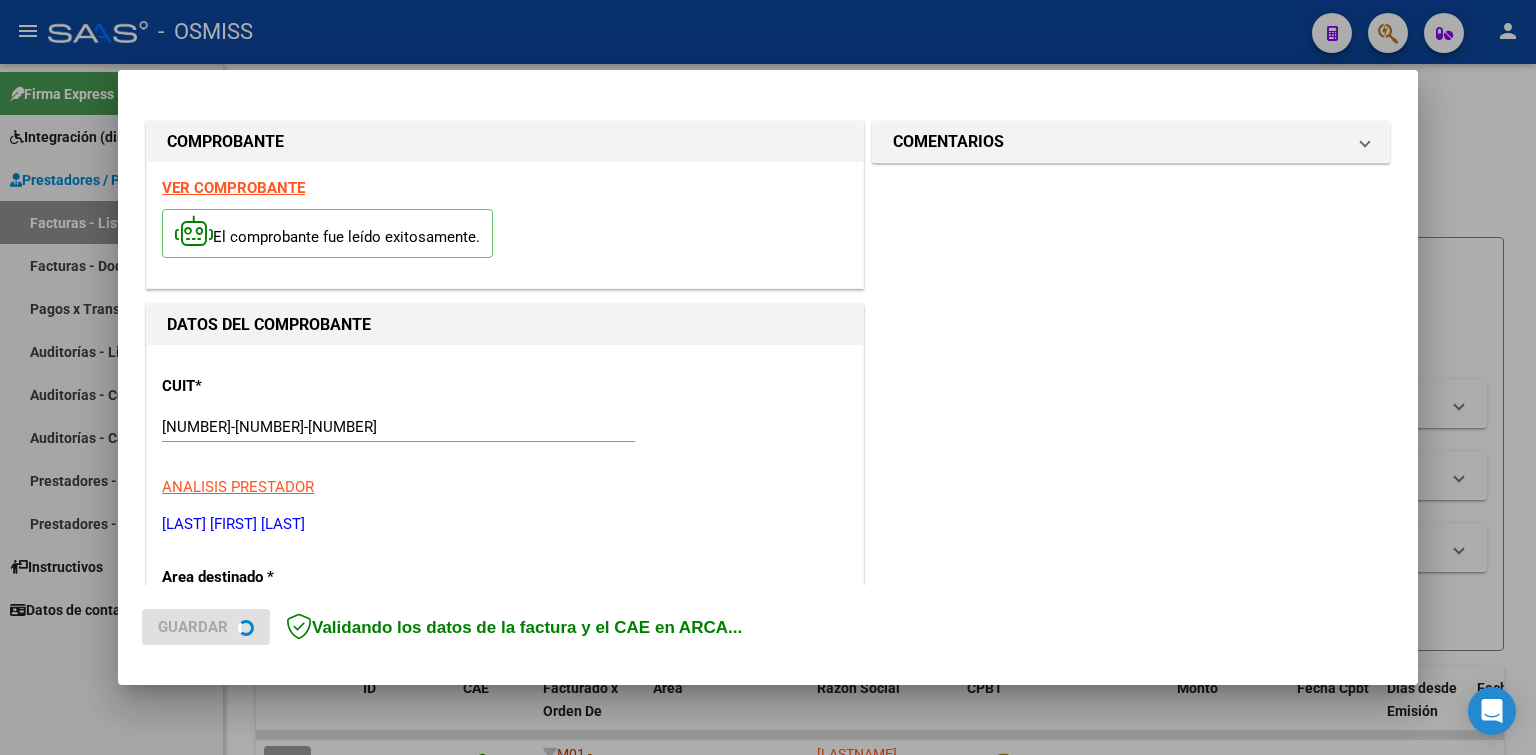 scroll, scrollTop: 400, scrollLeft: 0, axis: vertical 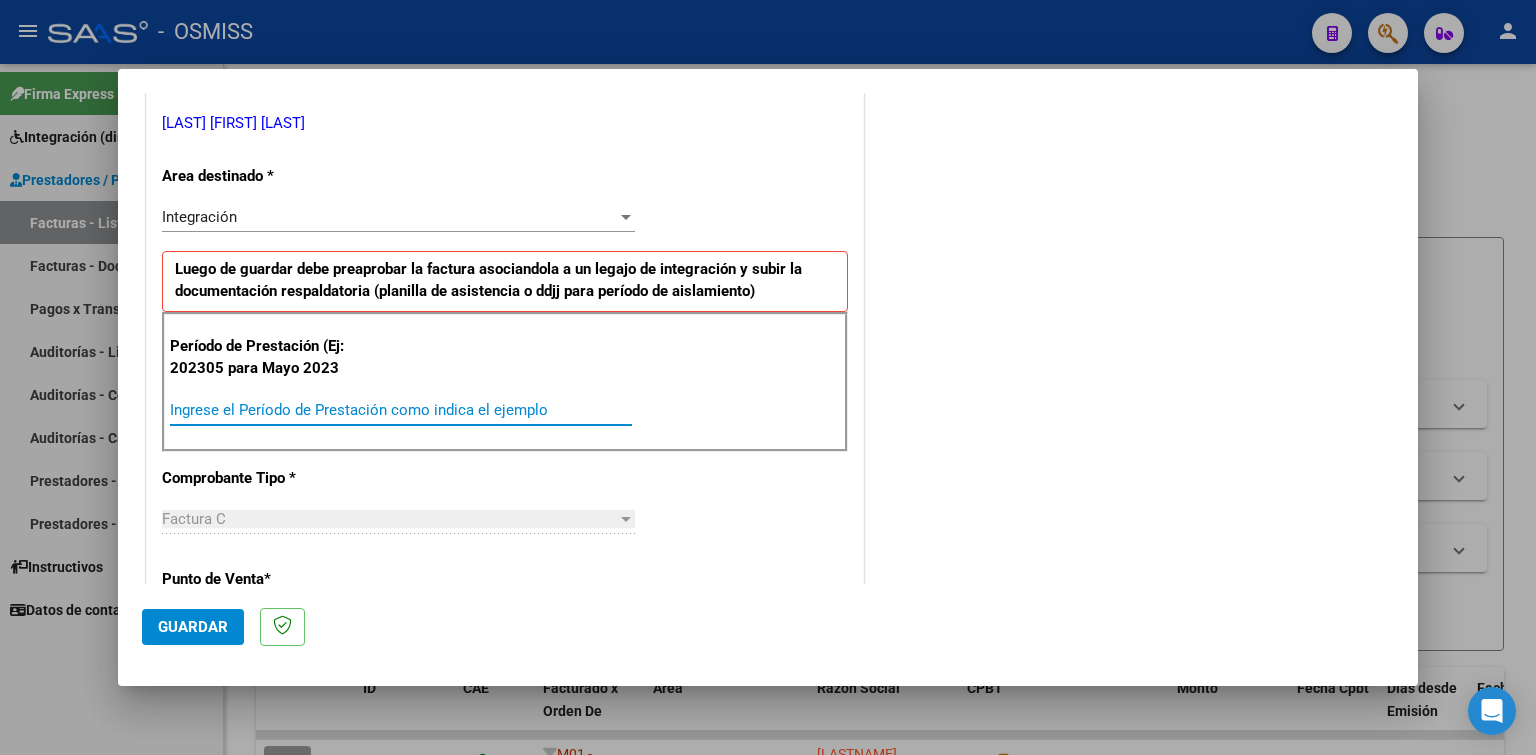 paste on "202507" 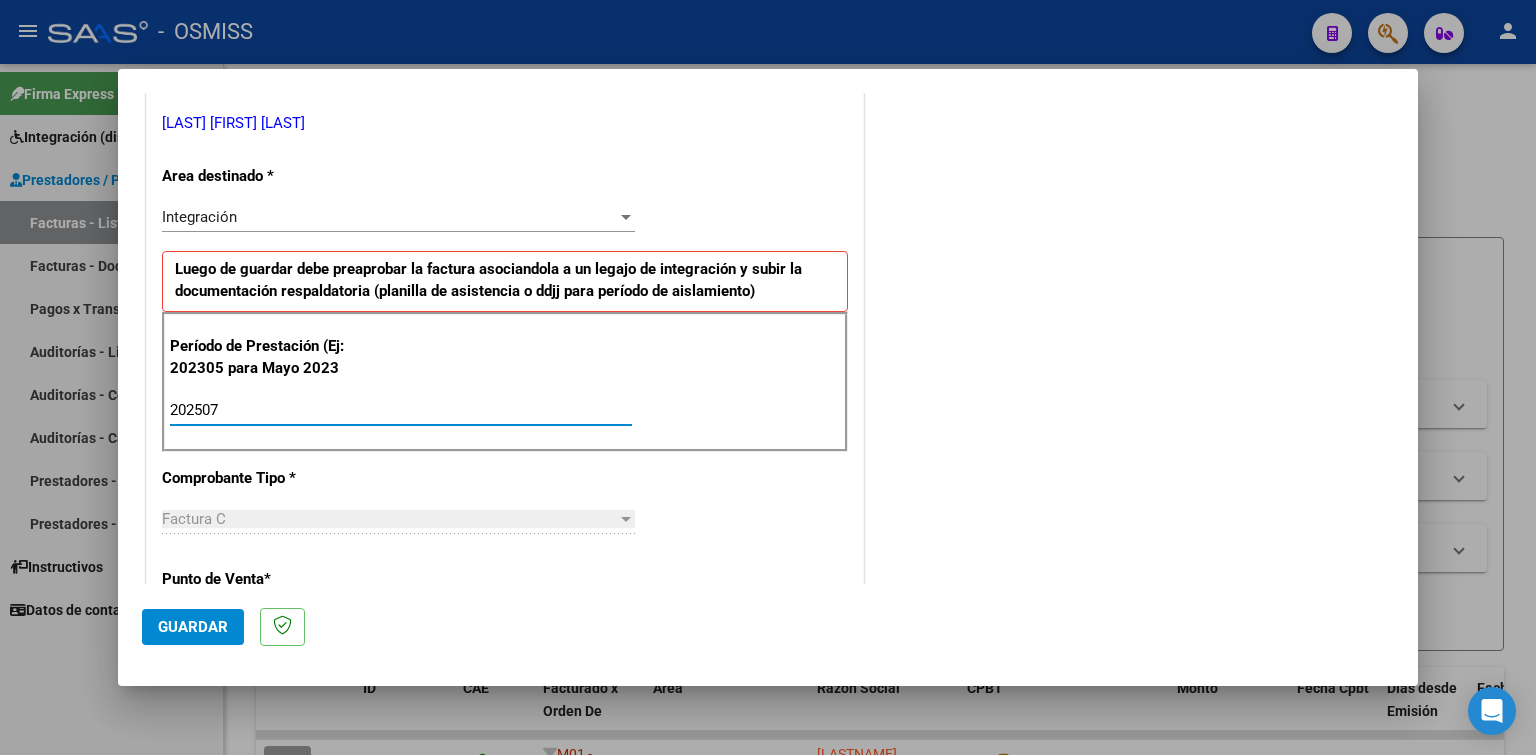 type on "202507" 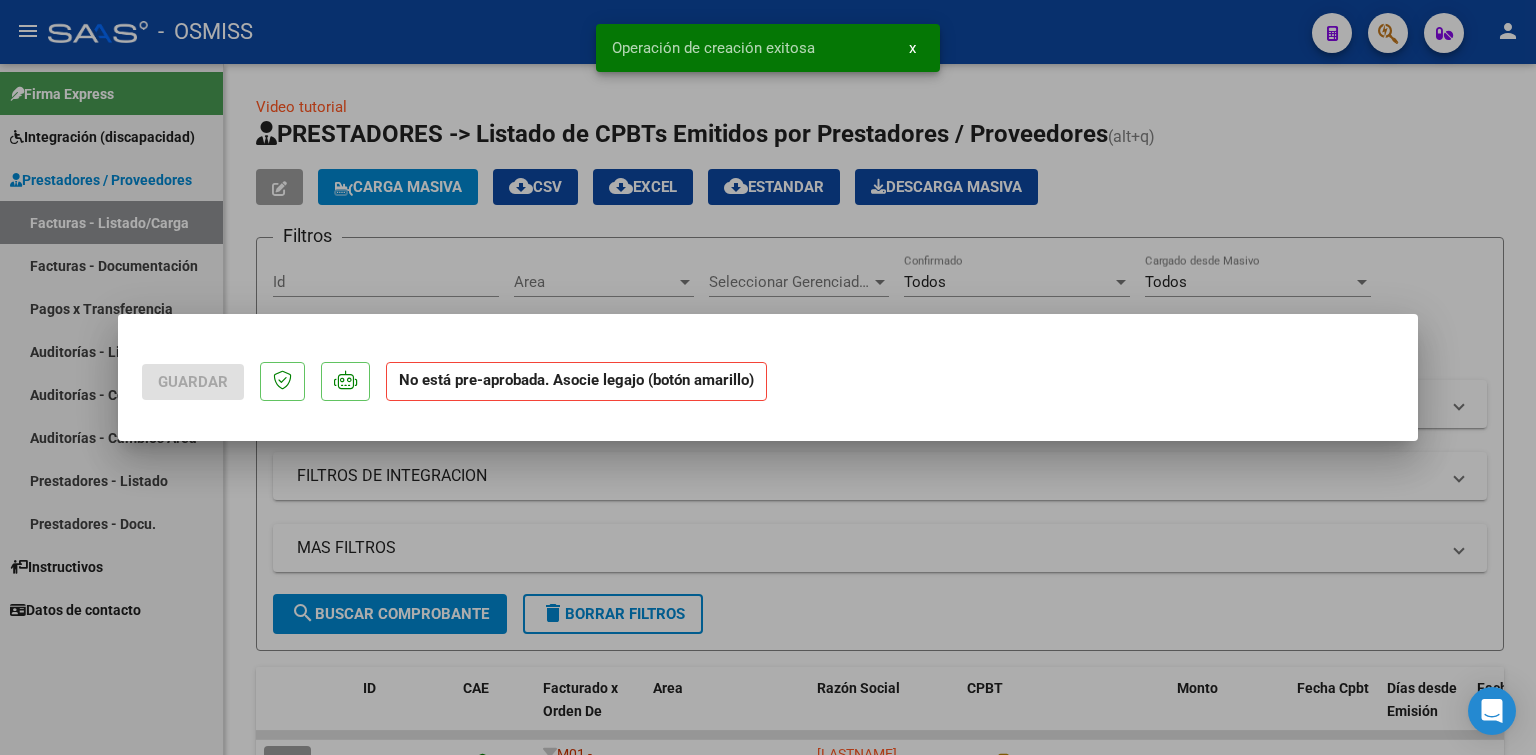 scroll, scrollTop: 0, scrollLeft: 0, axis: both 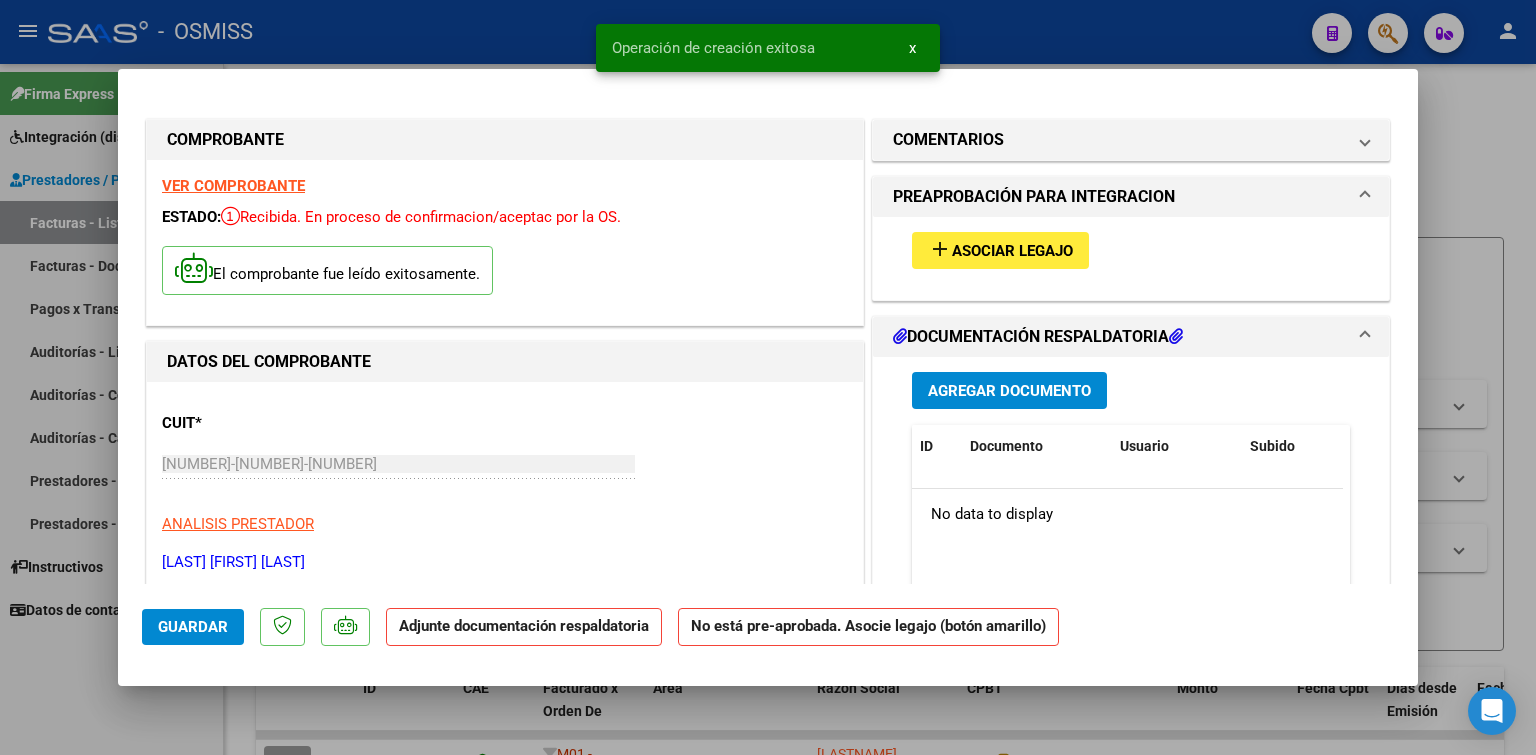 click on "Asociar Legajo" at bounding box center [1012, 251] 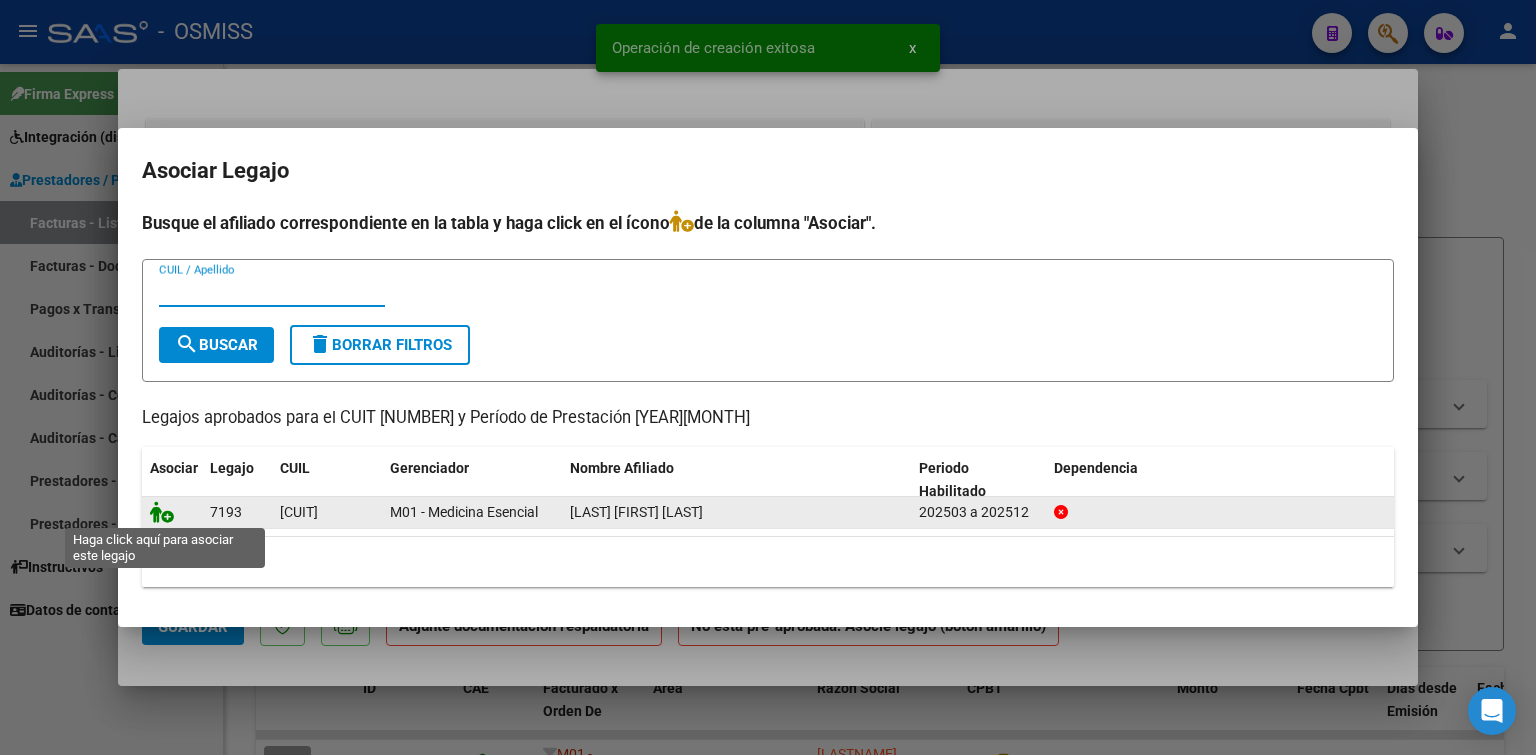 click 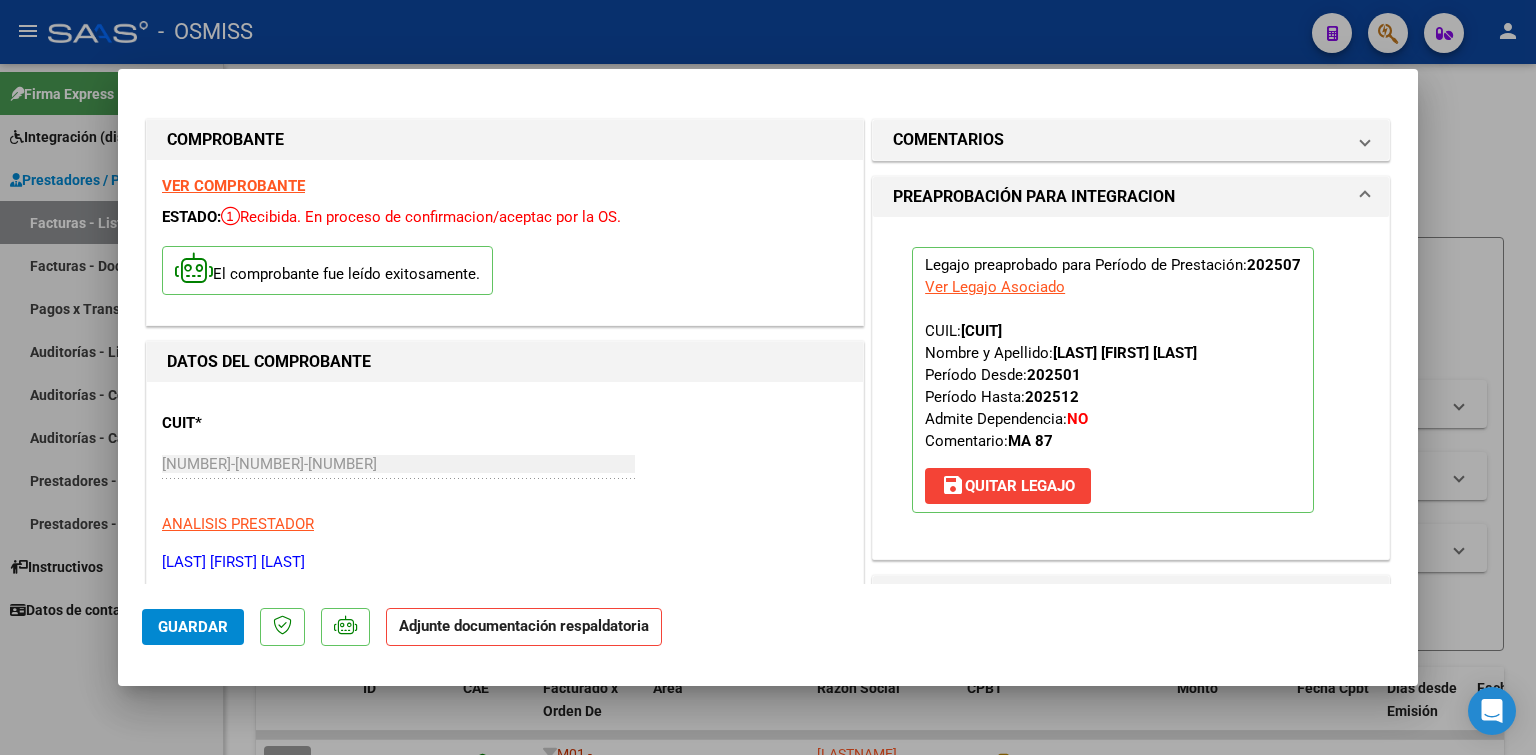scroll, scrollTop: 300, scrollLeft: 0, axis: vertical 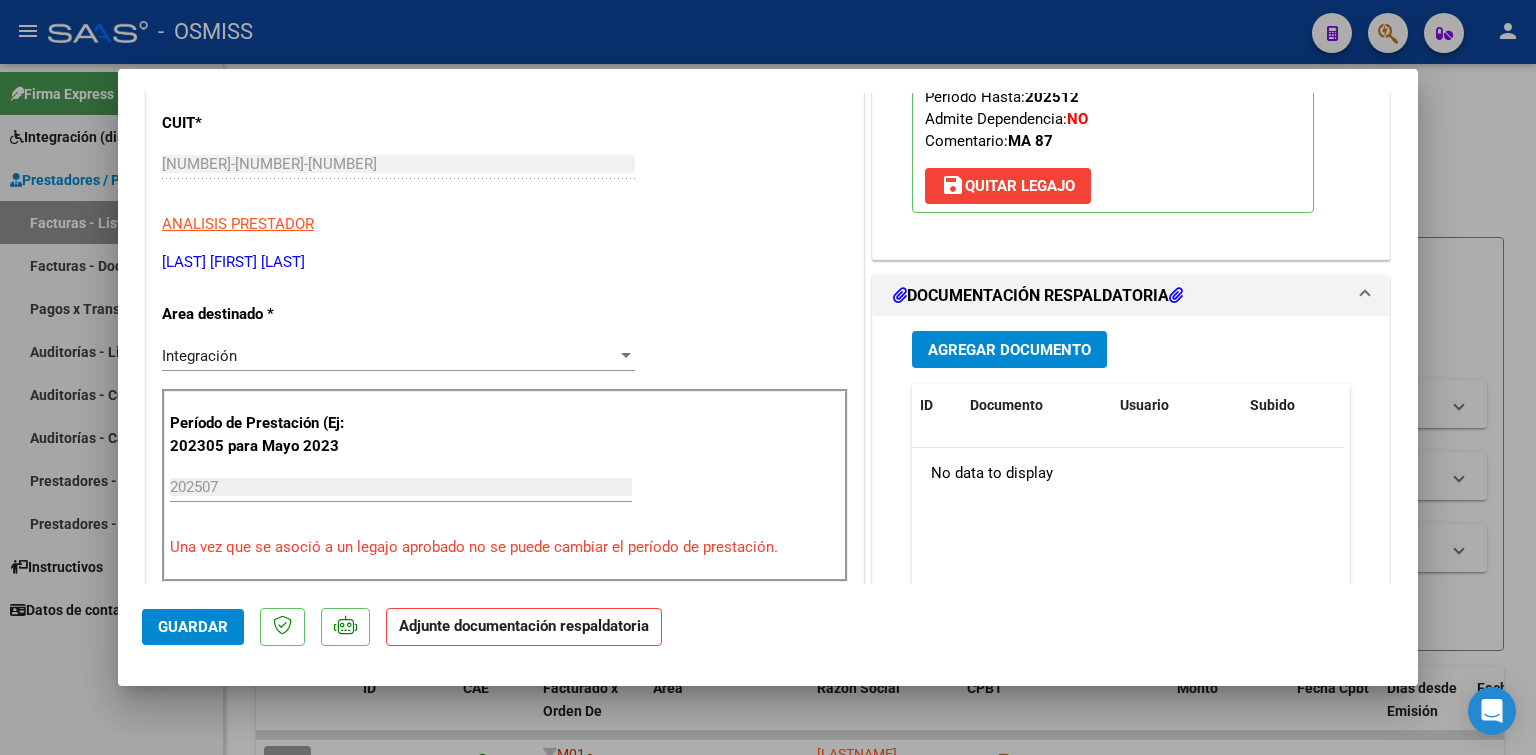 click on "Agregar Documento" at bounding box center (1009, 349) 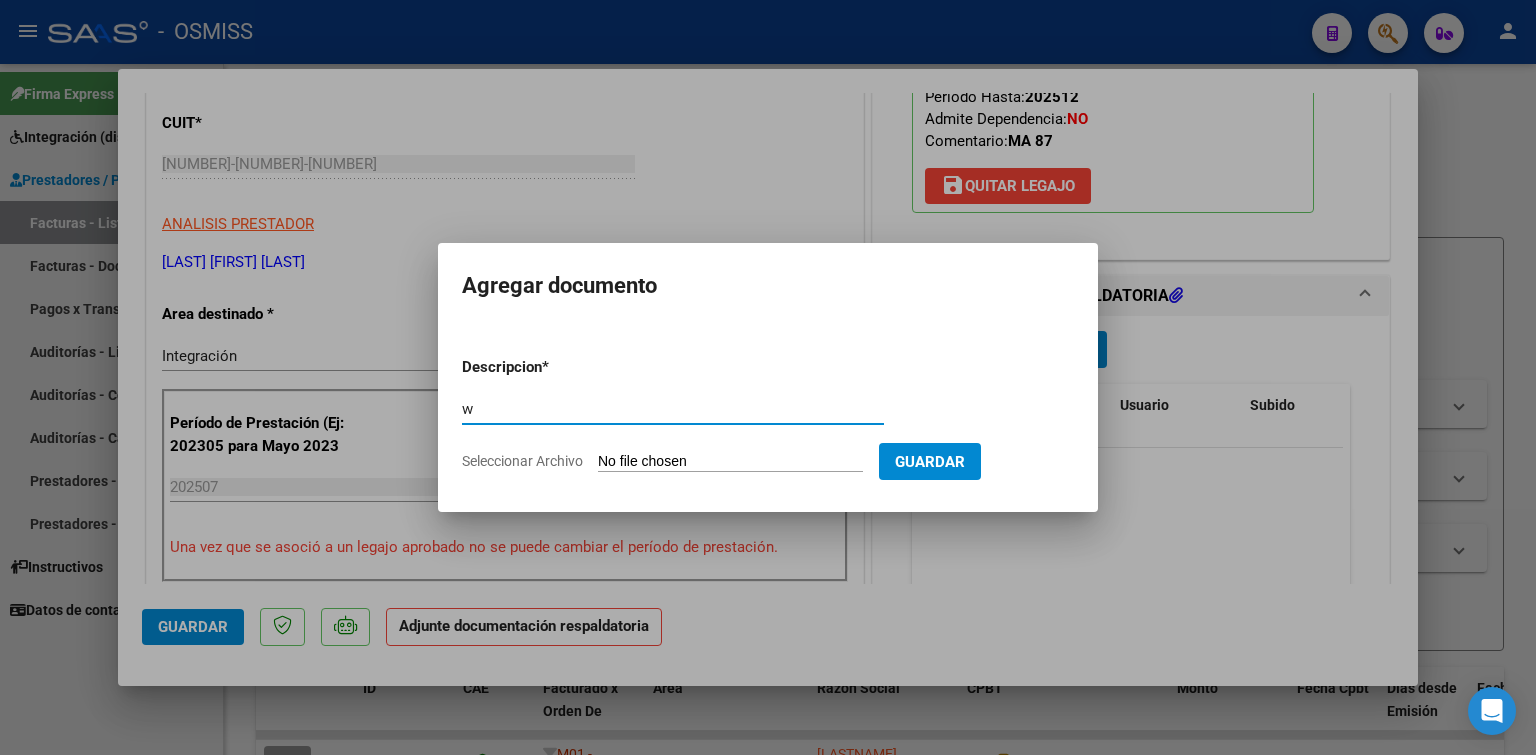 type on "w" 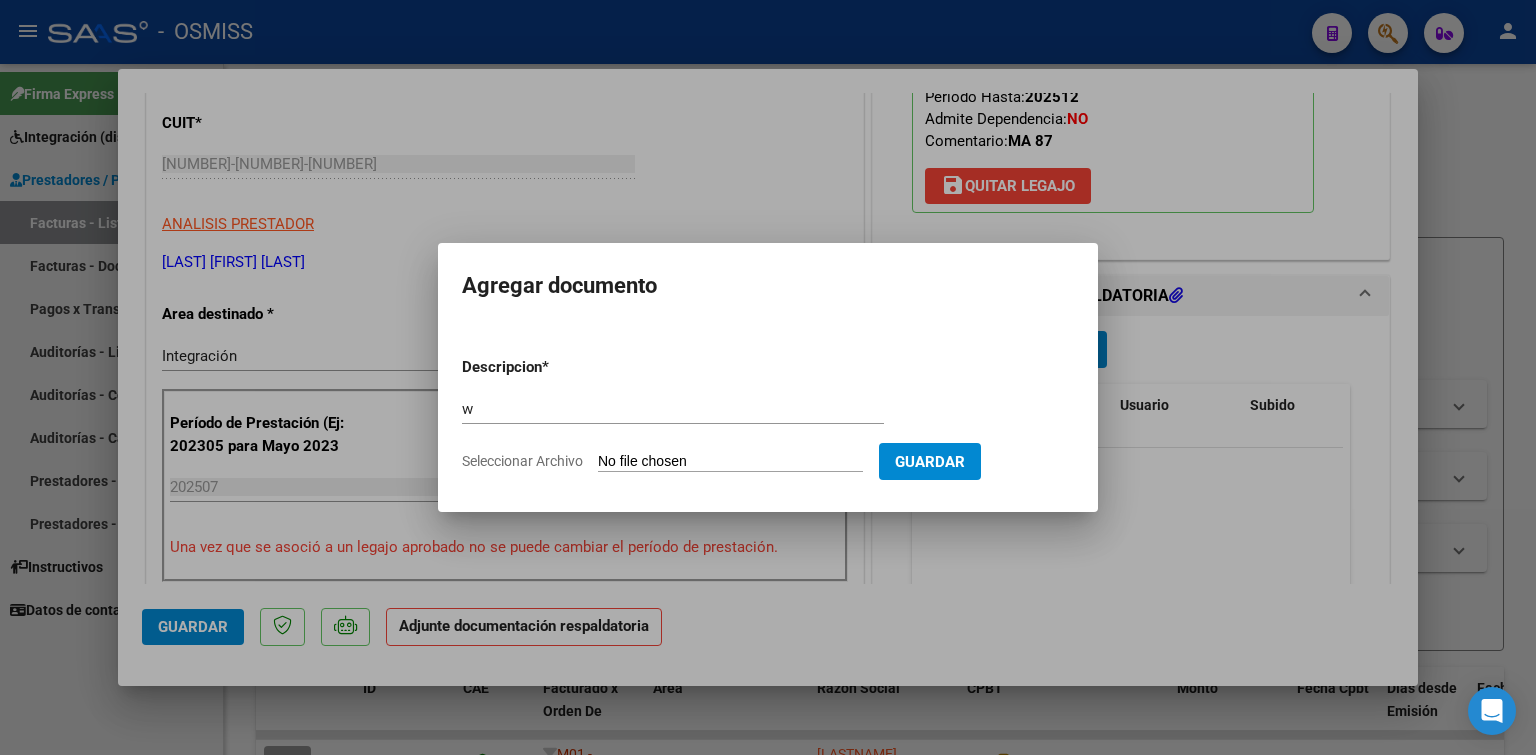 click on "Seleccionar Archivo" at bounding box center (730, 462) 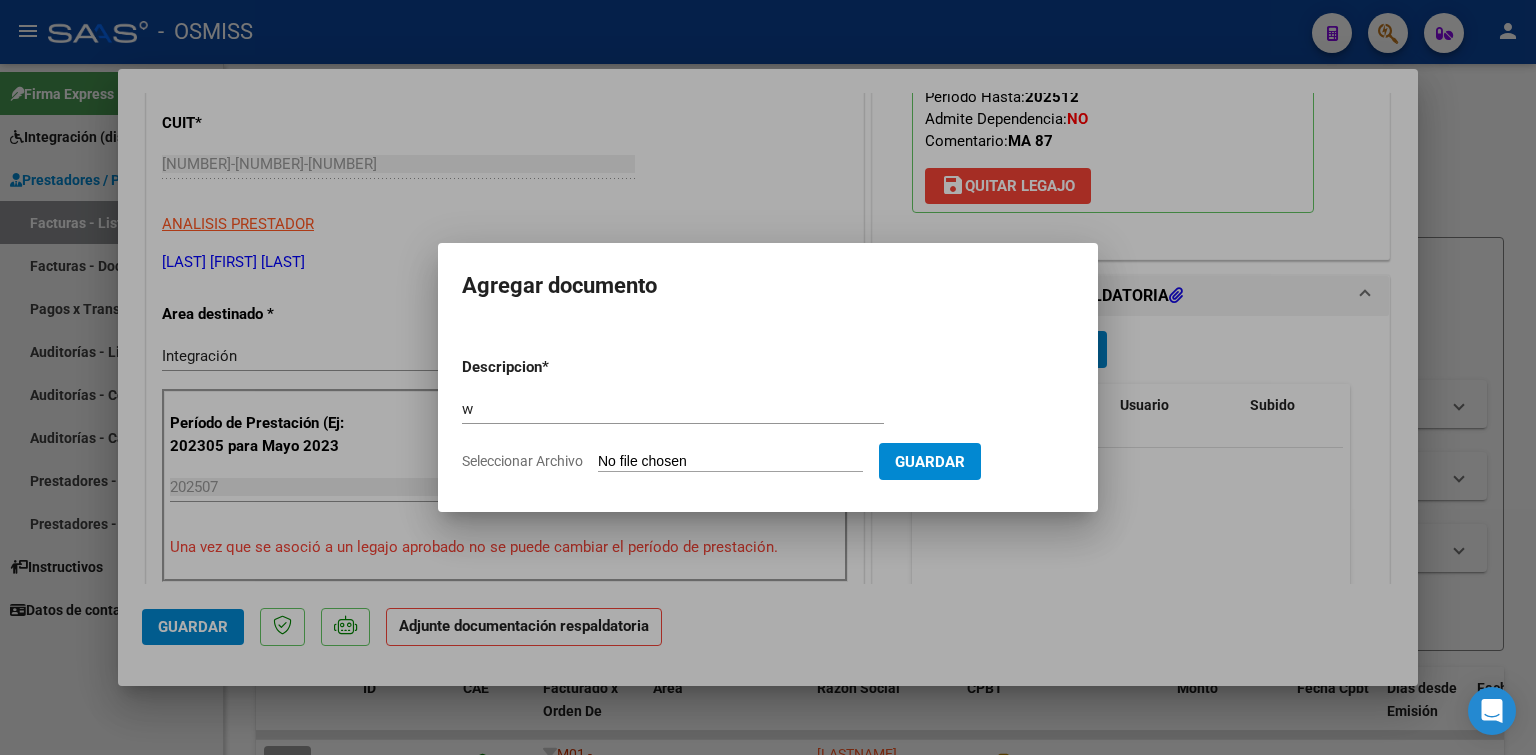 type on "C:\fakepath\asistencia [MONTH] [YEAR] [FIRSTNAME] [LASTNAME].pdf" 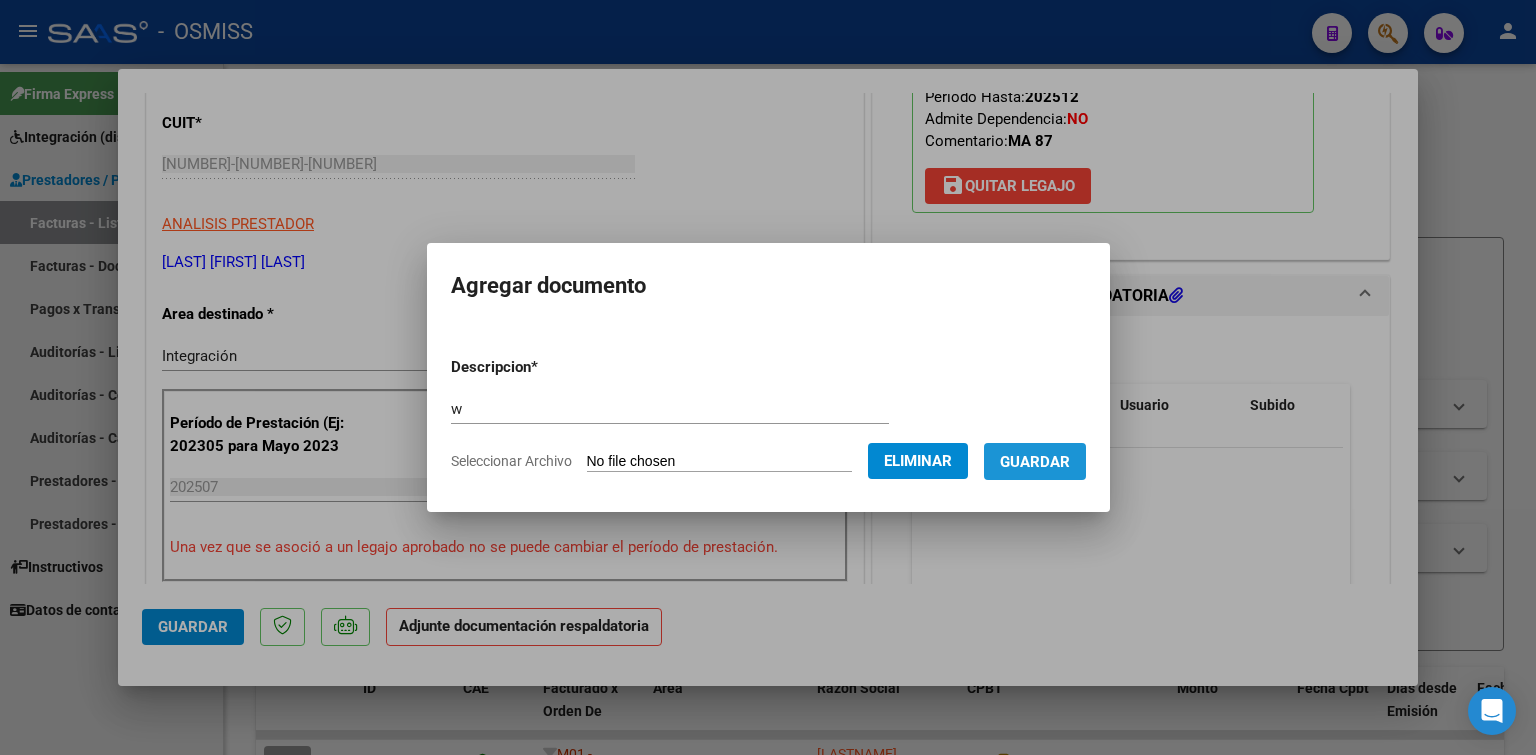 click on "Guardar" at bounding box center (1035, 462) 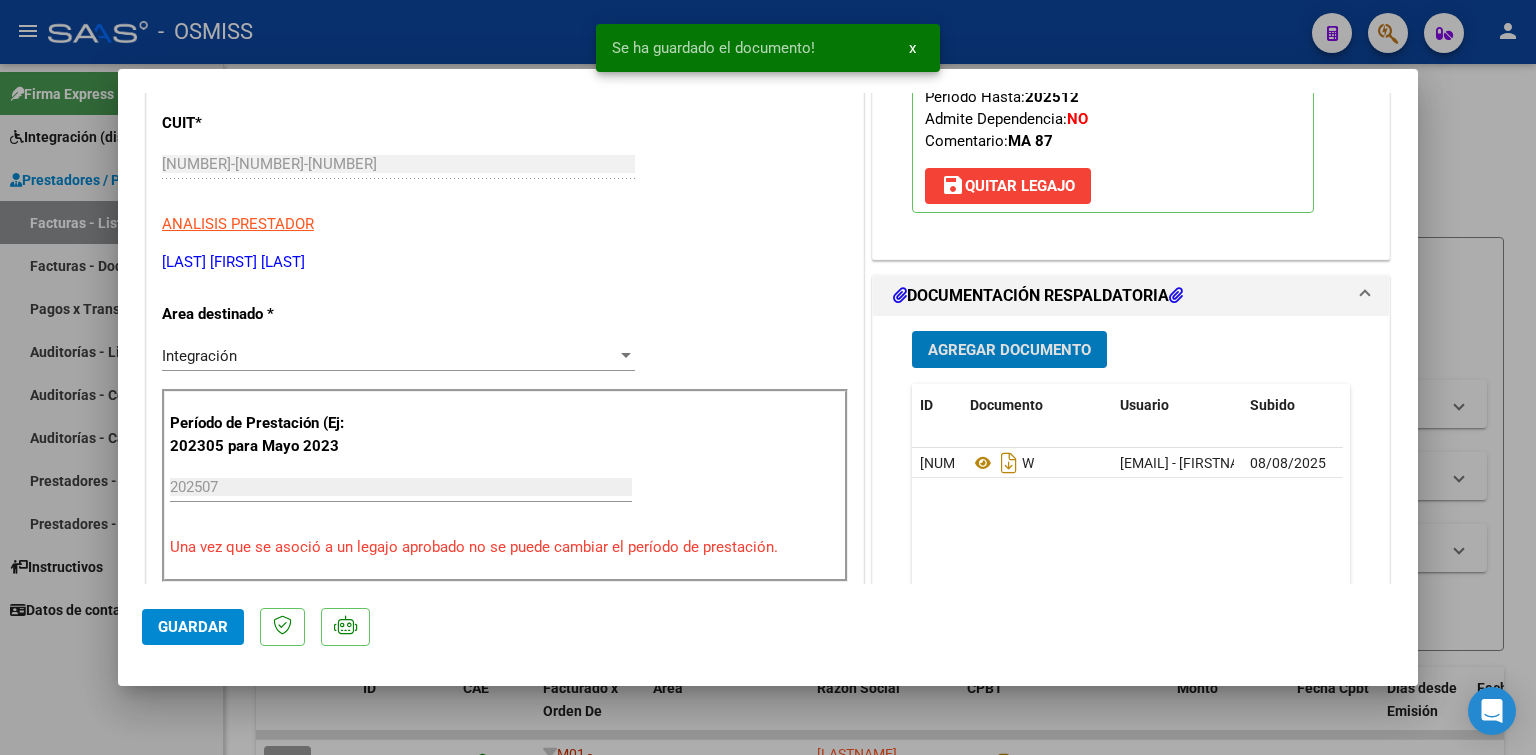 type 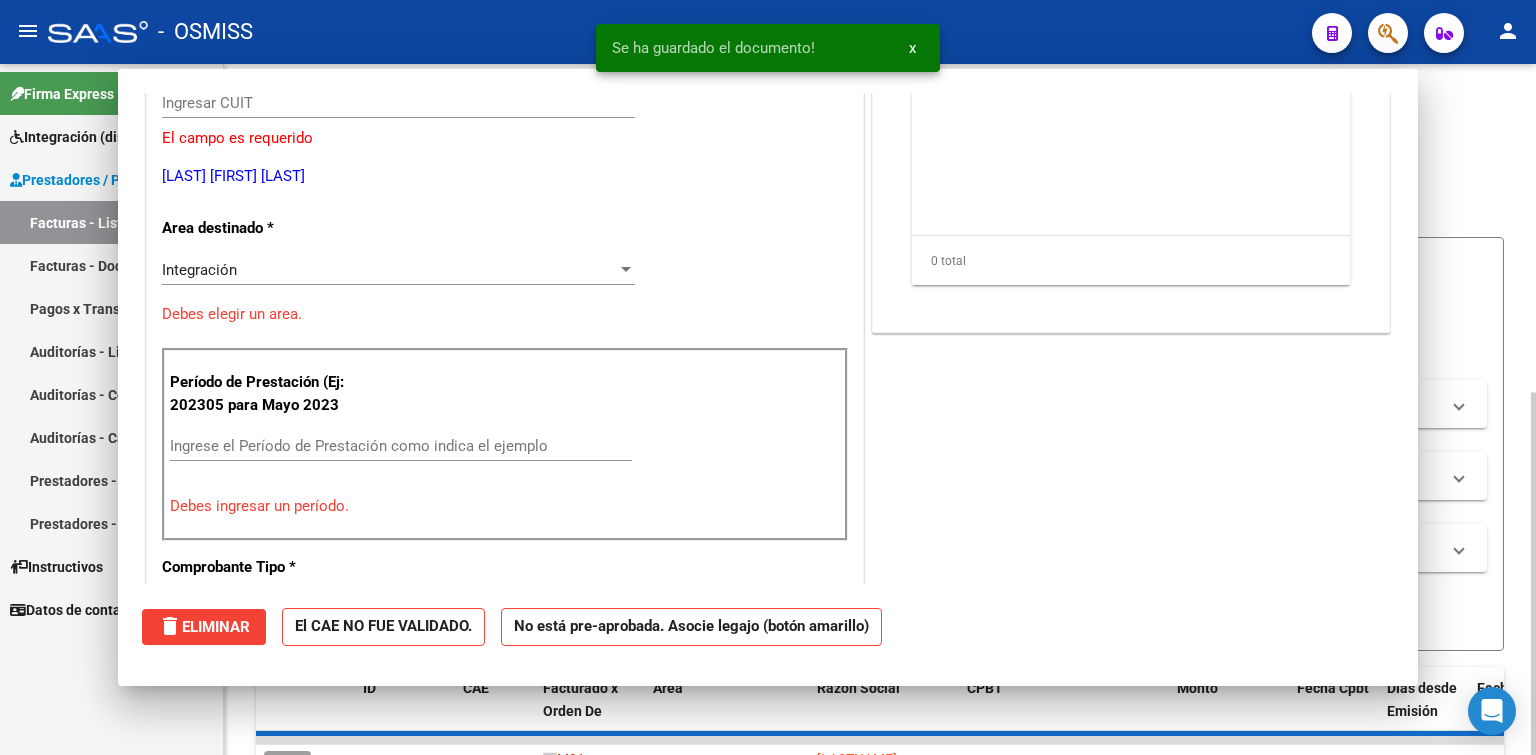 scroll, scrollTop: 0, scrollLeft: 0, axis: both 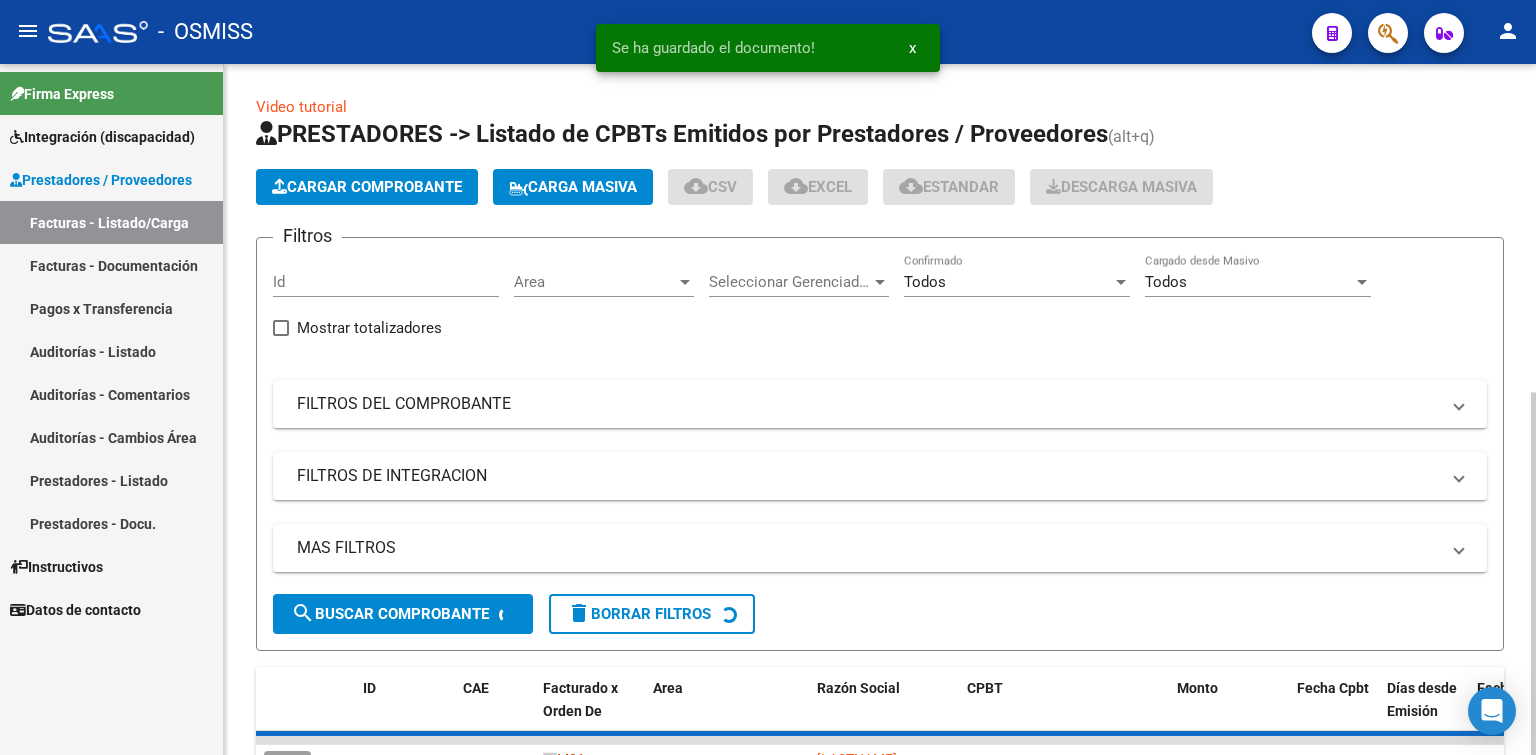 click on "Cargar Comprobante" 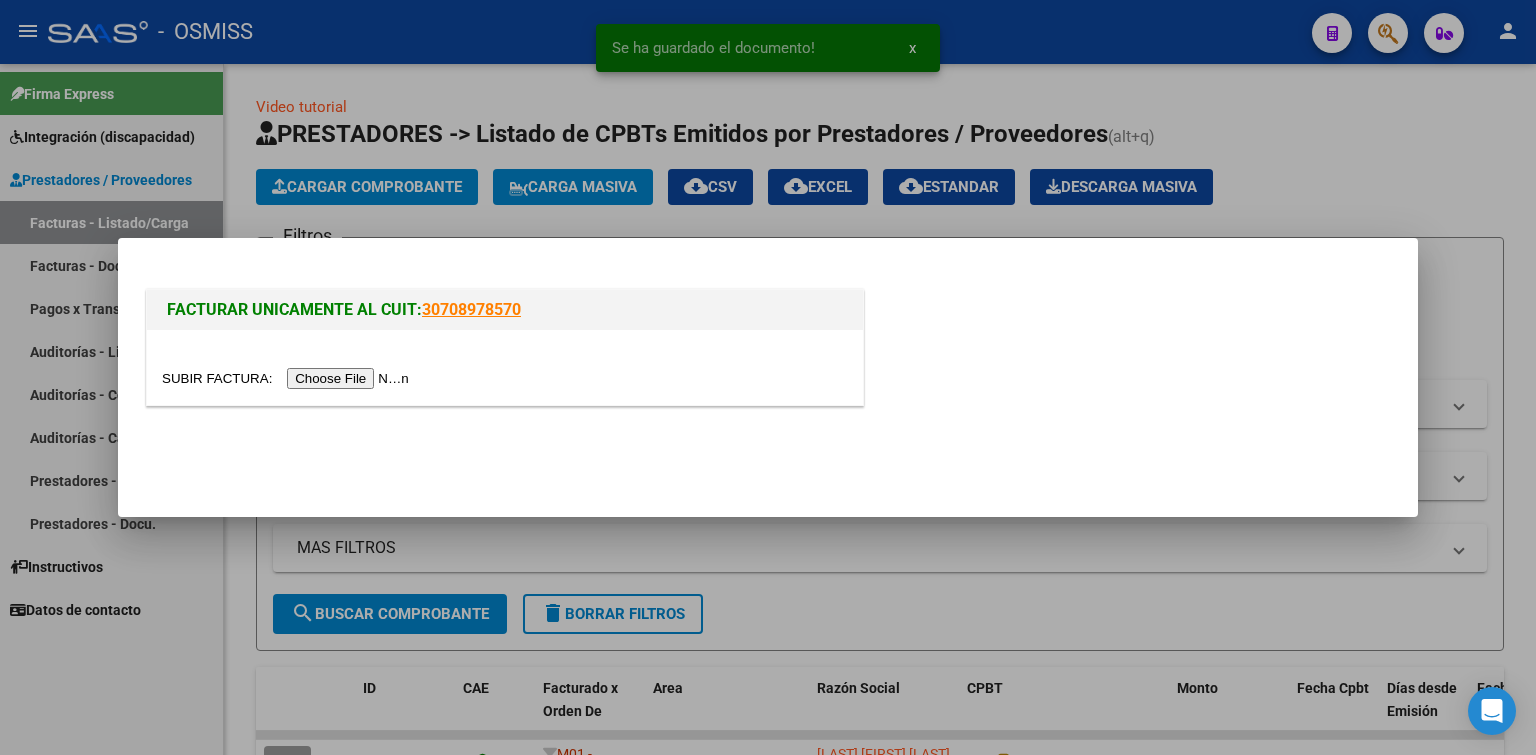 click at bounding box center [288, 378] 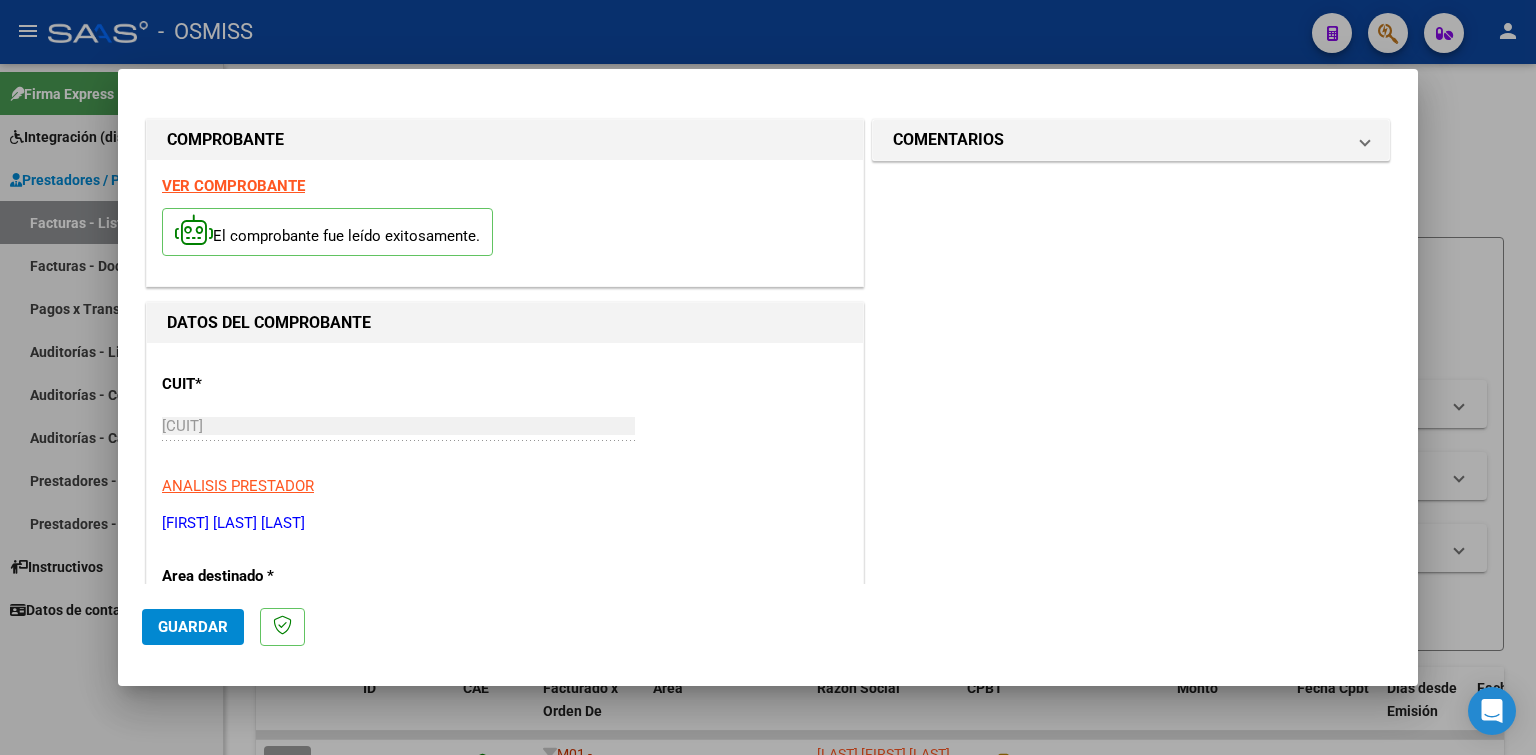 scroll, scrollTop: 300, scrollLeft: 0, axis: vertical 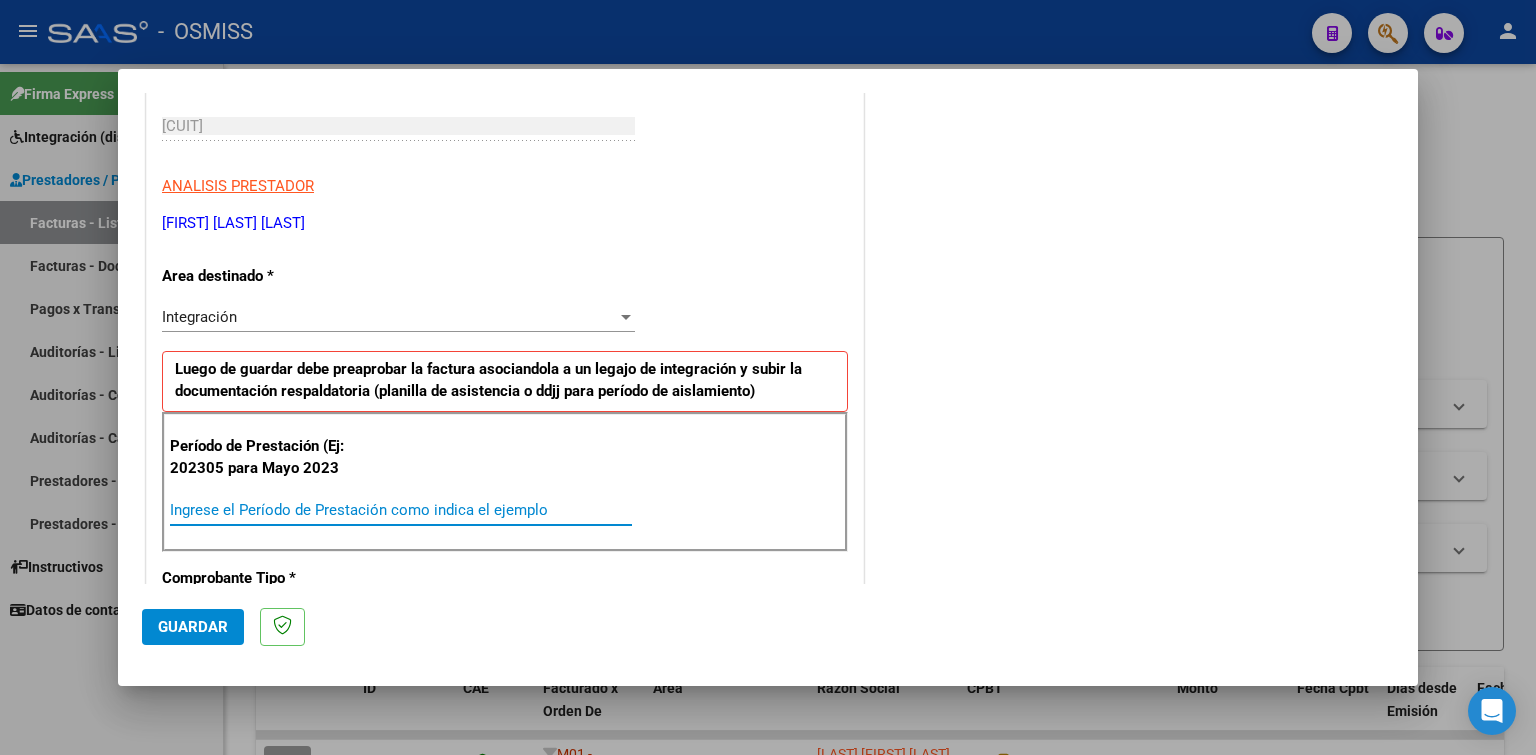 paste on "202507" 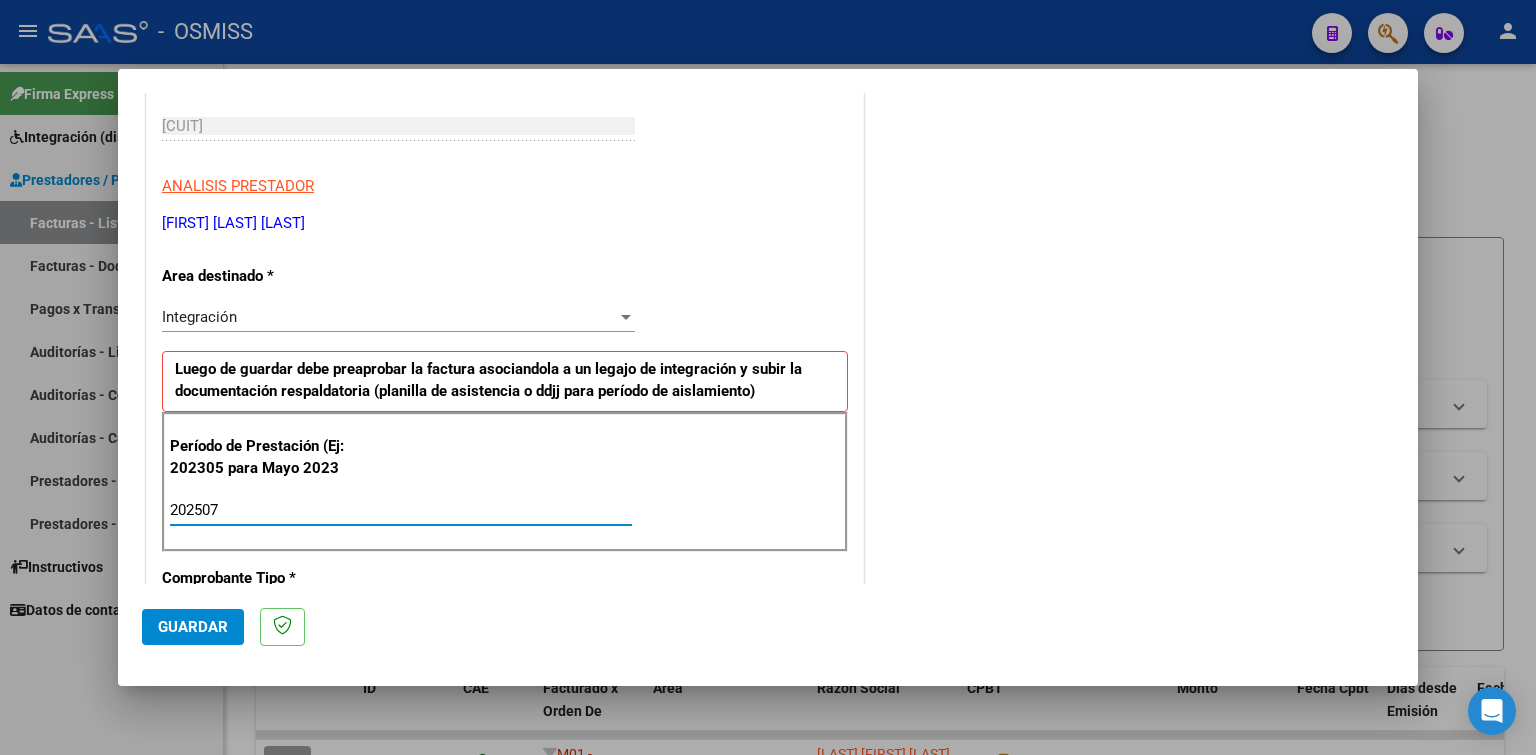 type on "202507" 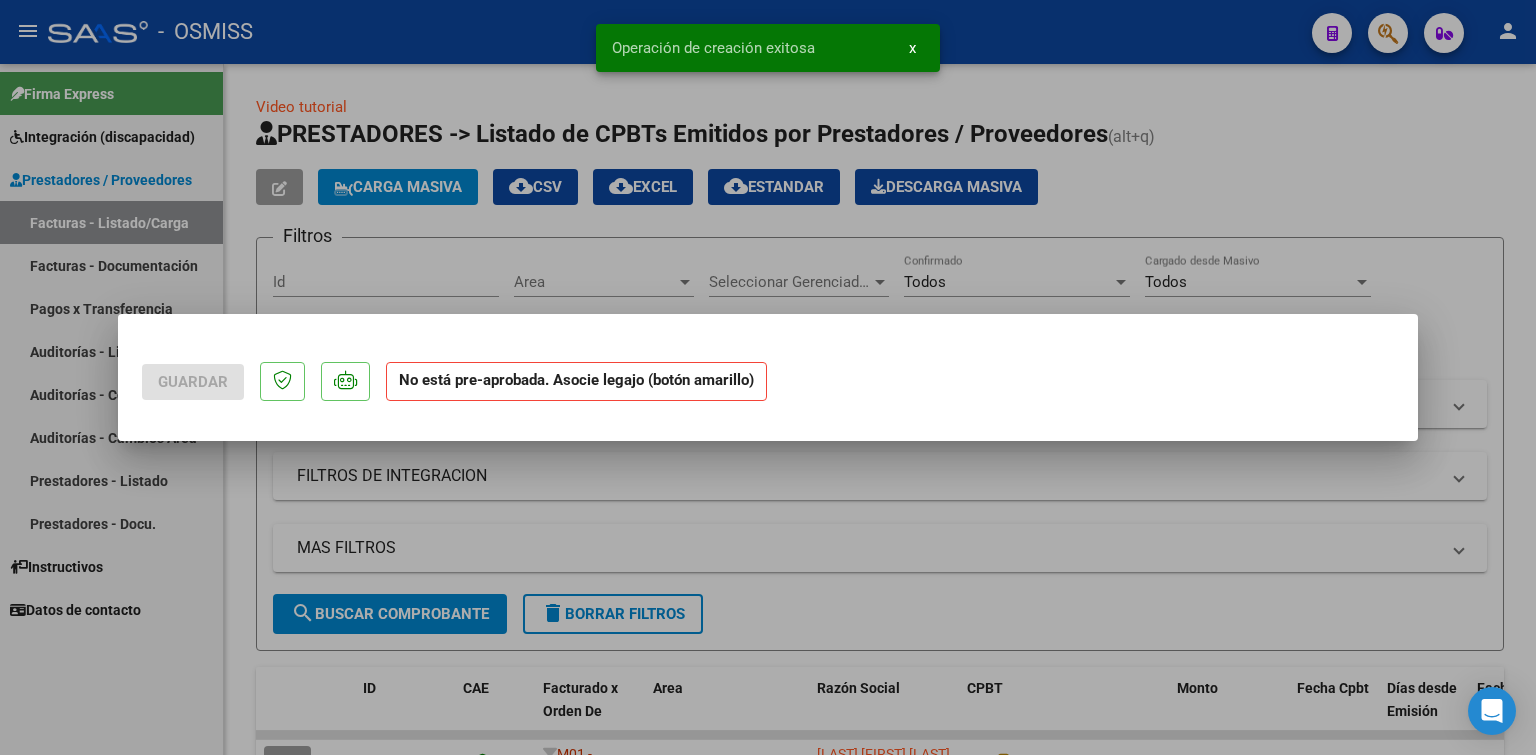 scroll, scrollTop: 0, scrollLeft: 0, axis: both 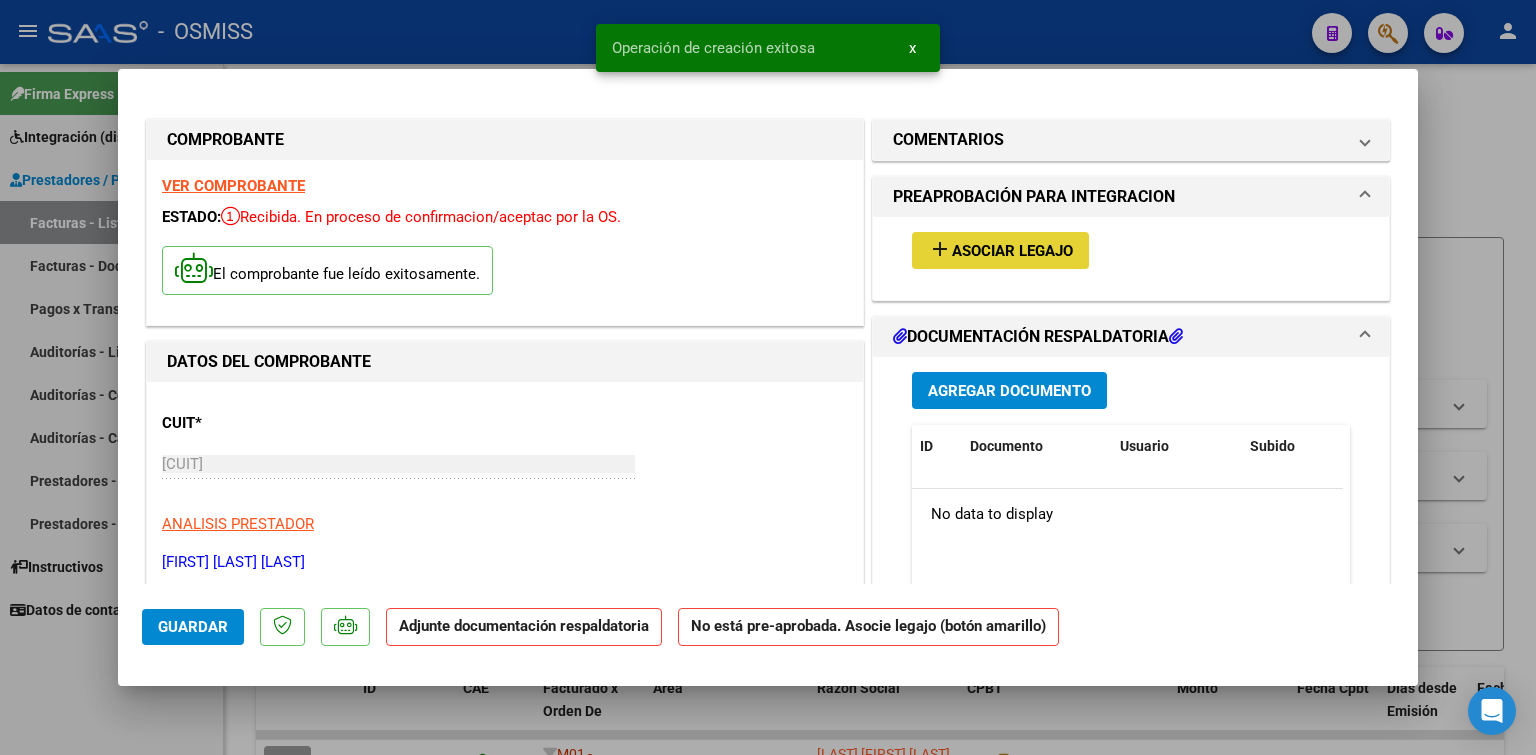 click on "Asociar Legajo" at bounding box center [1012, 251] 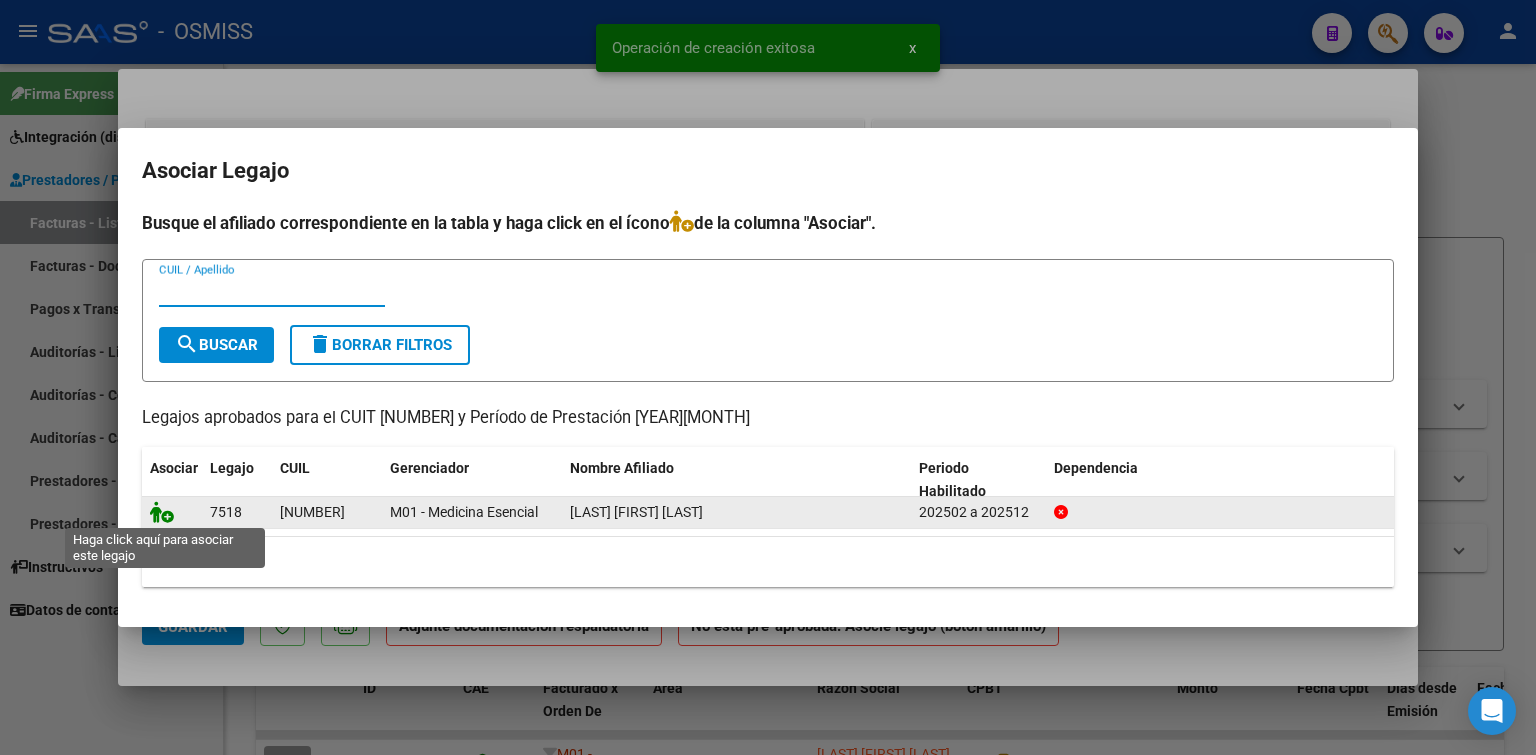 click 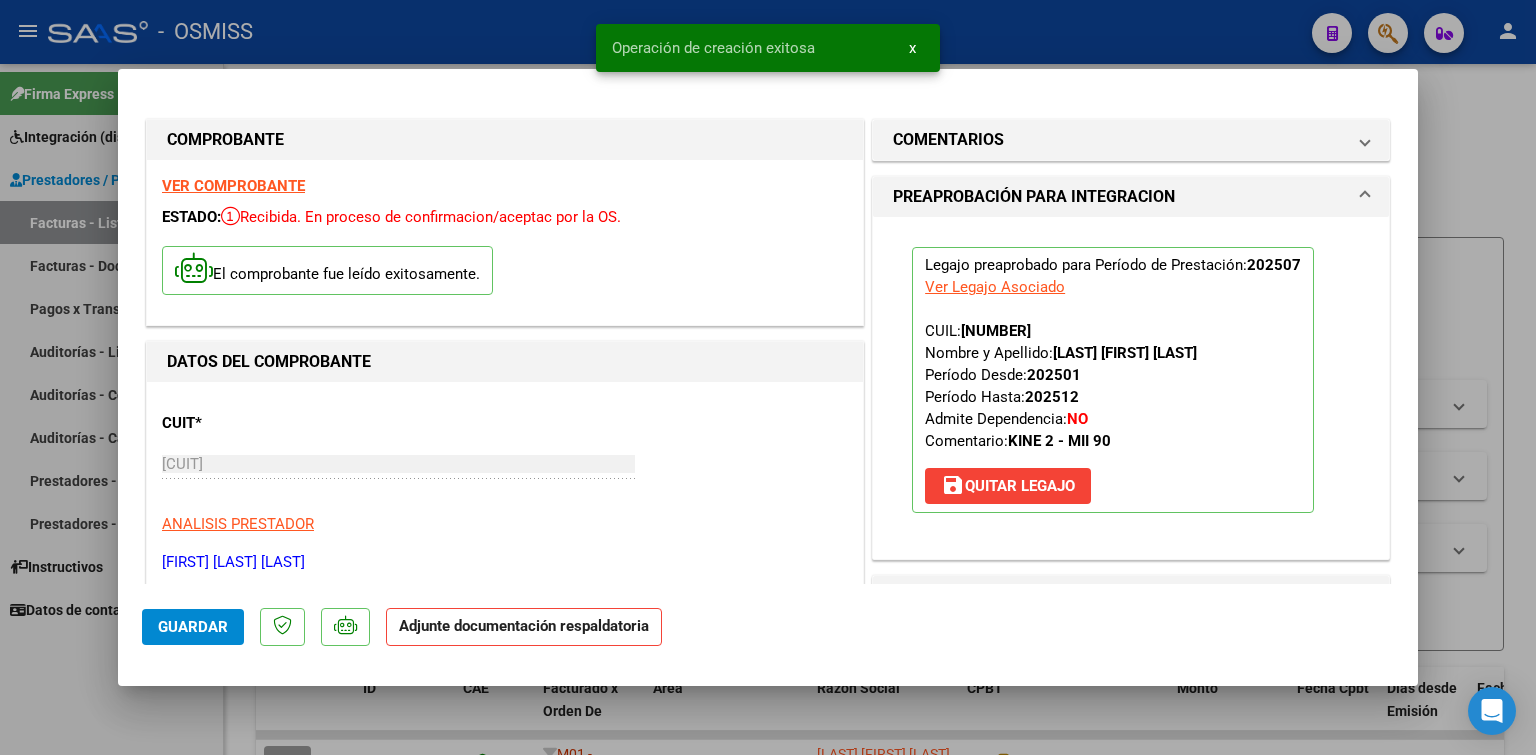 scroll, scrollTop: 300, scrollLeft: 0, axis: vertical 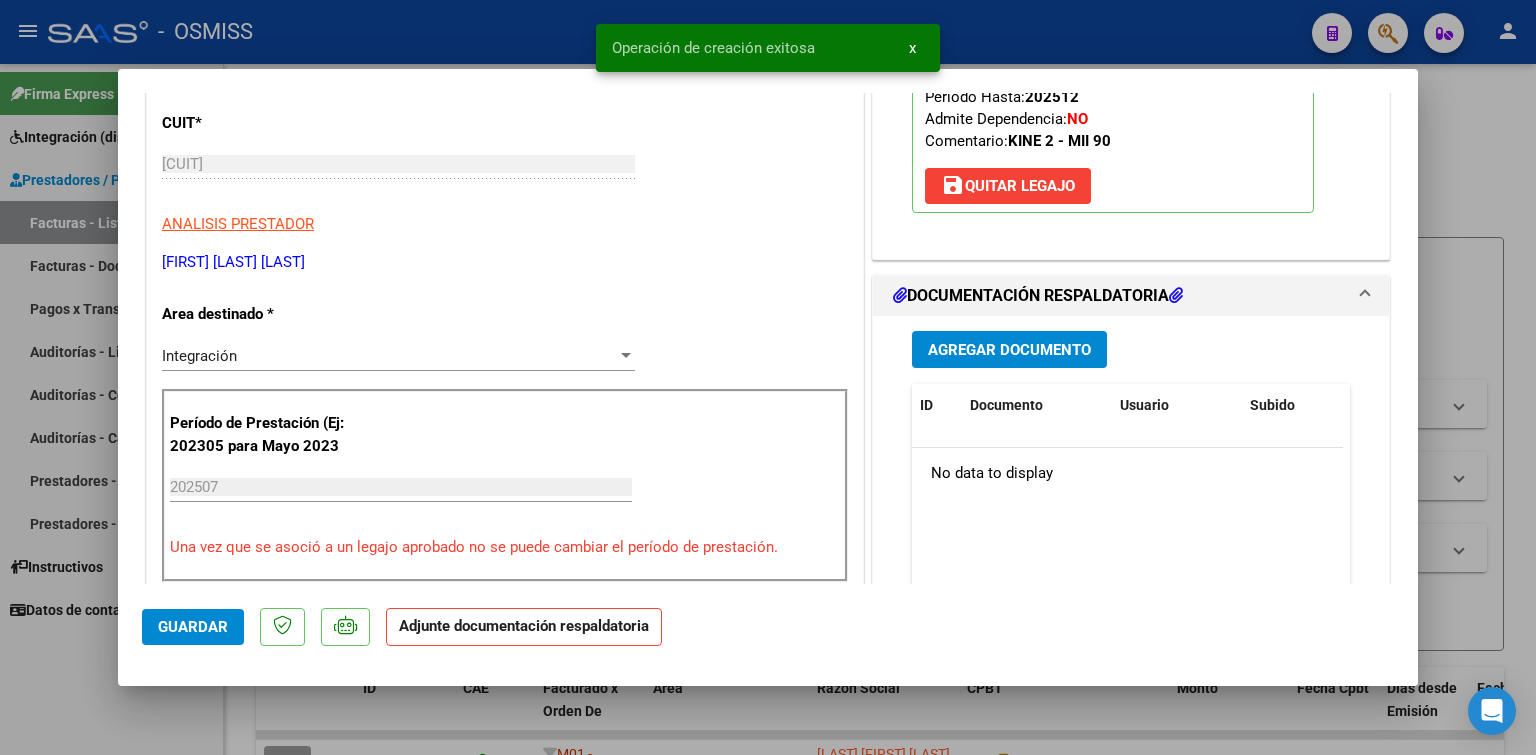 click on "Agregar Documento" at bounding box center (1009, 350) 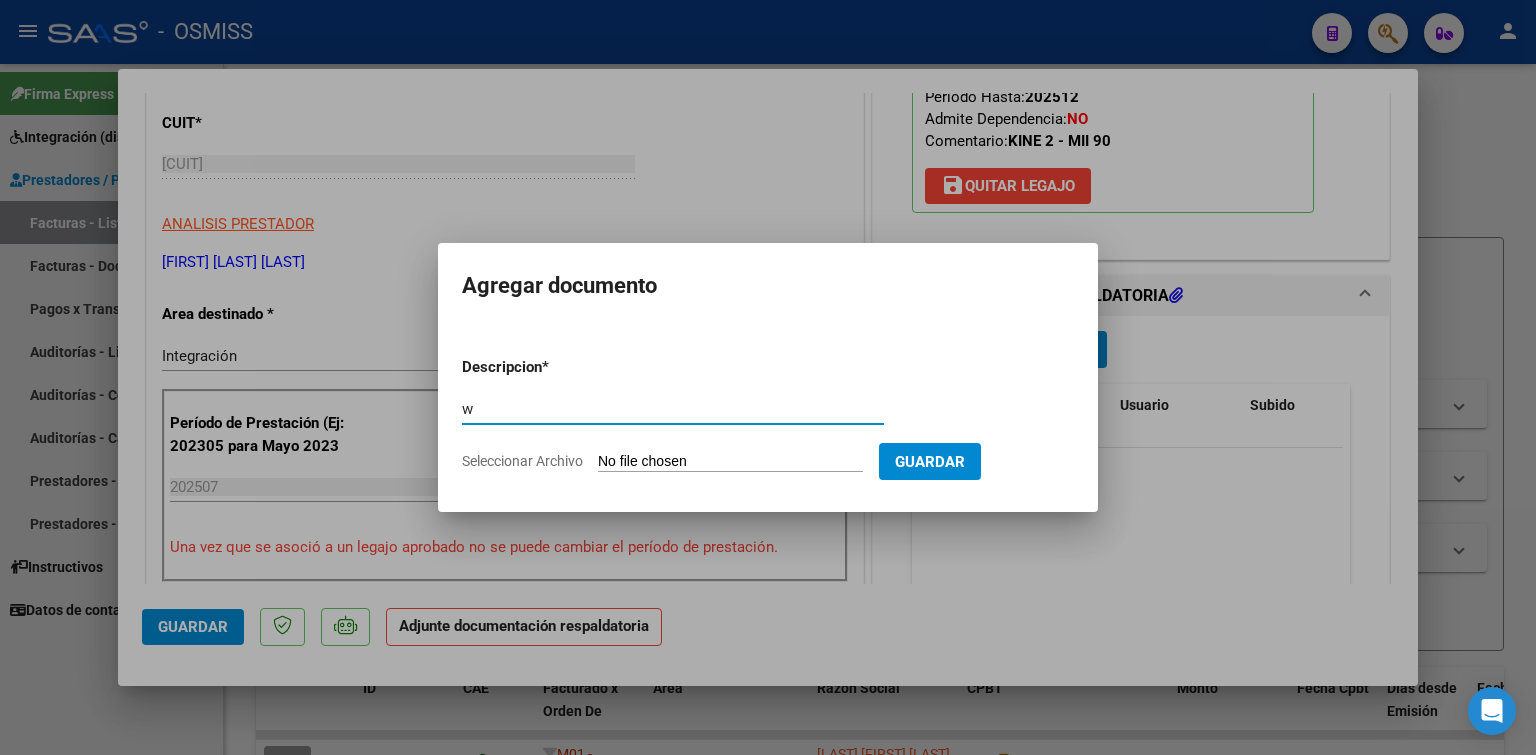 type on "w" 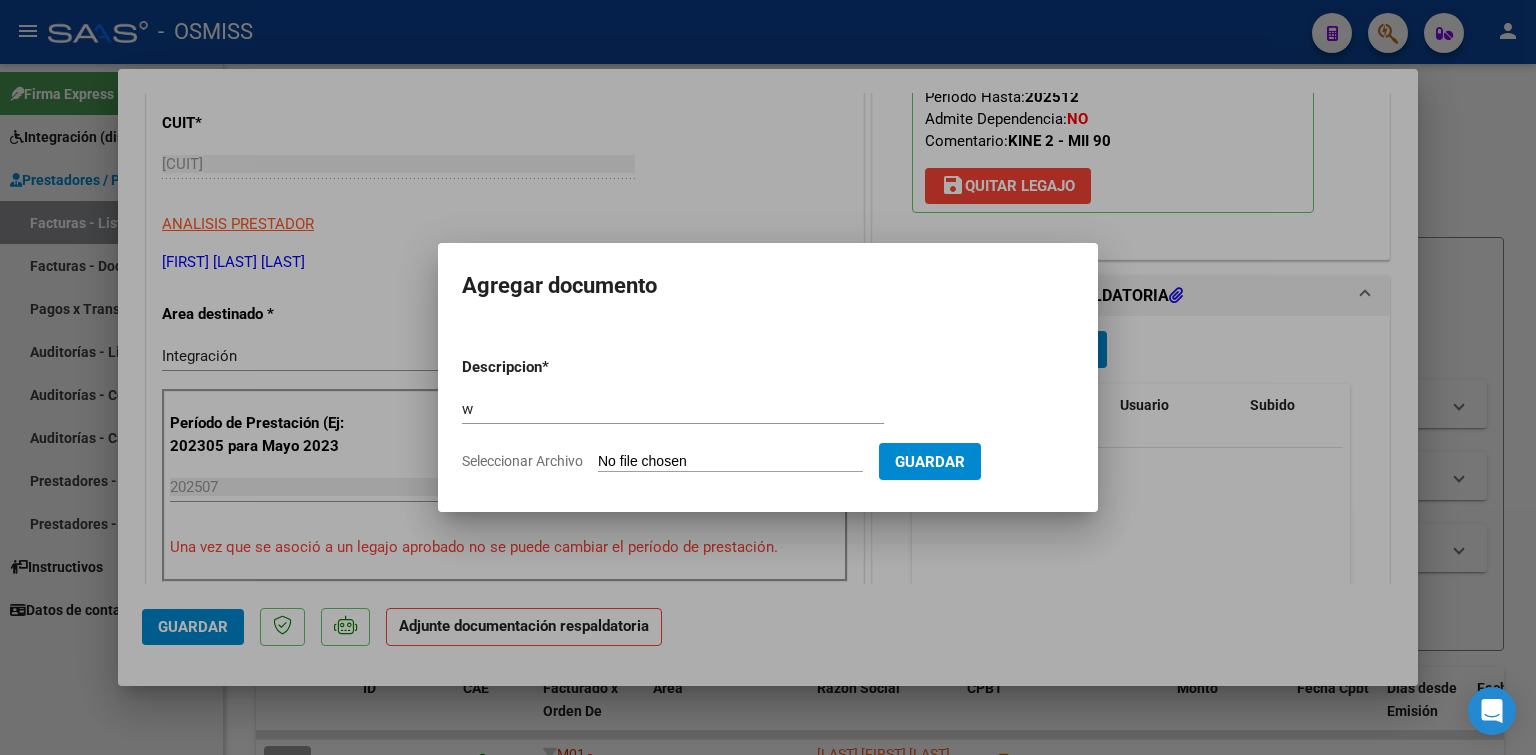 type on "C:\fakepath\Planilla [LASTNAME].pdf" 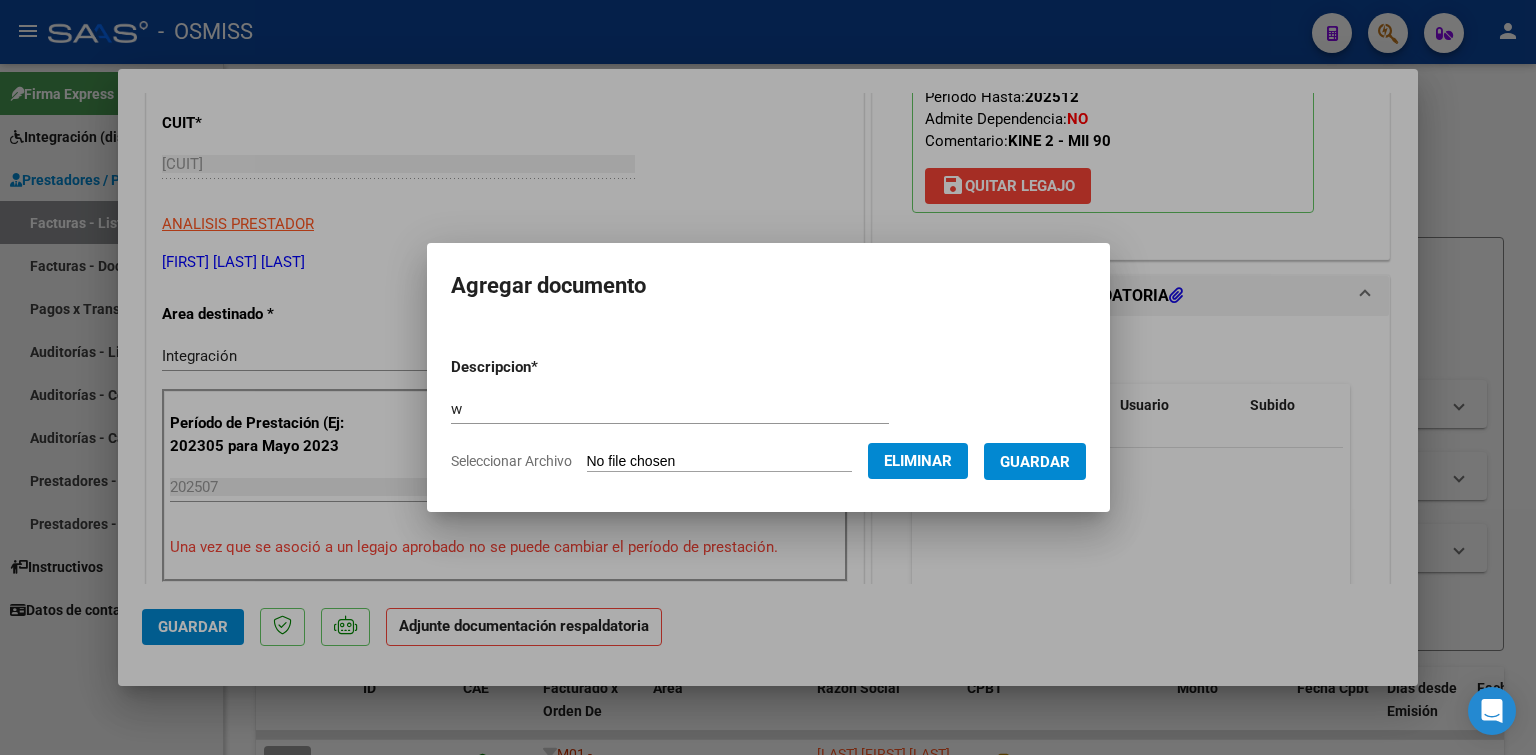 click on "Guardar" at bounding box center [1035, 462] 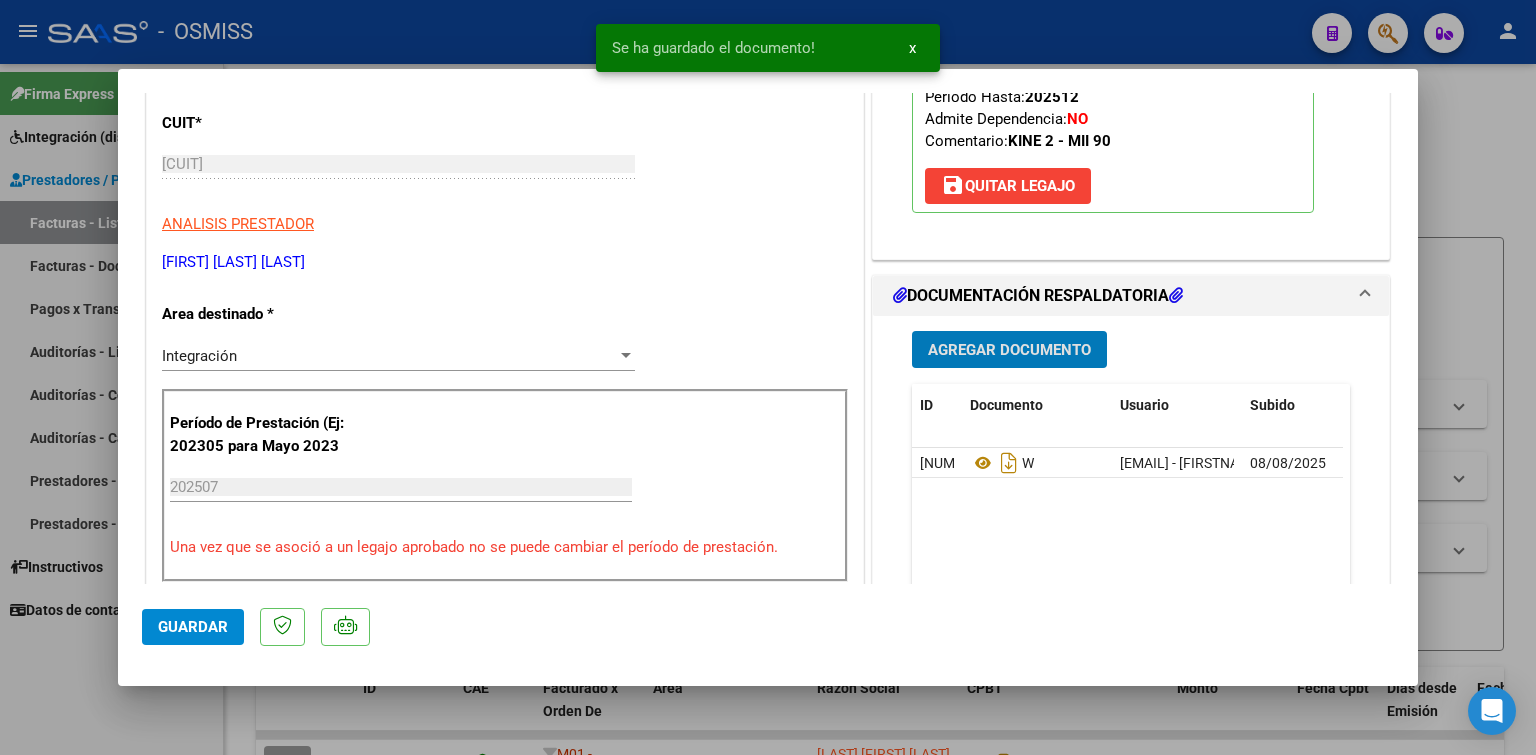 type 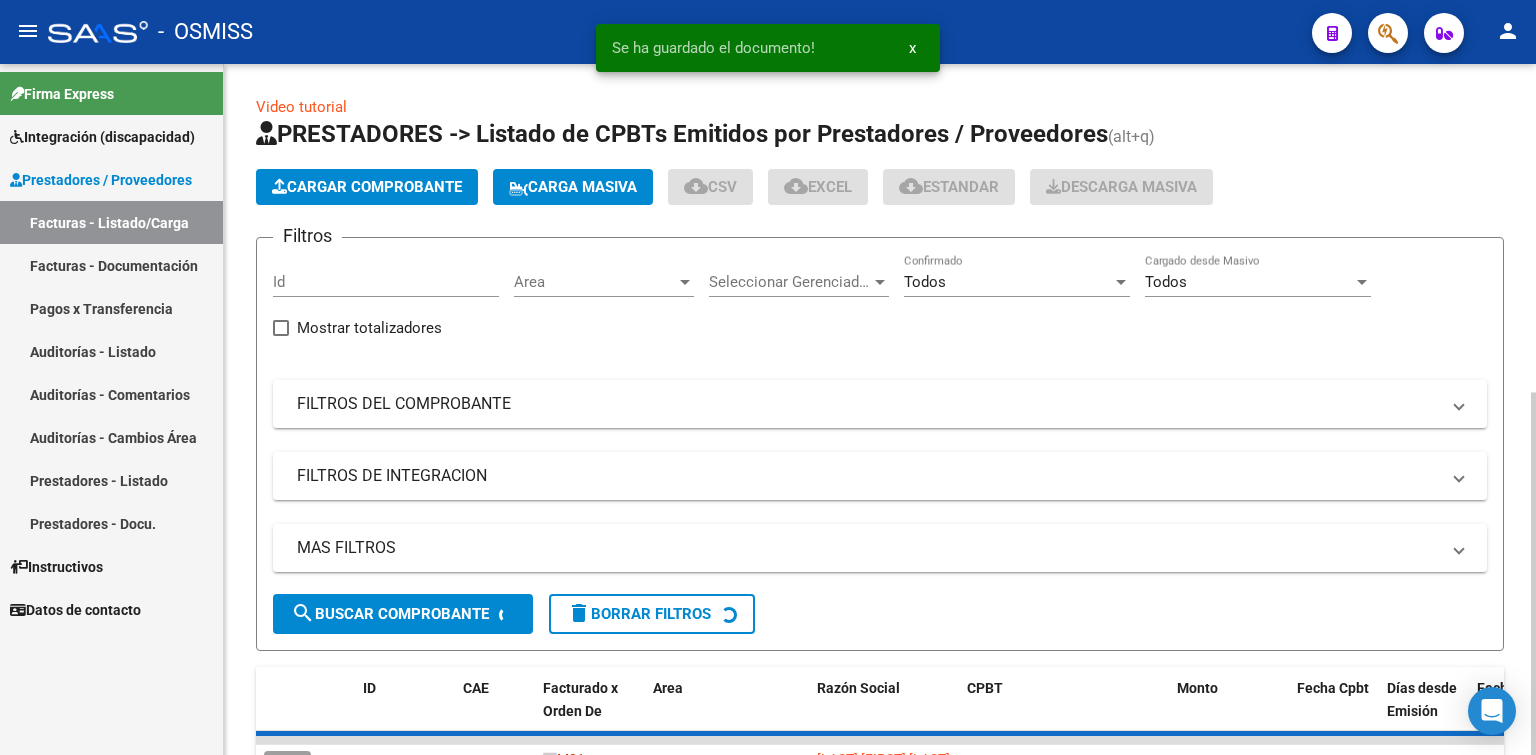 click on "Cargar Comprobante" 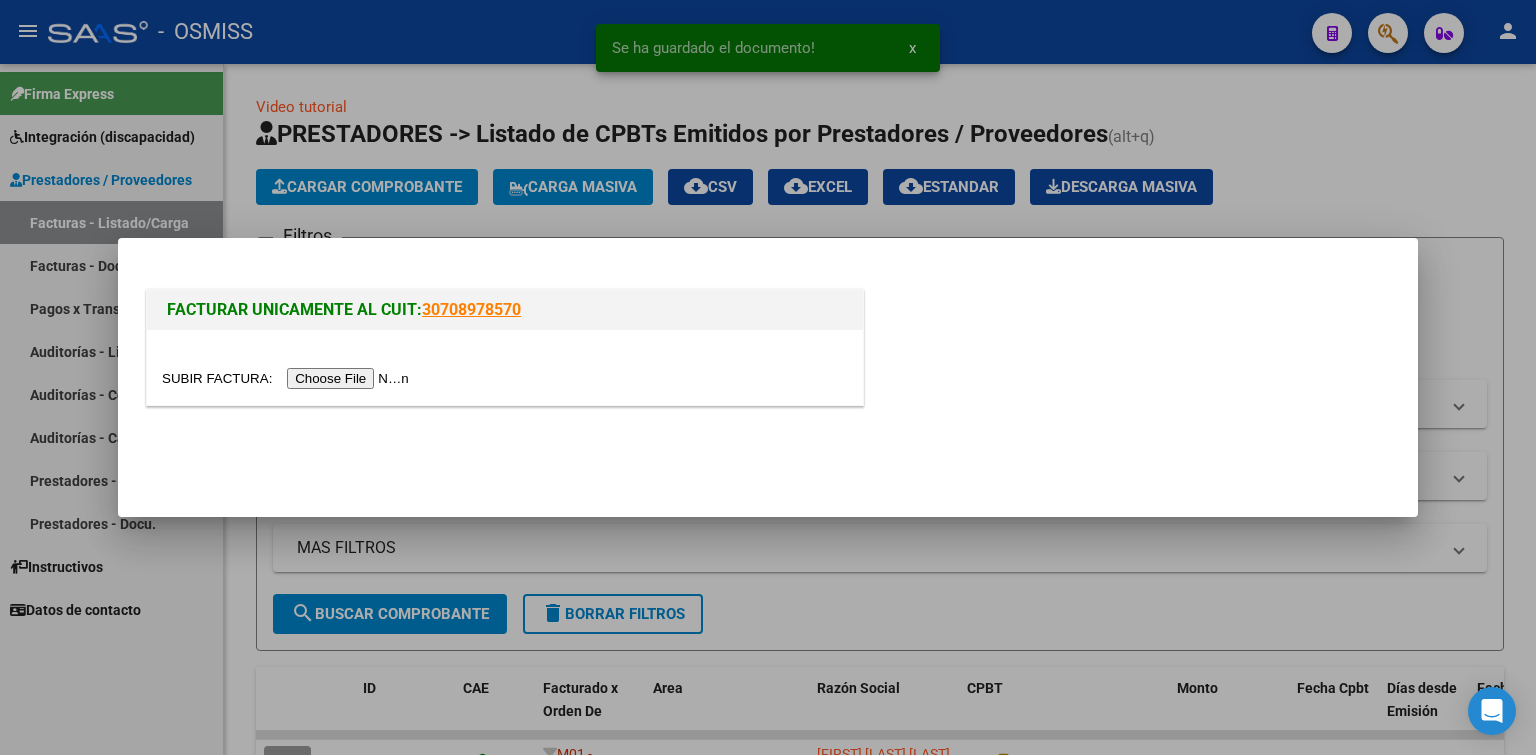 click at bounding box center (288, 378) 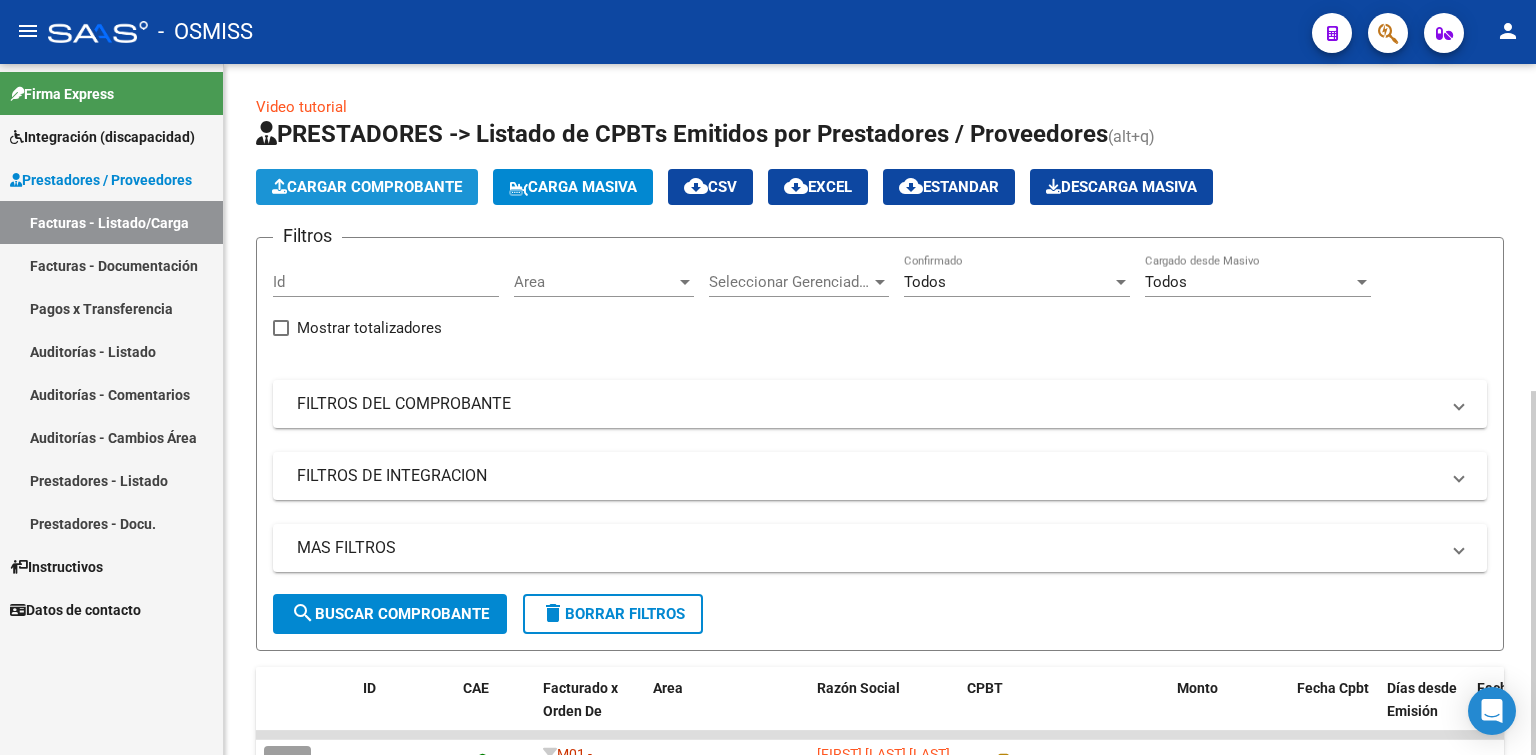 click on "Cargar Comprobante" 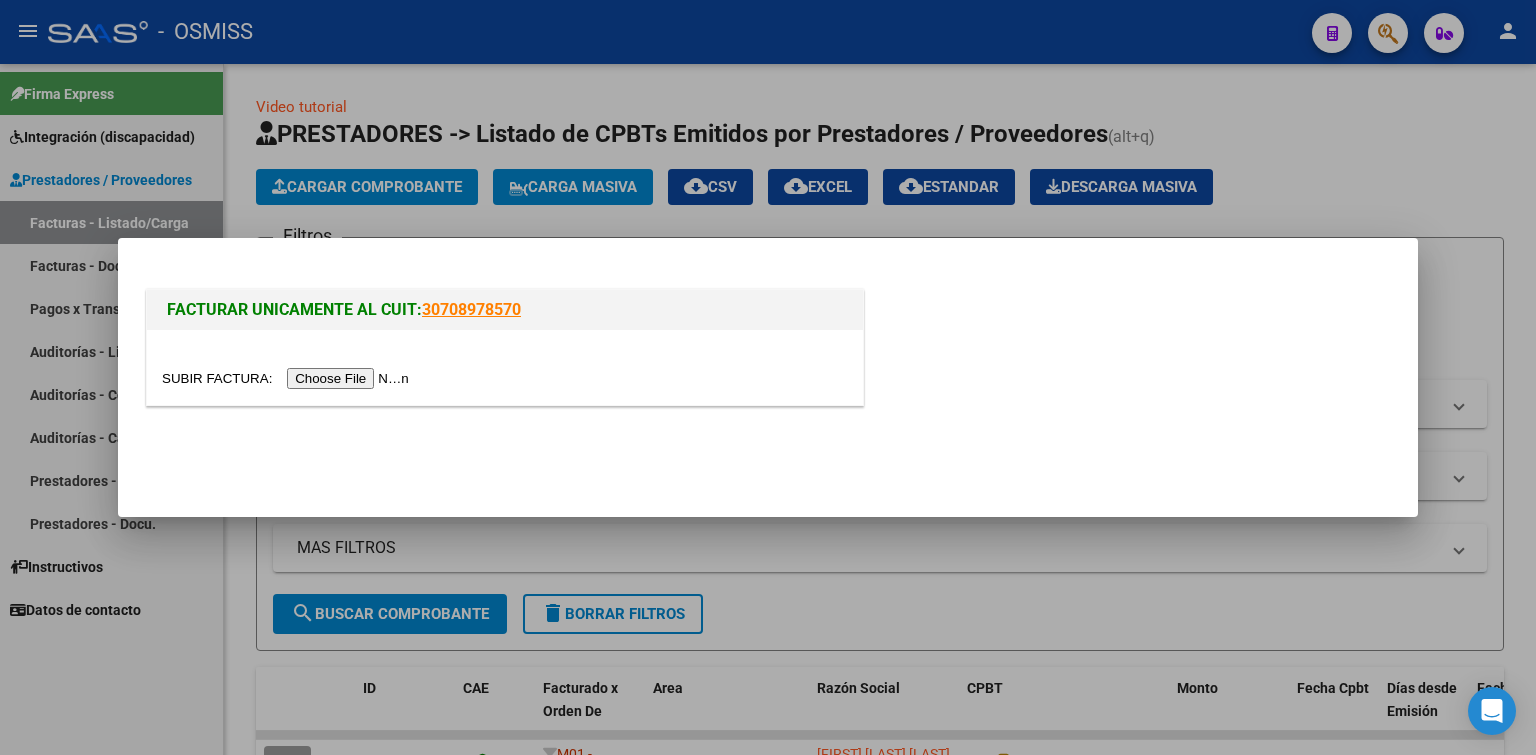 click at bounding box center (288, 378) 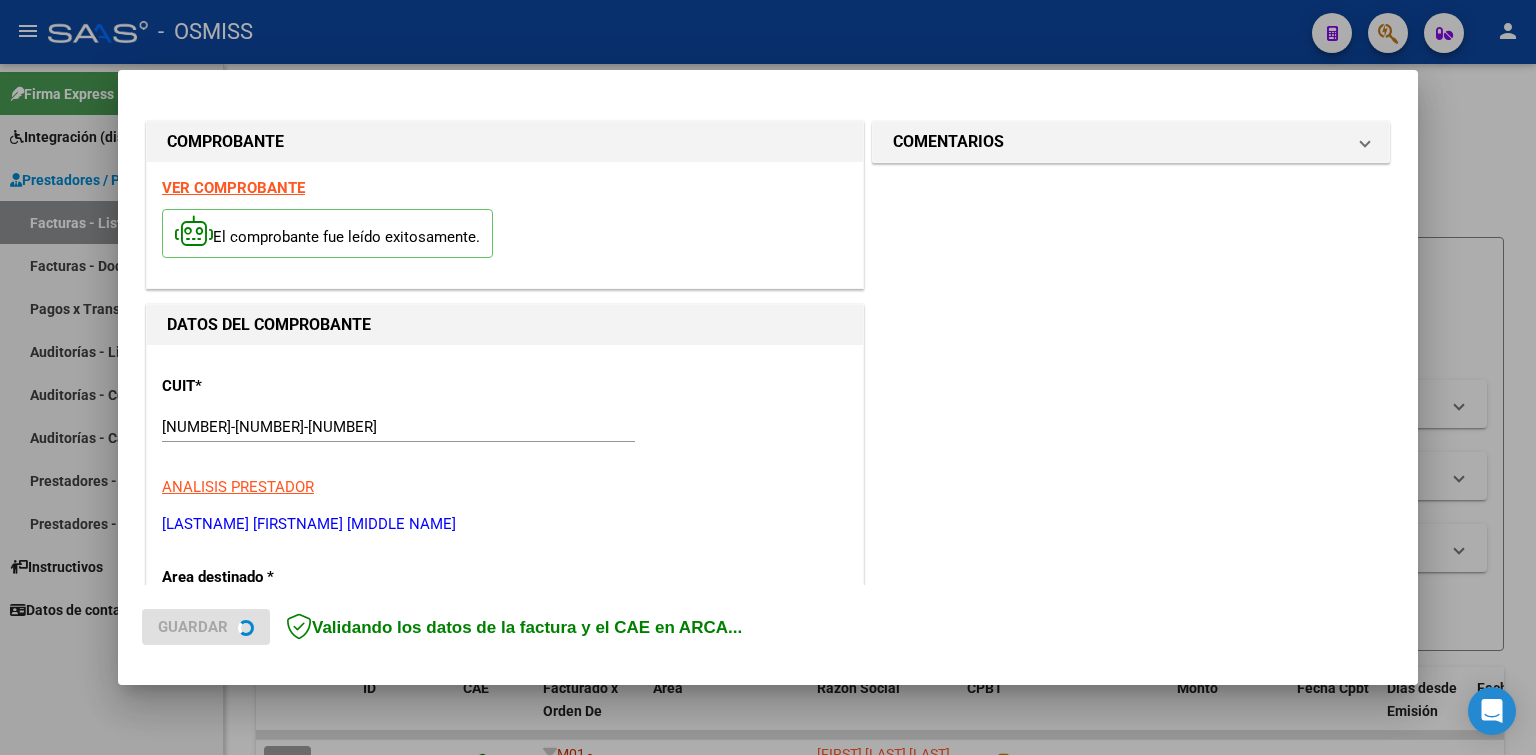 scroll, scrollTop: 300, scrollLeft: 0, axis: vertical 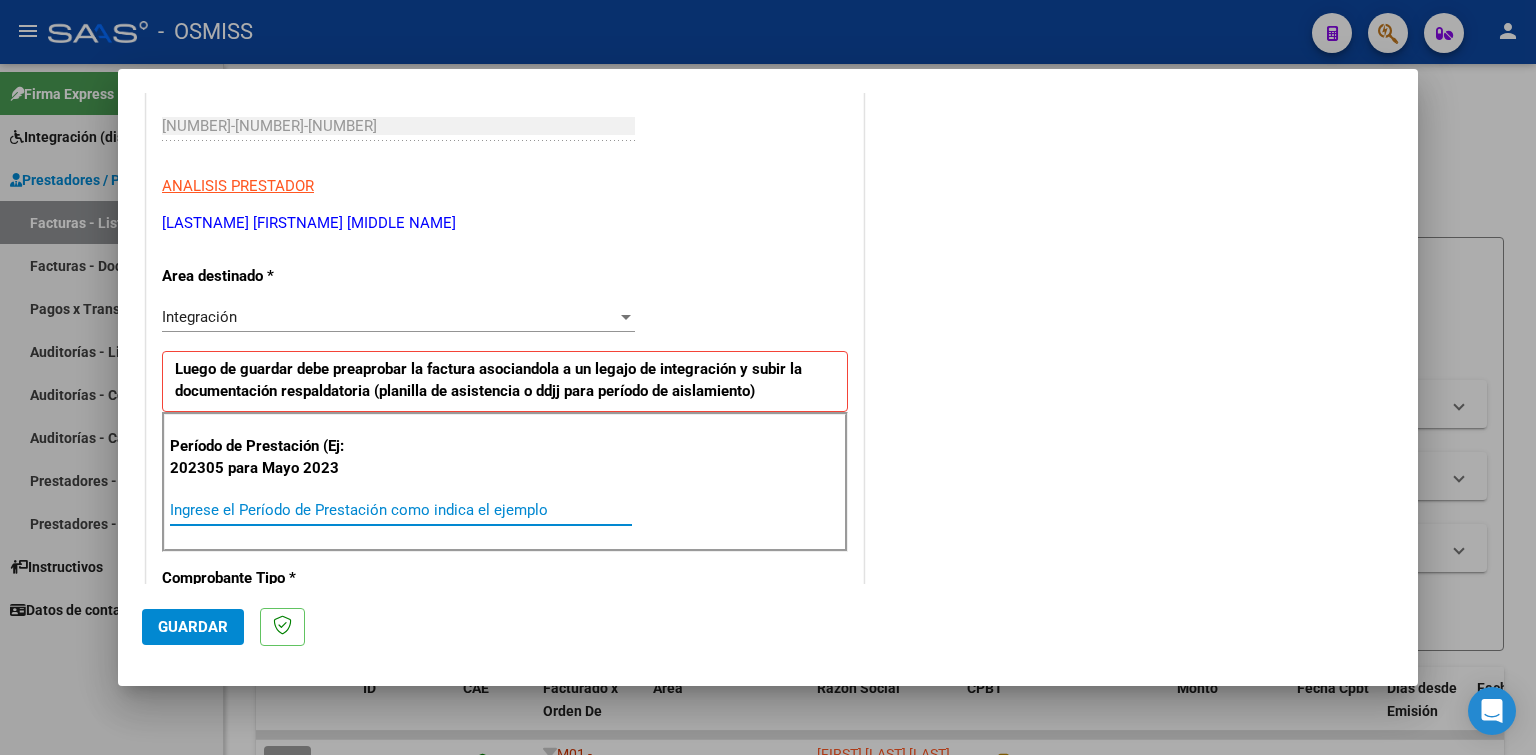 paste on "202507" 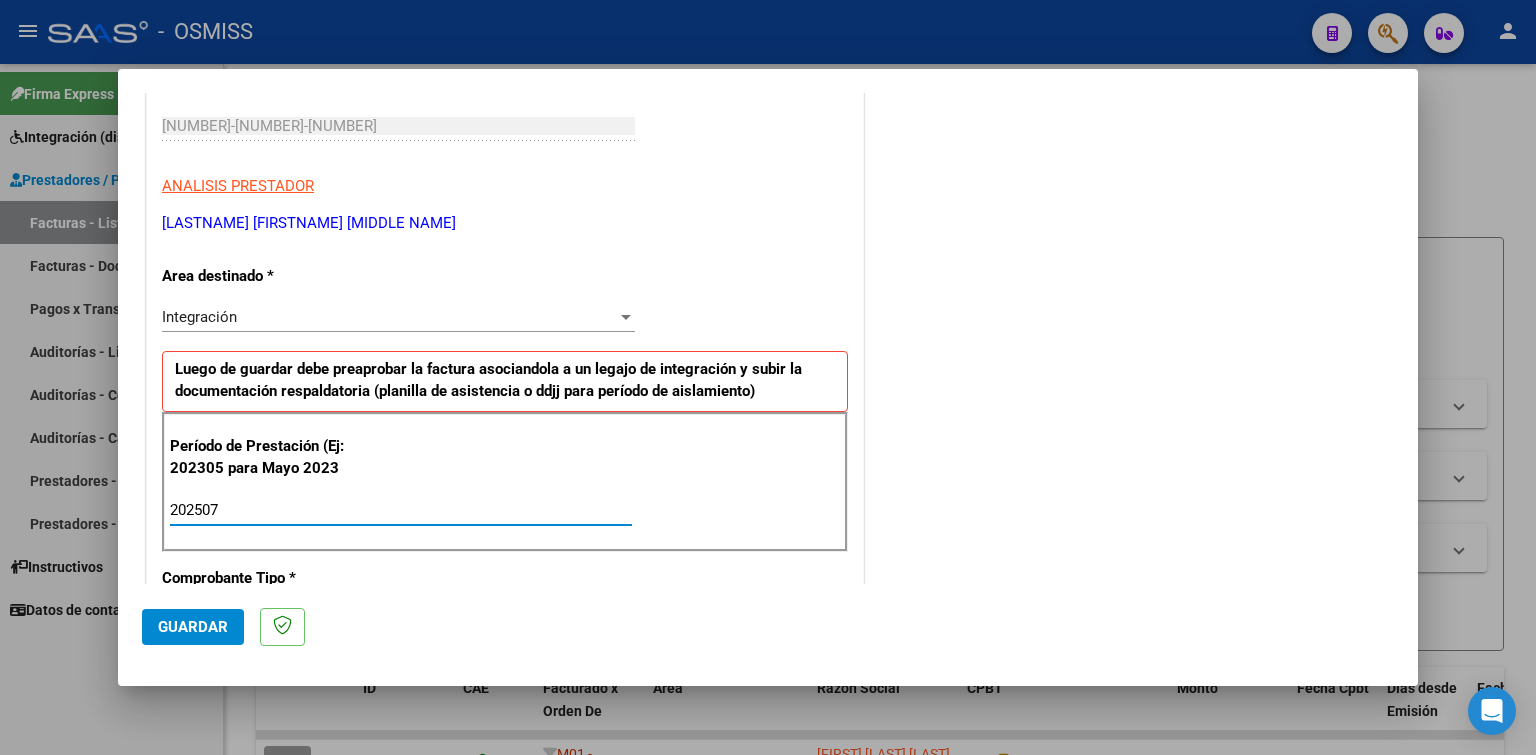 type on "202507" 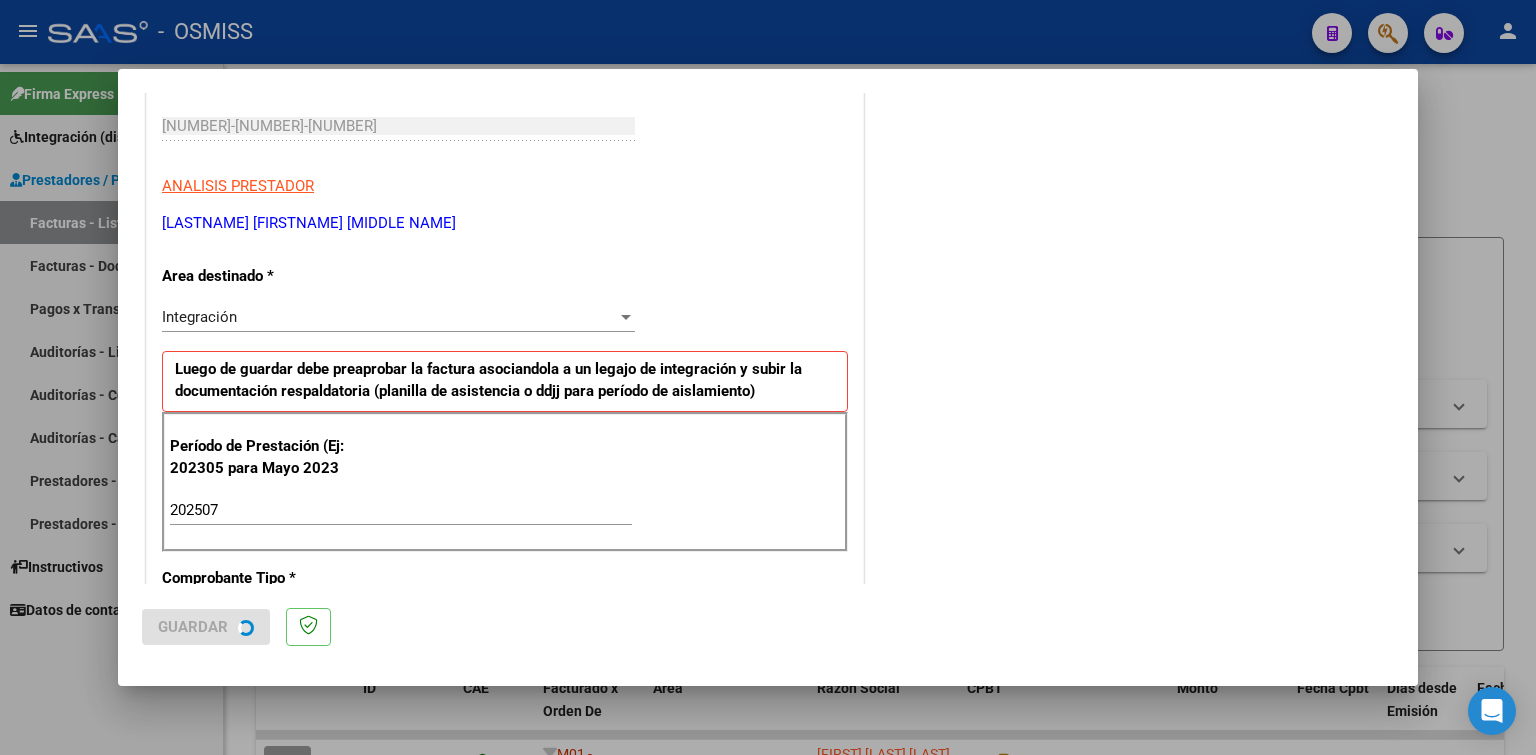 scroll, scrollTop: 0, scrollLeft: 0, axis: both 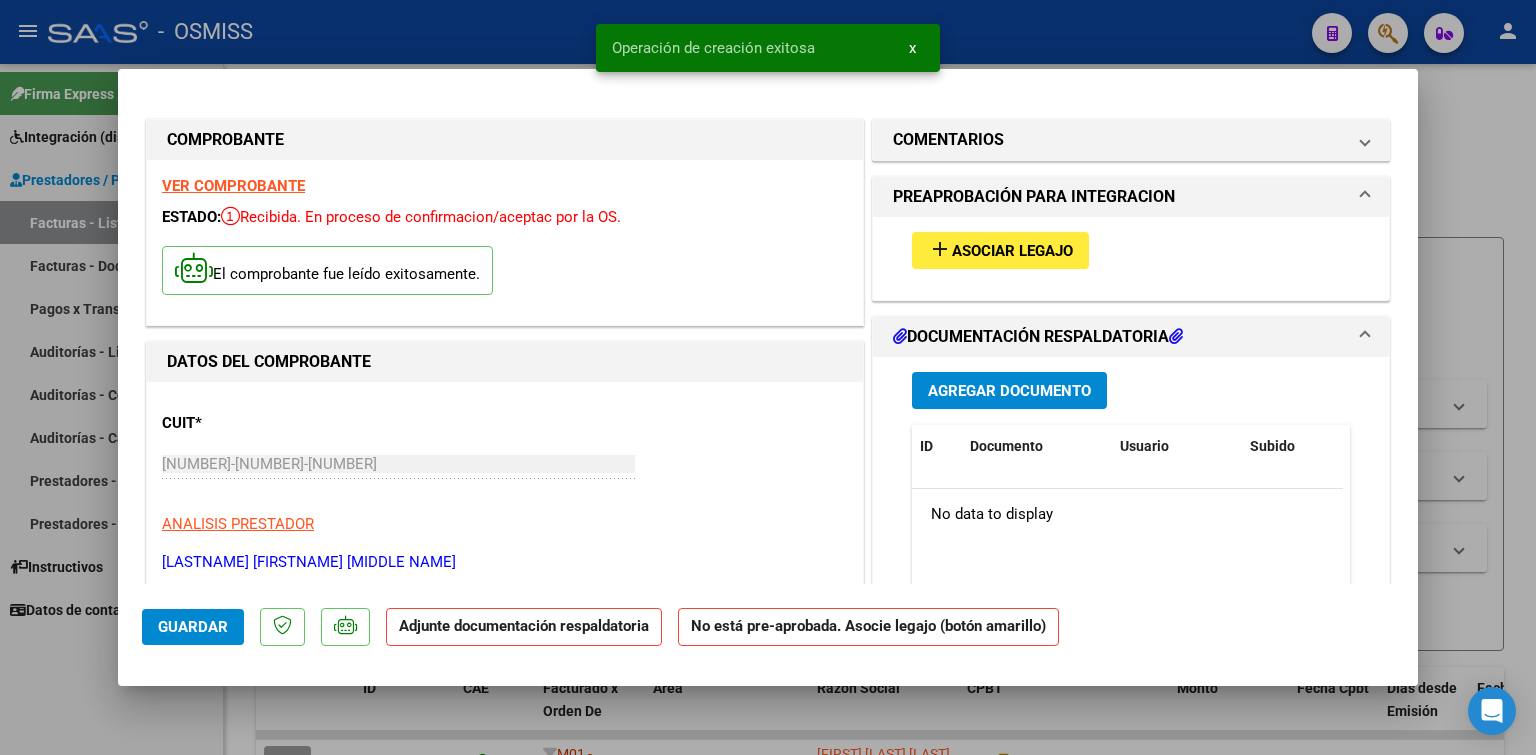 click on "Asociar Legajo" at bounding box center [1012, 251] 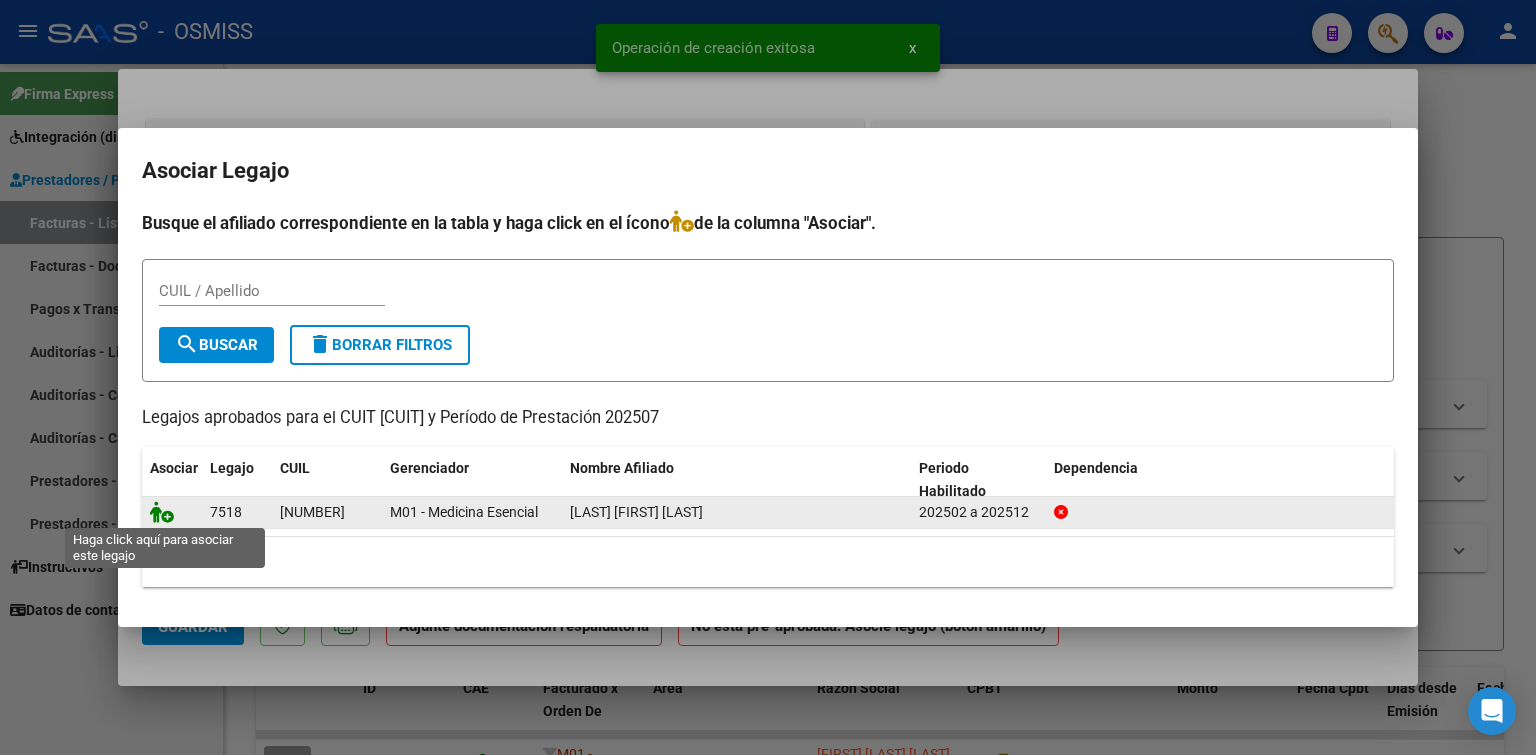 click 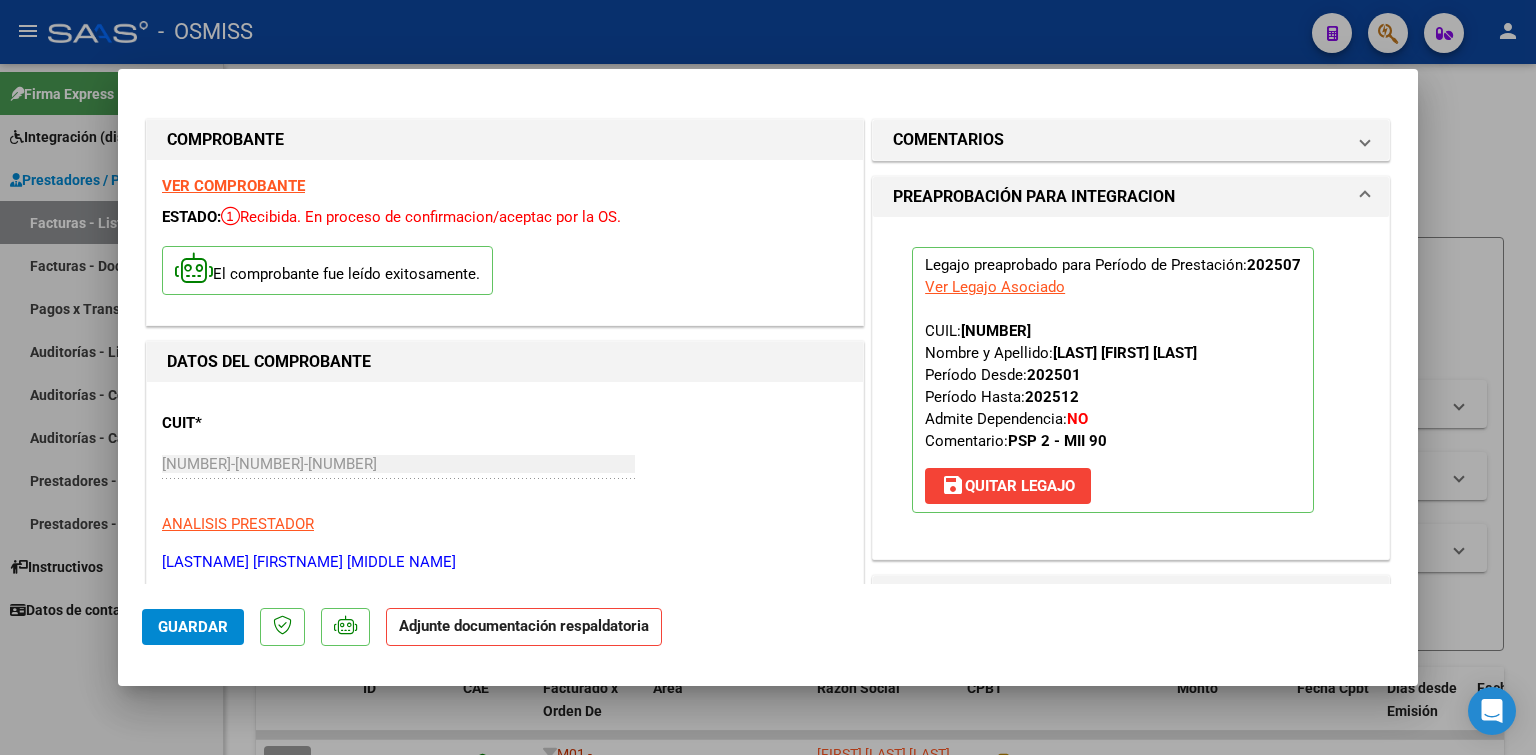 scroll, scrollTop: 100, scrollLeft: 0, axis: vertical 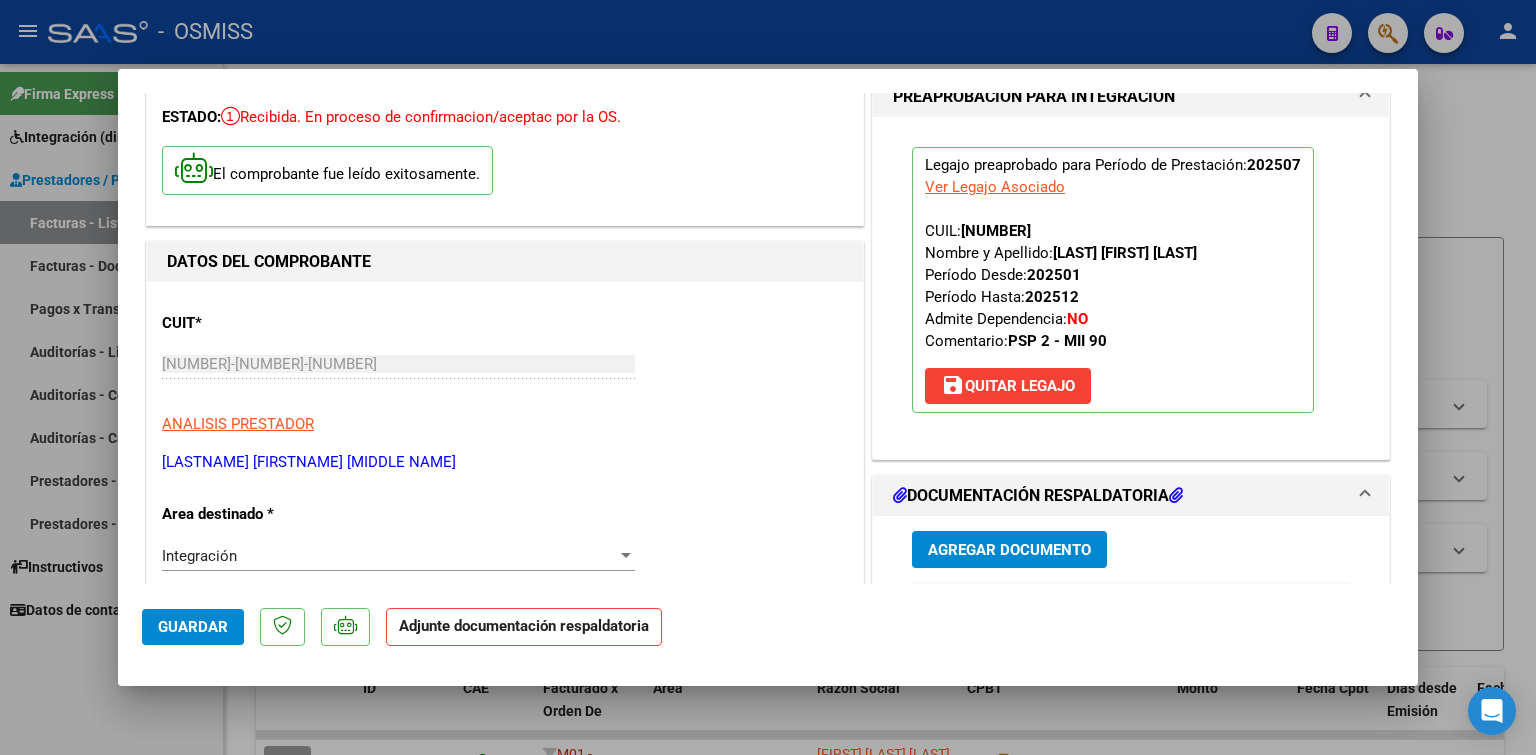click on "Agregar Documento" at bounding box center (1009, 550) 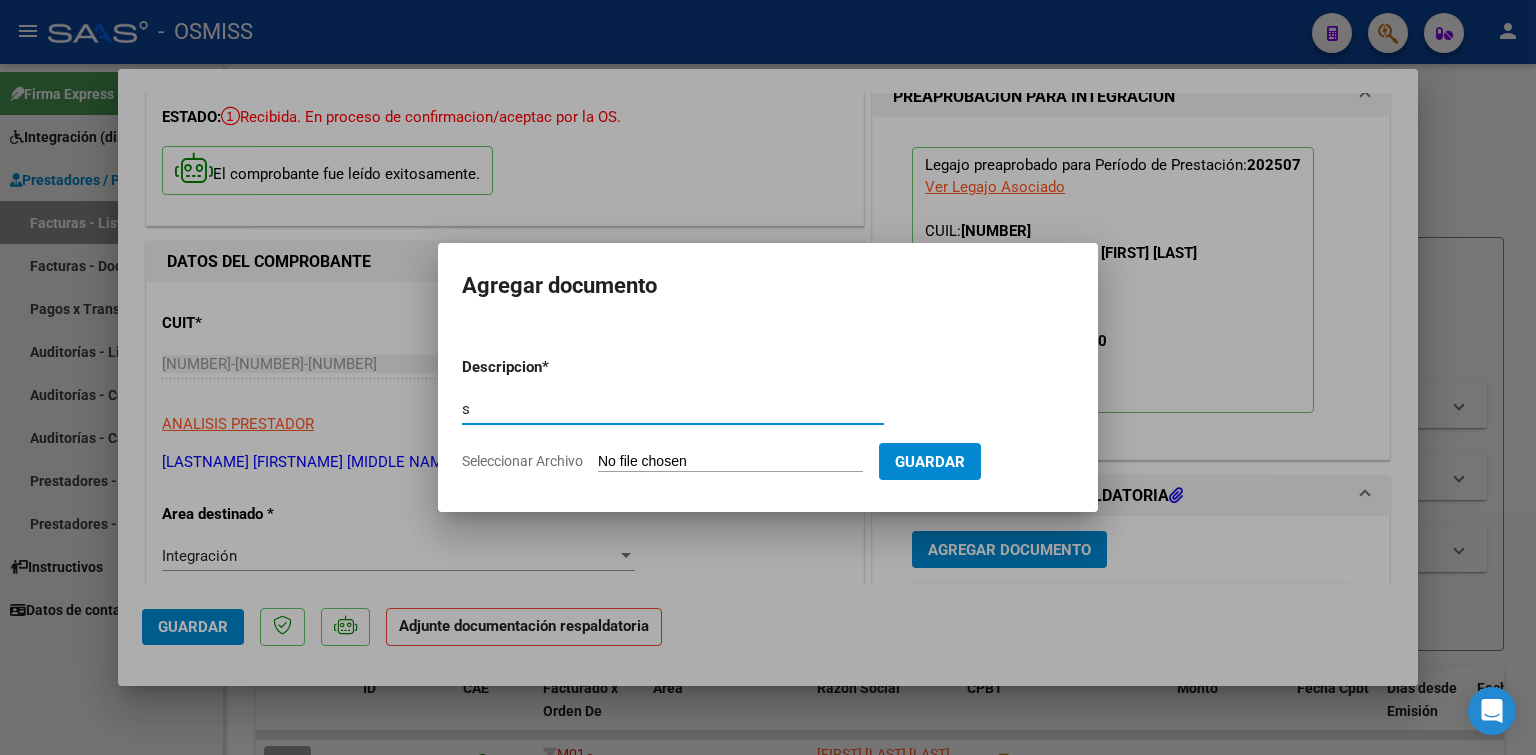 type on "s" 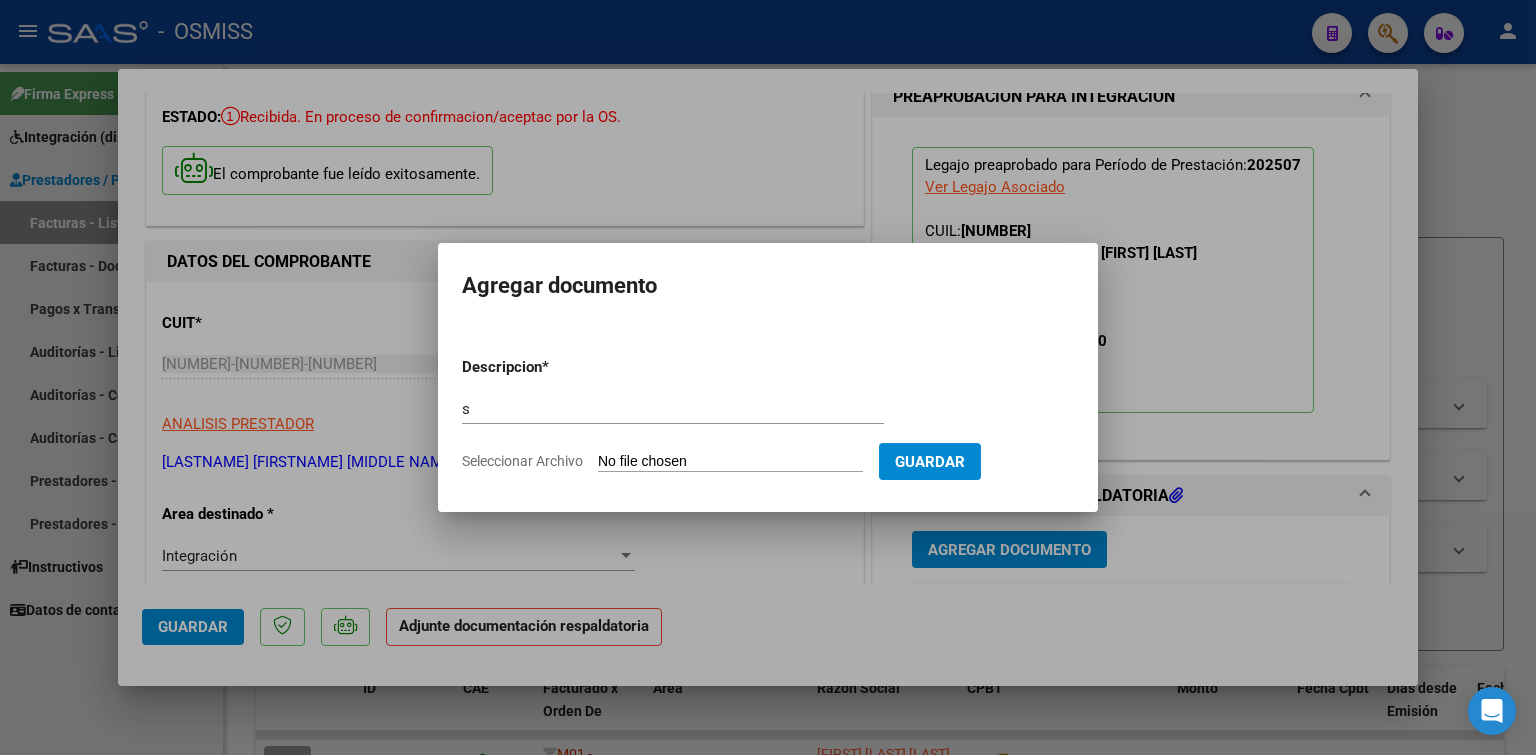 type on "C:\fakepath\asistencia [LASTNAME] [INITIAL] [YEAR].pdf" 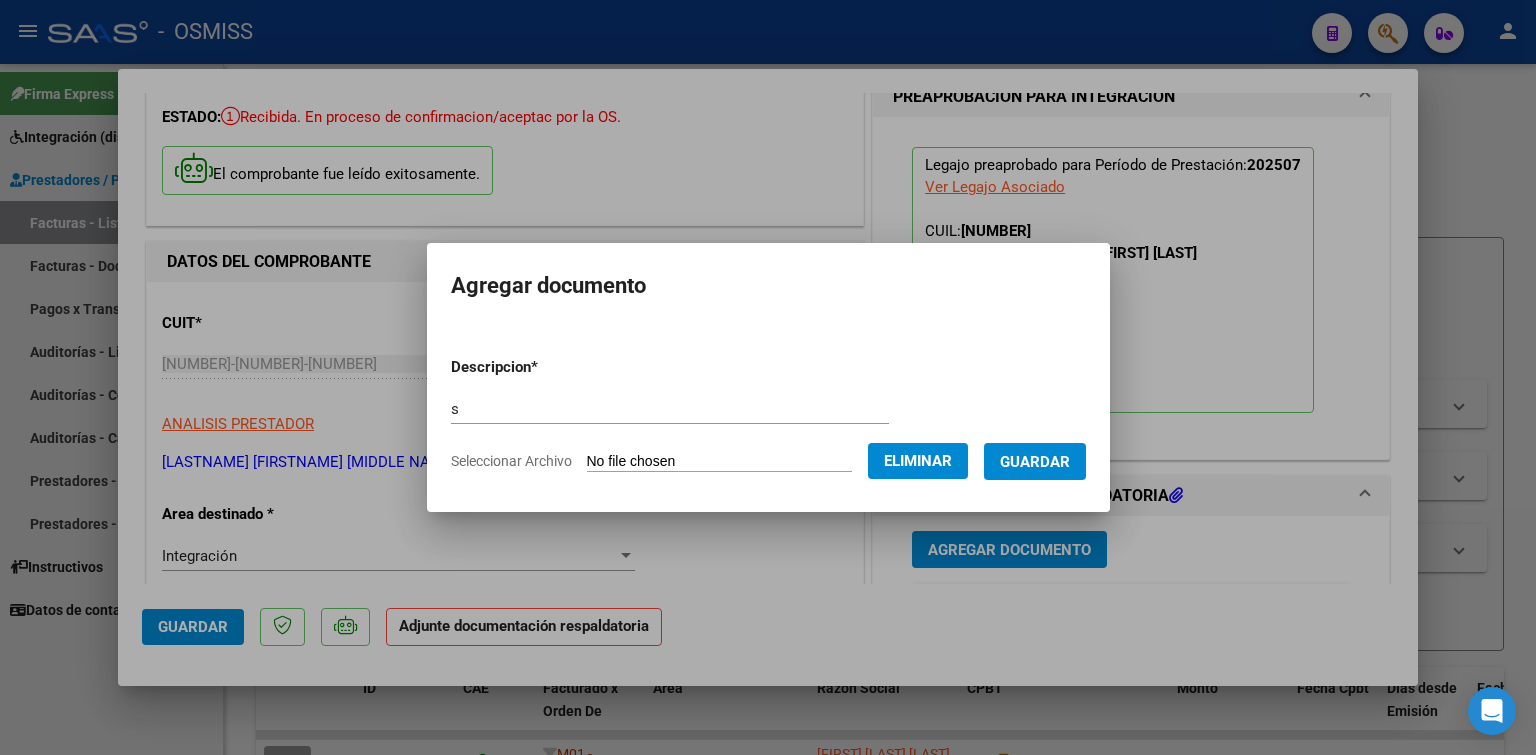 click on "Guardar" at bounding box center (1035, 462) 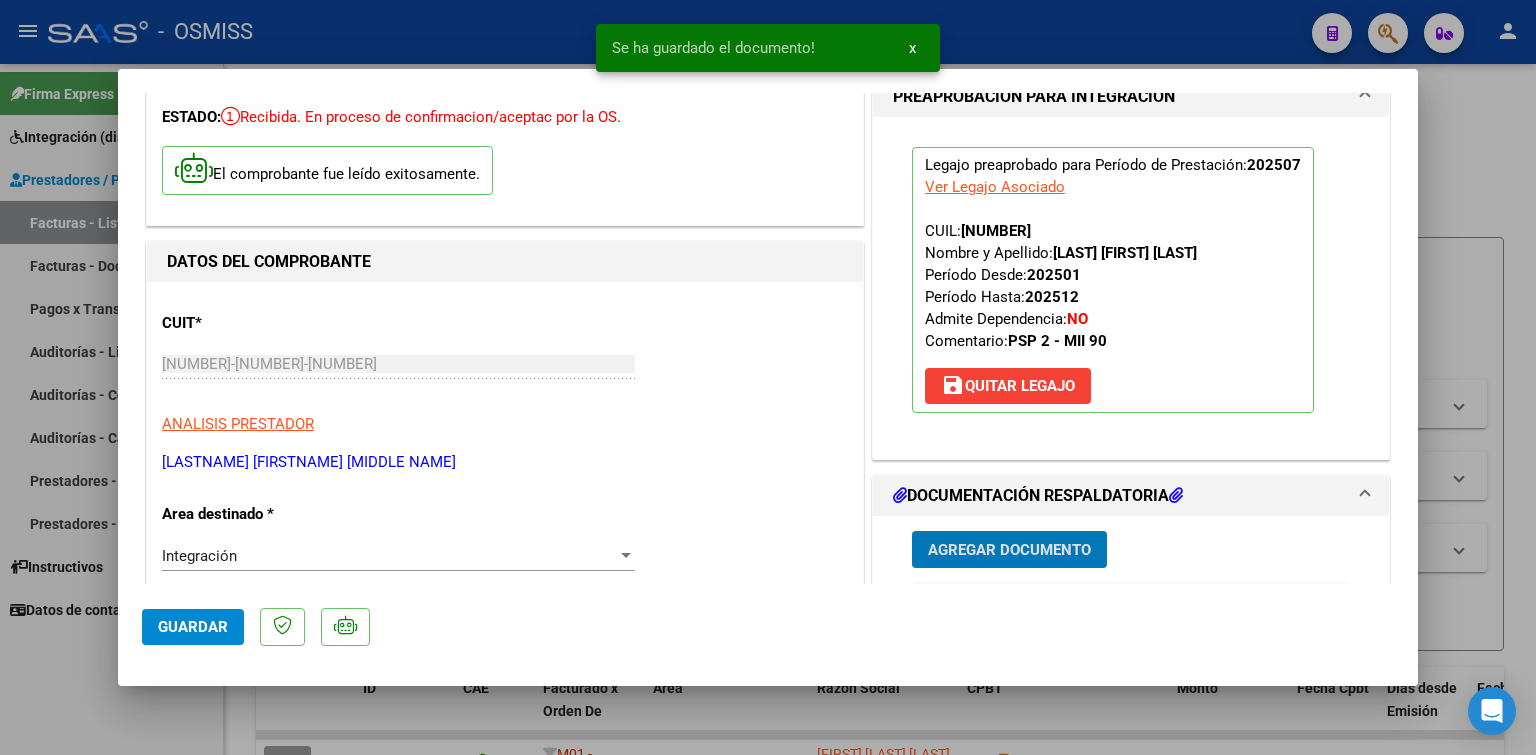 type 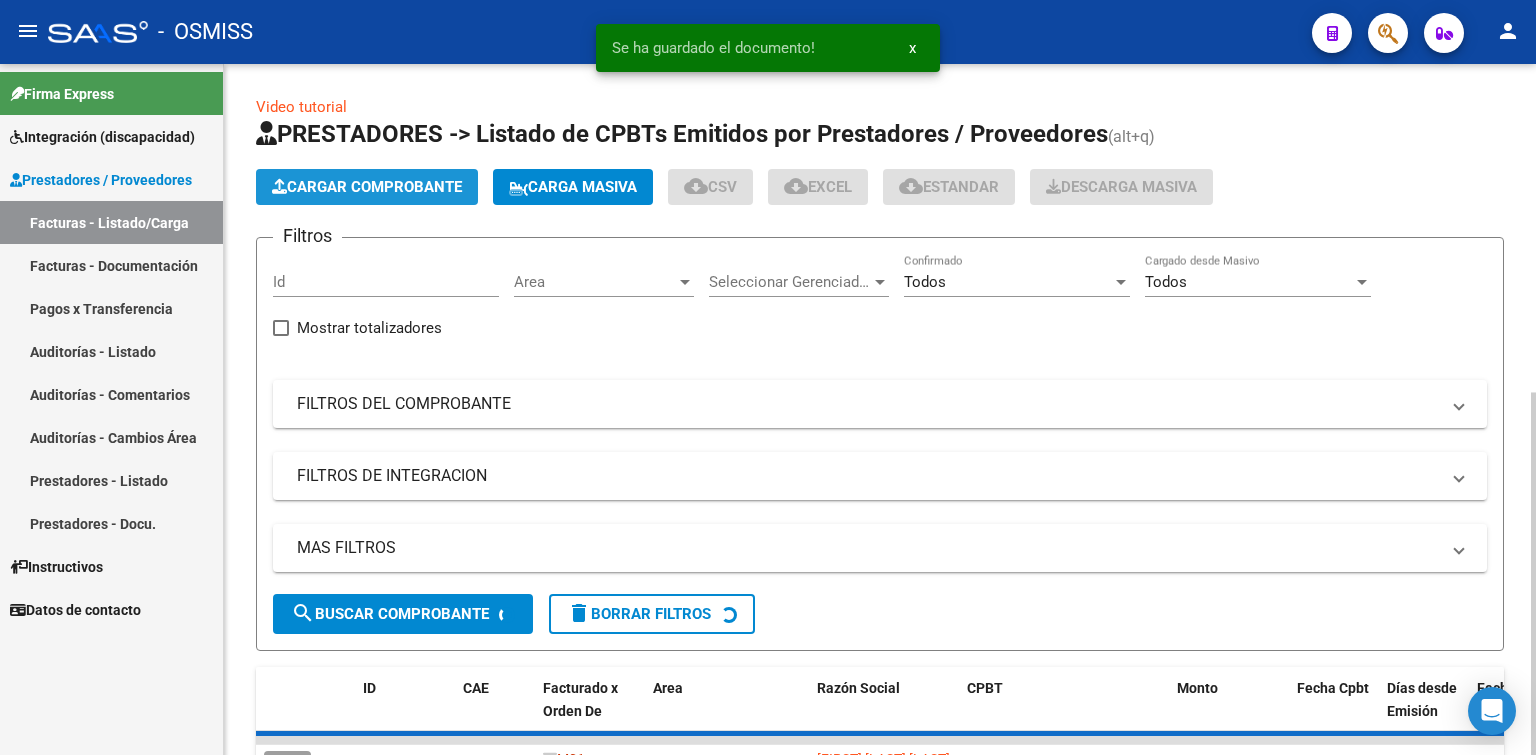 click on "Cargar Comprobante" 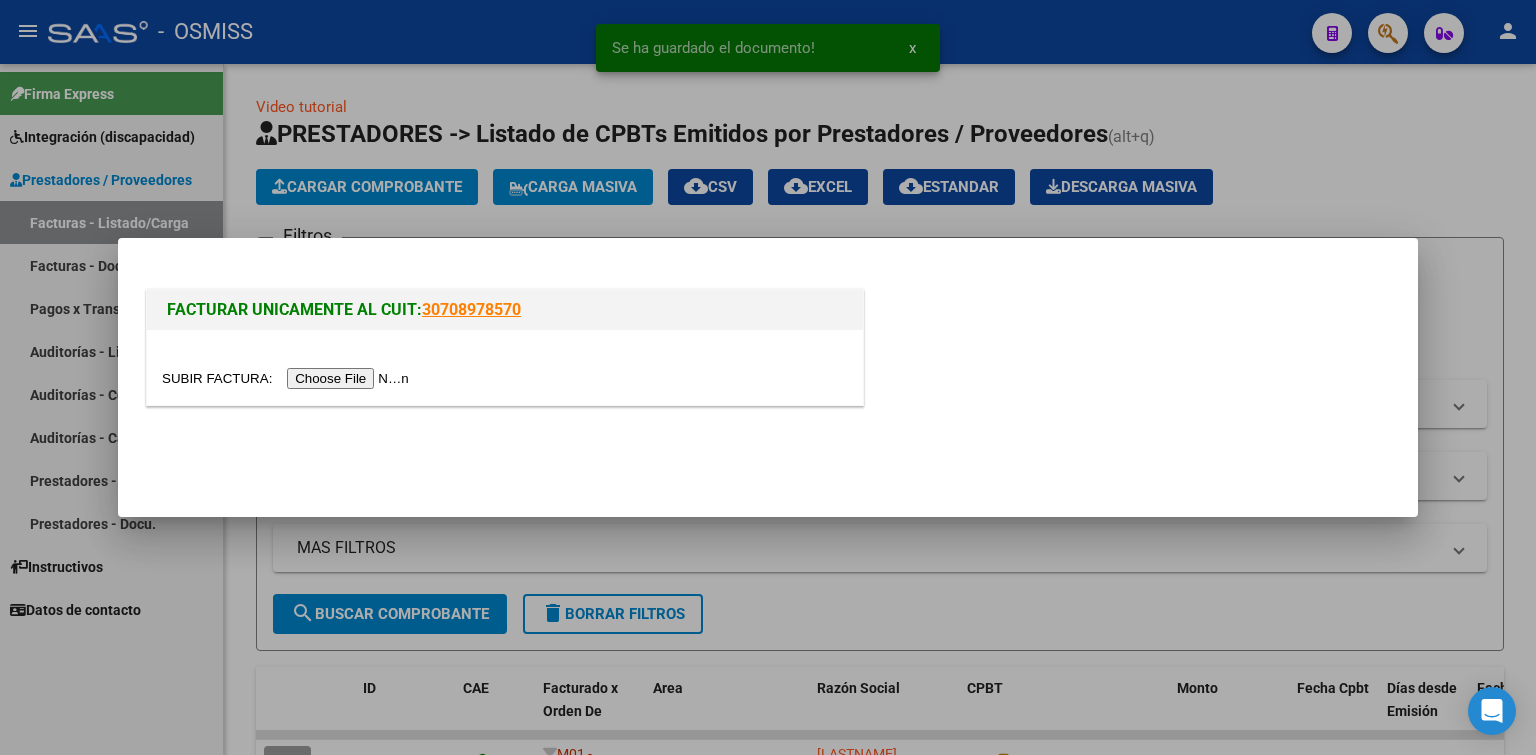 click at bounding box center (288, 378) 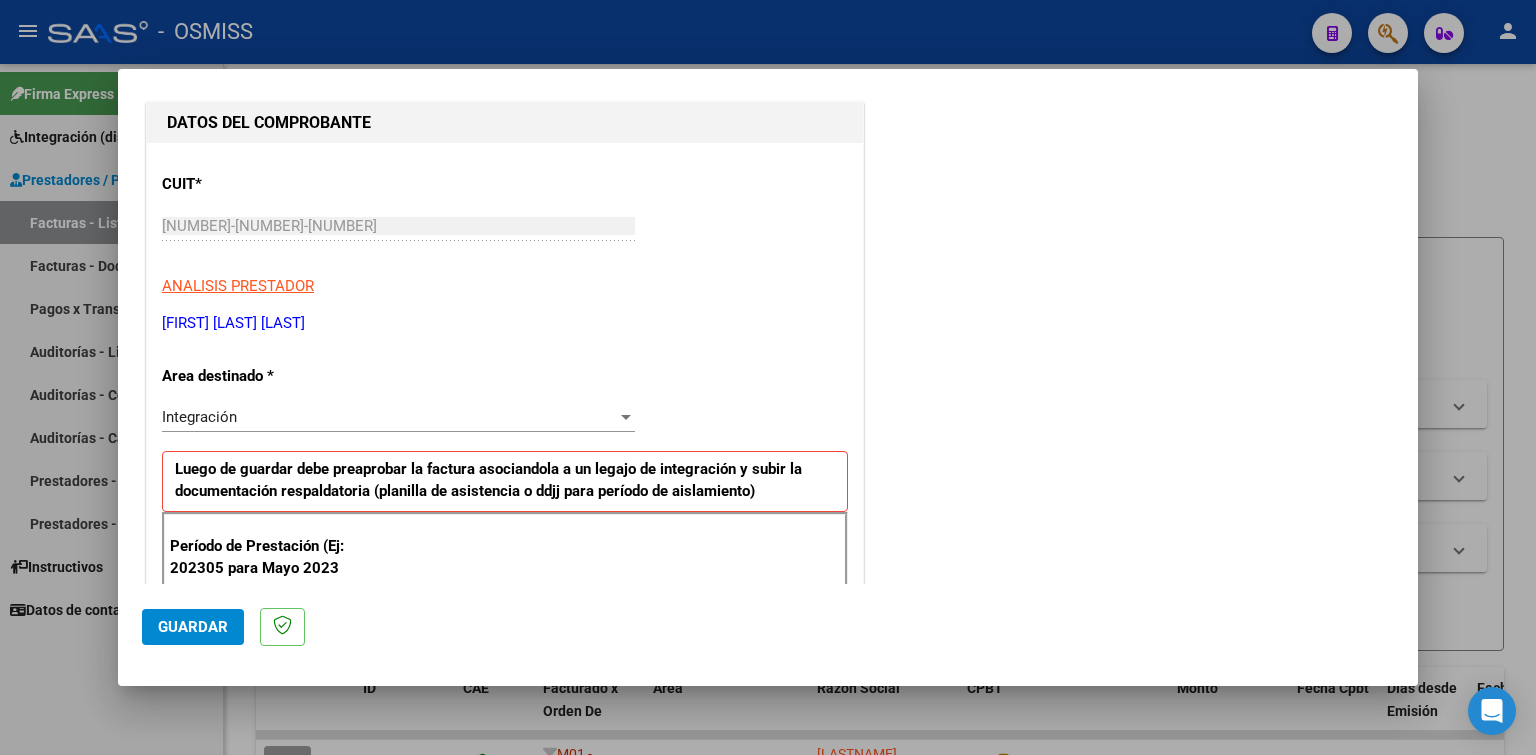 scroll, scrollTop: 400, scrollLeft: 0, axis: vertical 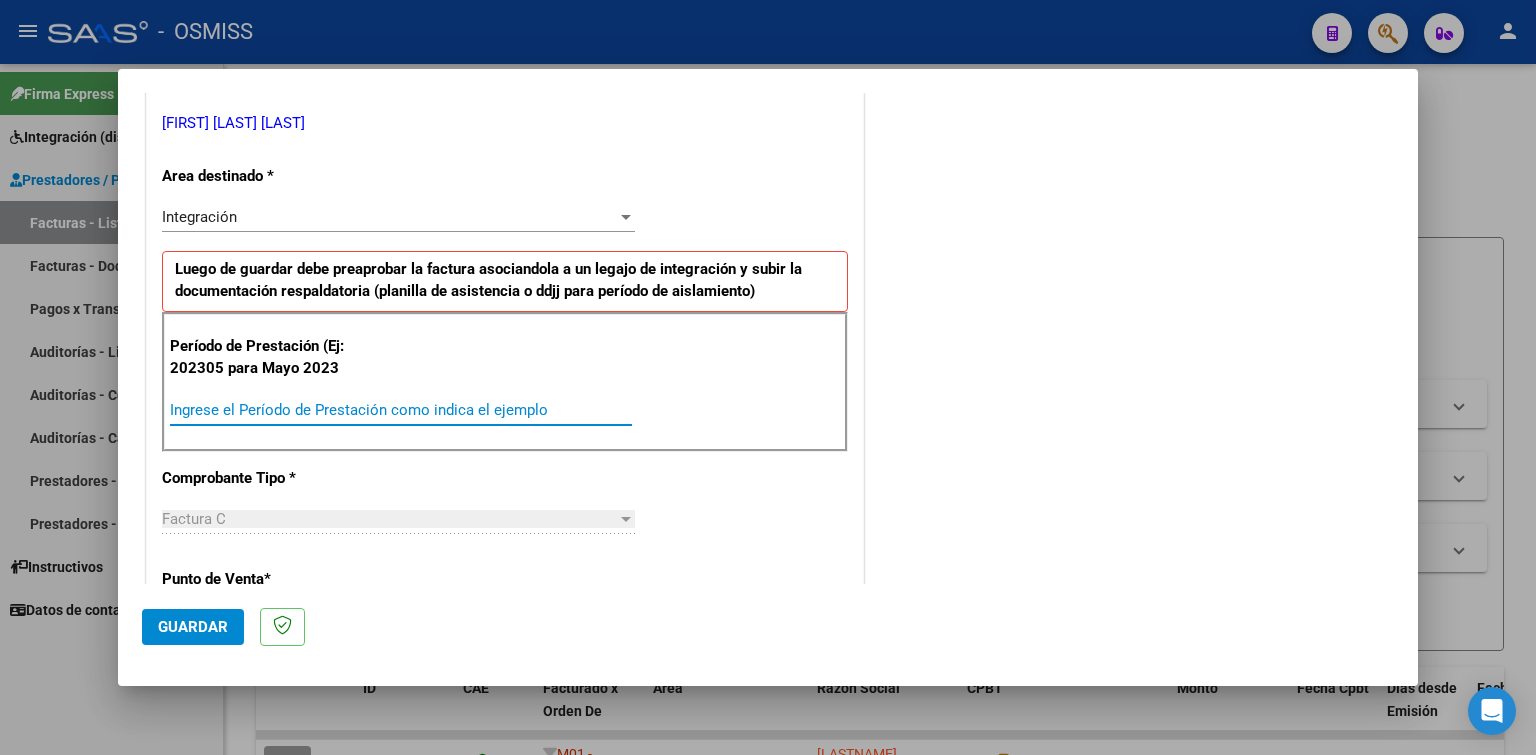 paste on "202507" 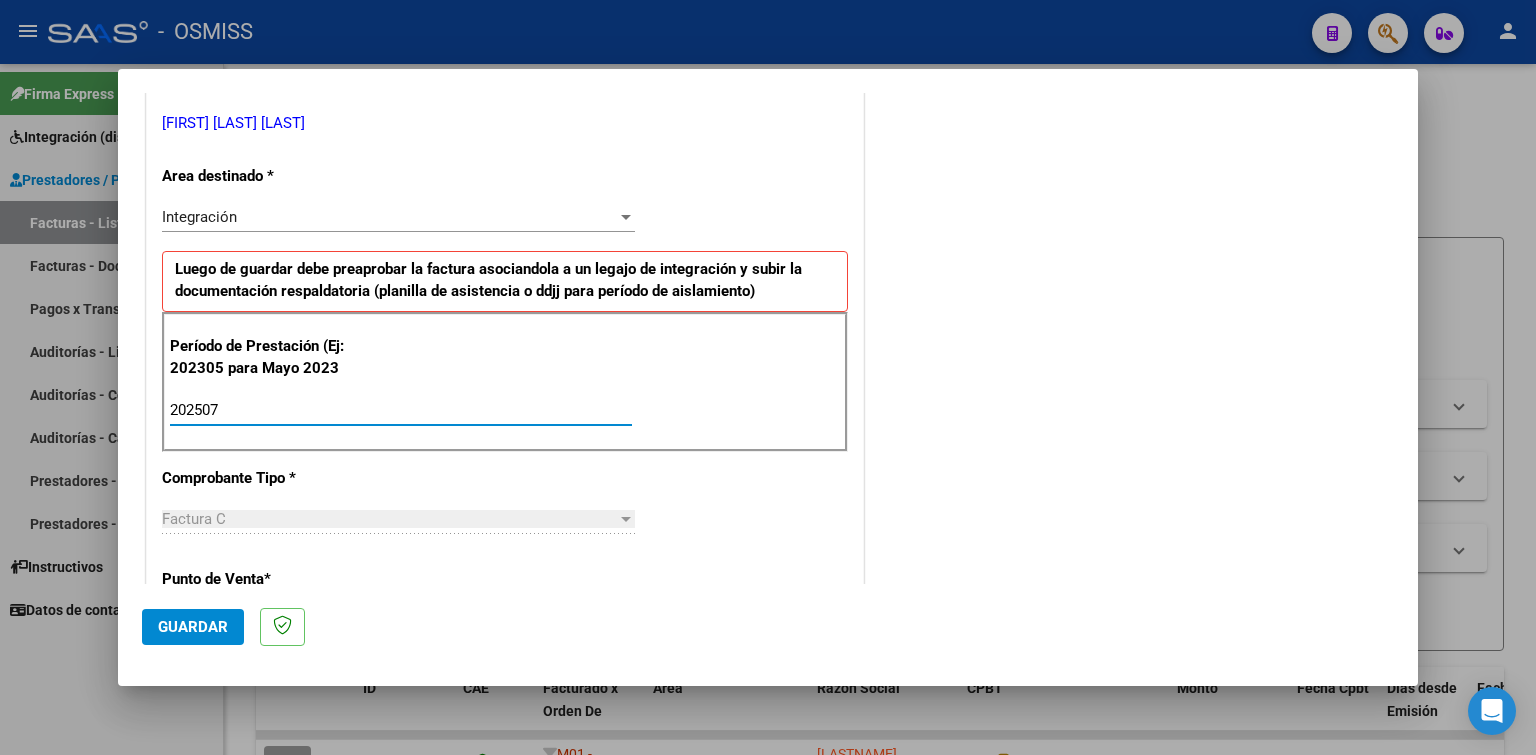 type on "202507" 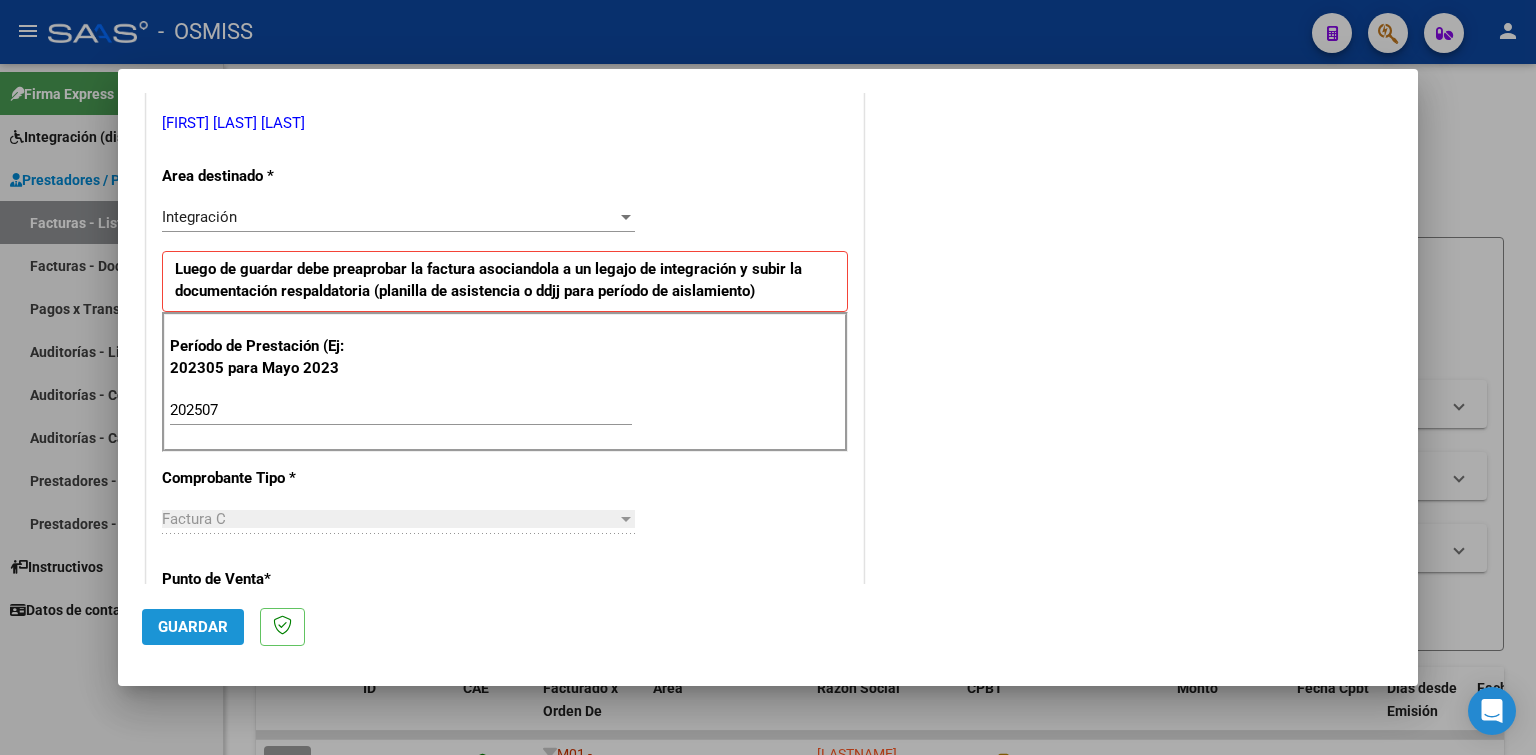 click on "Guardar" 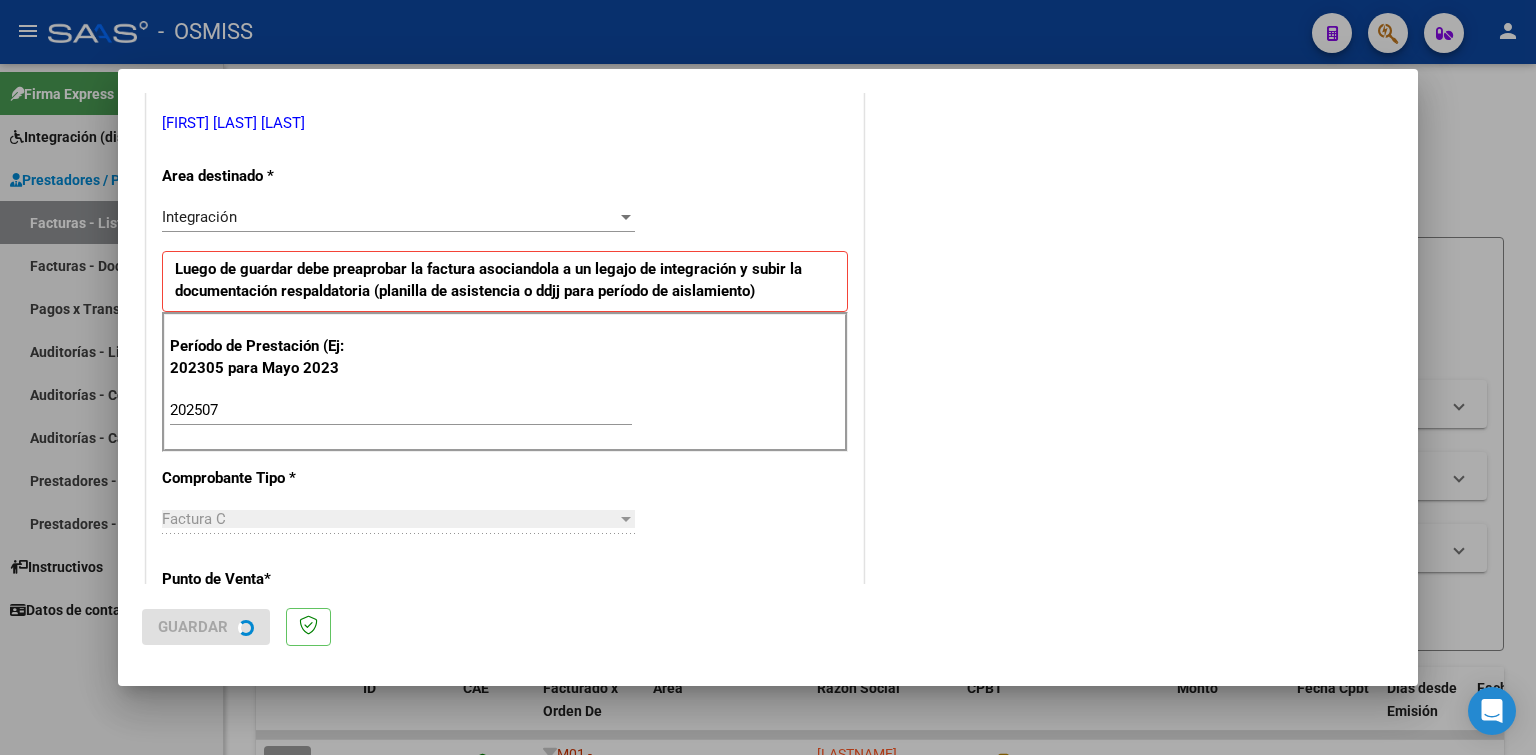 scroll, scrollTop: 0, scrollLeft: 0, axis: both 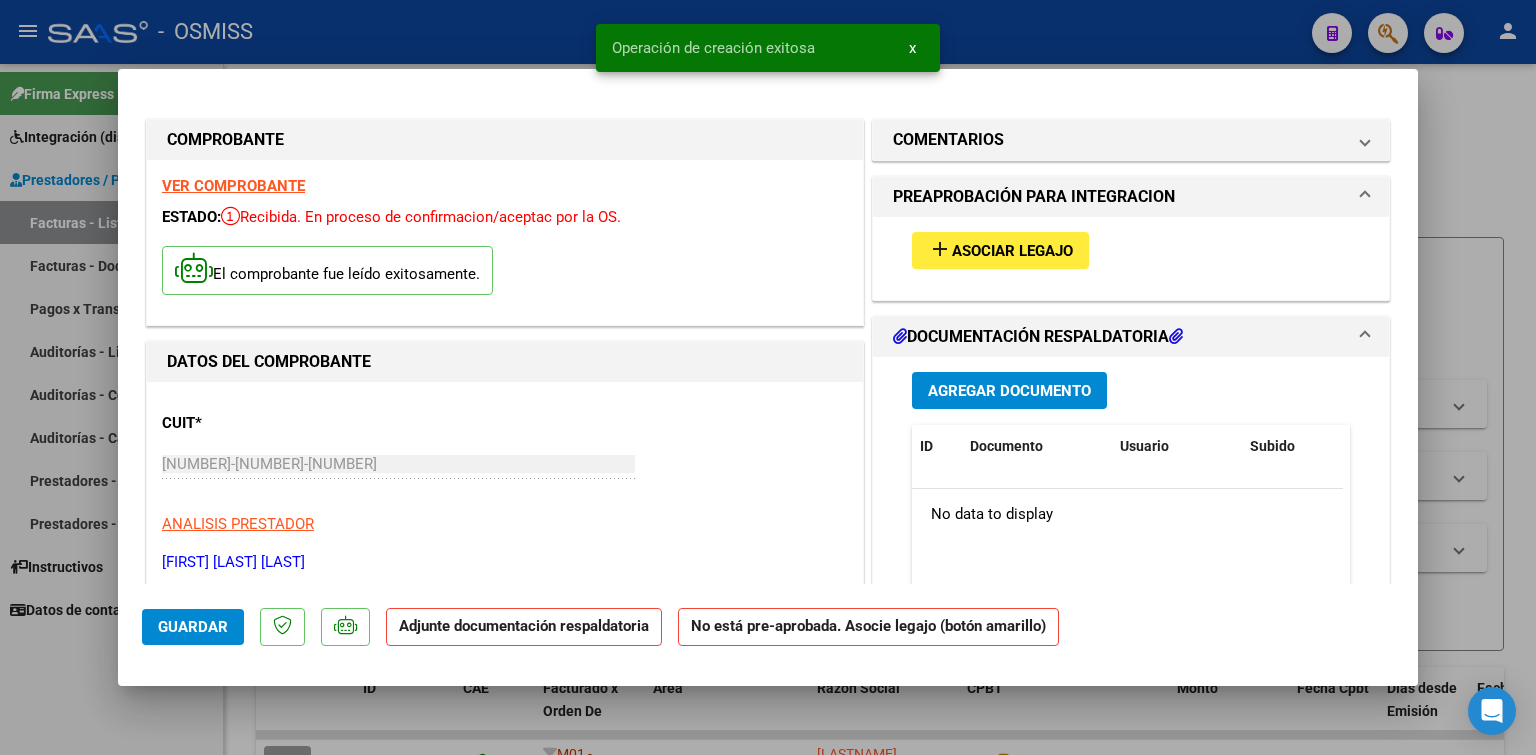 click on "add Asociar Legajo" at bounding box center [1000, 250] 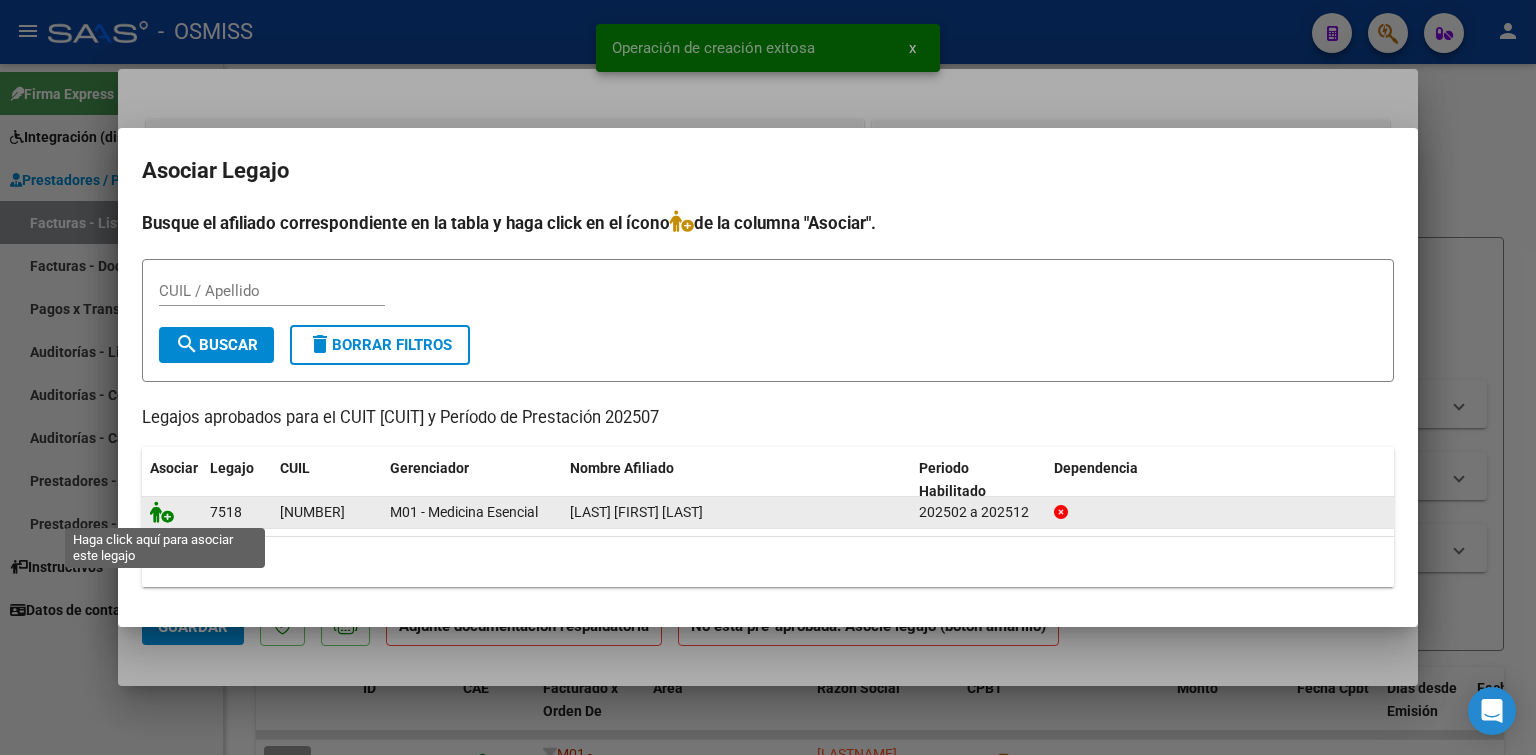 click 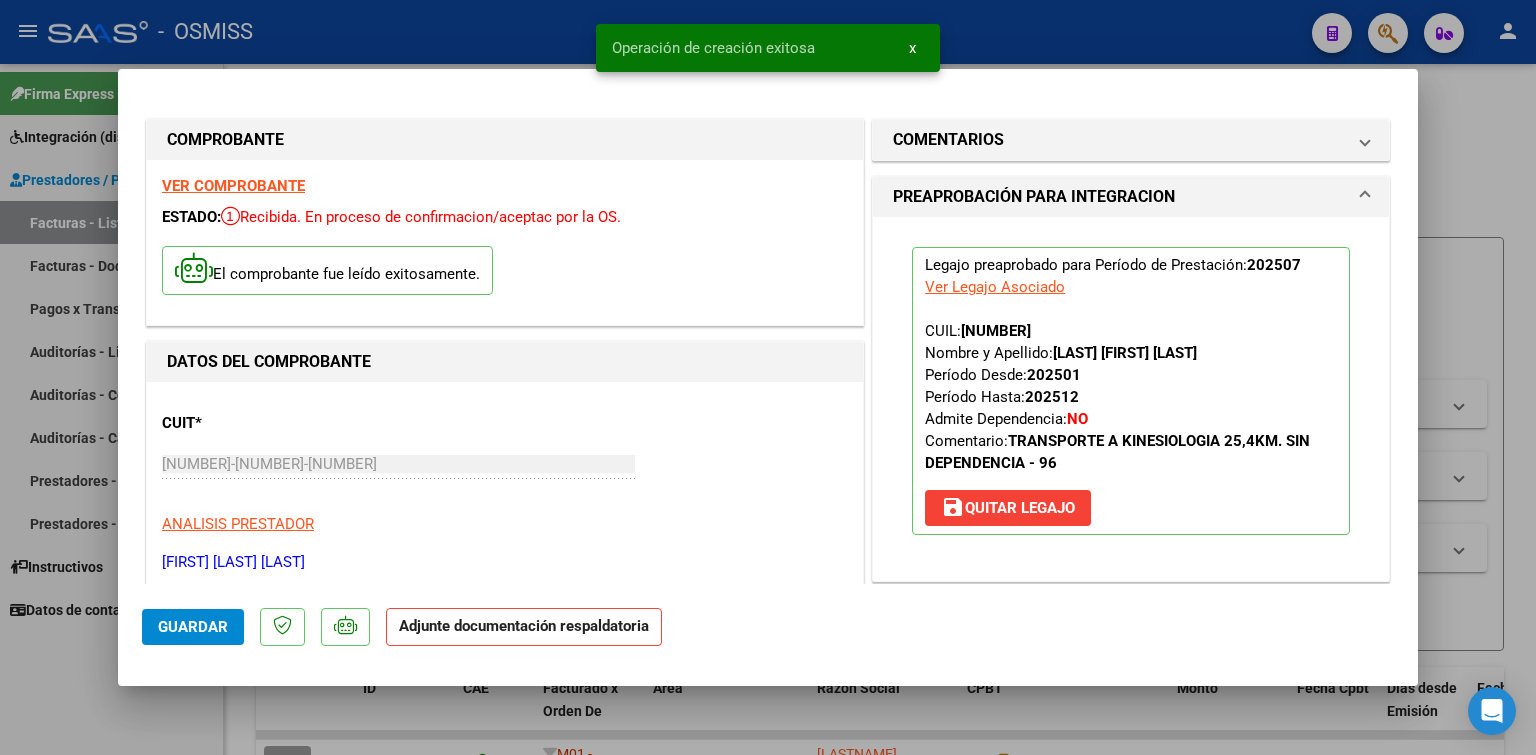scroll, scrollTop: 200, scrollLeft: 0, axis: vertical 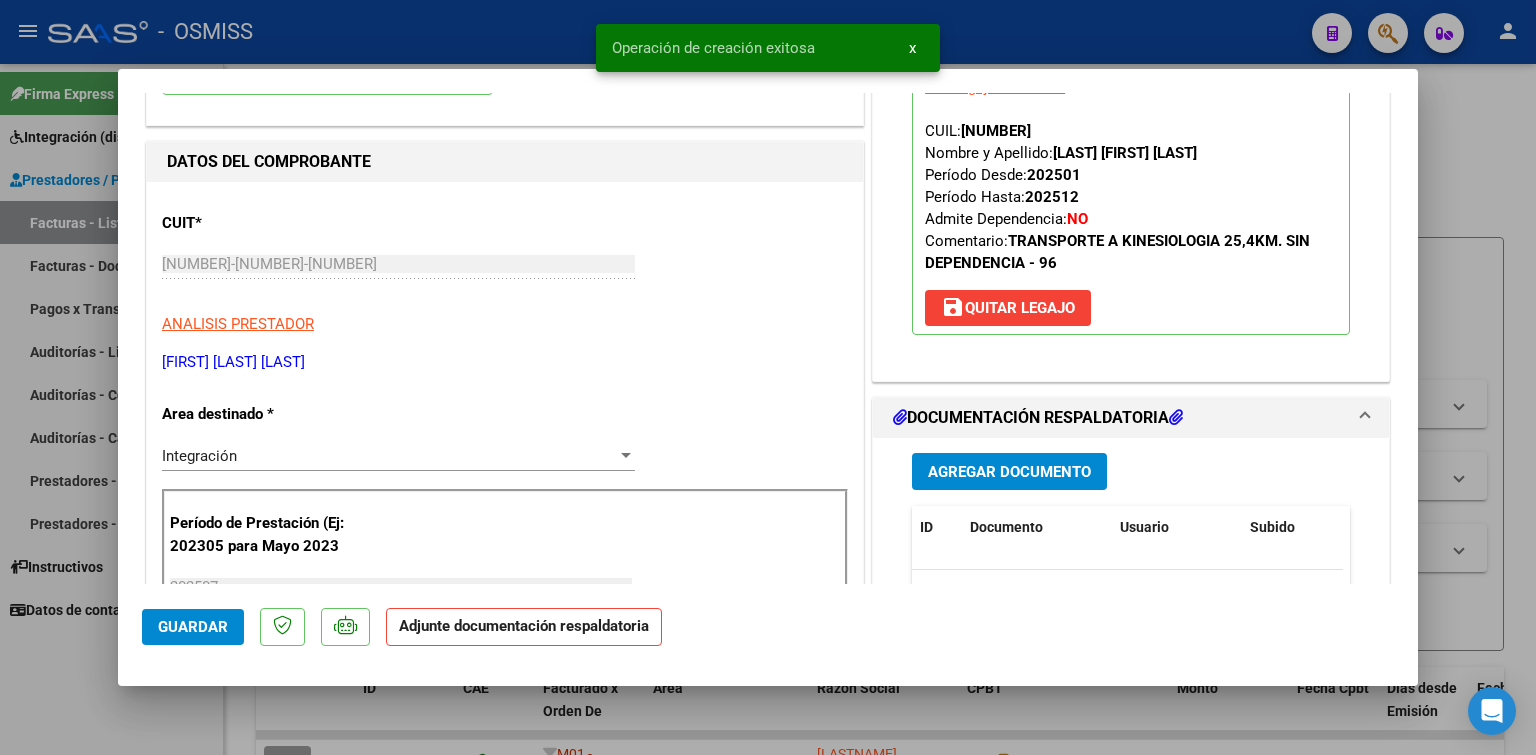 click on "Agregar Documento ID Documento Usuario Subido Acción No data to display  0 total   1" at bounding box center (1131, 637) 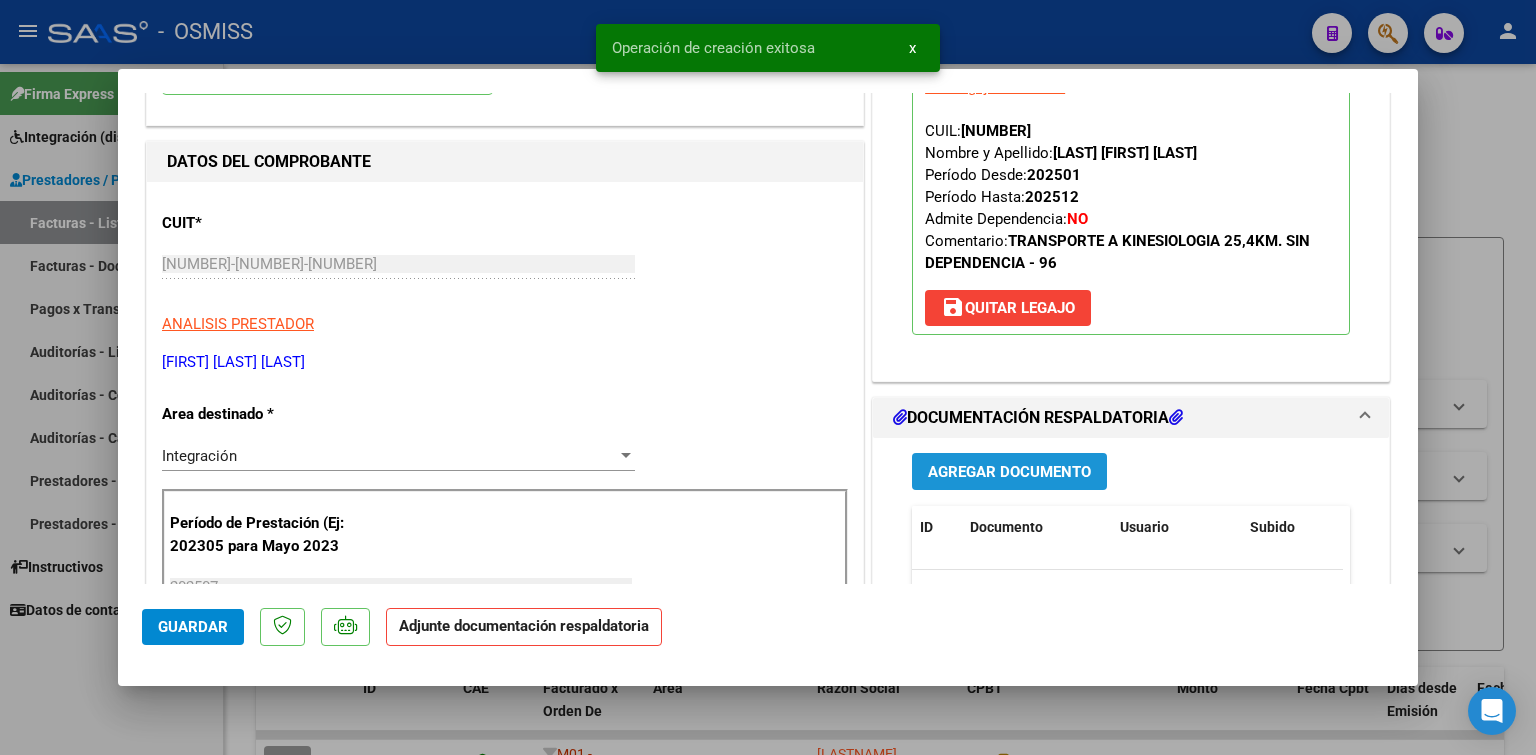 click on "Agregar Documento" at bounding box center (1009, 471) 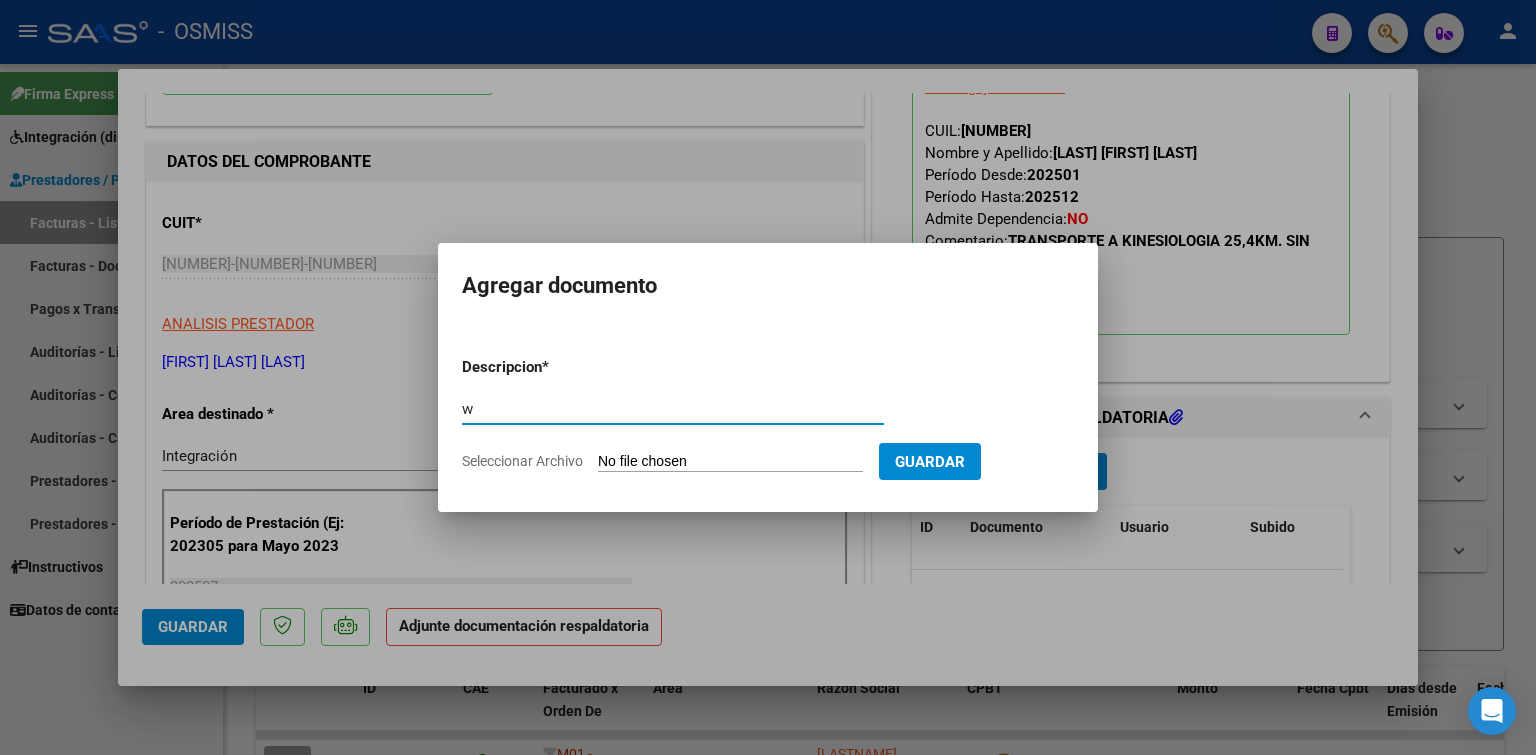 type on "w" 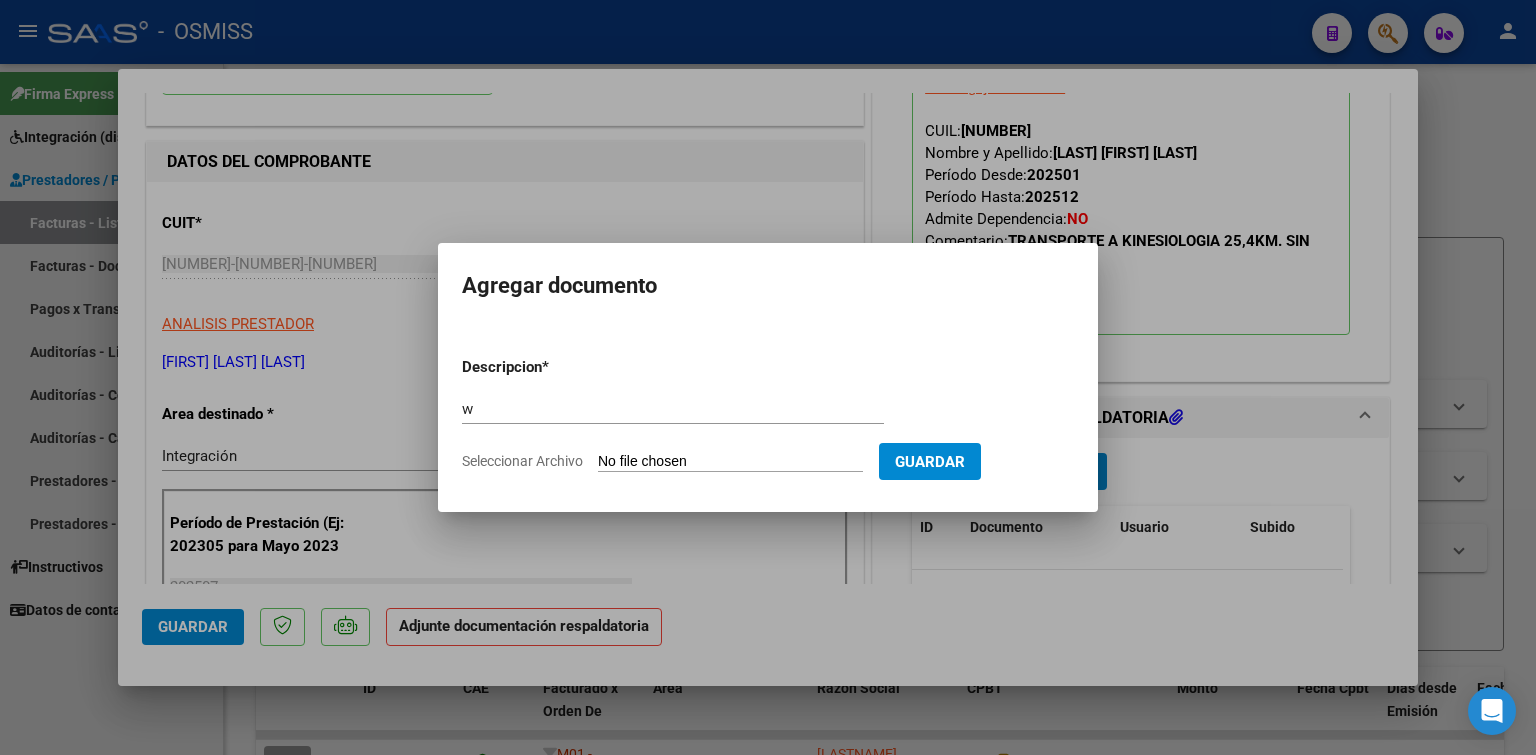 click on "Seleccionar Archivo" at bounding box center (730, 462) 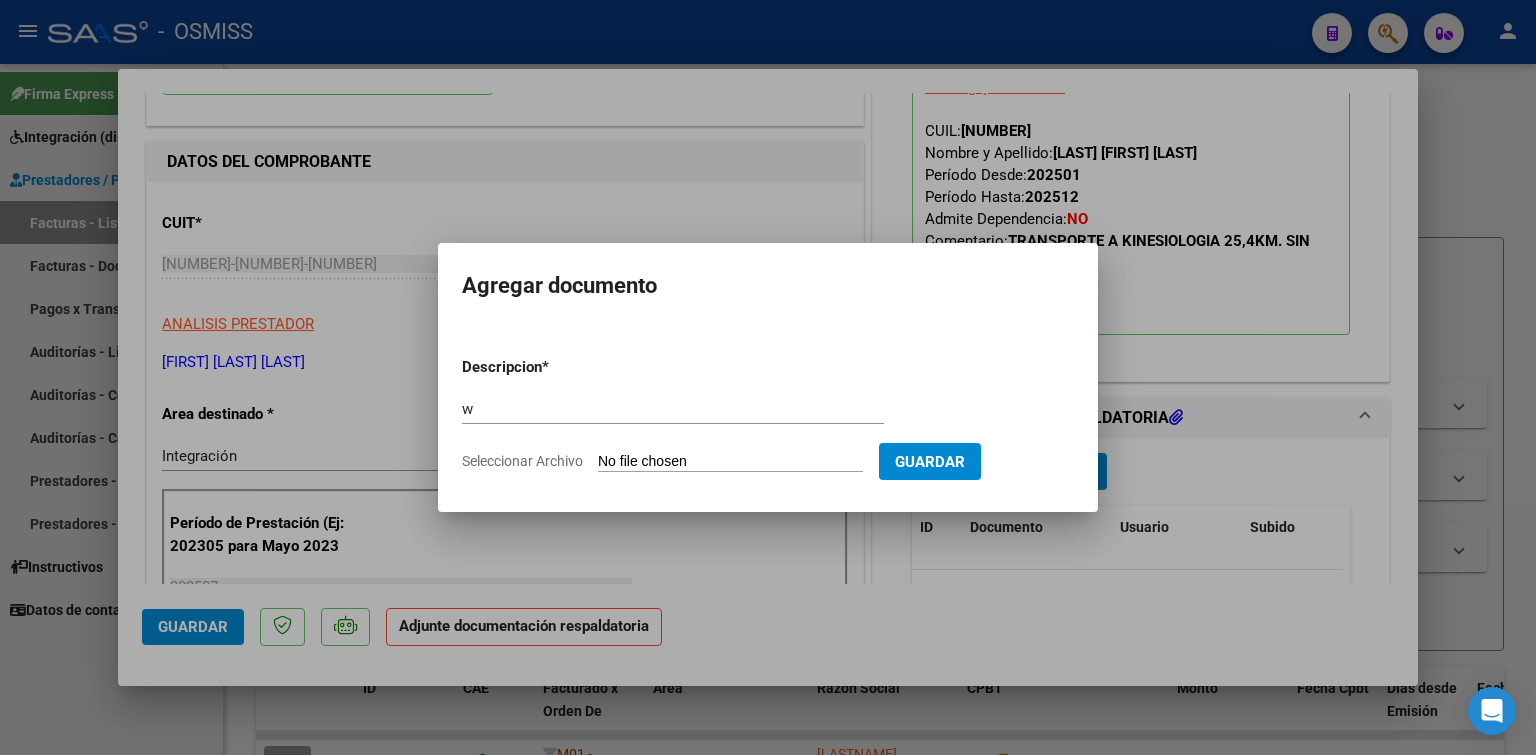 type on "C:\fakepath\[MONTH] [YEAR].pdf" 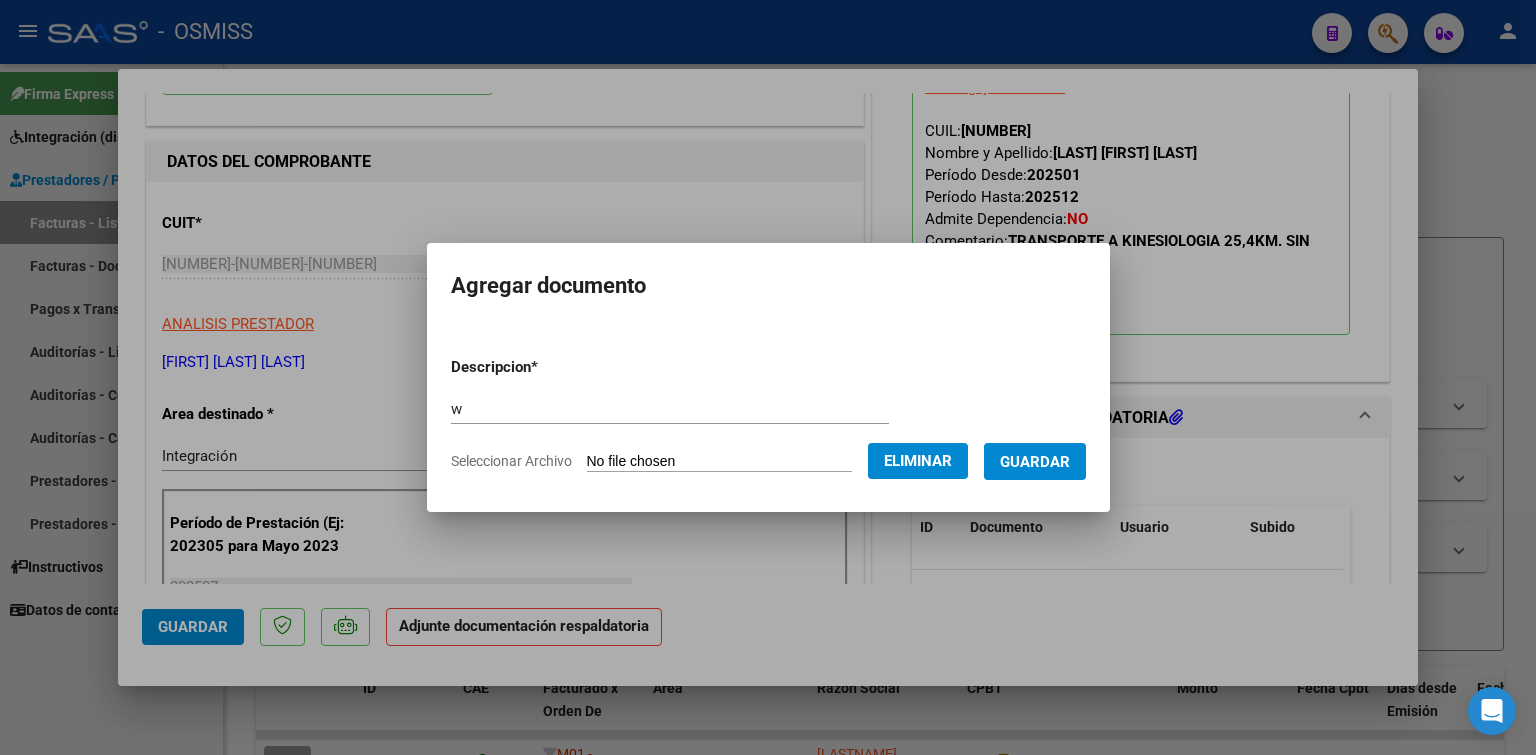 click on "Guardar" at bounding box center (1035, 461) 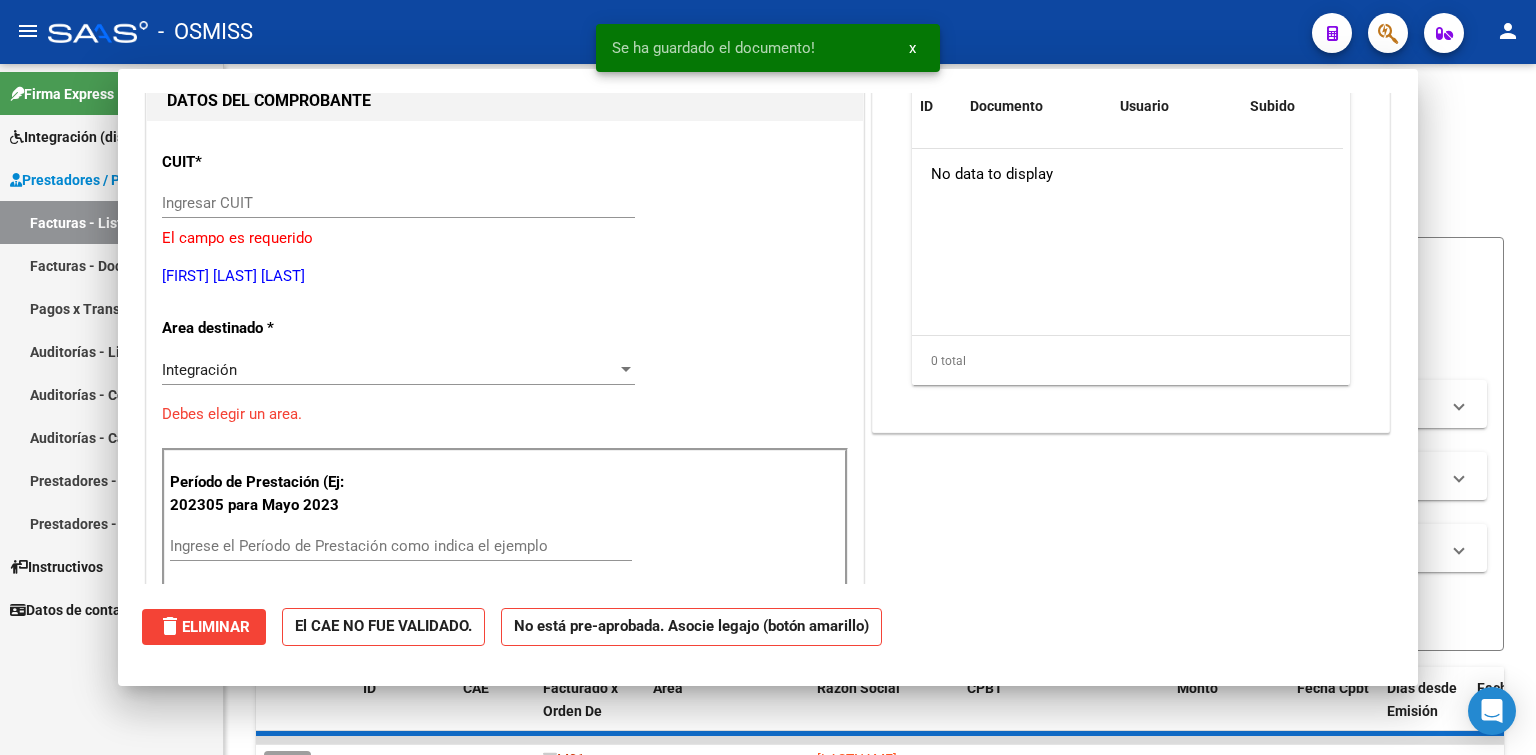 scroll, scrollTop: 0, scrollLeft: 0, axis: both 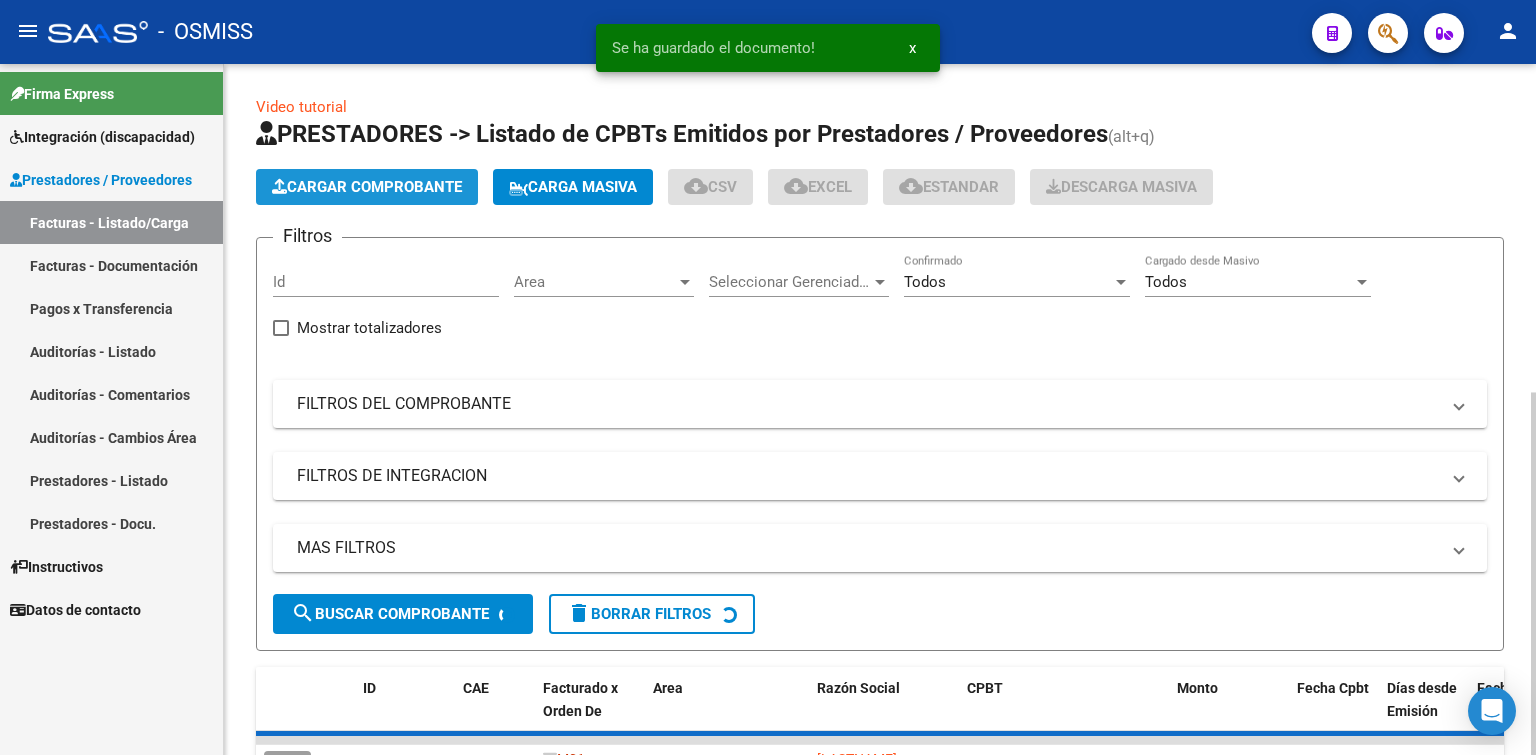 click on "Cargar Comprobante" 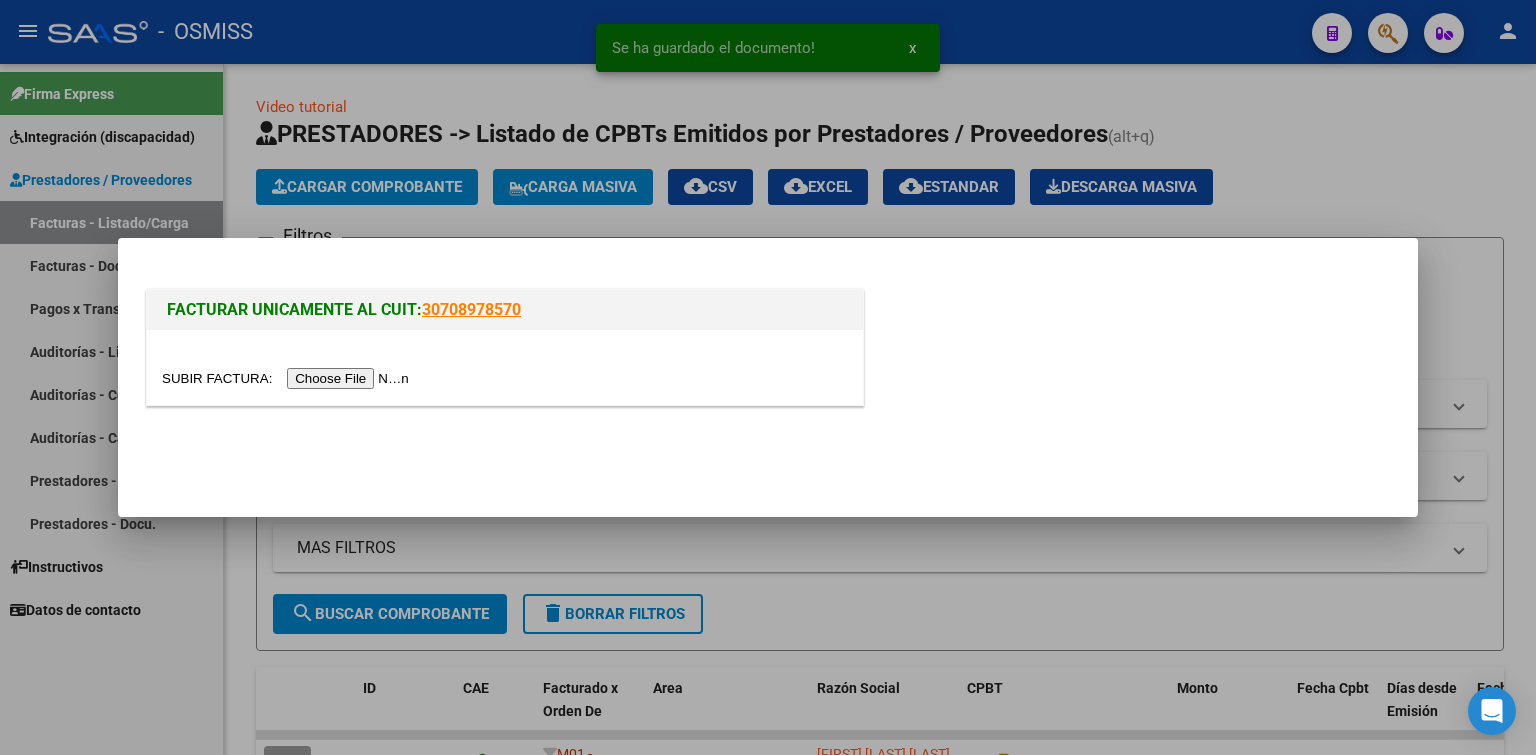 click at bounding box center [288, 378] 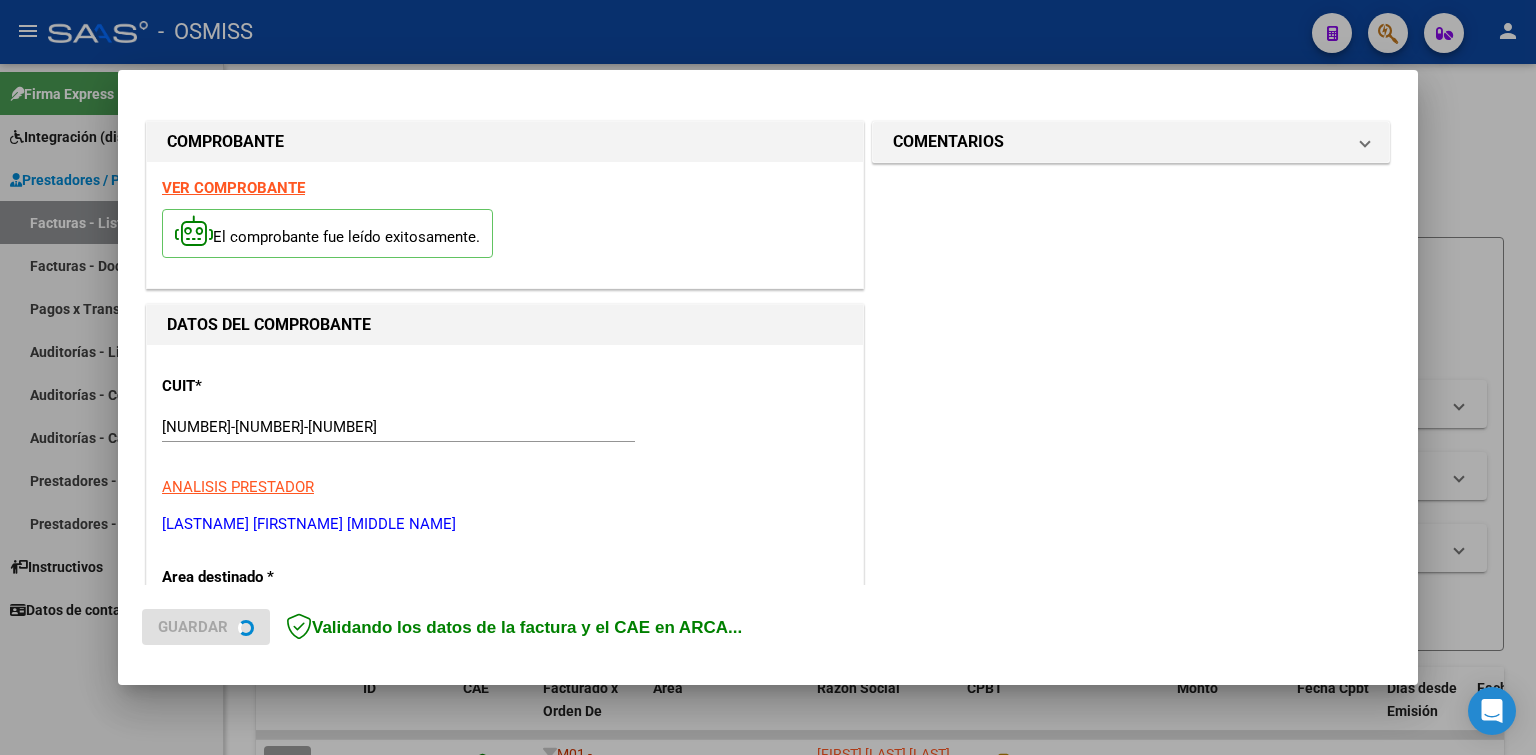 scroll, scrollTop: 500, scrollLeft: 0, axis: vertical 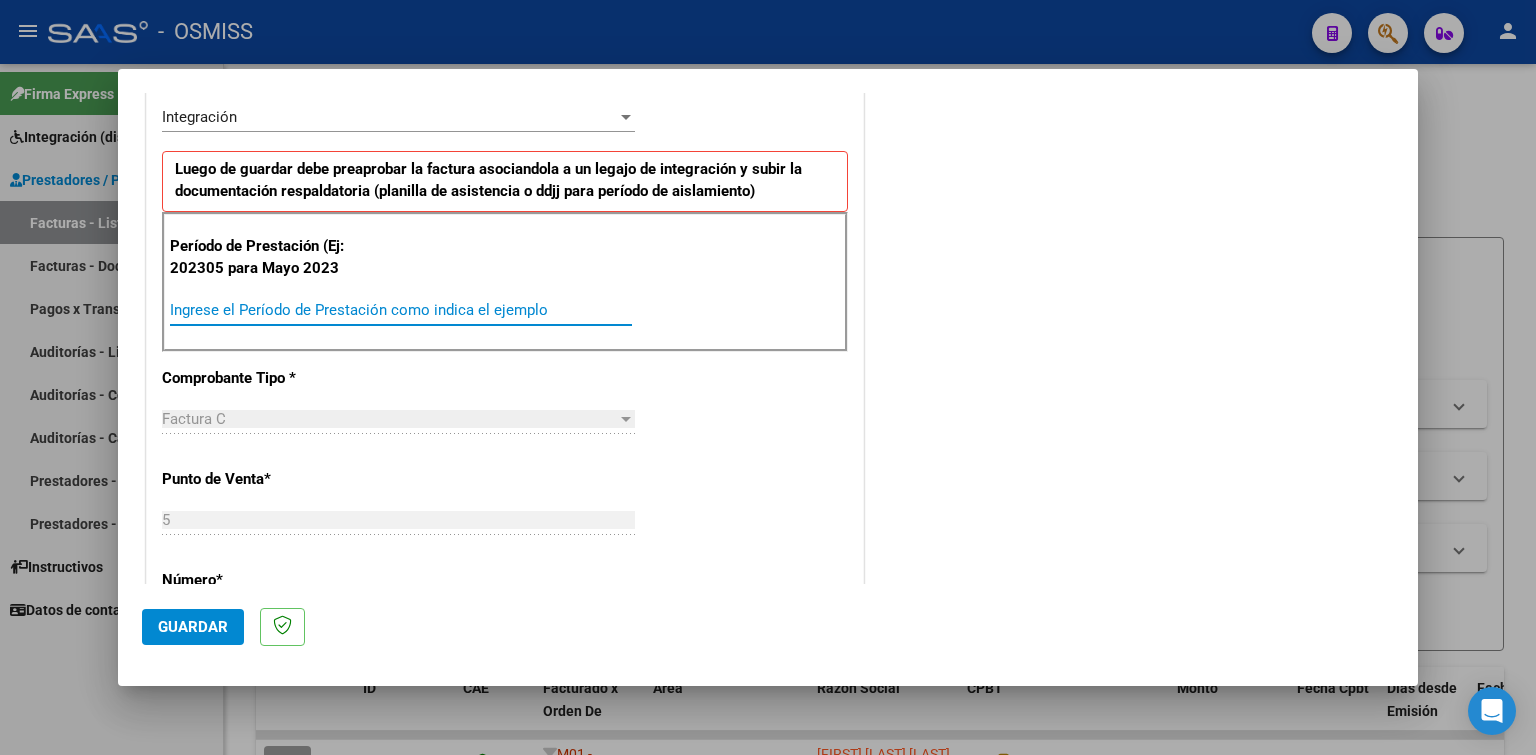 paste on "202507" 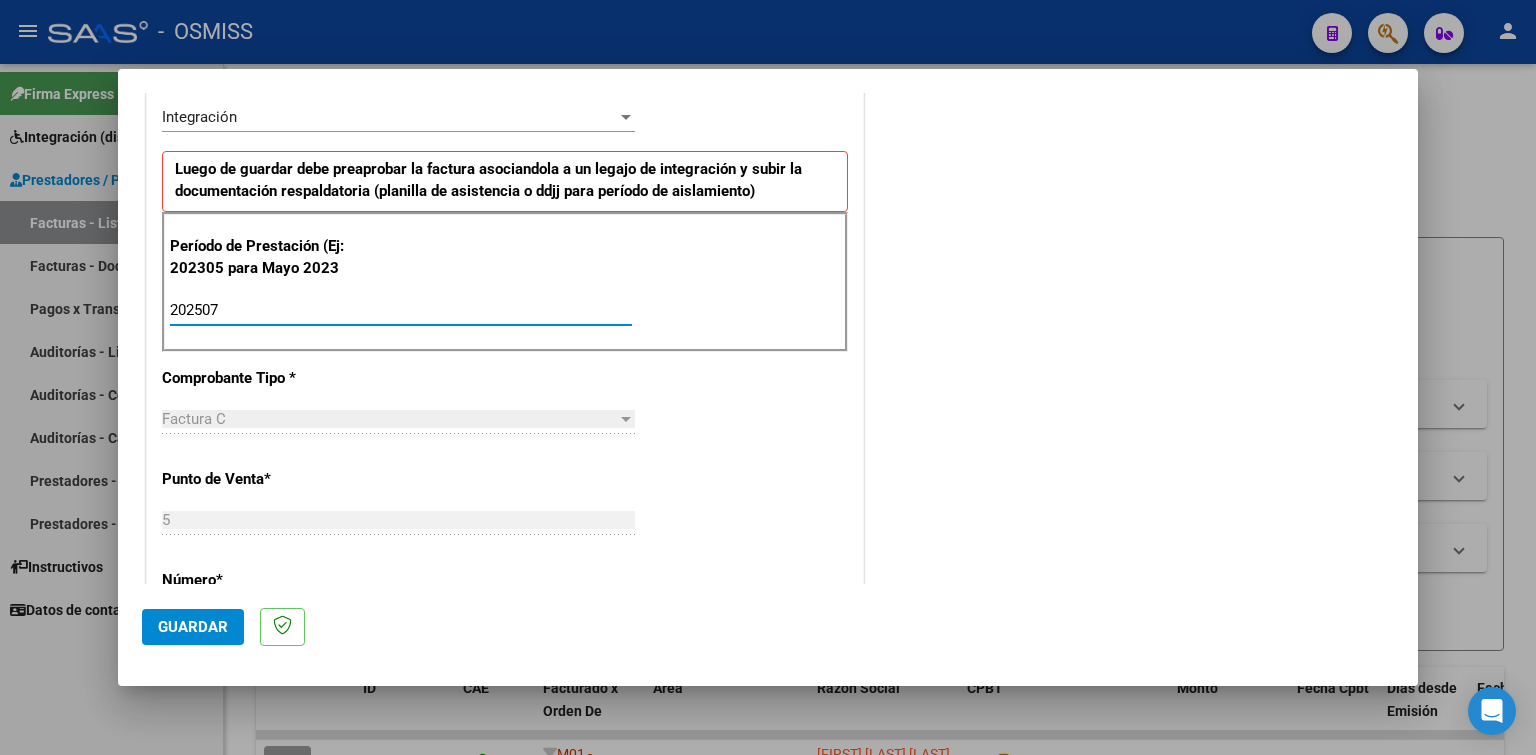 type on "202507" 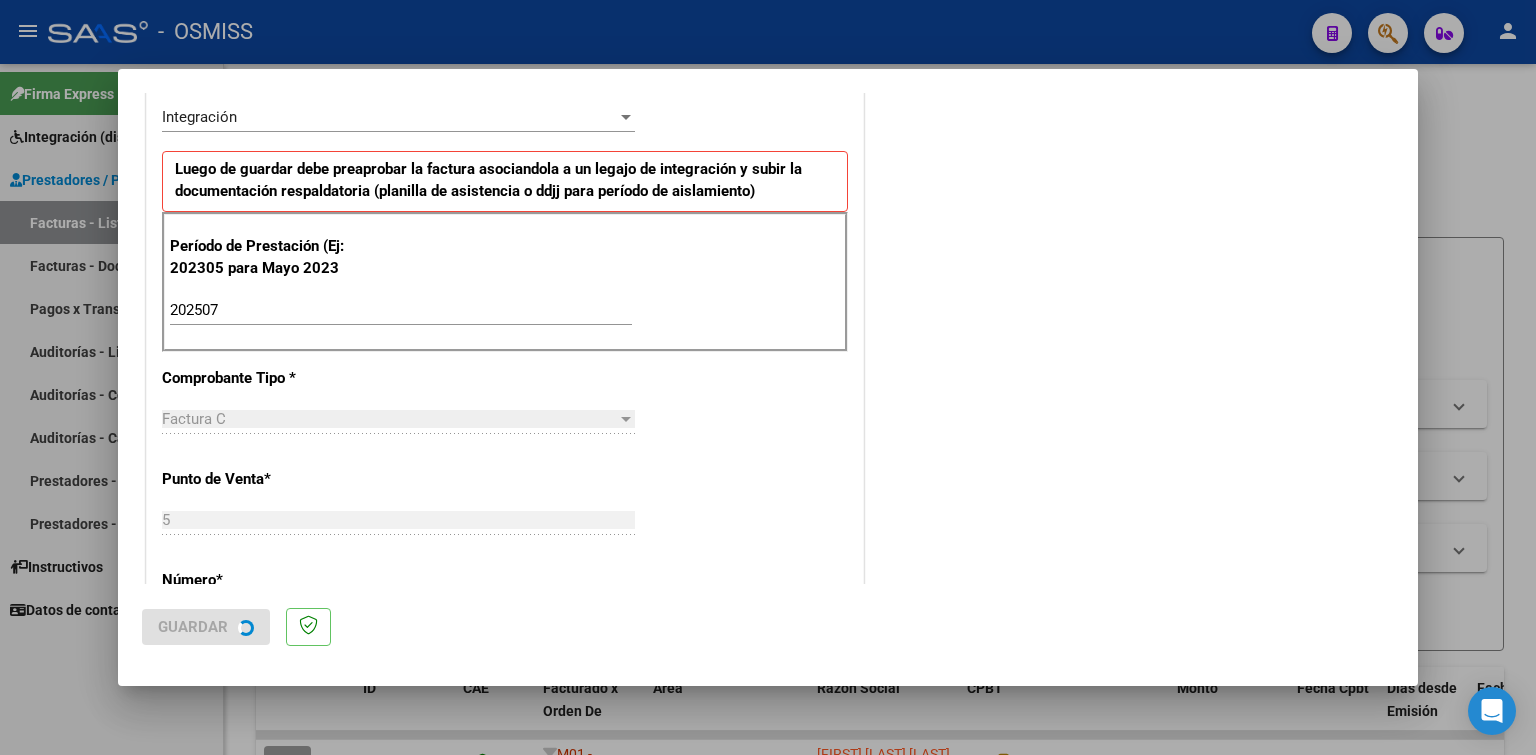 scroll, scrollTop: 0, scrollLeft: 0, axis: both 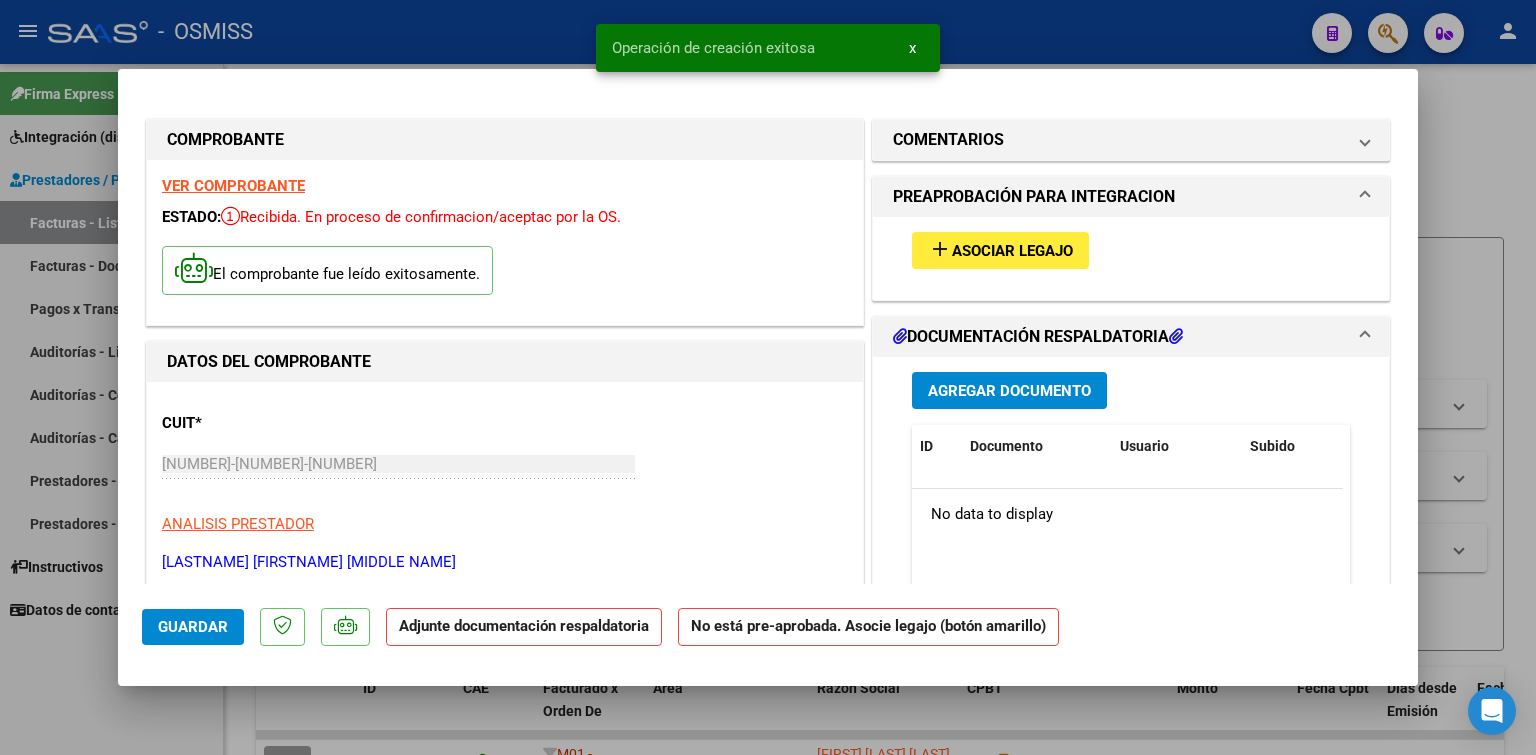 click on "Asociar Legajo" at bounding box center [1012, 251] 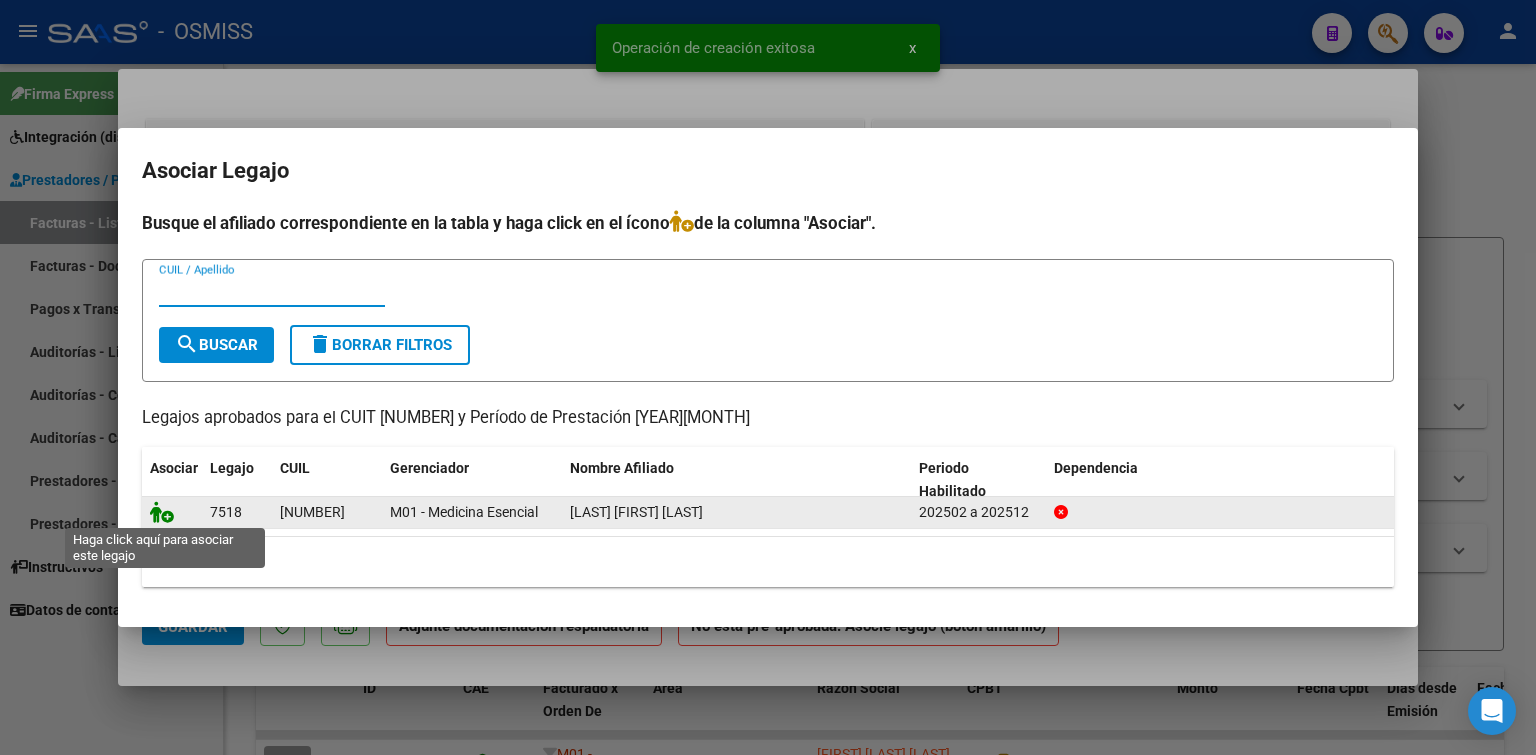 click 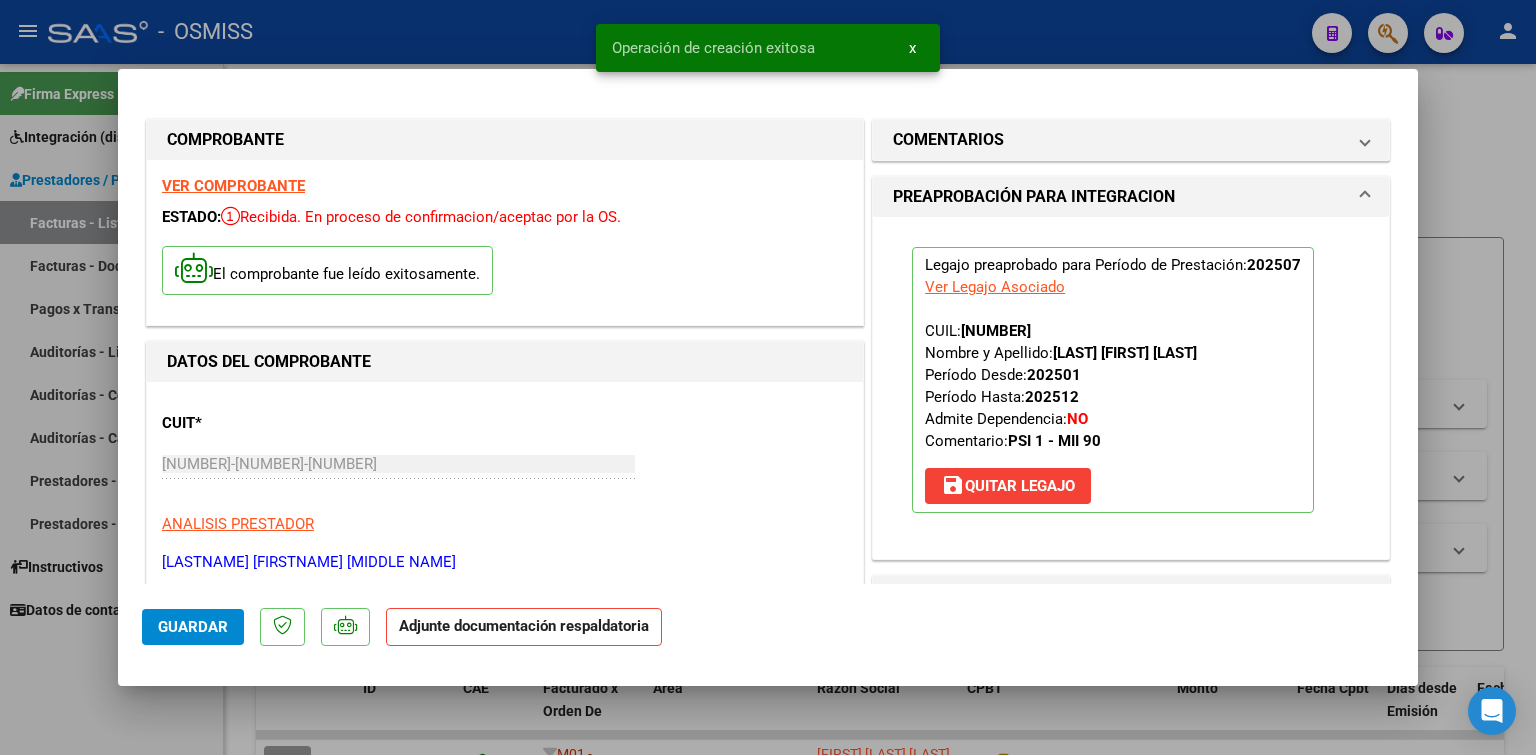 scroll, scrollTop: 200, scrollLeft: 0, axis: vertical 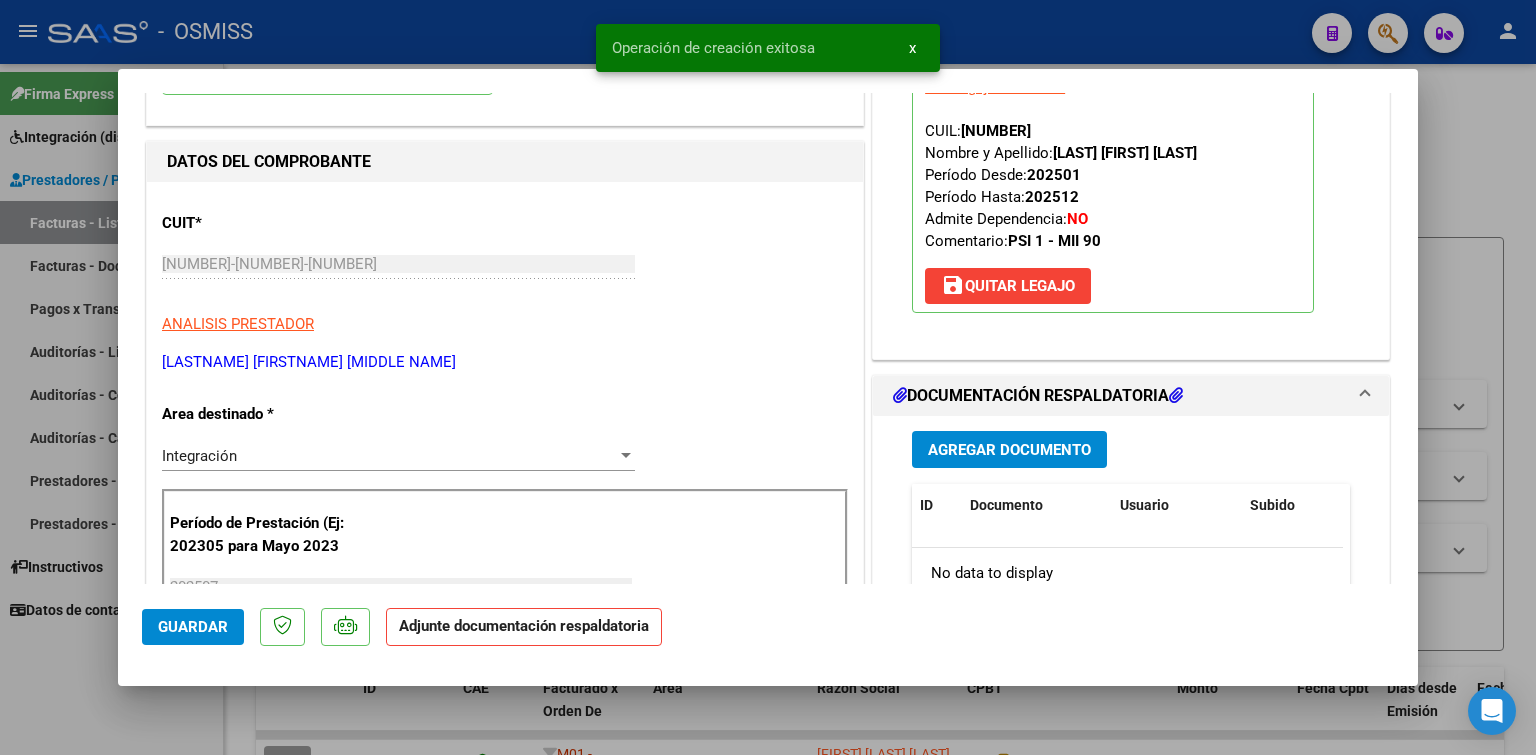 click on "Agregar Documento" at bounding box center [1009, 450] 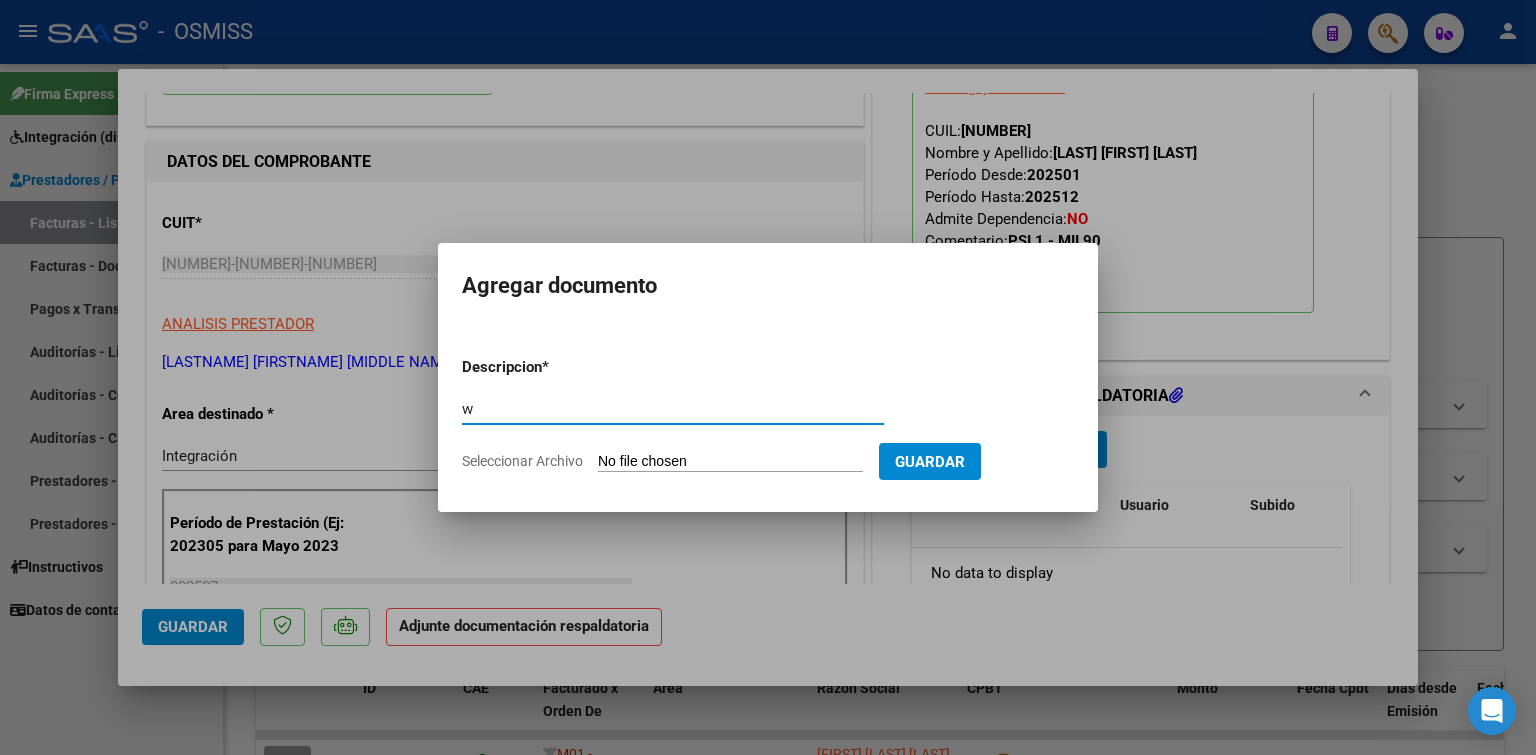 type on "w" 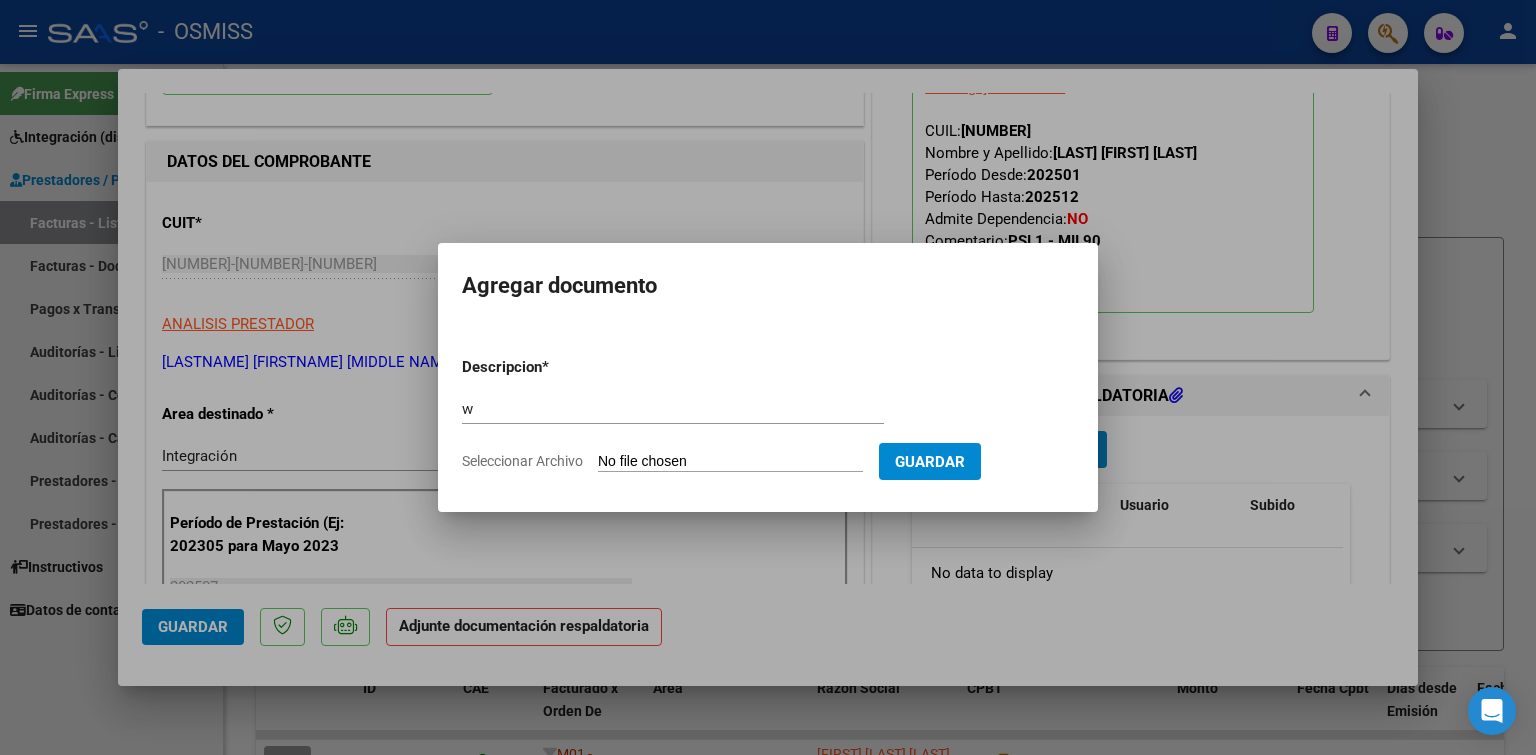 type on "C:\fakepath\Asistencia [INITIAL] [MONTH] [YEAR].pdf" 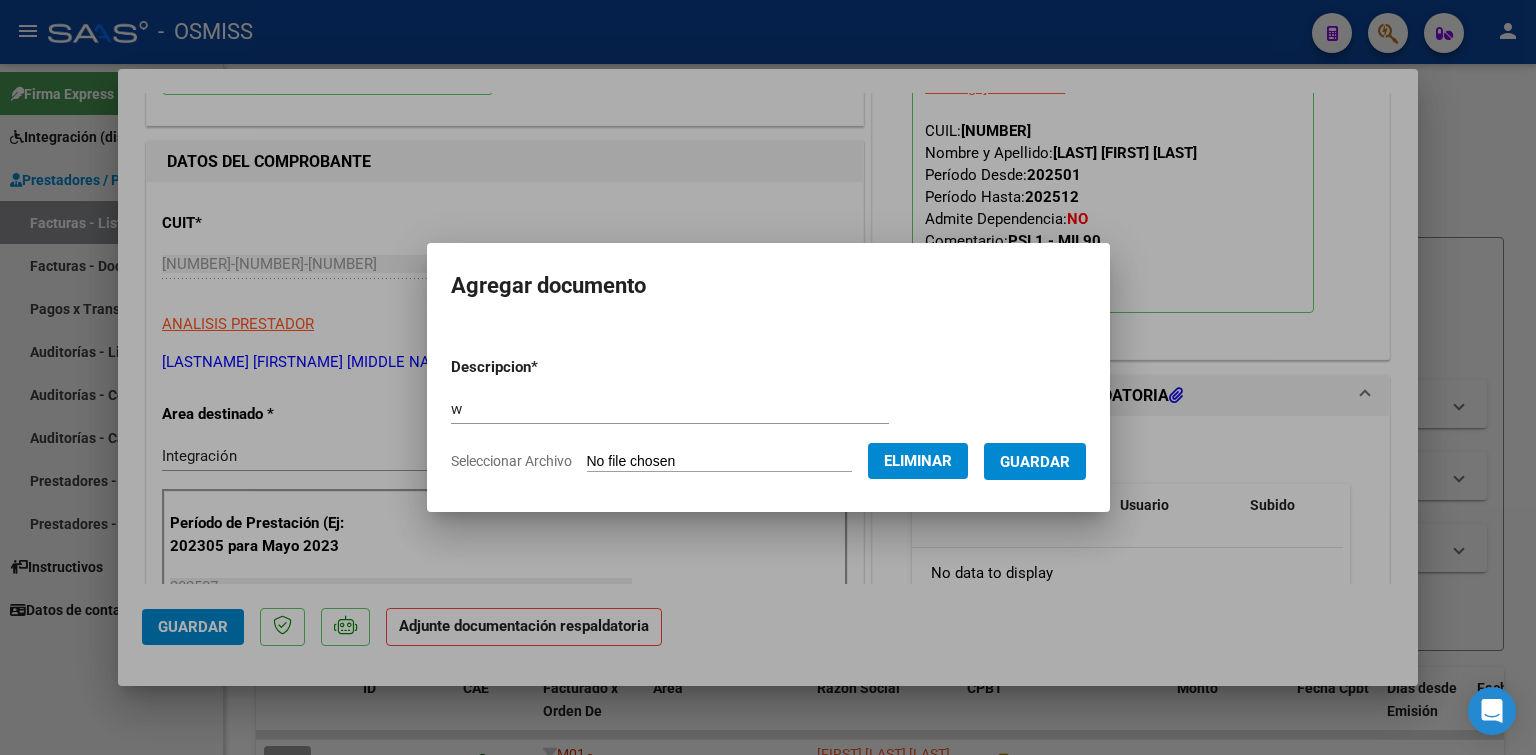 click on "Guardar" at bounding box center [1035, 461] 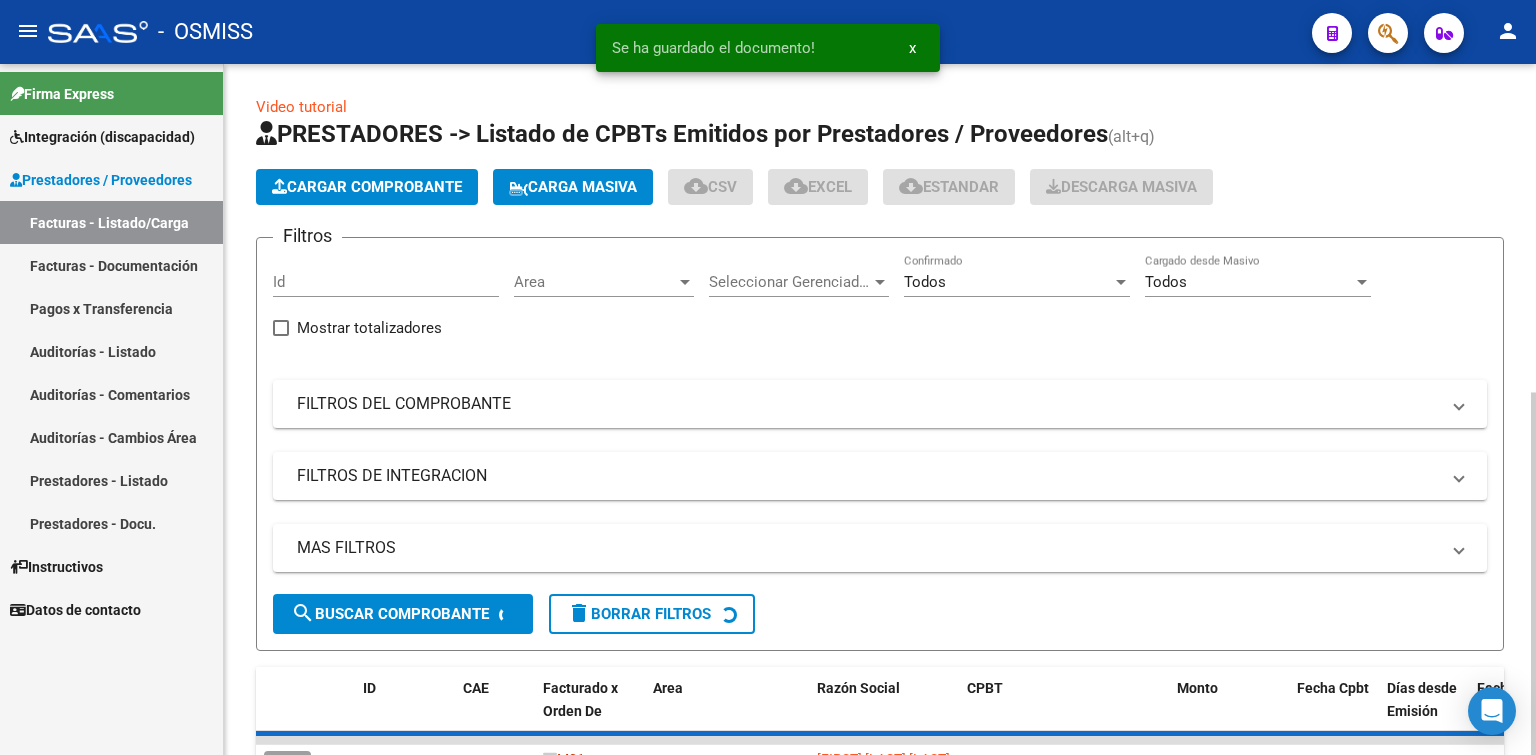 click on "Cargar Comprobante" 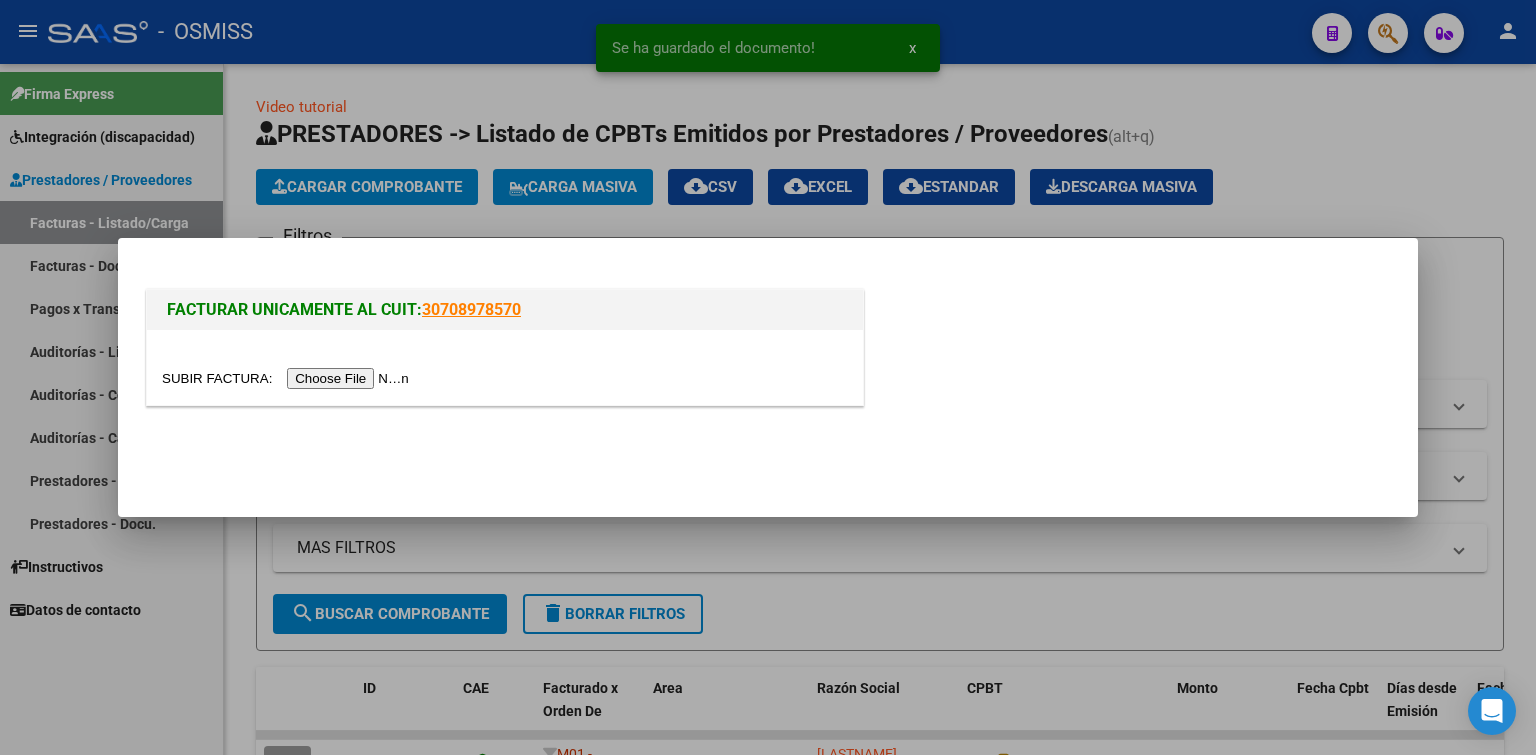 click at bounding box center [288, 378] 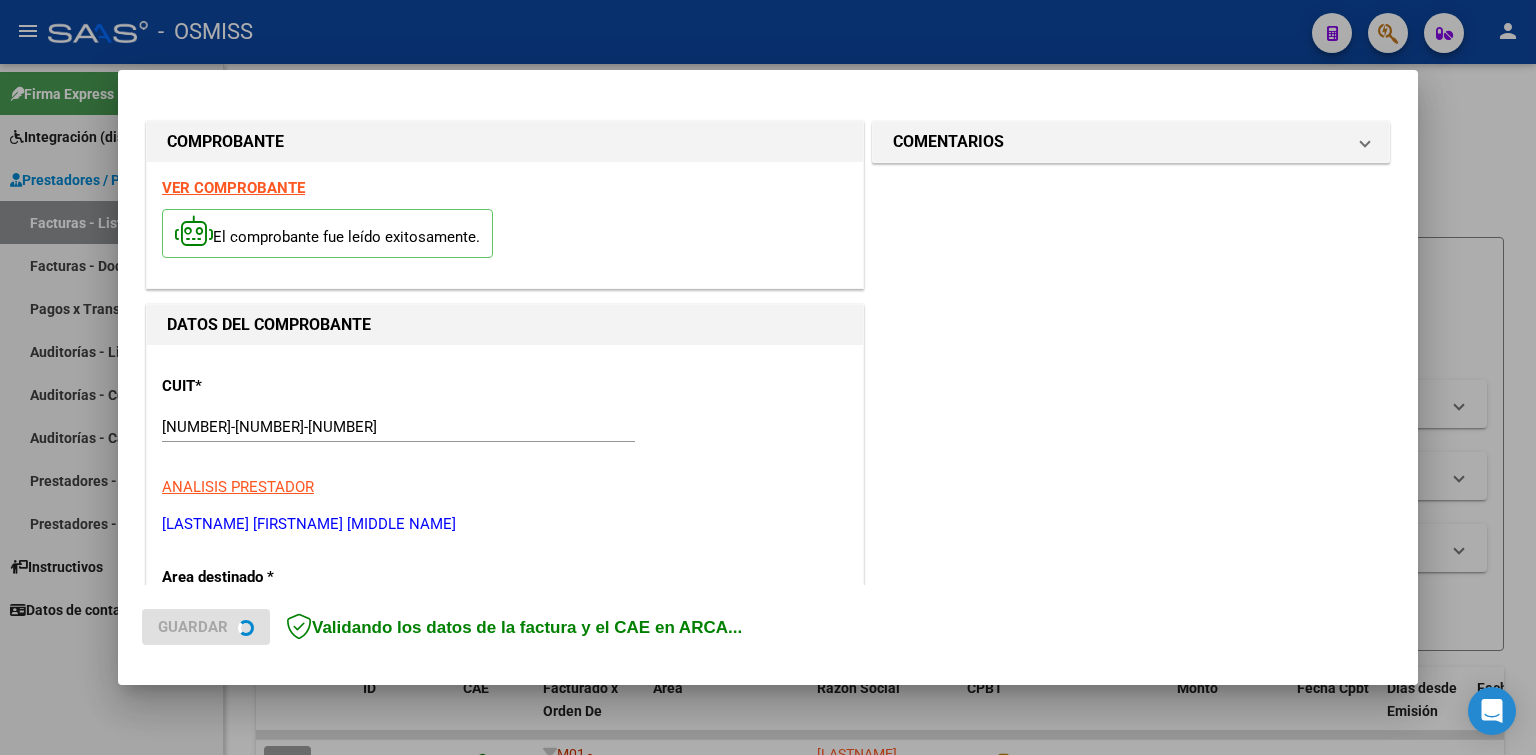 scroll, scrollTop: 300, scrollLeft: 0, axis: vertical 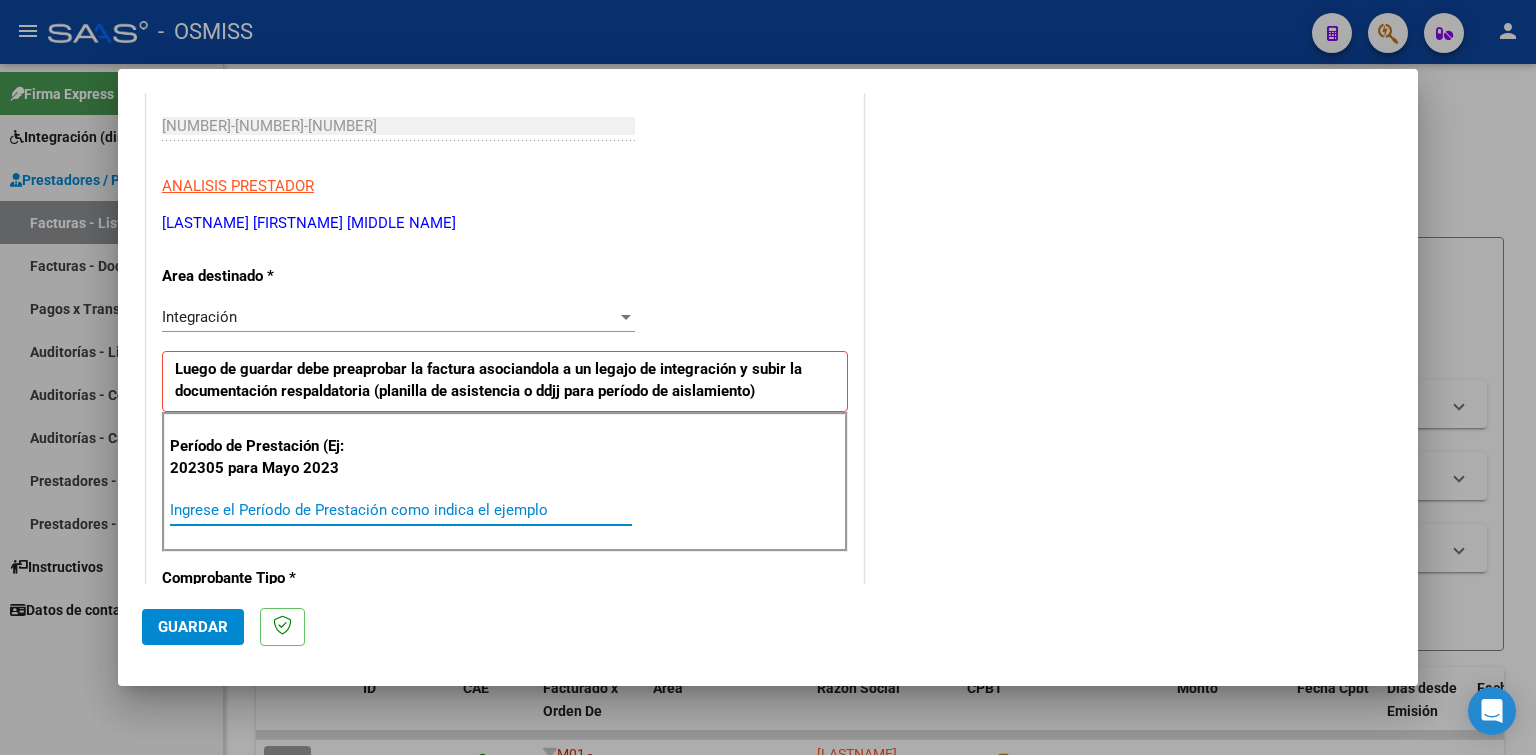 paste on "202507" 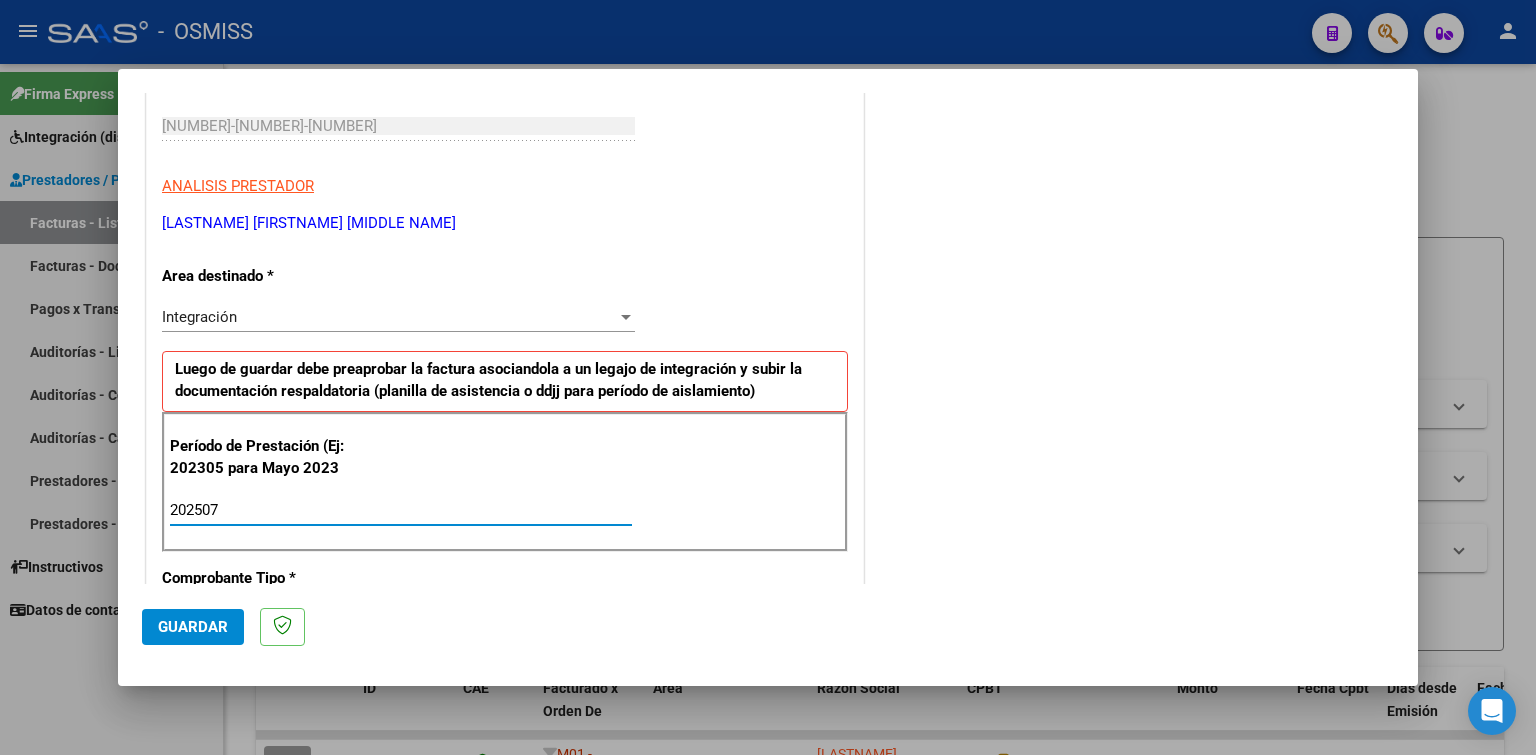 type on "202507" 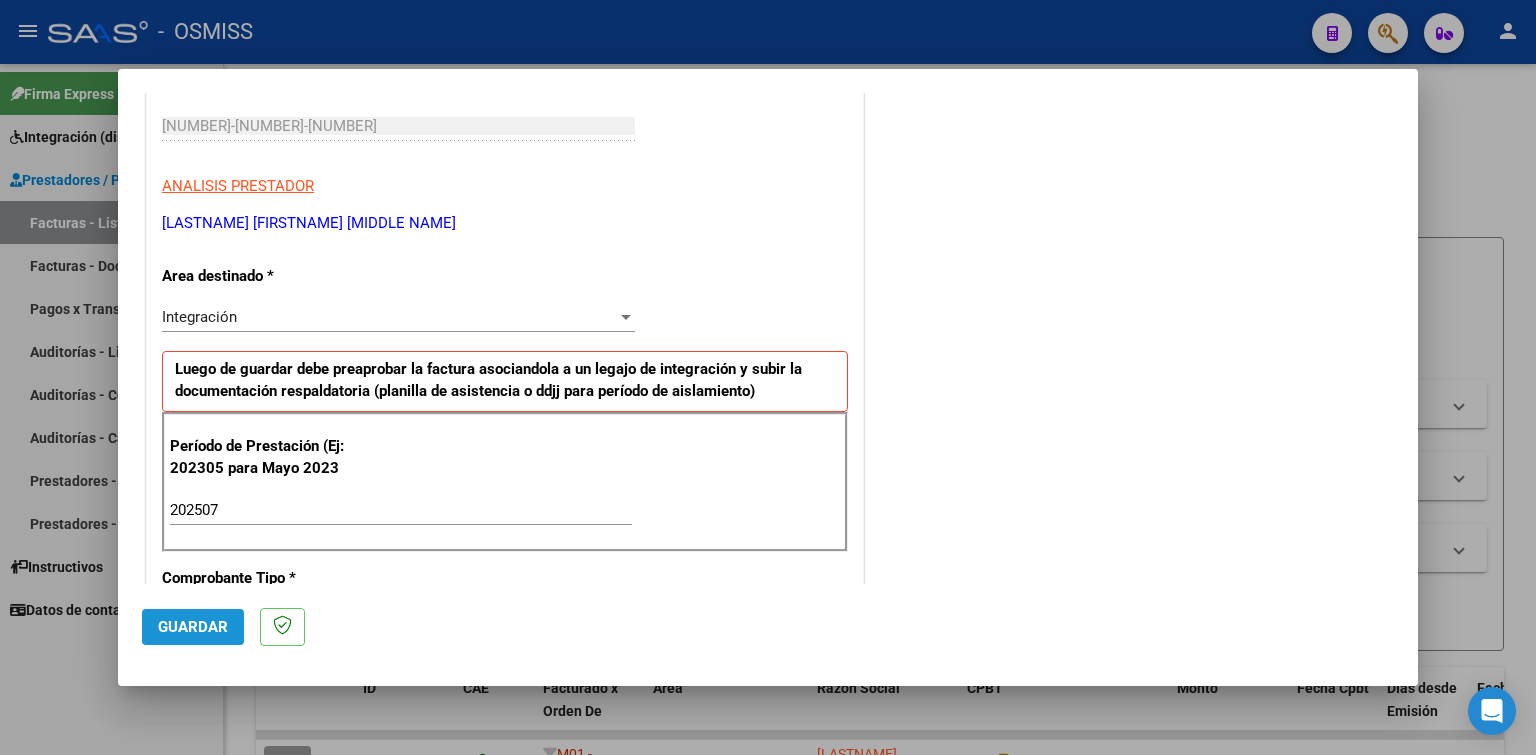 click on "Guardar" 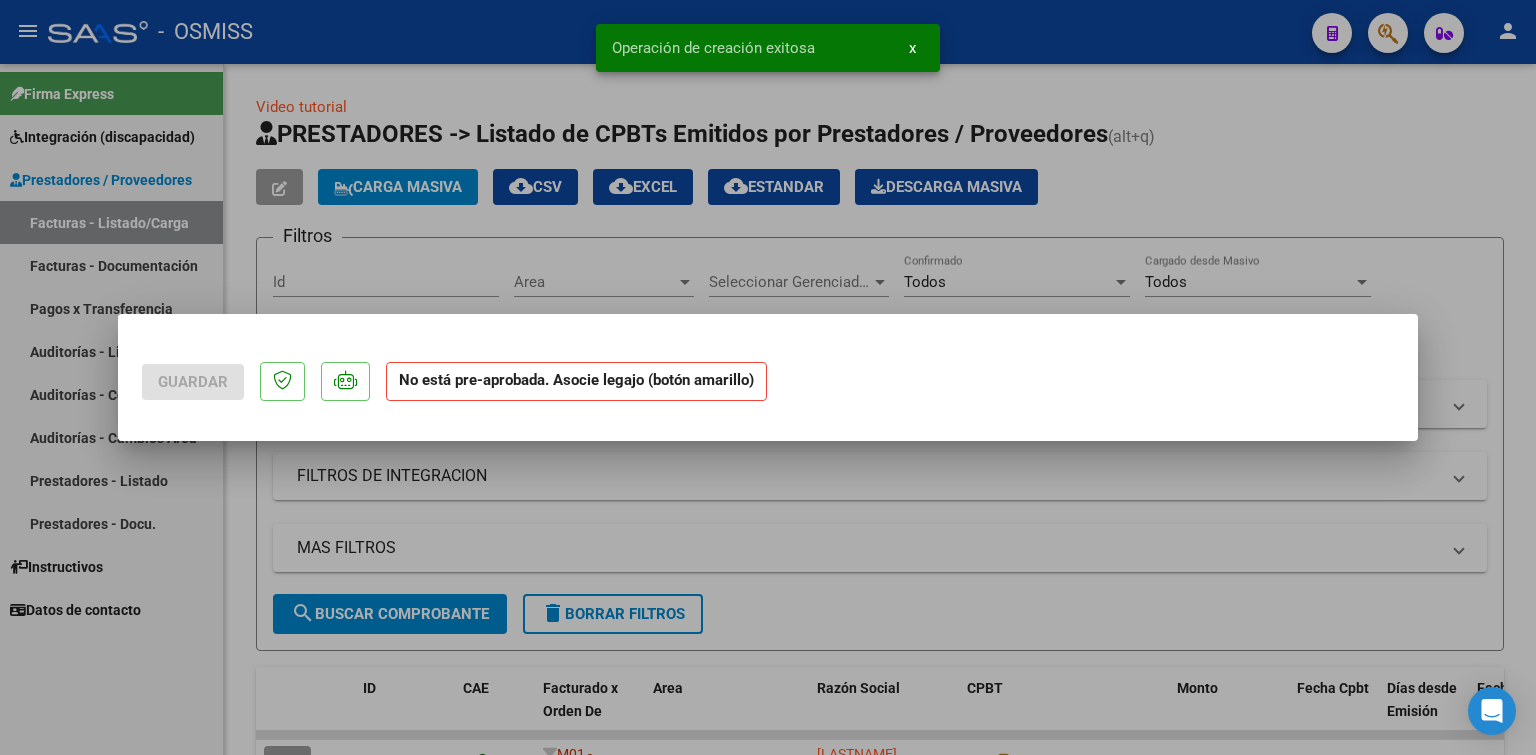 scroll, scrollTop: 0, scrollLeft: 0, axis: both 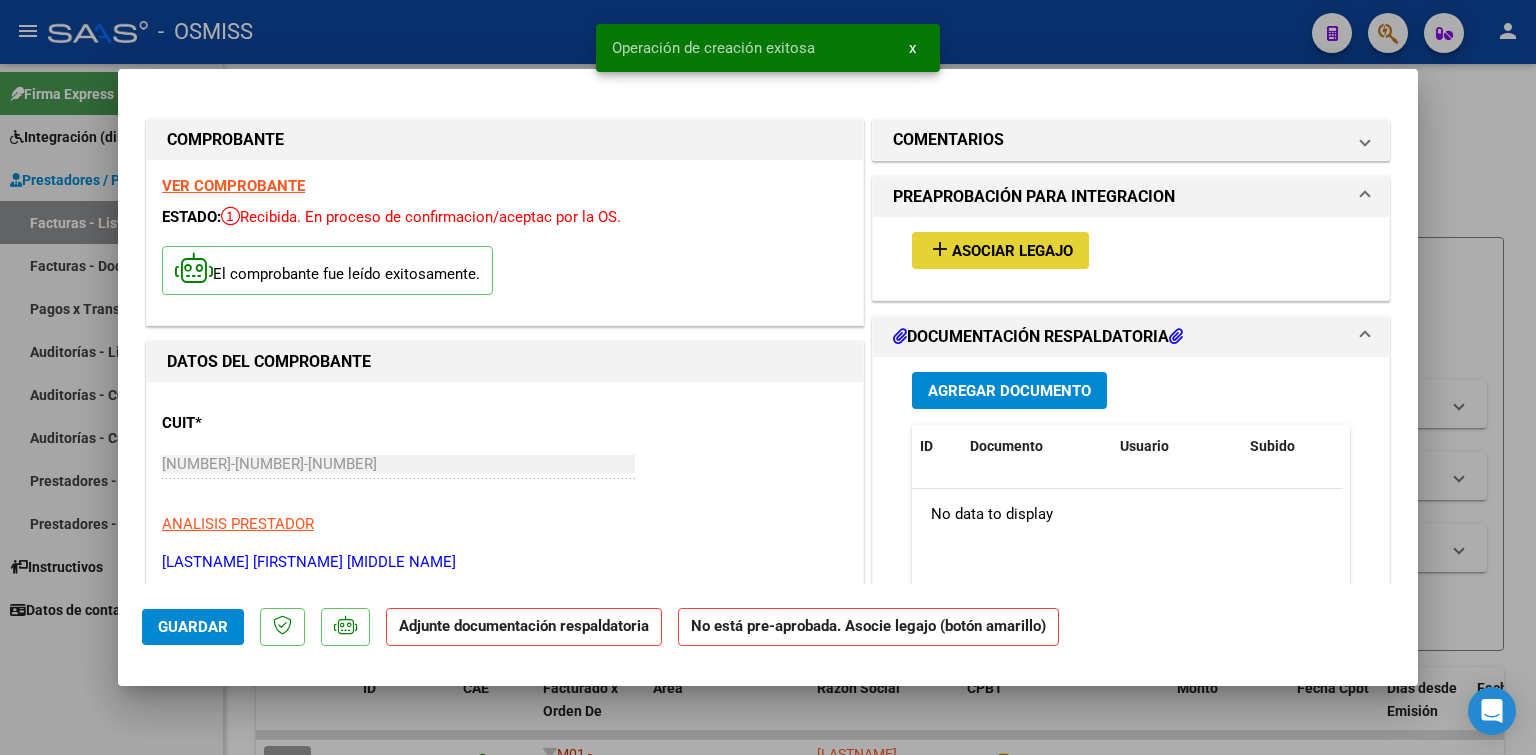 click on "Asociar Legajo" at bounding box center (1012, 251) 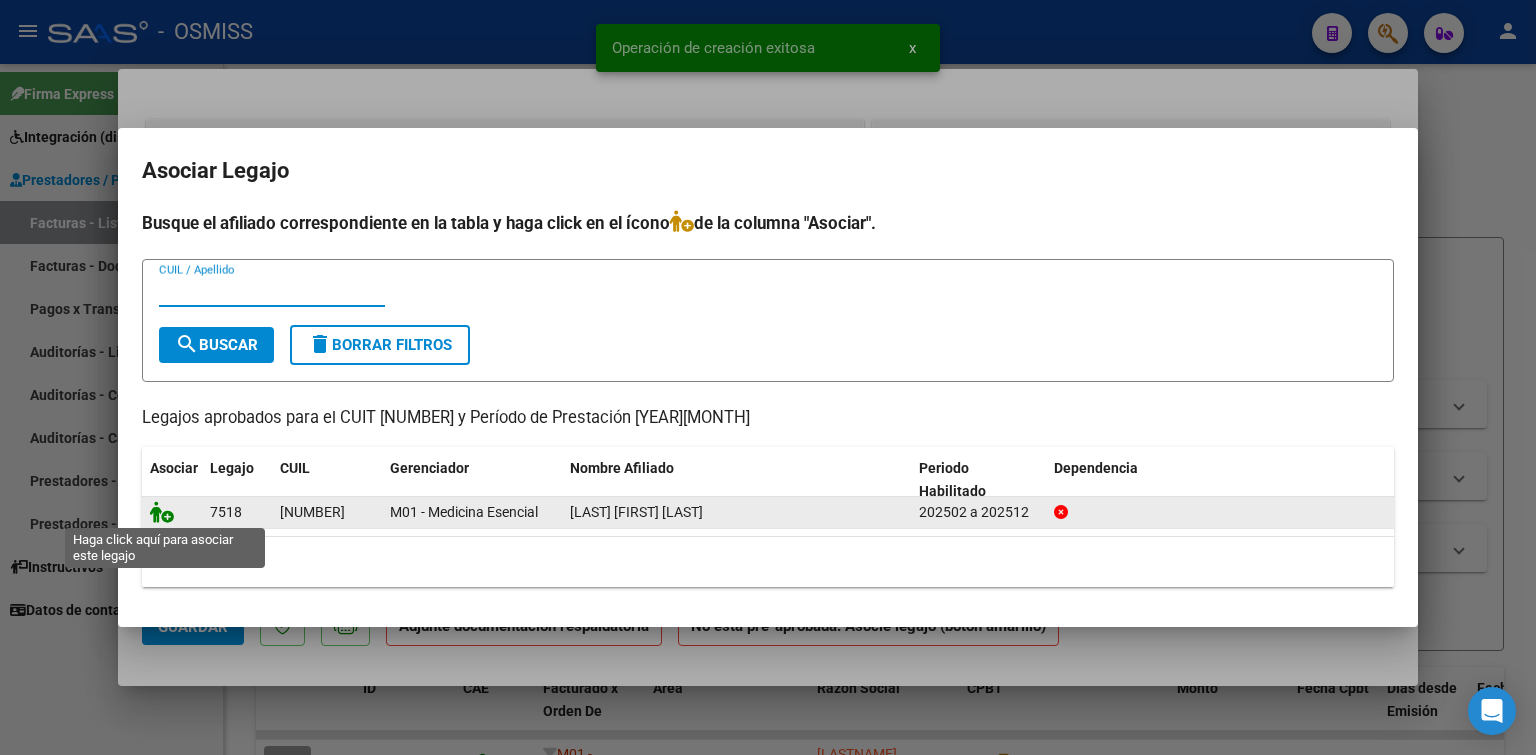 click 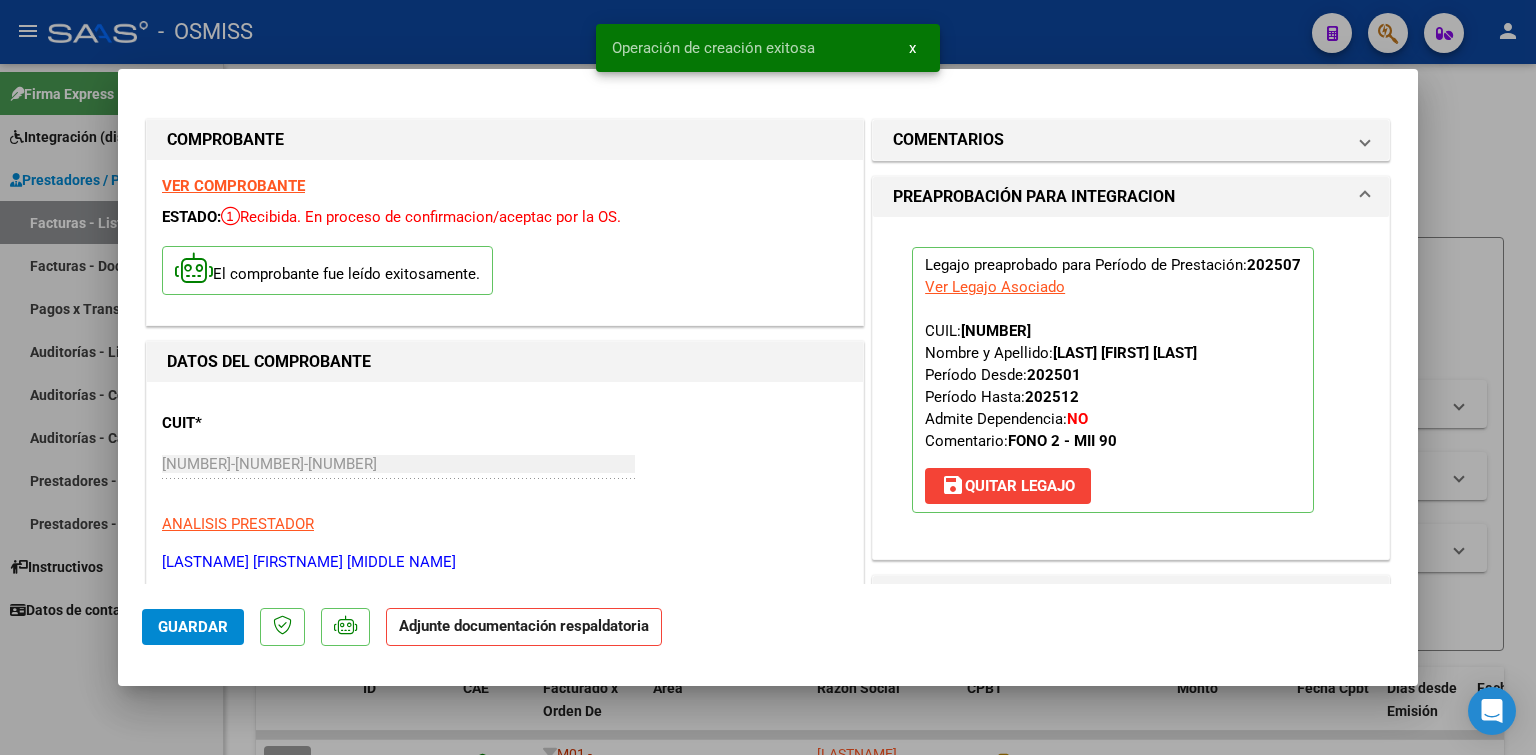 scroll, scrollTop: 400, scrollLeft: 0, axis: vertical 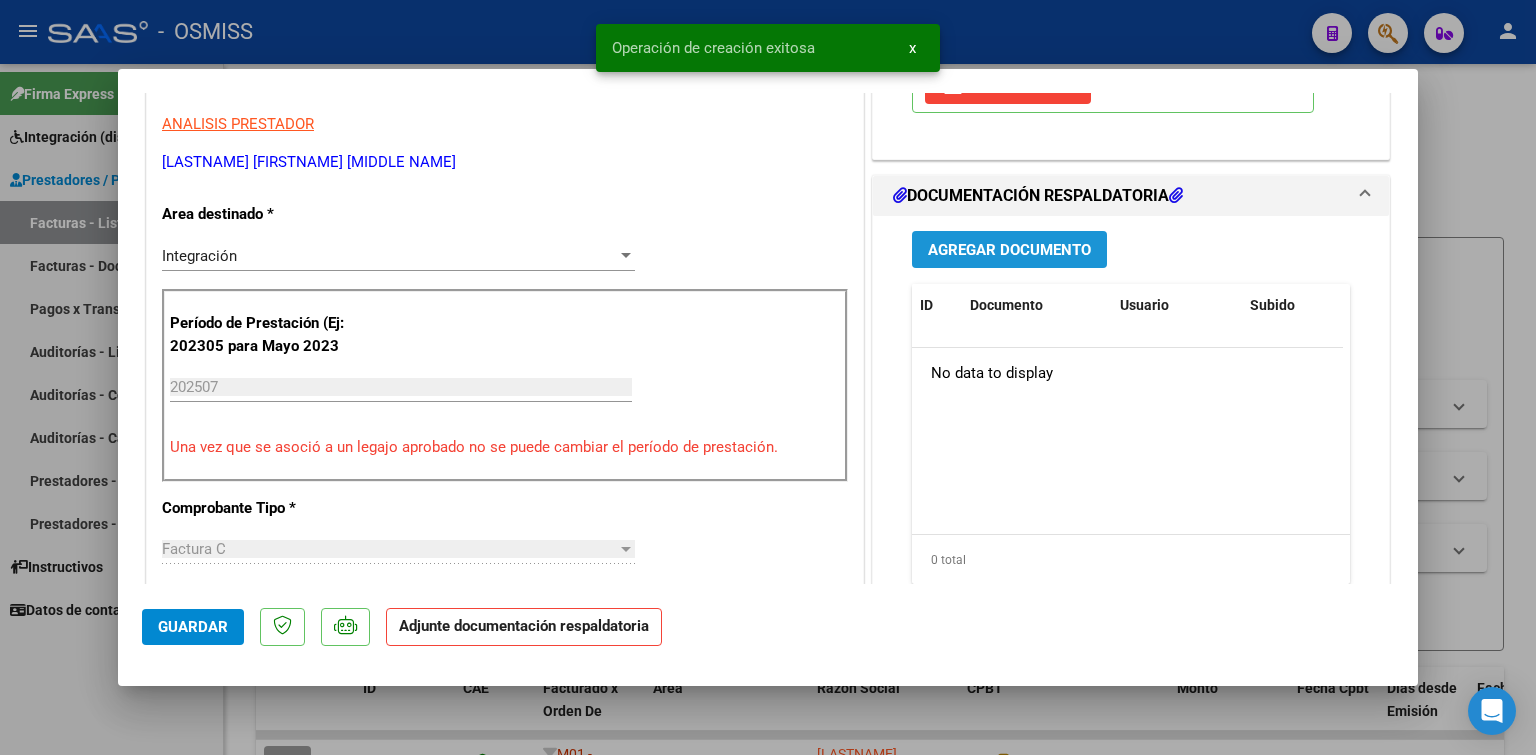 click on "Agregar Documento" at bounding box center (1009, 250) 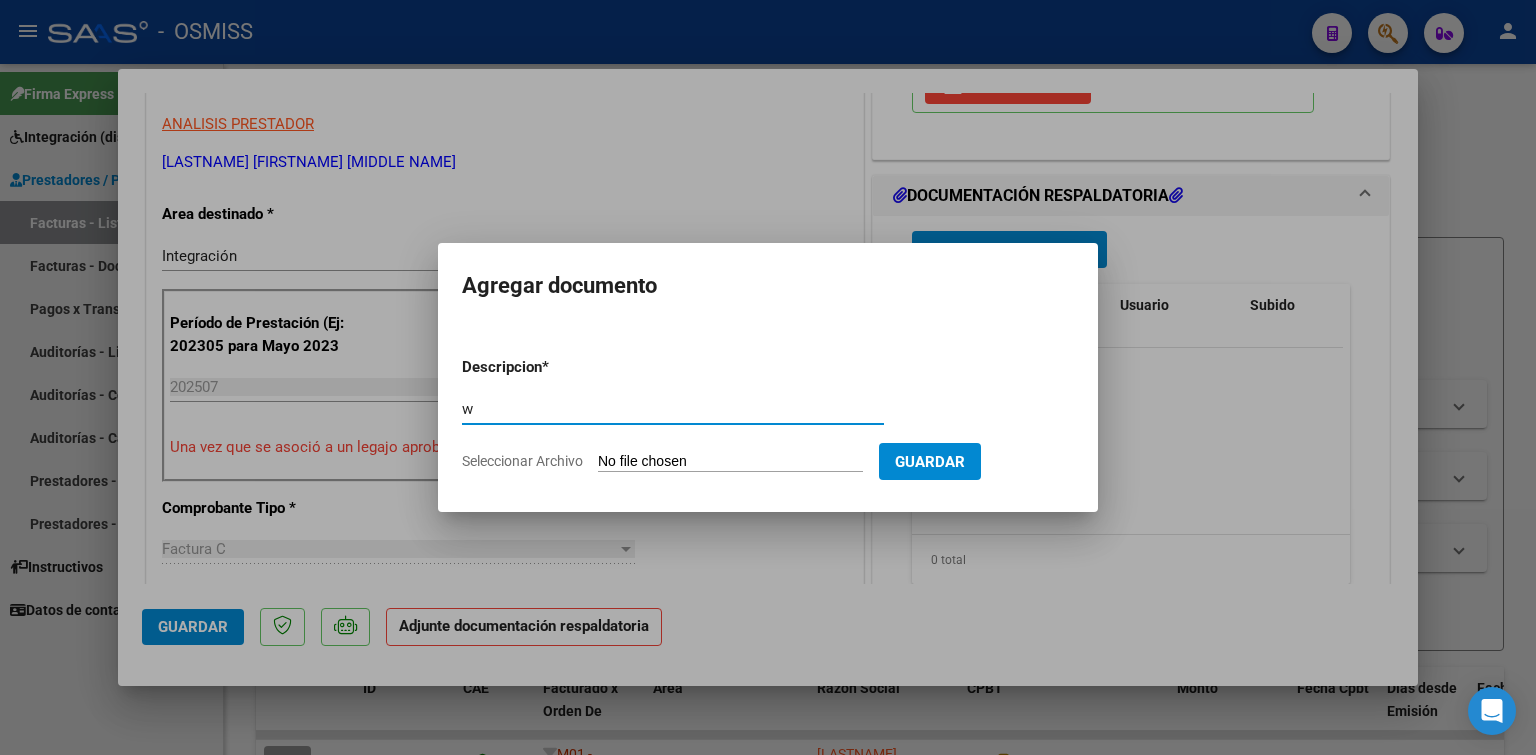 type on "w" 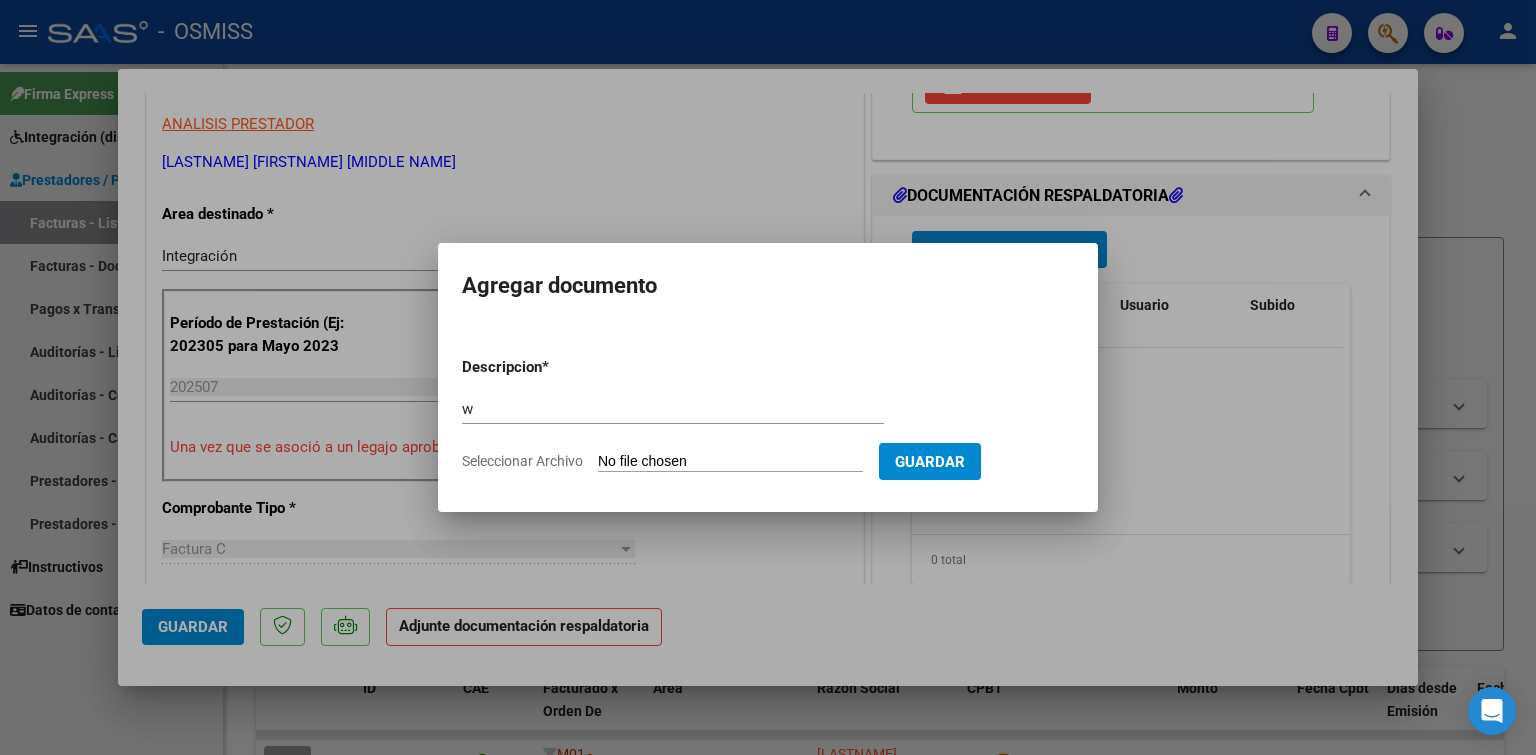 click on "Seleccionar Archivo" at bounding box center (730, 462) 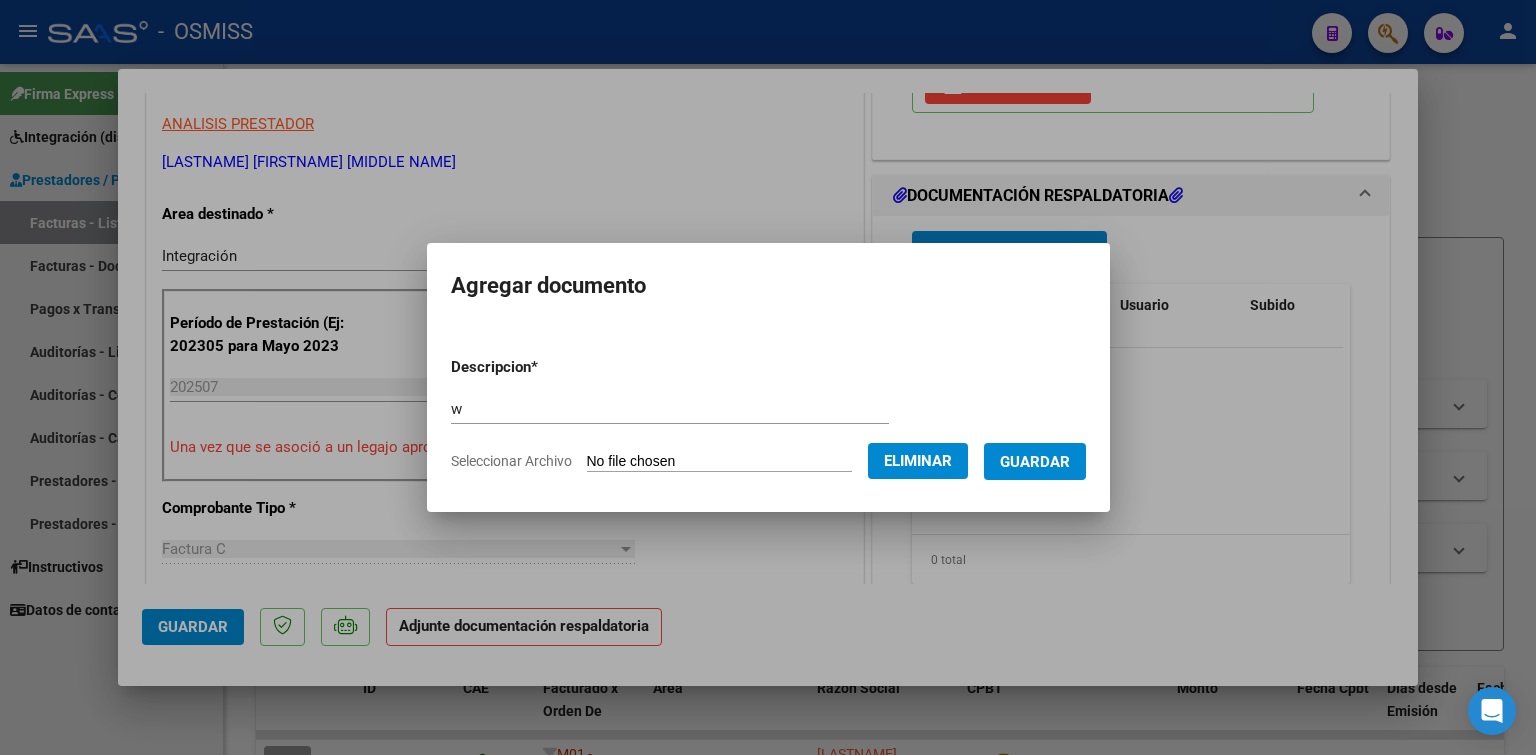 click on "Guardar" at bounding box center (1035, 462) 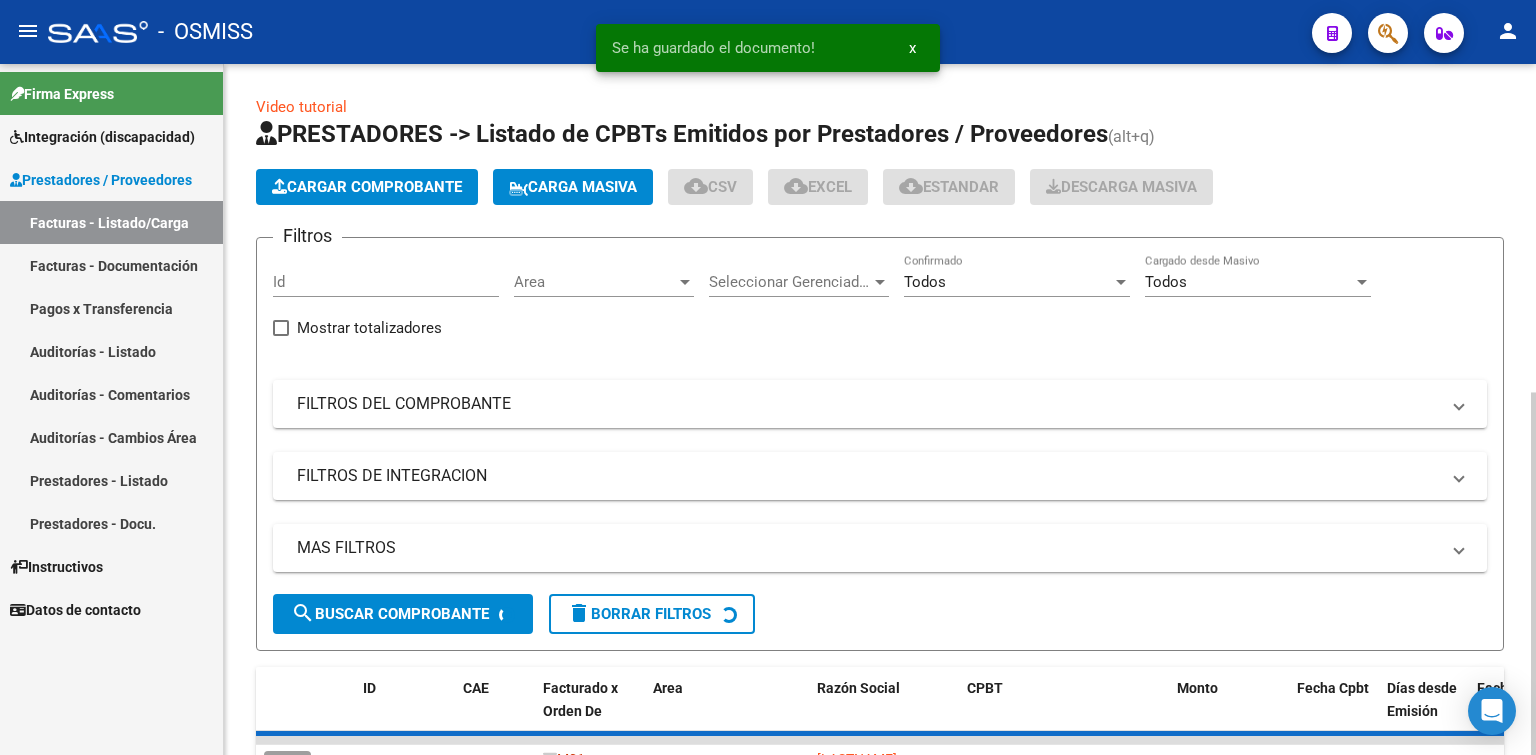click on "Cargar Comprobante" 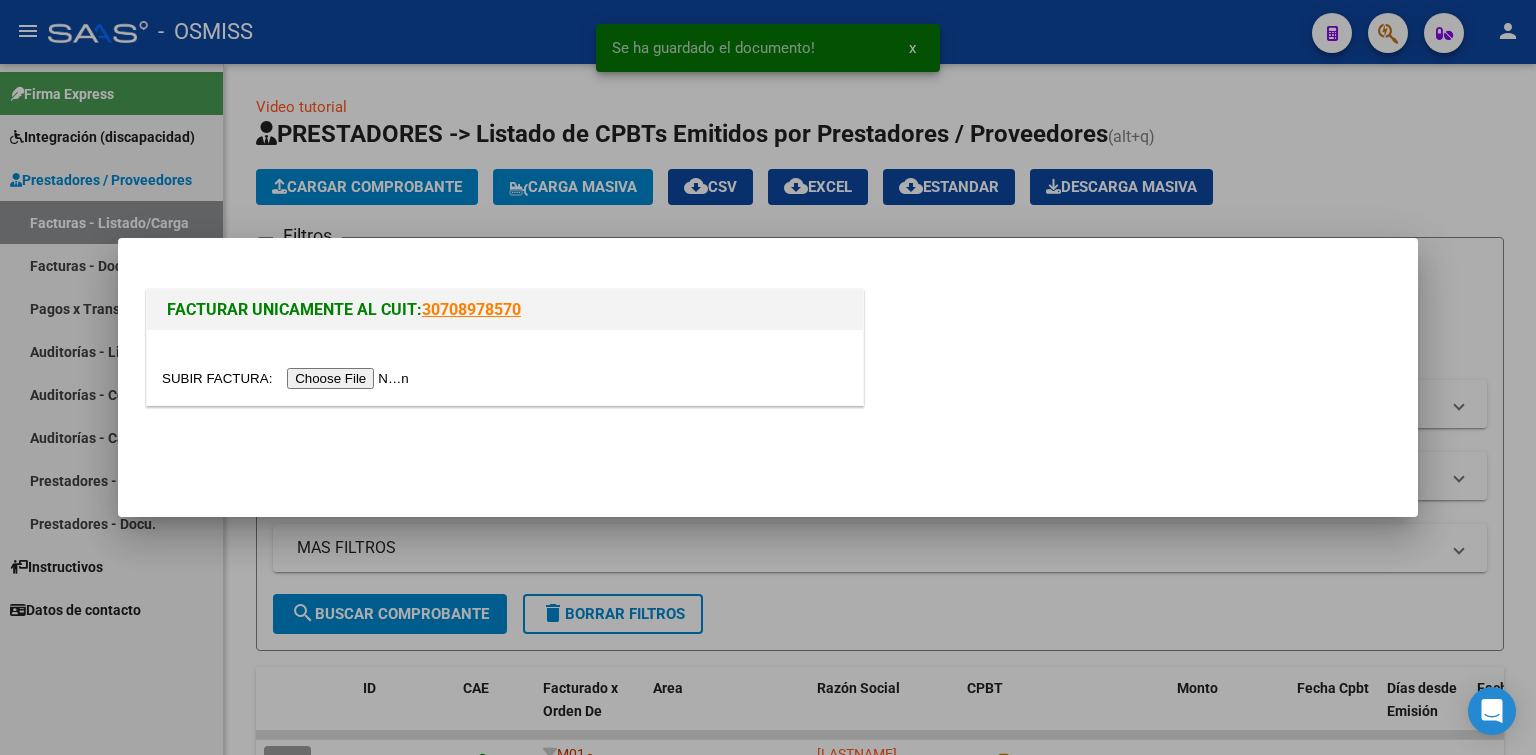 click at bounding box center [288, 378] 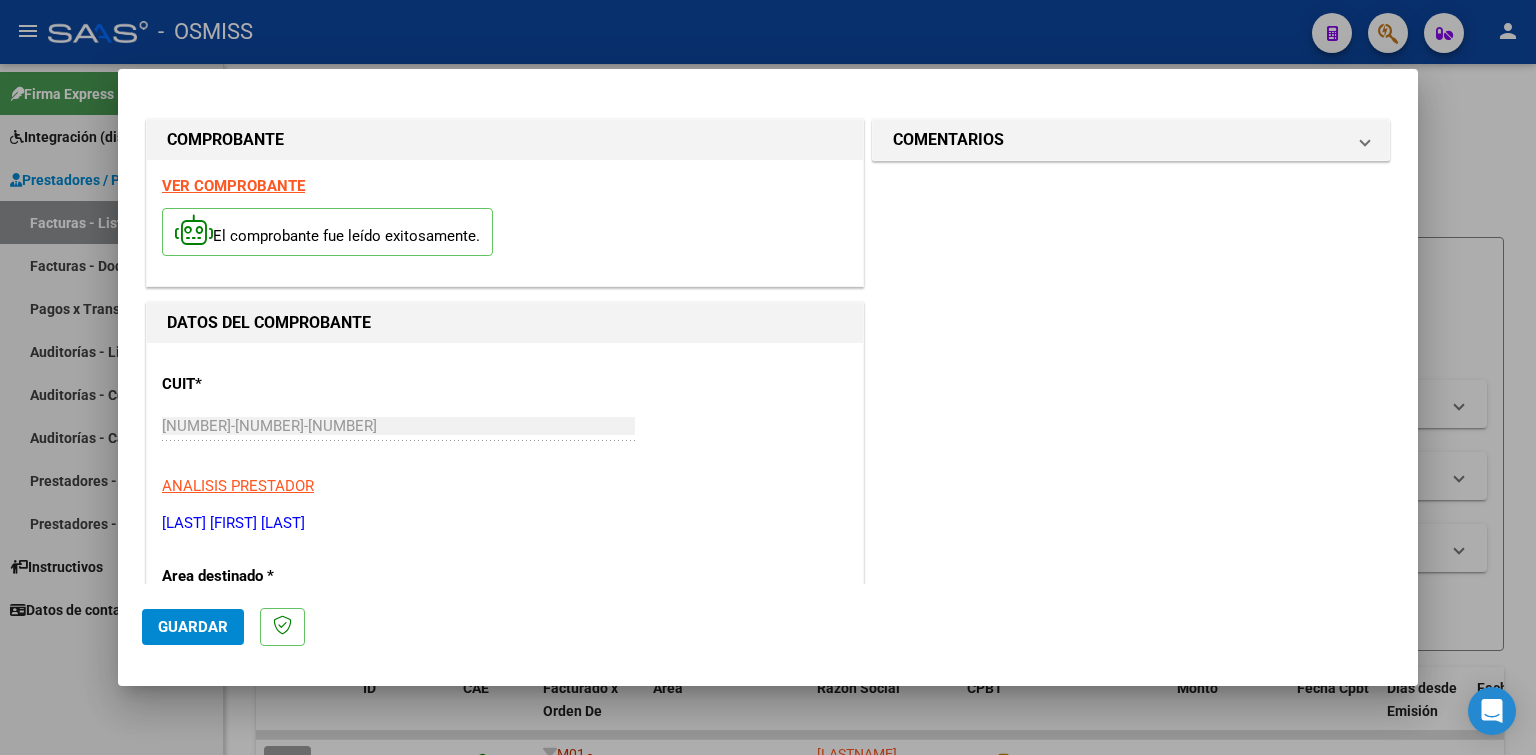 scroll, scrollTop: 300, scrollLeft: 0, axis: vertical 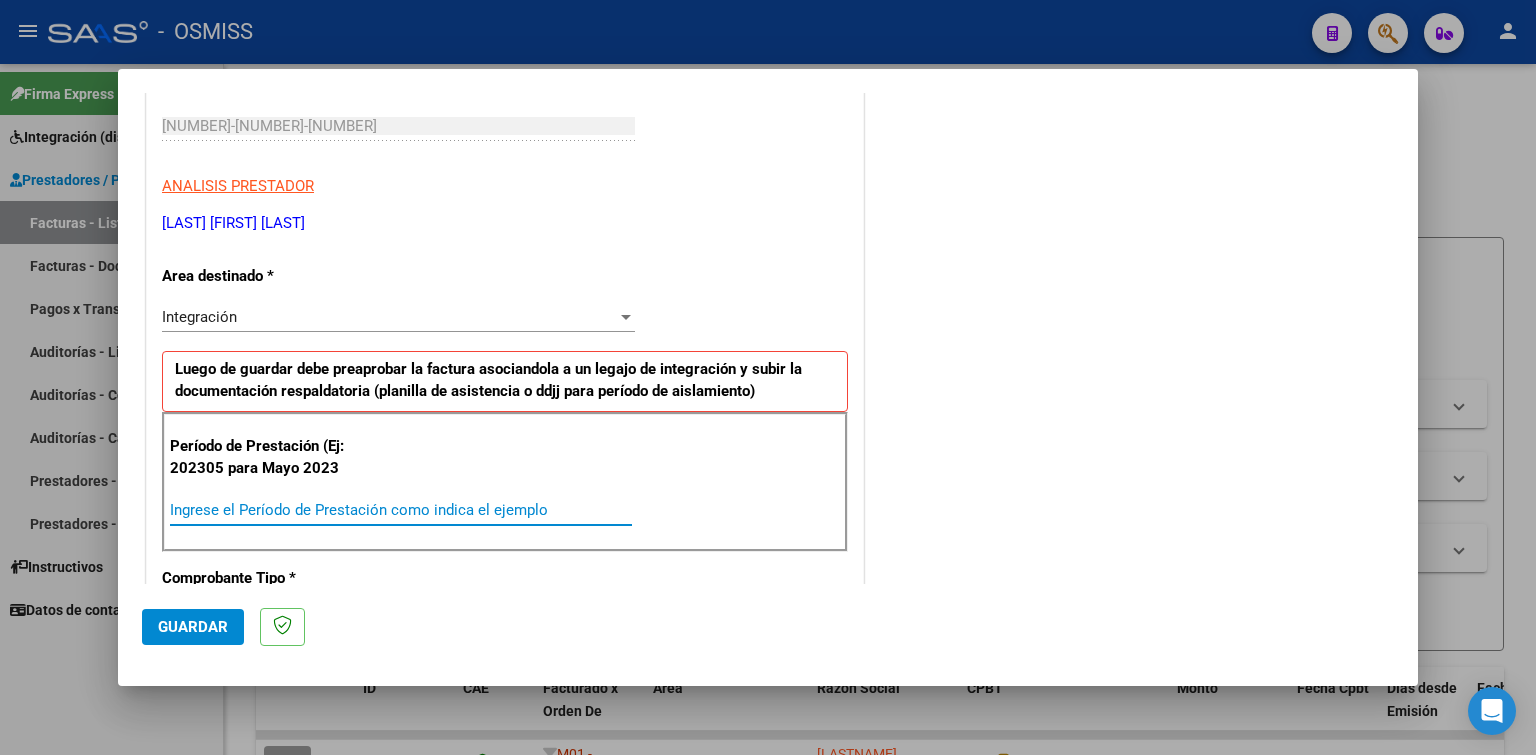 paste on "202507" 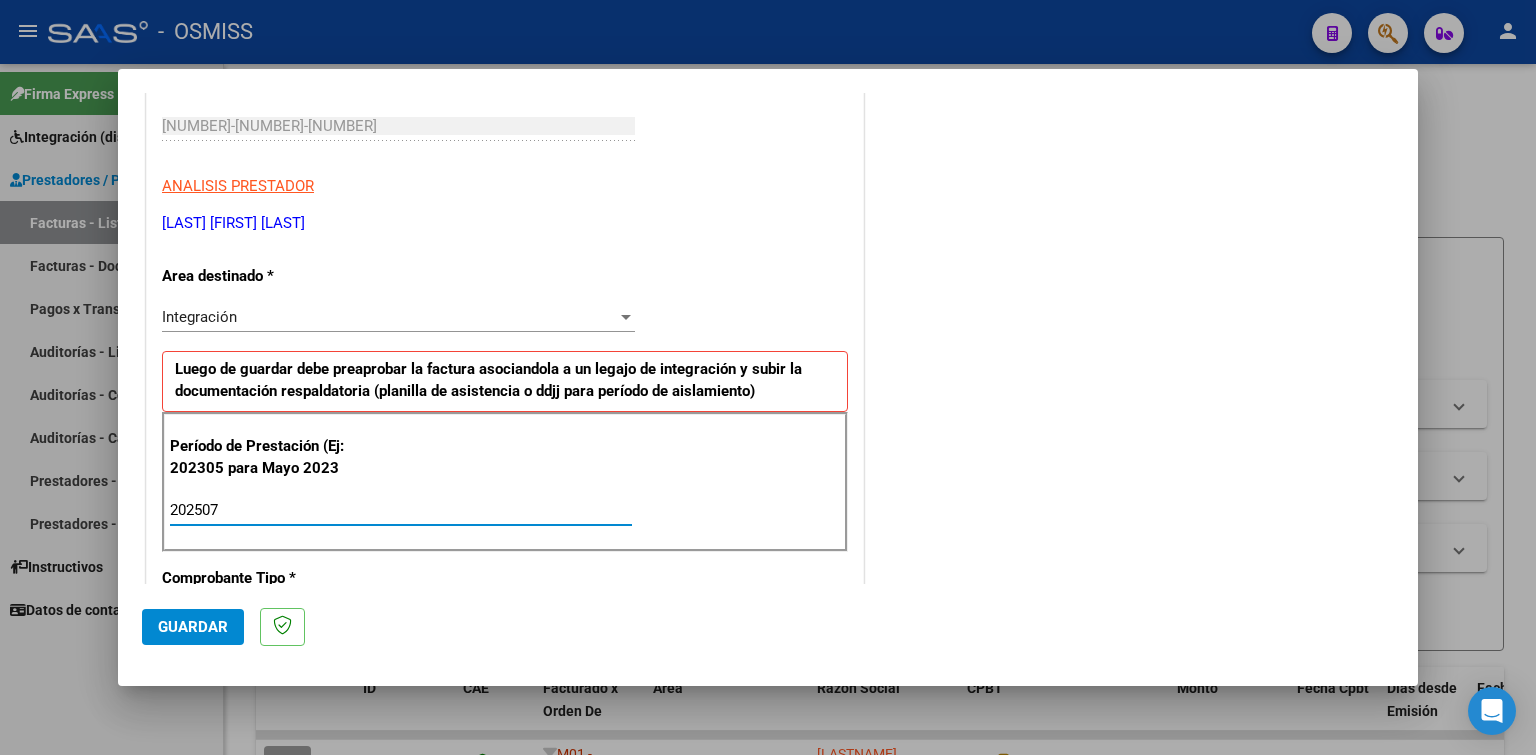 type on "202507" 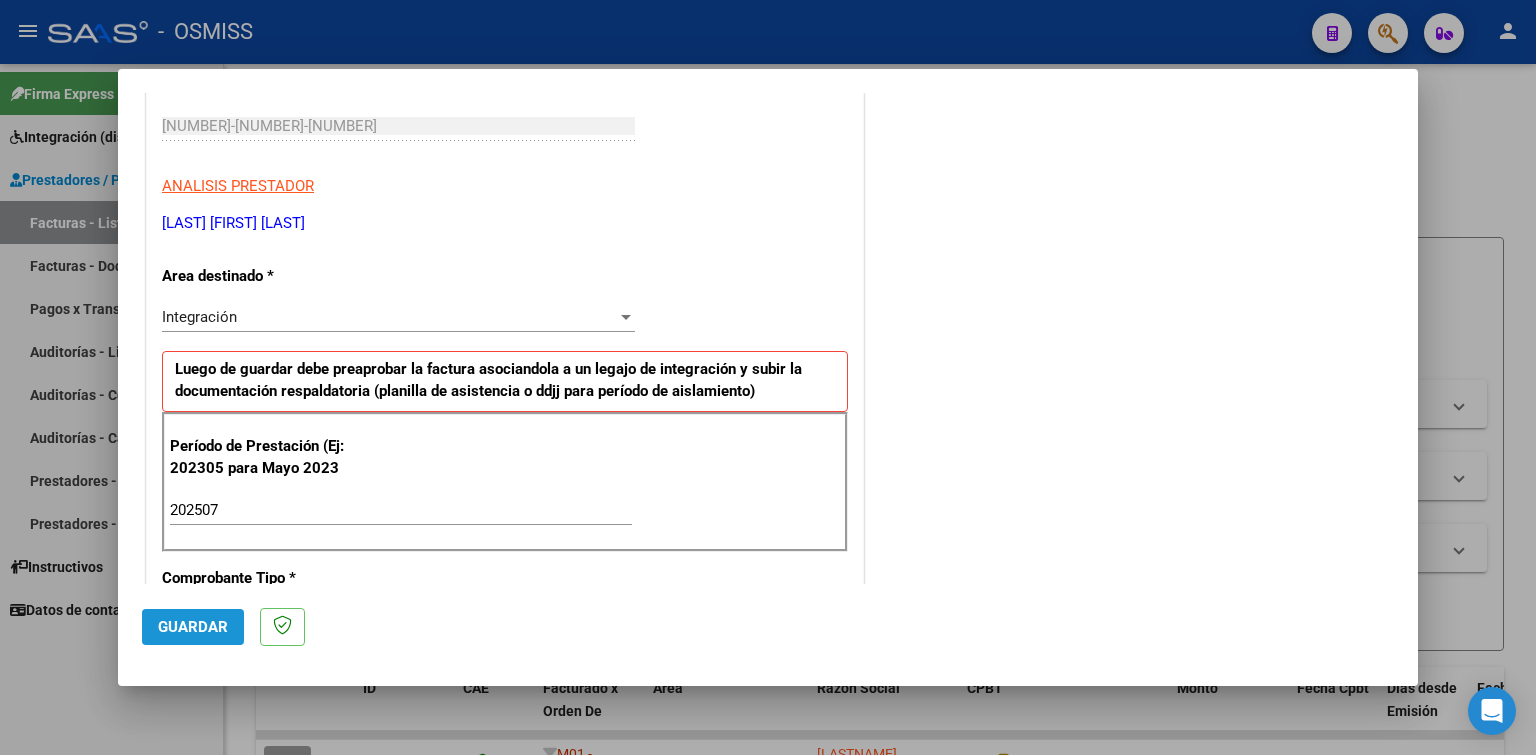 click on "Guardar" 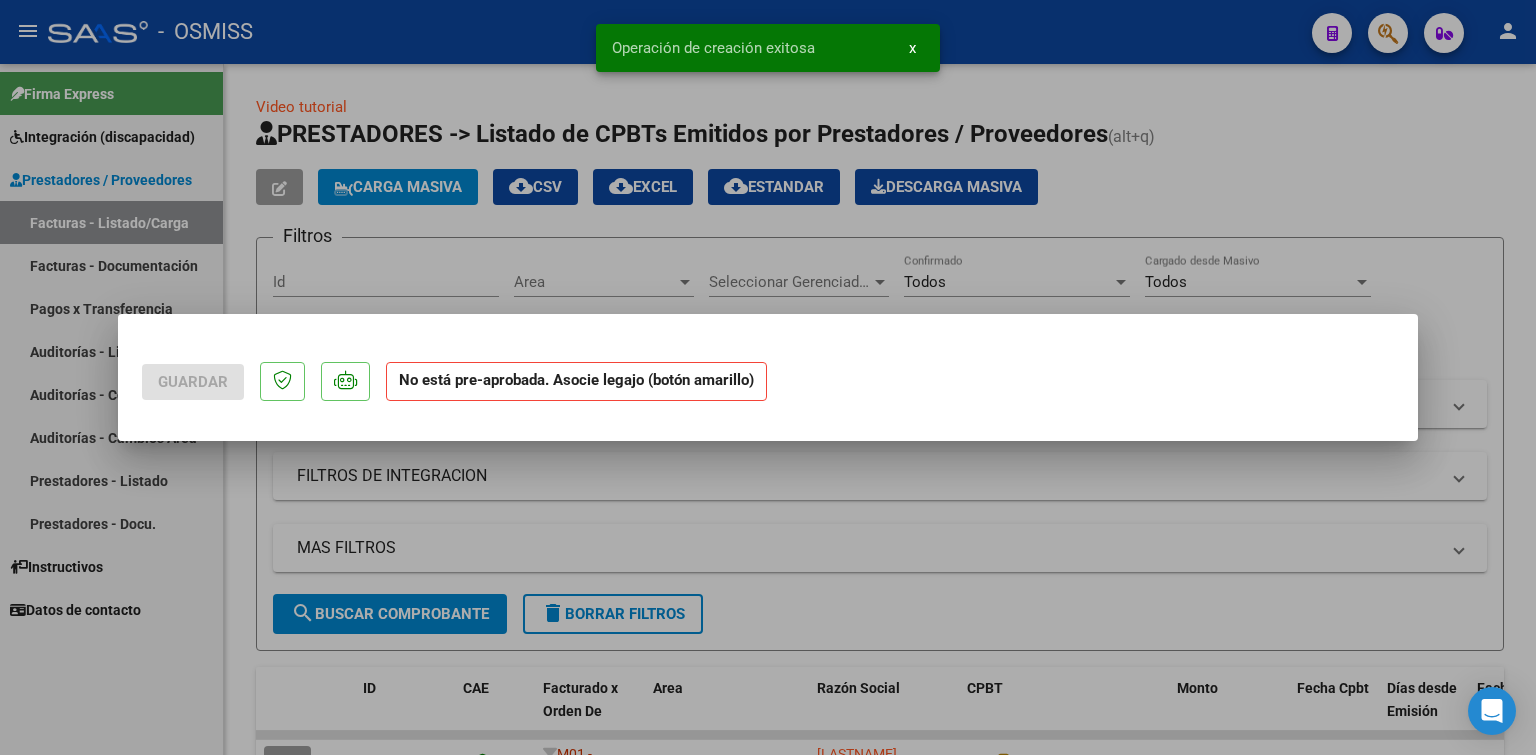 scroll, scrollTop: 0, scrollLeft: 0, axis: both 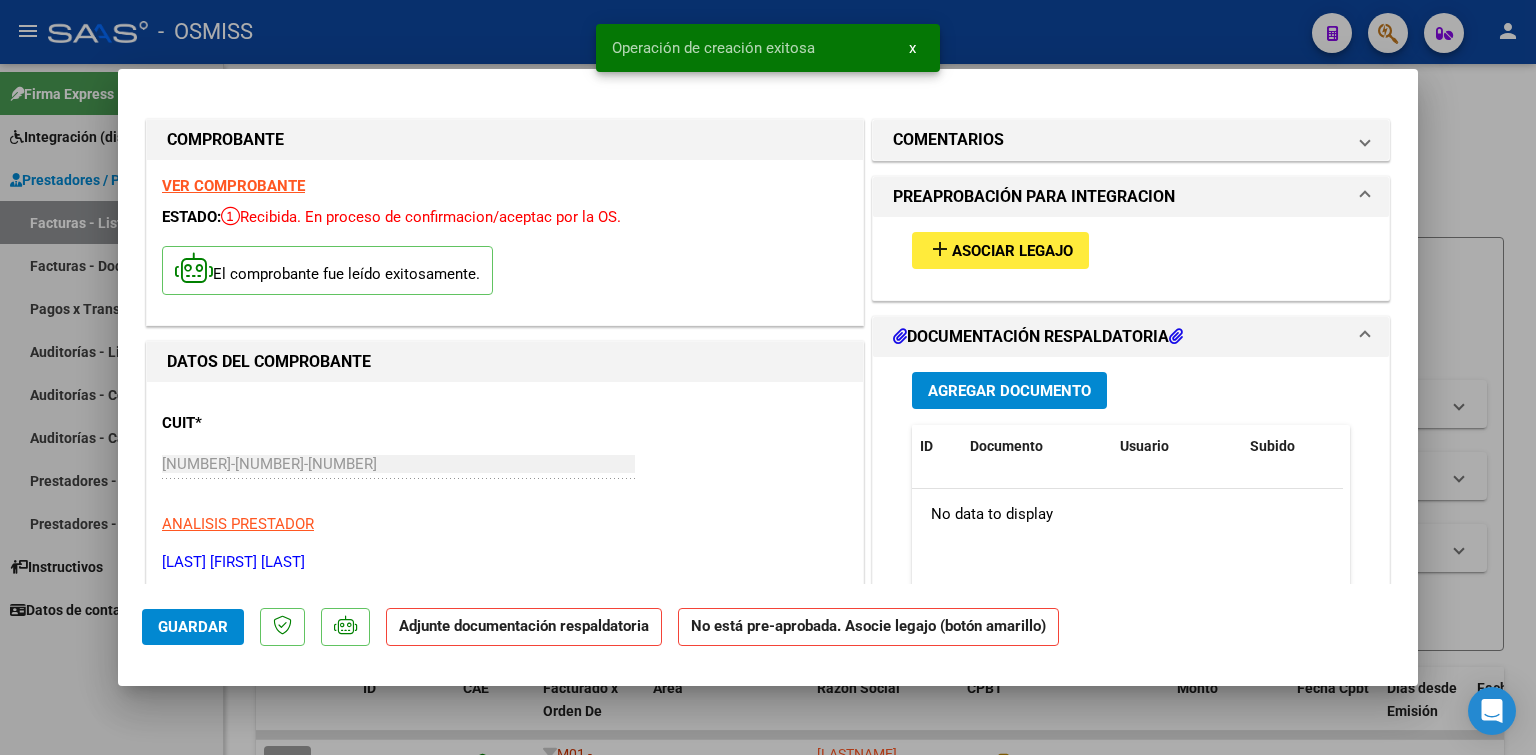 click on "add Asociar Legajo" at bounding box center [1000, 250] 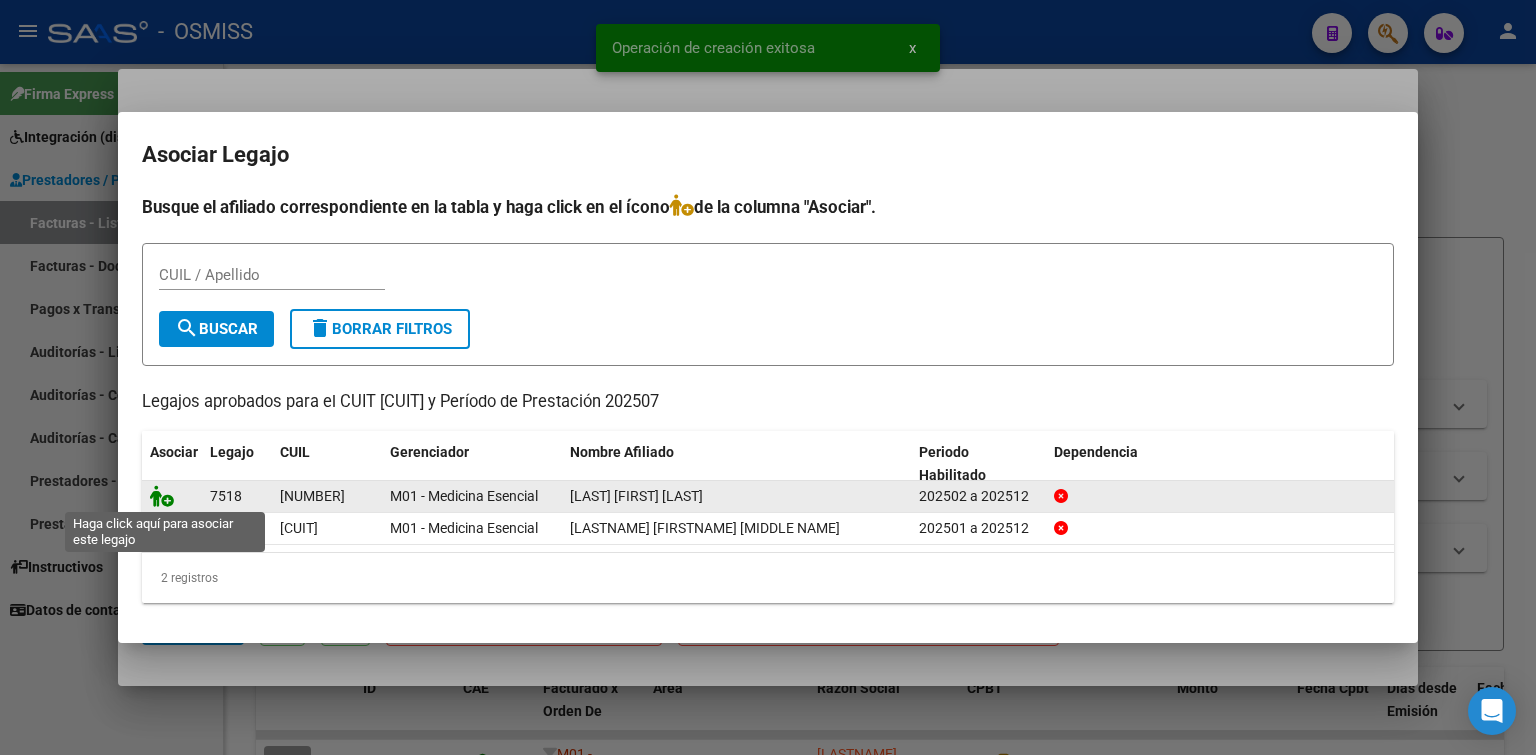 click 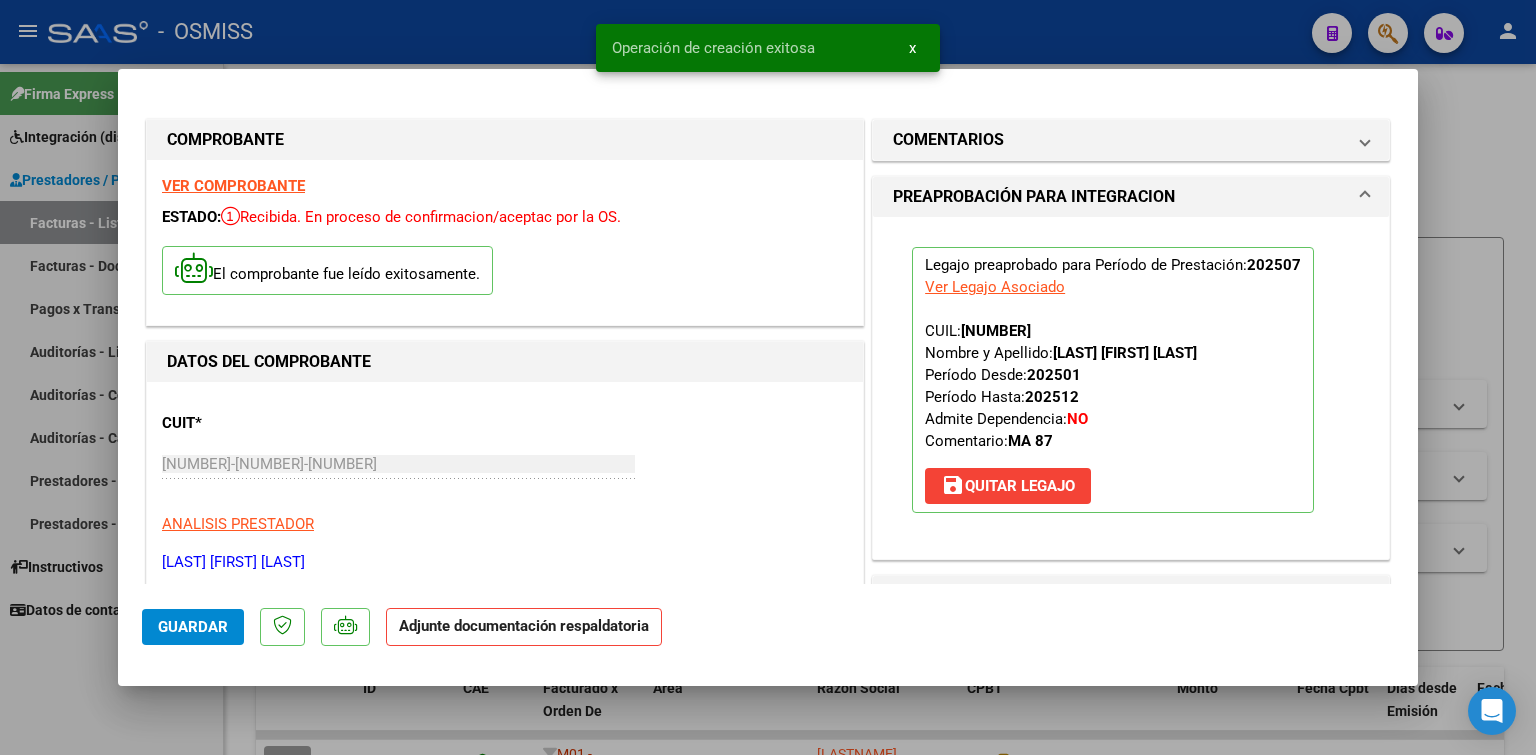 scroll, scrollTop: 100, scrollLeft: 0, axis: vertical 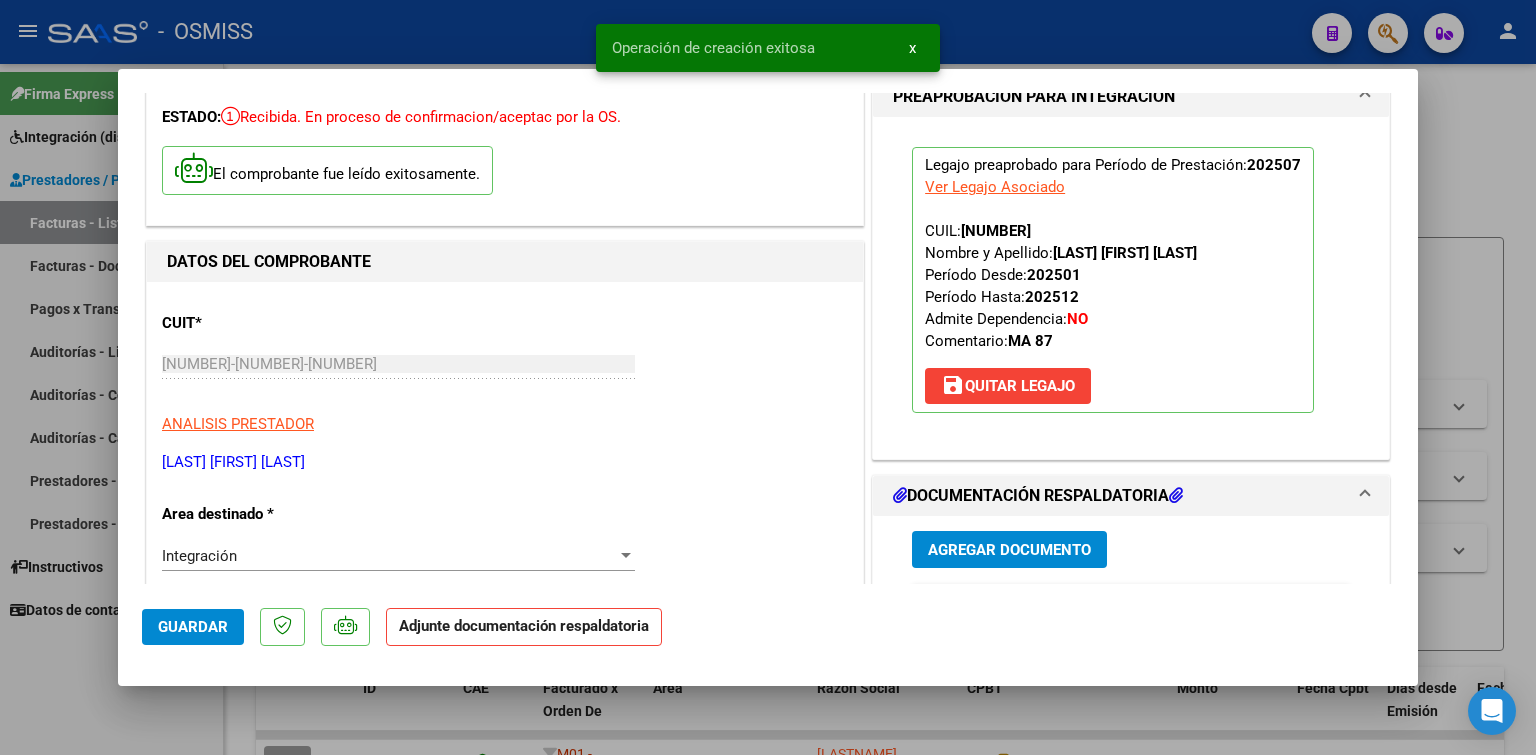 click on "Agregar Documento" at bounding box center (1009, 550) 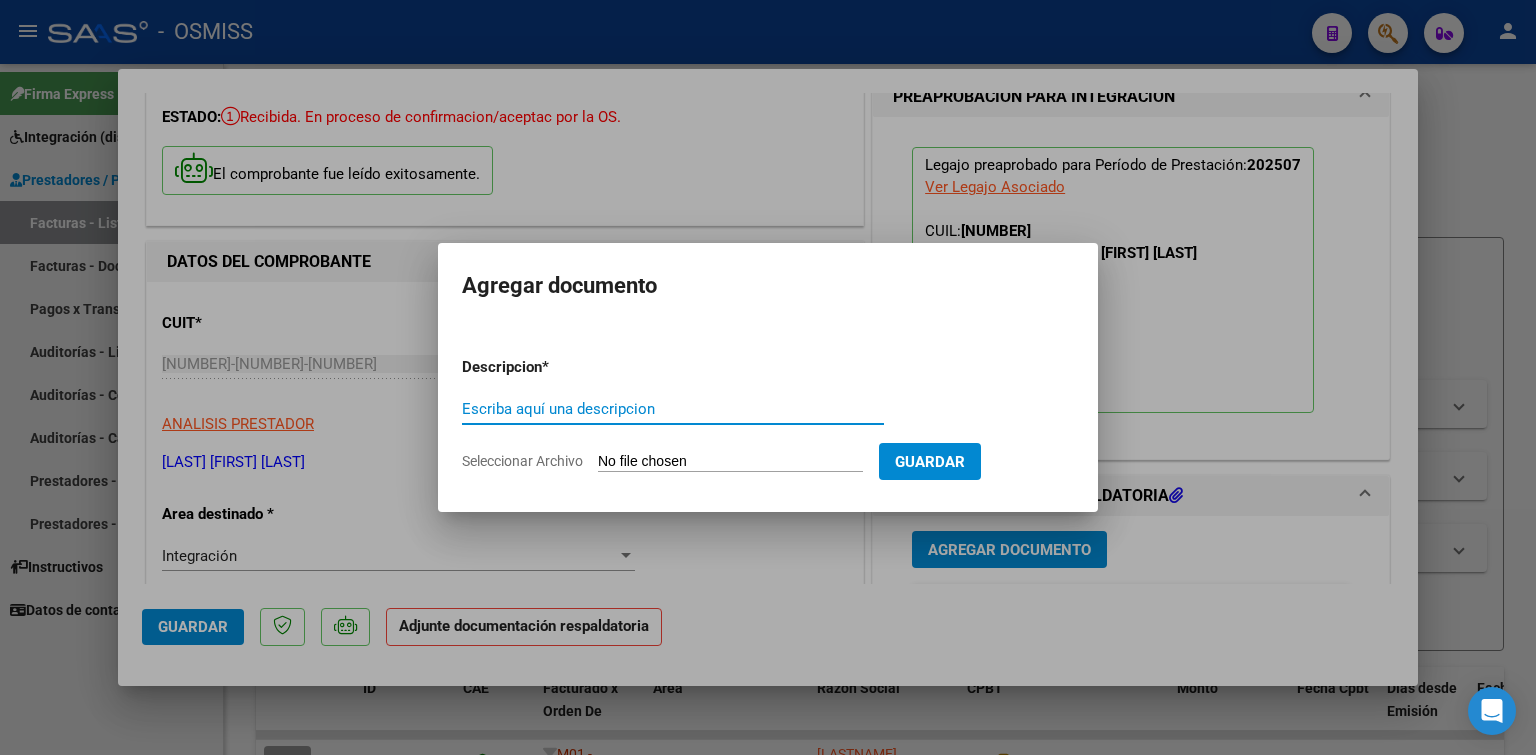 click on "Seleccionar Archivo" at bounding box center (730, 462) 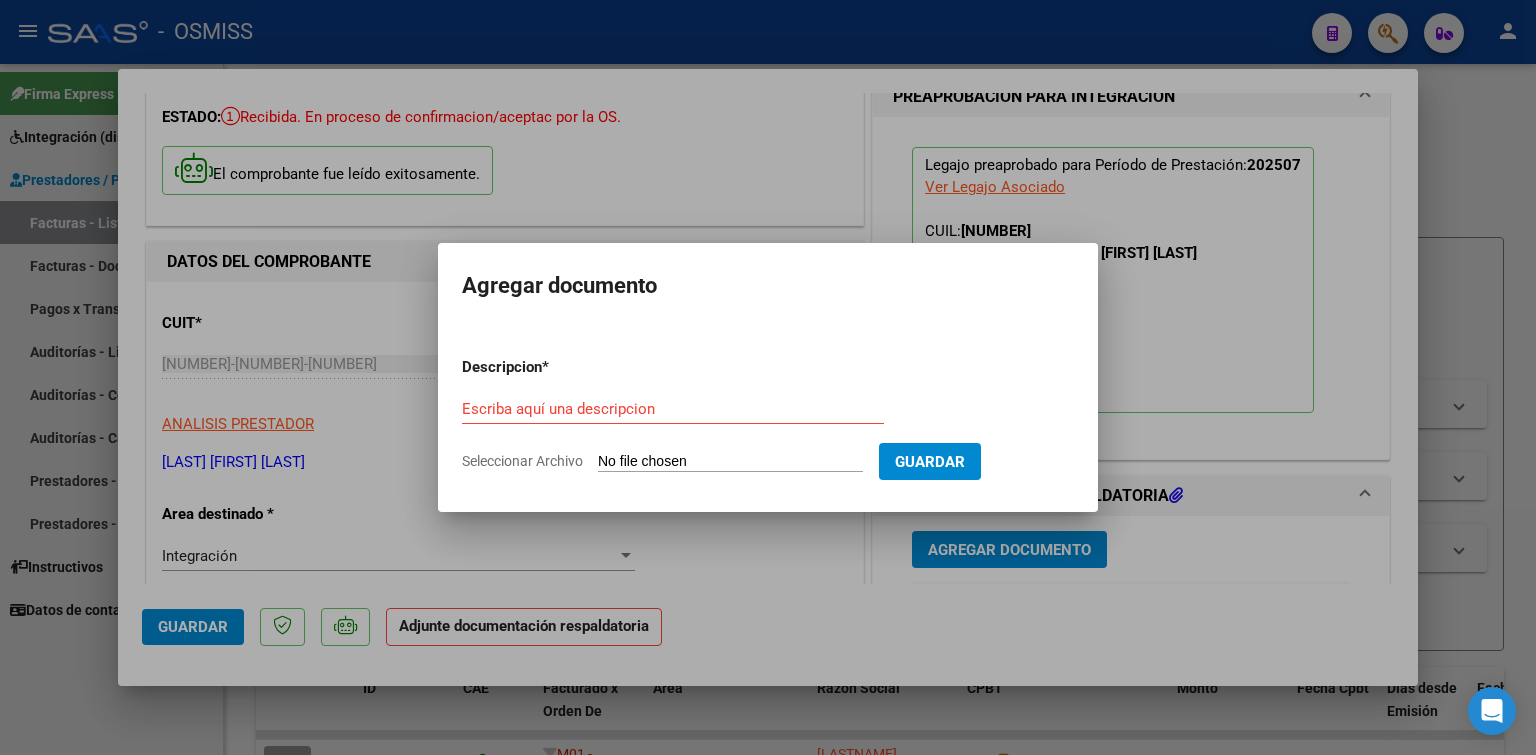 type on "C:\fakepath\ASISTENCIA [MONTH] [YEAR]. [FIRSTNAME]. MÓDULO MAESTRA DE APOYO.pdf" 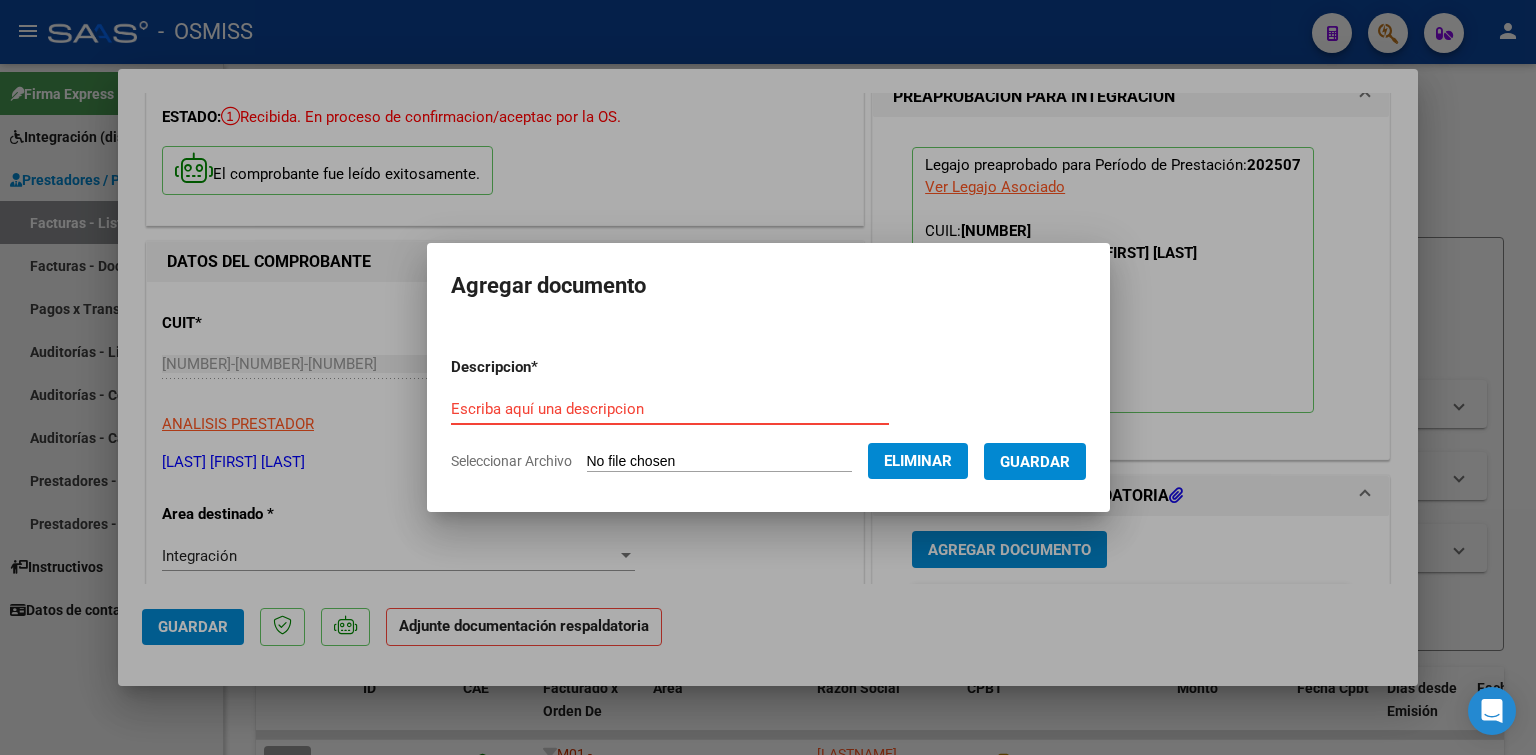 click on "Escriba aquí una descripcion" at bounding box center (670, 409) 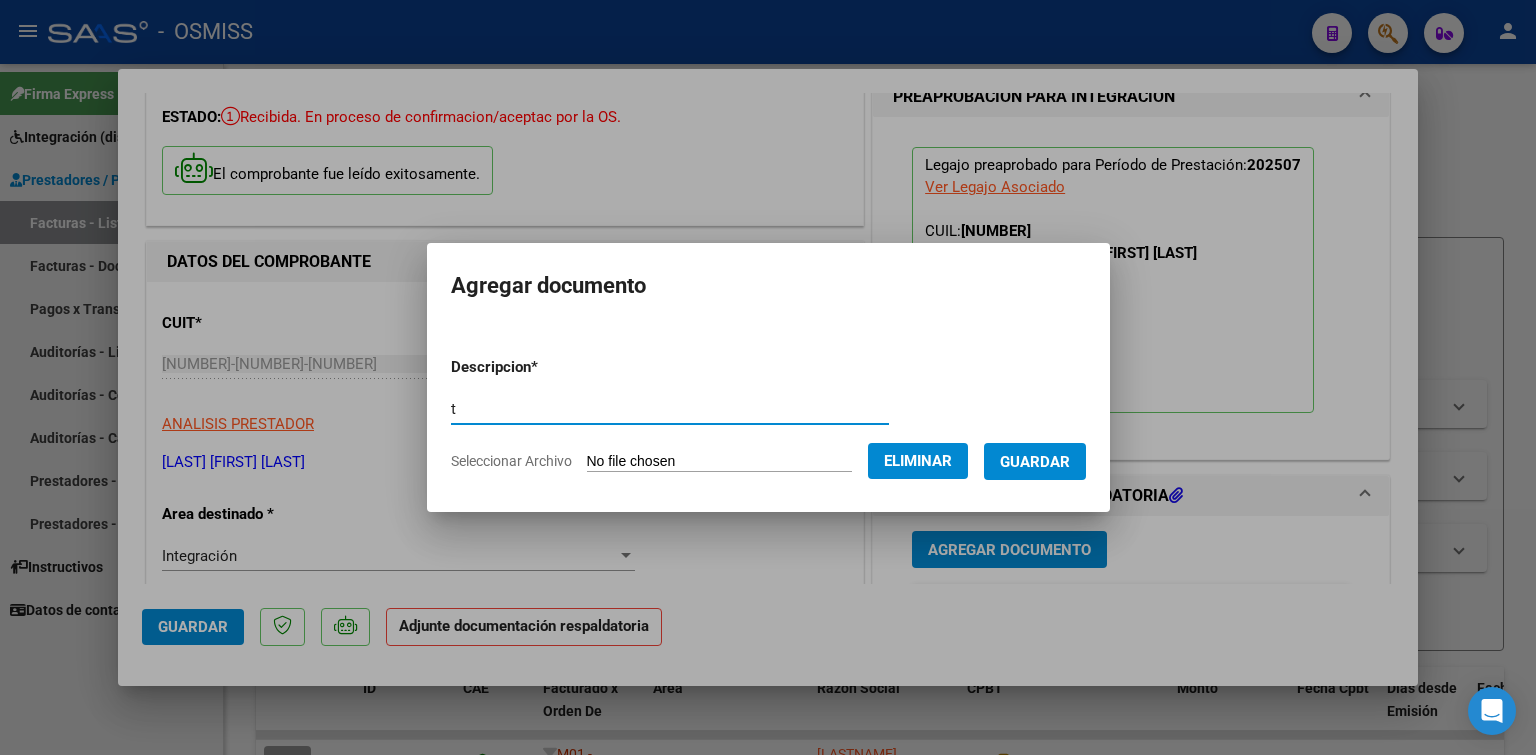 type on "t" 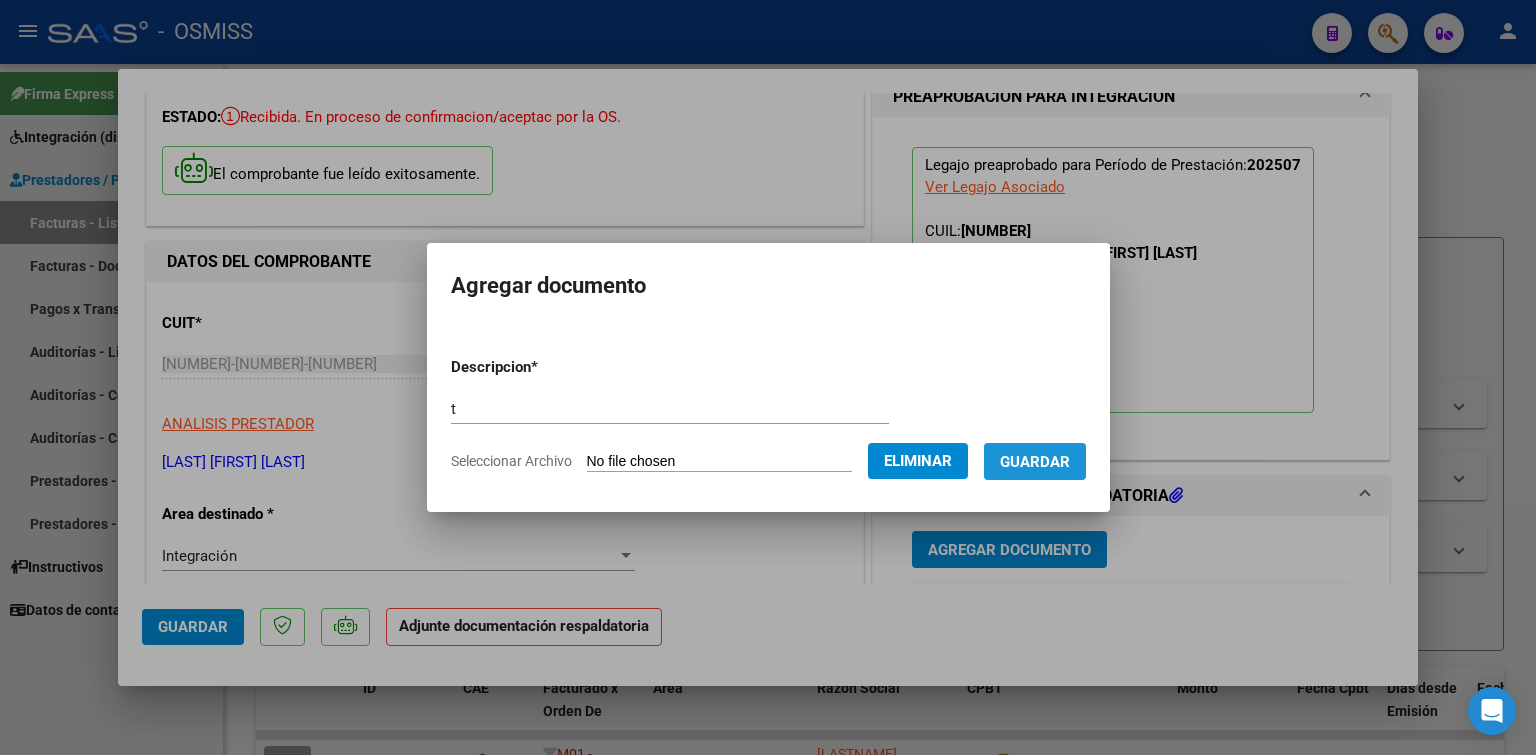 click on "Guardar" at bounding box center [1035, 462] 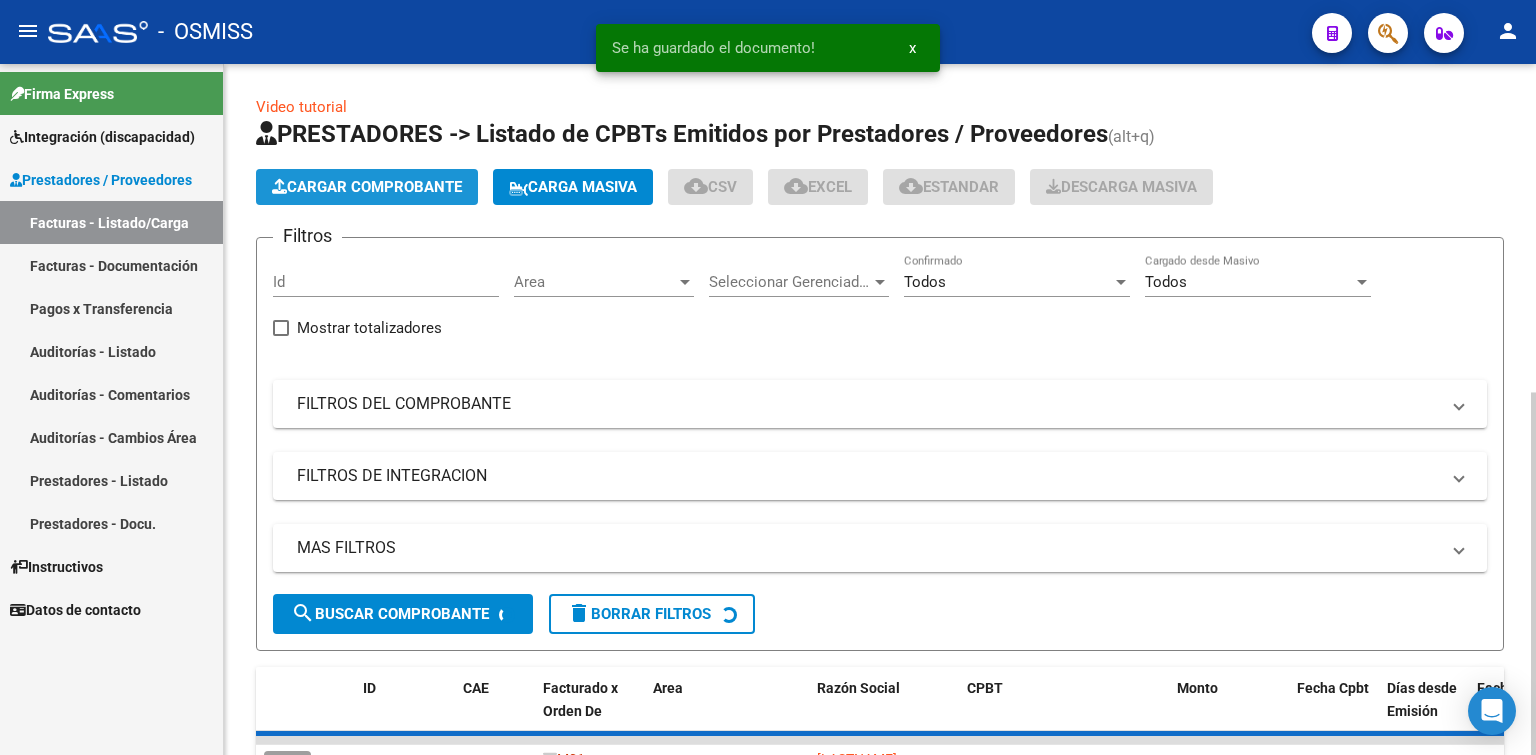 click on "Cargar Comprobante" 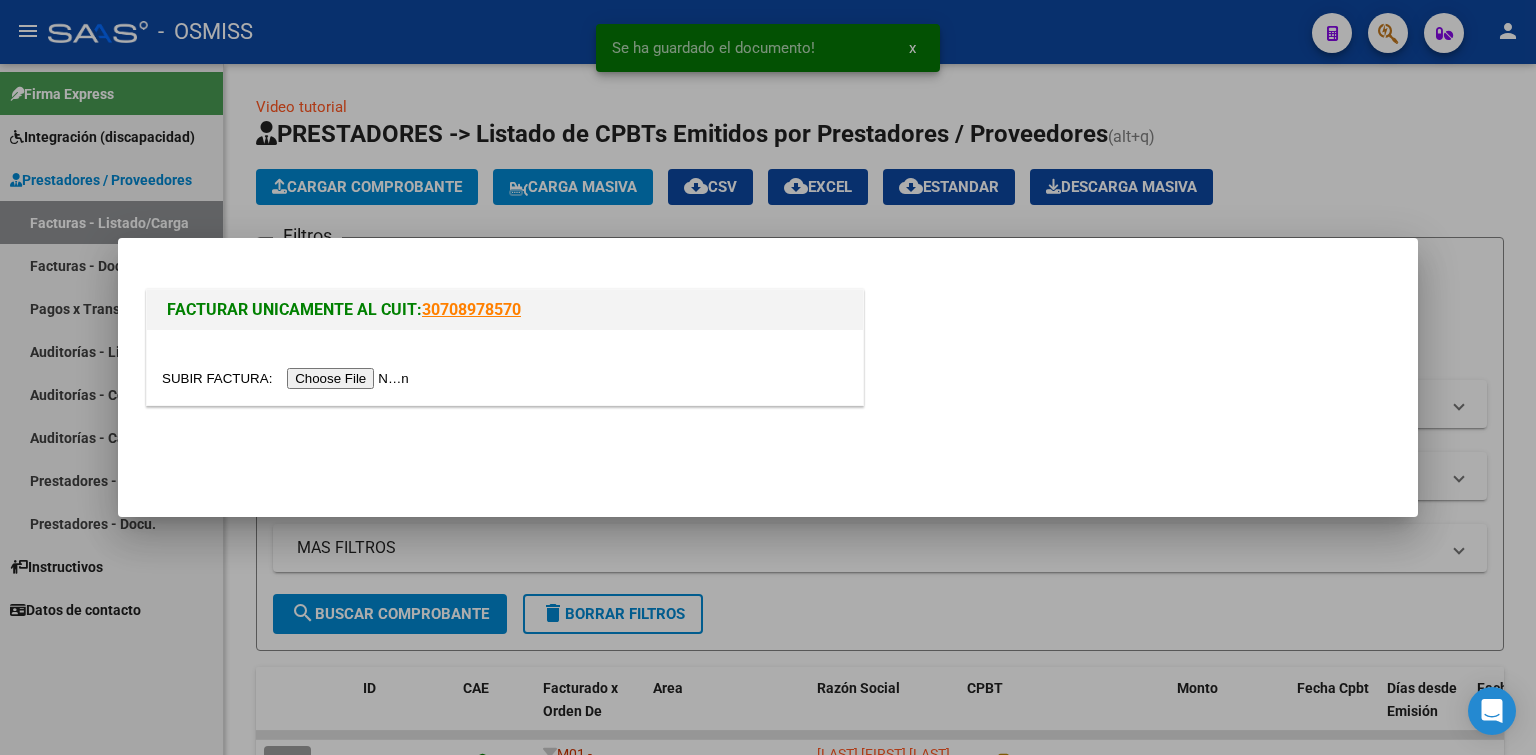 click at bounding box center (288, 378) 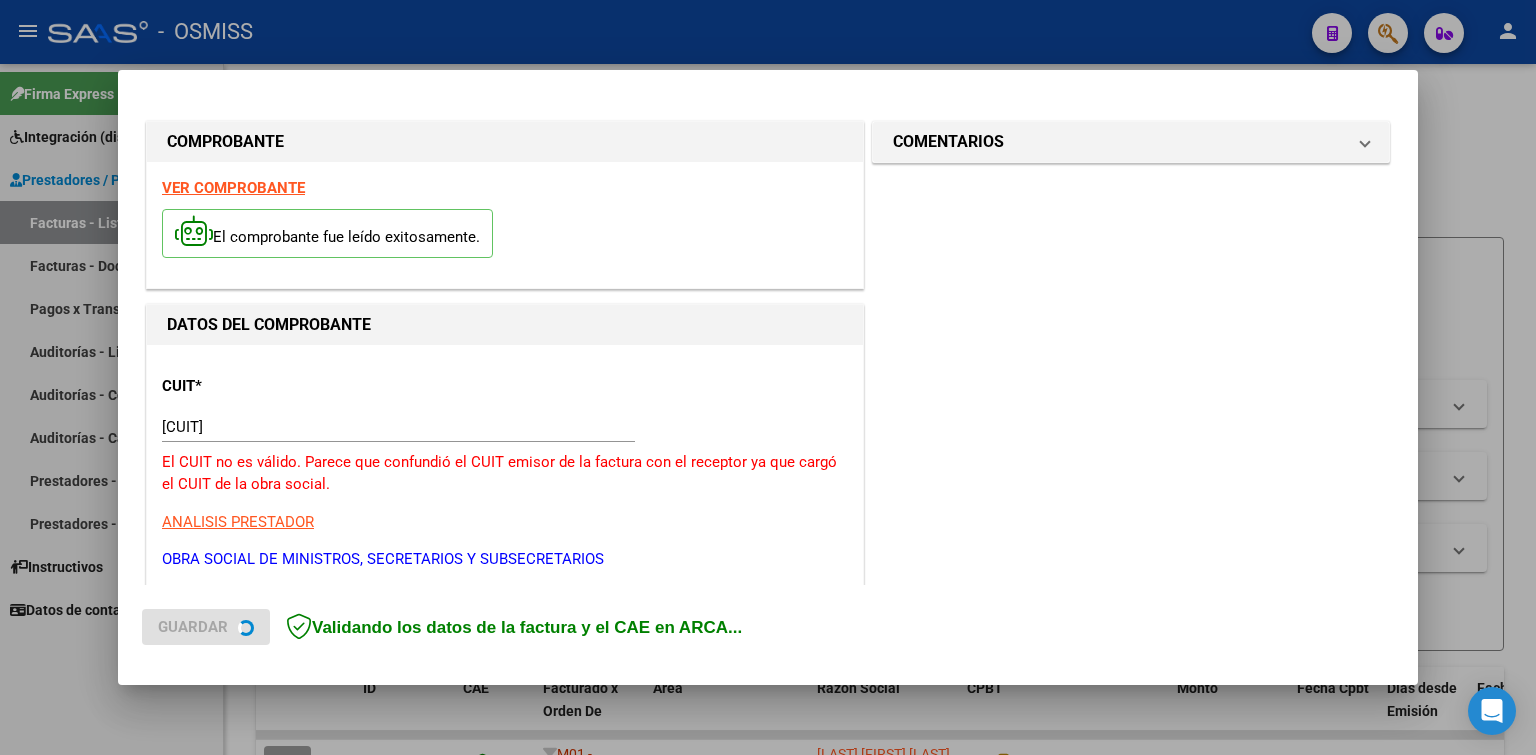 click on "COMPROBANTE VER COMPROBANTE          El comprobante fue leído exitosamente.  DATOS DEL COMPROBANTE CUIT  *   [CUIT] Ingresar CUIT  El CUIT no es válido. Parece que confundió el CUIT emisor de la factura con el receptor ya que cargó el CUIT de la obra social. ANALISIS PRESTADOR  OBRA SOCIAL DE MINISTROS,  SECRETARIOS Y SUBSECRETARIOS  ARCA Padrón  Area destinado * Seleccionar Area Seleccionar Area  Comprobante Tipo * Factura B Seleccionar Tipo Punto de Venta  *   4 Ingresar el Nro.  Número  *   11332 Ingresar el Nro.  Monto  *   $ 435.376,56 Ingresar el monto  Fecha del Cpbt.  *   2025-08-01 Ingresar la fecha  CAE / CAEA (no ingrese CAI)    75318585136136 Ingresar el CAE o CAEA (no ingrese CAI)  Fecha de Vencimiento    Ingresar la fecha  Ref. Externa    Ingresar la ref.  N° Liquidación    Ingresar el N° Liquidación  COMENTARIOS Comentarios del Prestador / Gerenciador:  Guardar  Validando los datos de la factura y el CAE en ARCA..." at bounding box center (768, 377) 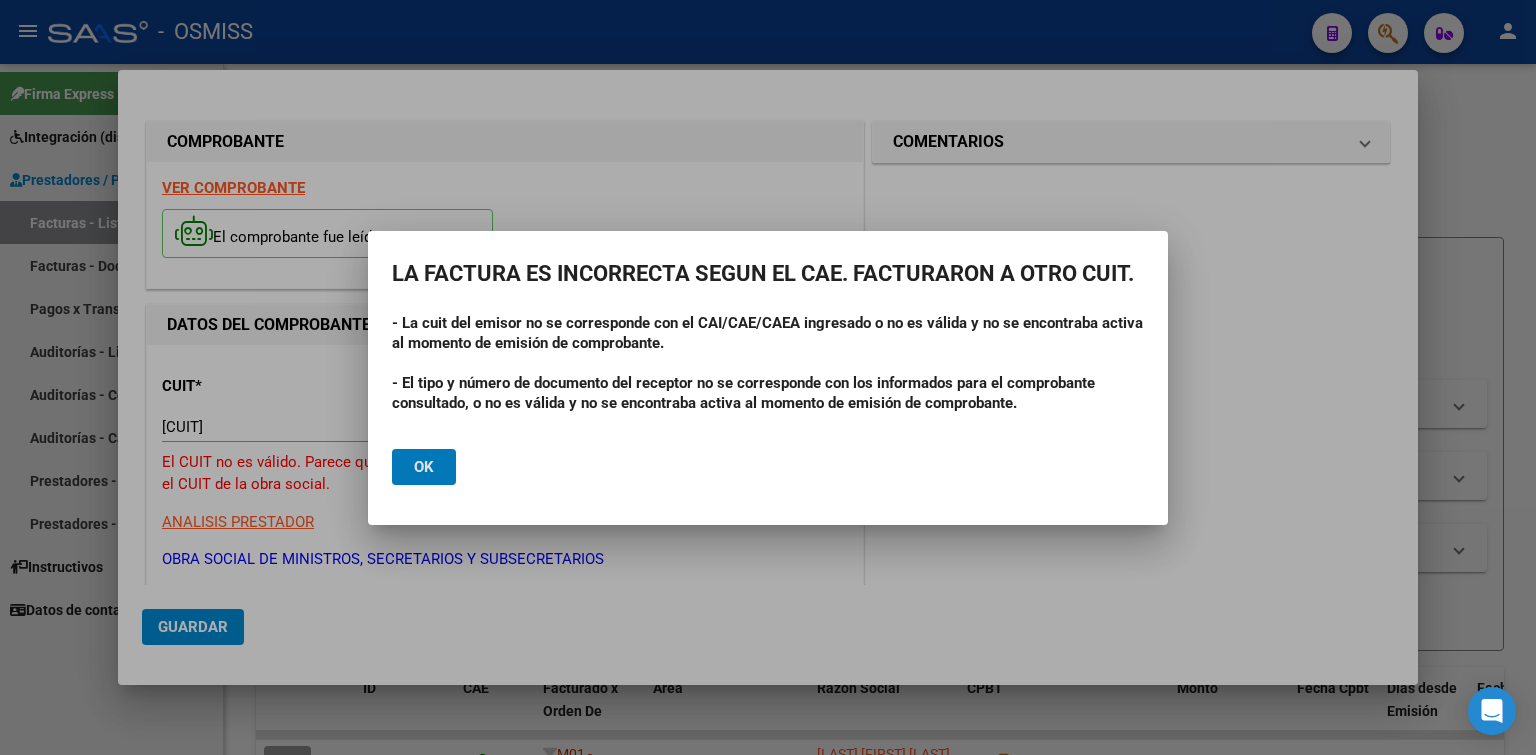 type 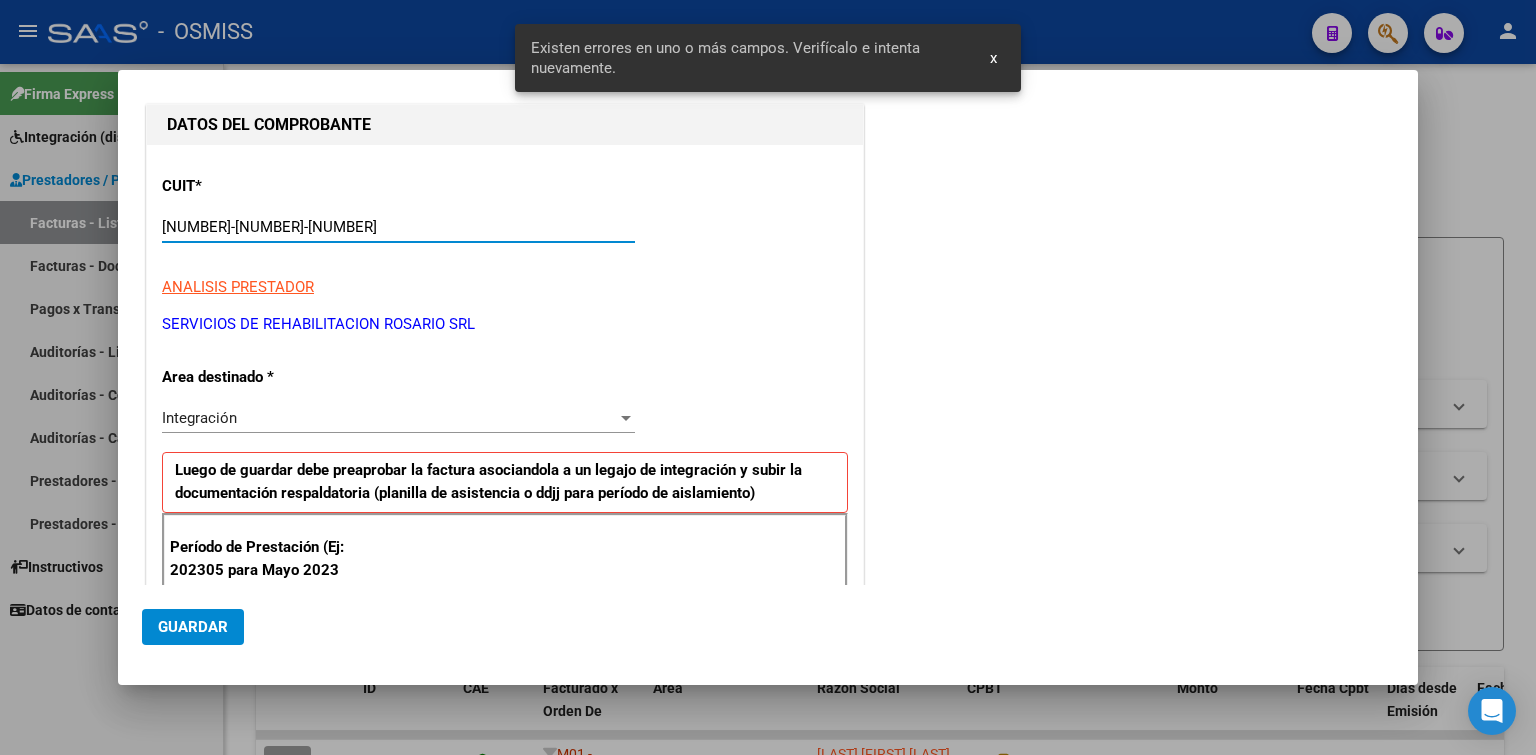 scroll, scrollTop: 400, scrollLeft: 0, axis: vertical 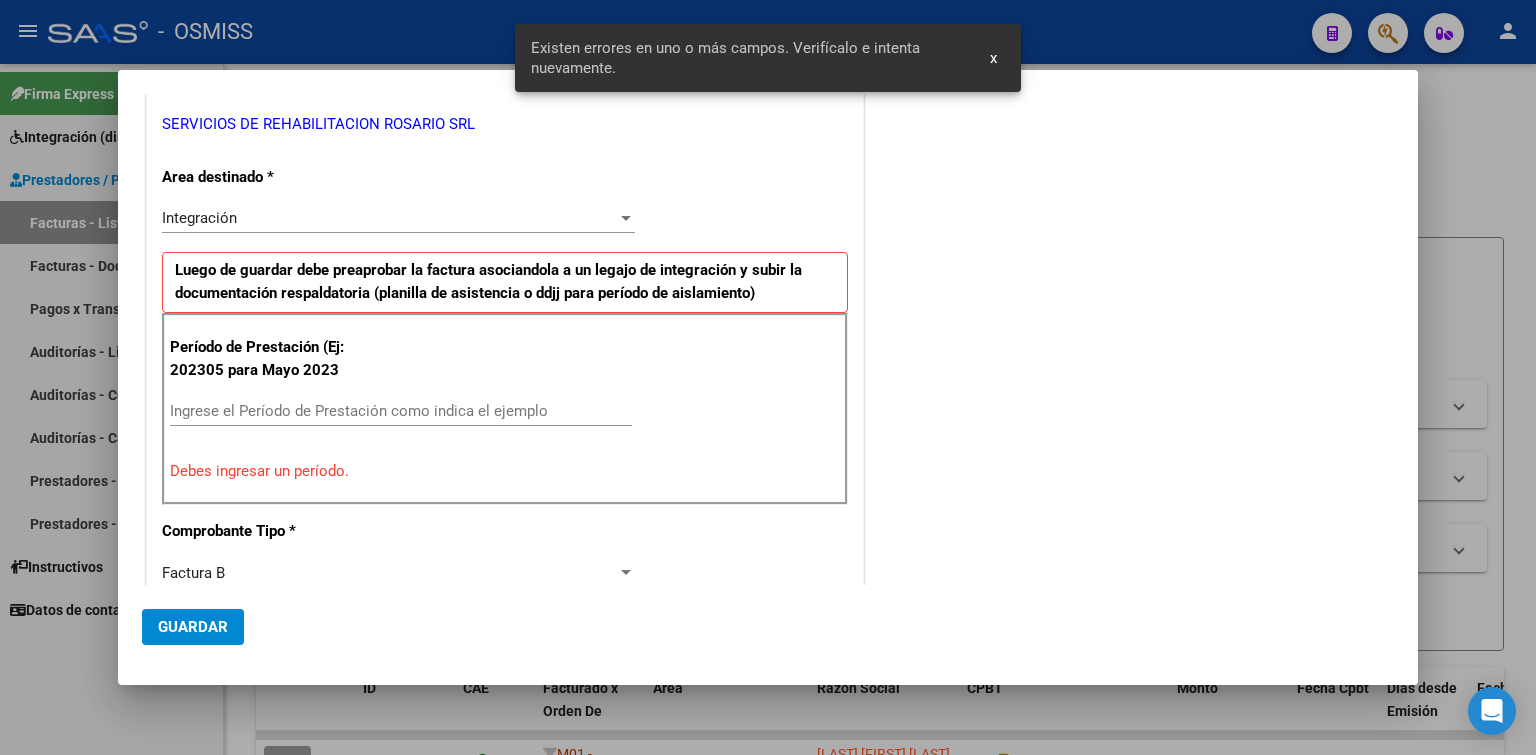 type on "[NUMBER]-[NUMBER]-[NUMBER]" 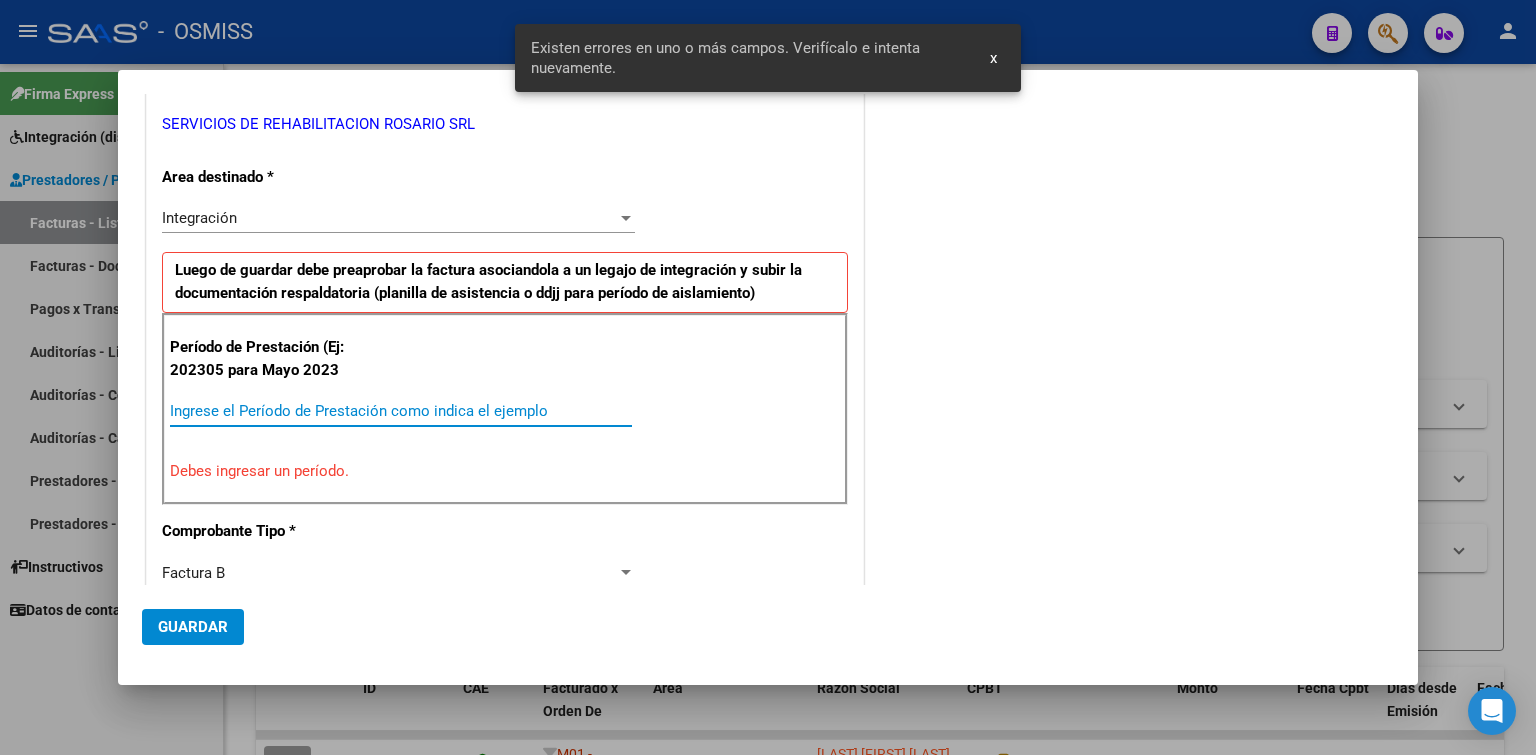 paste on "202507" 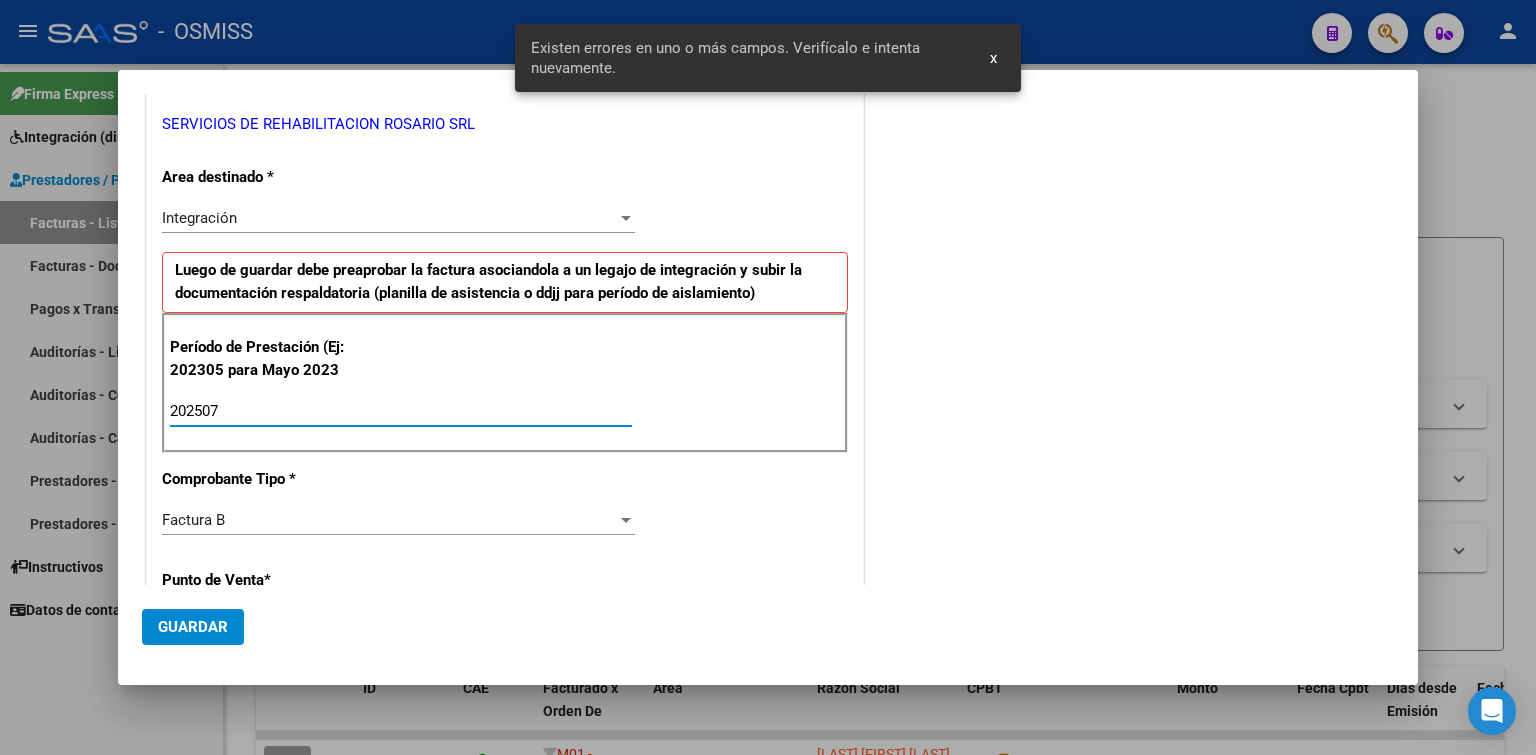 type on "202507" 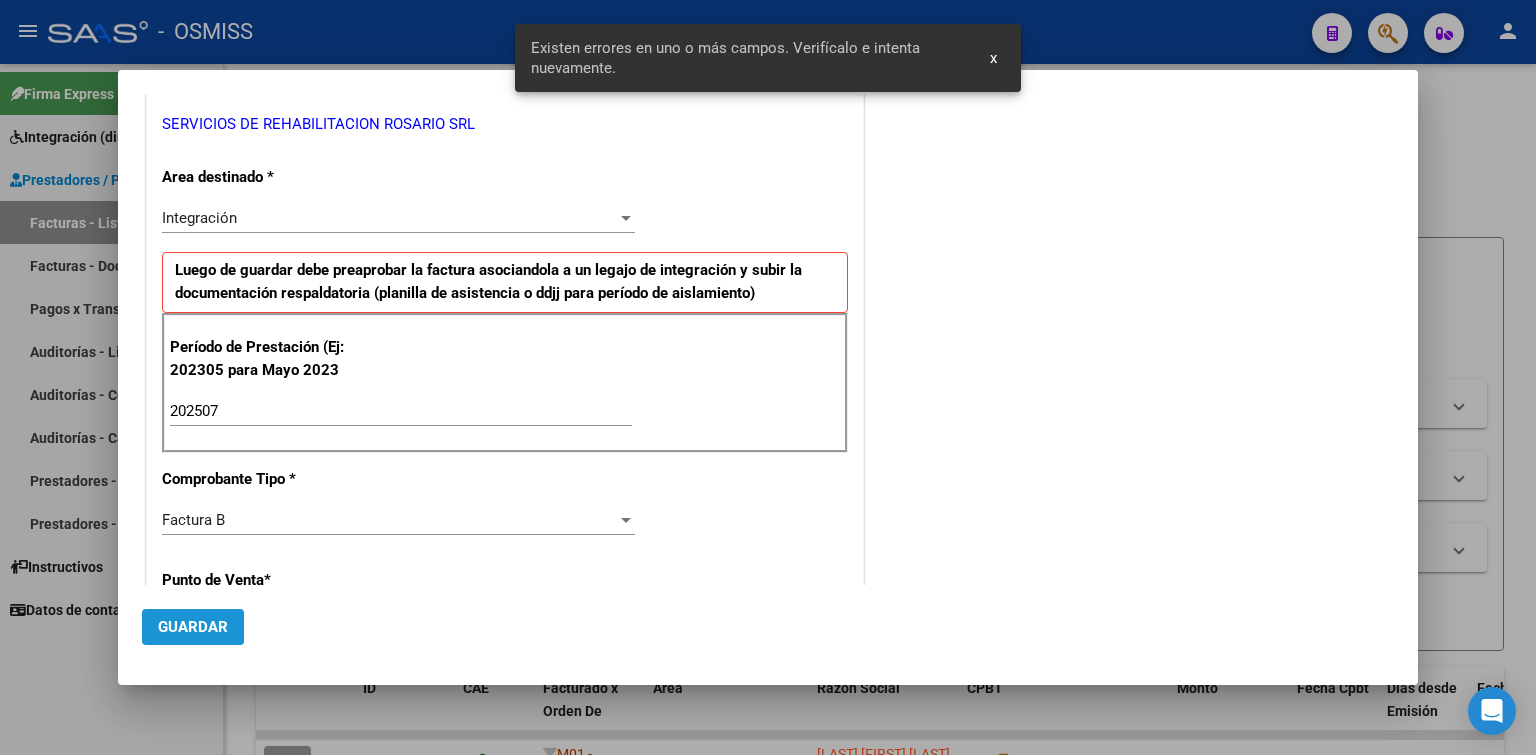 click on "Guardar" 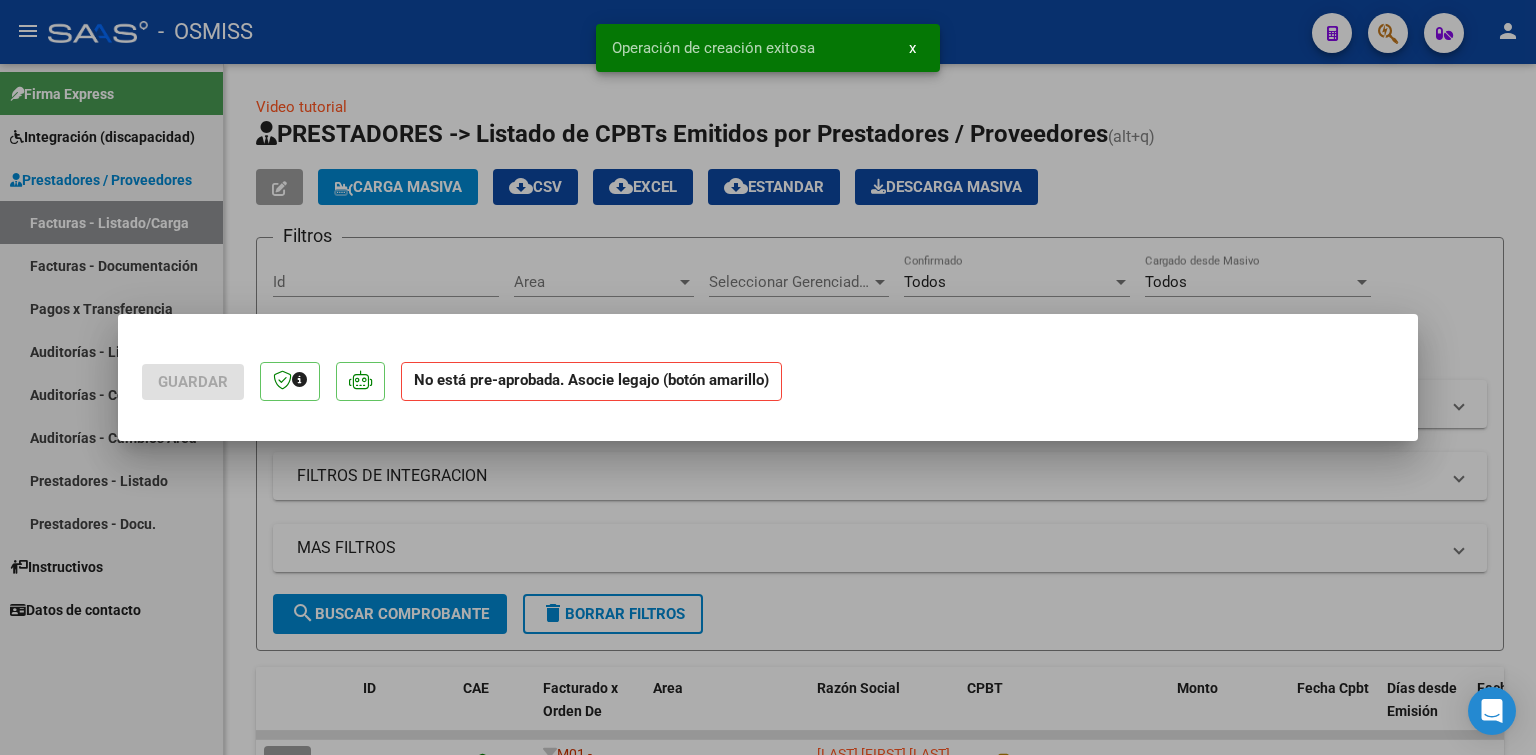 scroll, scrollTop: 0, scrollLeft: 0, axis: both 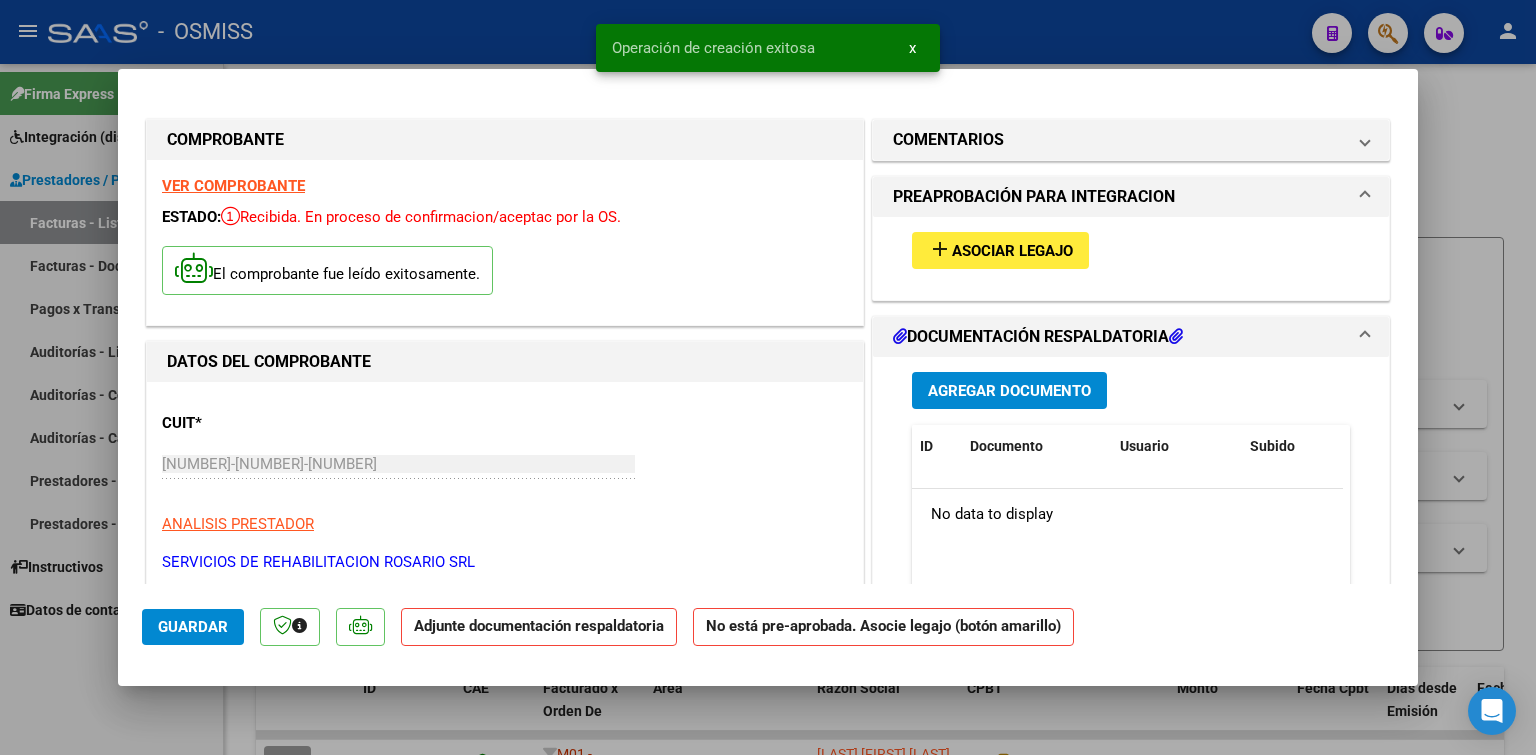 click on "Asociar Legajo" at bounding box center [1012, 251] 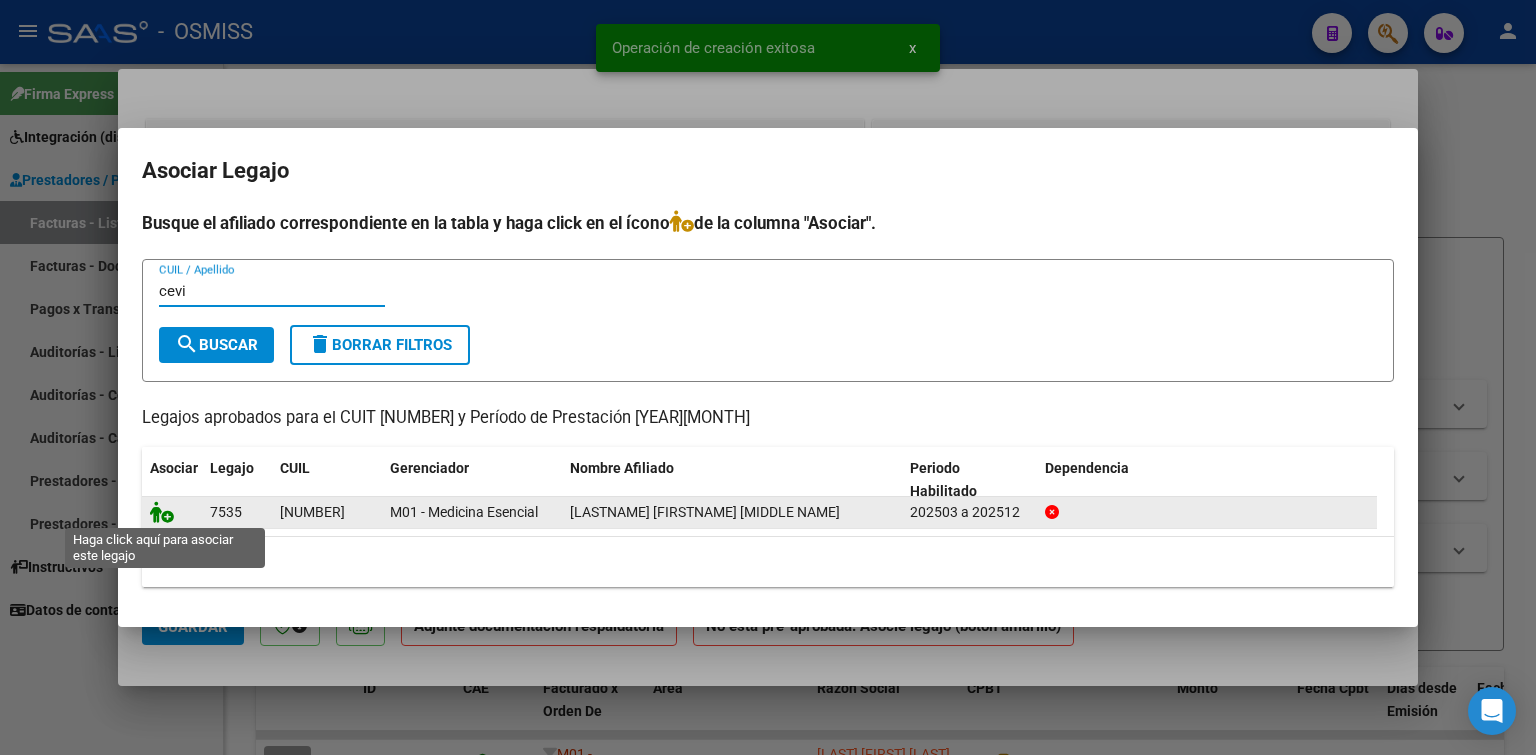 type on "cevi" 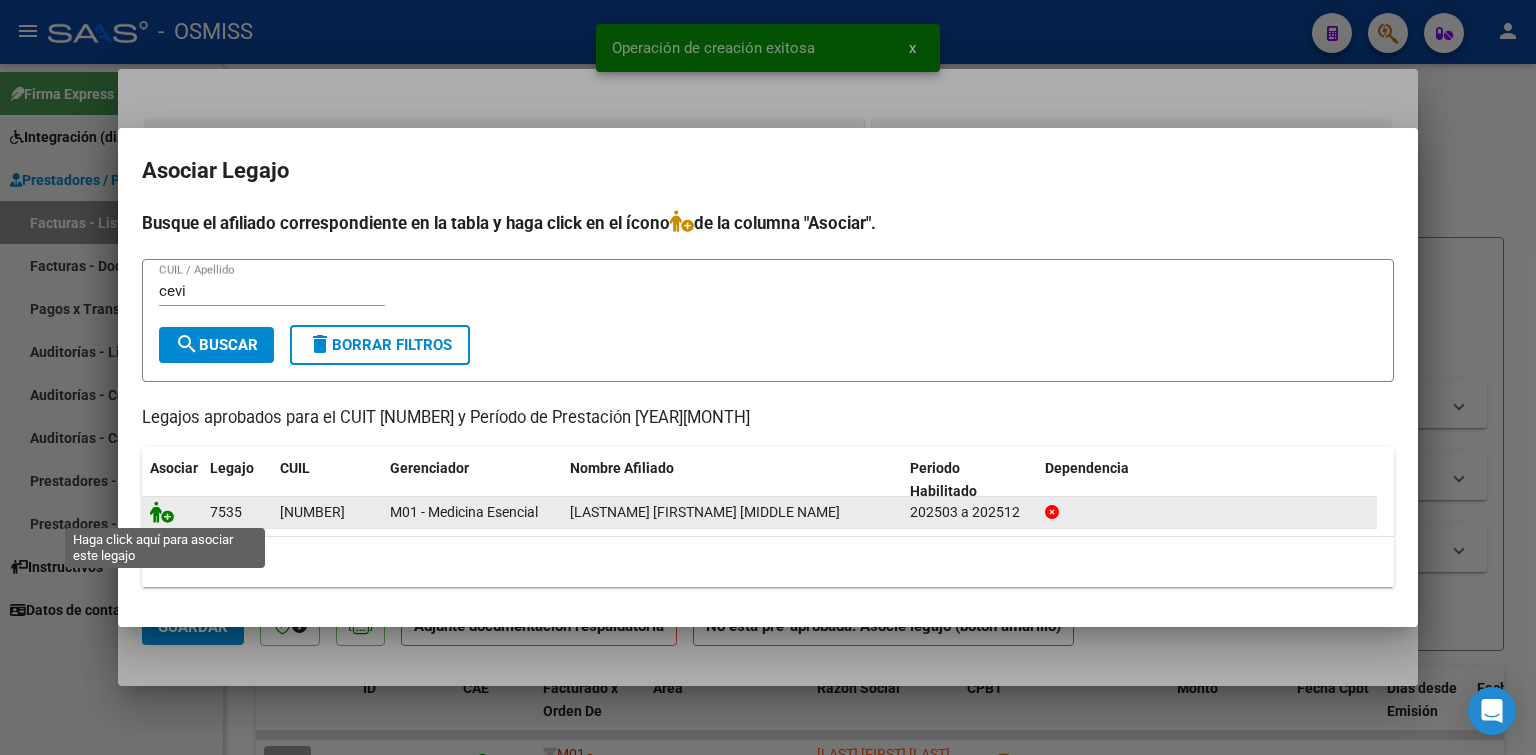 click 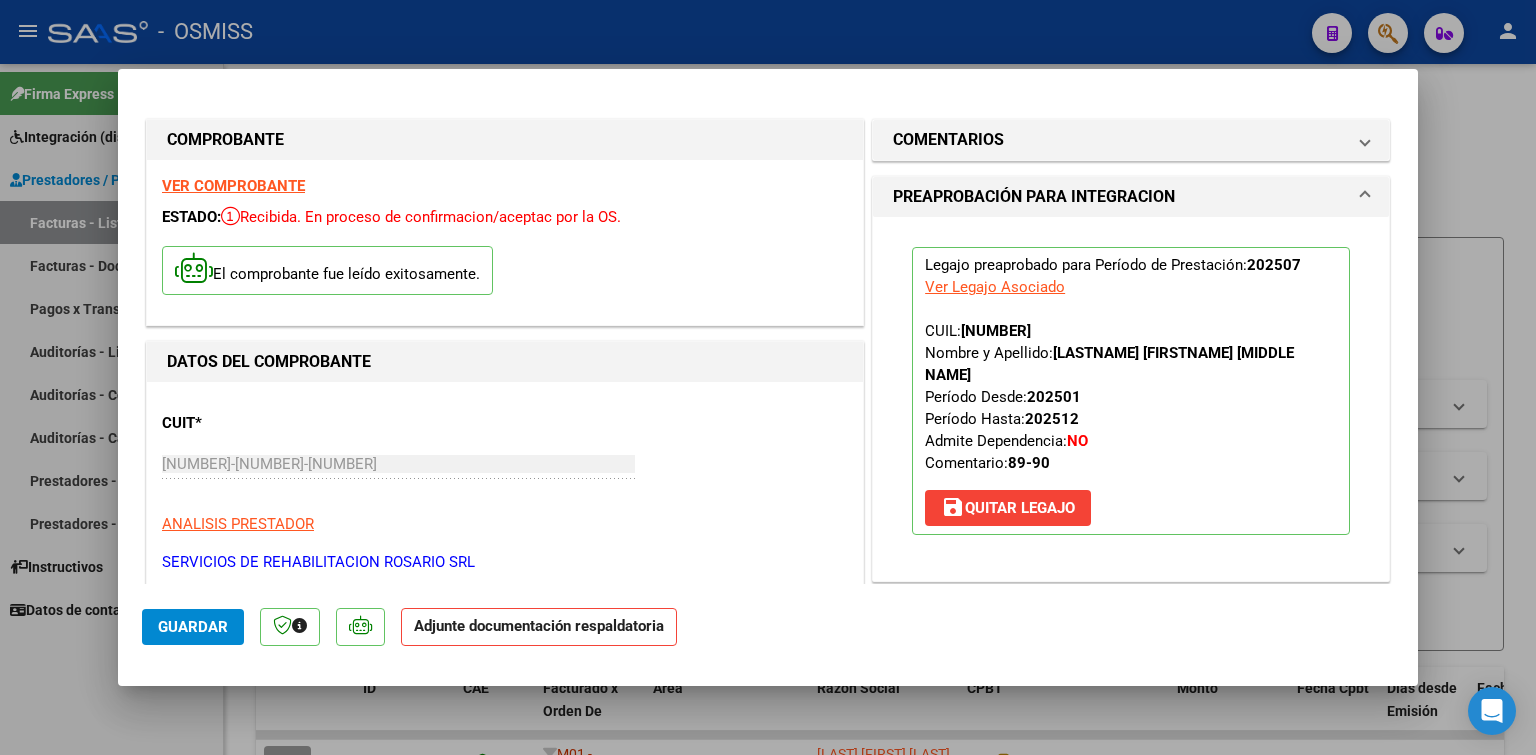scroll, scrollTop: 200, scrollLeft: 0, axis: vertical 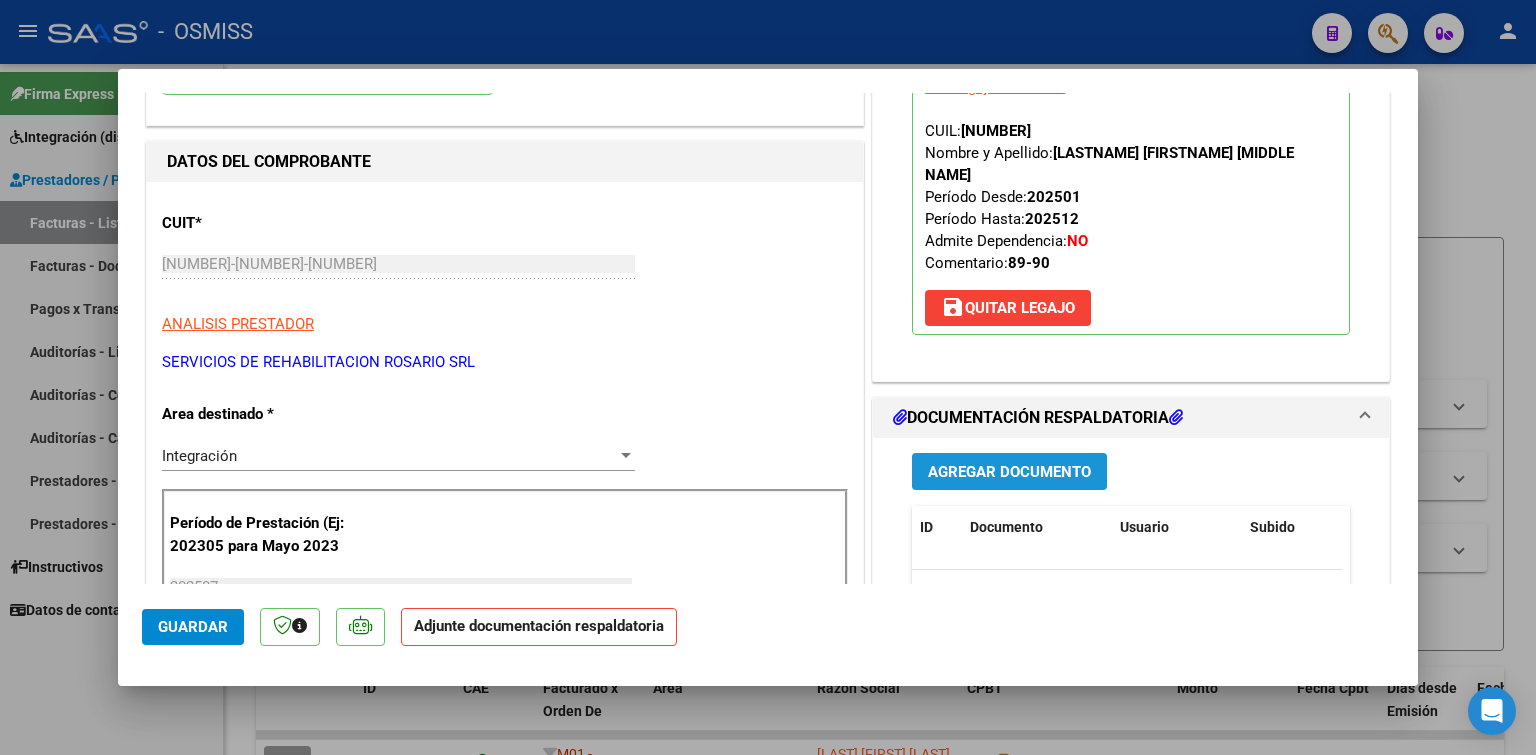 click on "Agregar Documento" at bounding box center (1009, 472) 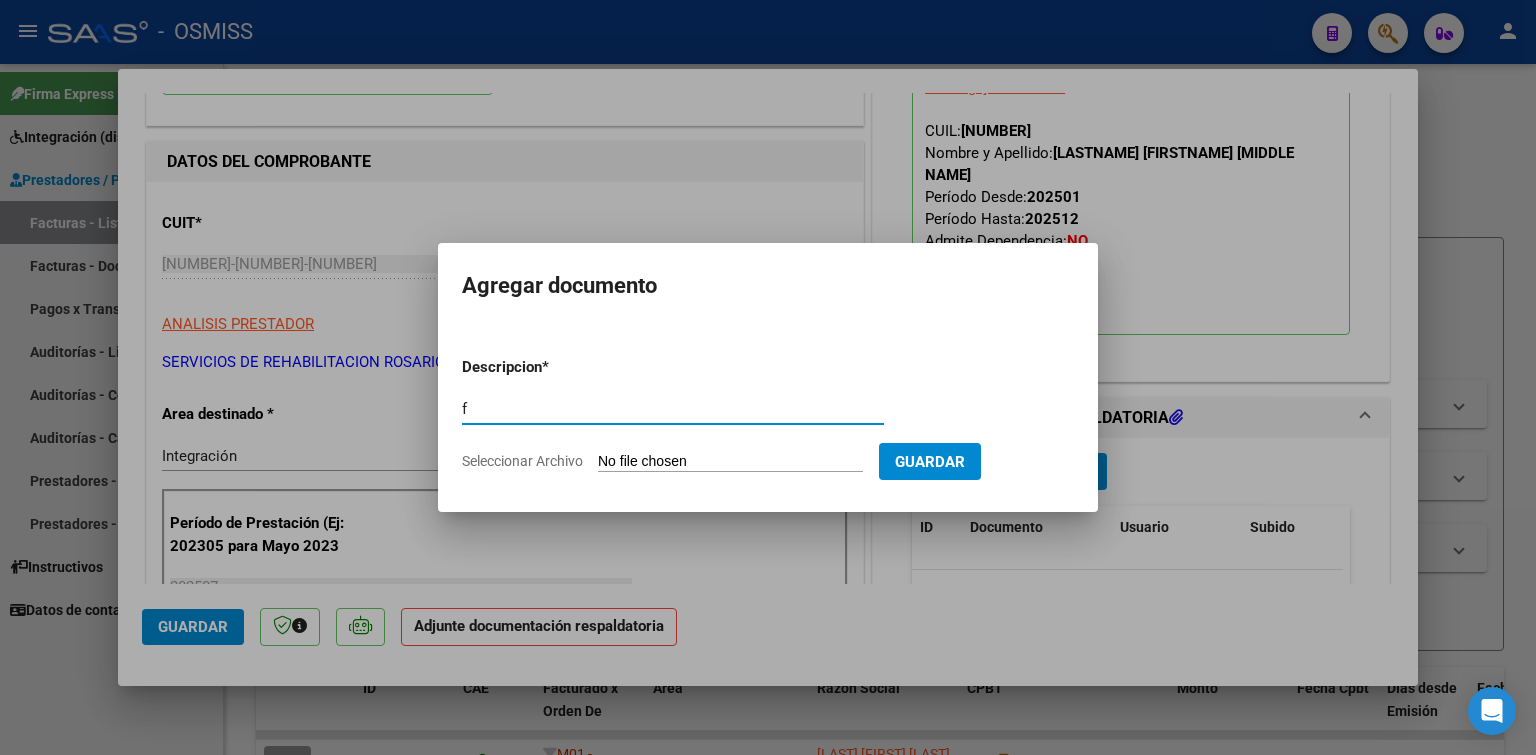 type on "f" 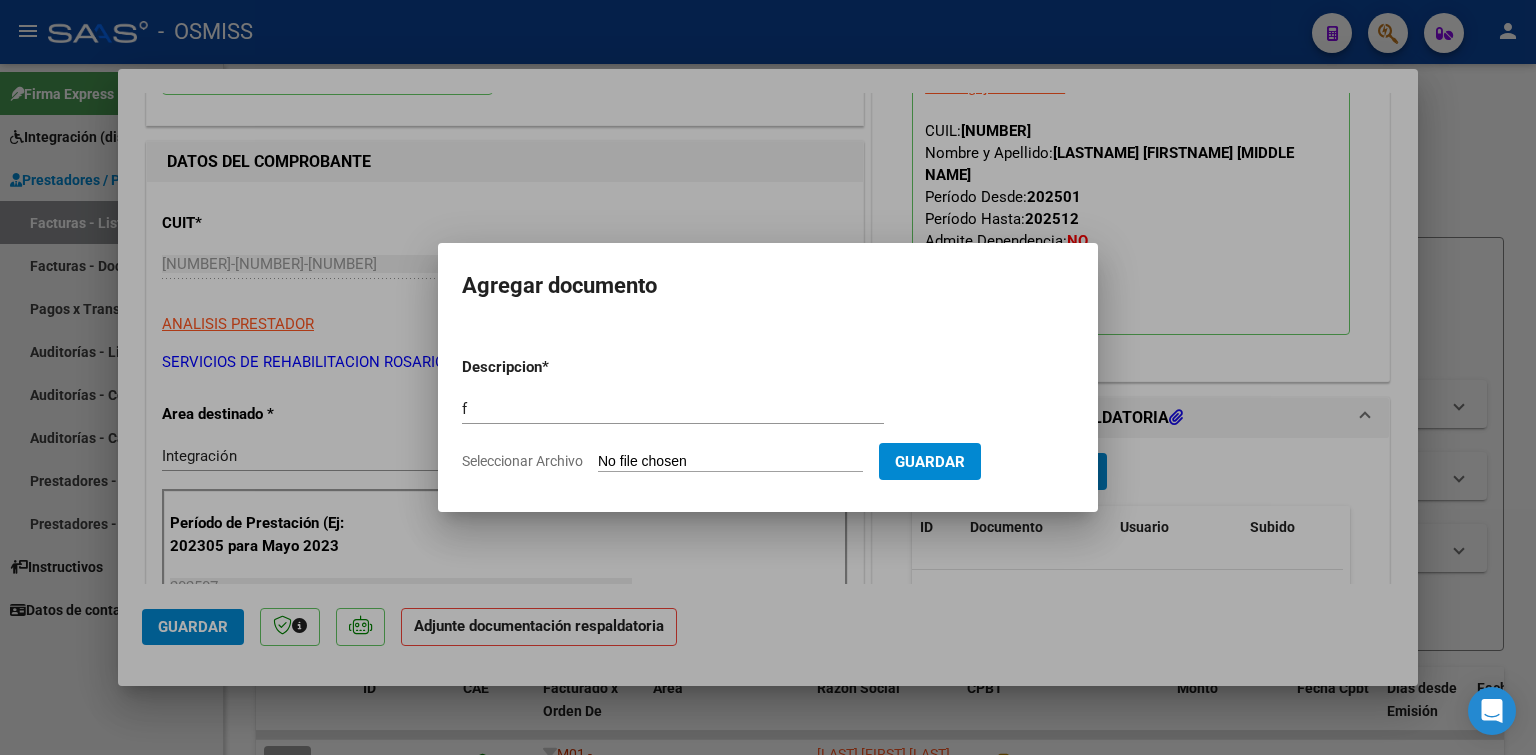 click on "Seleccionar Archivo" at bounding box center [730, 462] 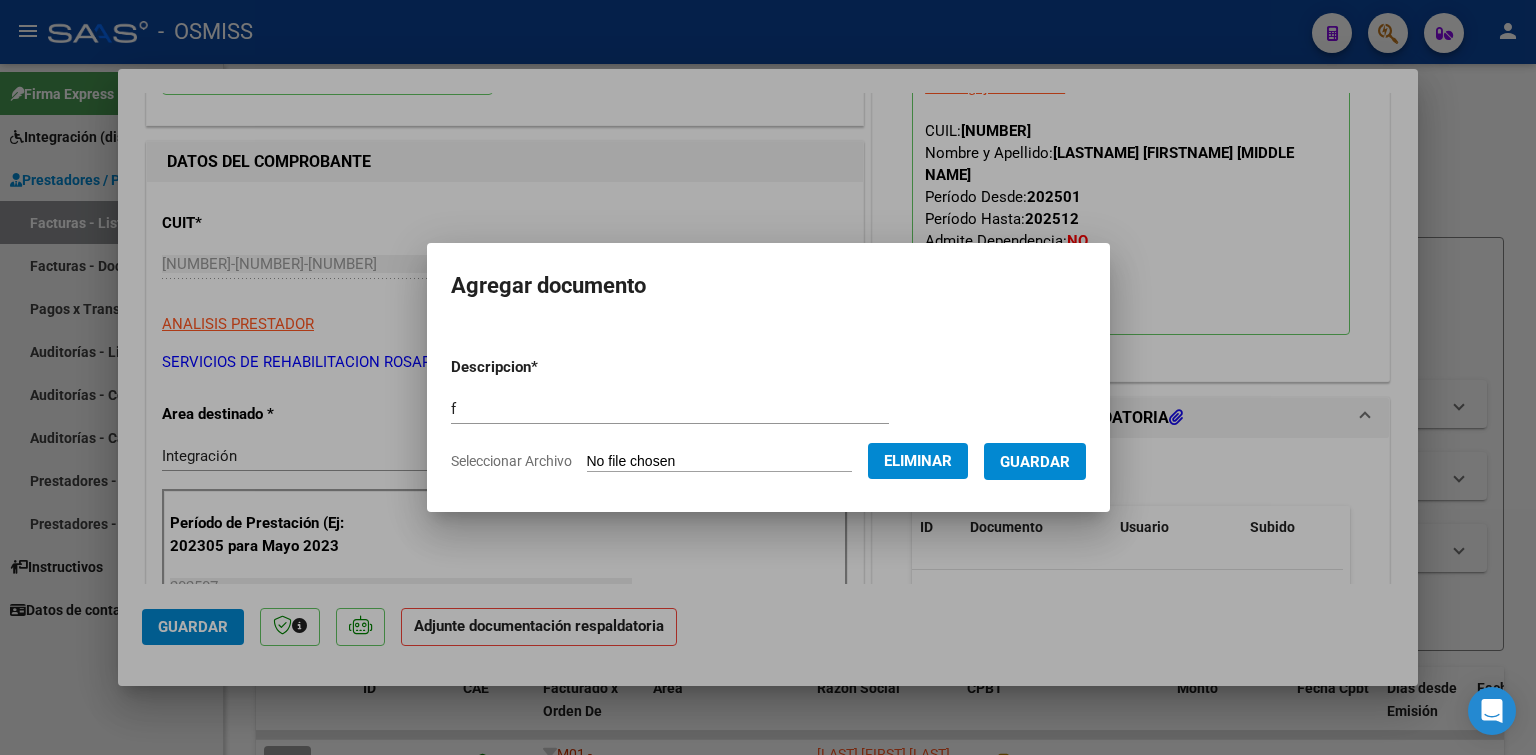 click on "Guardar" at bounding box center [1035, 461] 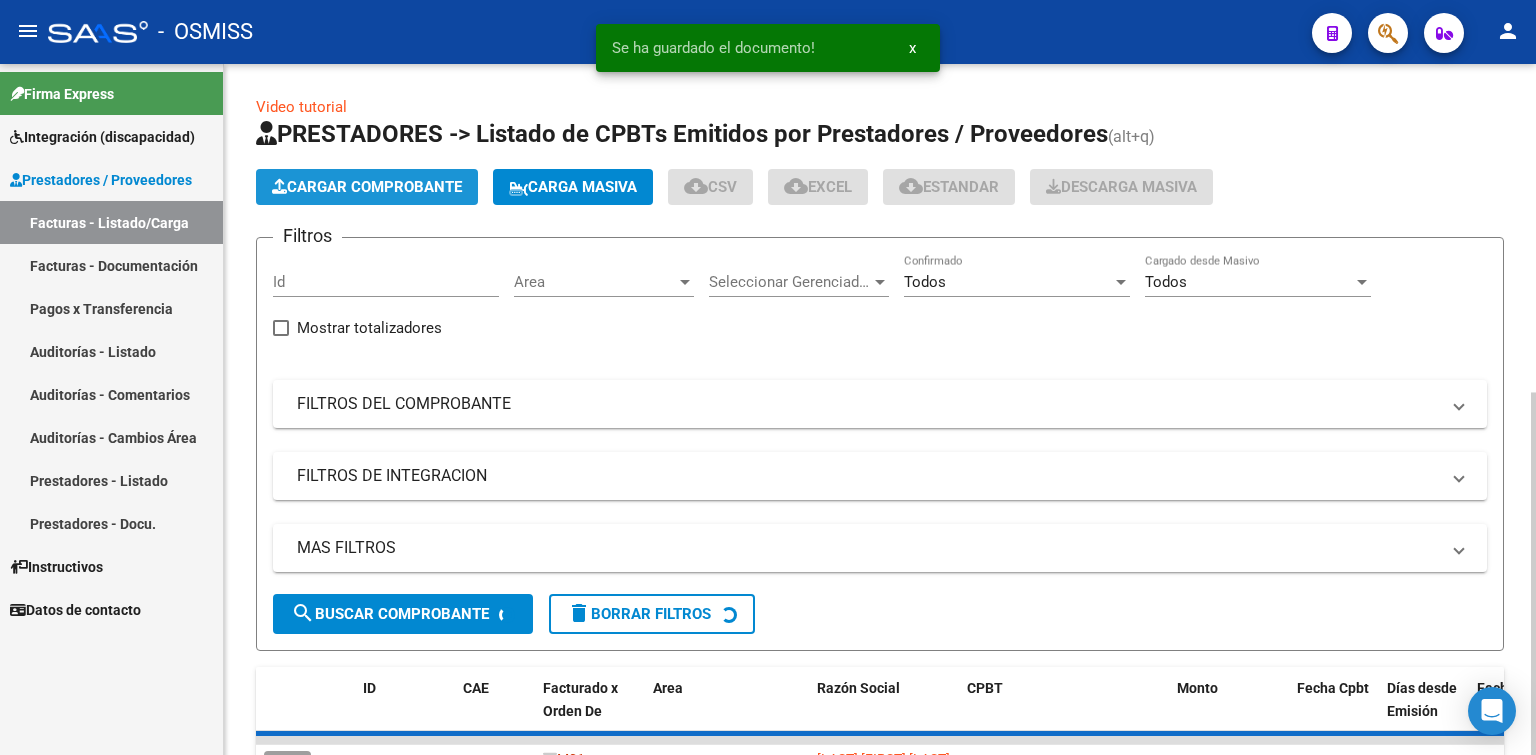 click on "Cargar Comprobante" 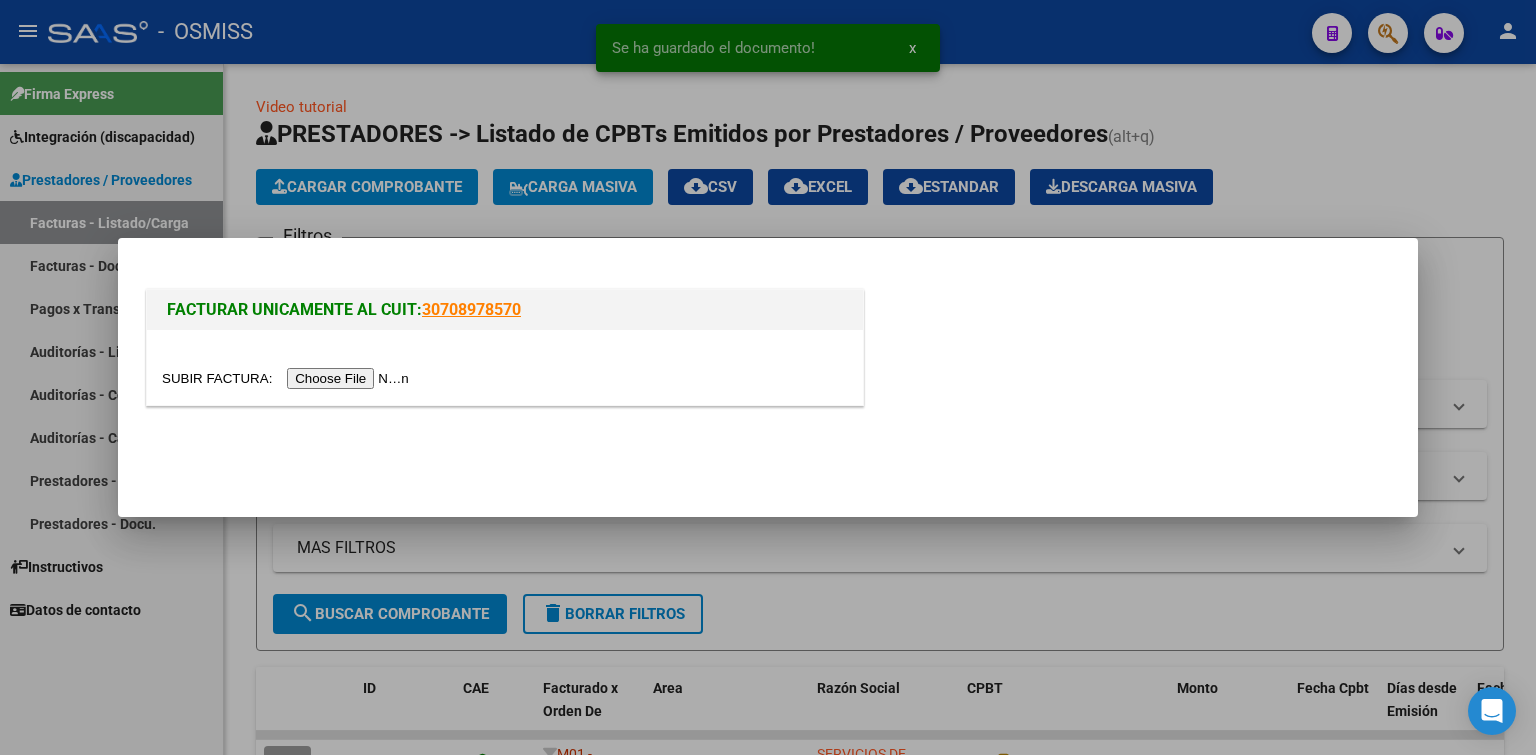click at bounding box center [288, 378] 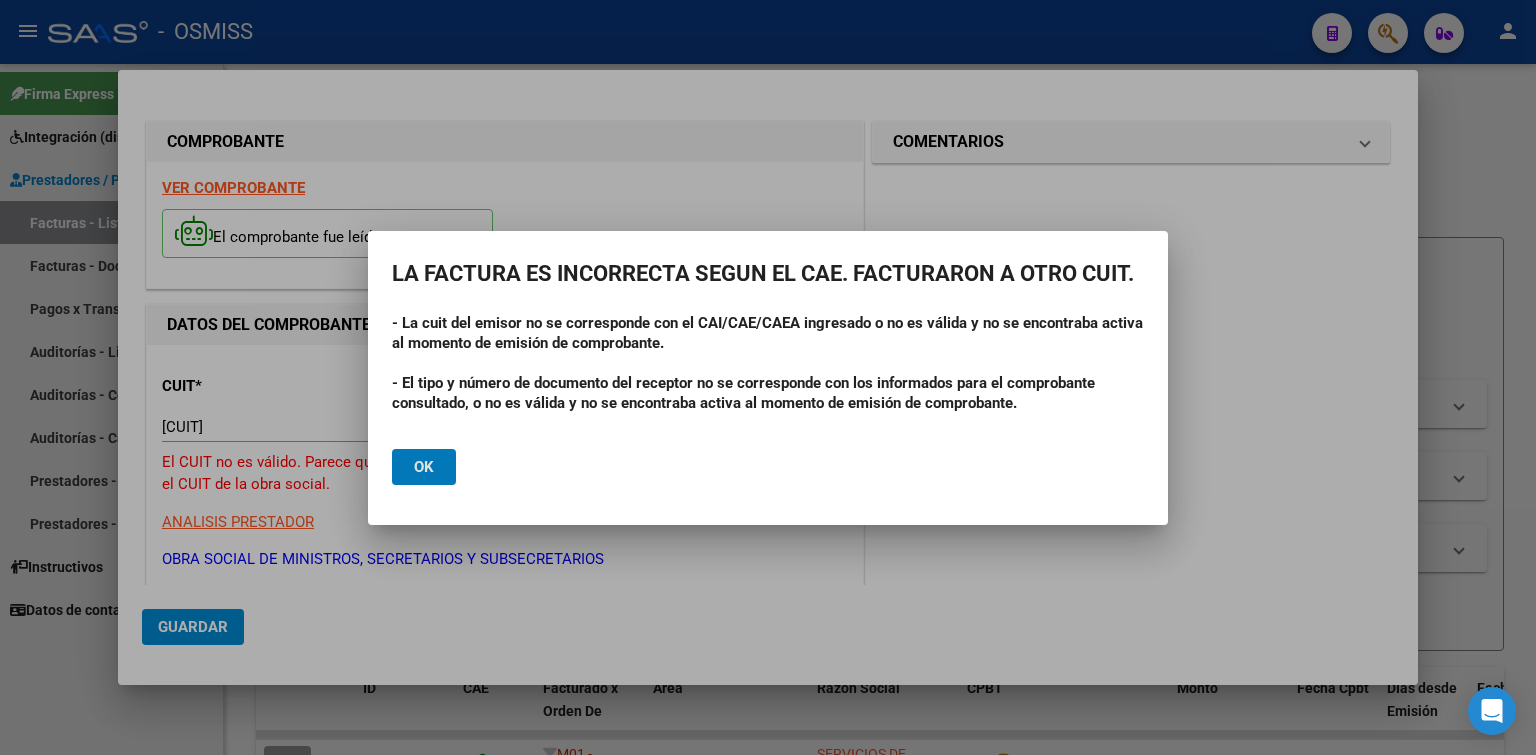 click at bounding box center [768, 377] 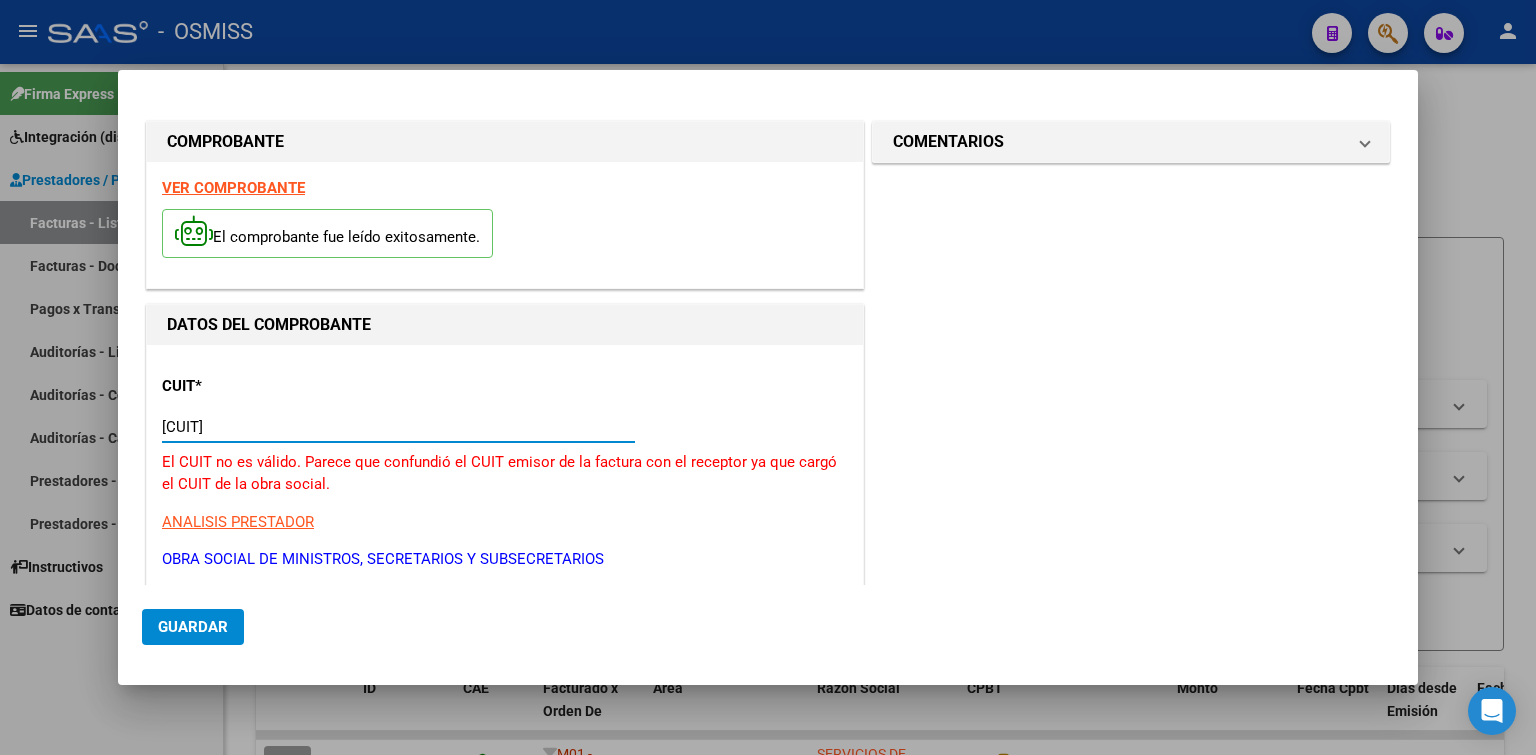 drag, startPoint x: 292, startPoint y: 427, endPoint x: 124, endPoint y: 434, distance: 168.14577 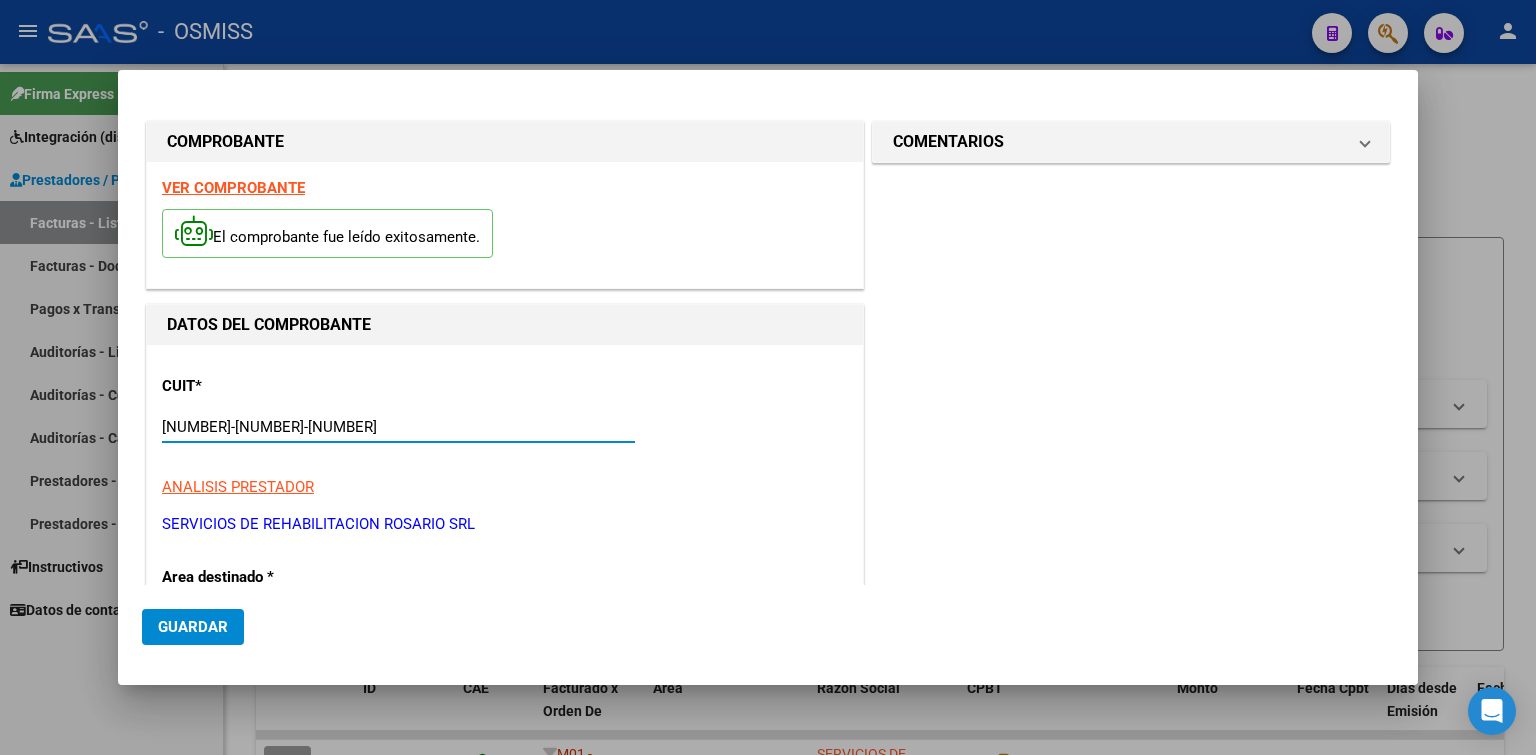 scroll, scrollTop: 300, scrollLeft: 0, axis: vertical 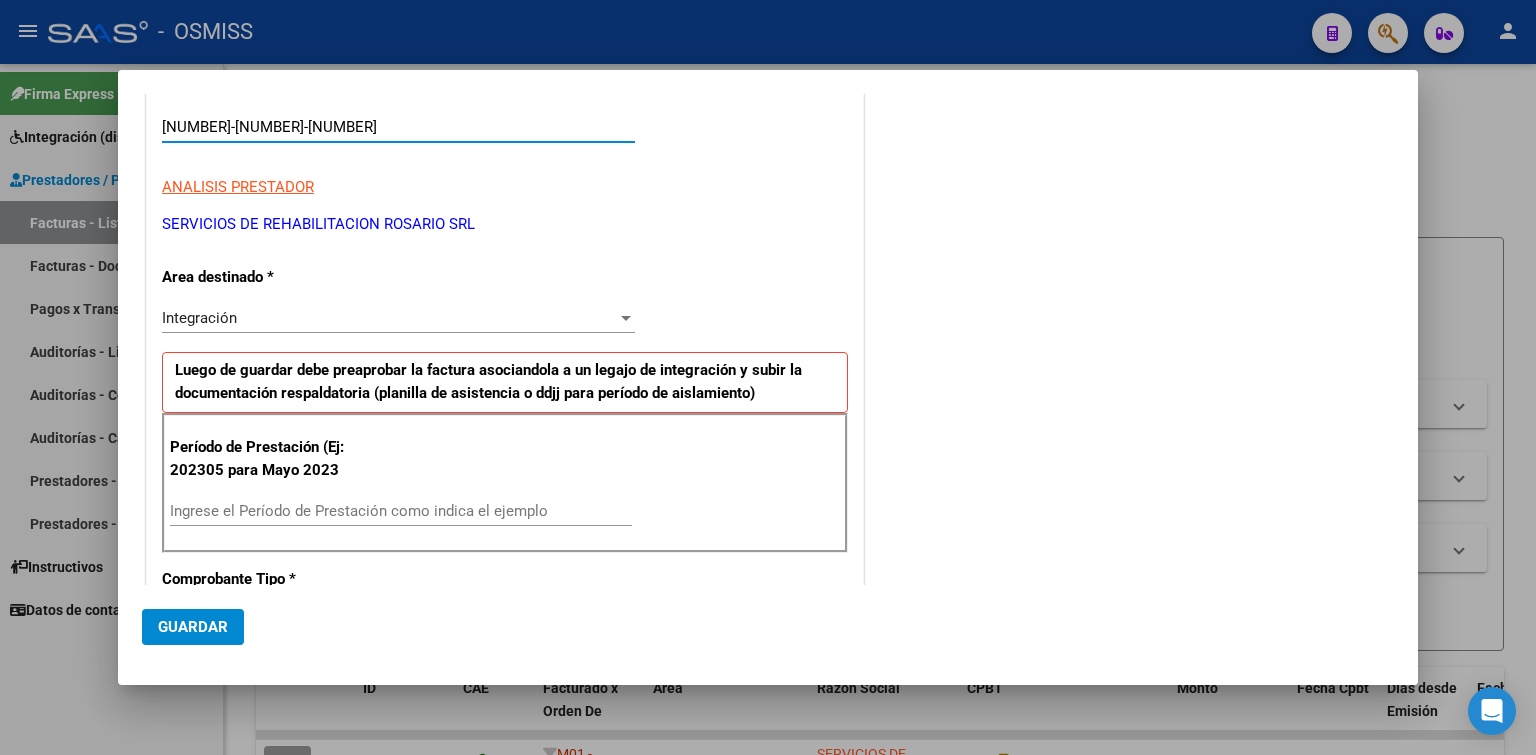 type on "[NUMBER]-[NUMBER]-[NUMBER]" 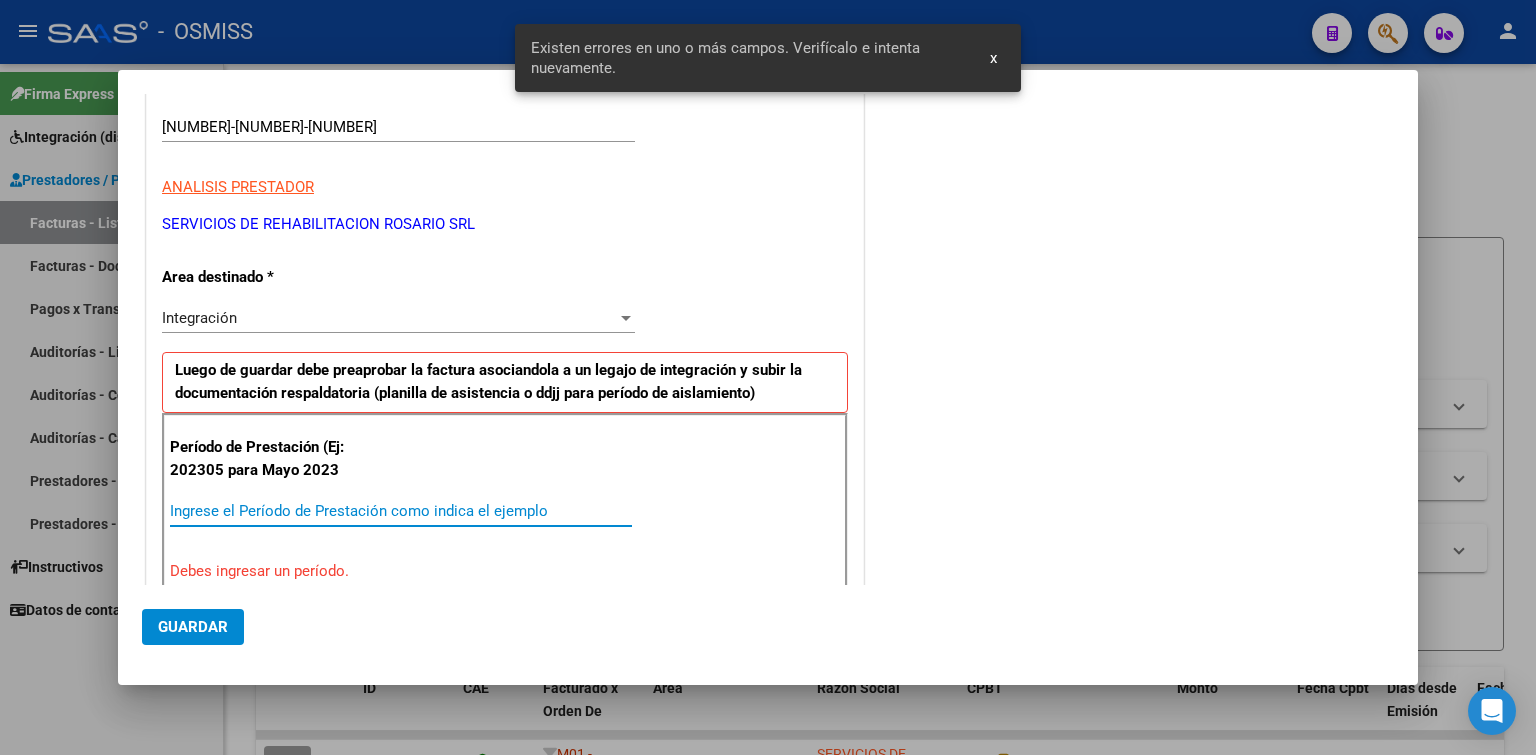 scroll, scrollTop: 449, scrollLeft: 0, axis: vertical 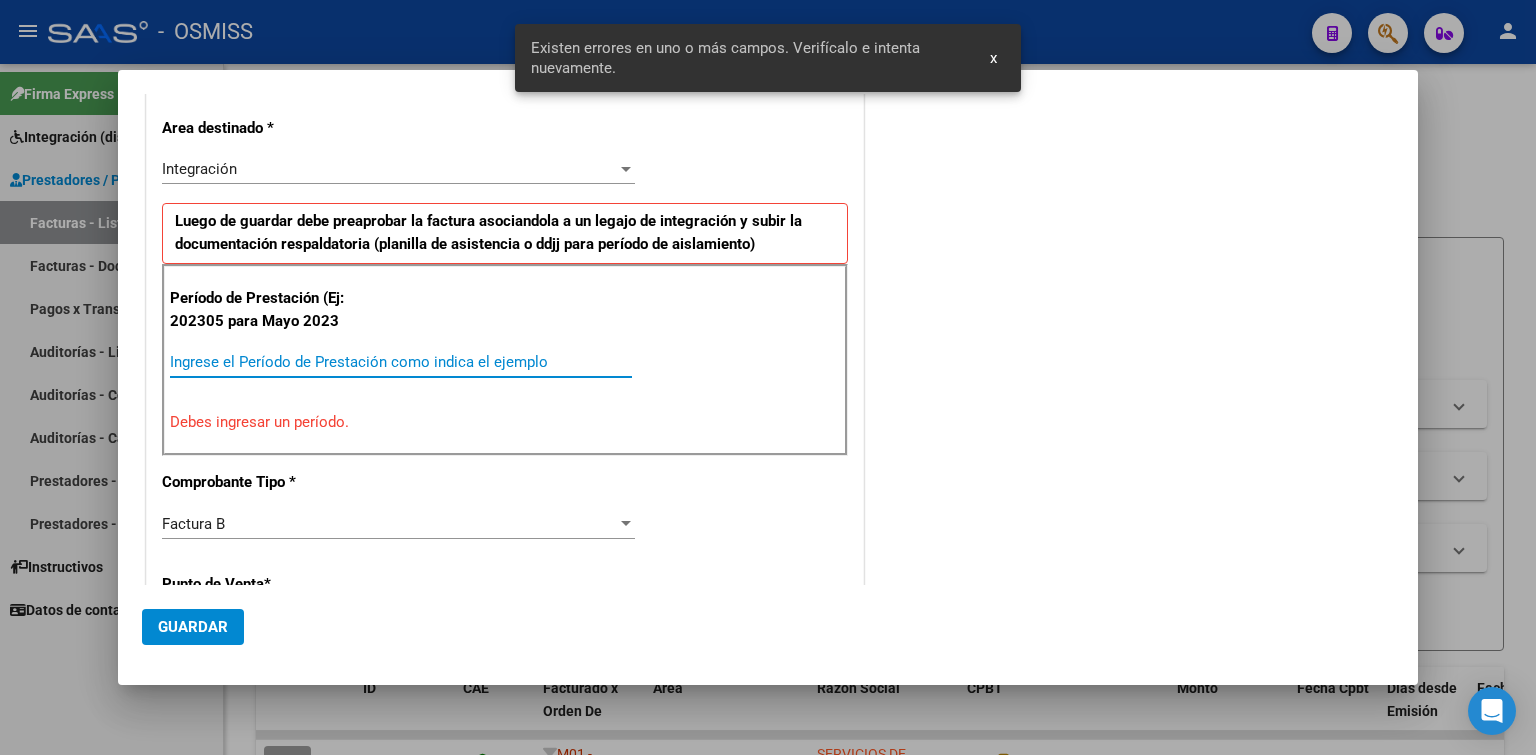paste on "202507" 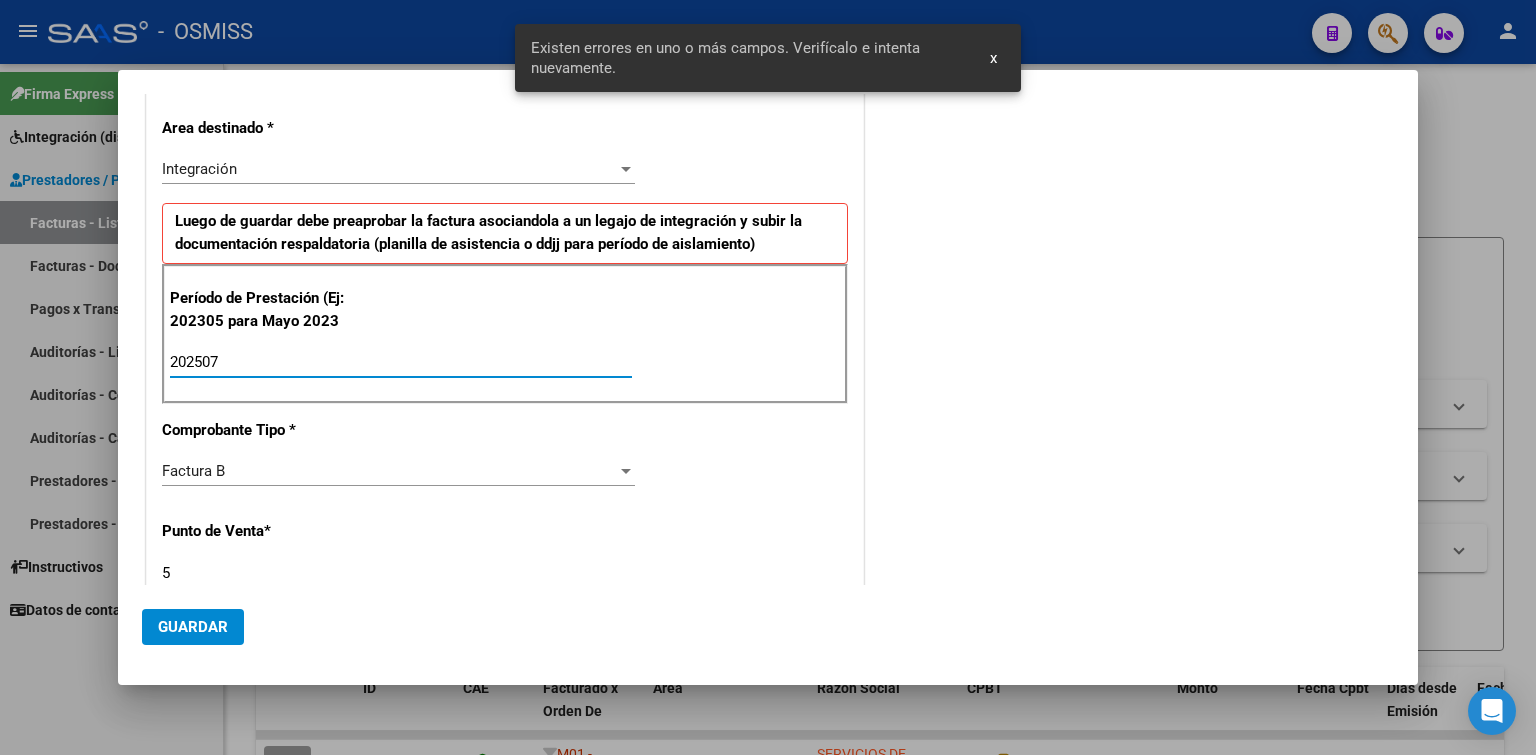 type on "202507" 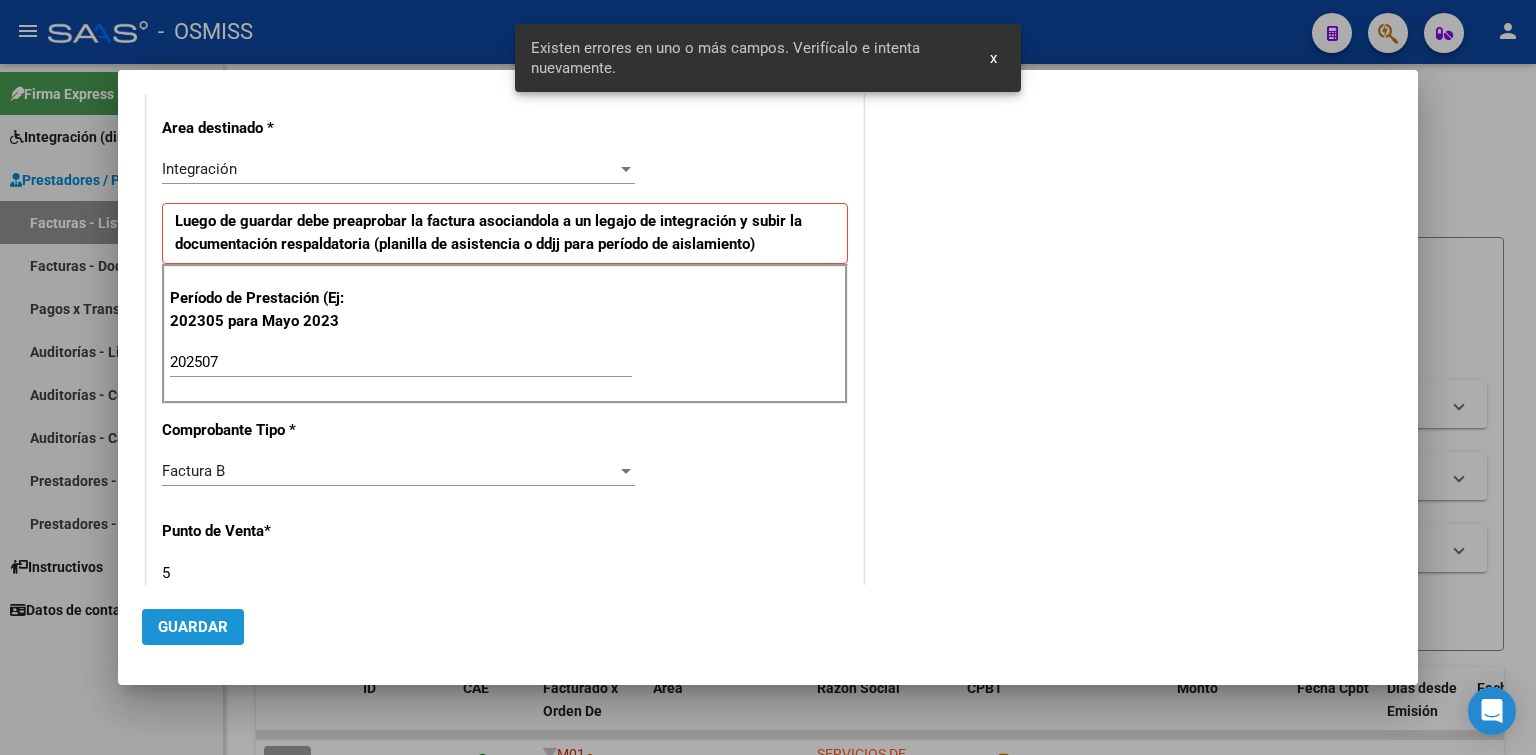 click on "Guardar" 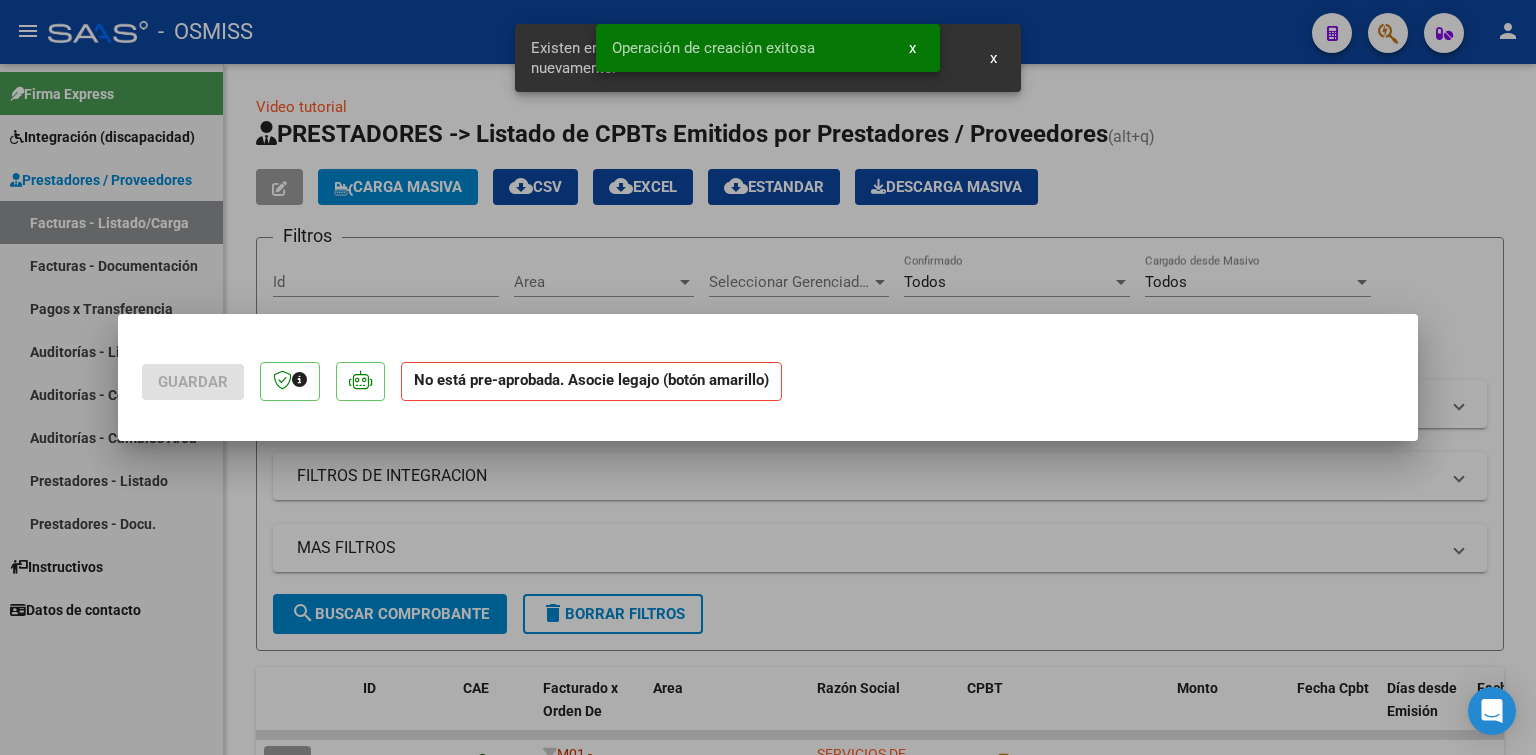 scroll, scrollTop: 0, scrollLeft: 0, axis: both 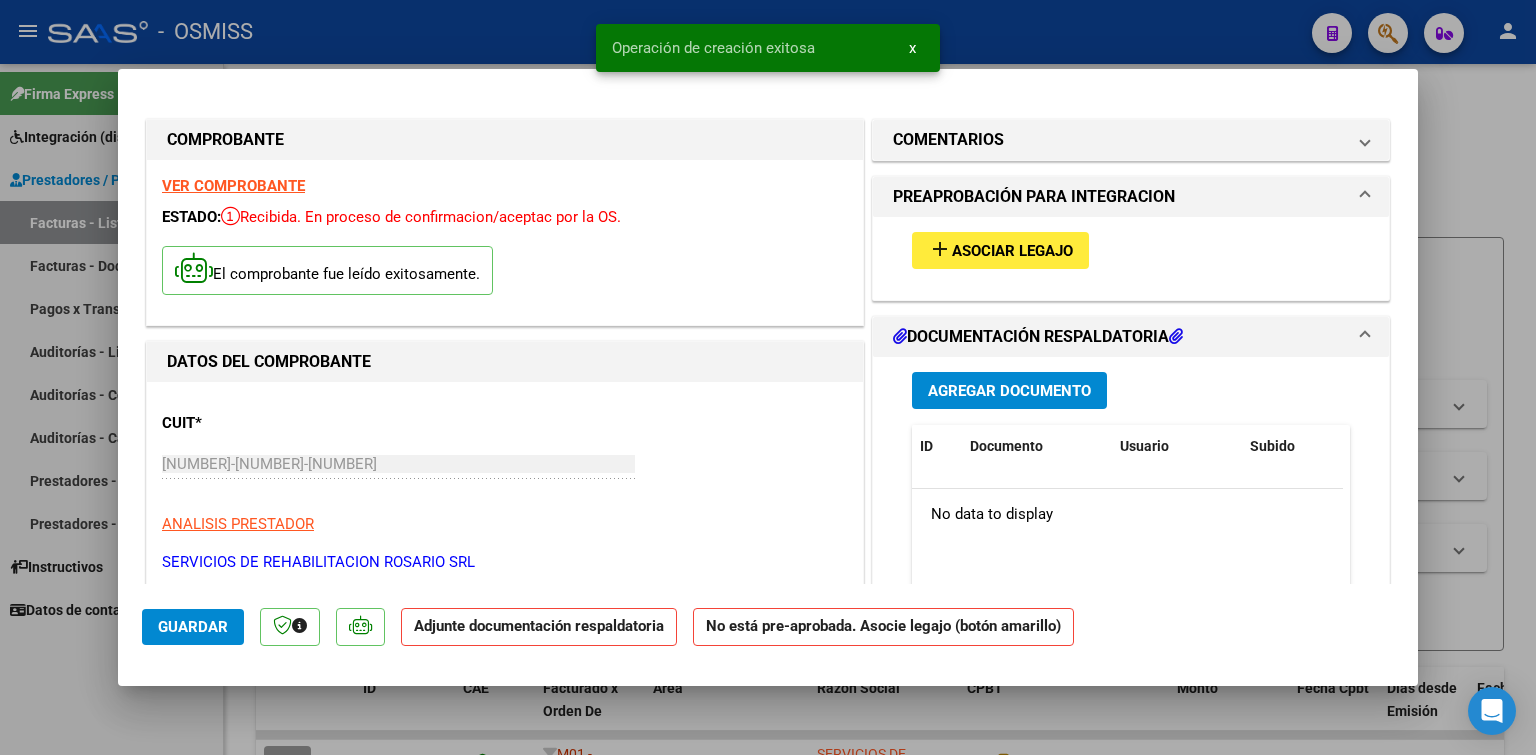click on "Asociar Legajo" at bounding box center [1012, 251] 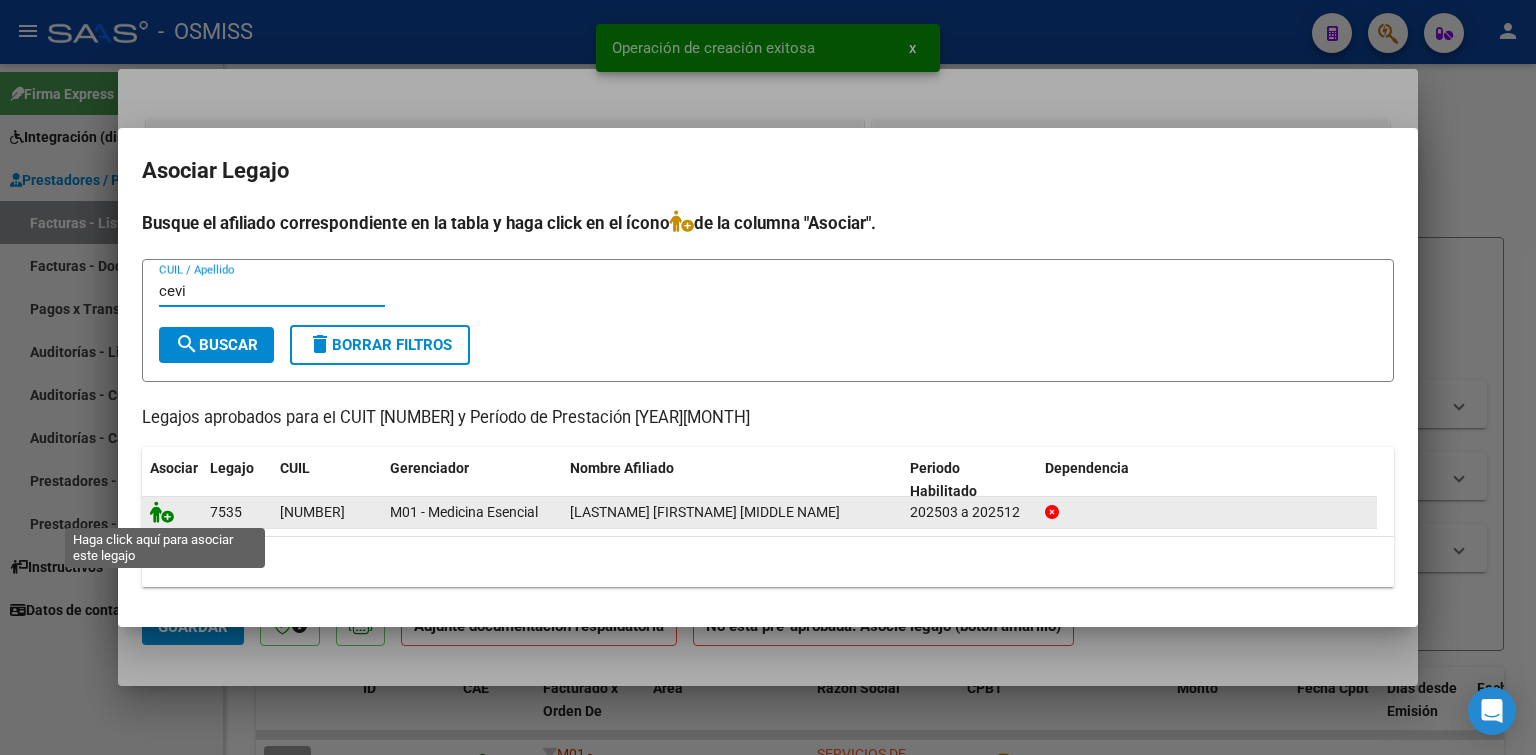 type on "cevi" 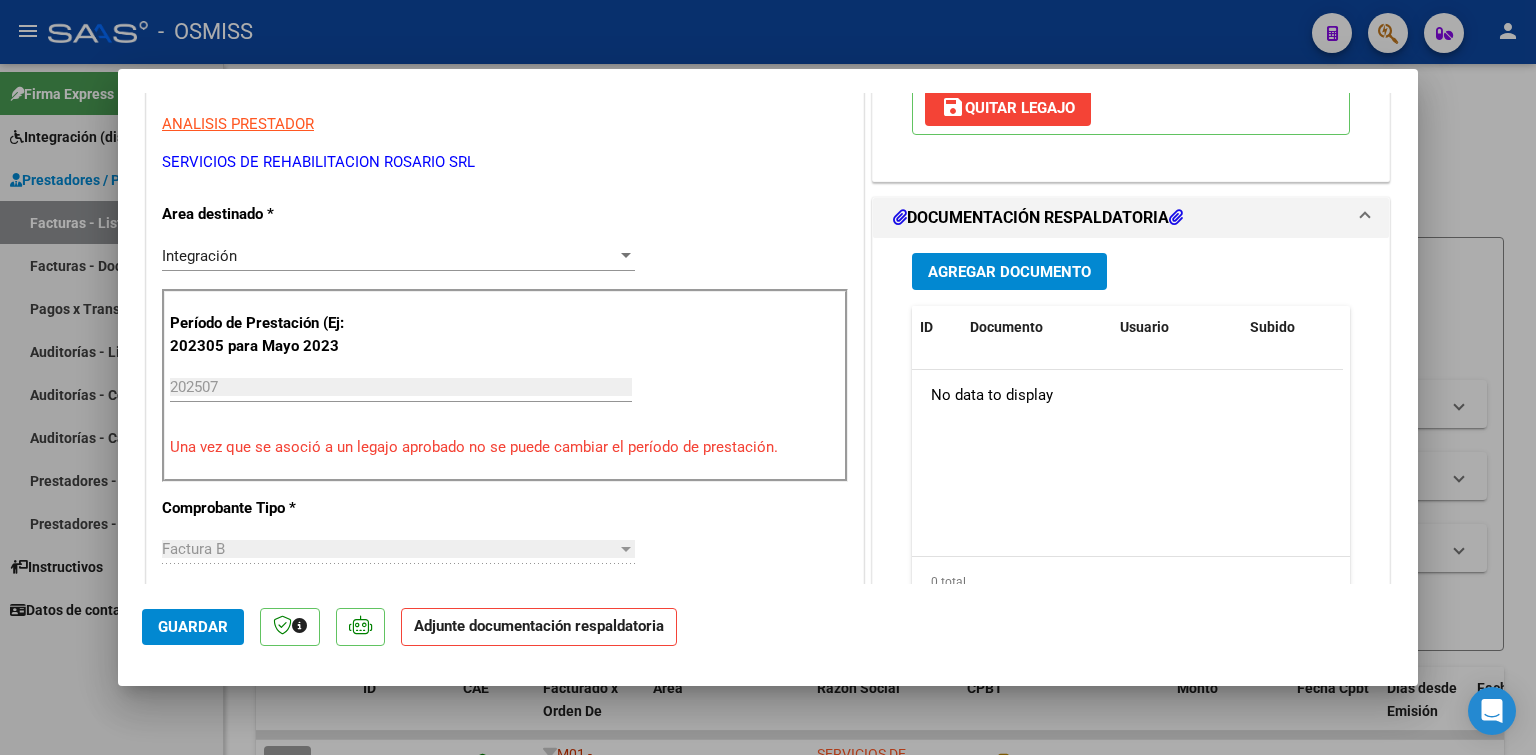 scroll, scrollTop: 500, scrollLeft: 0, axis: vertical 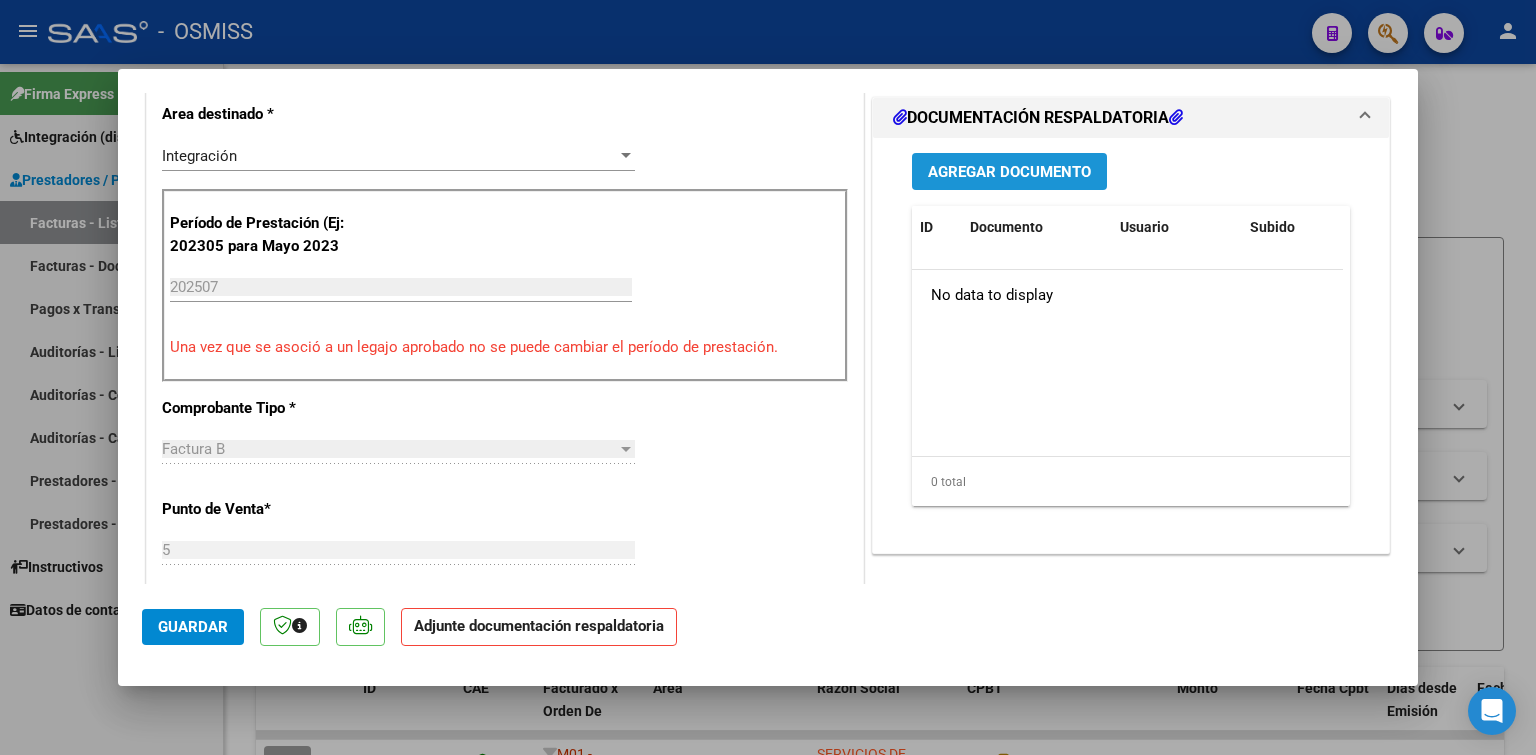 click on "Agregar Documento" at bounding box center [1009, 172] 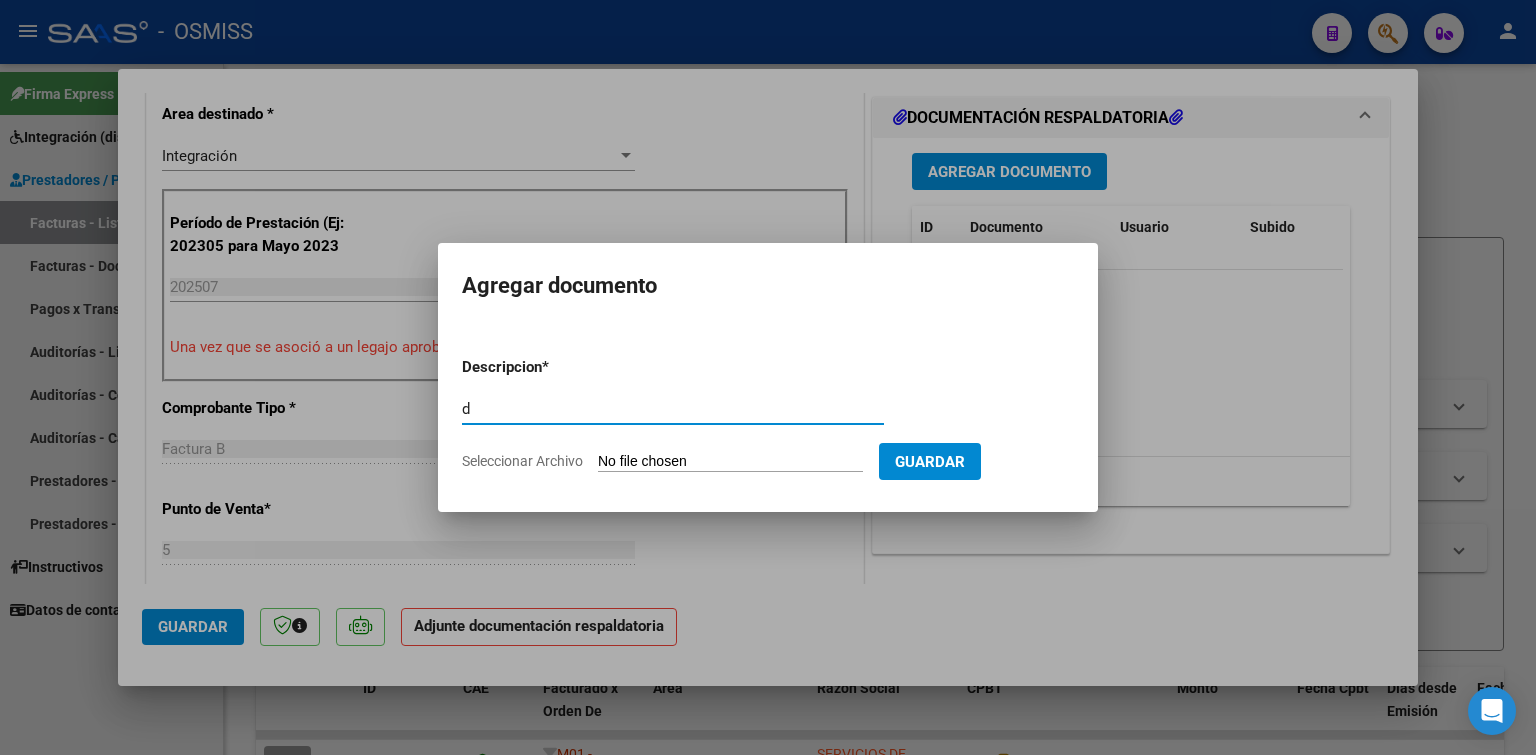 type on "d" 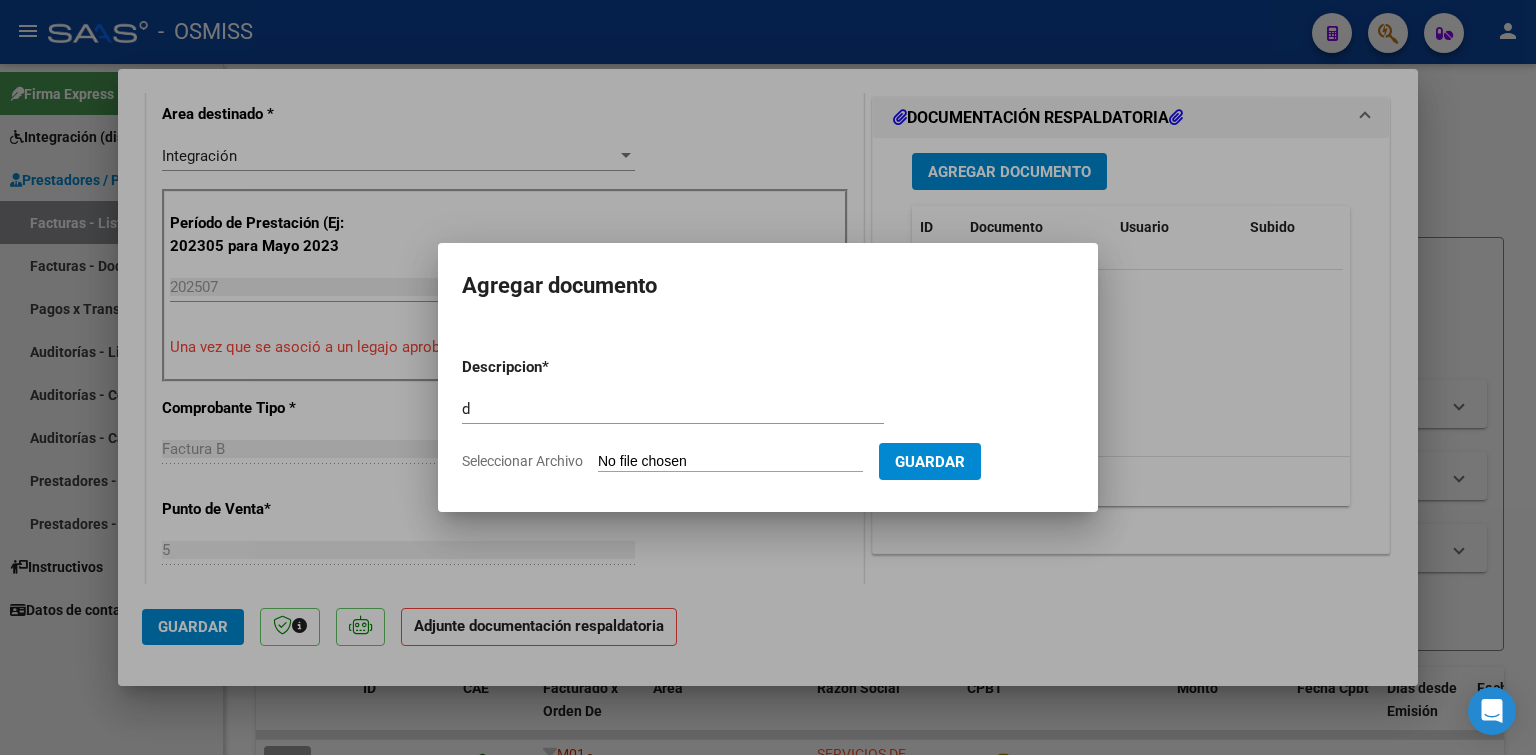 type on "C:\fakepath\[NAME] [INITIAL].pdf" 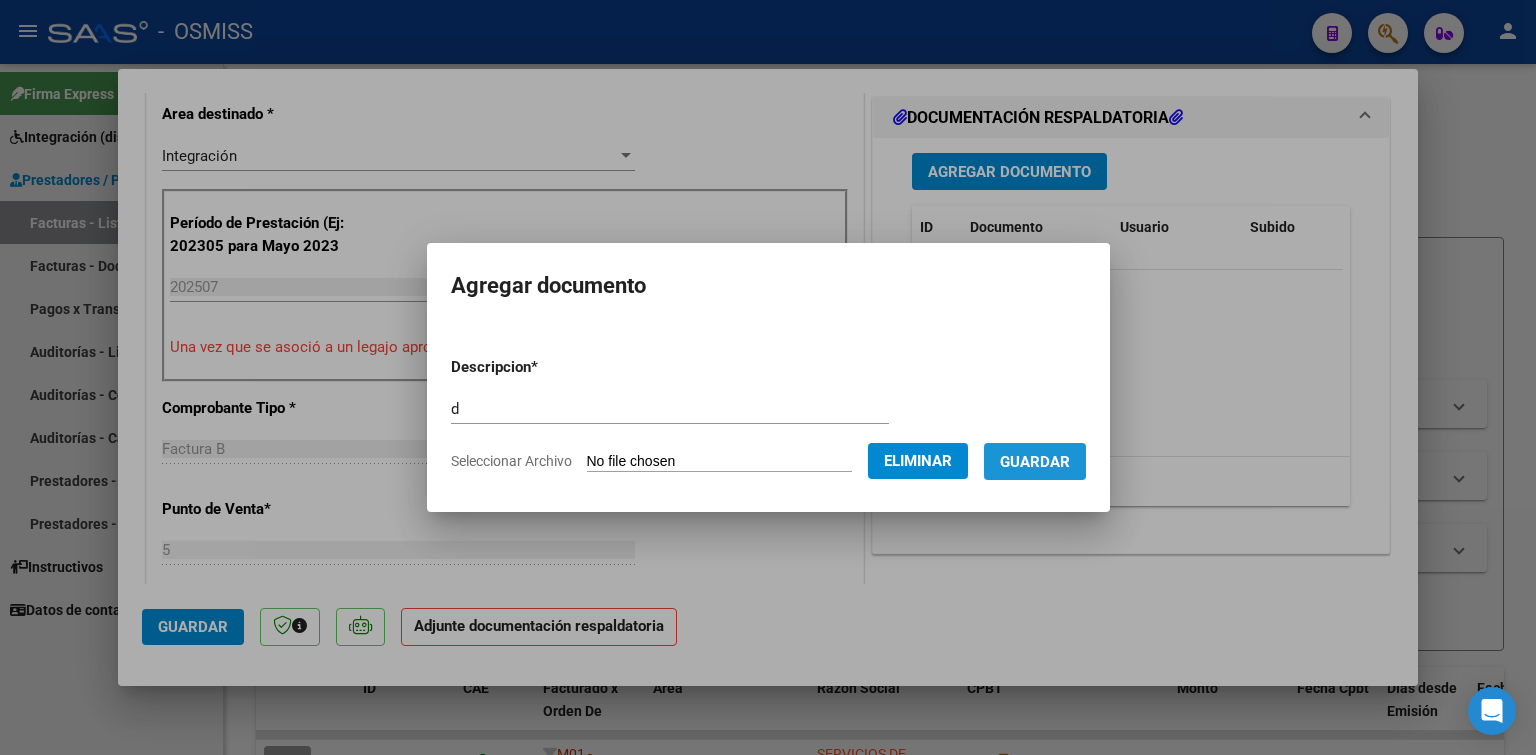 click on "Guardar" at bounding box center (1035, 462) 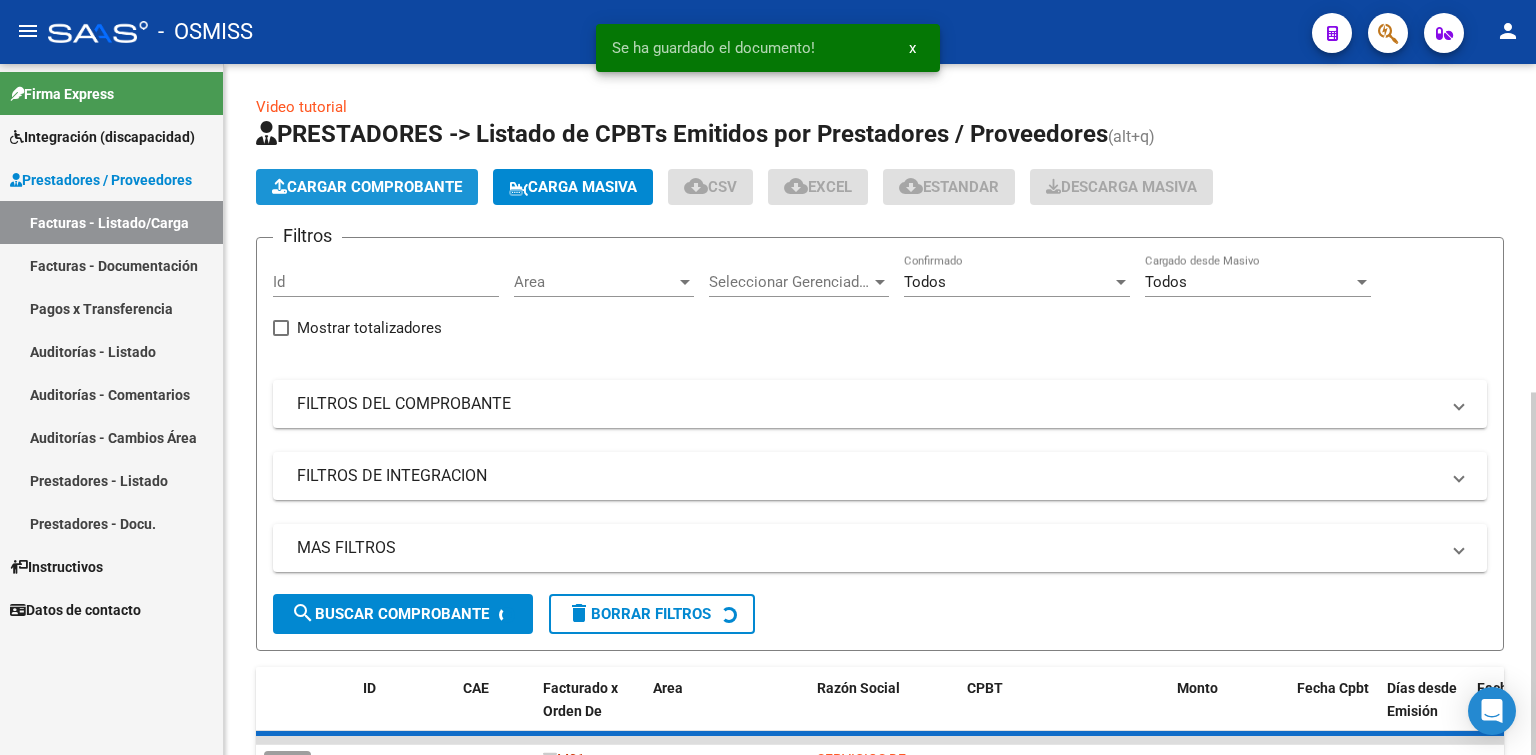 click on "Cargar Comprobante" 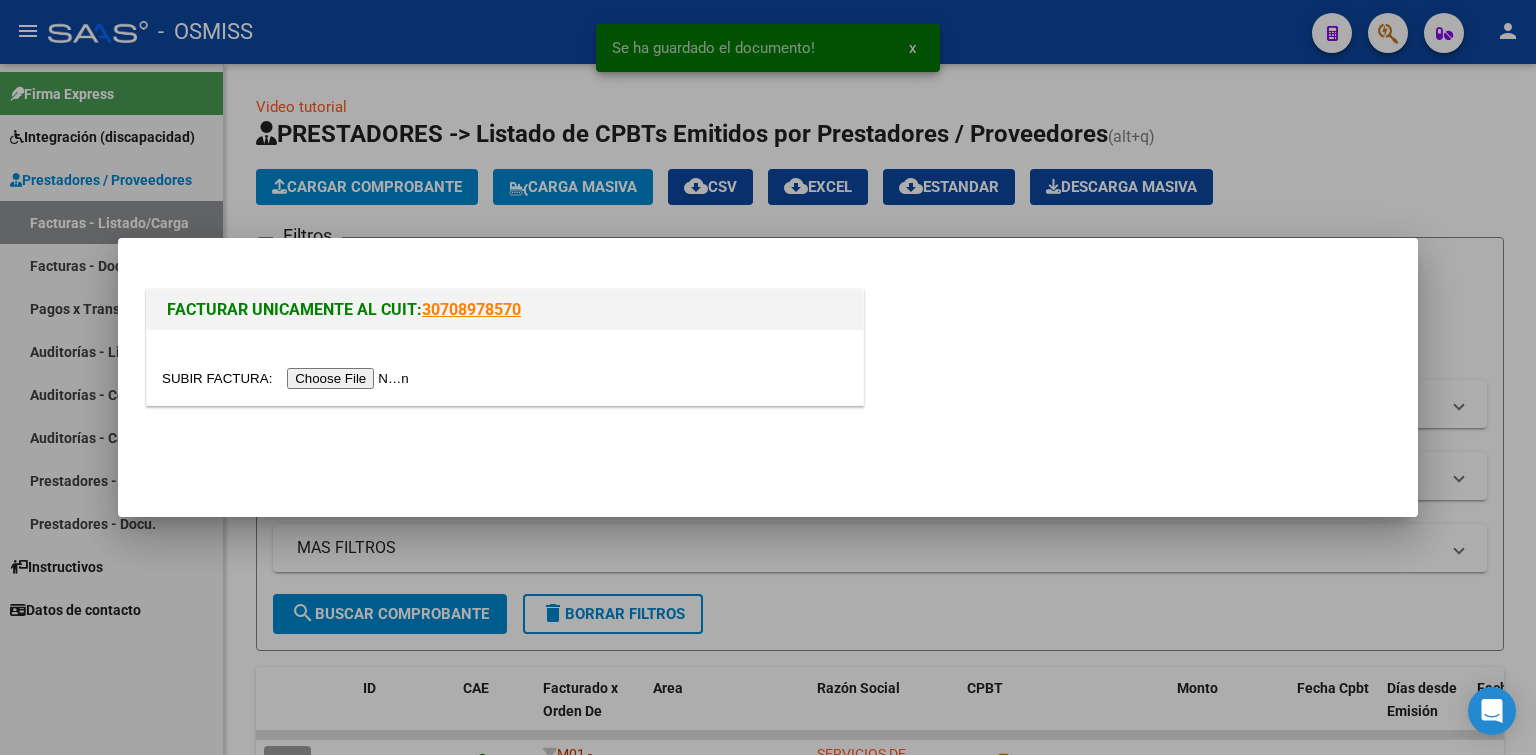 click at bounding box center [288, 378] 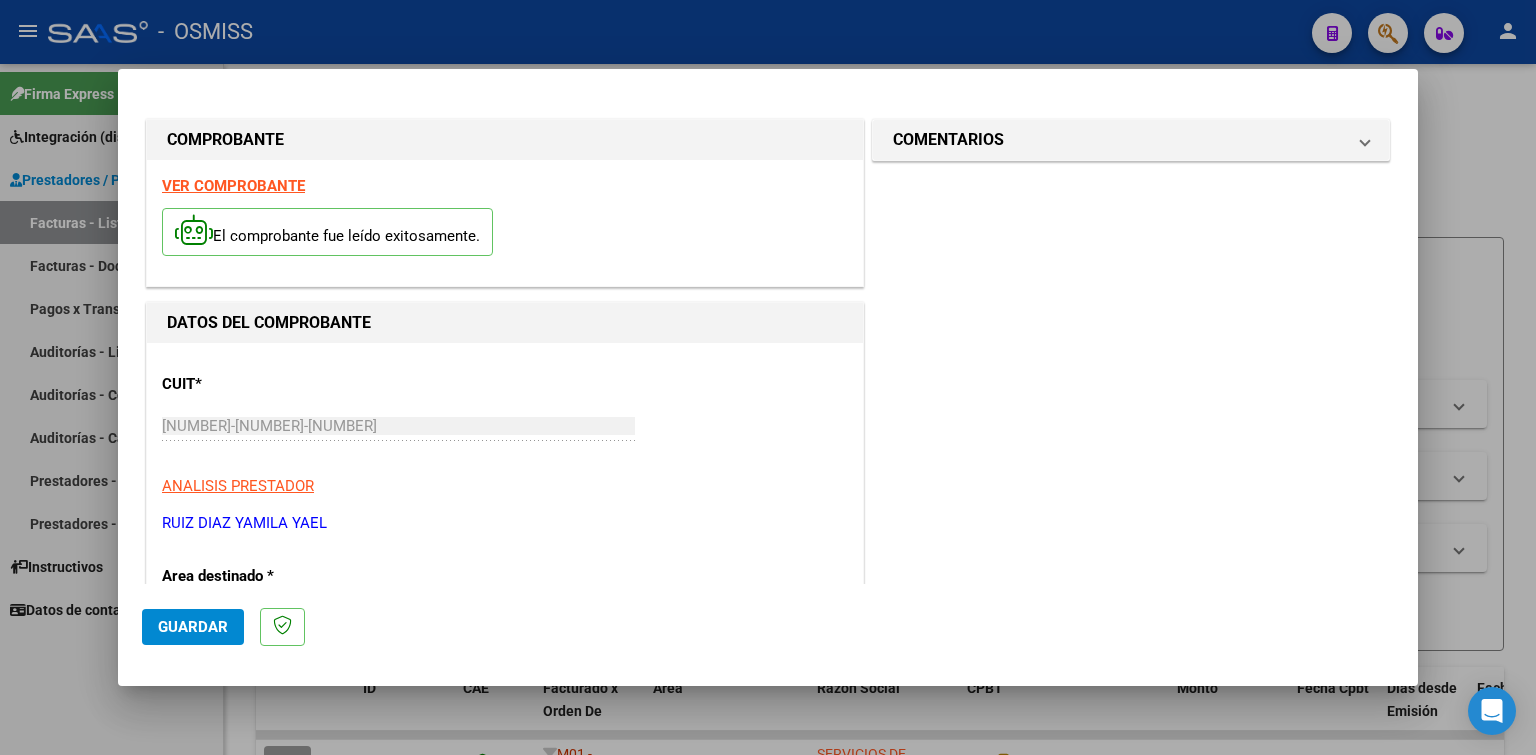 scroll, scrollTop: 300, scrollLeft: 0, axis: vertical 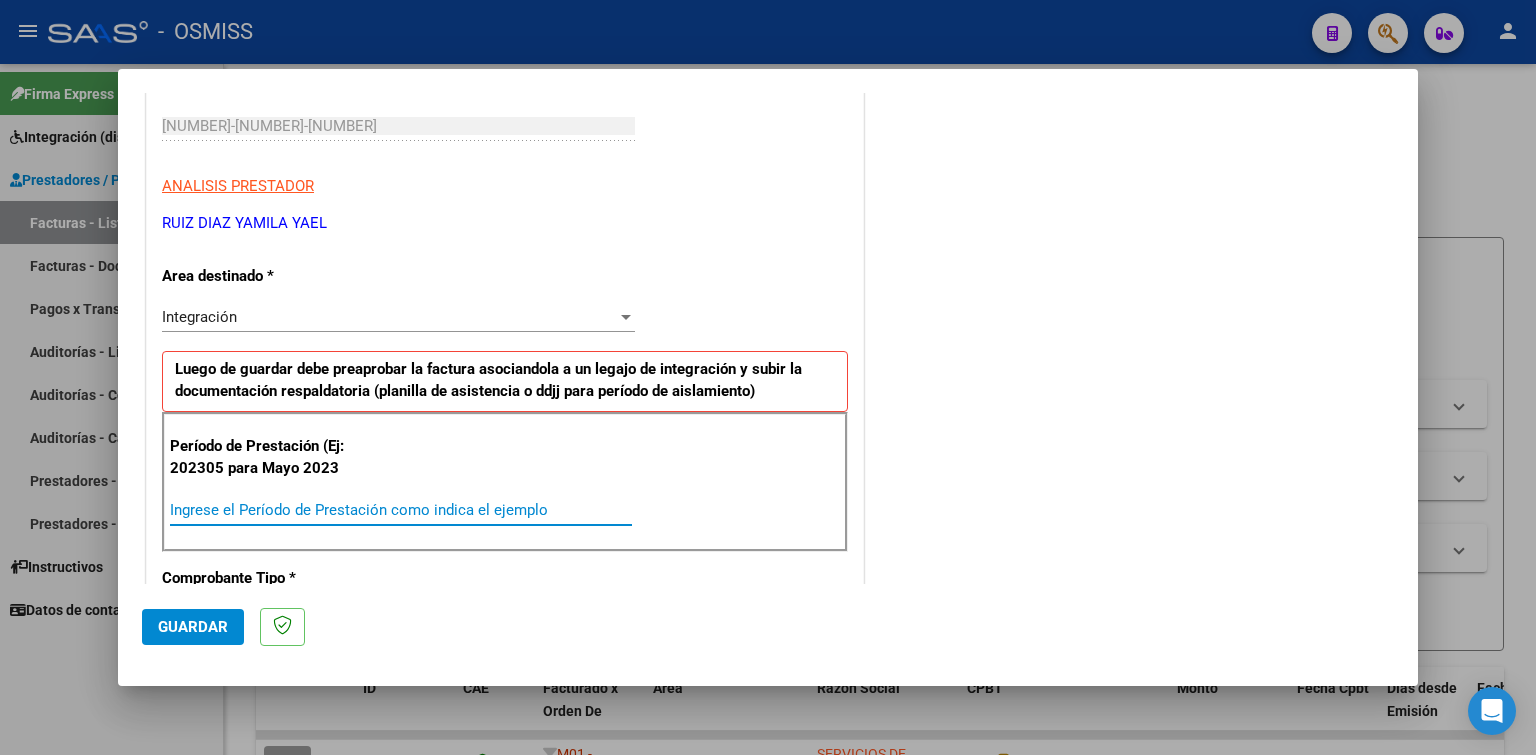 paste on "202507" 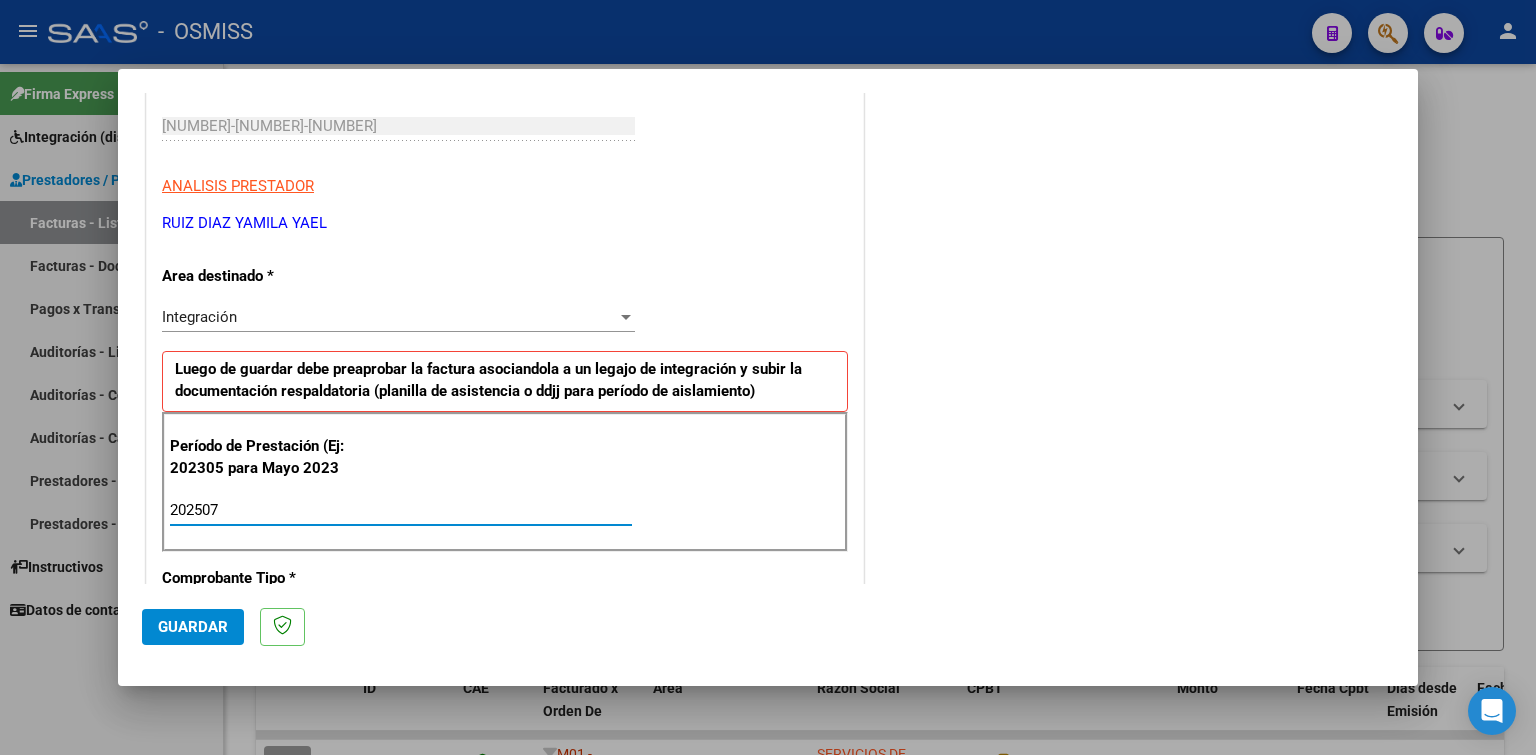 type on "202507" 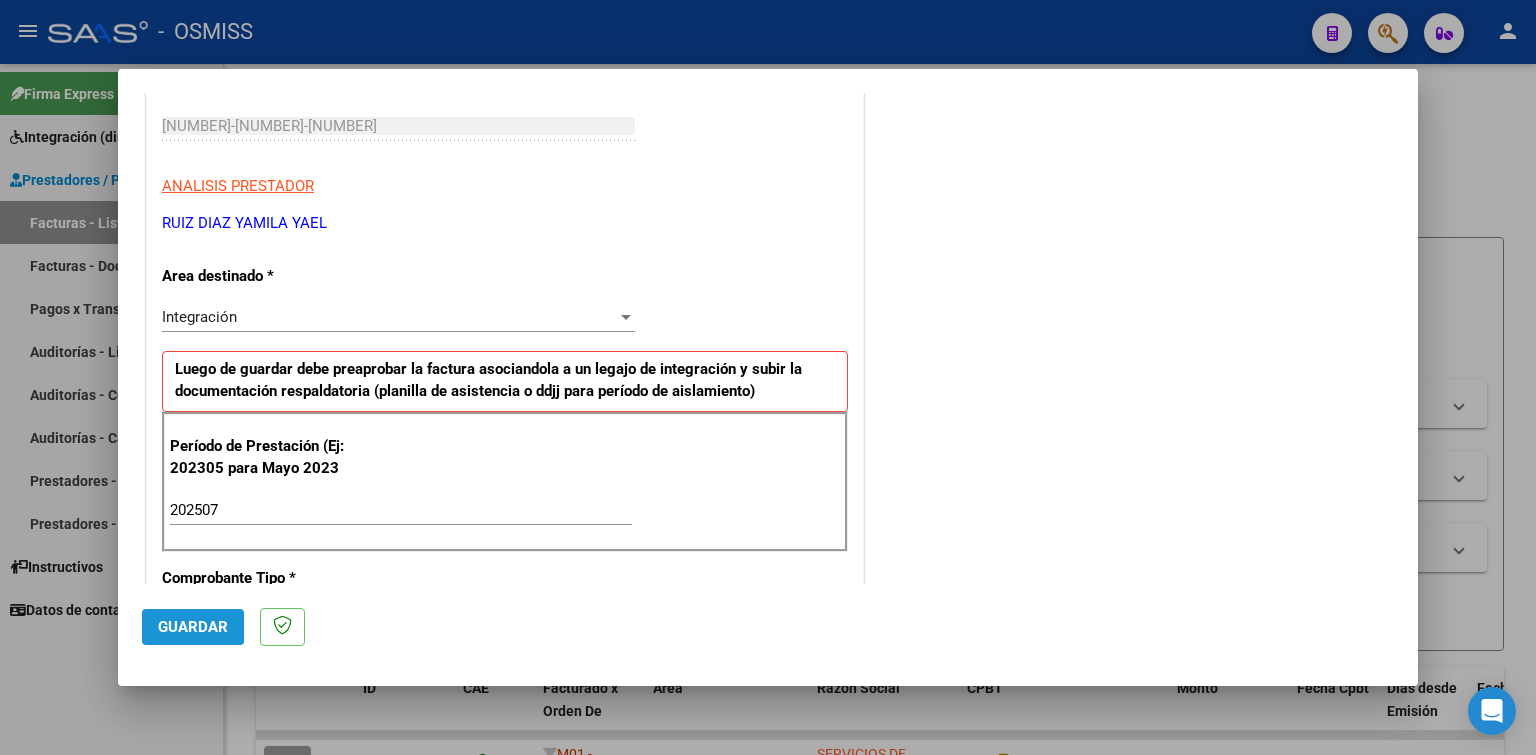 click on "Guardar" 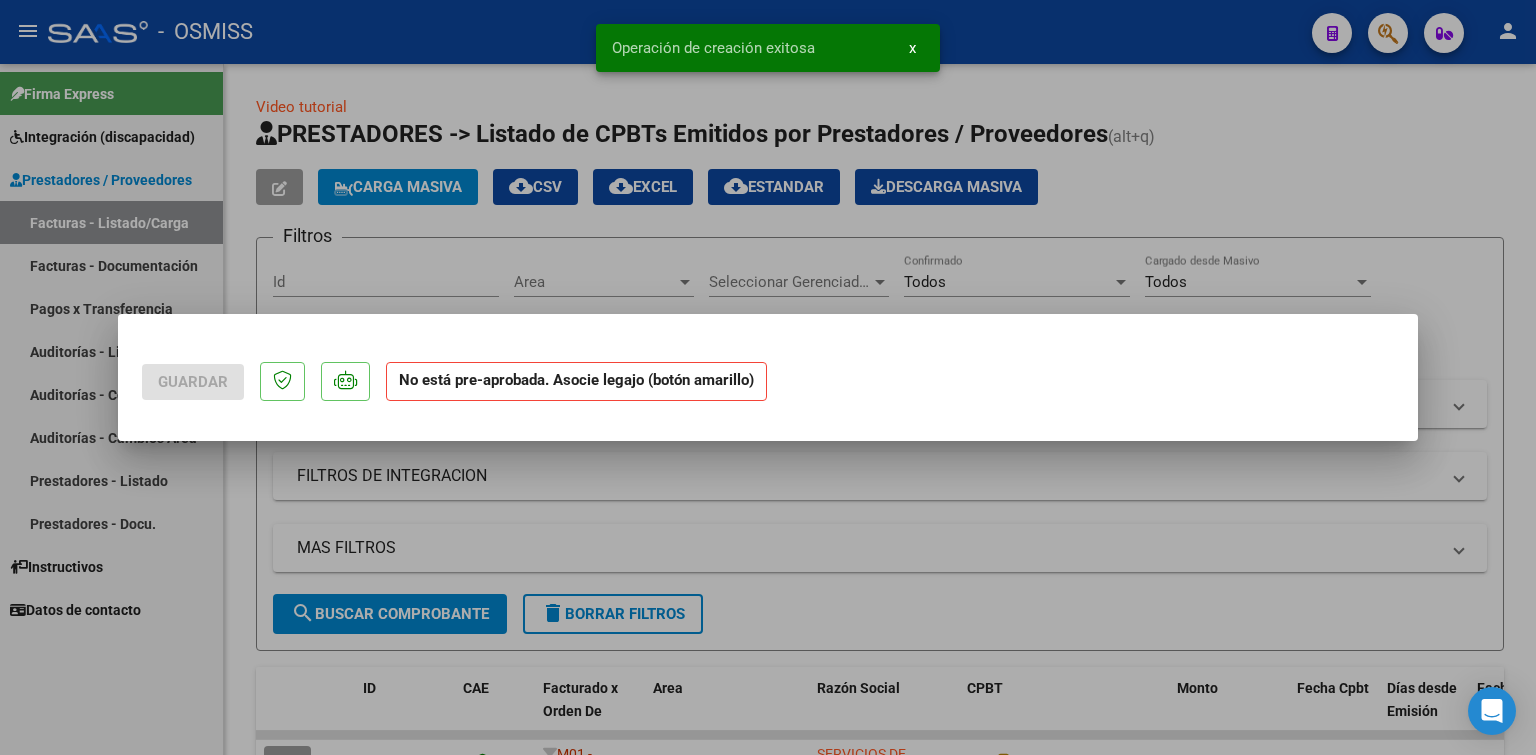 scroll, scrollTop: 0, scrollLeft: 0, axis: both 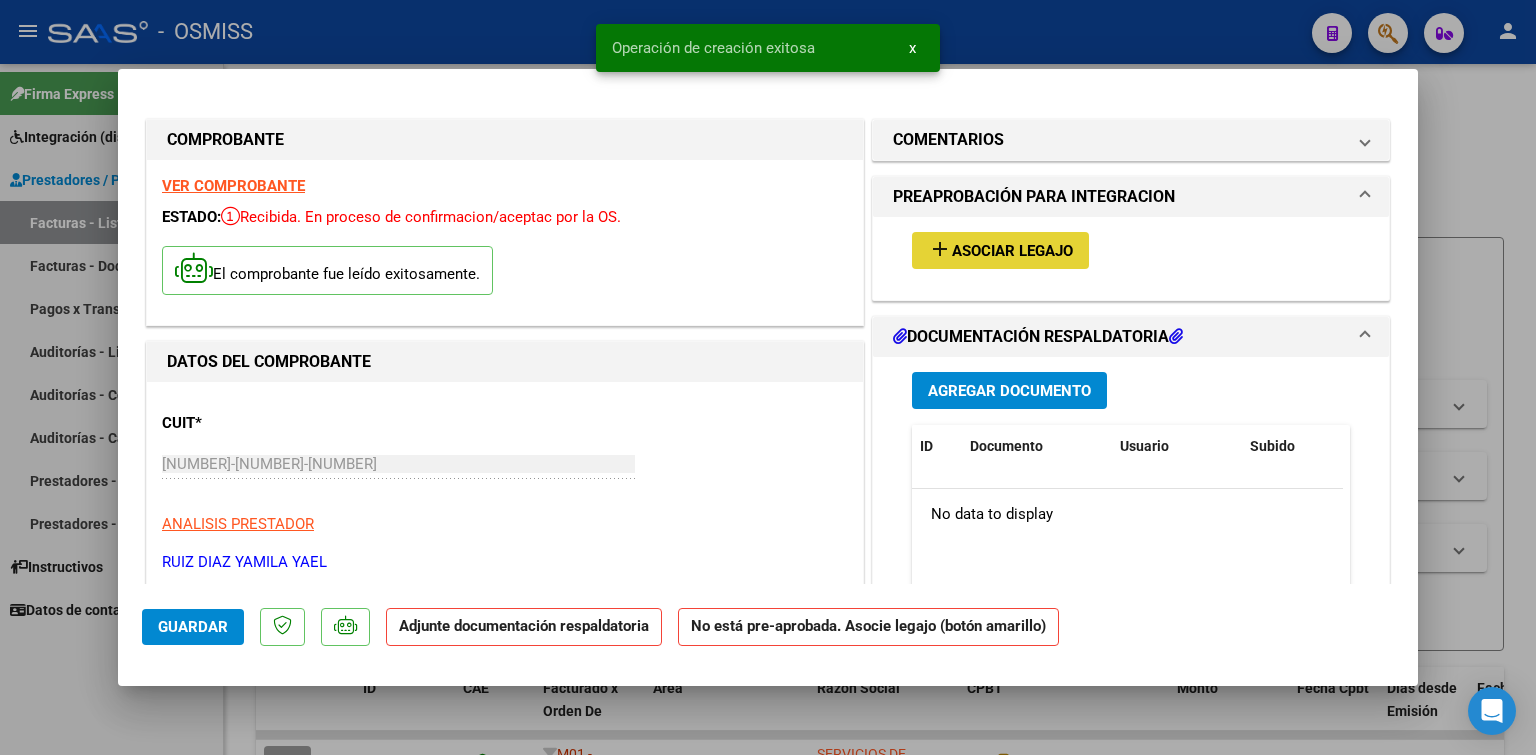 click on "Asociar Legajo" at bounding box center [1012, 251] 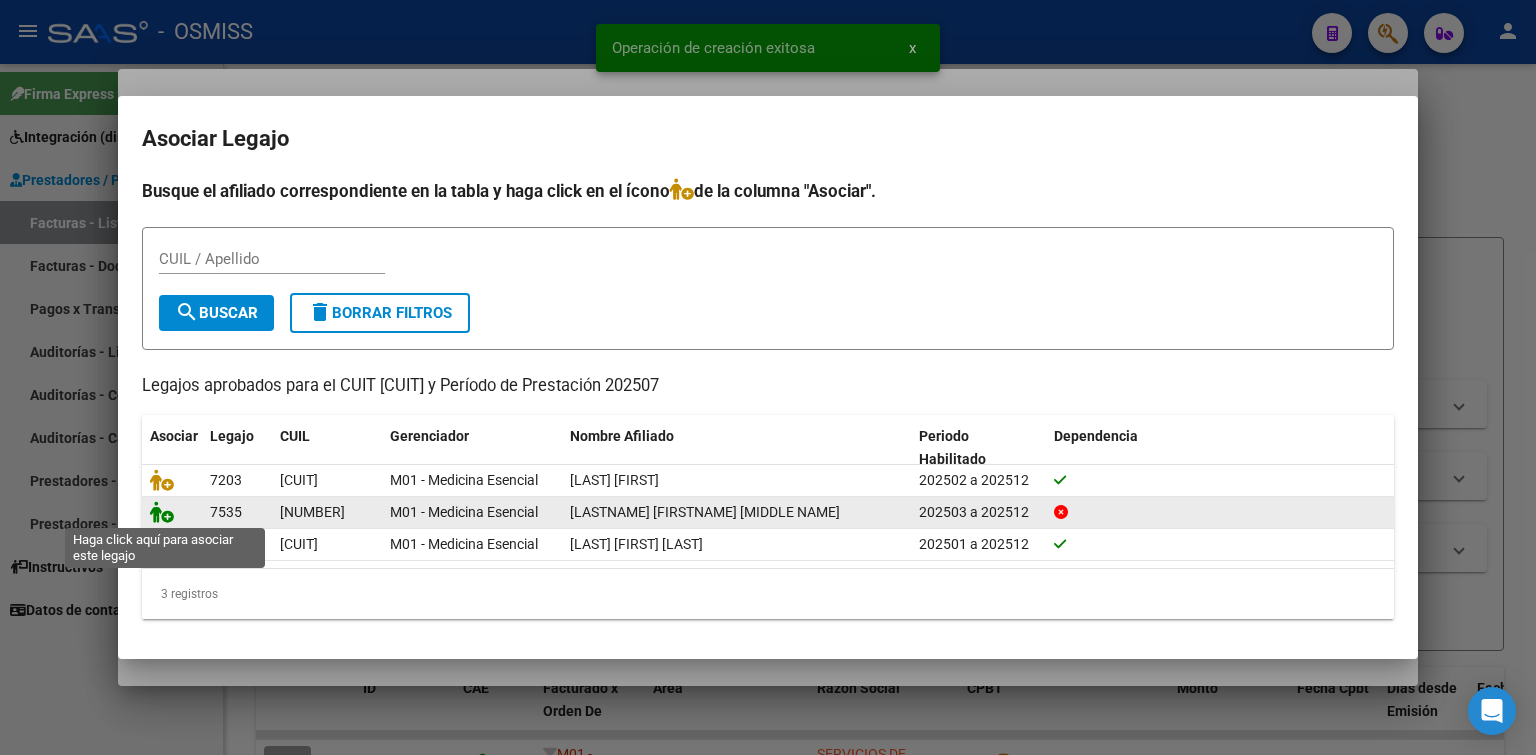 click 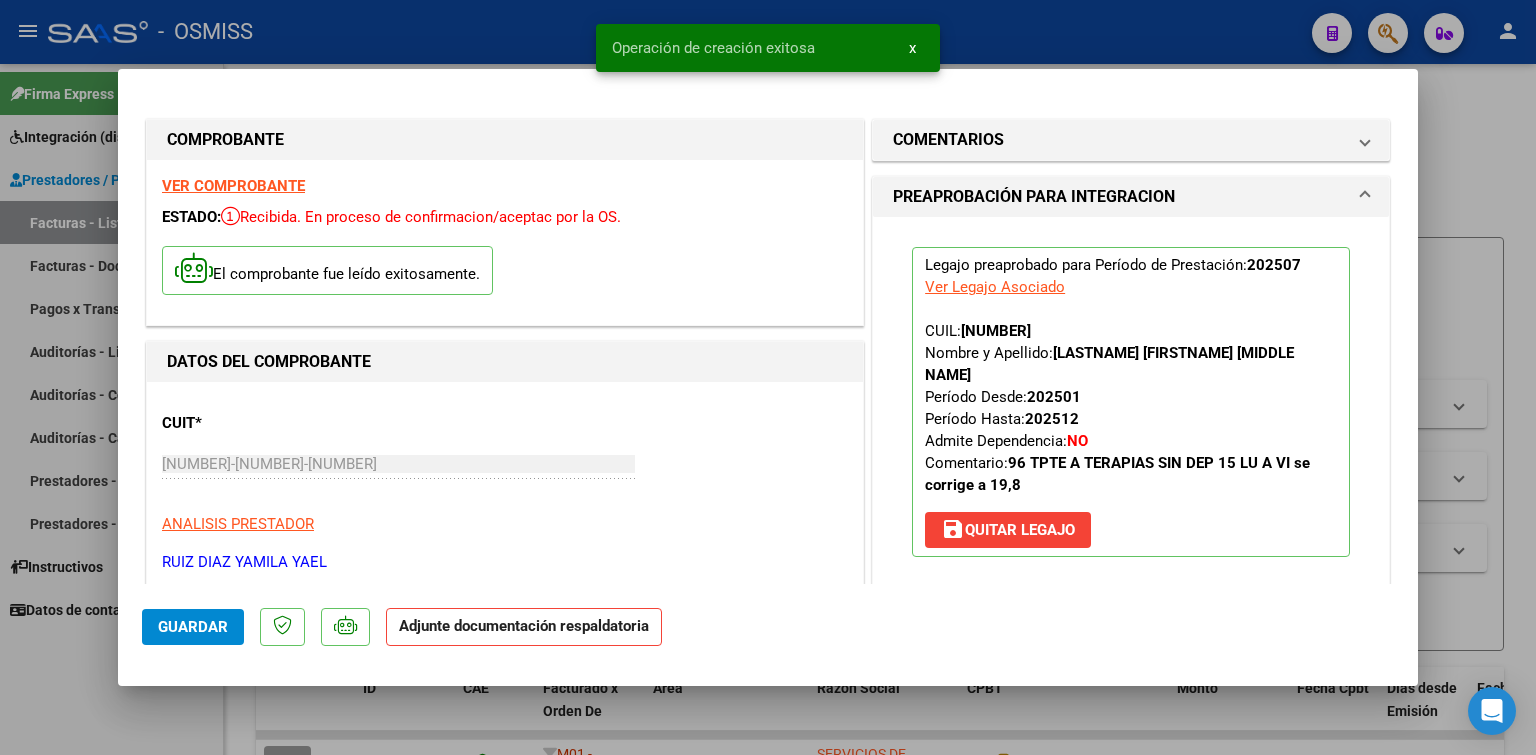 scroll, scrollTop: 400, scrollLeft: 0, axis: vertical 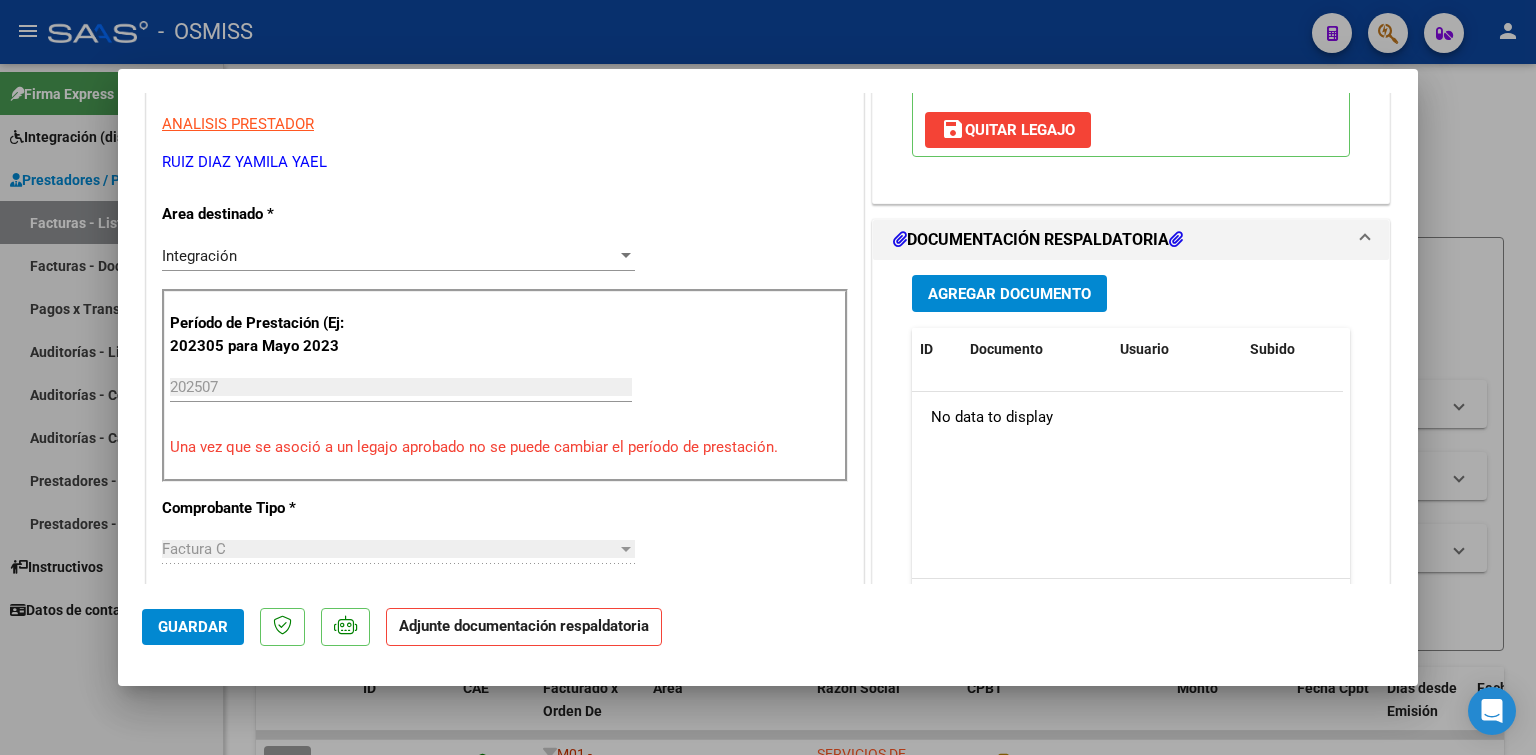 click on "Agregar Documento" at bounding box center (1009, 294) 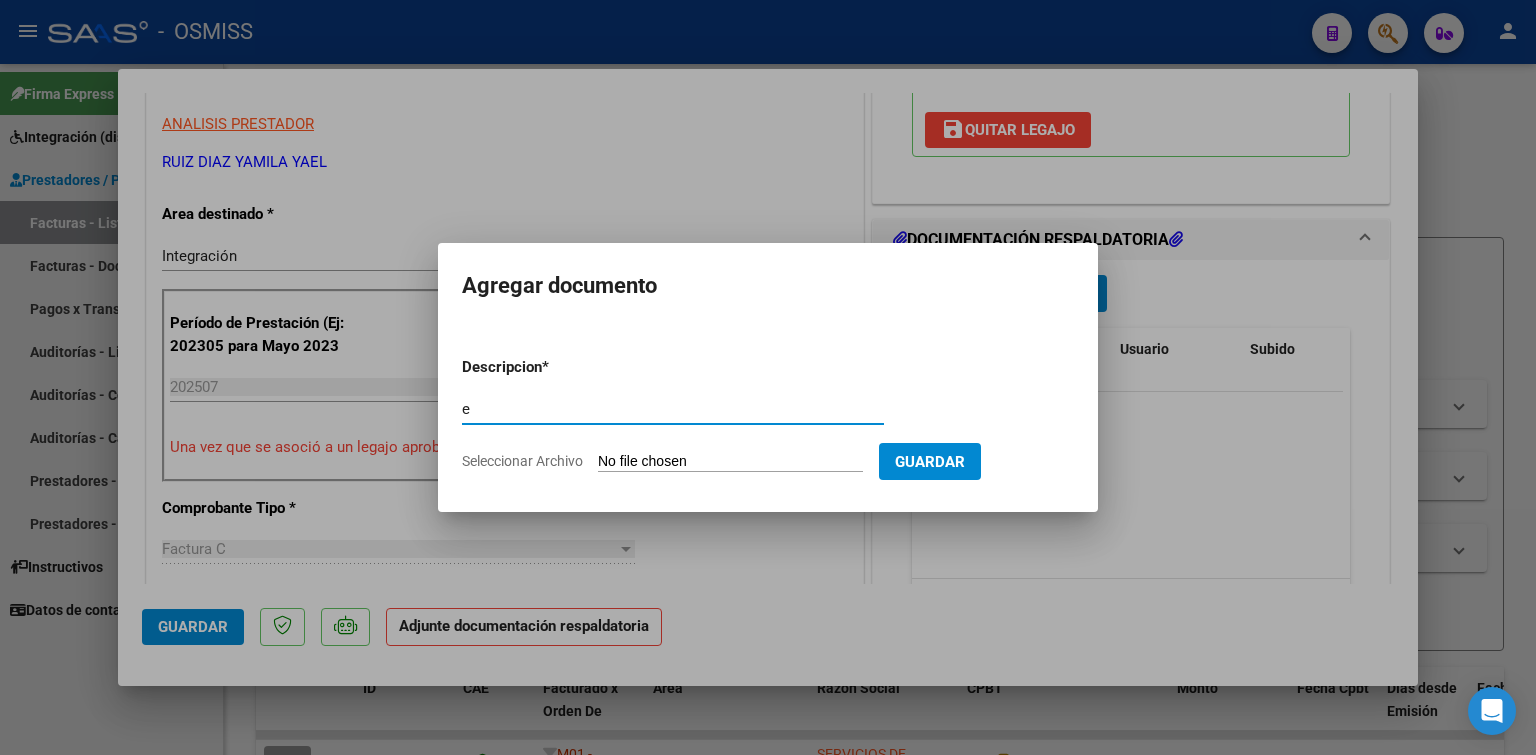 type on "e" 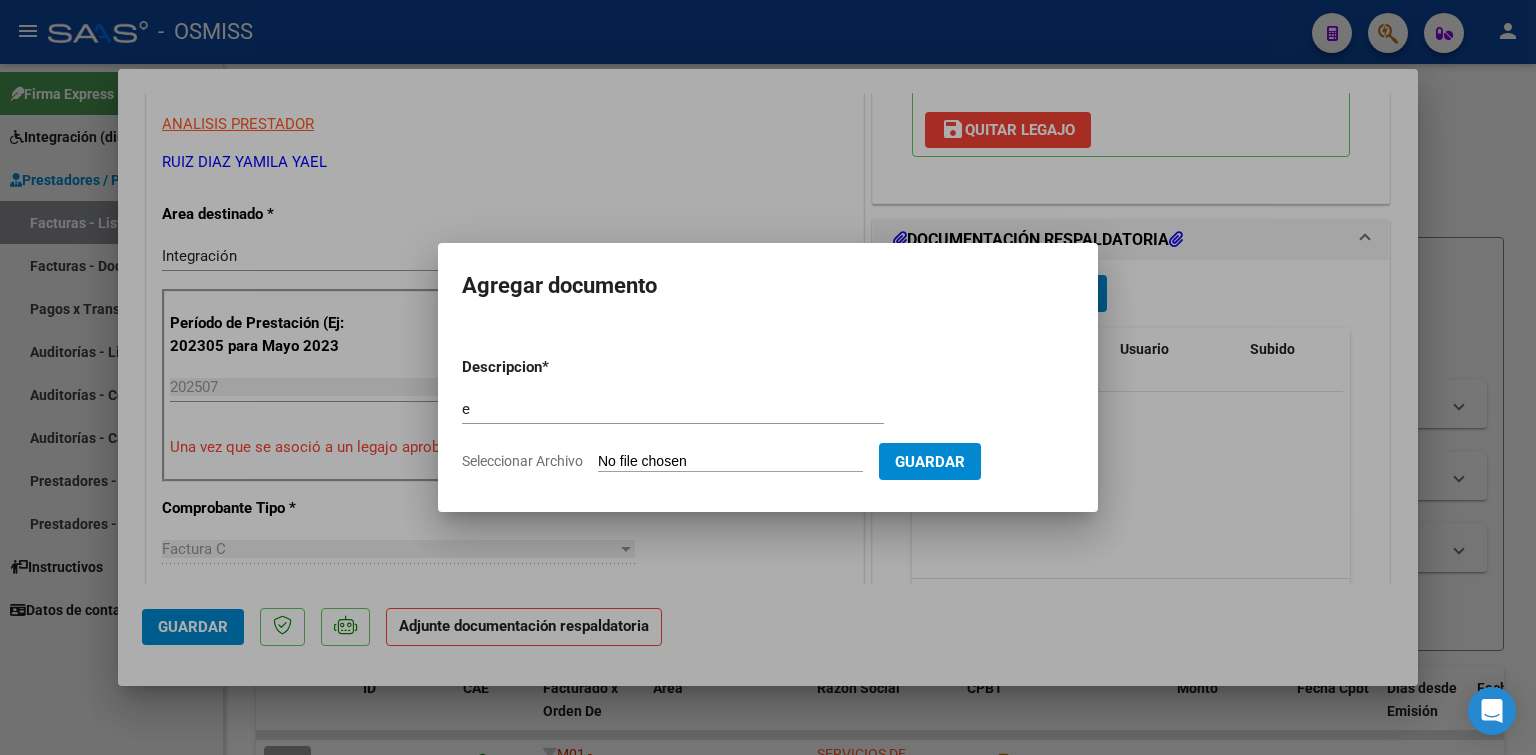 type on "C:\fakepath\[LAST] [FIRST] [MONTH] [YEAR].pdf" 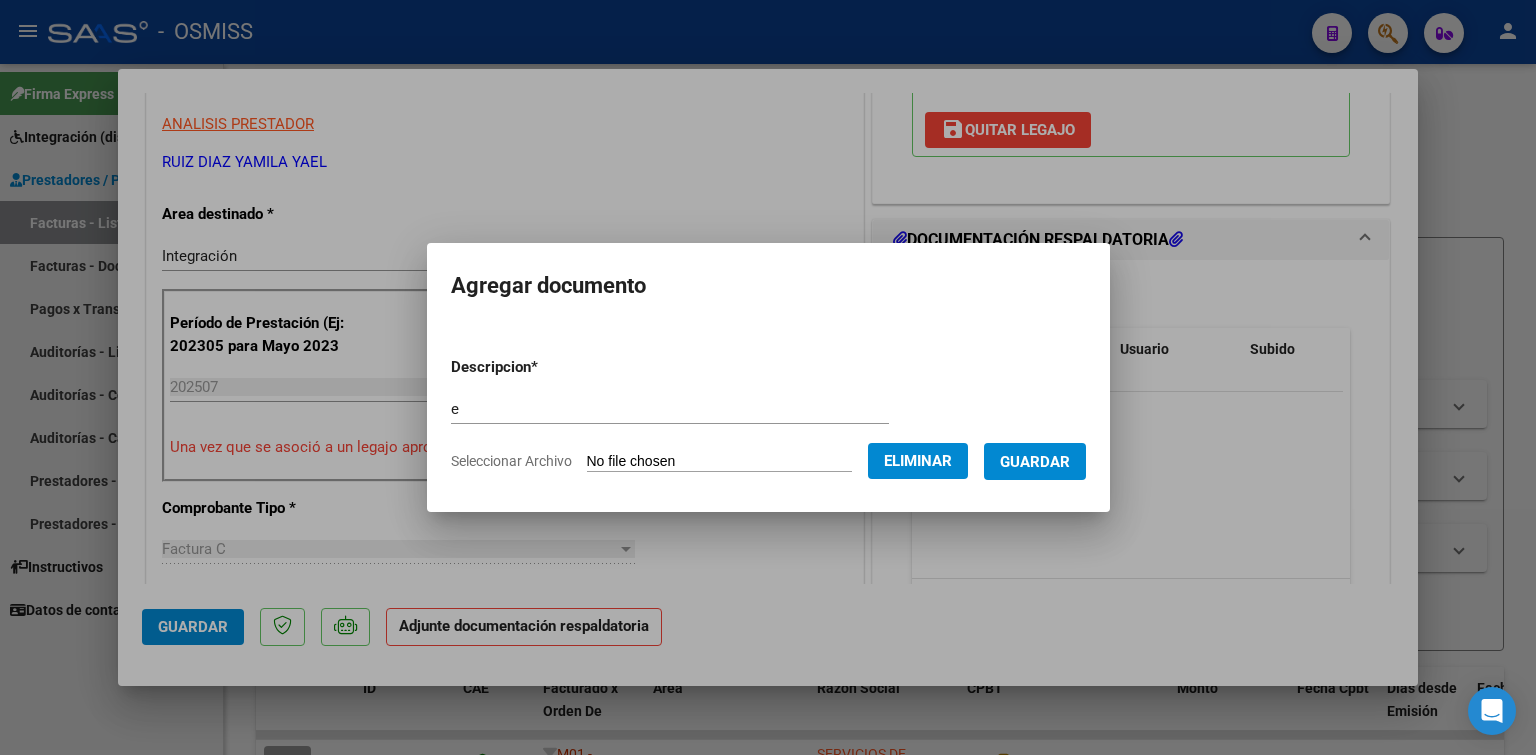 click on "Guardar" at bounding box center [1035, 462] 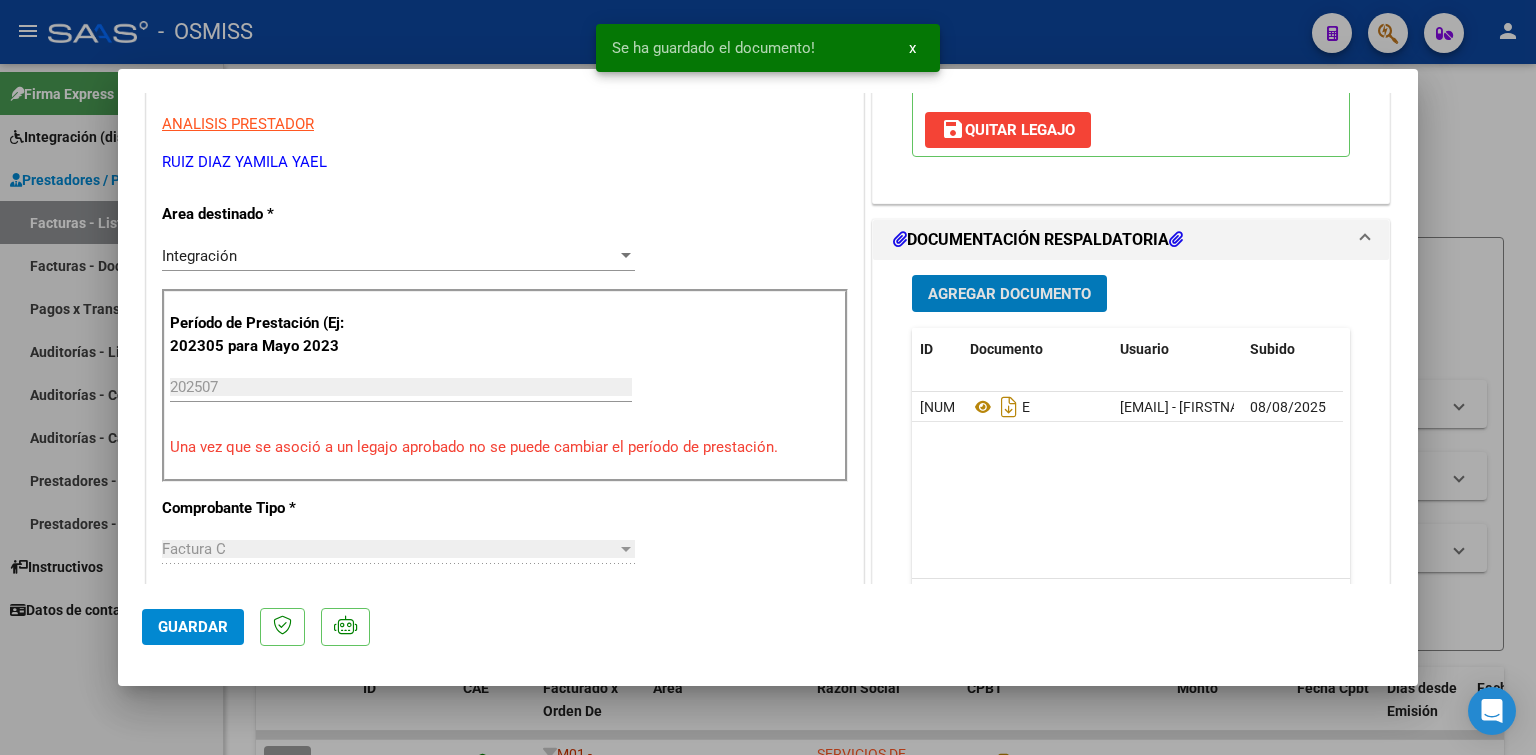 type 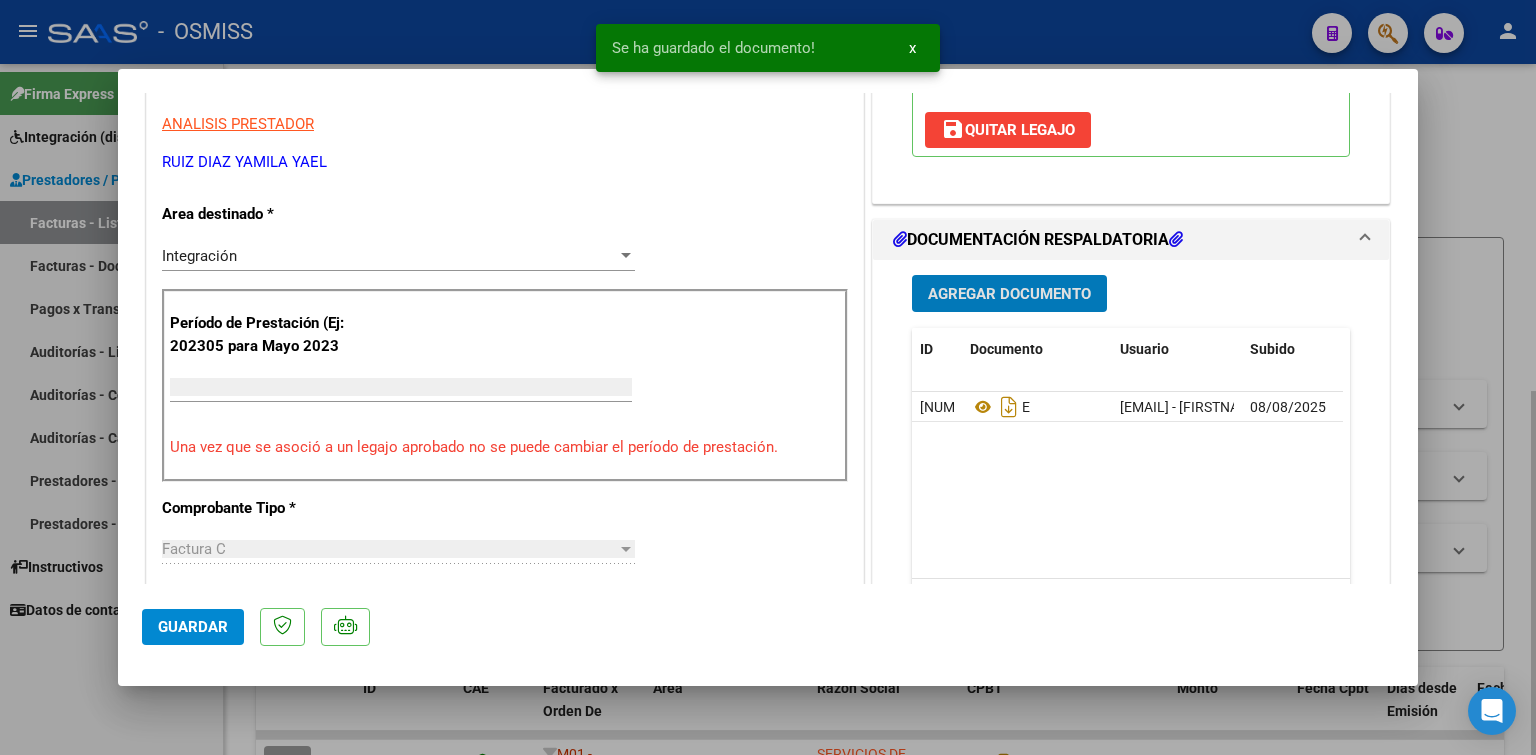 scroll, scrollTop: 339, scrollLeft: 0, axis: vertical 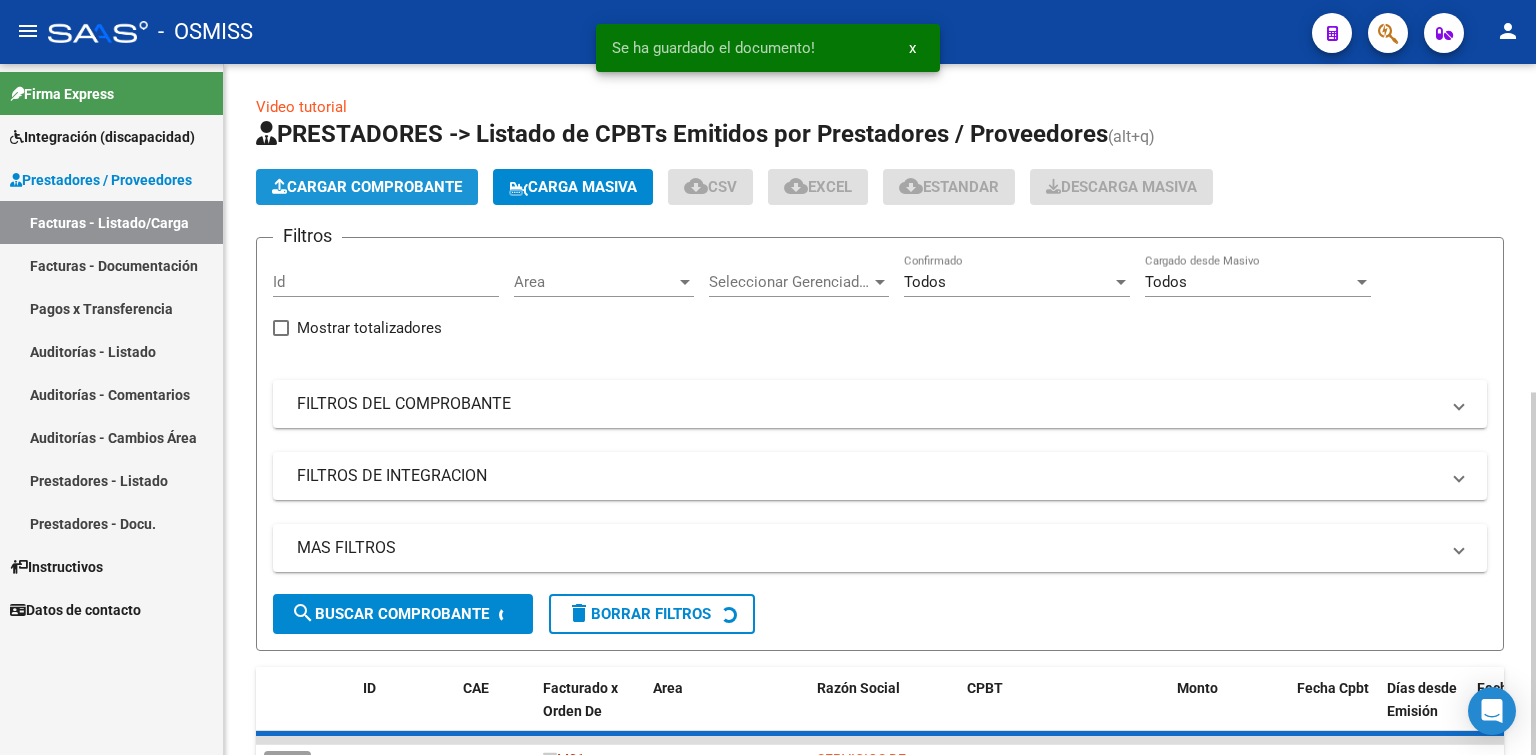 click on "Cargar Comprobante" 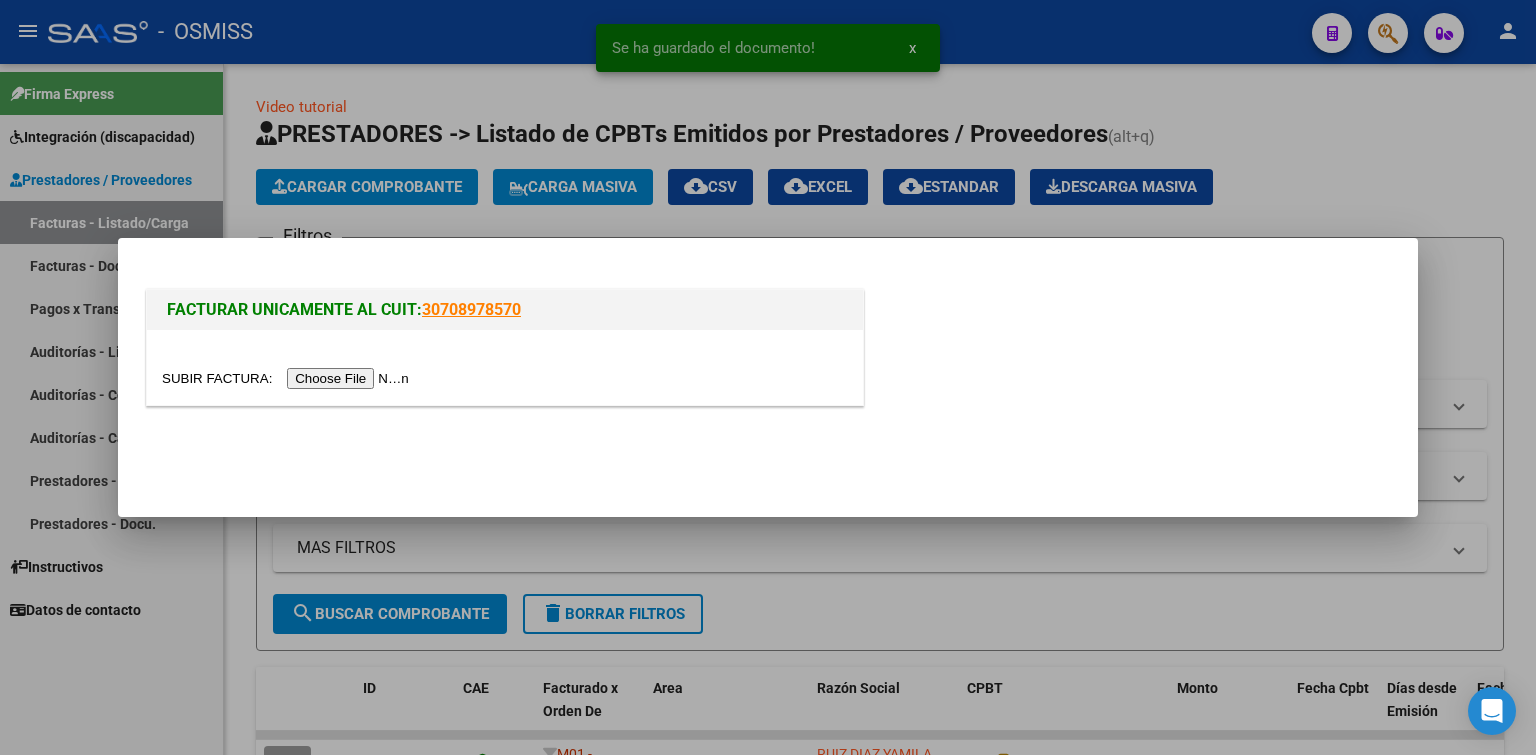 click at bounding box center (288, 378) 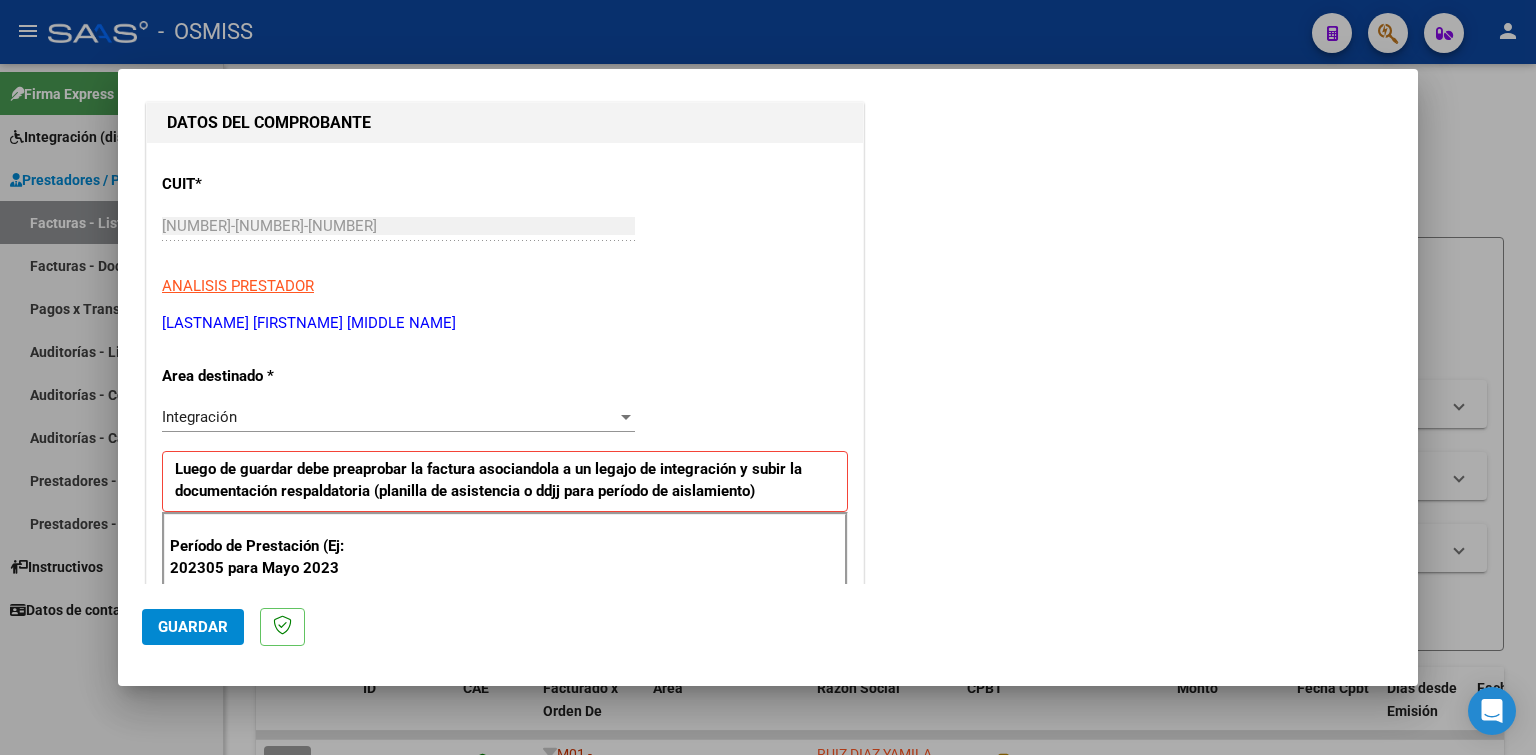 scroll, scrollTop: 300, scrollLeft: 0, axis: vertical 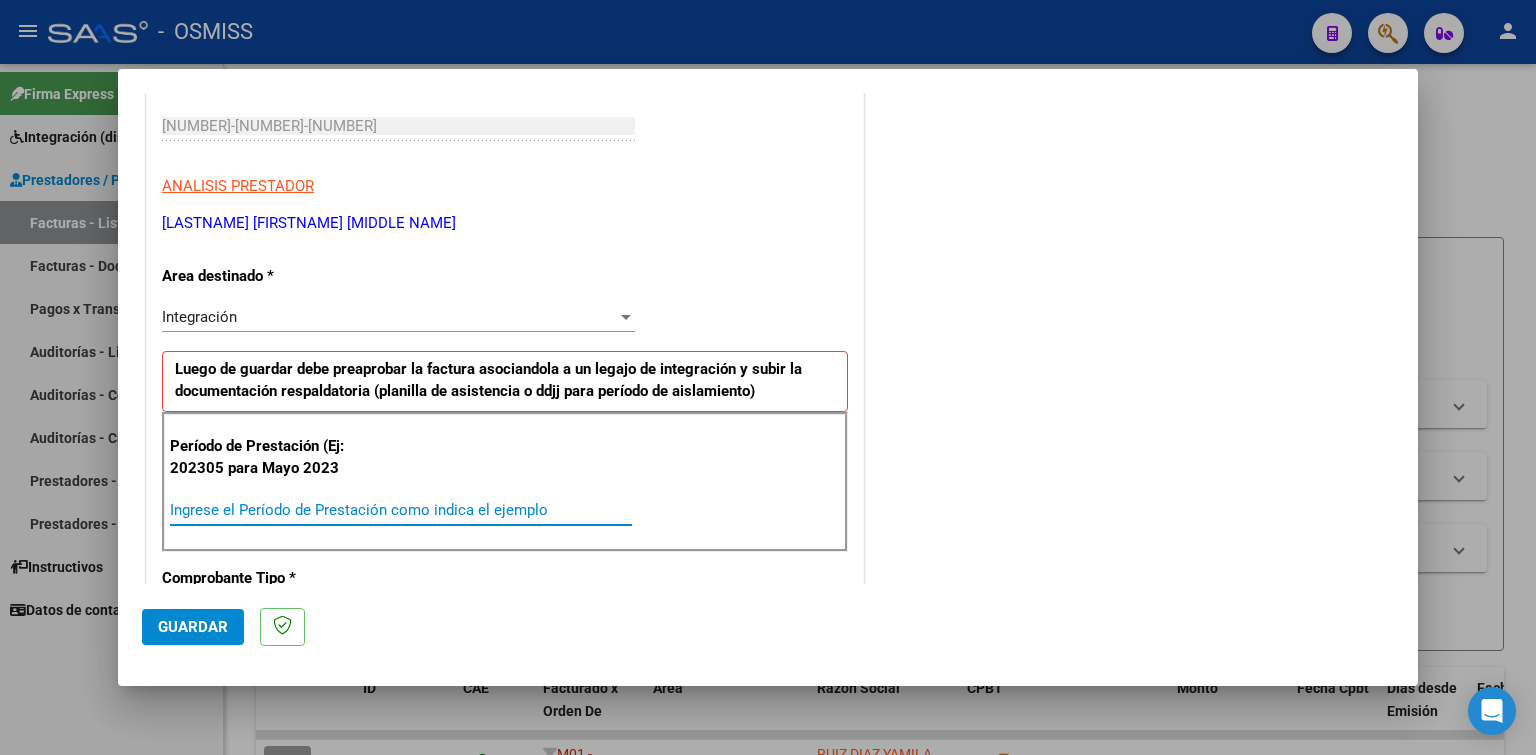 paste on "202507" 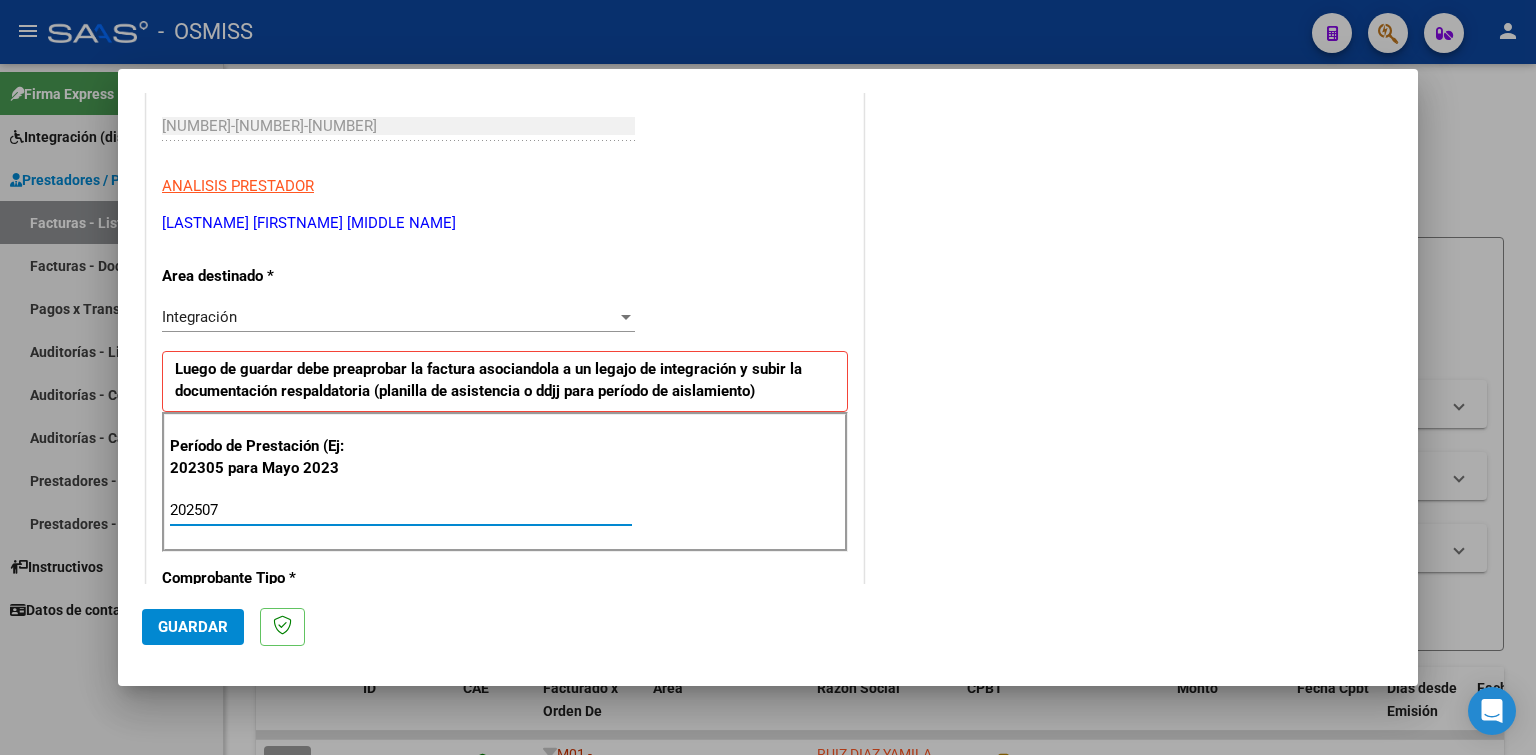 type on "202507" 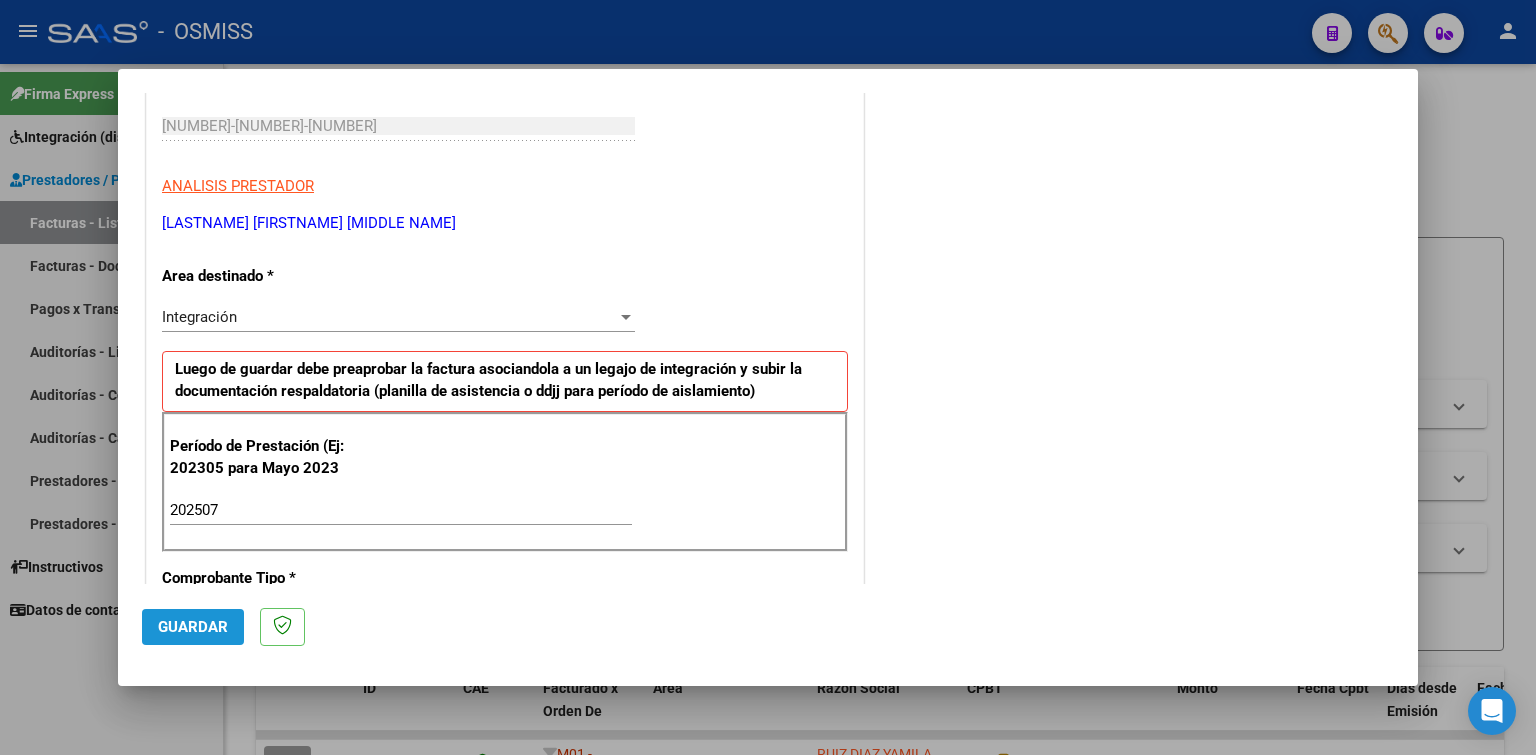 click on "Guardar" 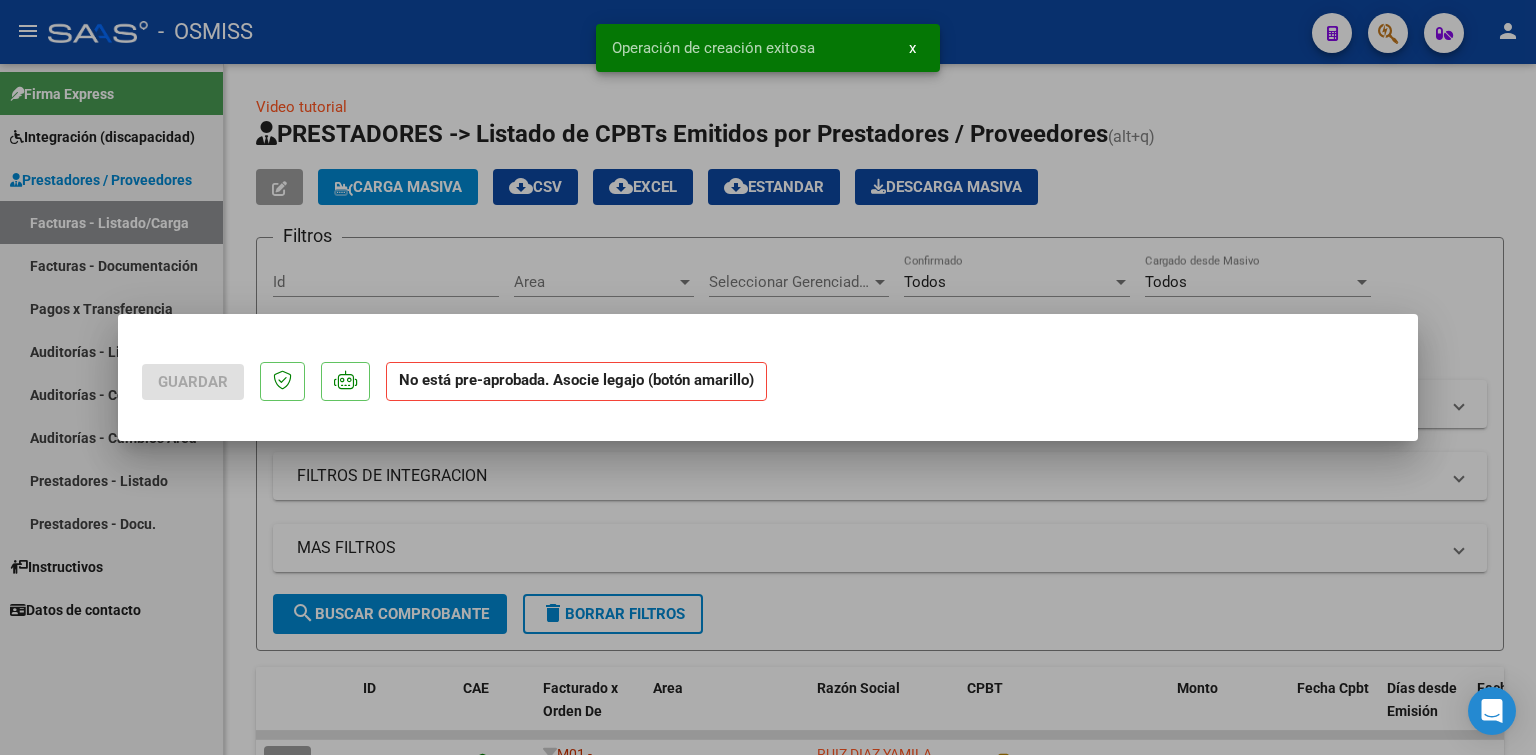 scroll, scrollTop: 0, scrollLeft: 0, axis: both 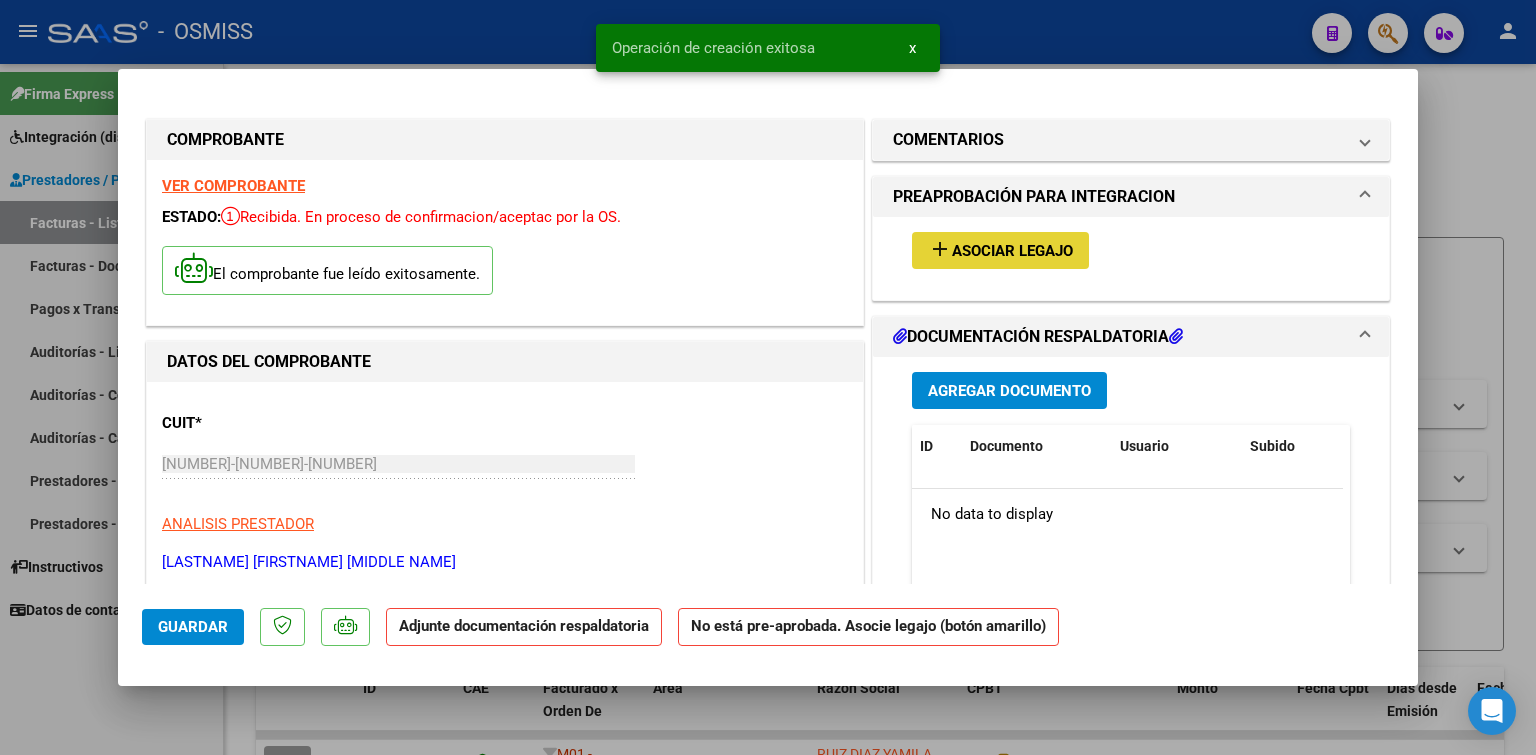 click on "Asociar Legajo" at bounding box center (1012, 251) 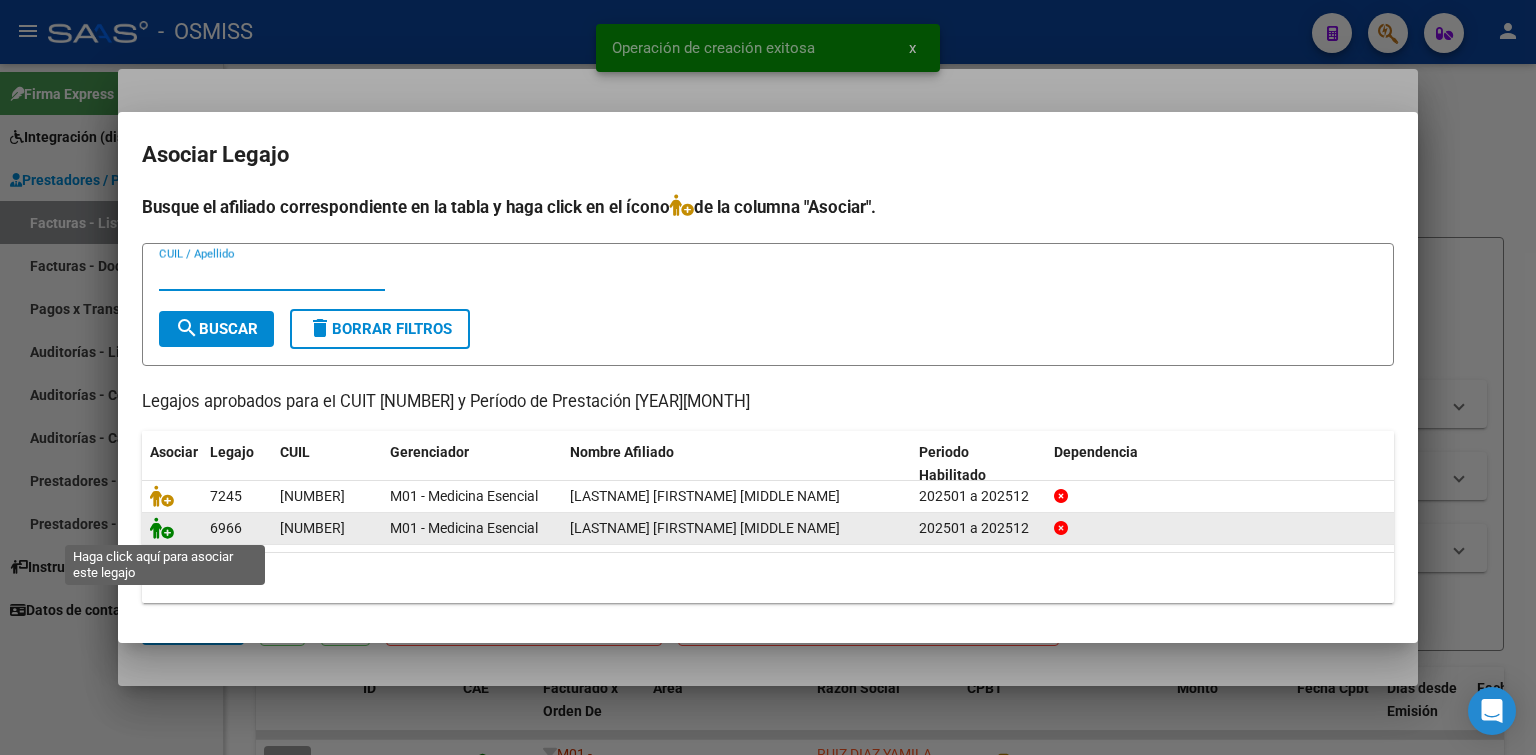 click 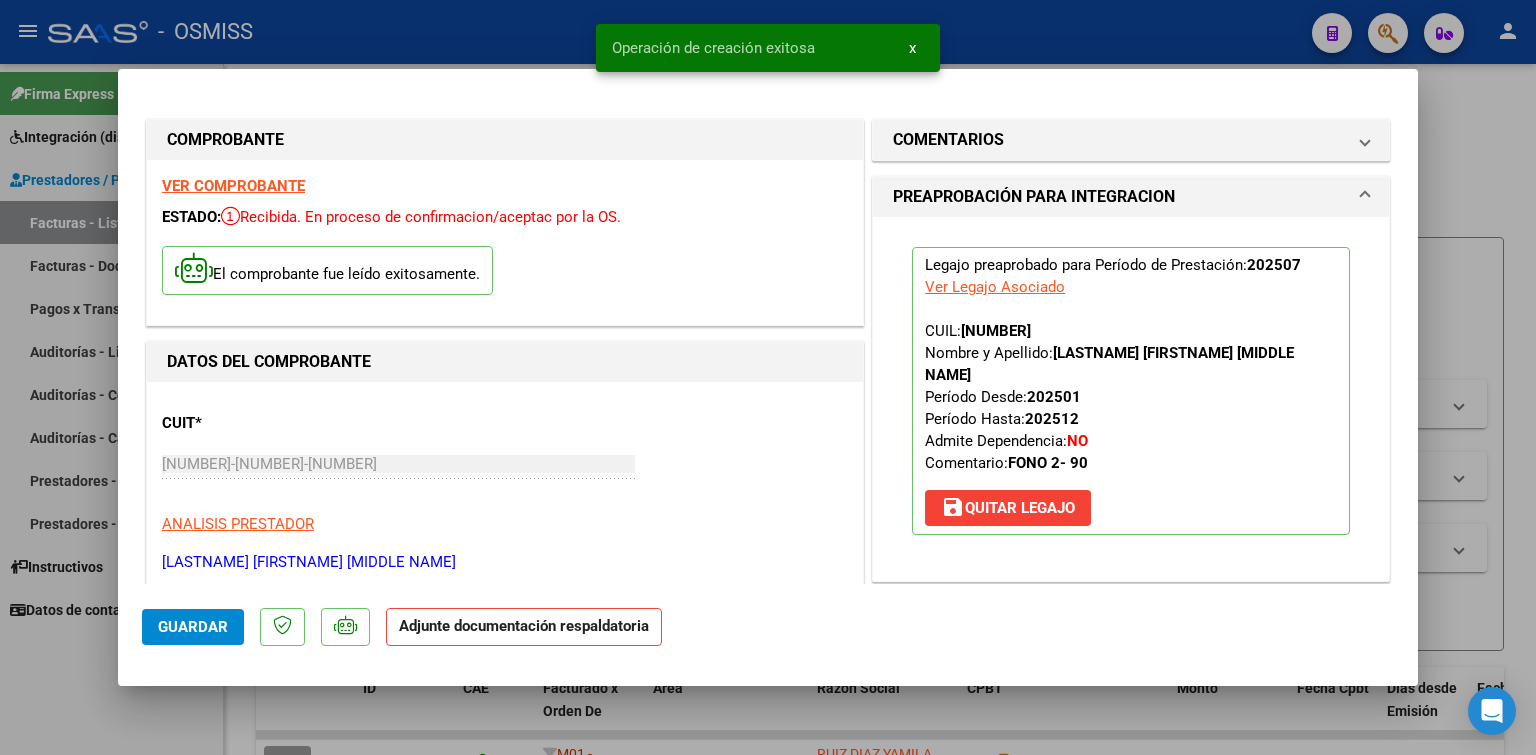 scroll, scrollTop: 400, scrollLeft: 0, axis: vertical 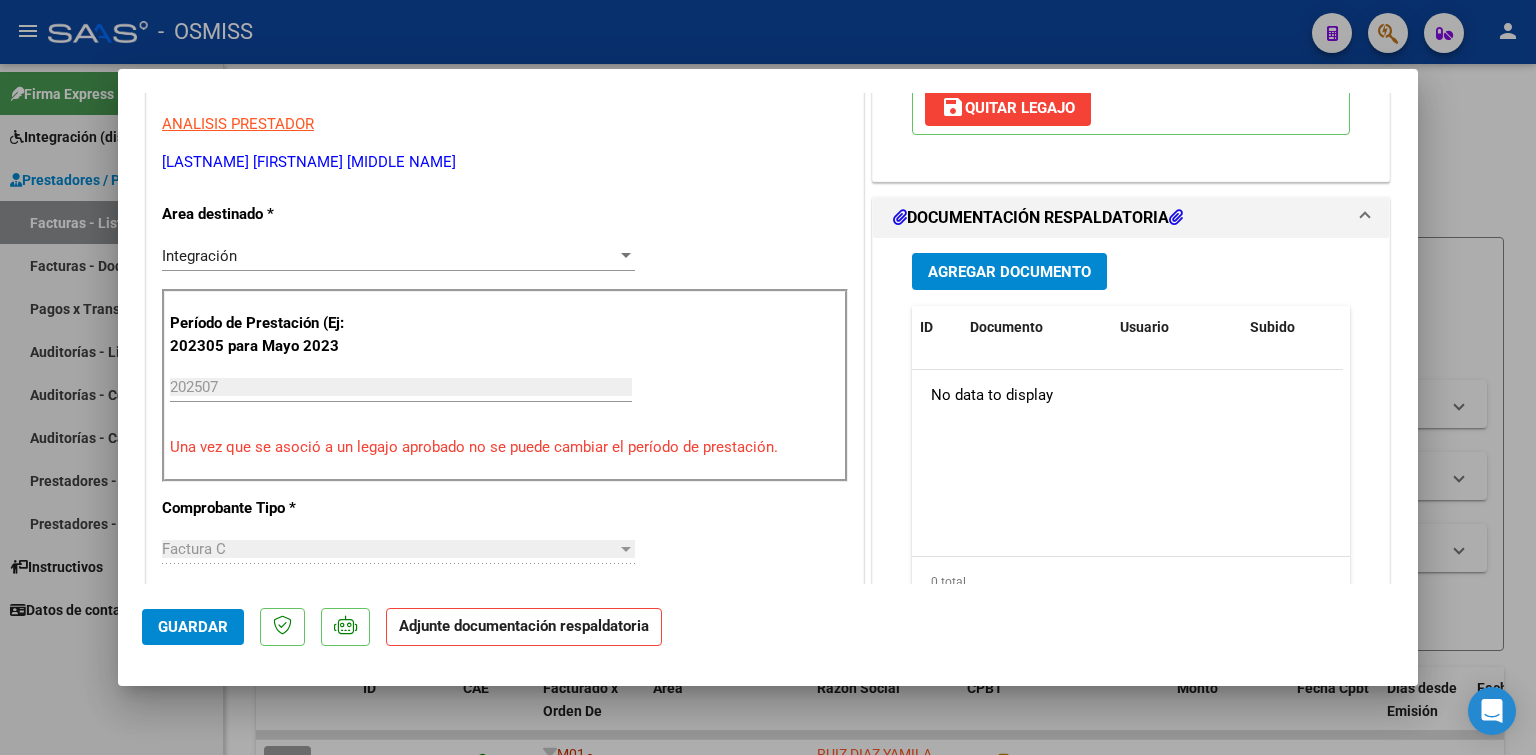 click on "Agregar Documento" at bounding box center [1009, 272] 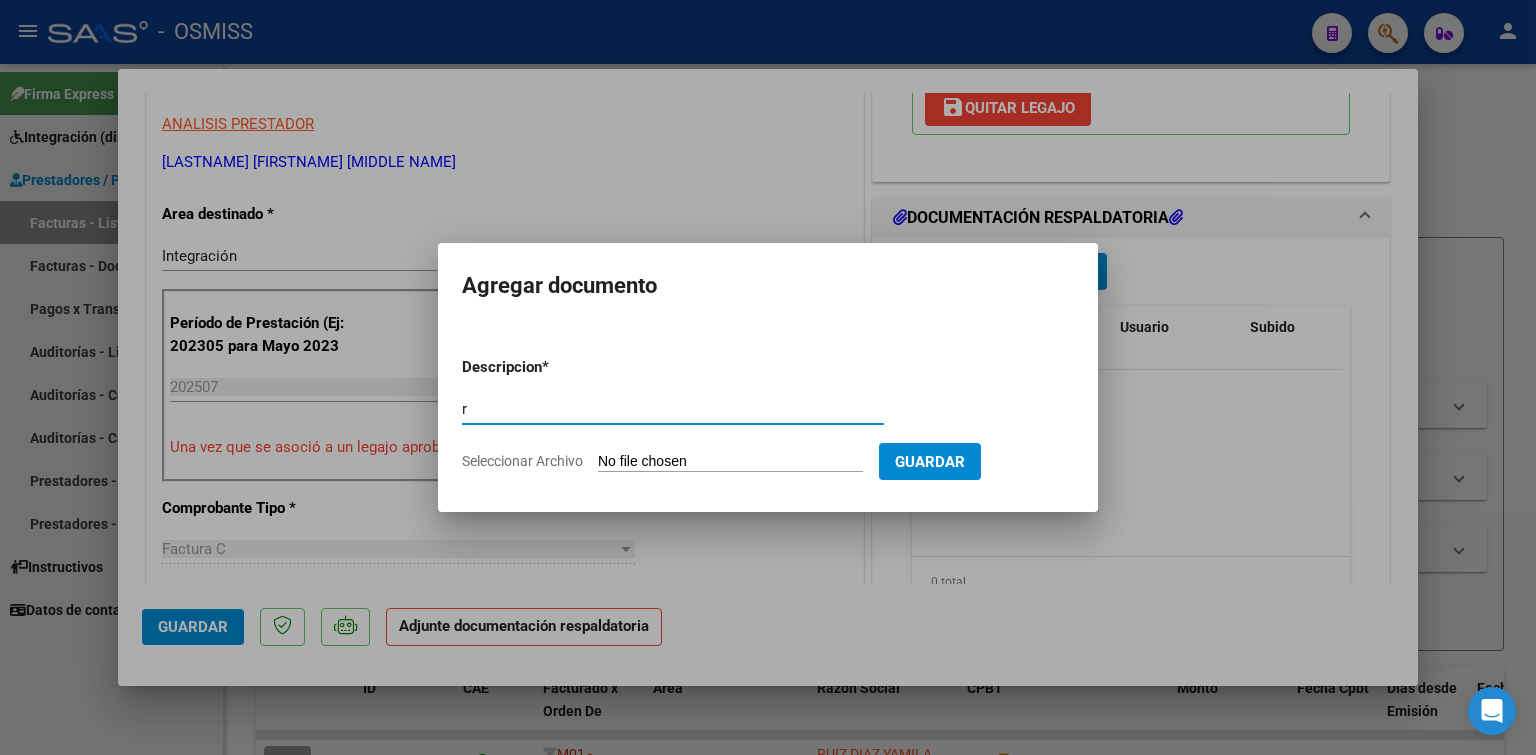 type on "r" 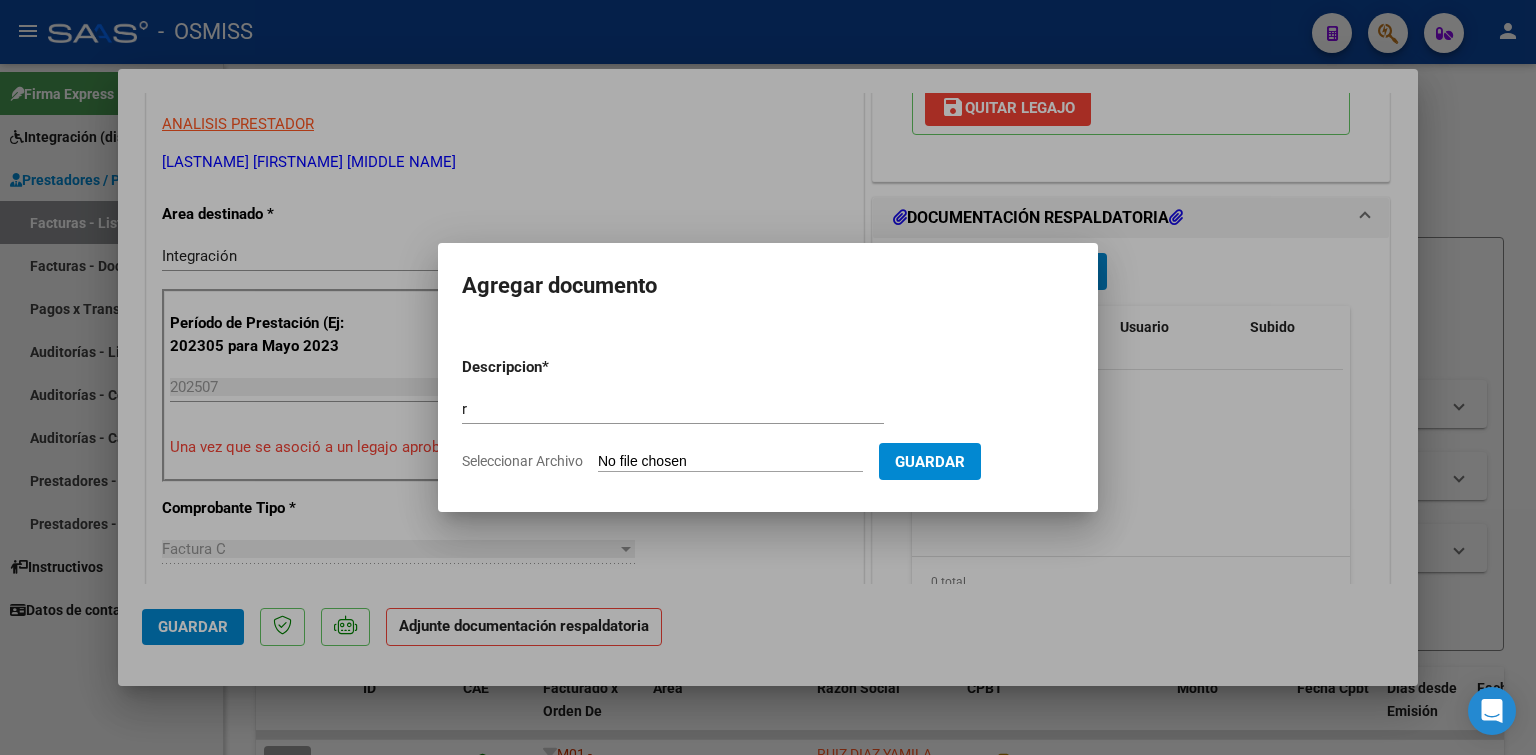 click on "Seleccionar Archivo" at bounding box center [730, 462] 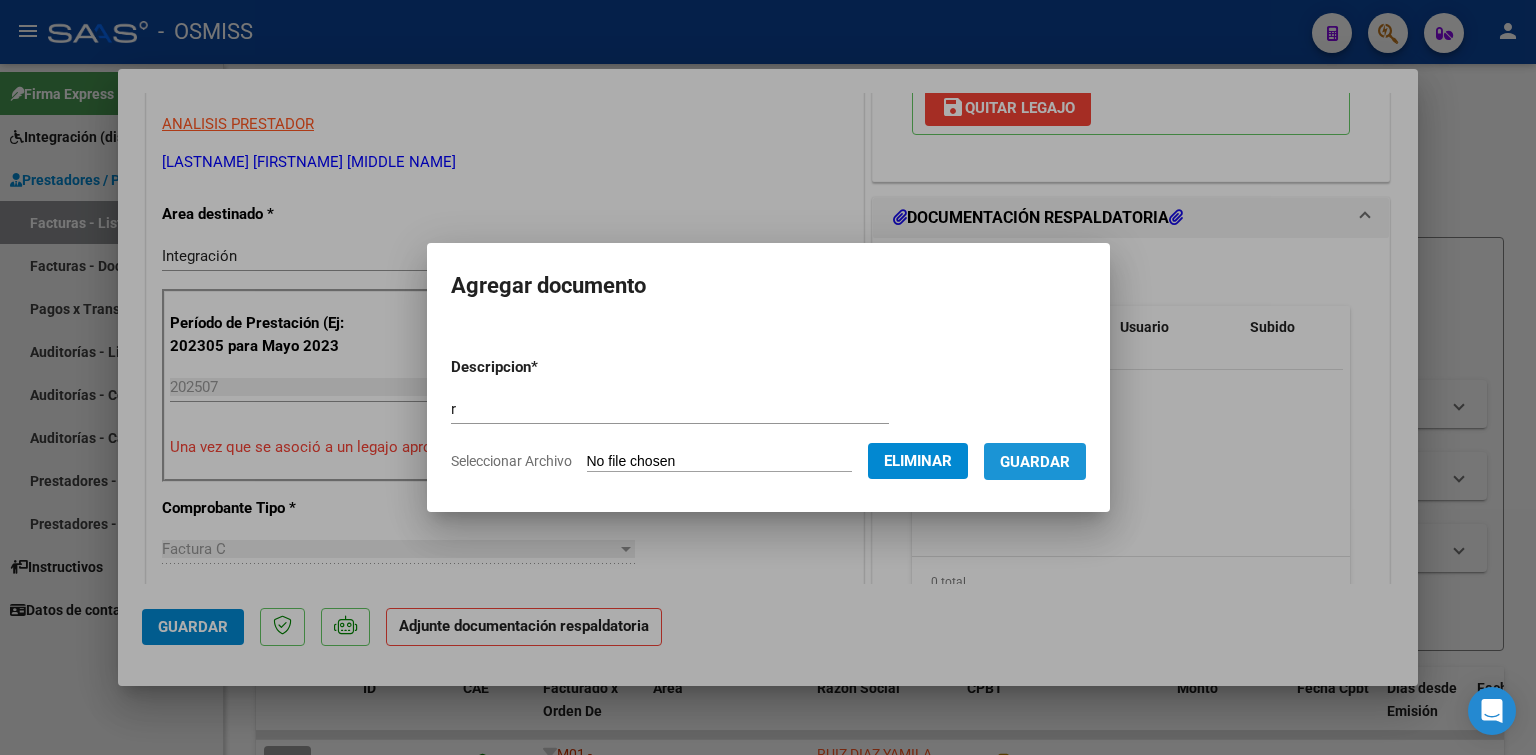 click on "Guardar" at bounding box center (1035, 461) 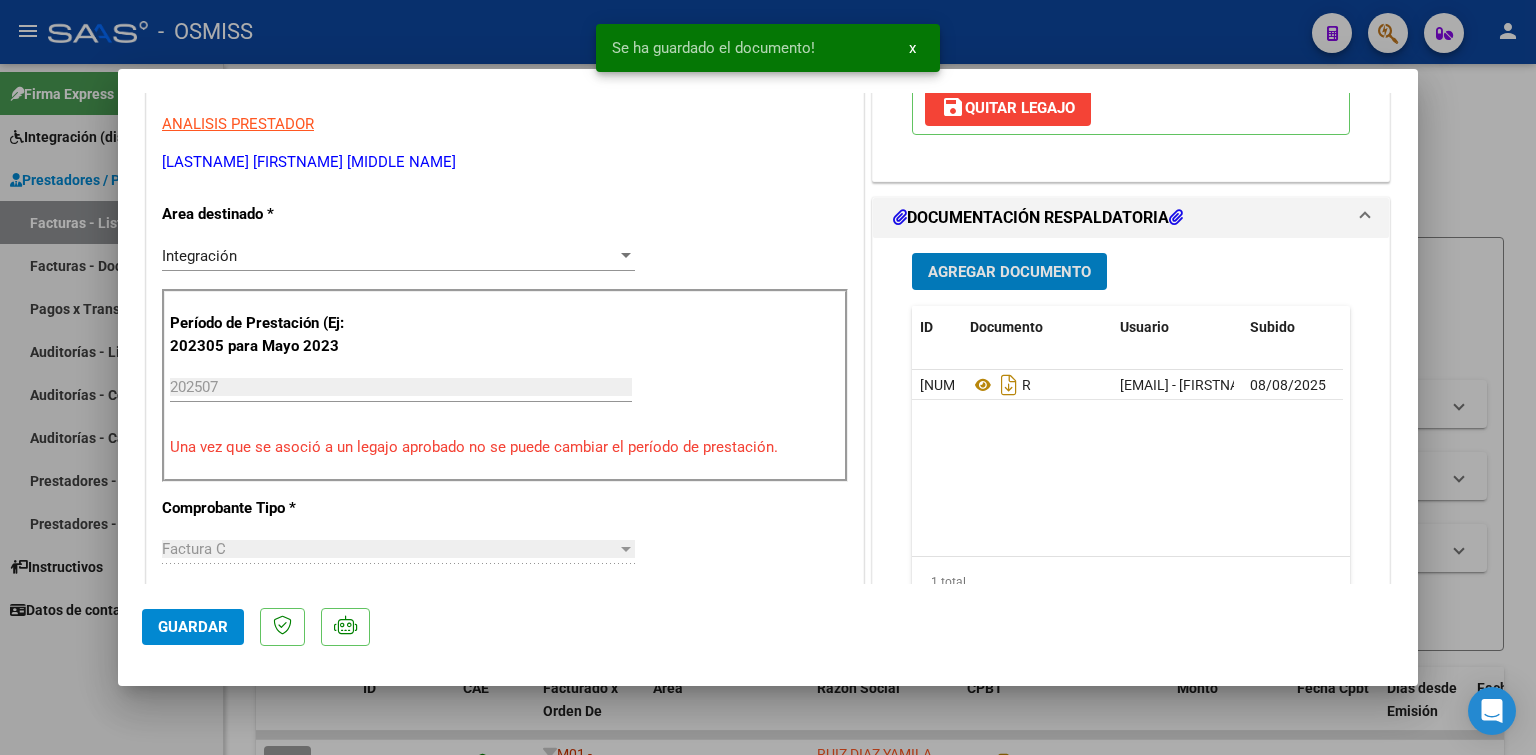 type 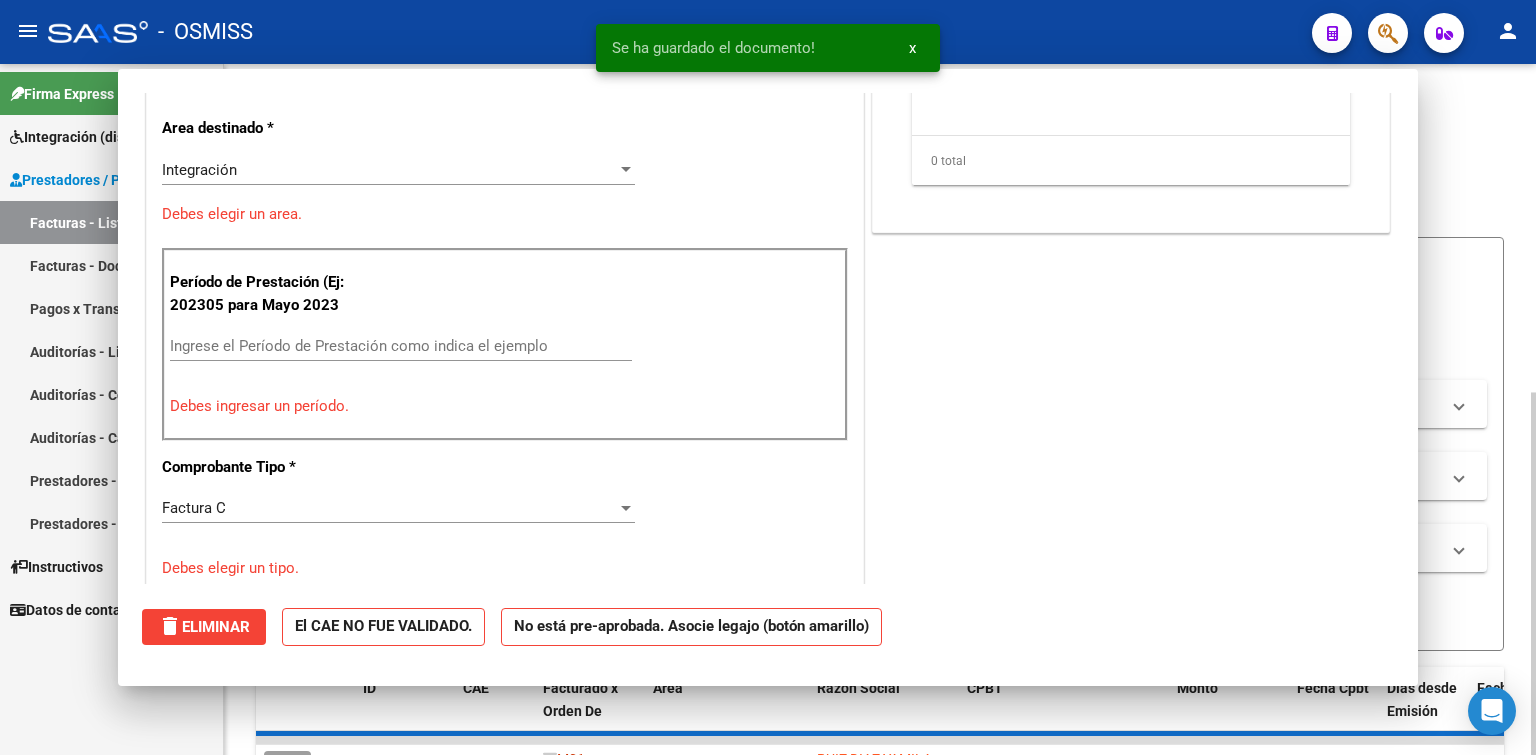 scroll, scrollTop: 0, scrollLeft: 0, axis: both 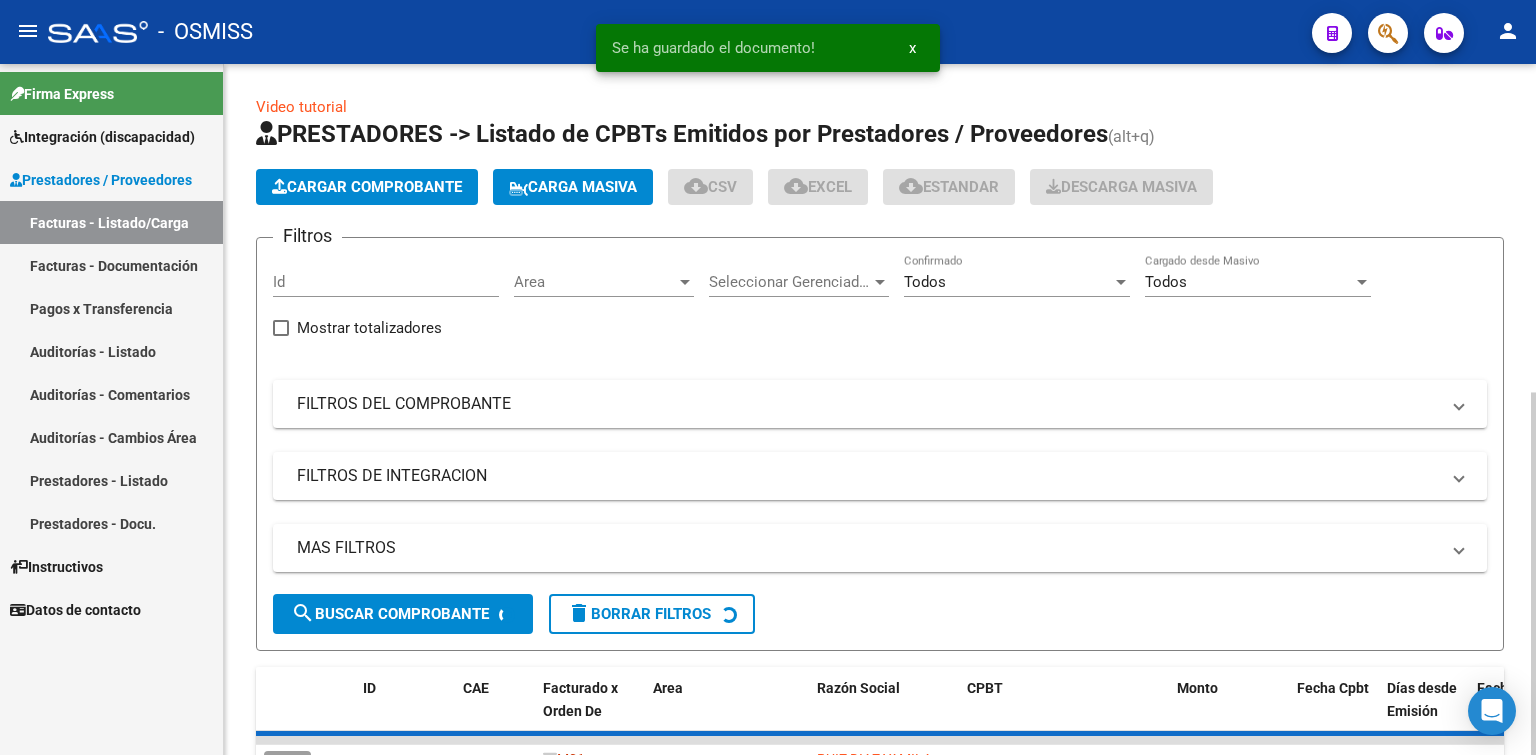 click on "Cargar Comprobante" 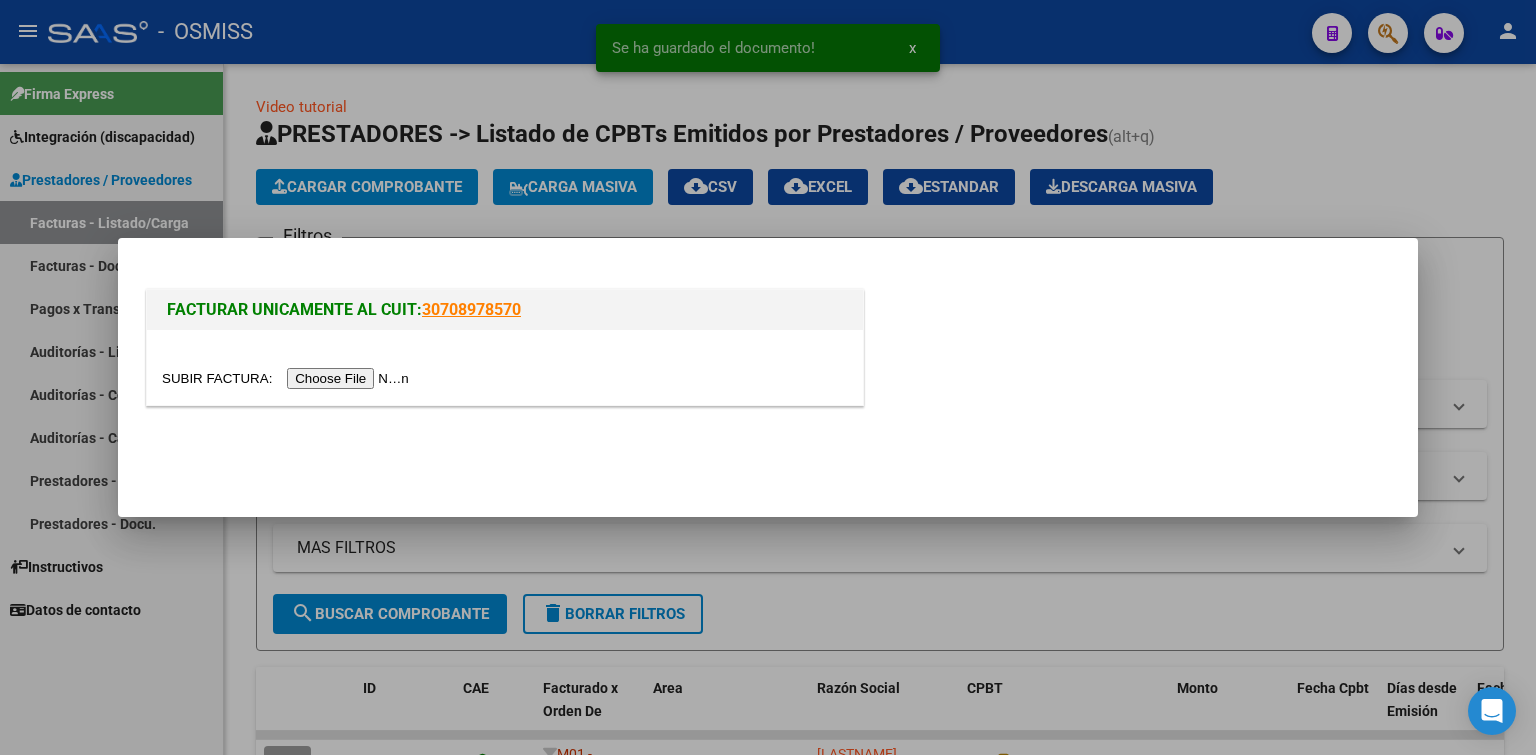 click at bounding box center (288, 378) 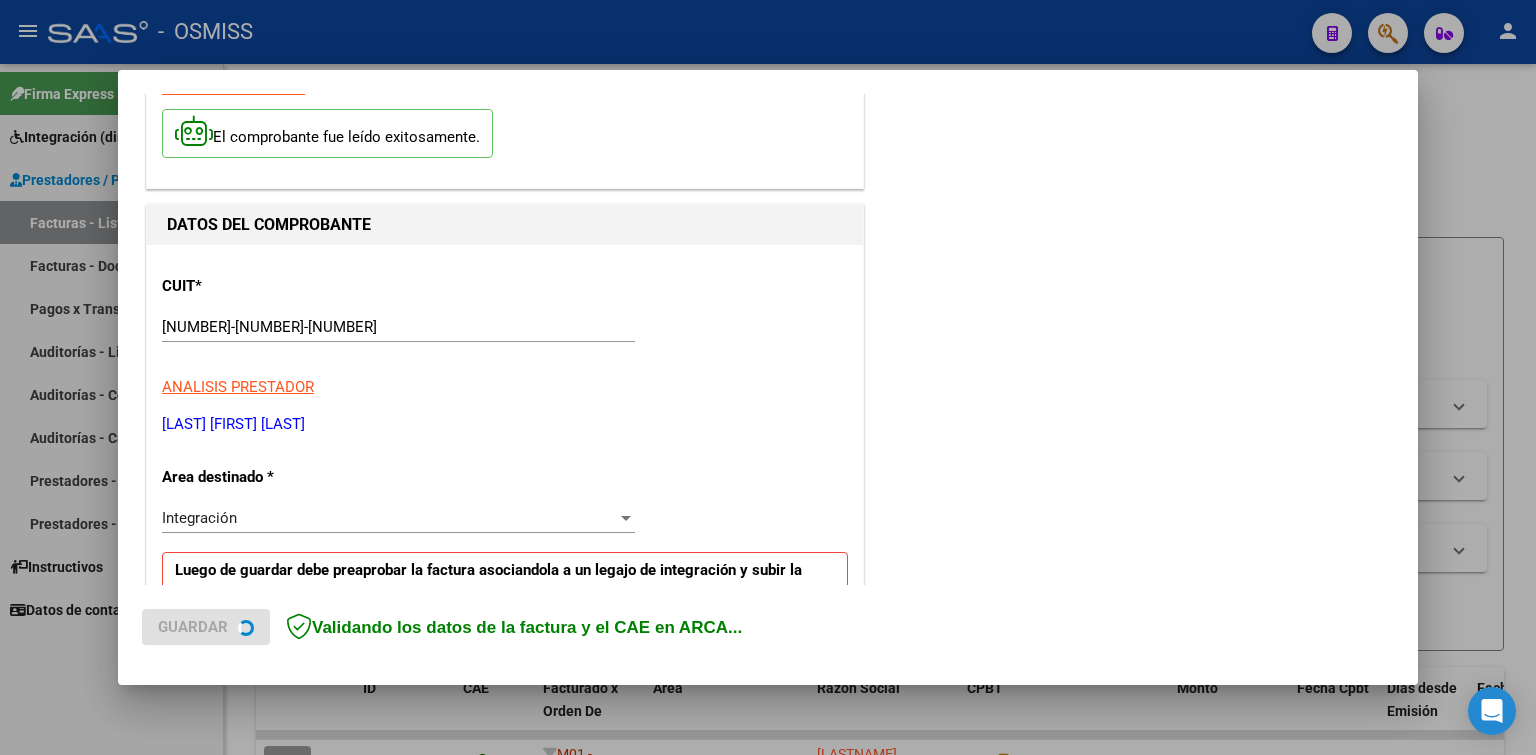 scroll, scrollTop: 400, scrollLeft: 0, axis: vertical 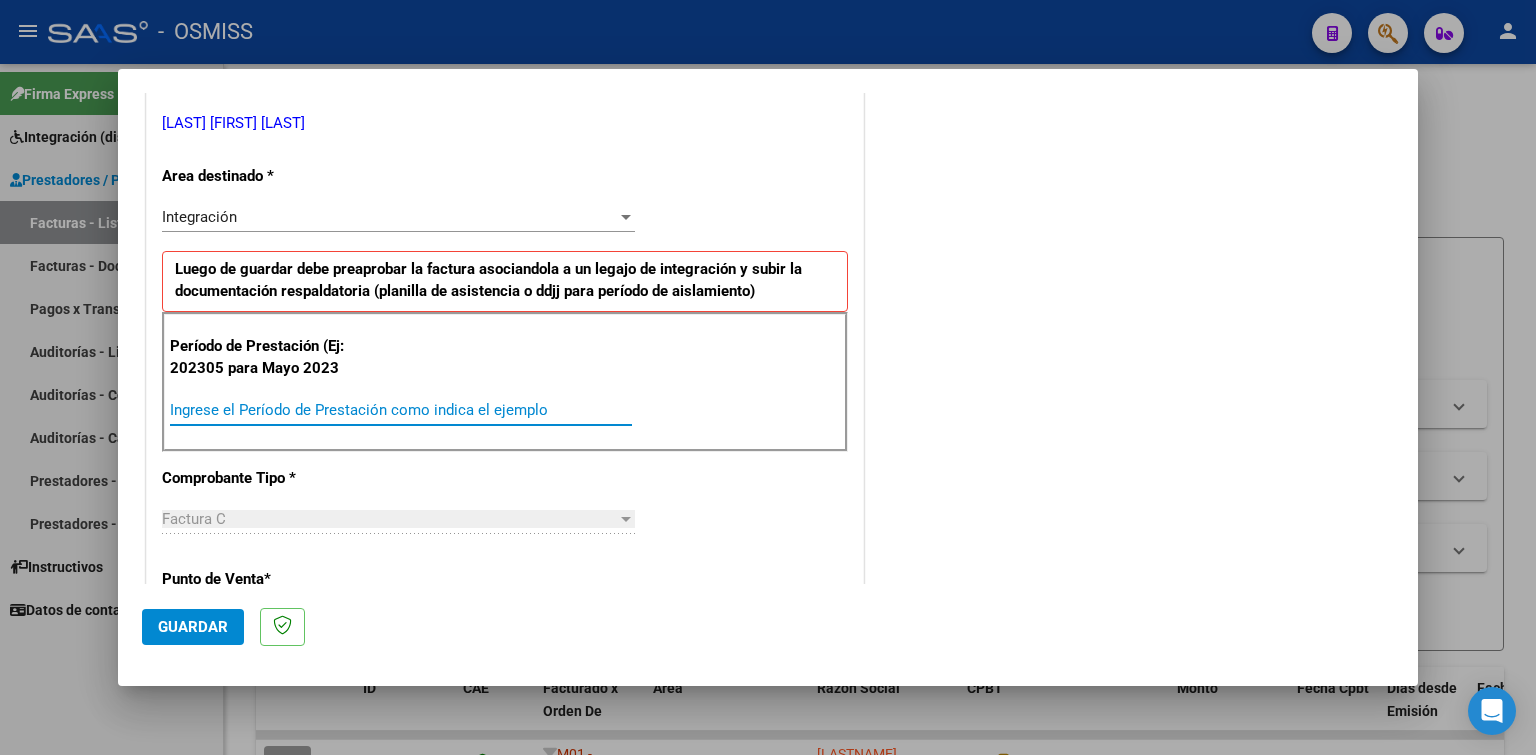 paste on "202507" 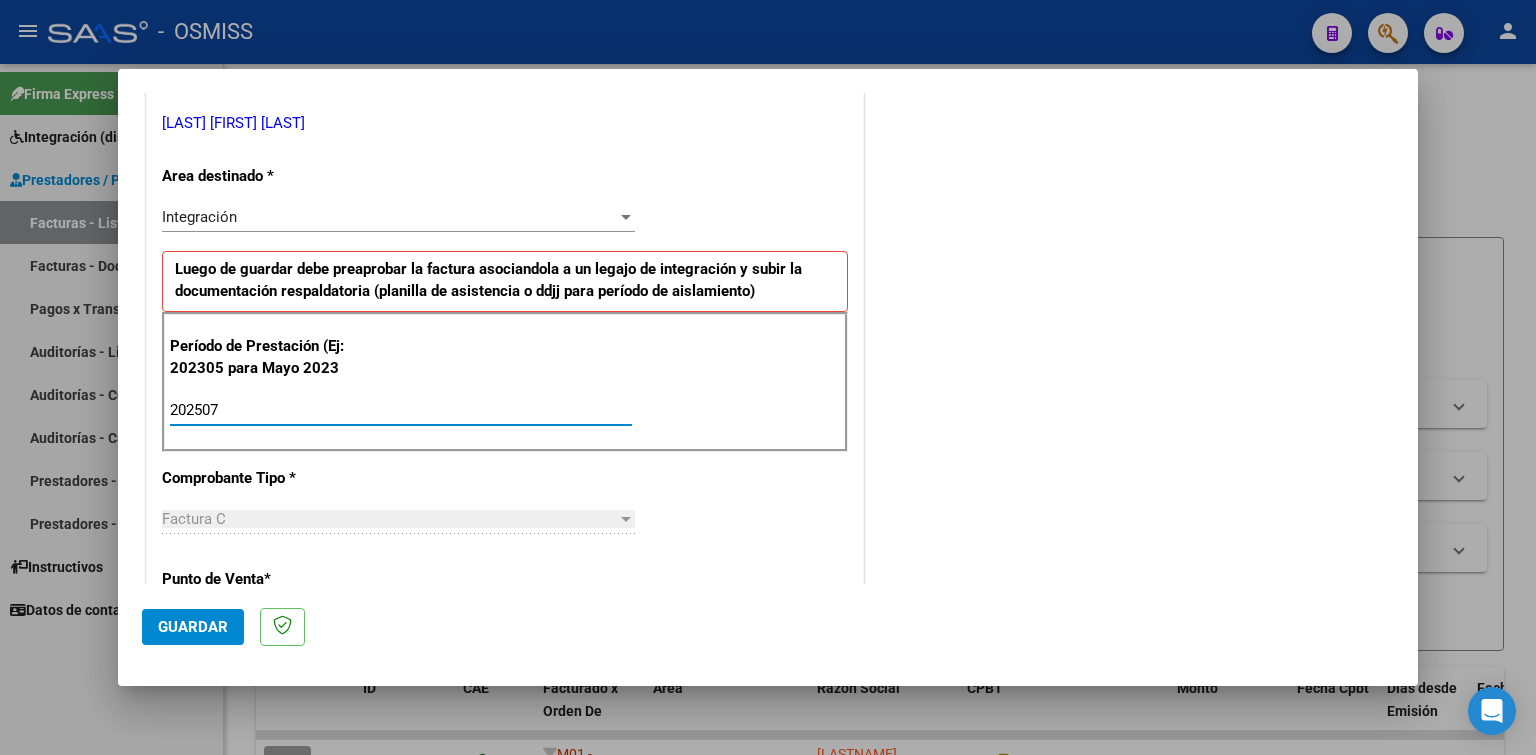 type on "202507" 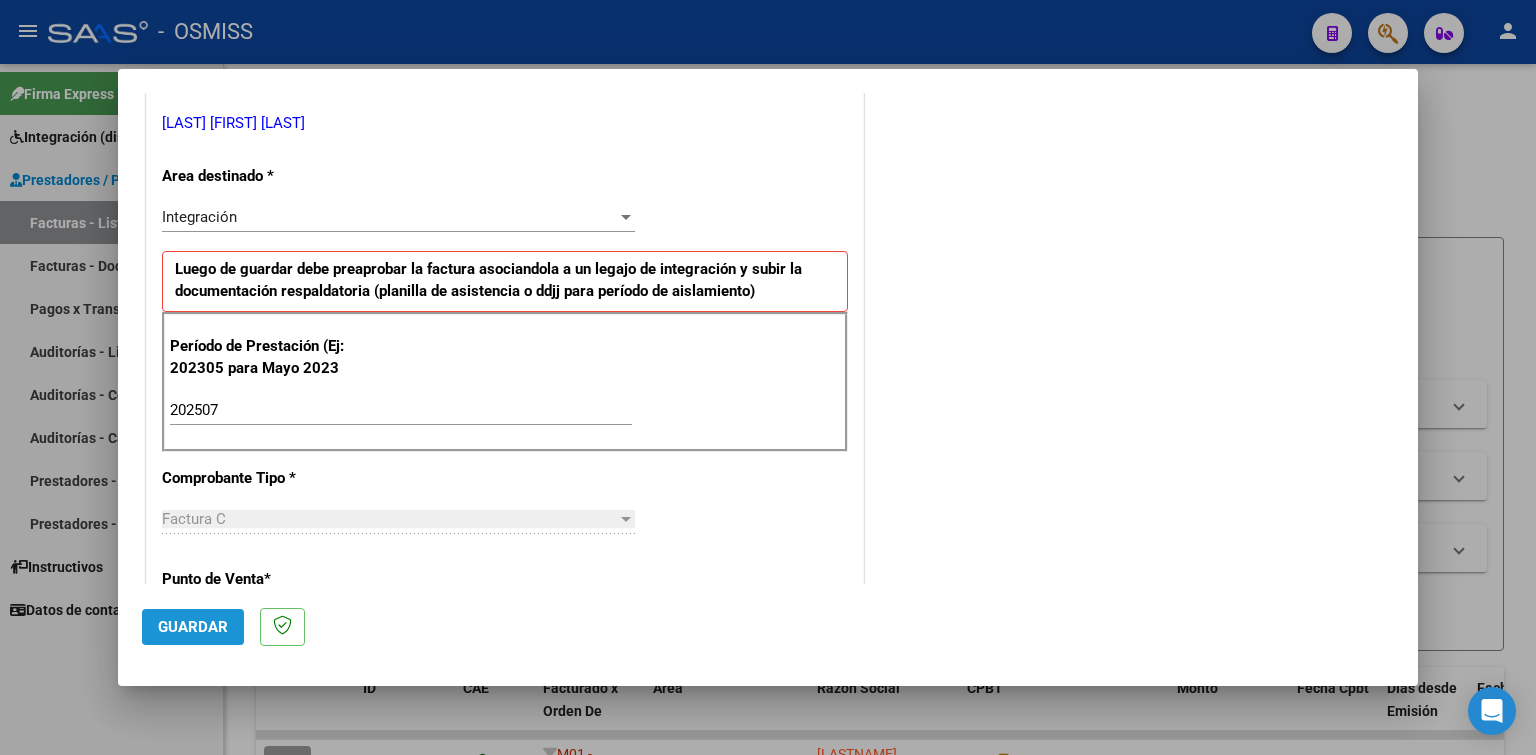 click on "Guardar" 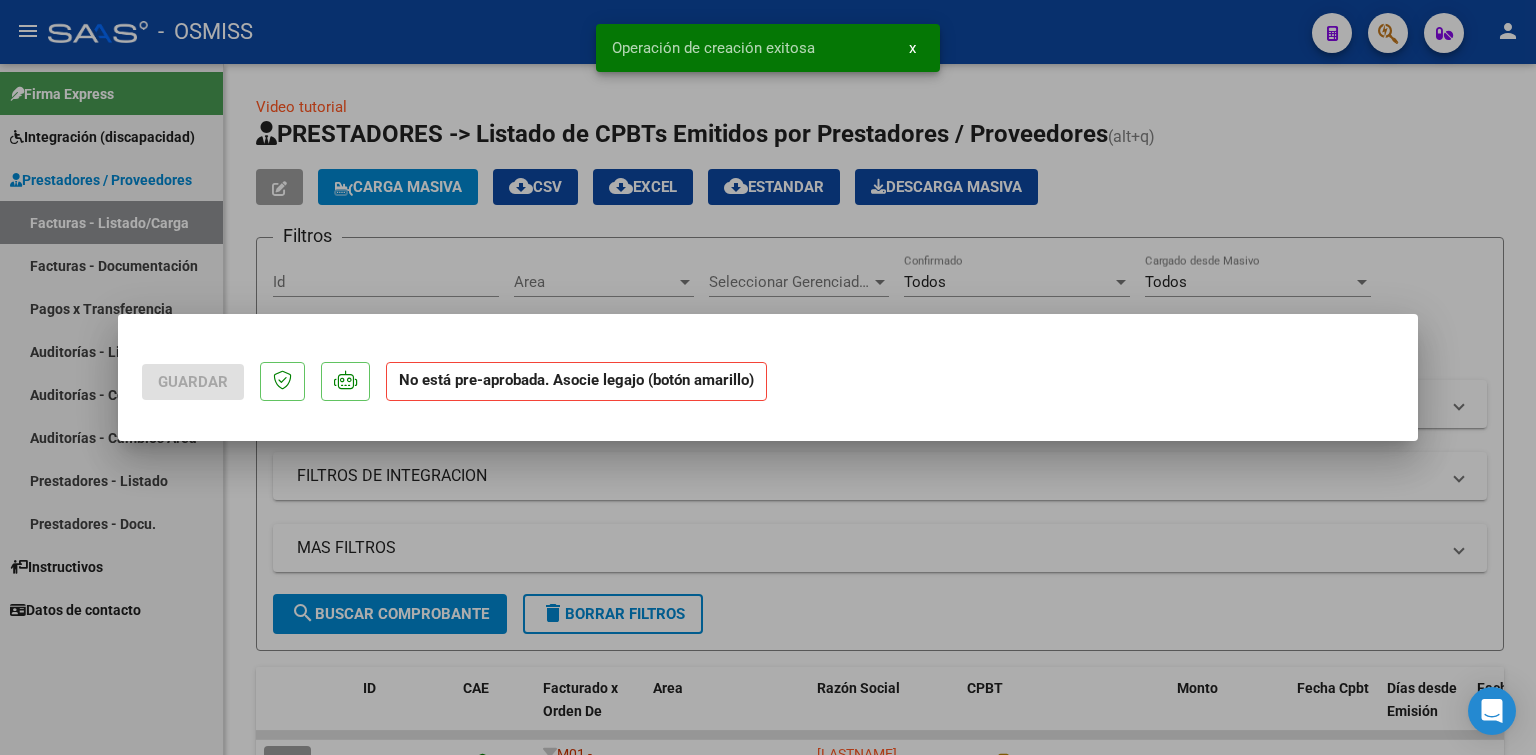 scroll, scrollTop: 0, scrollLeft: 0, axis: both 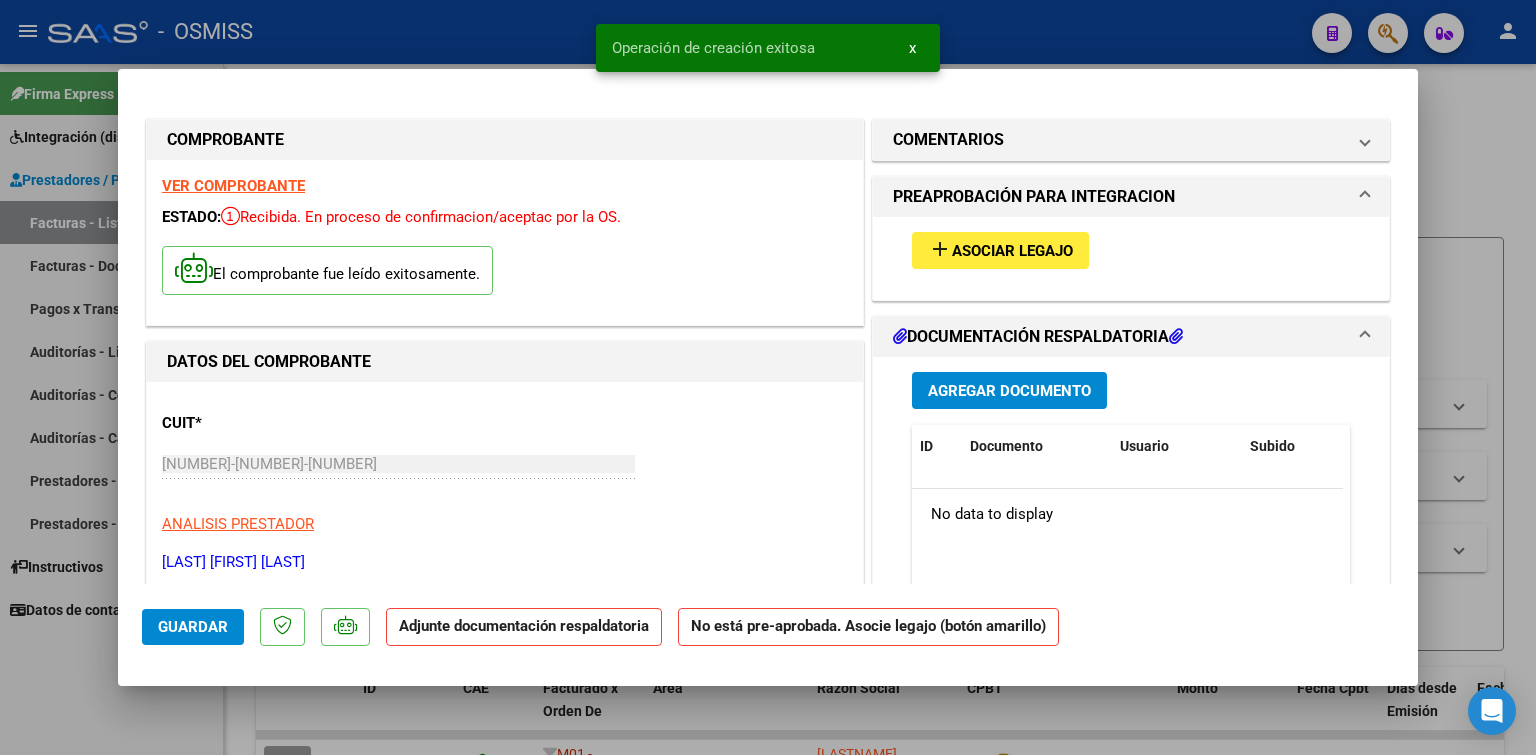 click on "Asociar Legajo" at bounding box center (1012, 251) 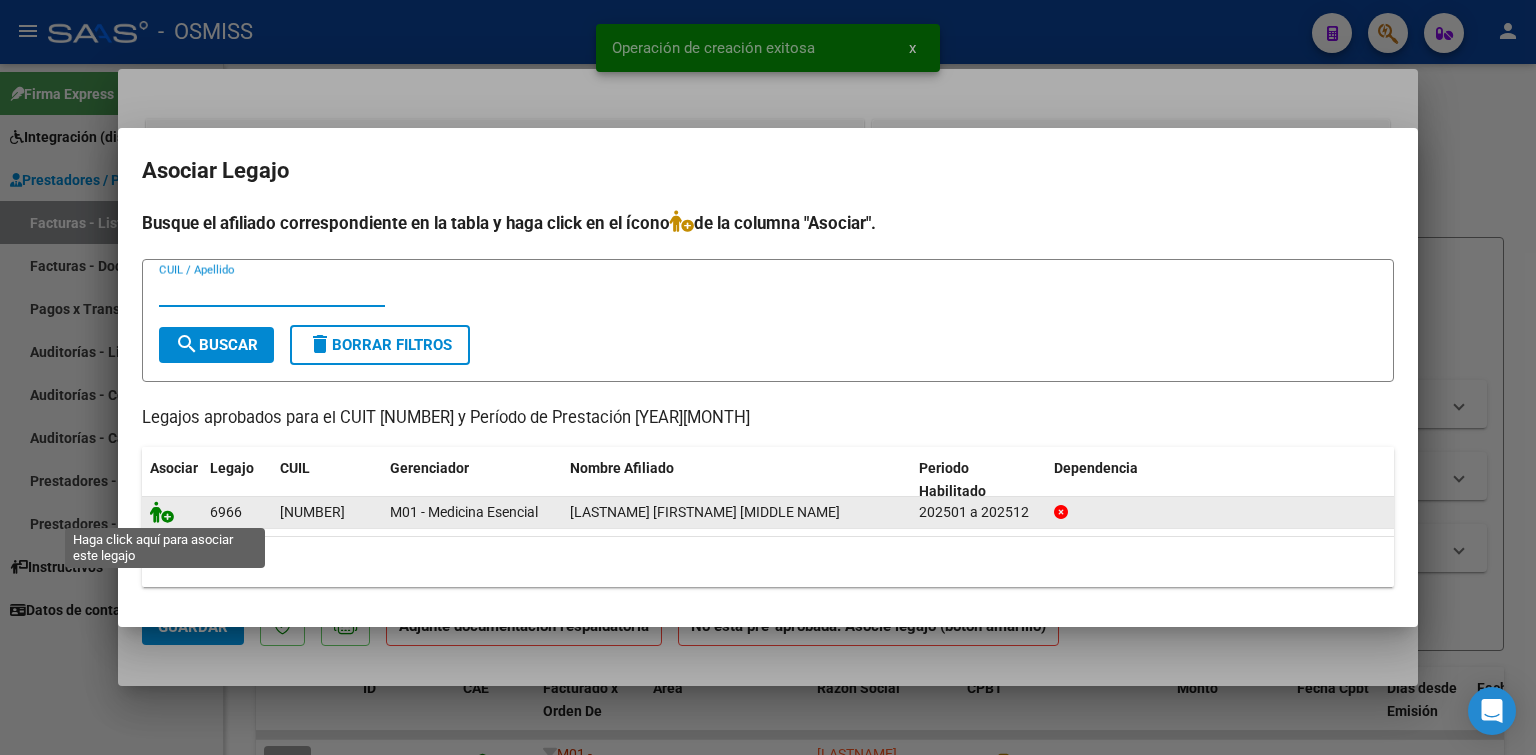 click 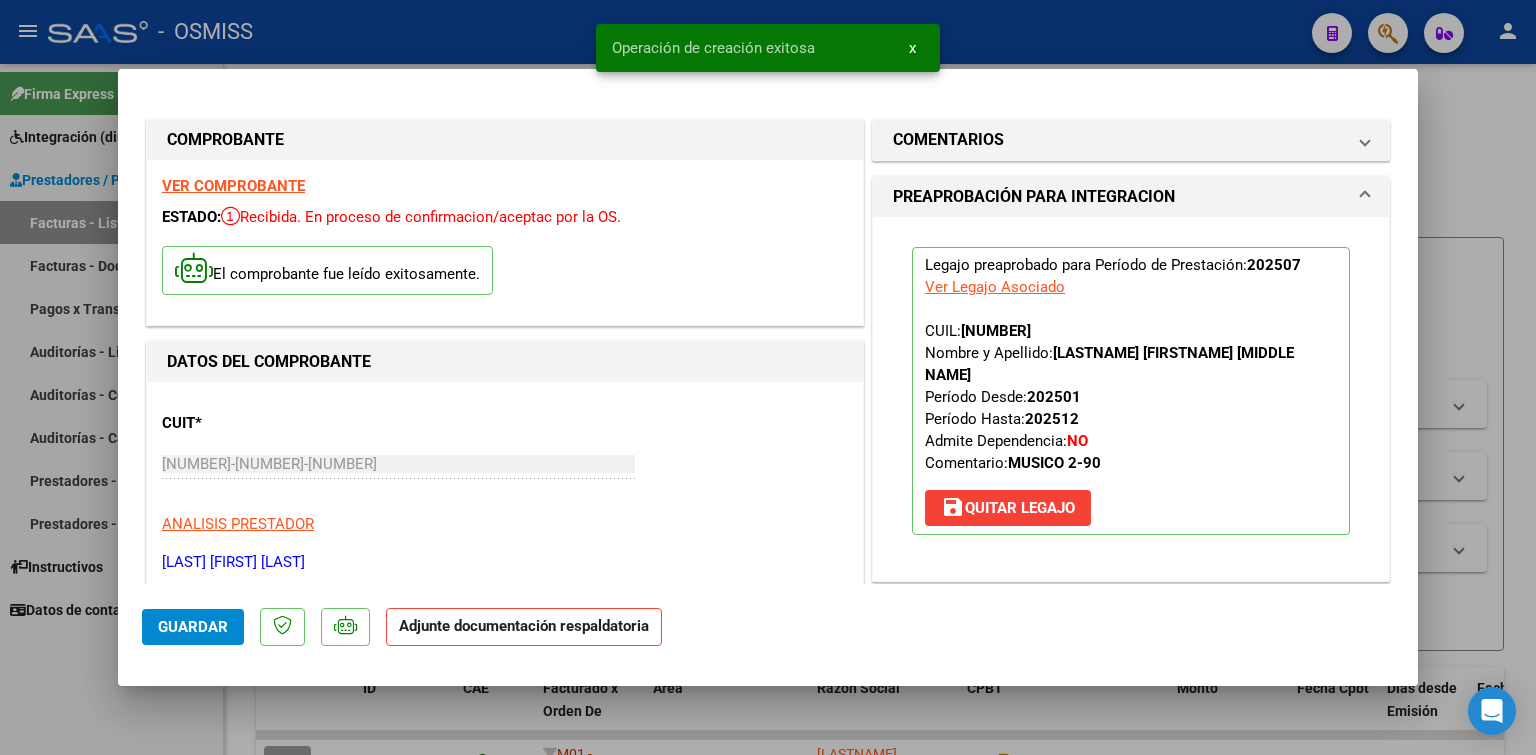 scroll, scrollTop: 400, scrollLeft: 0, axis: vertical 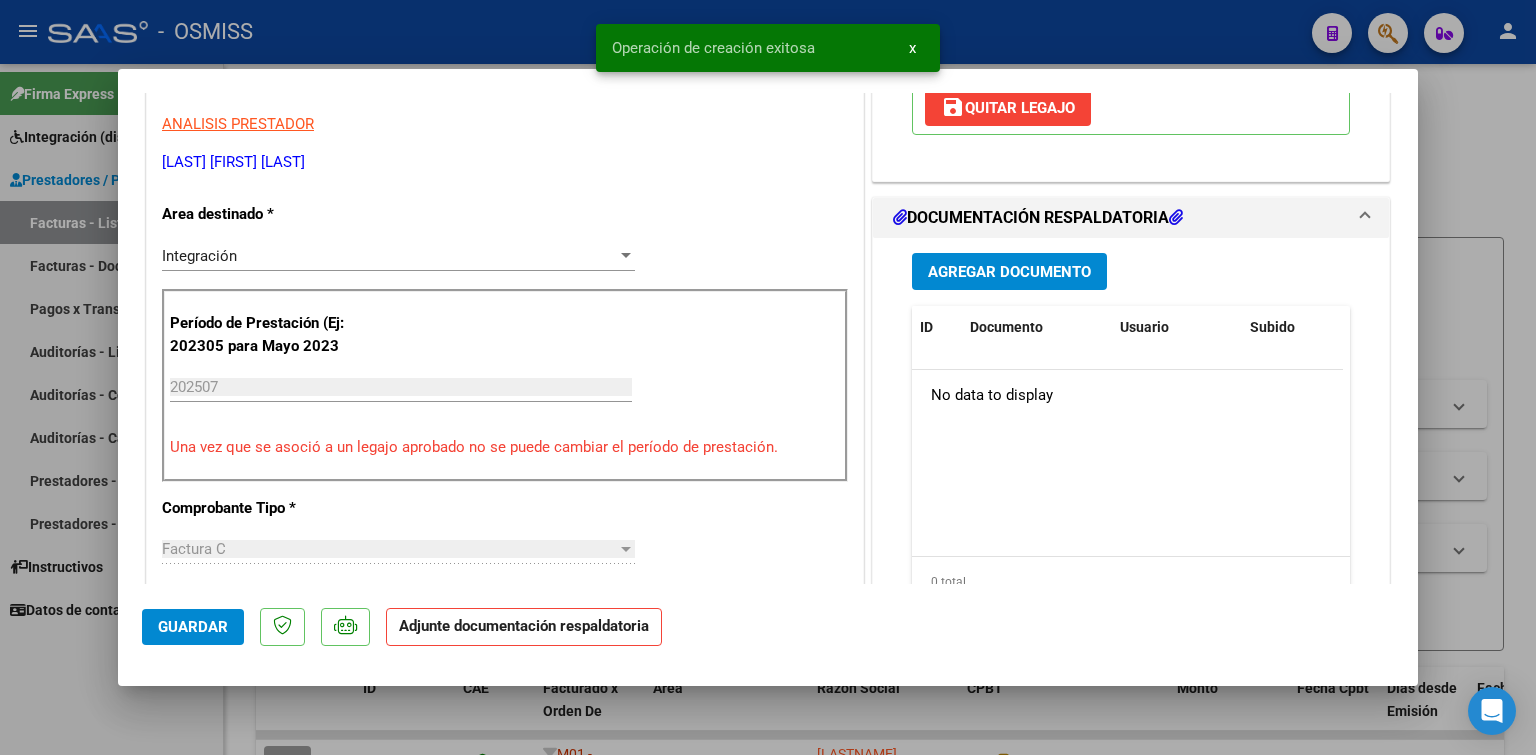 click on "Agregar Documento" at bounding box center (1009, 272) 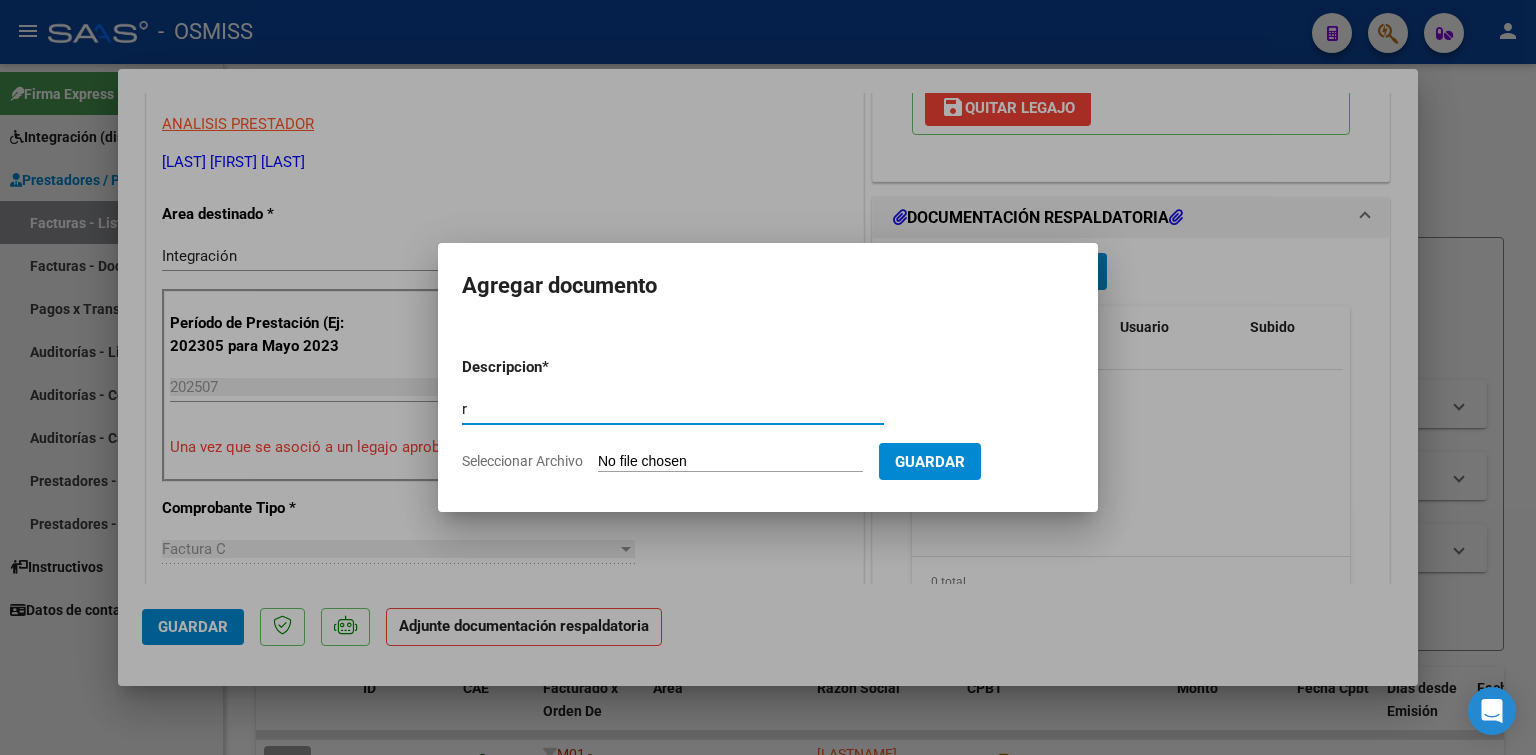 type on "r" 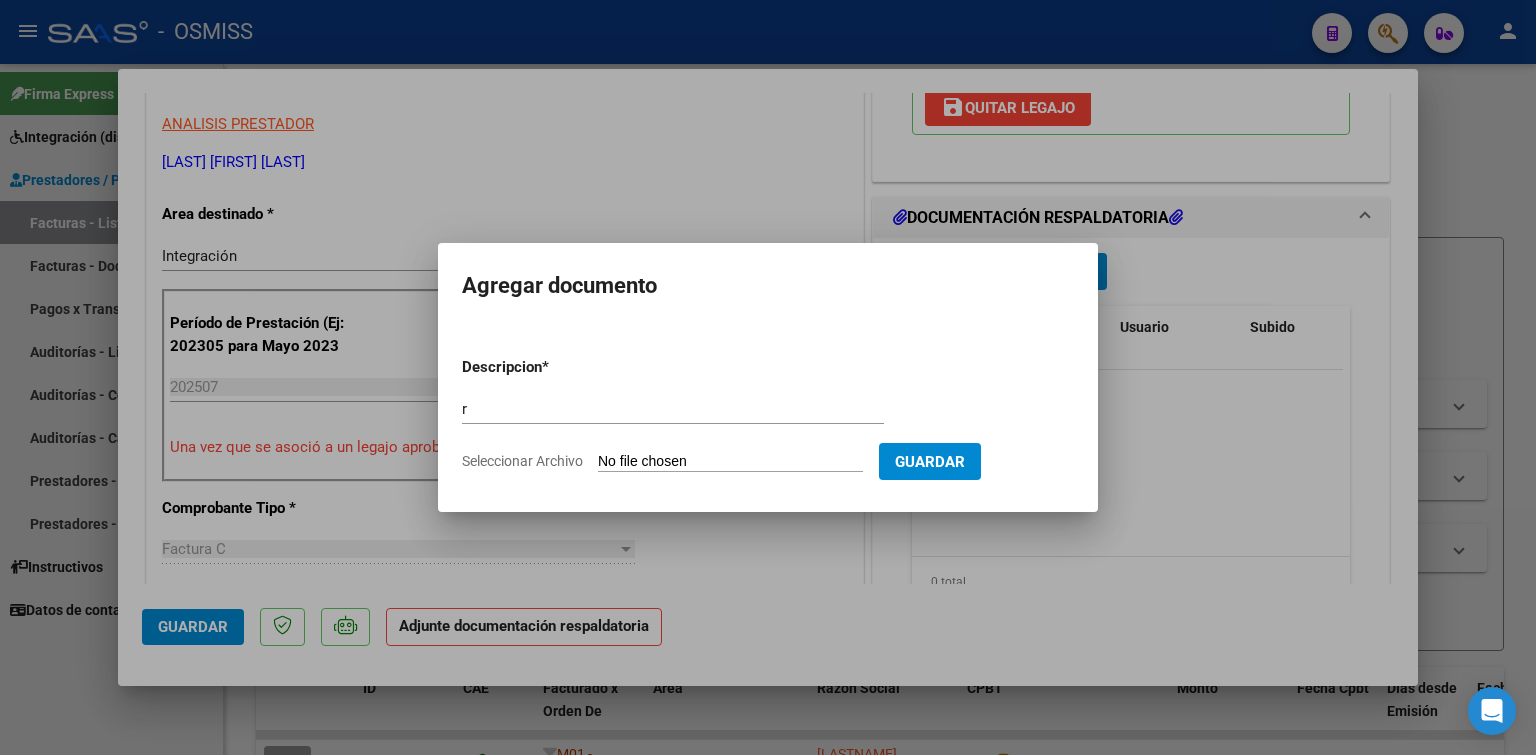 type on "C:\fakepath\[LASTNAME] [INITIAL], PLANILLA ASISTENCIA..pdf" 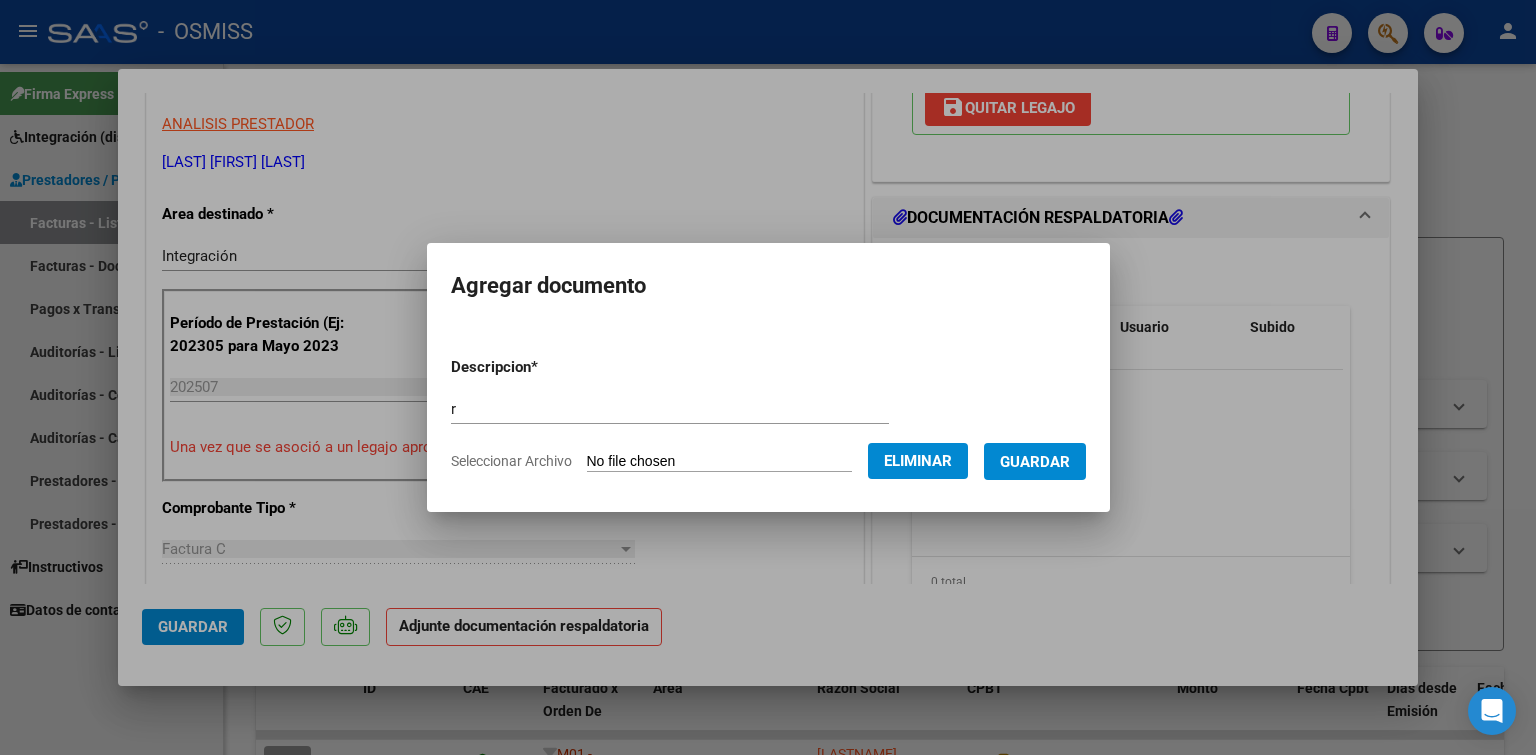 click on "Guardar" at bounding box center [1035, 462] 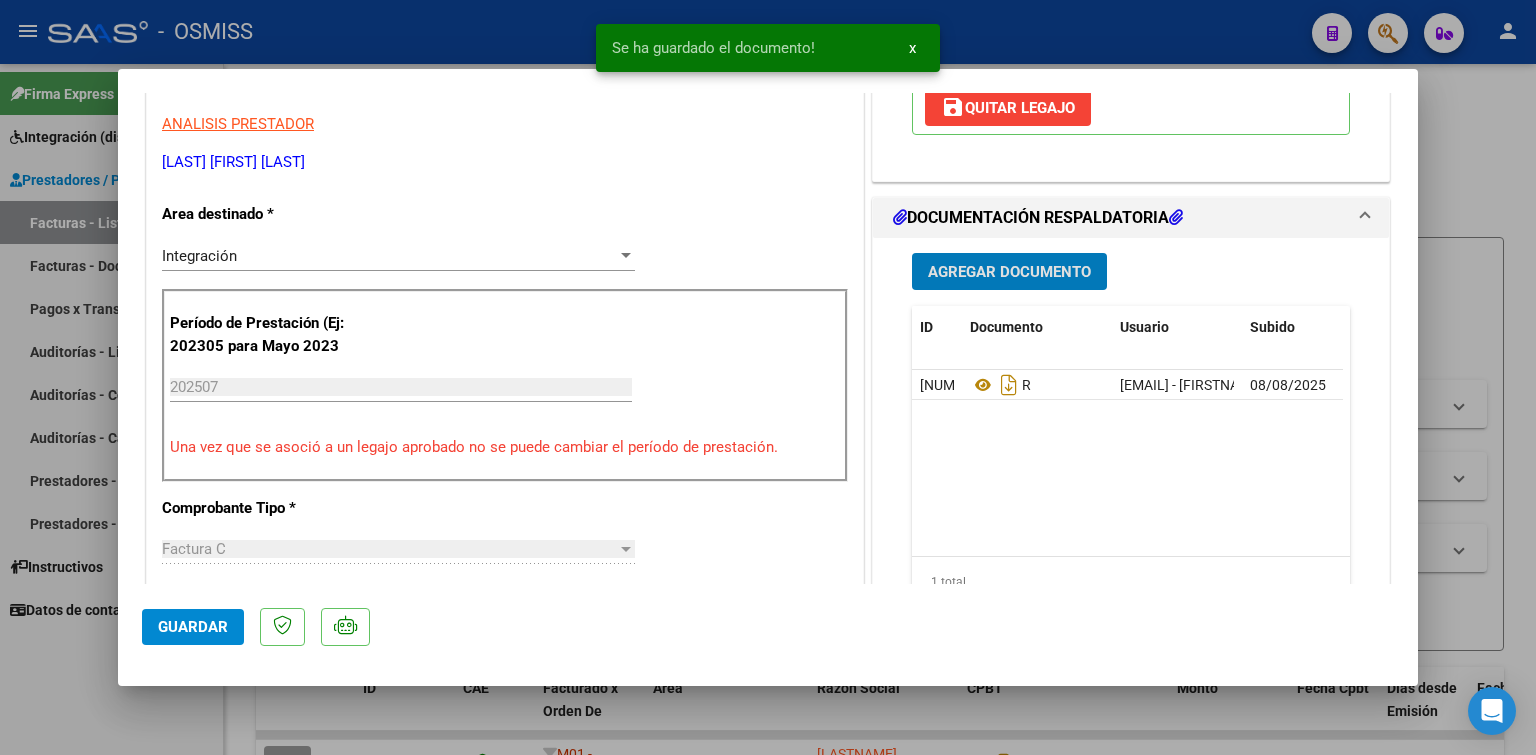 type 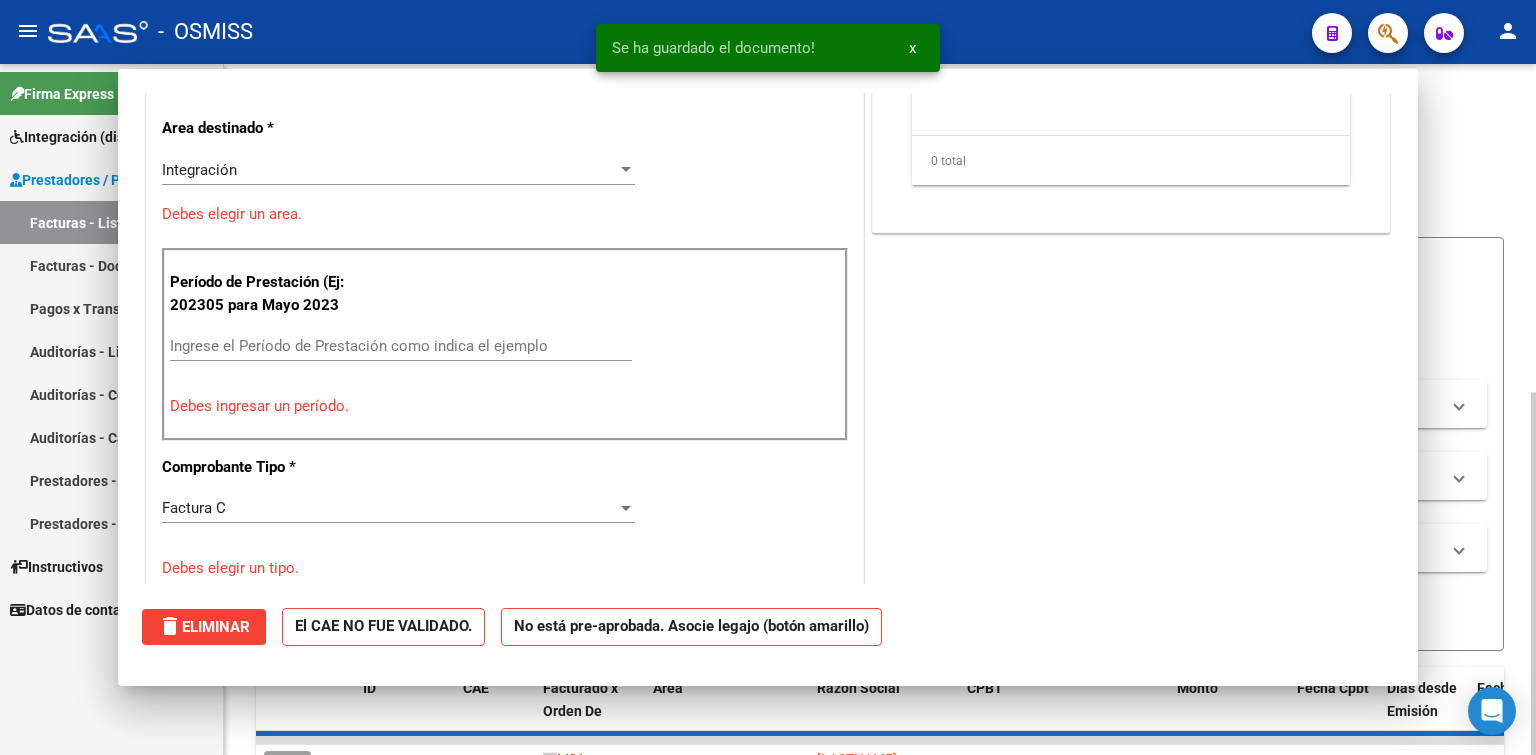 scroll, scrollTop: 0, scrollLeft: 0, axis: both 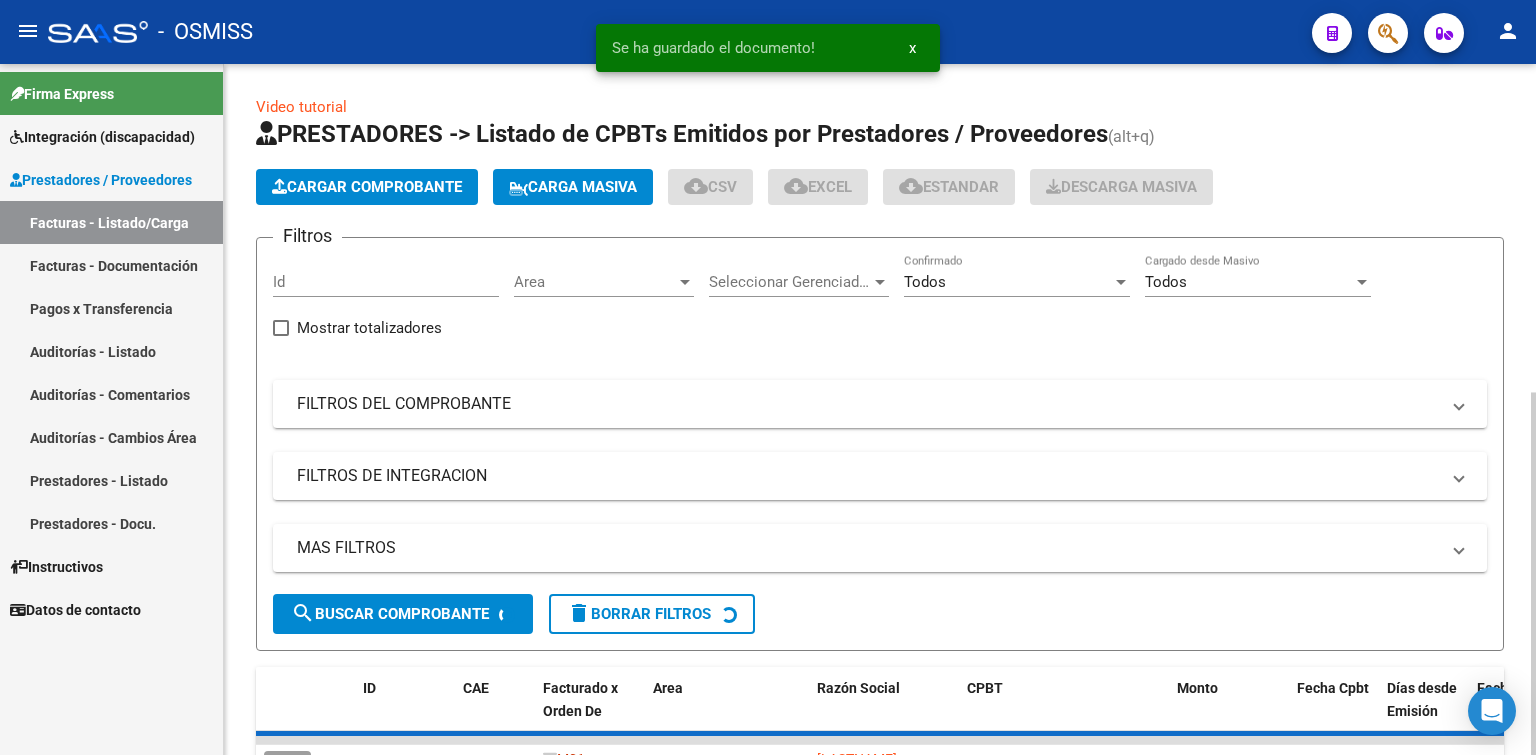 click on "Cargar Comprobante" 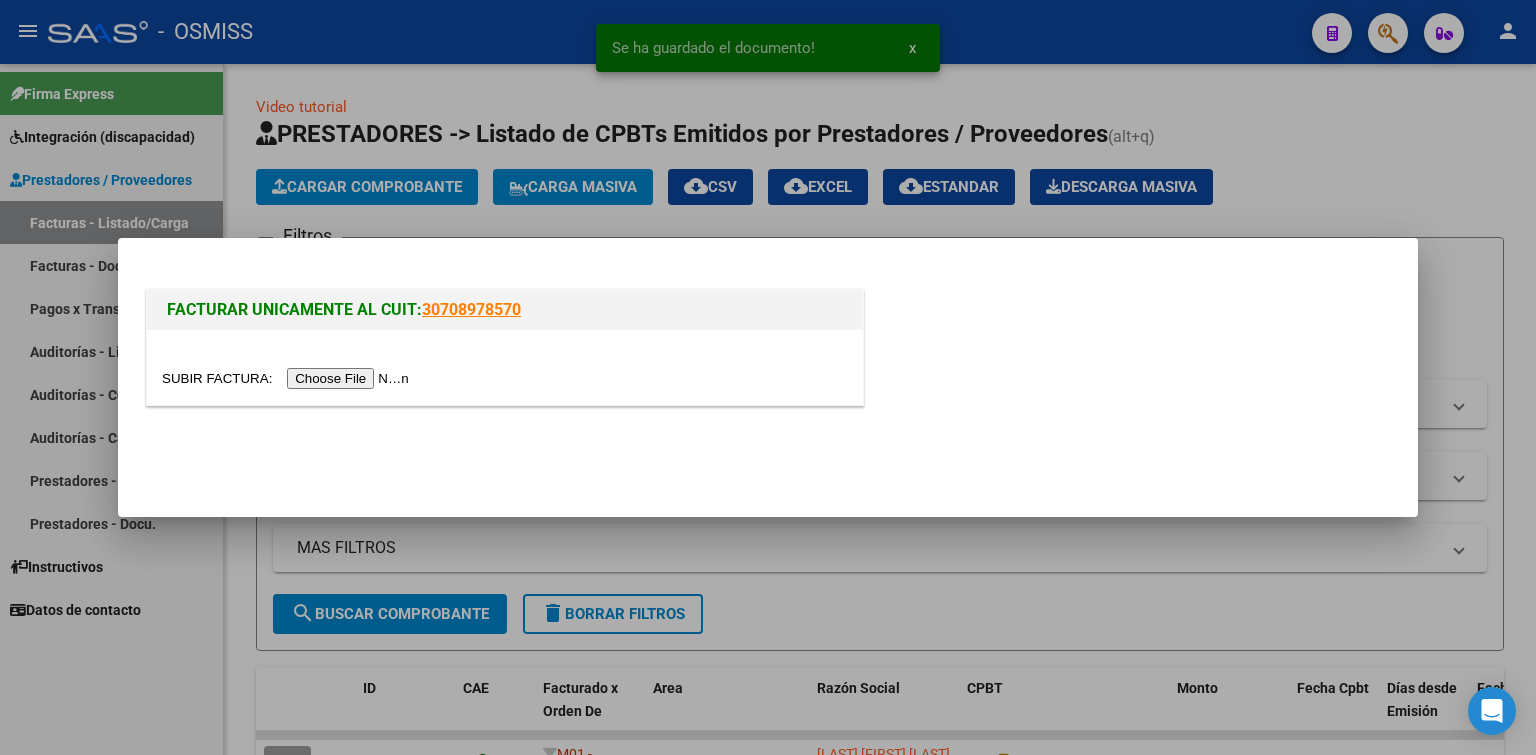 click at bounding box center [288, 378] 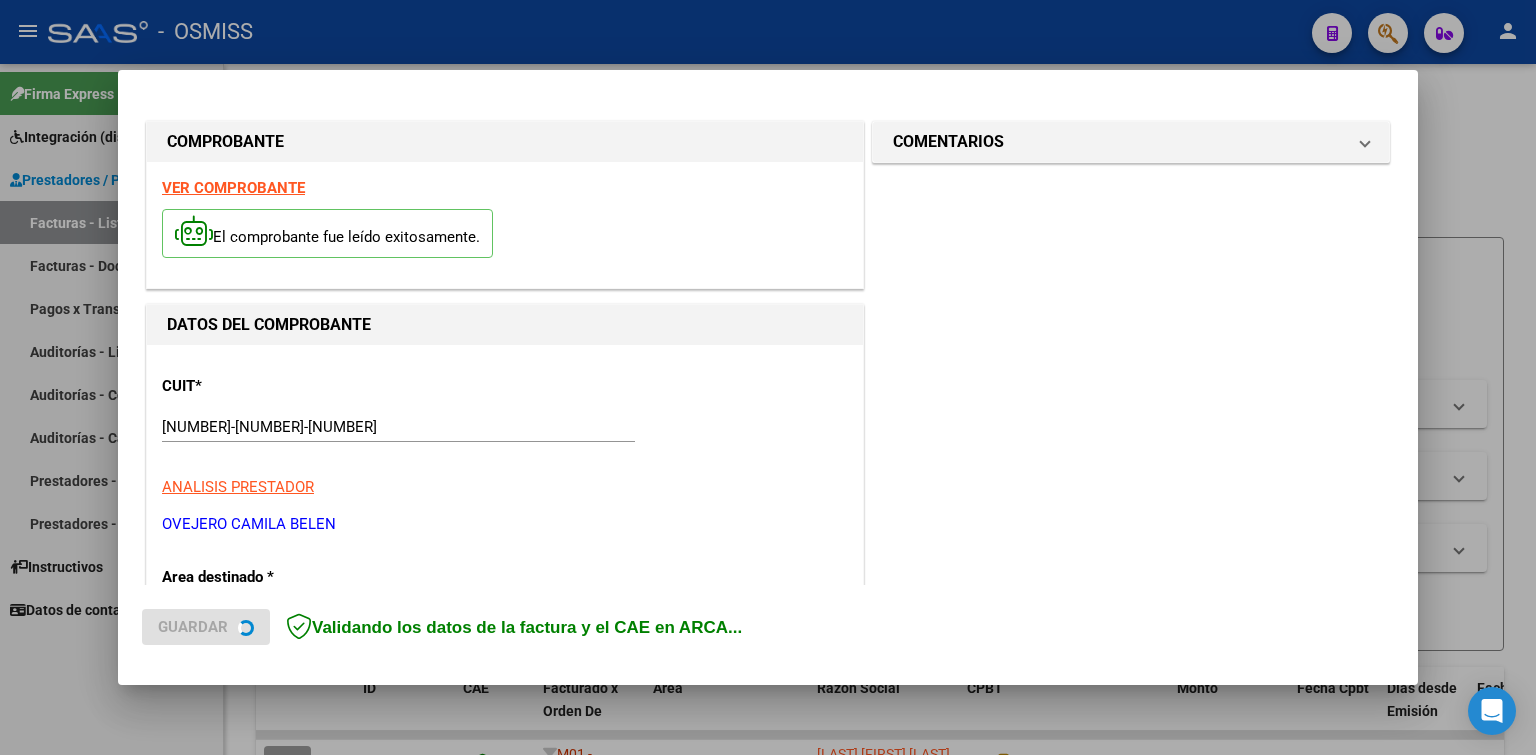 scroll, scrollTop: 500, scrollLeft: 0, axis: vertical 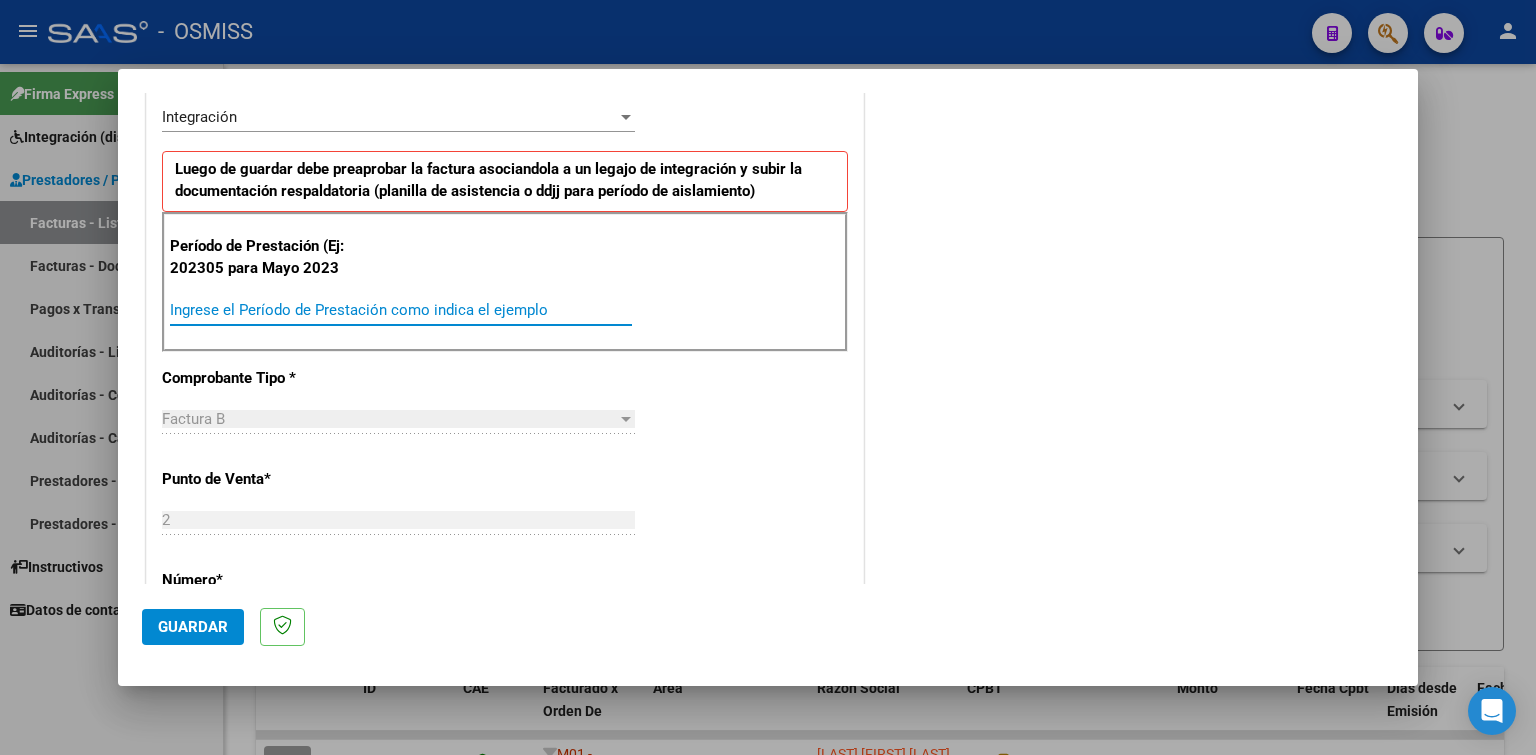 paste on "202507" 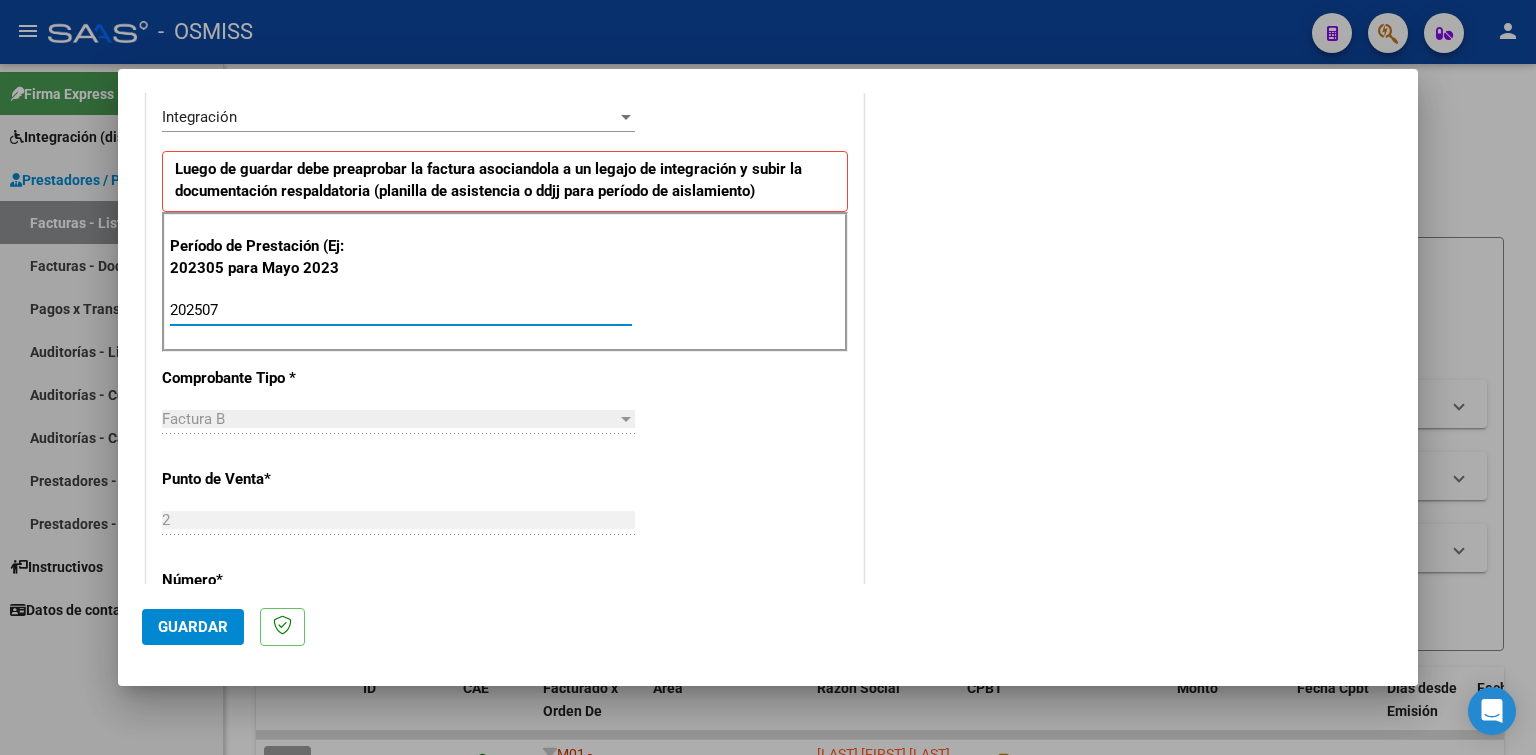 type on "202507" 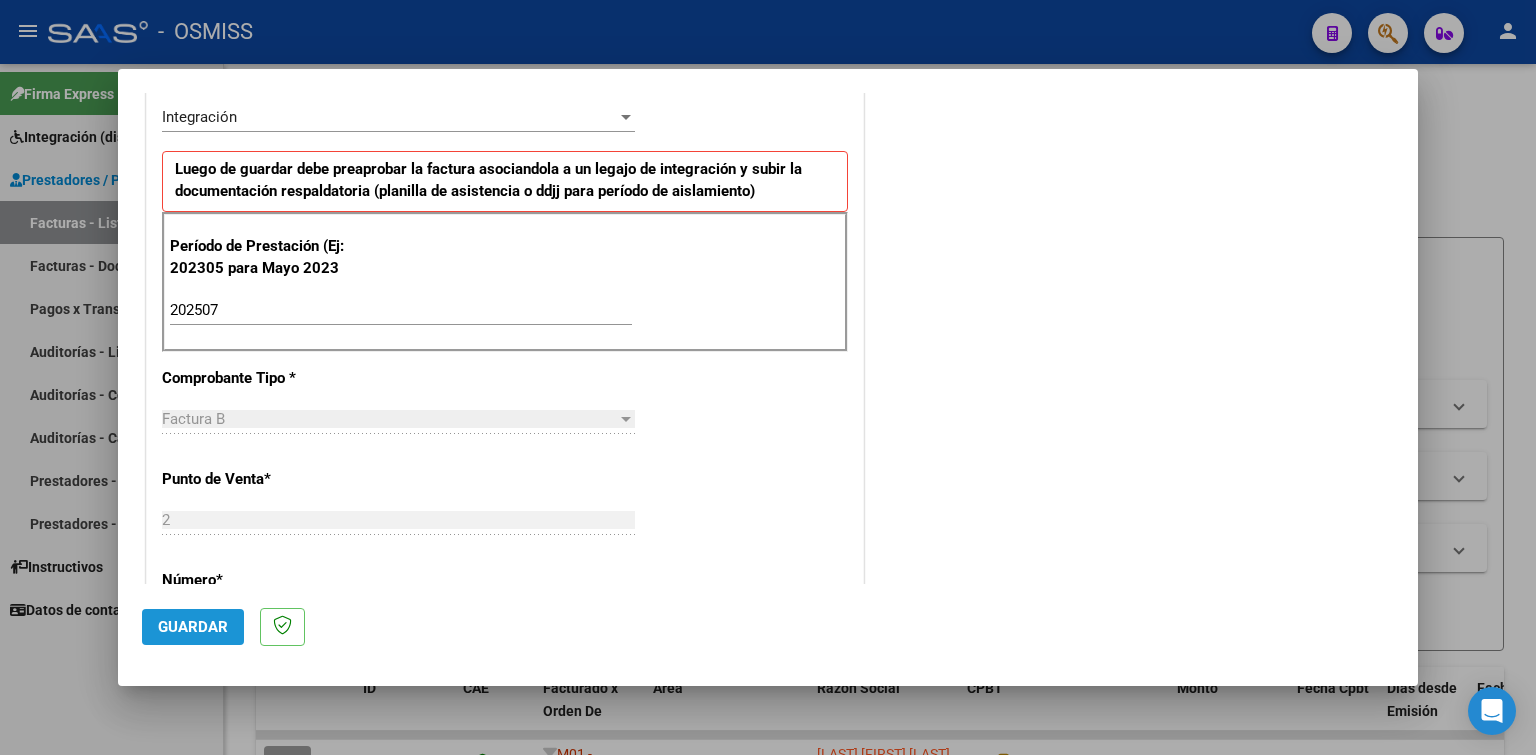 click on "Guardar" 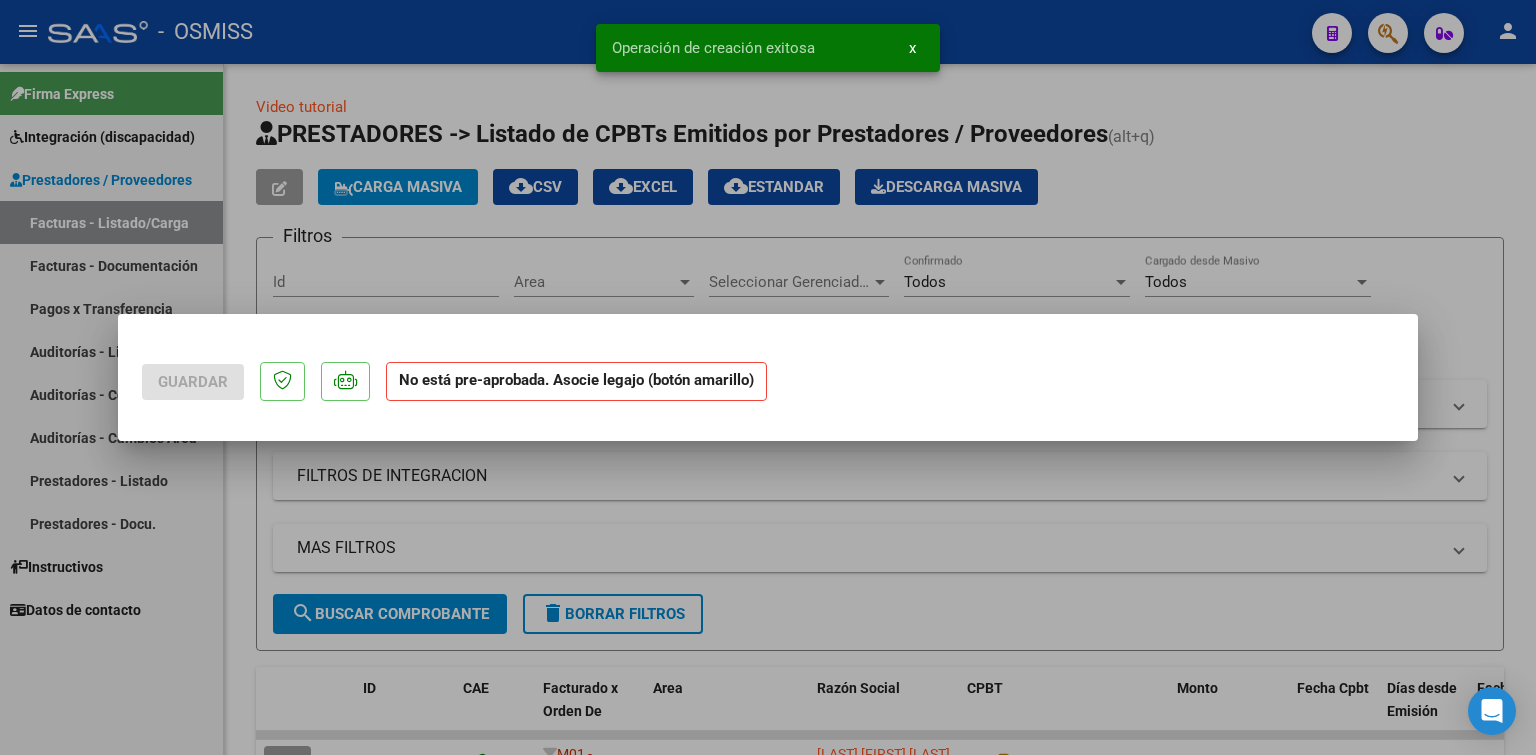 scroll, scrollTop: 0, scrollLeft: 0, axis: both 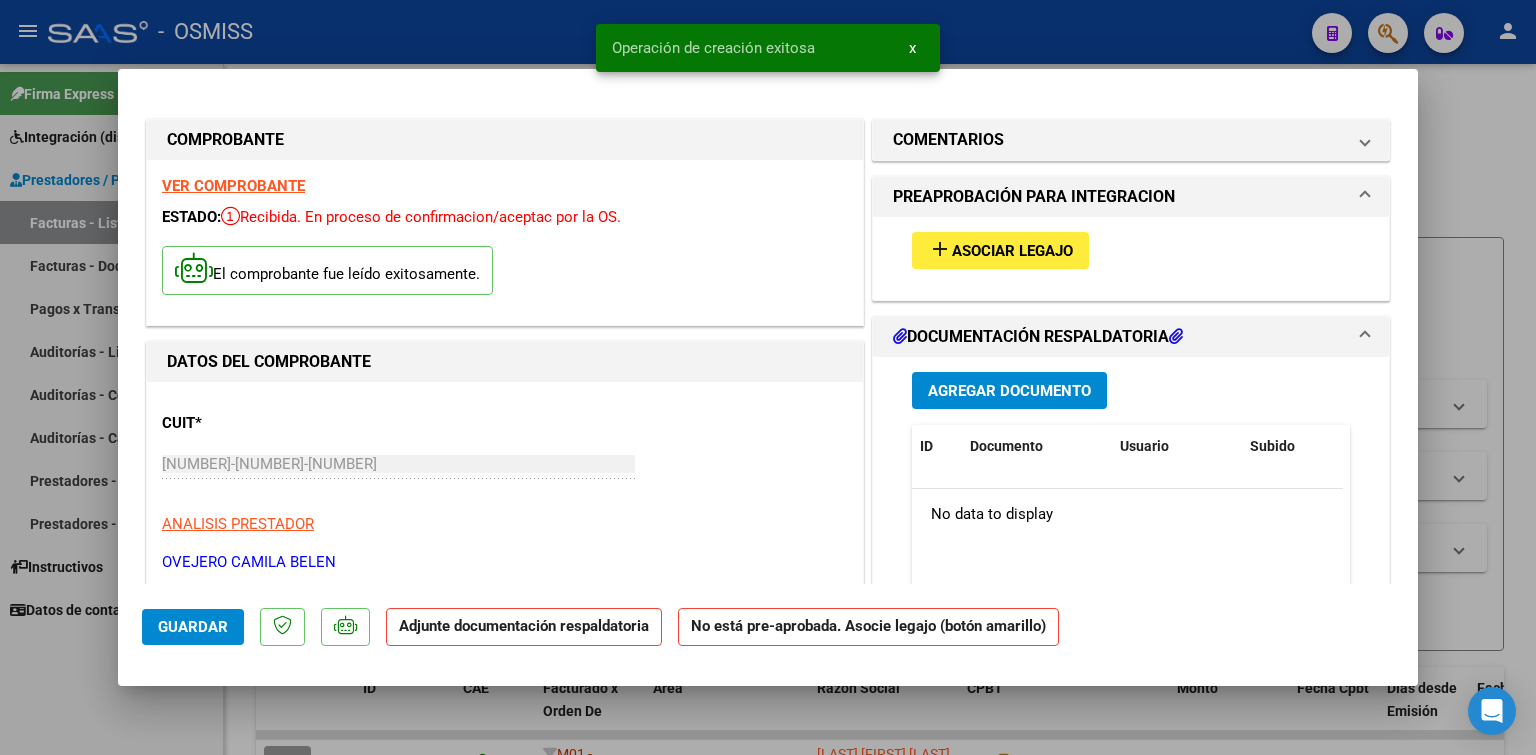 click on "add Asociar Legajo" at bounding box center (1000, 250) 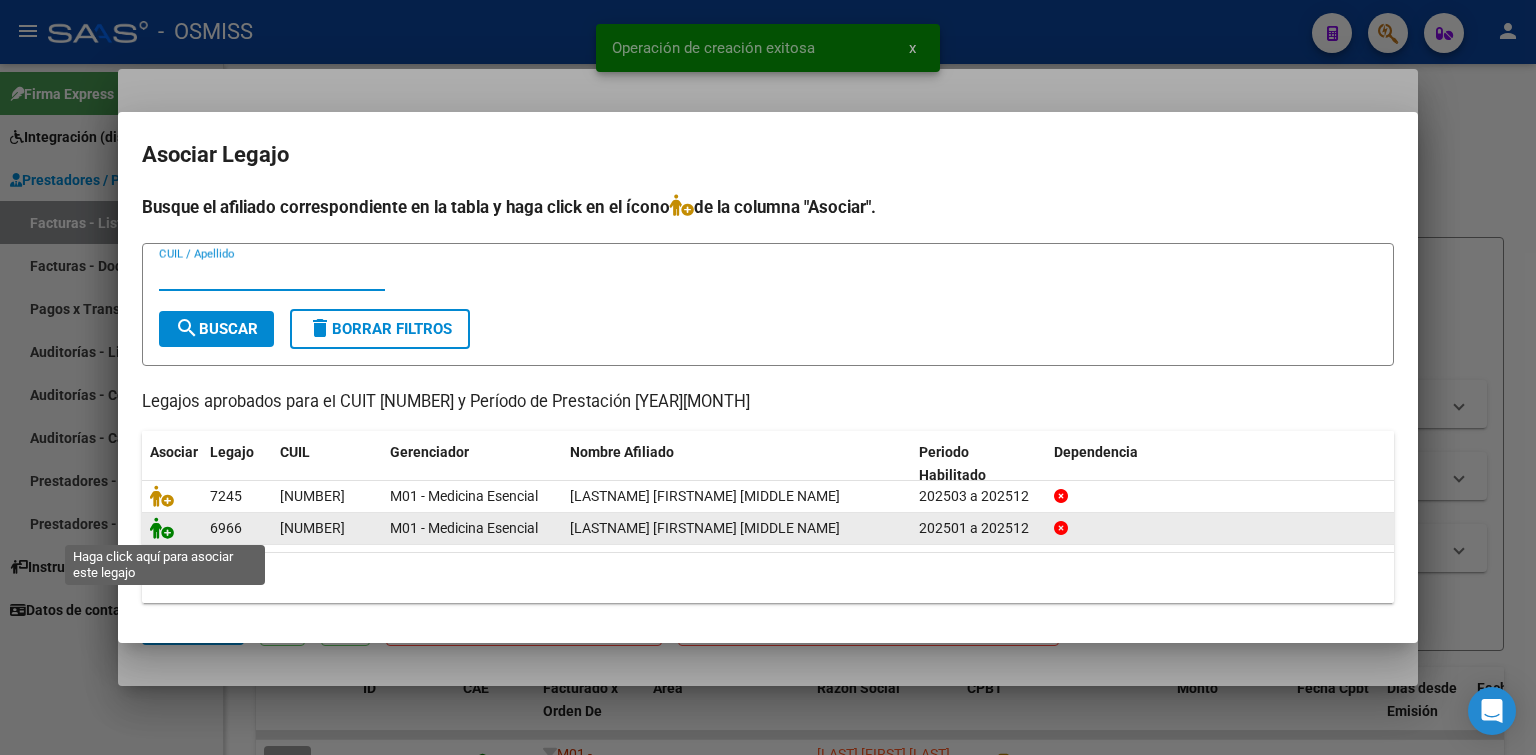 click 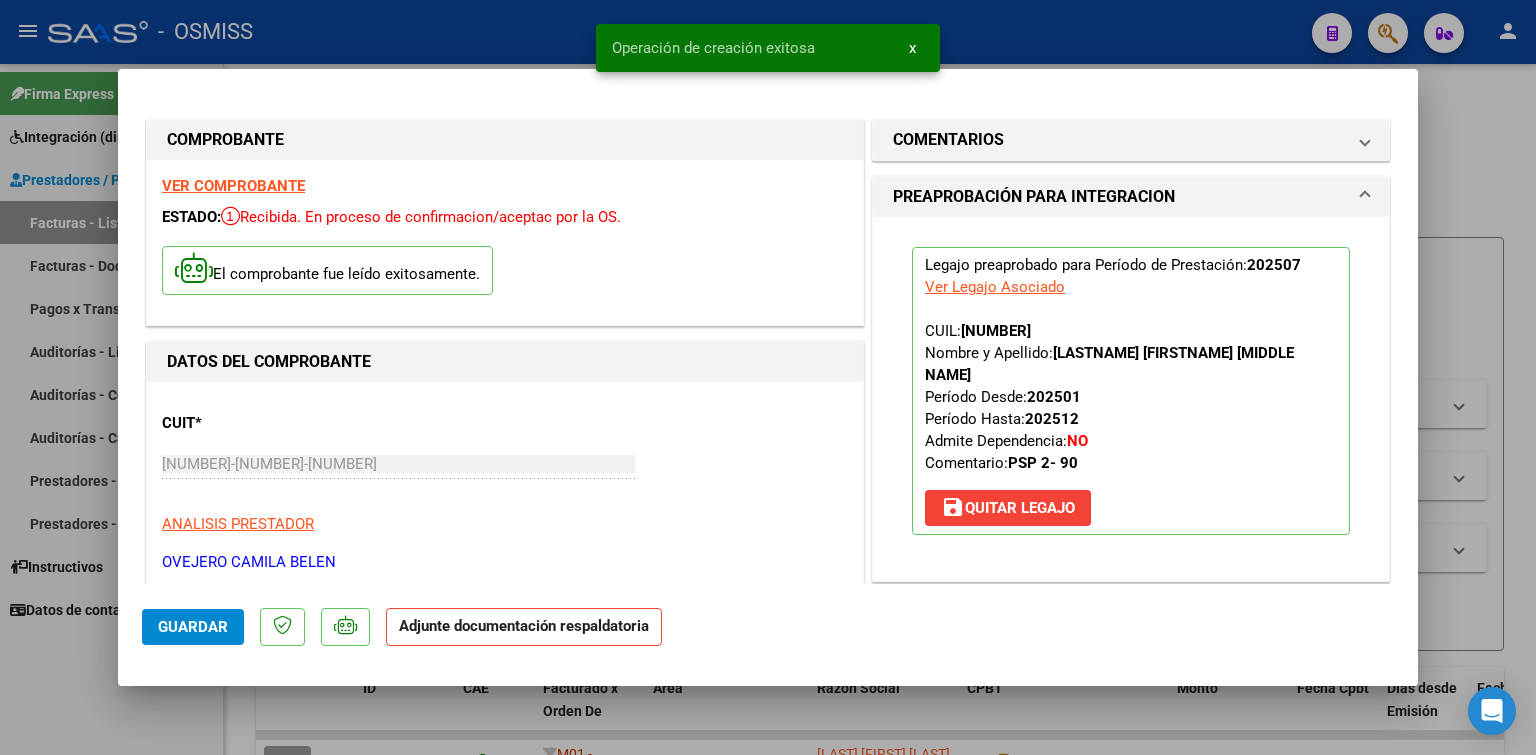 scroll, scrollTop: 300, scrollLeft: 0, axis: vertical 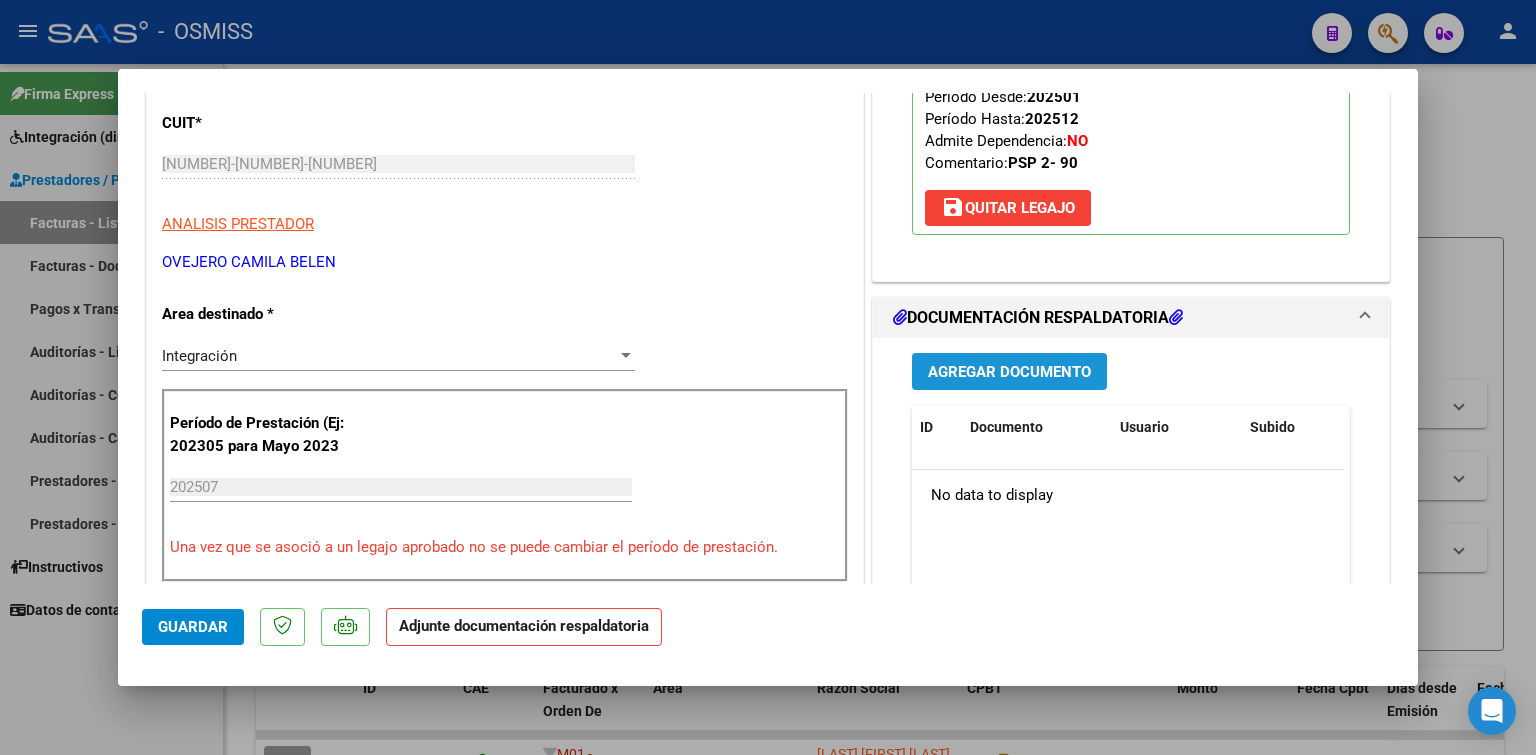 click on "Agregar Documento" at bounding box center (1009, 372) 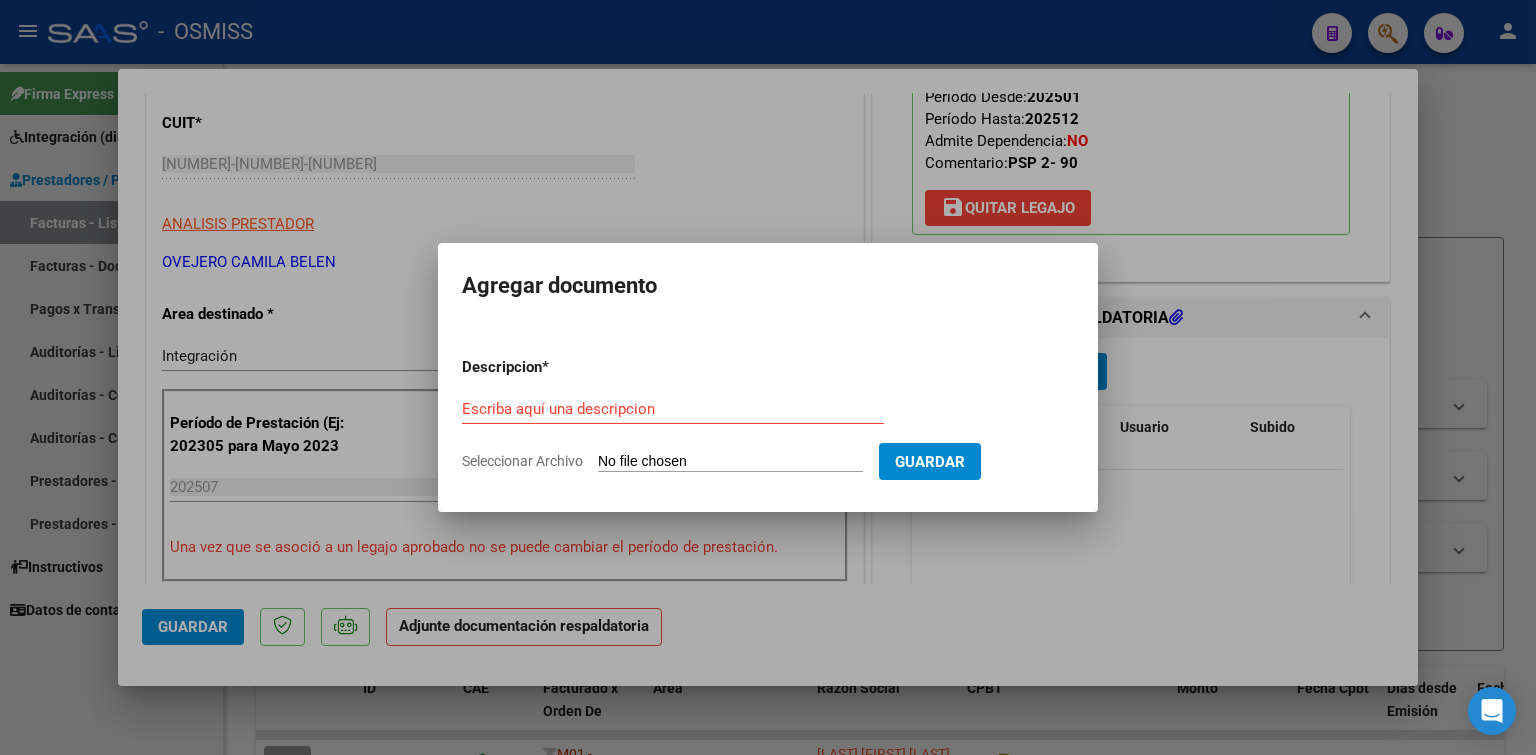 click on "Descripcion  *   Escriba aquí una descripcion  Seleccionar Archivo Guardar" at bounding box center [768, 414] 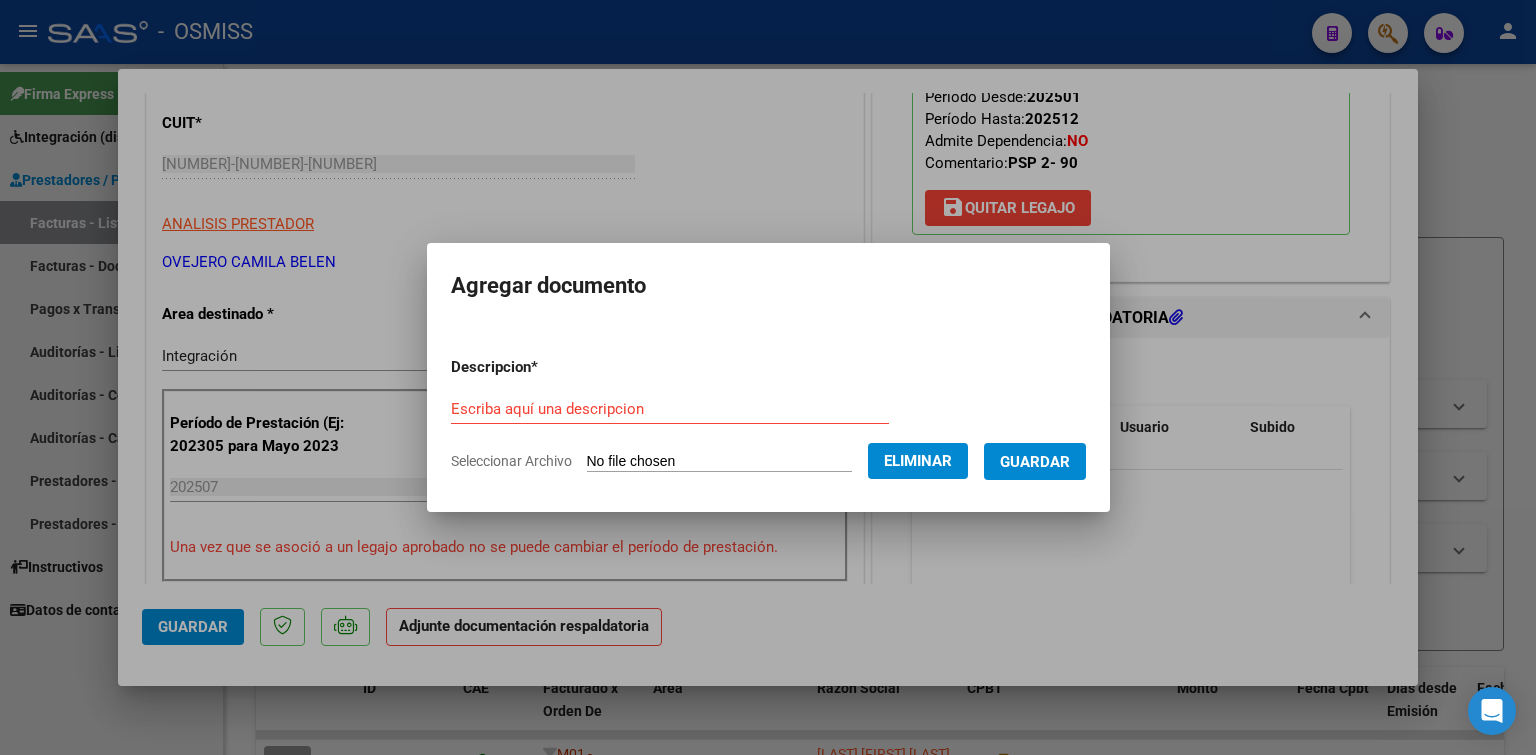 click on "Descripcion  *   Escriba aquí una descripcion  Seleccionar Archivo Eliminar Guardar" at bounding box center (768, 414) 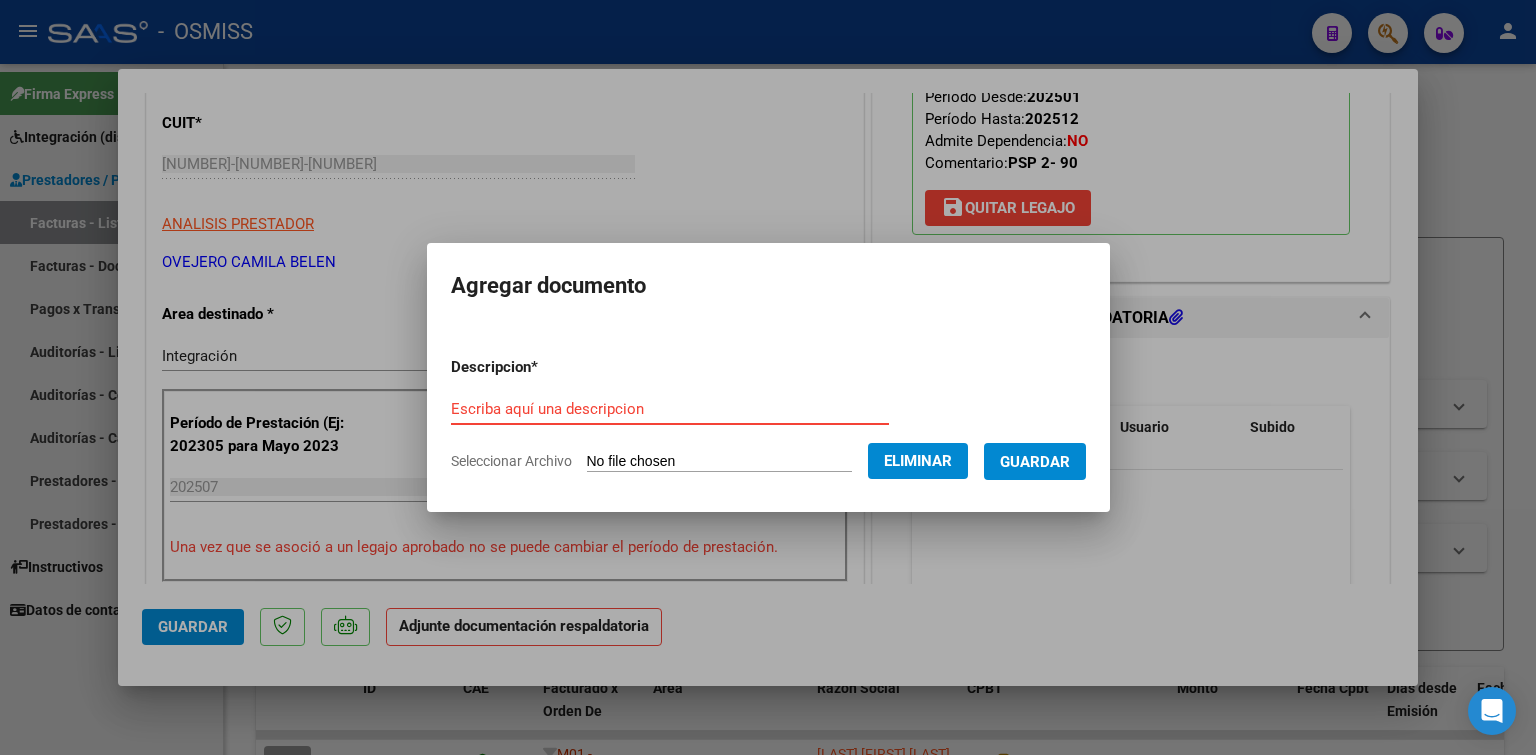 click on "Escriba aquí una descripcion" at bounding box center [670, 409] 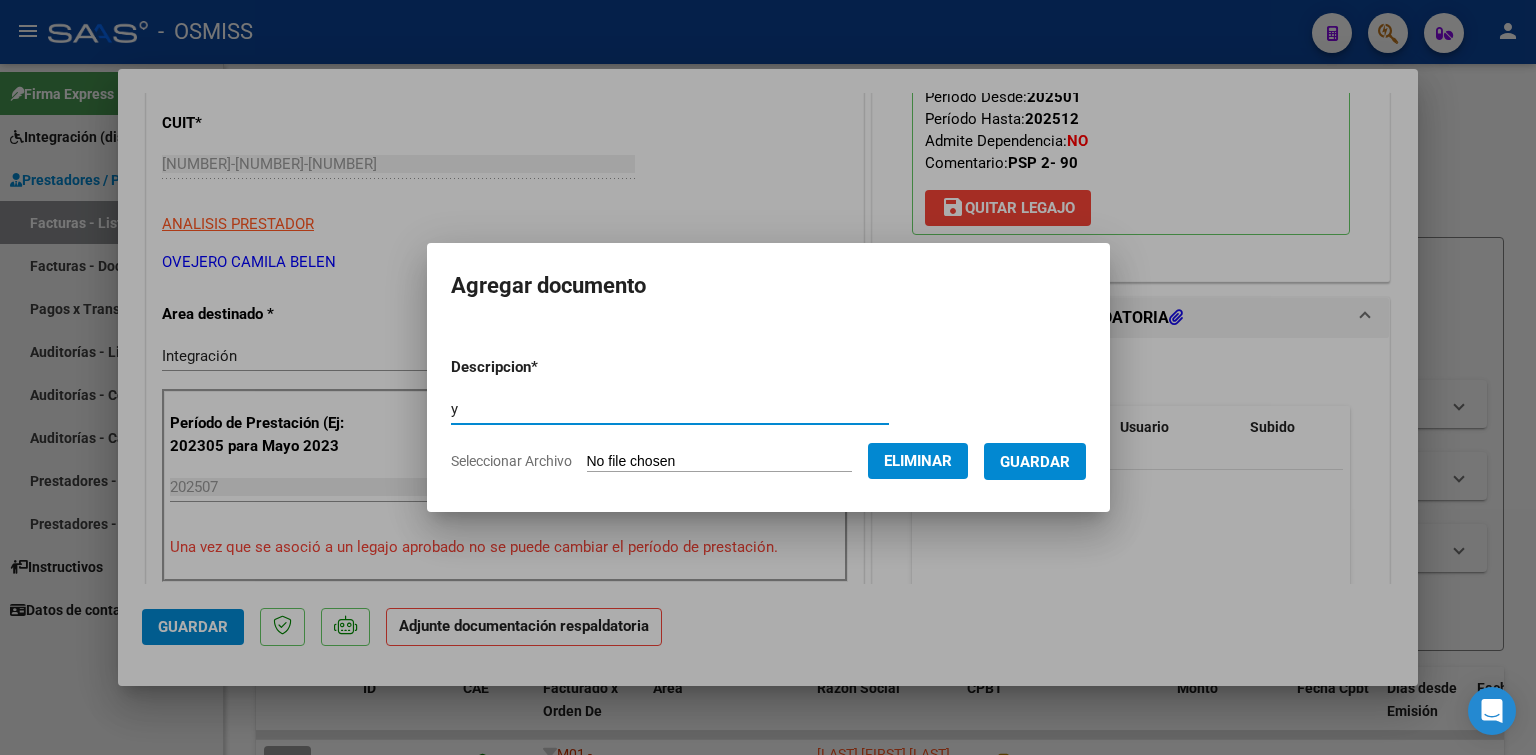 type on "y" 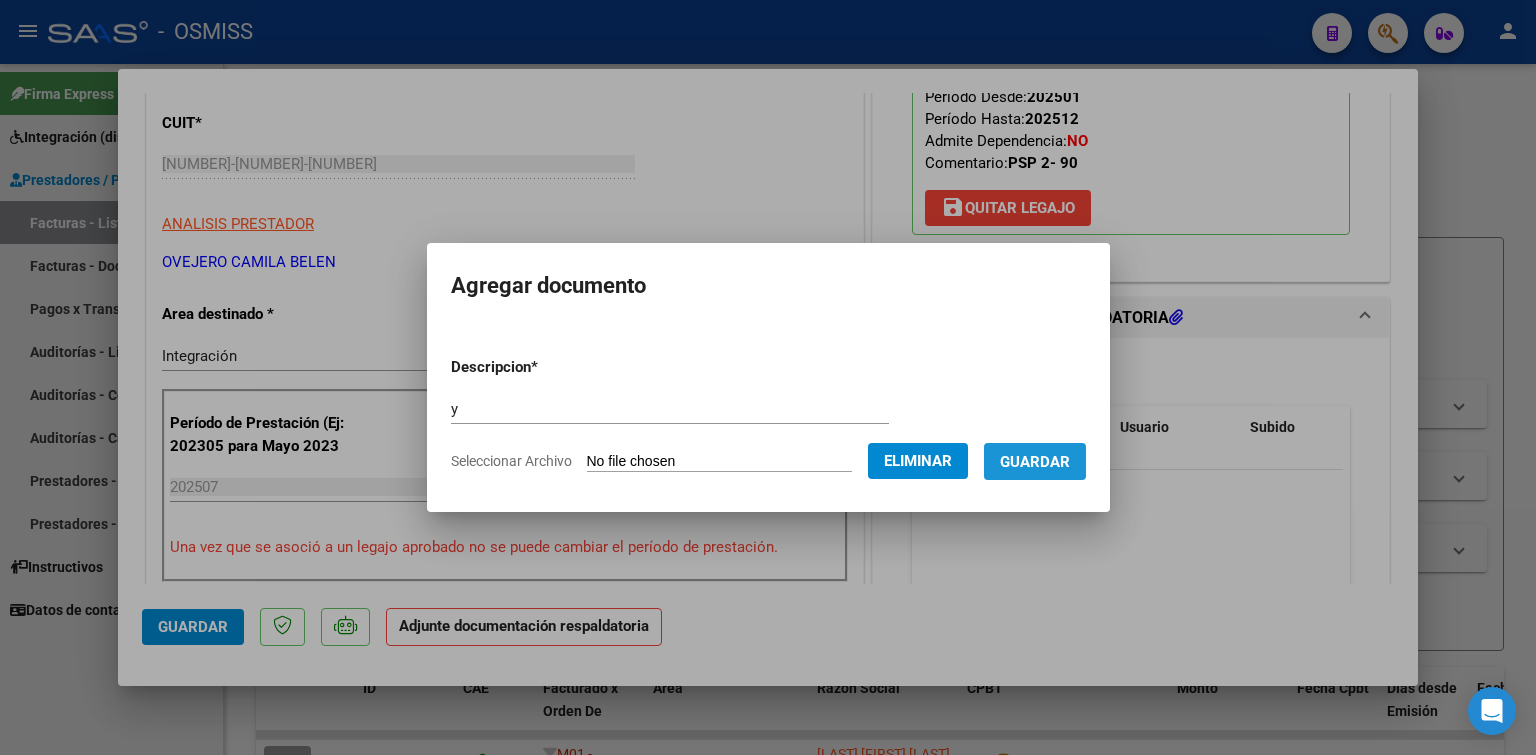 click on "Guardar" at bounding box center (1035, 462) 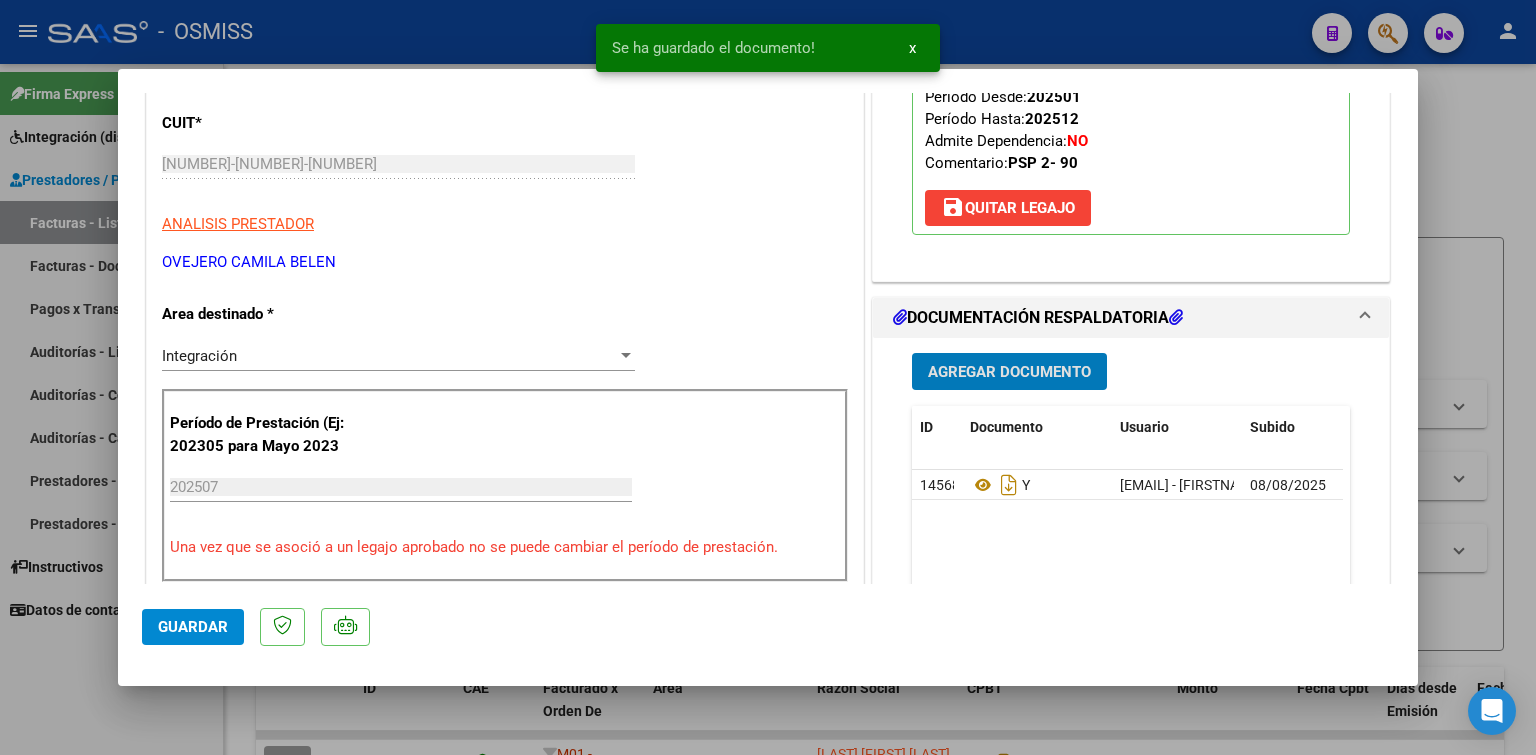 type 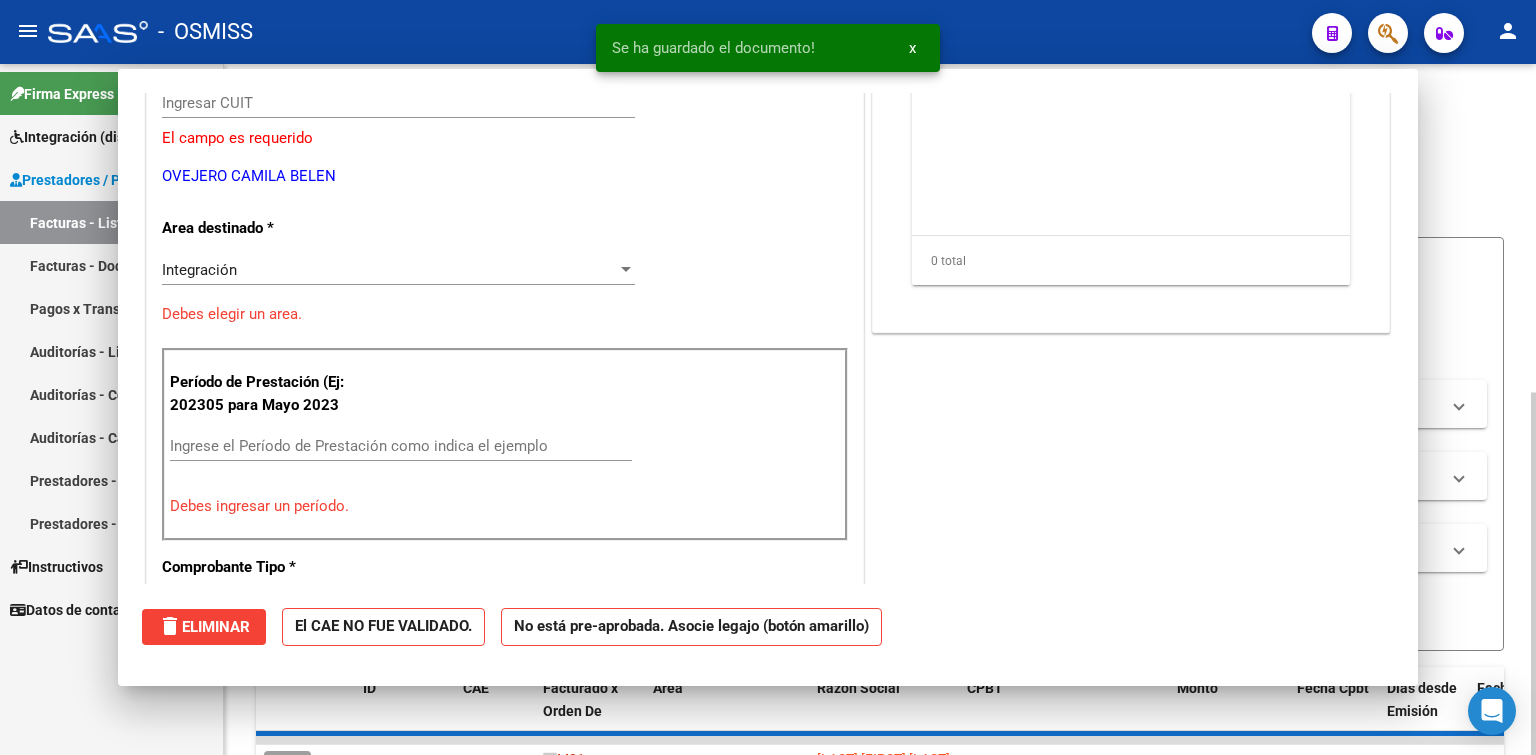 scroll, scrollTop: 0, scrollLeft: 0, axis: both 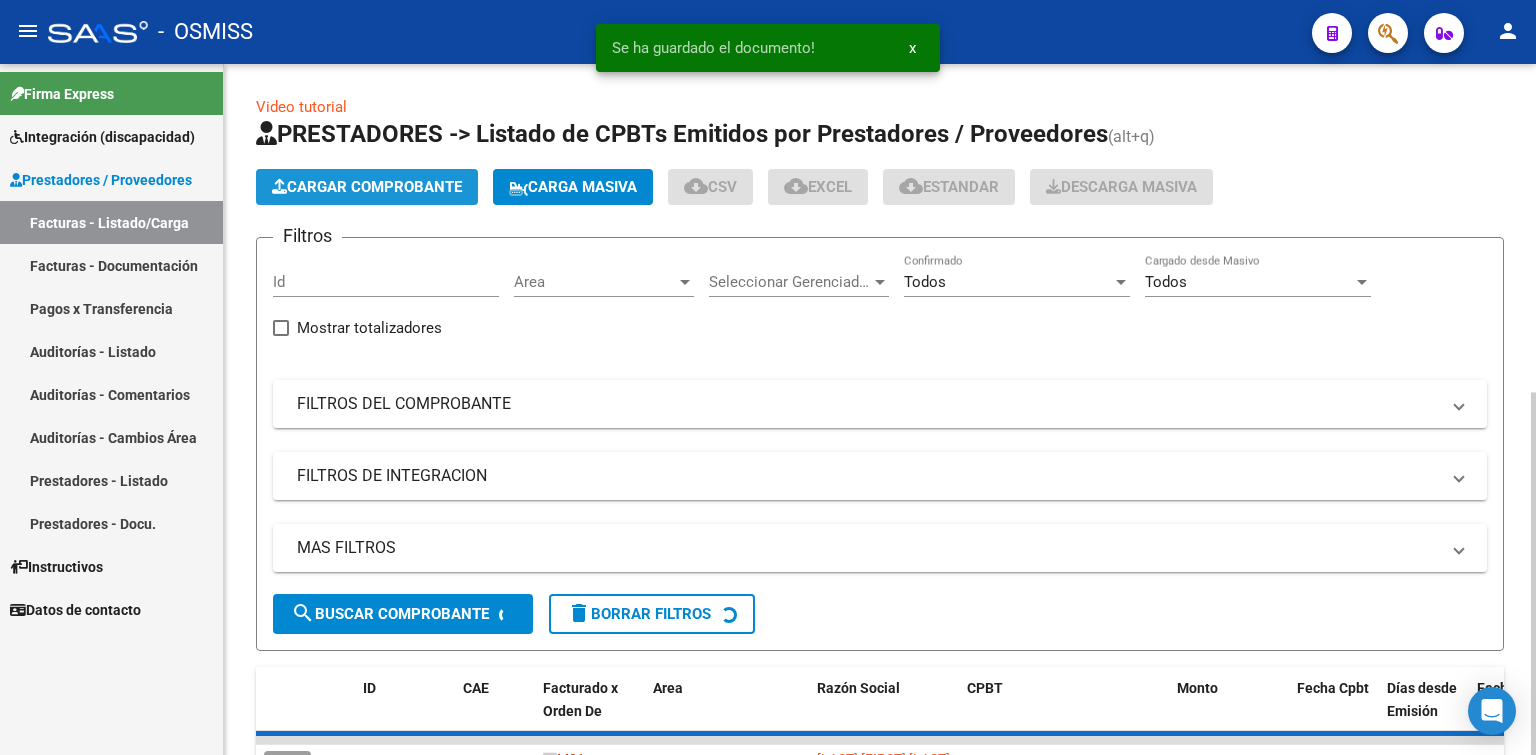 click on "Cargar Comprobante" 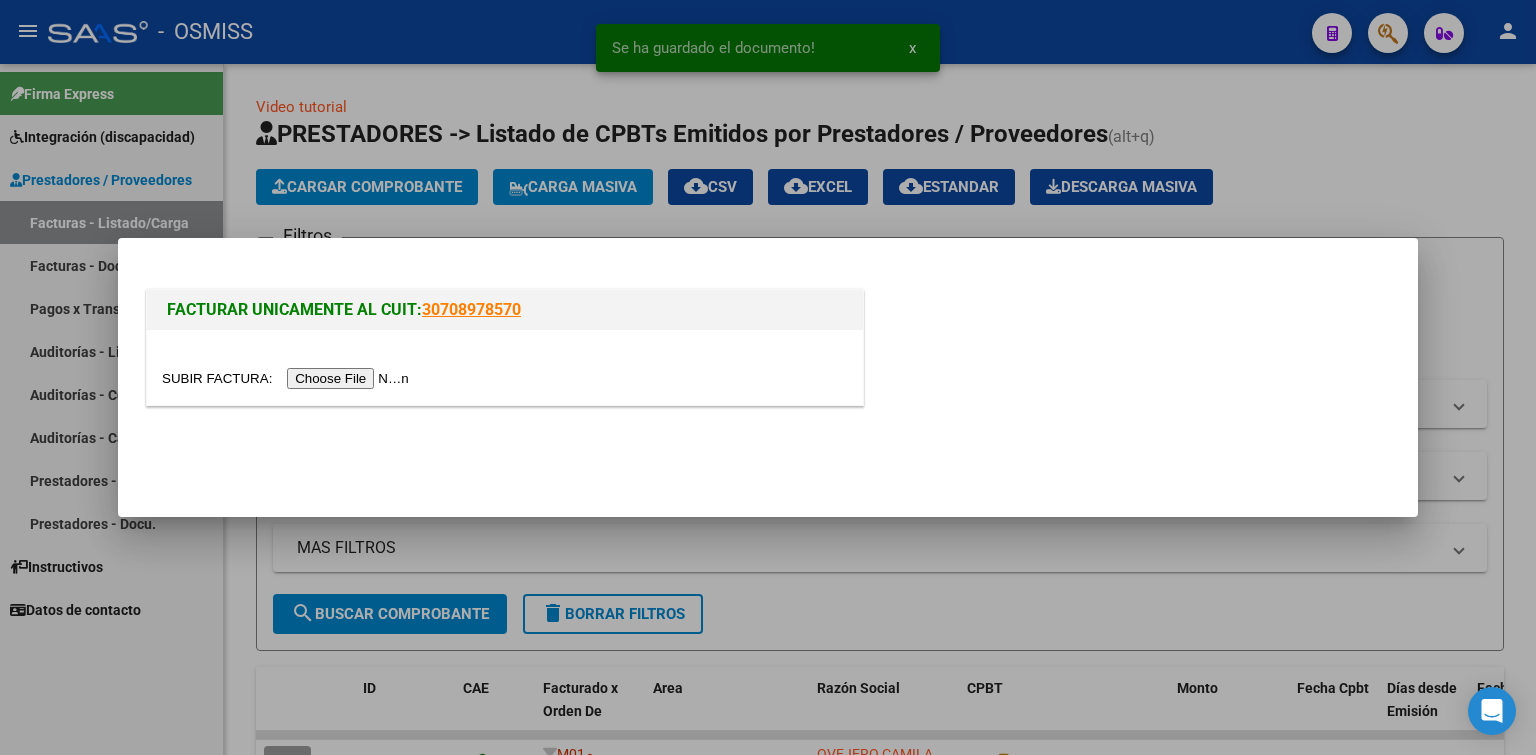 click at bounding box center [288, 378] 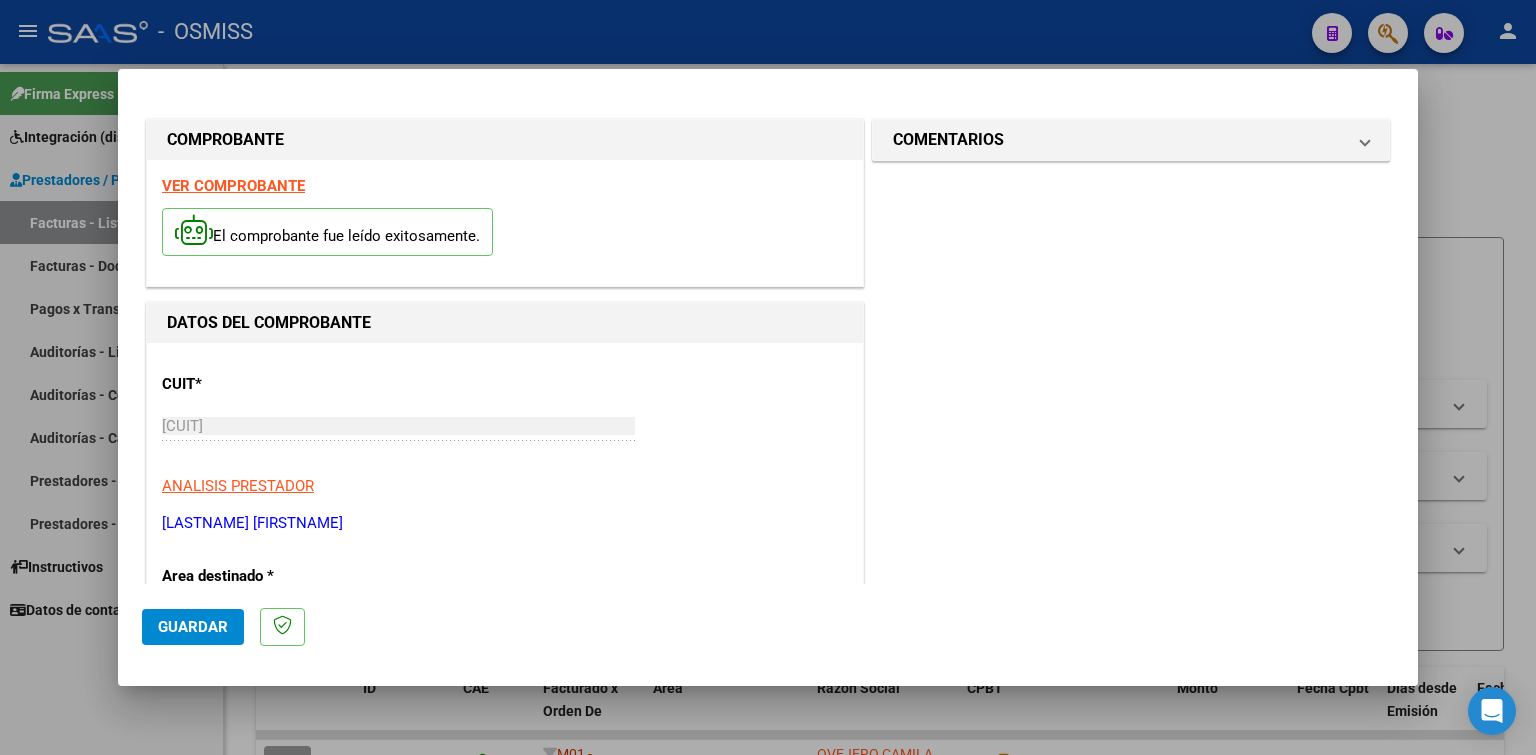scroll, scrollTop: 300, scrollLeft: 0, axis: vertical 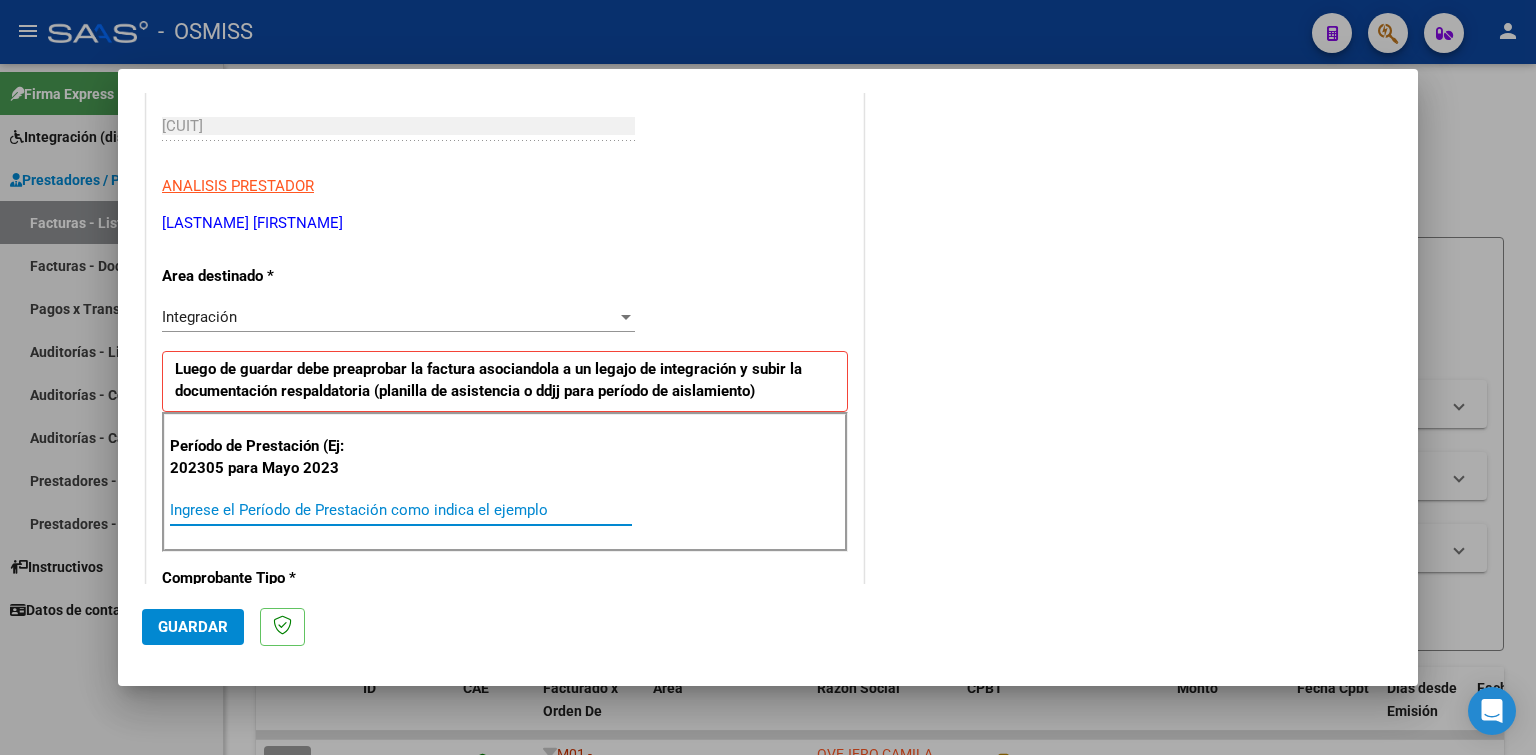 paste on "202507" 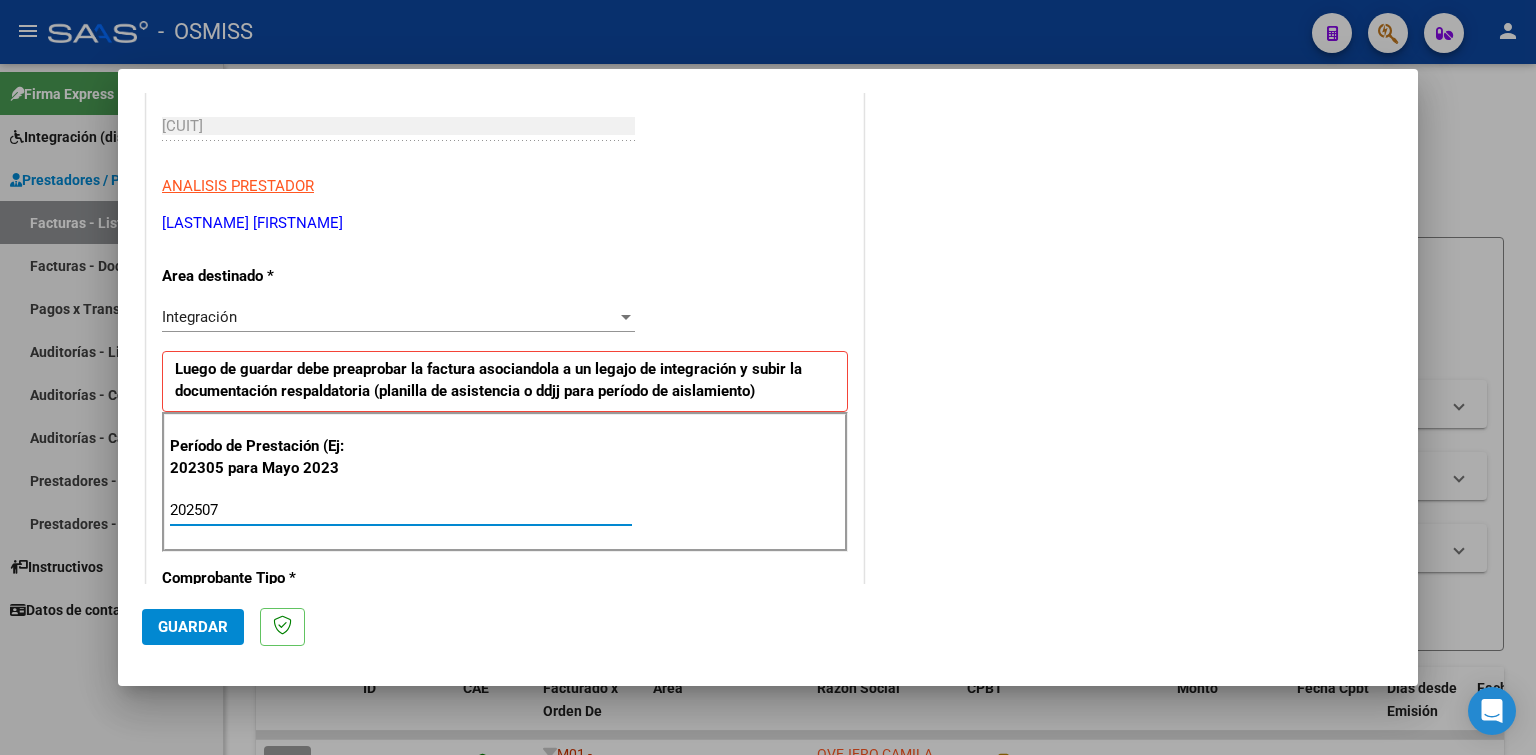 type on "202507" 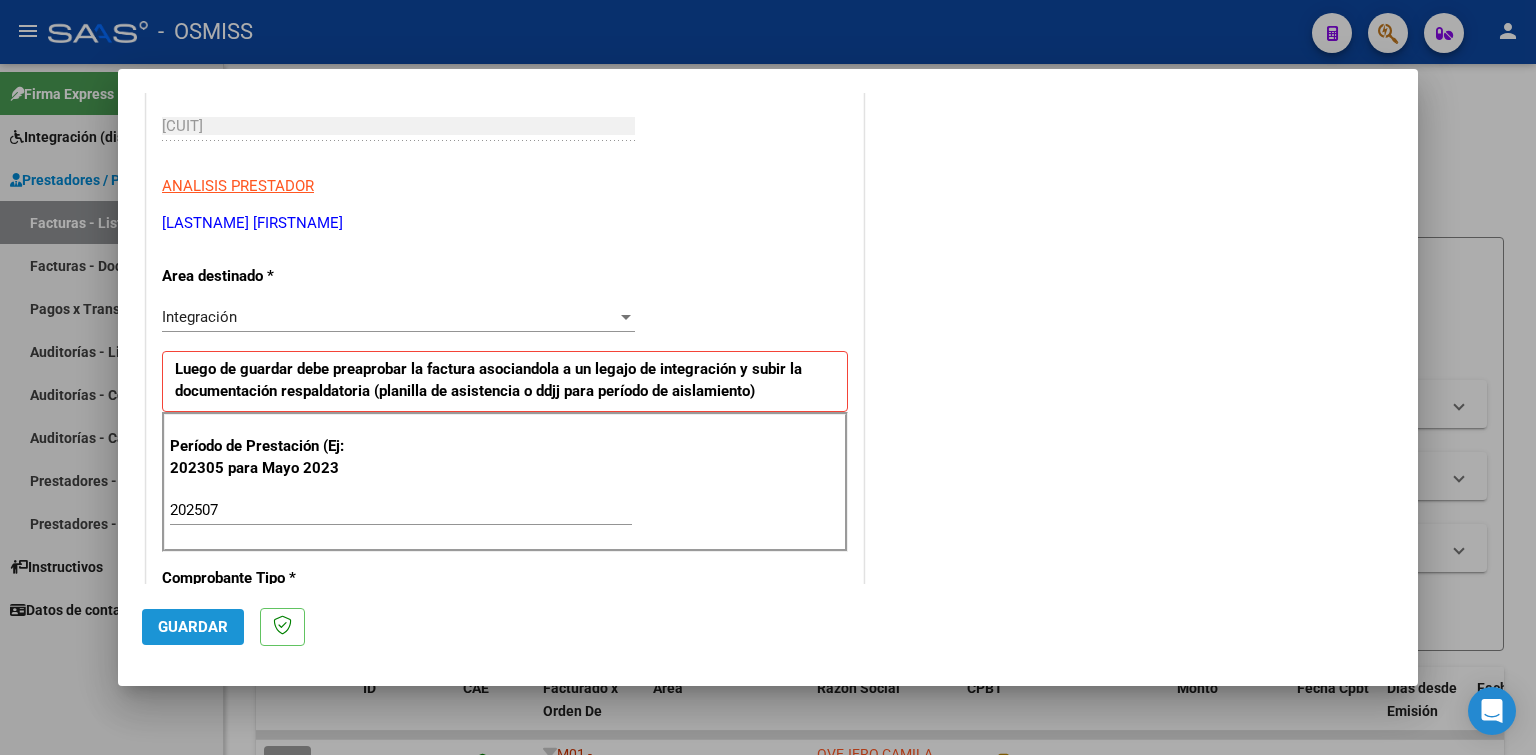 click on "Guardar" 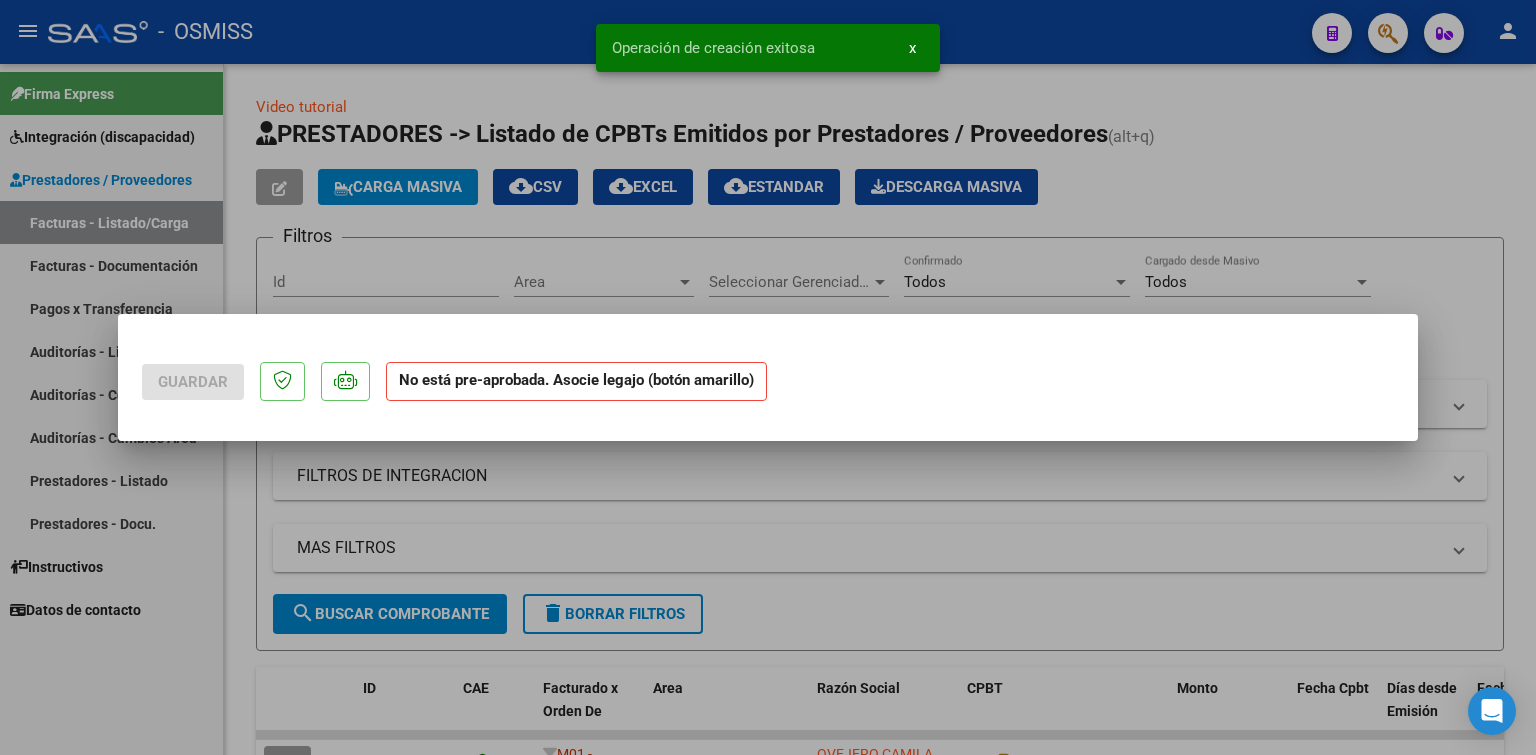 scroll, scrollTop: 0, scrollLeft: 0, axis: both 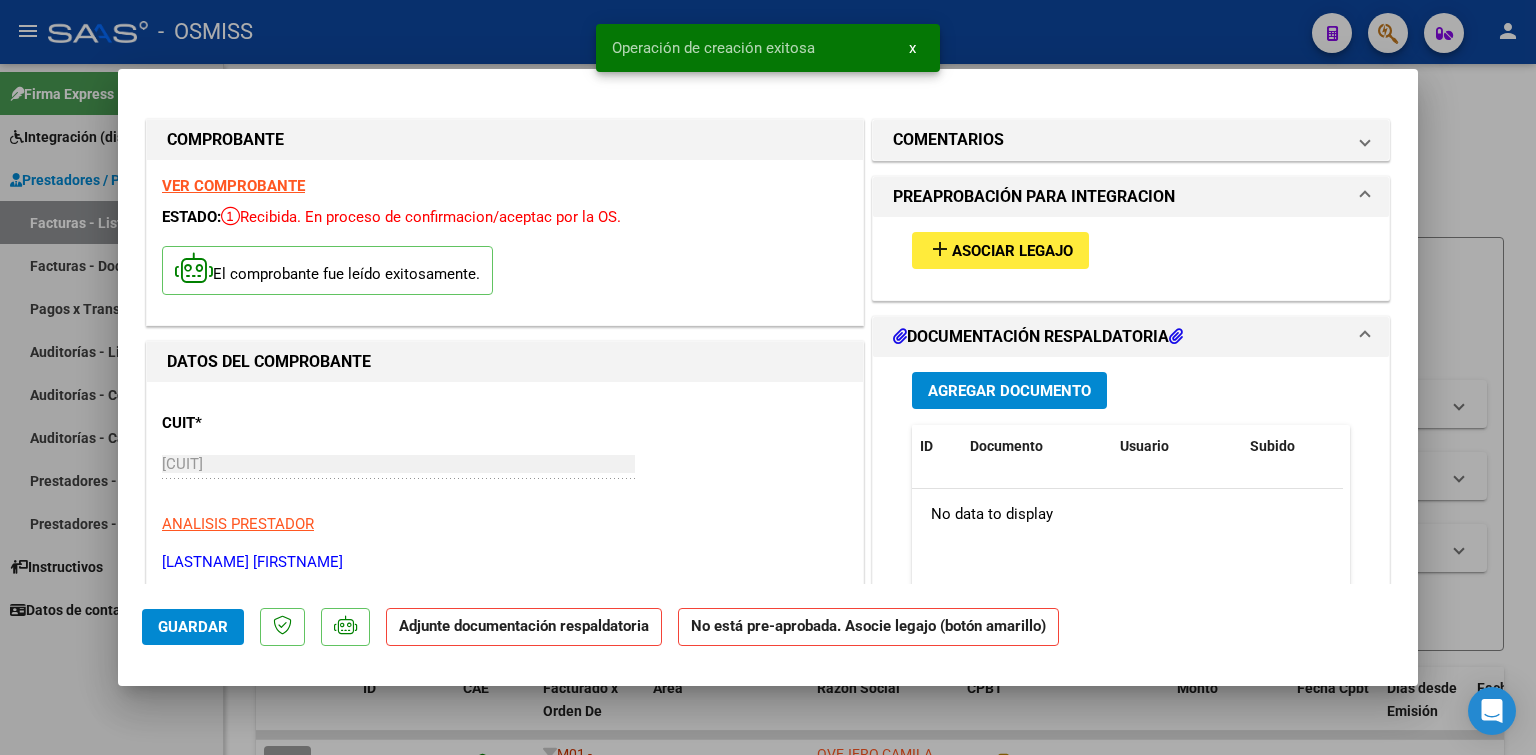 click on "Asociar Legajo" at bounding box center [1012, 251] 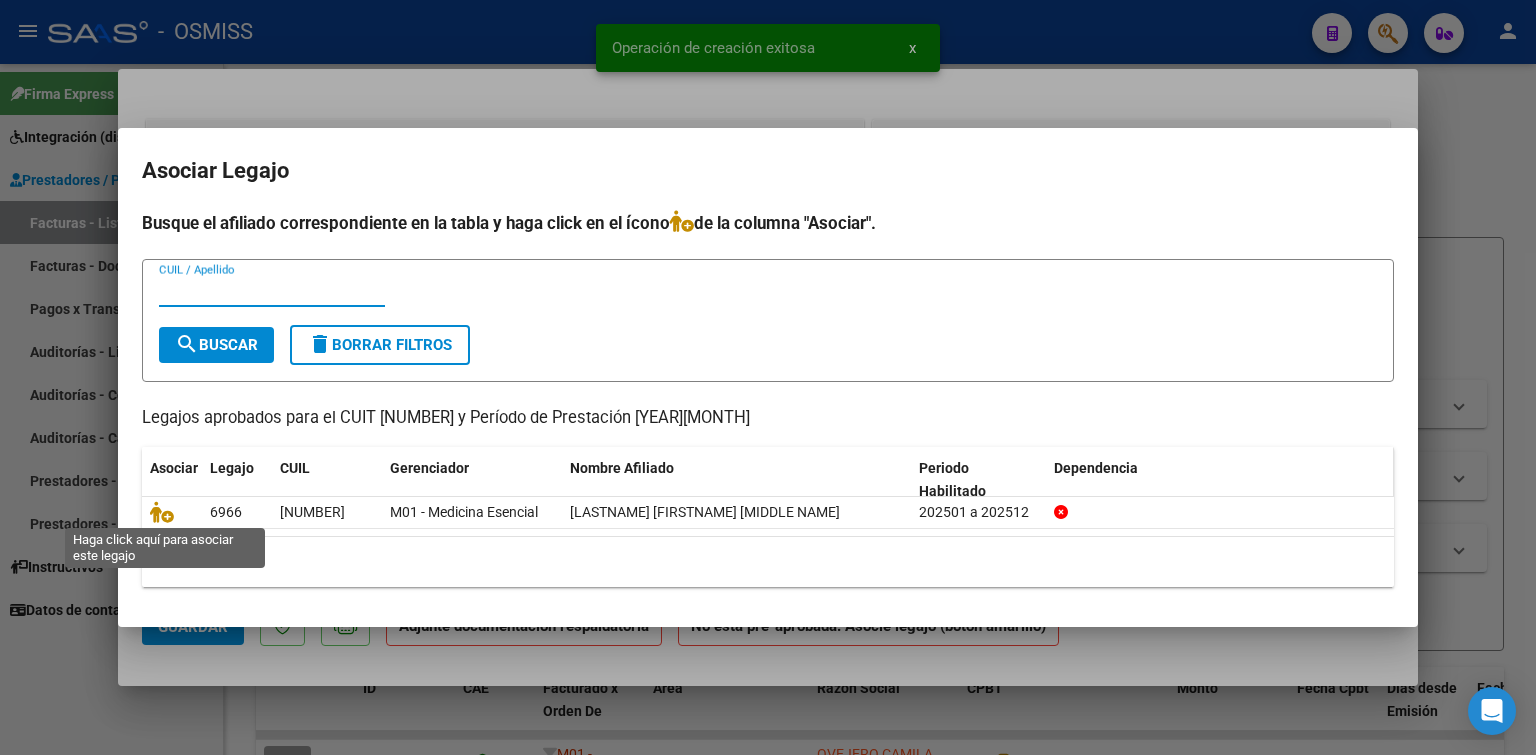 click 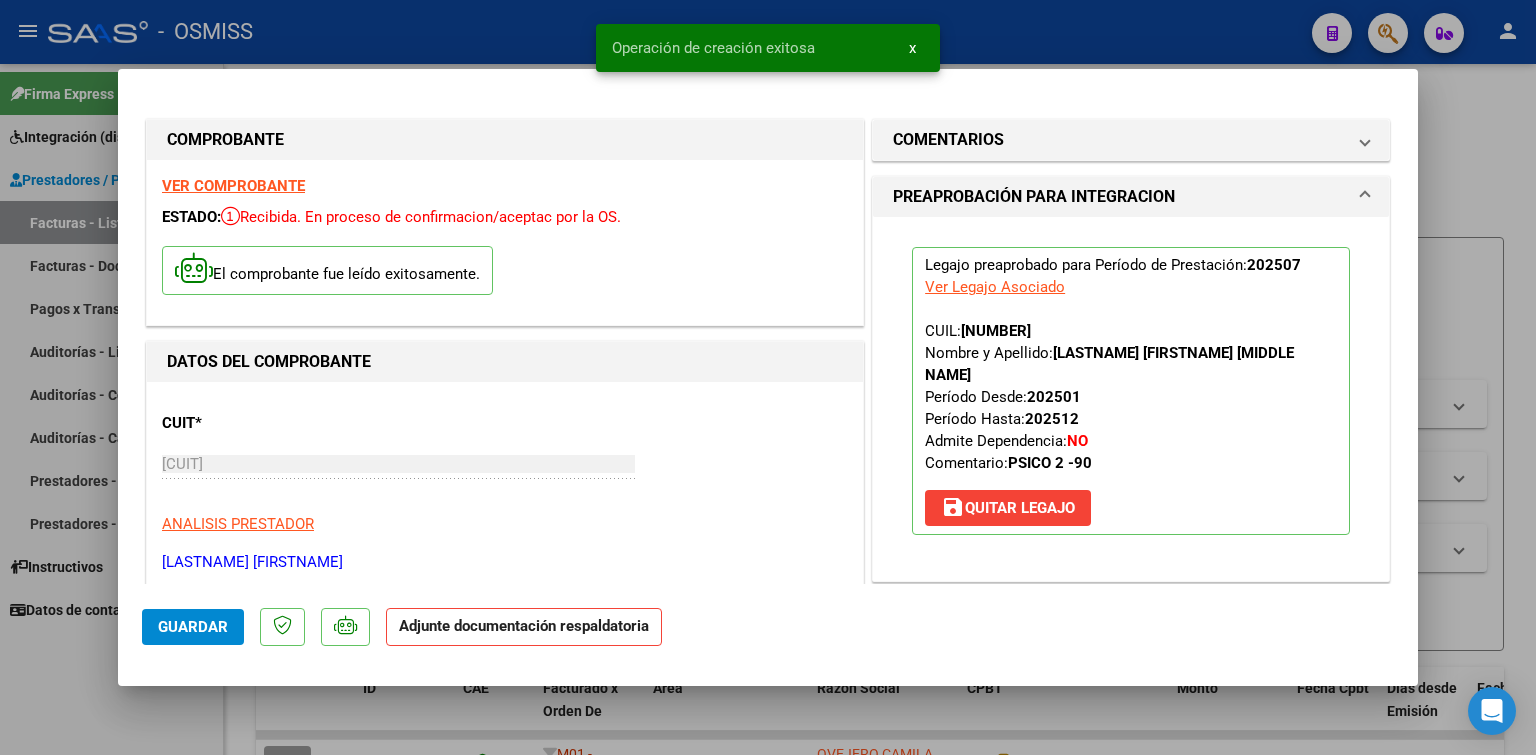 scroll, scrollTop: 200, scrollLeft: 0, axis: vertical 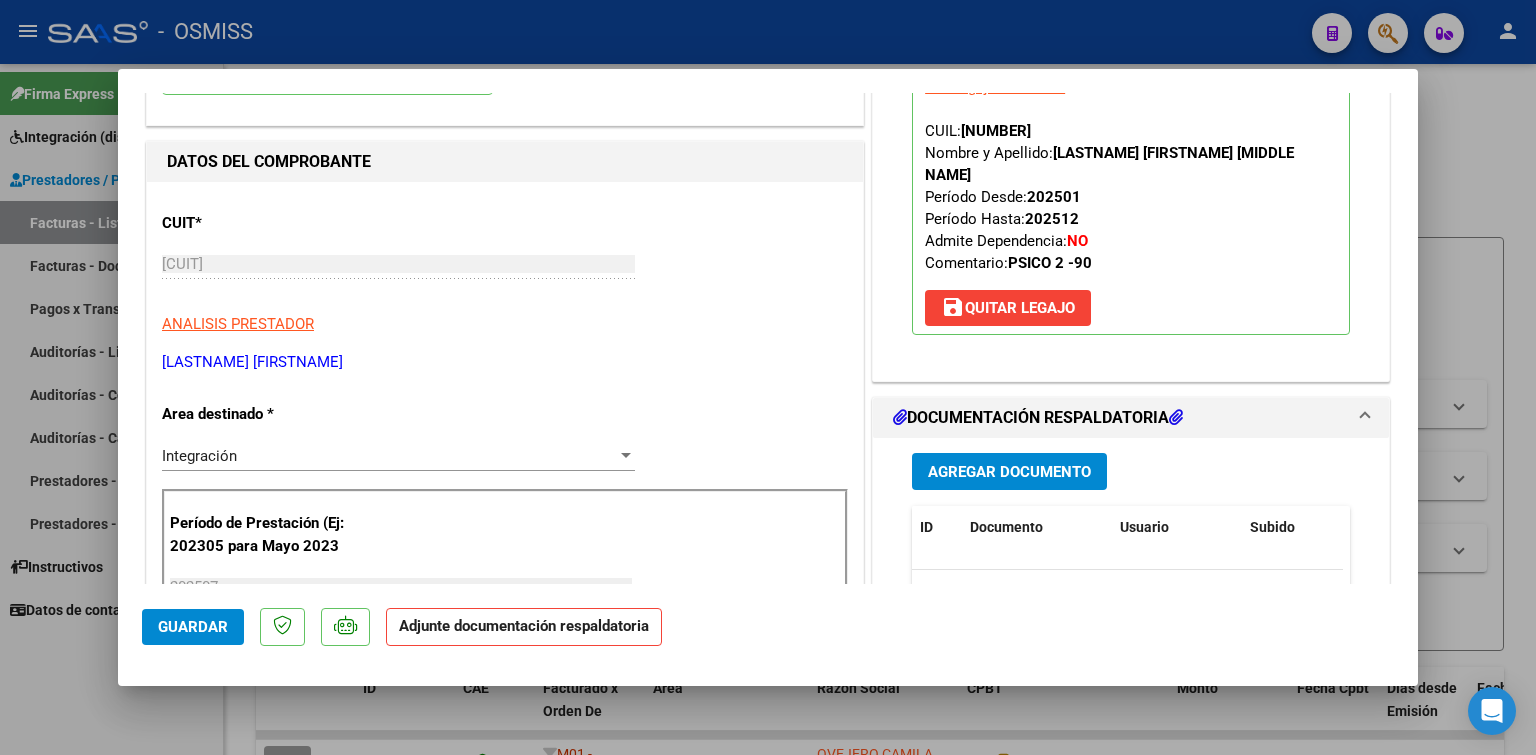 click on "Agregar Documento" at bounding box center (1009, 472) 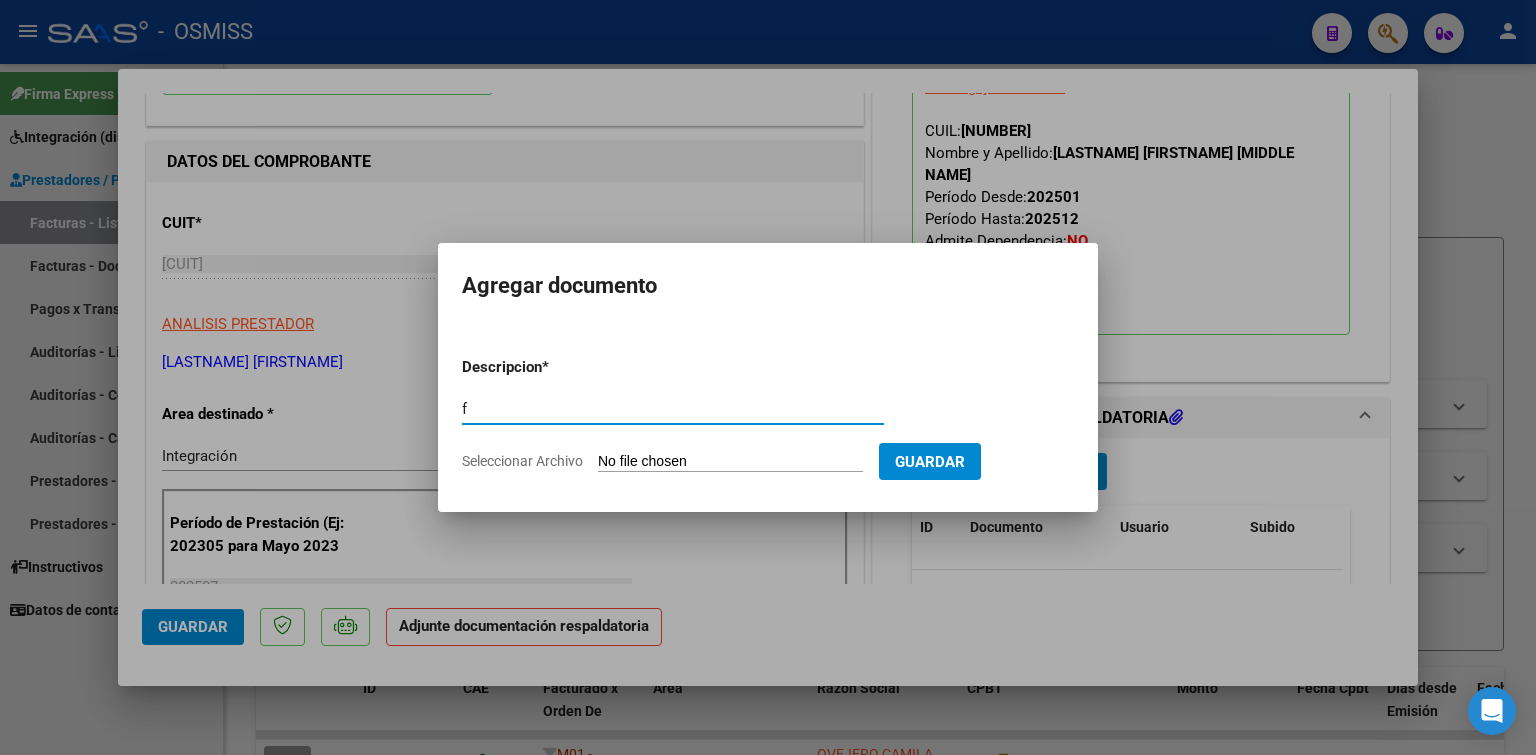 type on "f" 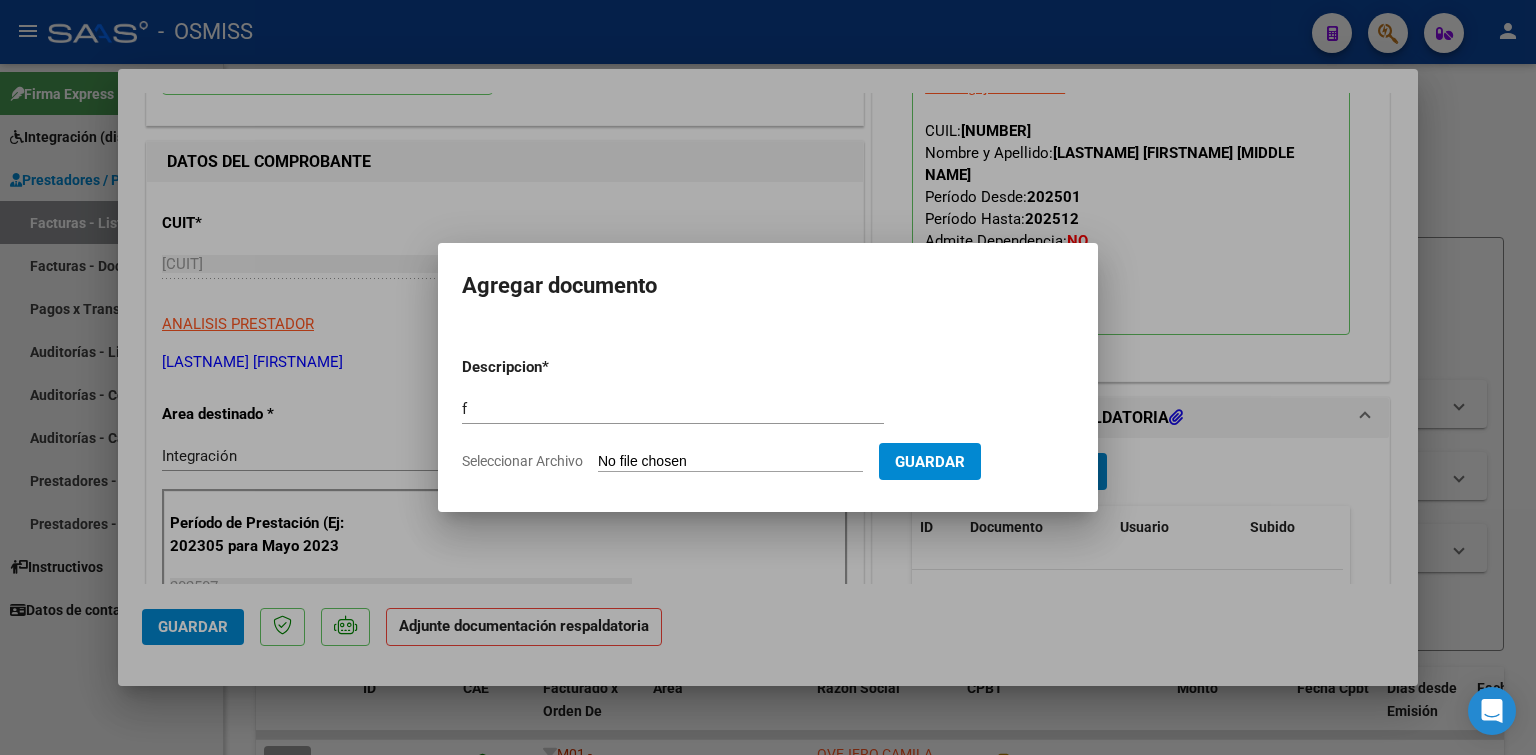 click on "Seleccionar Archivo" at bounding box center (730, 462) 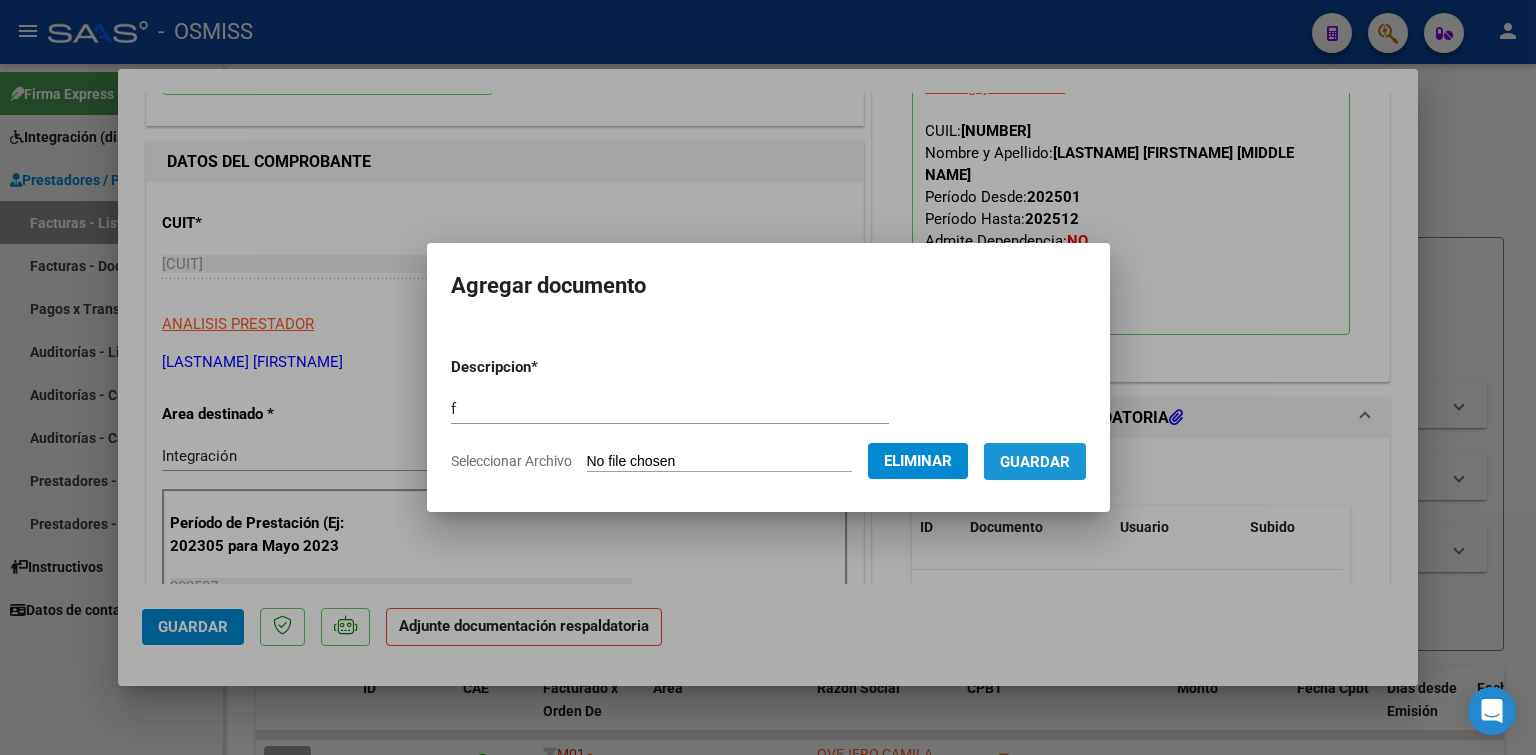 click on "Guardar" at bounding box center (1035, 462) 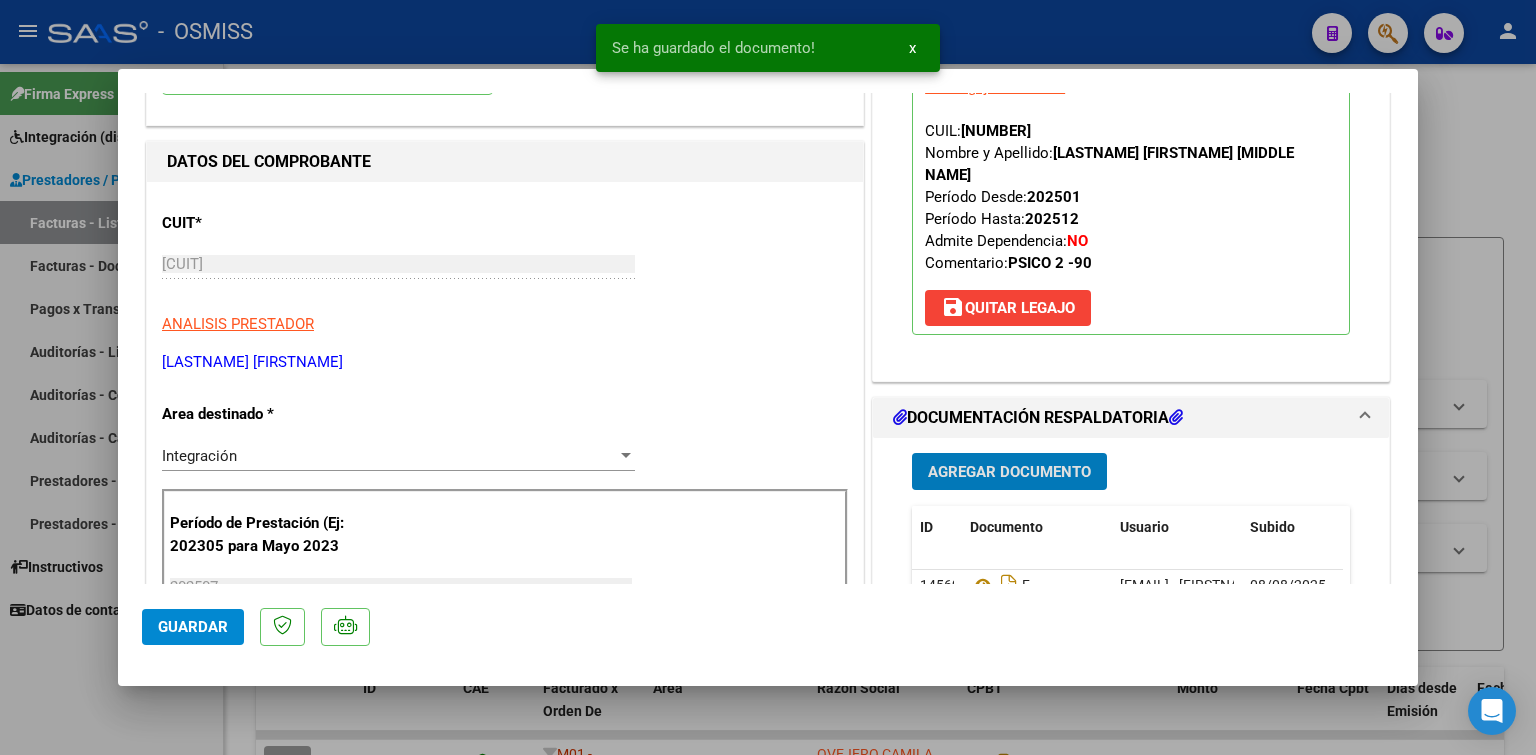 type 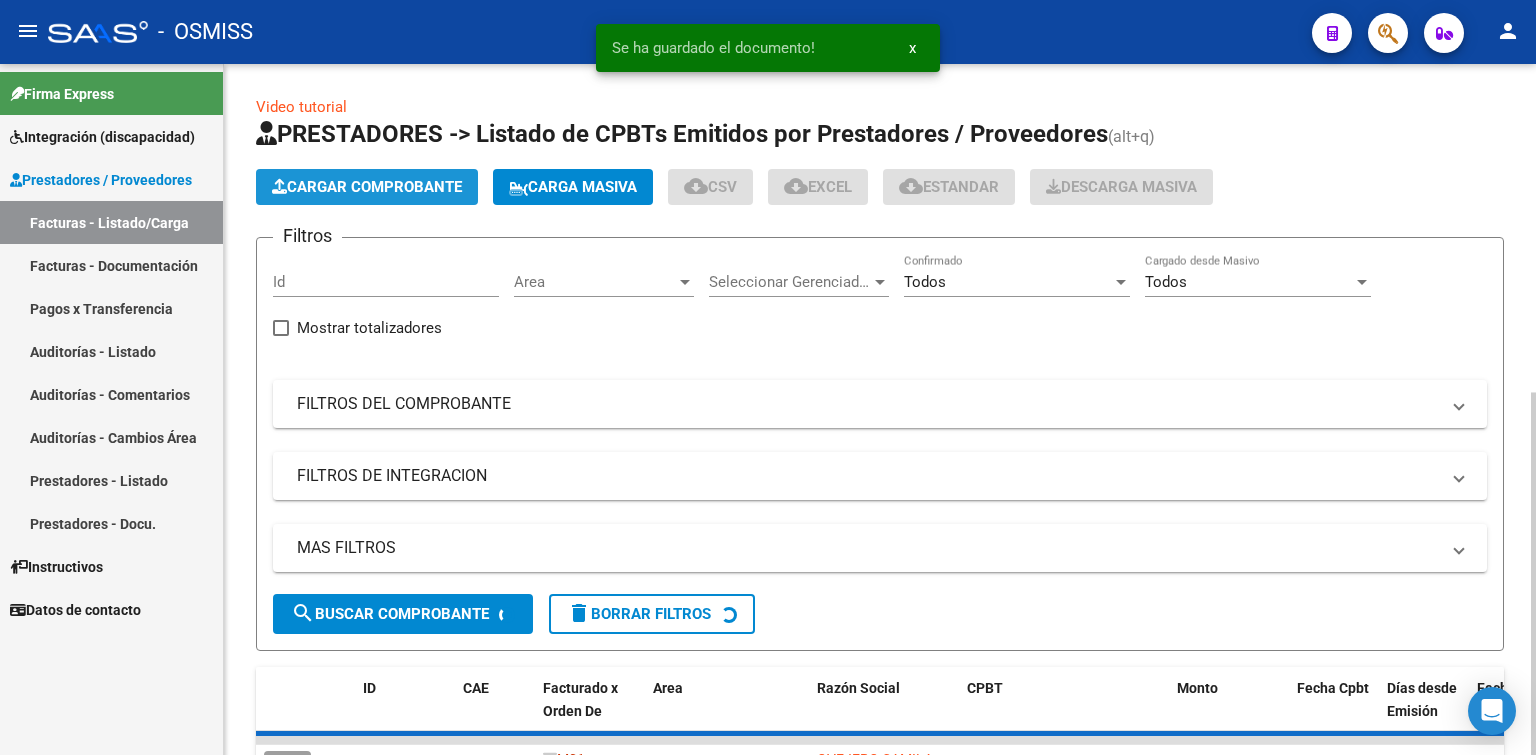 click on "Cargar Comprobante" 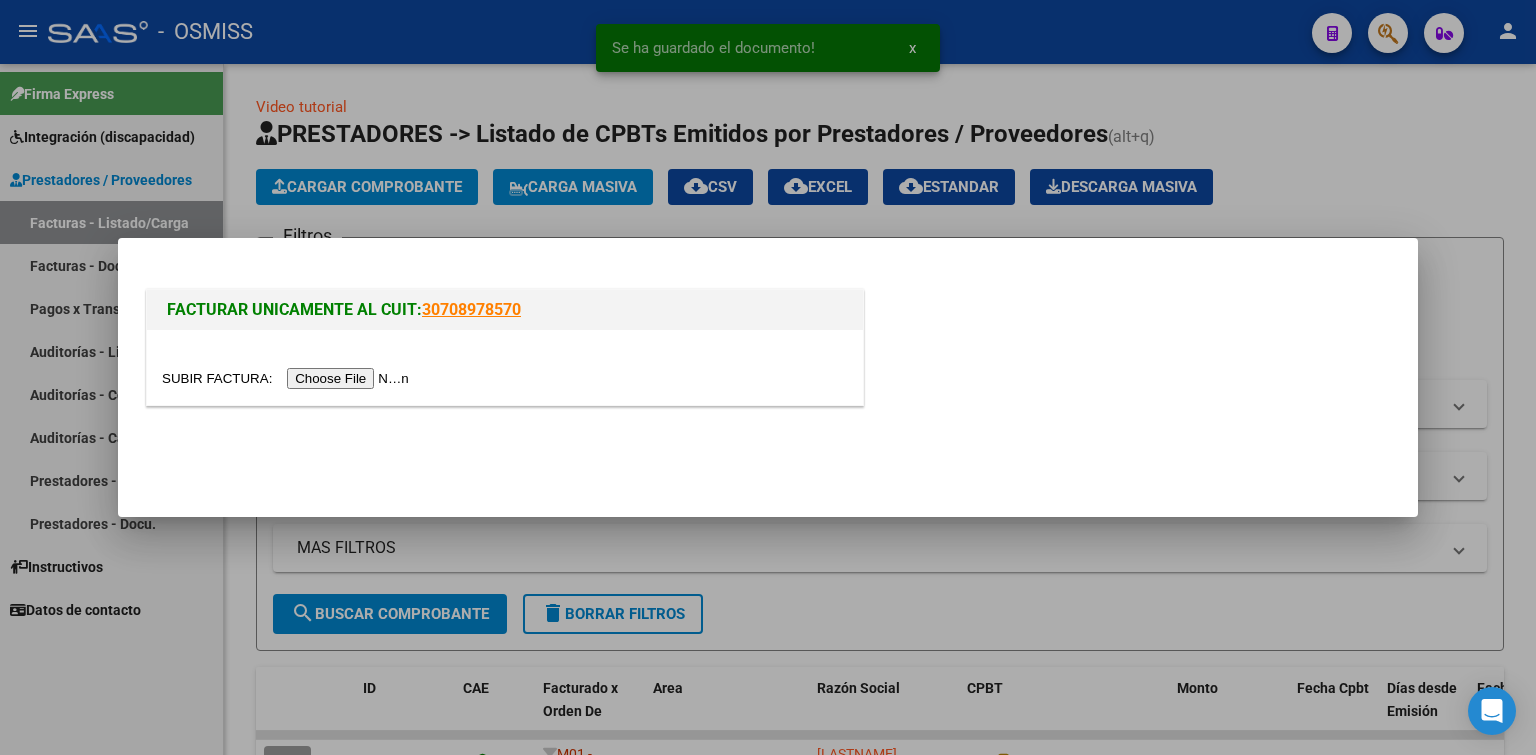 click at bounding box center (288, 378) 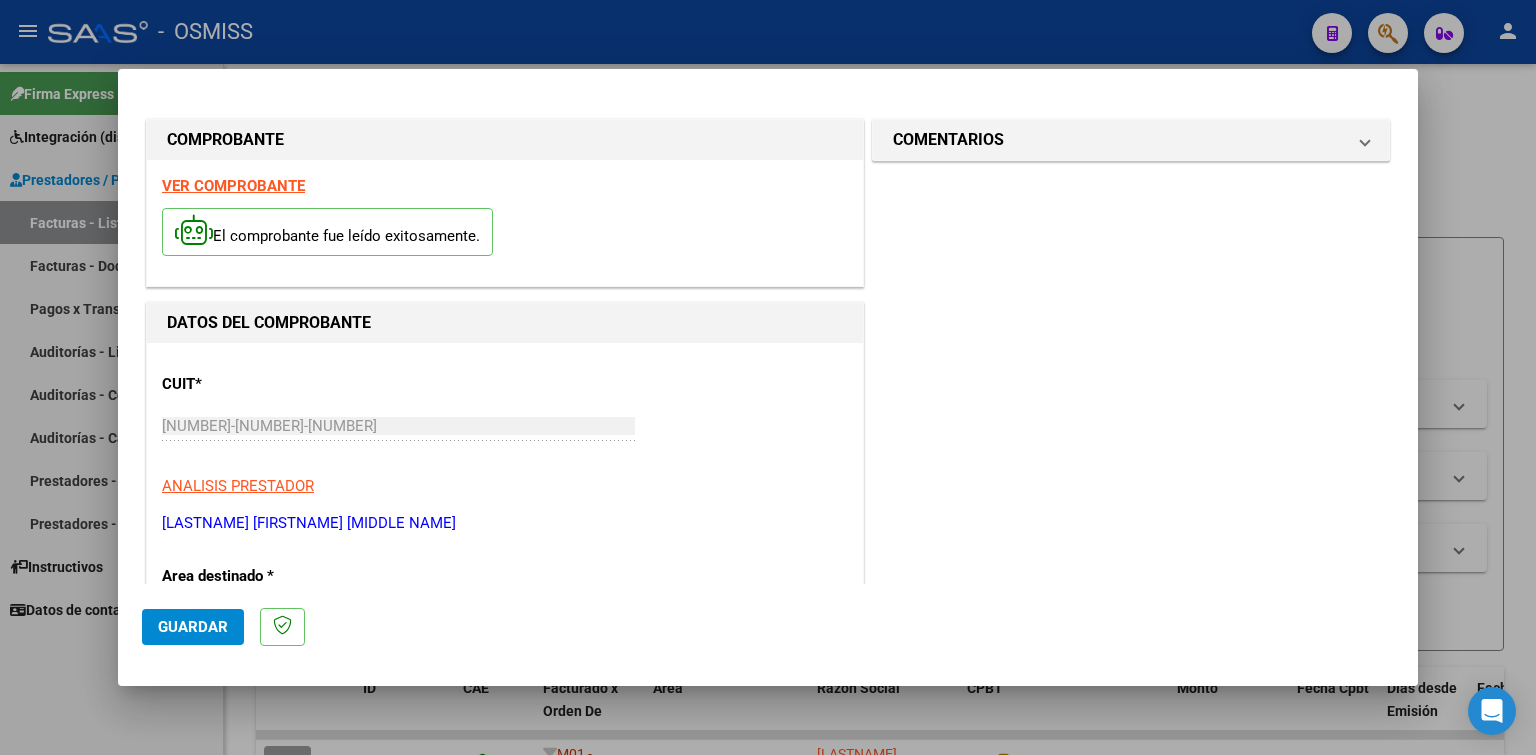 scroll, scrollTop: 300, scrollLeft: 0, axis: vertical 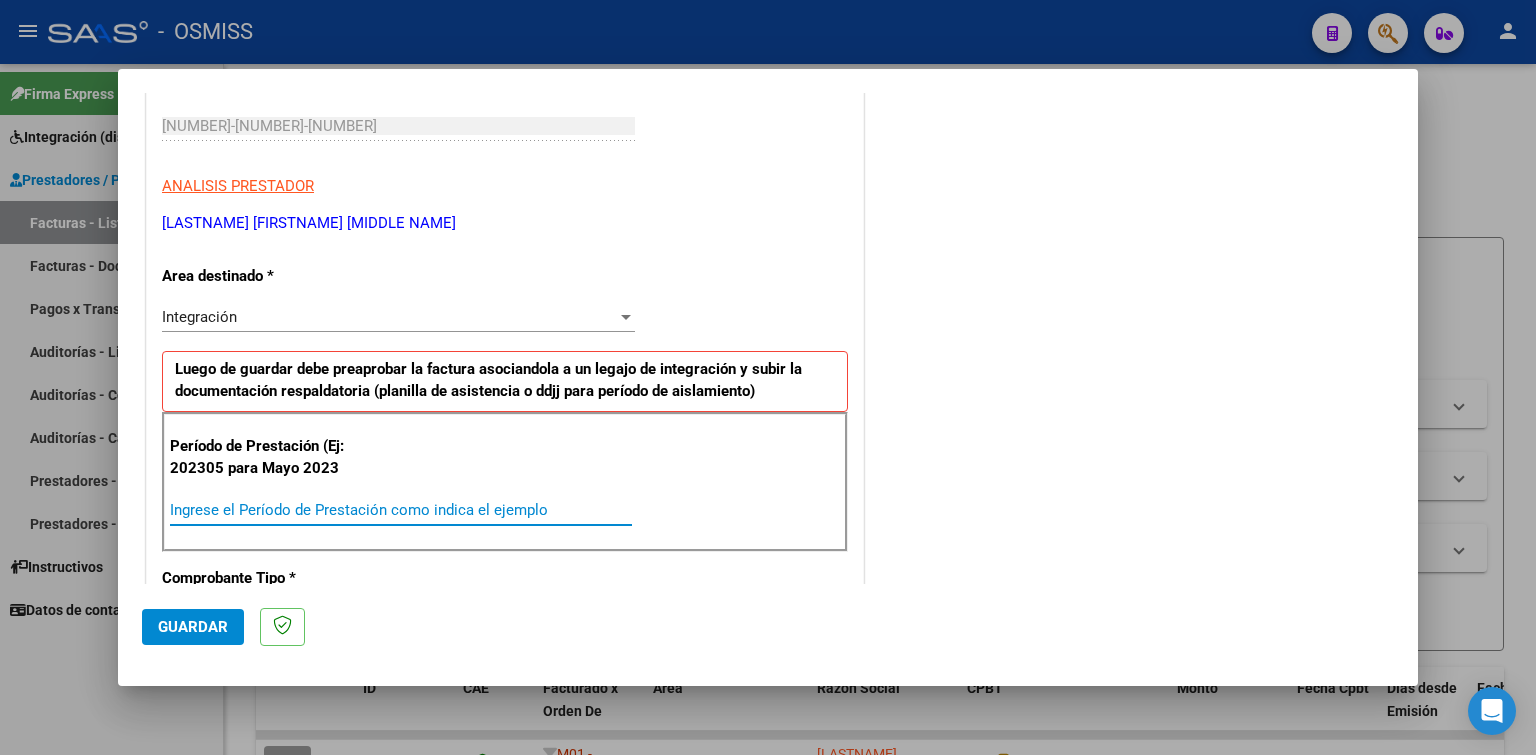paste on "202507" 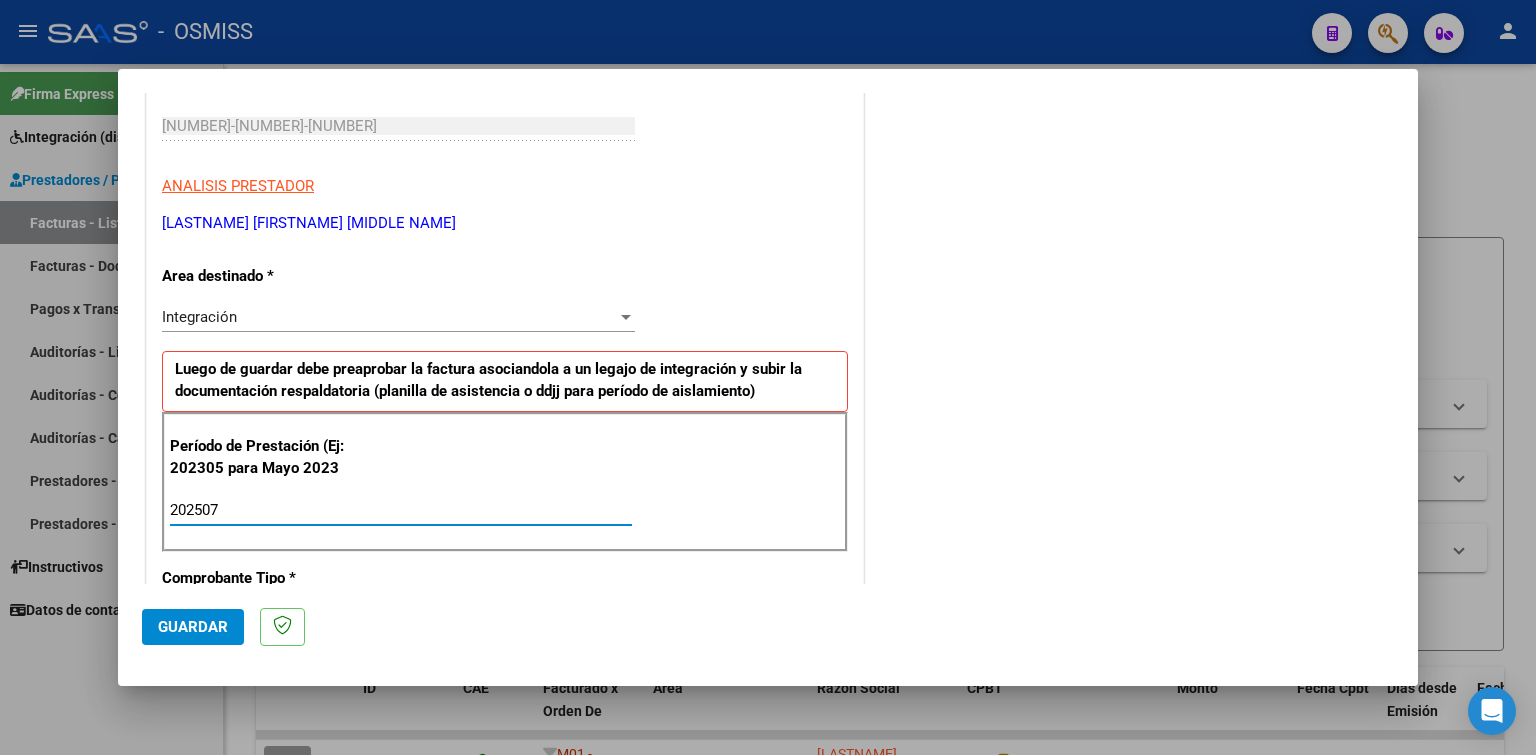 type on "202507" 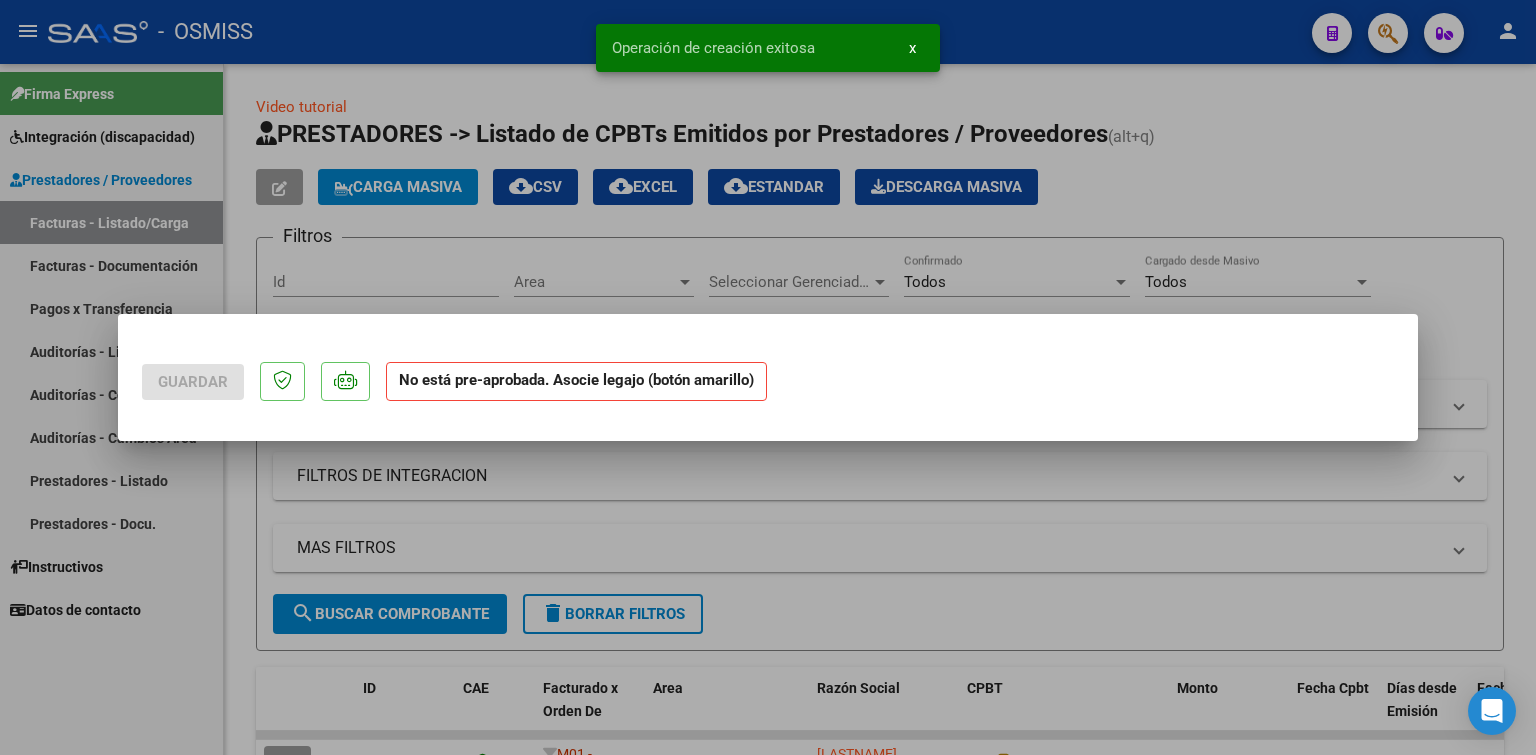 scroll, scrollTop: 0, scrollLeft: 0, axis: both 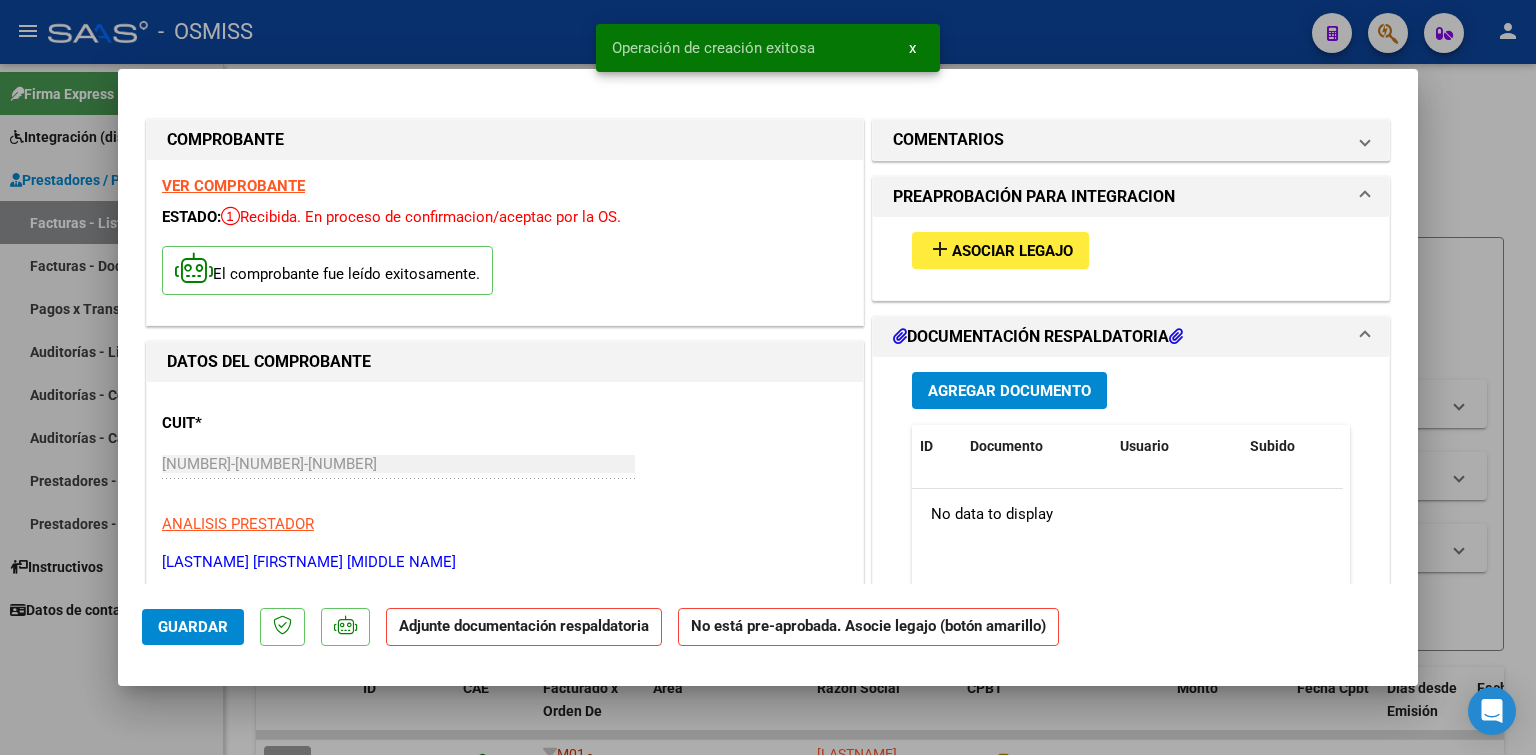 click on "Asociar Legajo" at bounding box center [1012, 251] 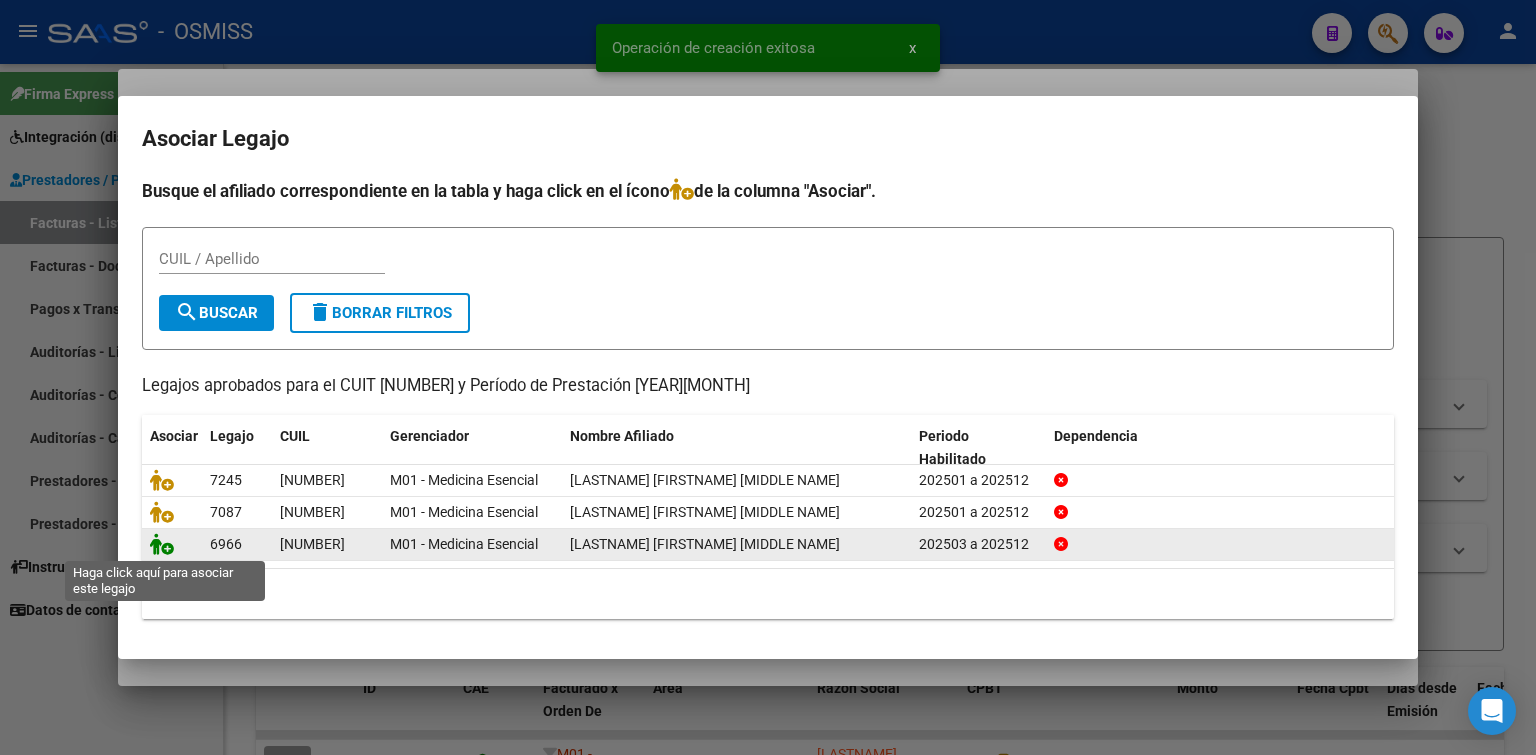 click 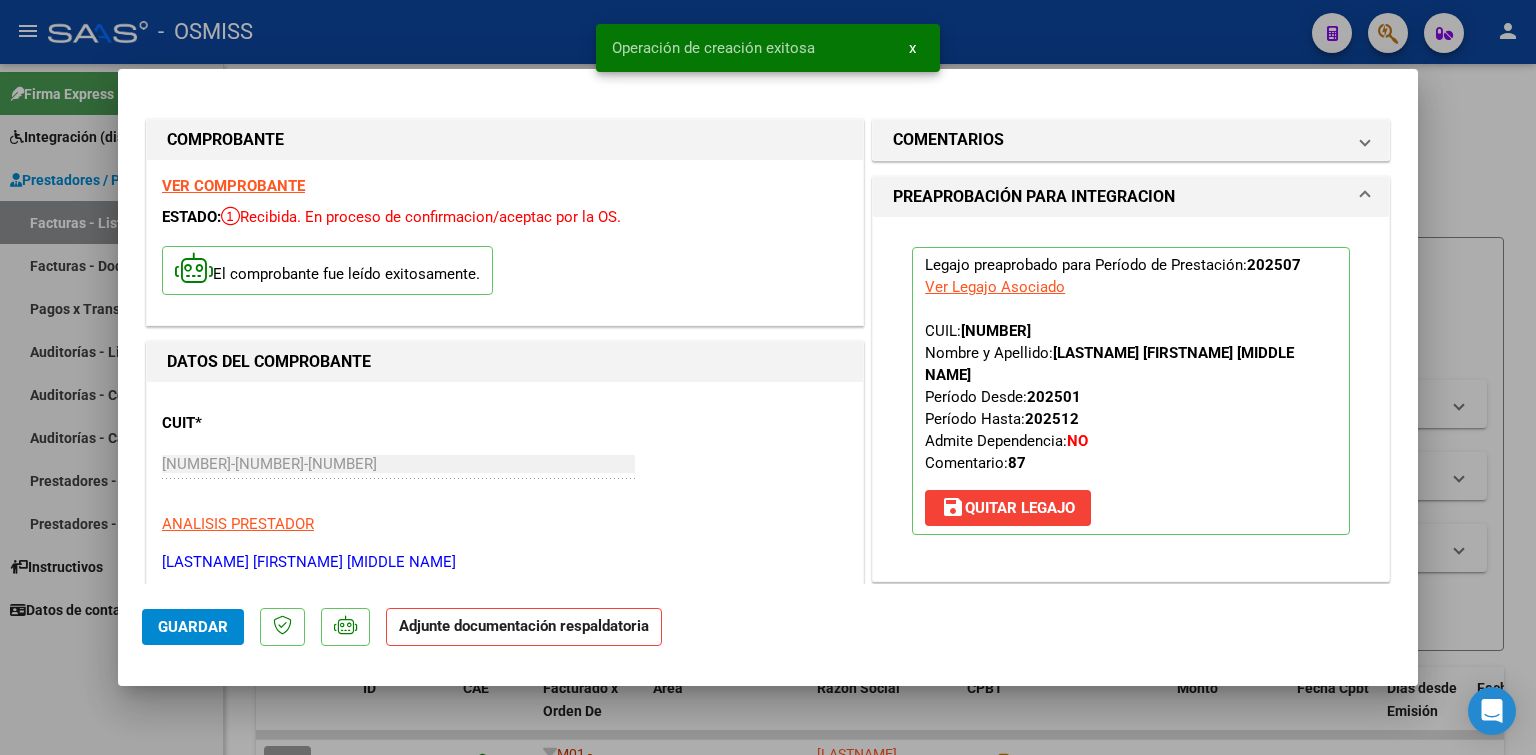 scroll, scrollTop: 500, scrollLeft: 0, axis: vertical 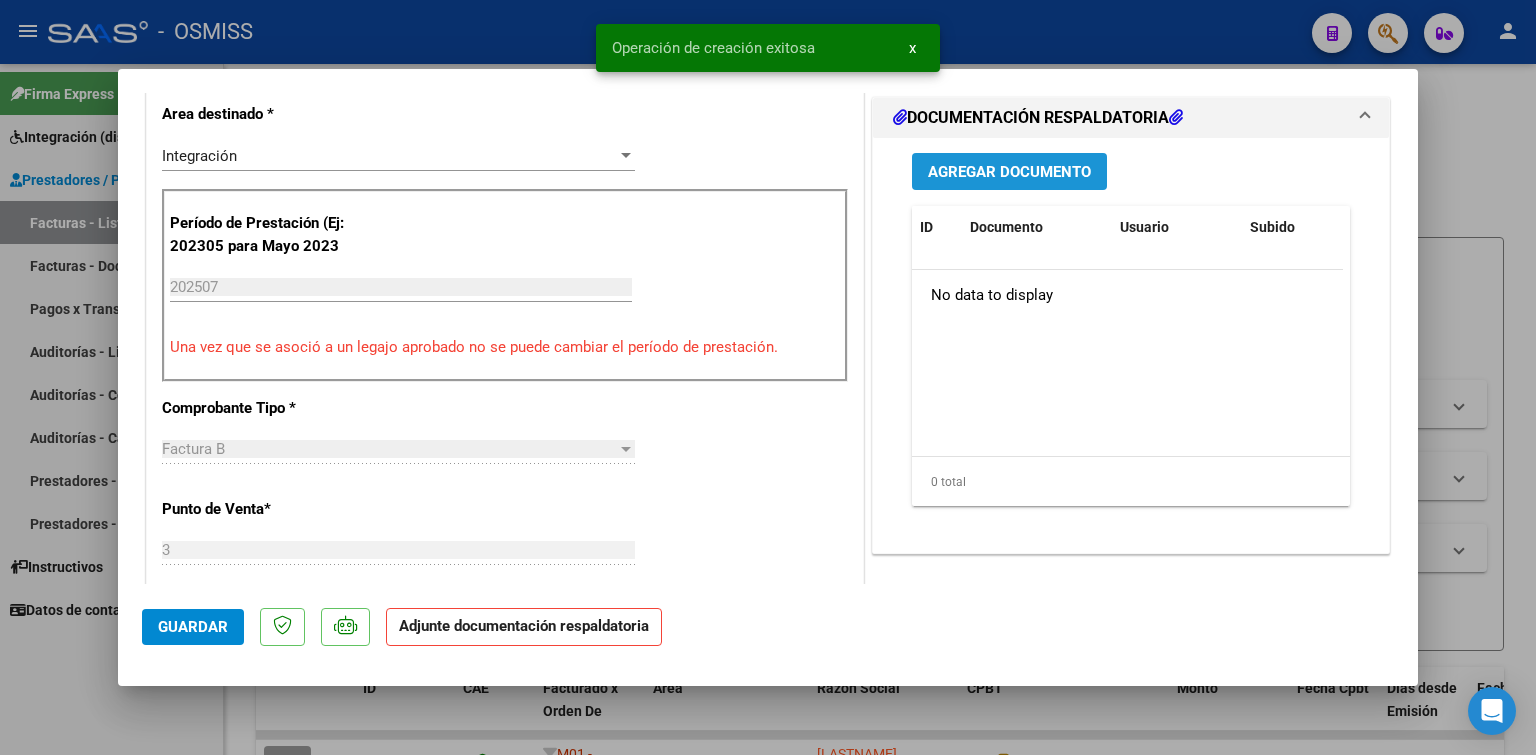 click on "Agregar Documento" at bounding box center [1009, 171] 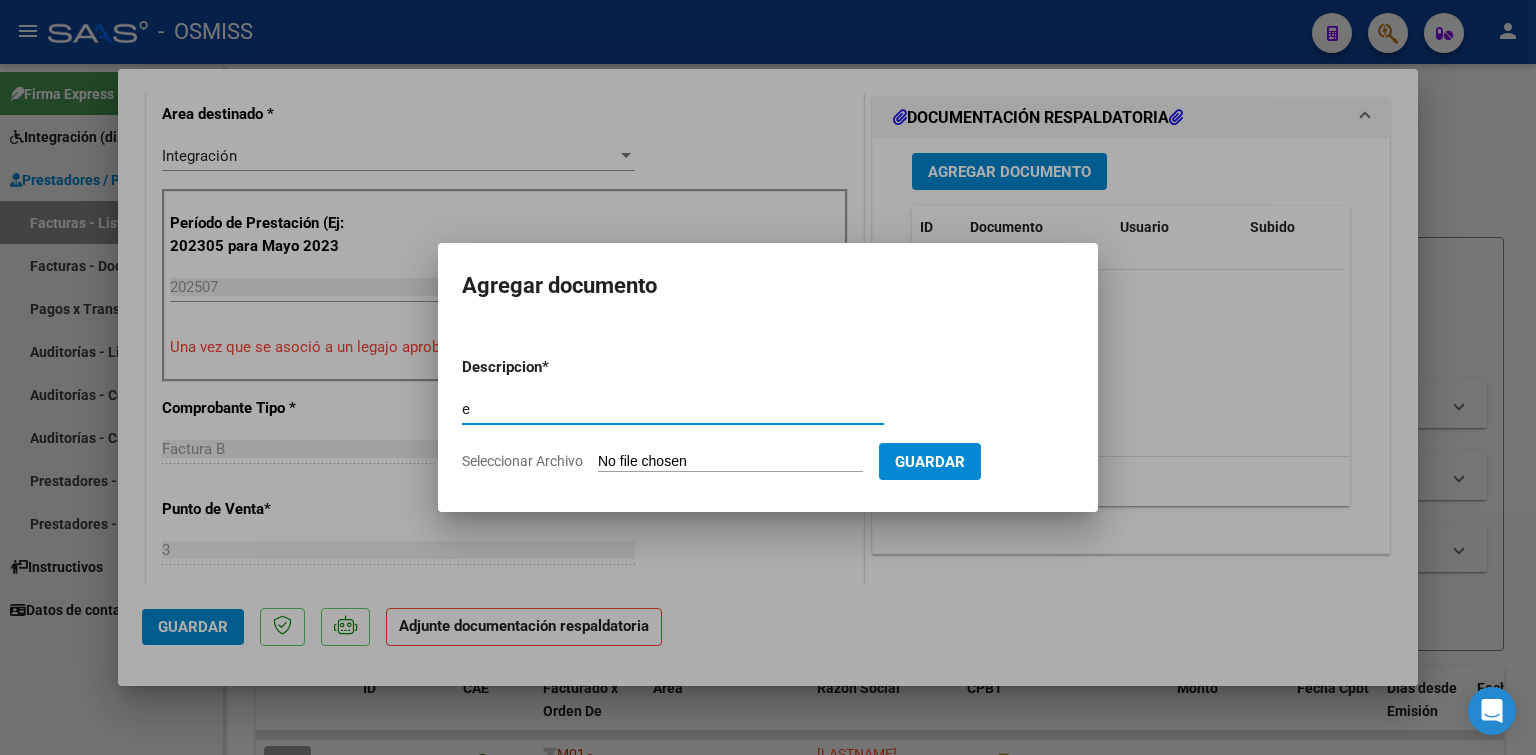 type on "e" 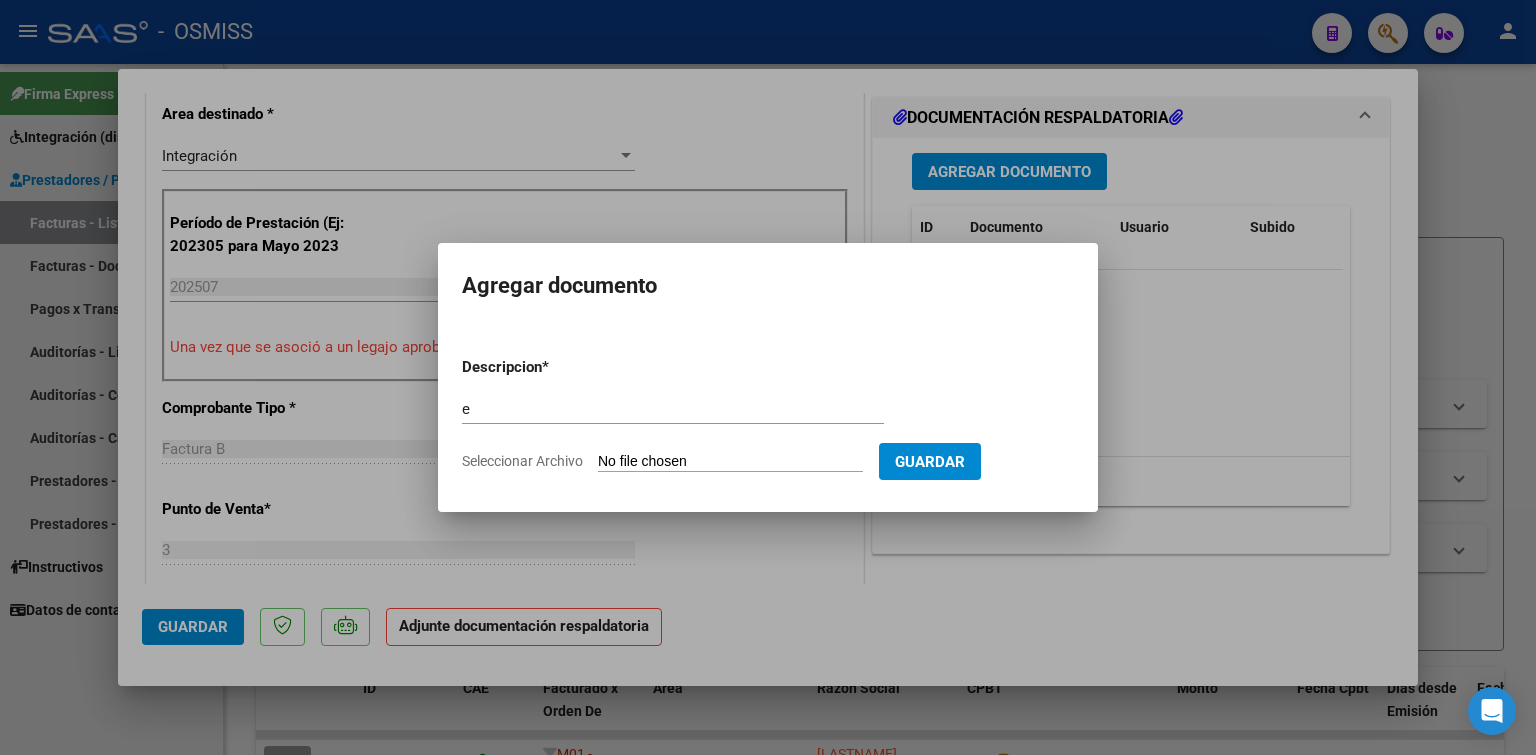 click on "Seleccionar Archivo" at bounding box center [730, 462] 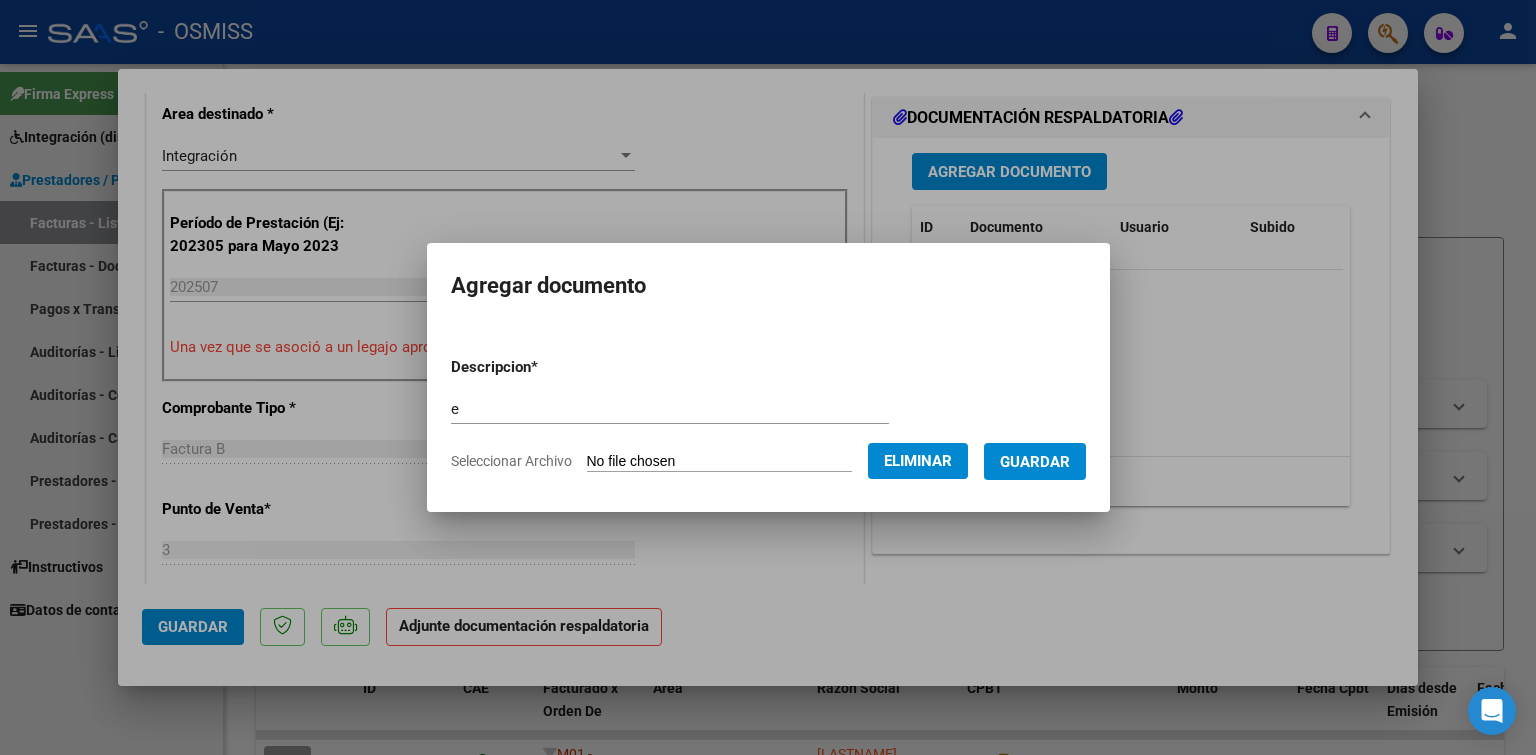 click on "Guardar" at bounding box center [1035, 462] 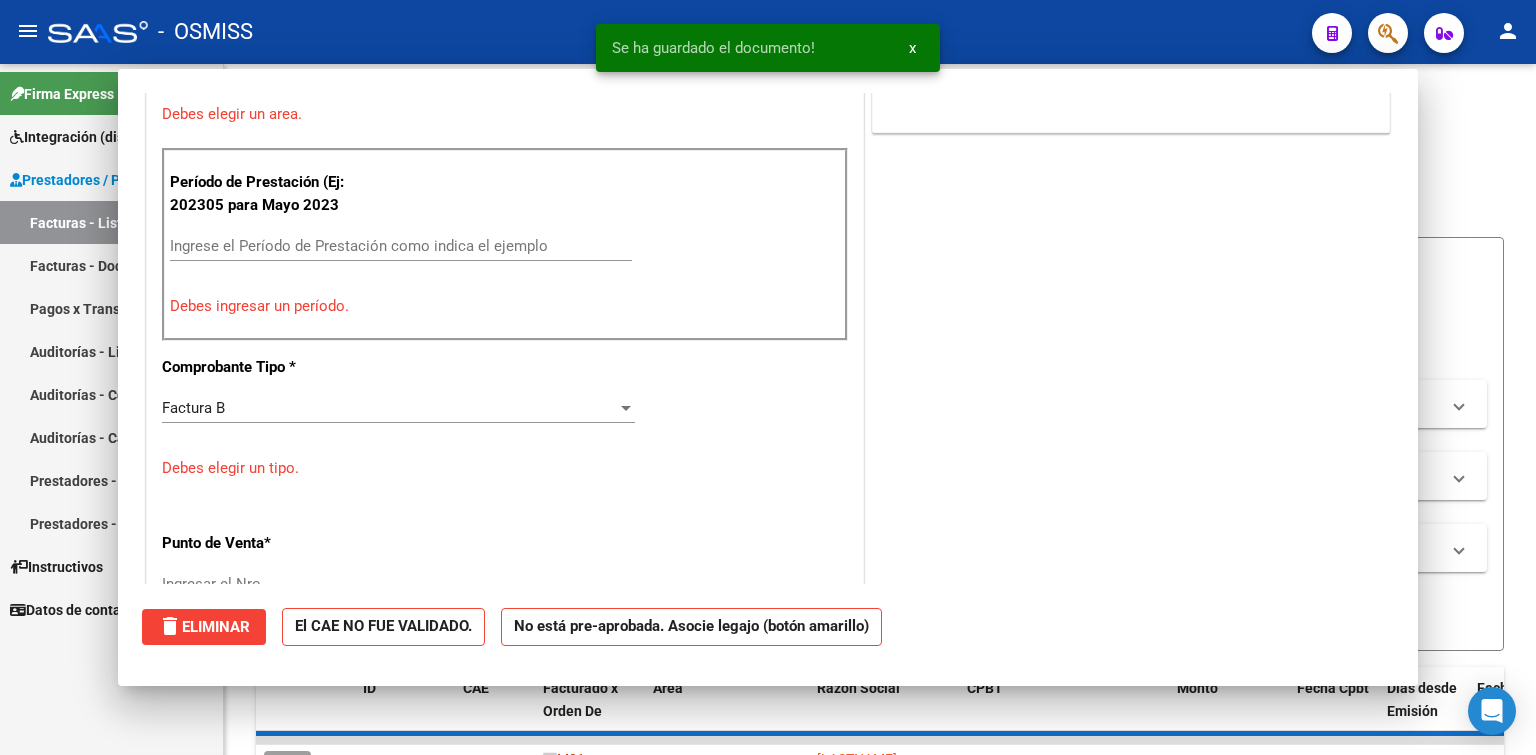 scroll, scrollTop: 0, scrollLeft: 0, axis: both 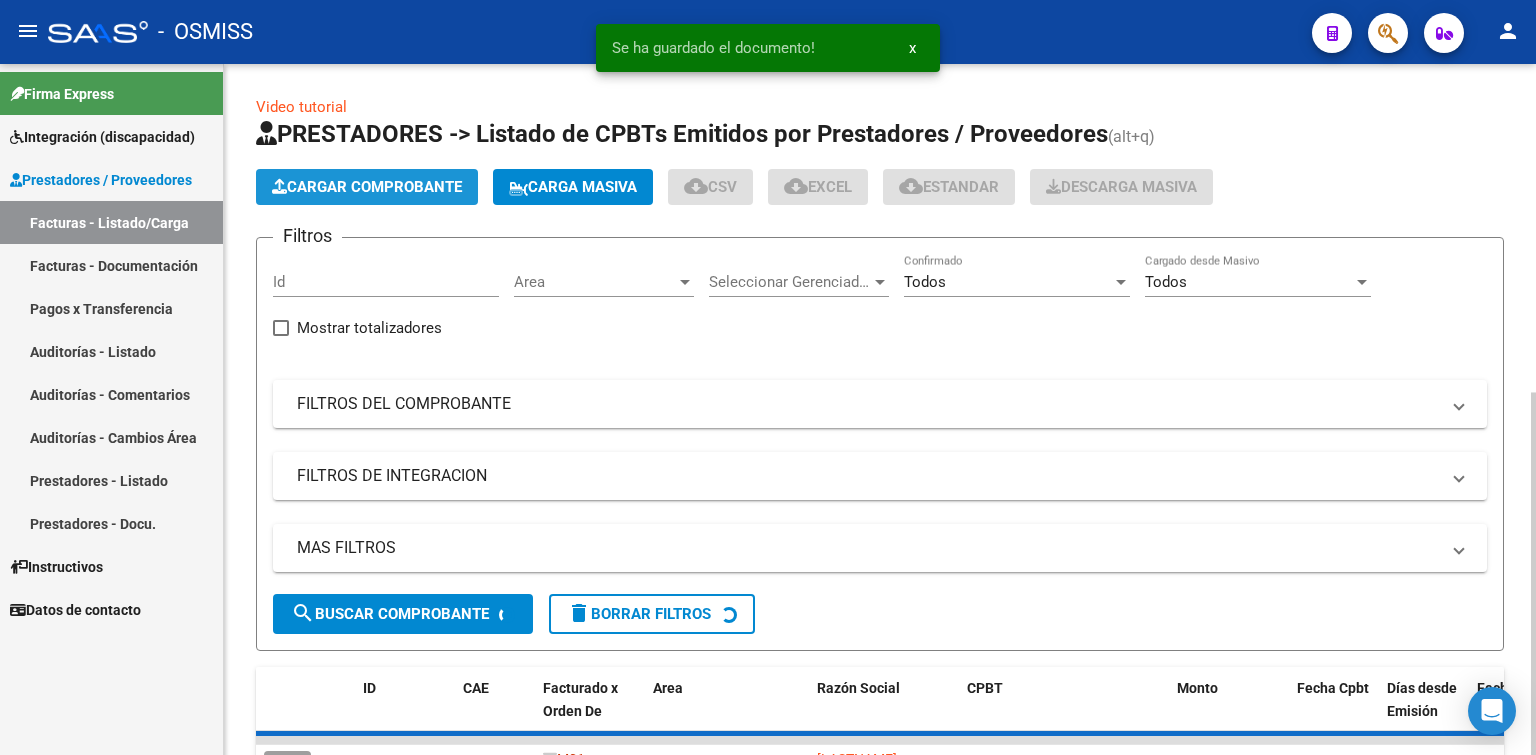 click on "Cargar Comprobante" 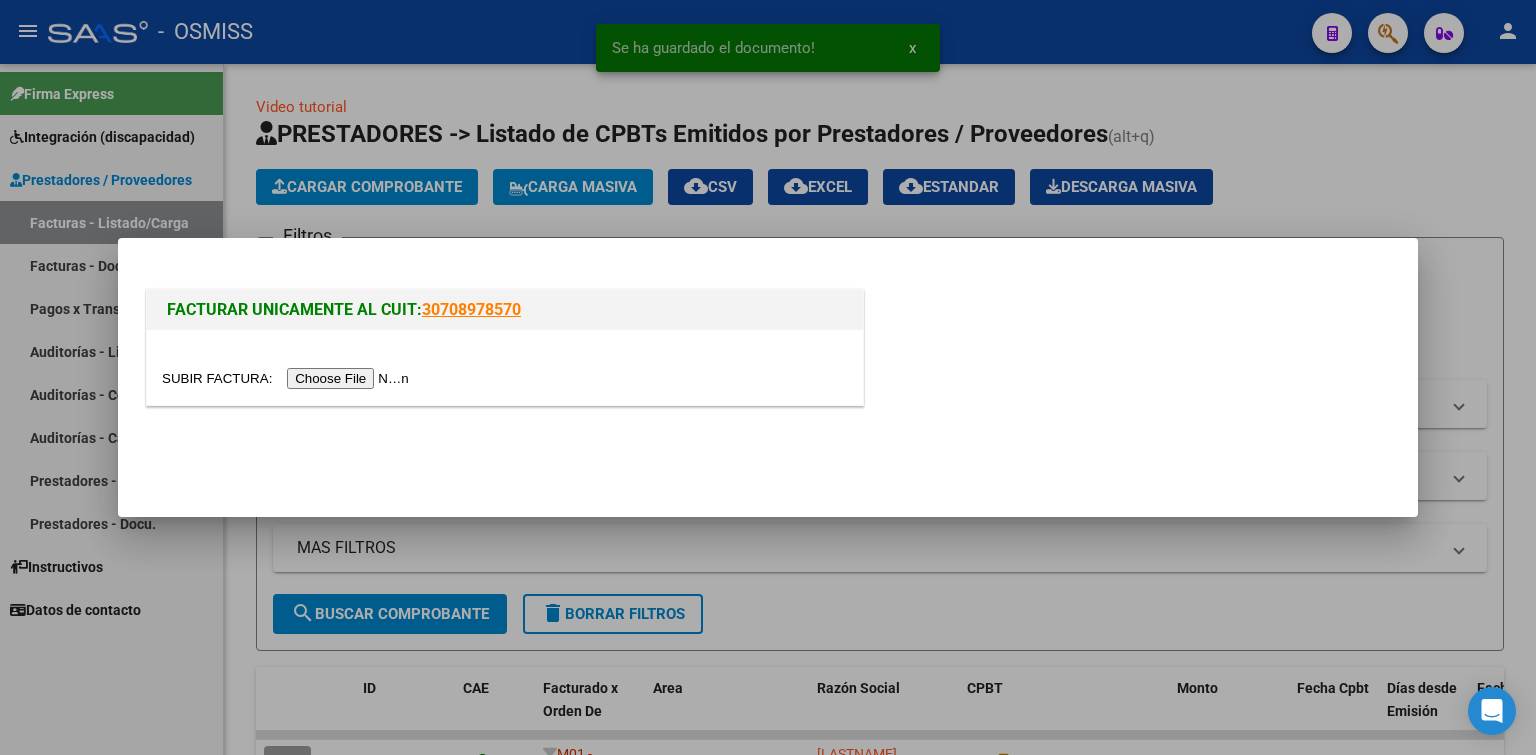 click at bounding box center [288, 378] 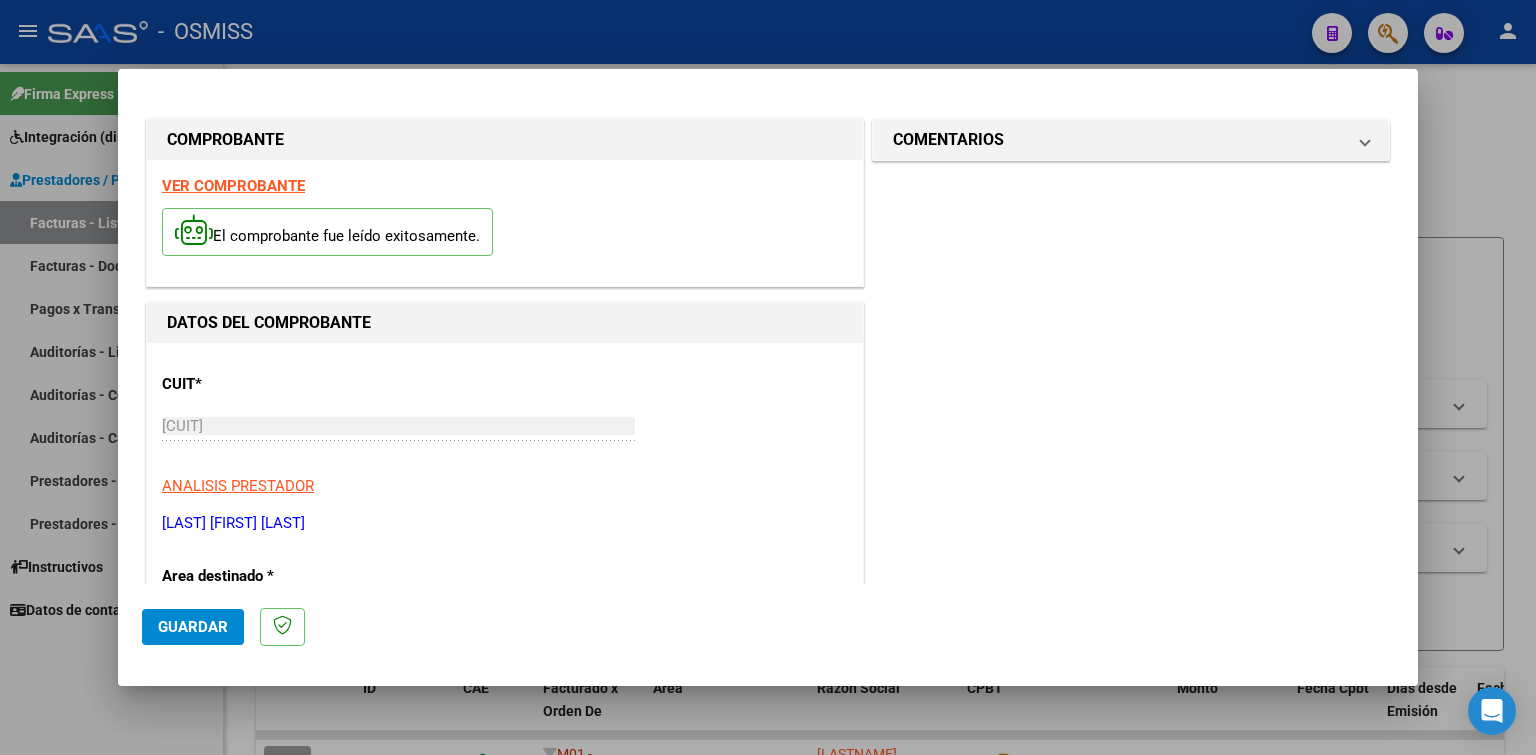 scroll, scrollTop: 400, scrollLeft: 0, axis: vertical 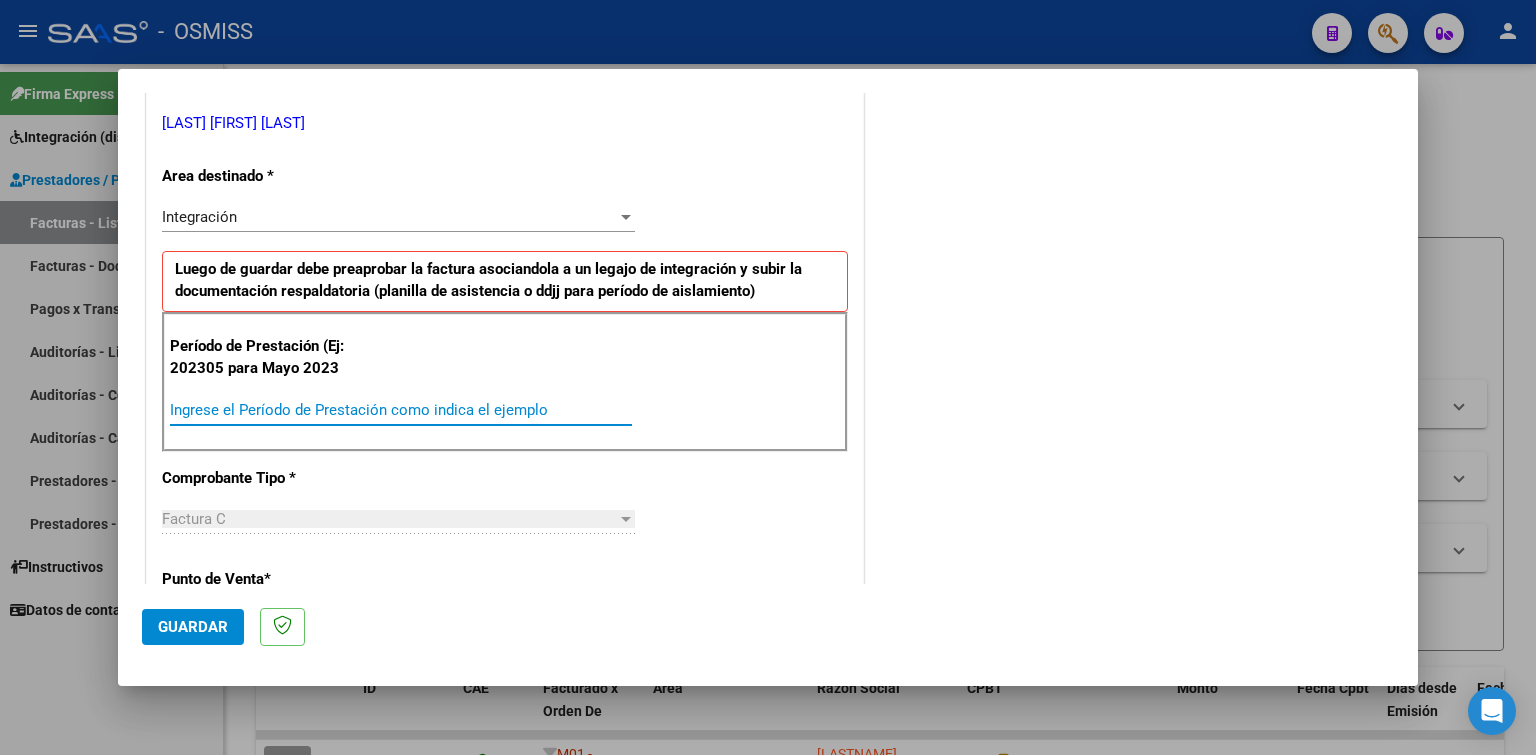 paste on "202507" 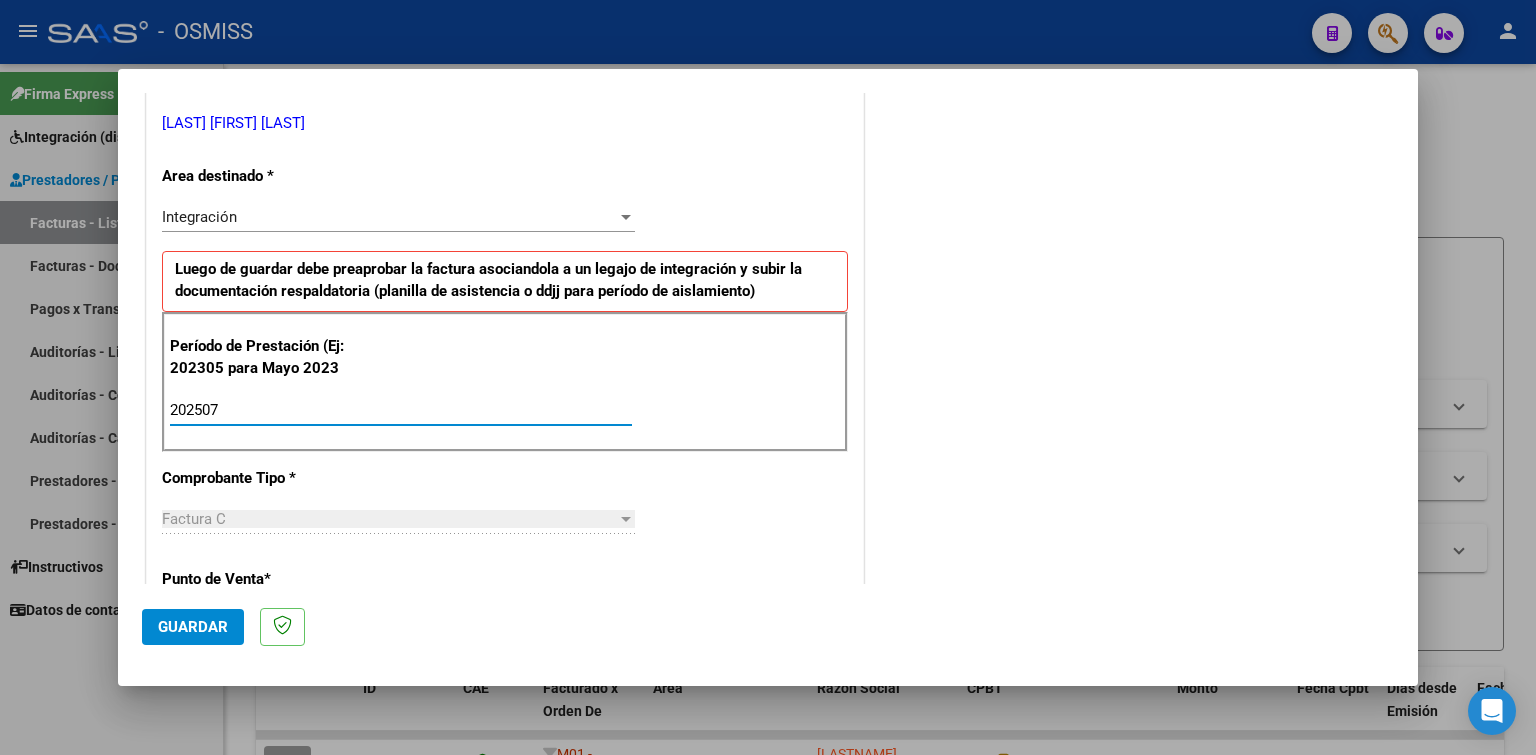 type on "202507" 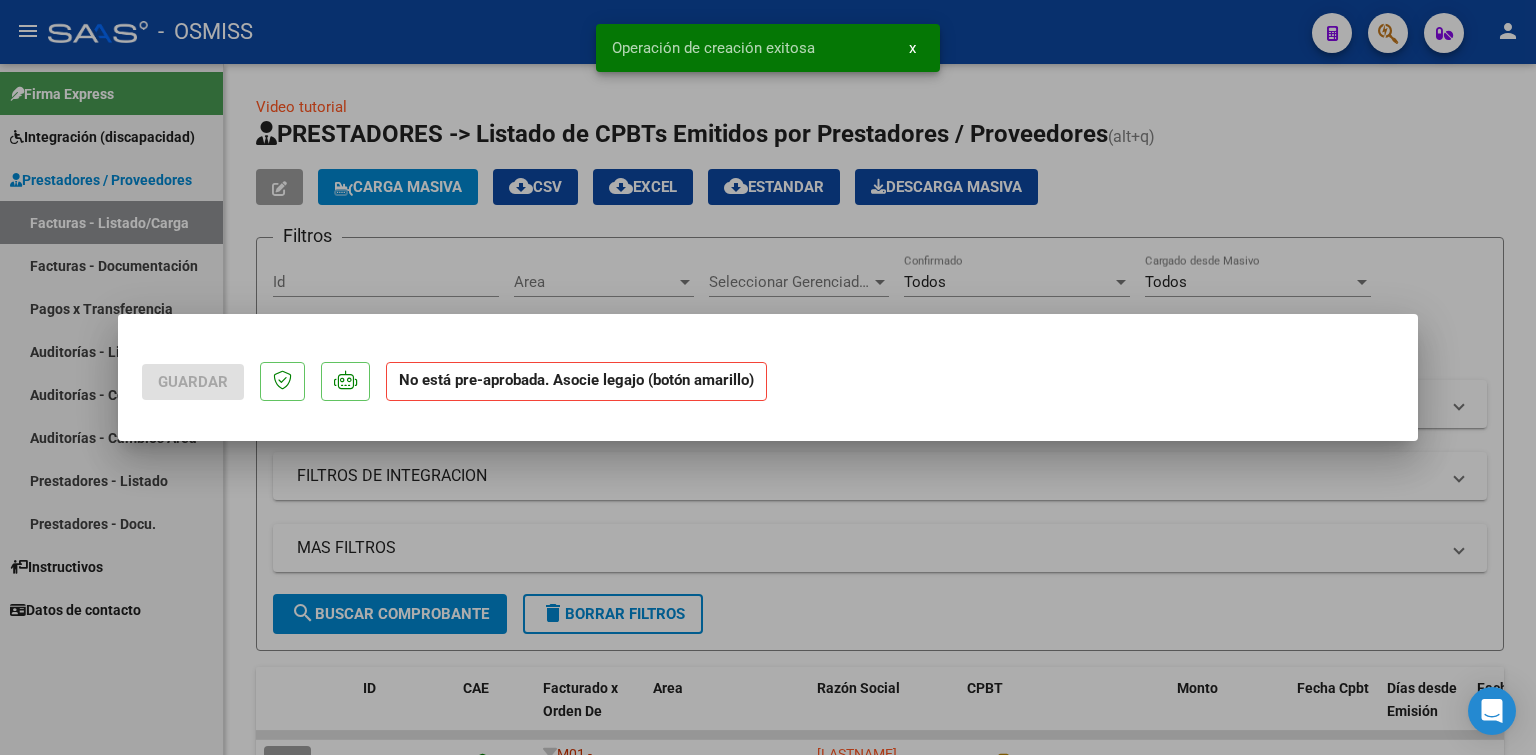 scroll, scrollTop: 0, scrollLeft: 0, axis: both 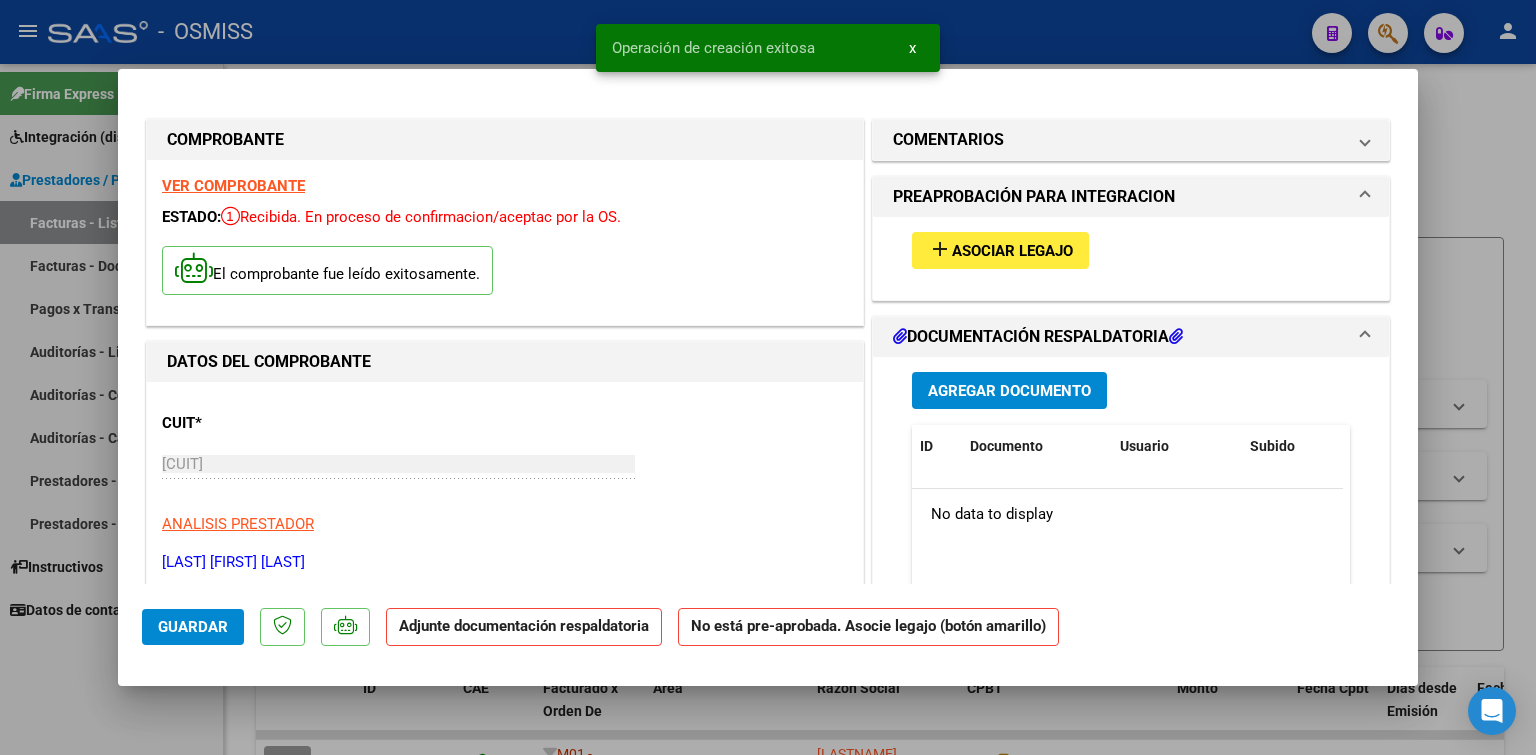 drag, startPoint x: 1054, startPoint y: 254, endPoint x: 1034, endPoint y: 256, distance: 20.09975 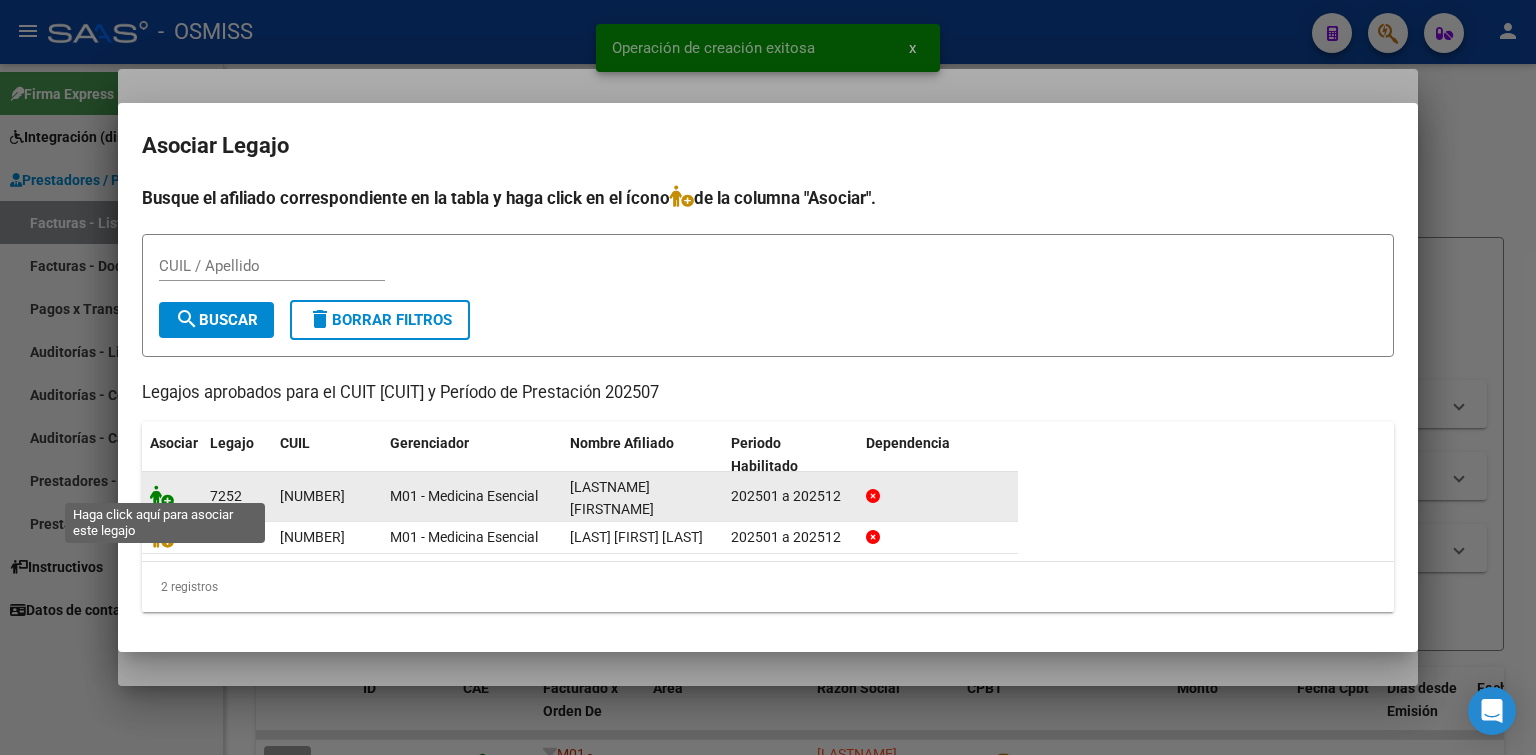 click 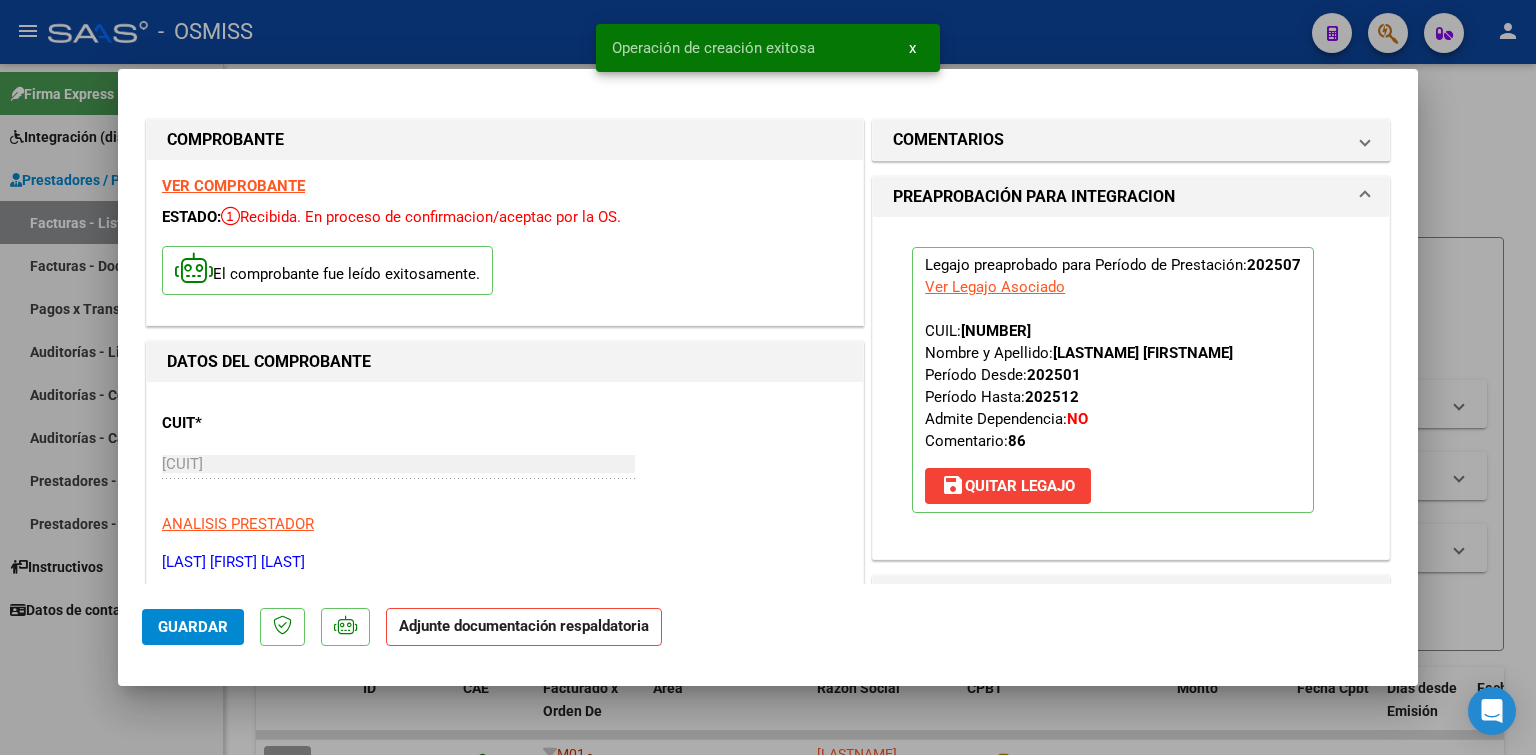 scroll, scrollTop: 200, scrollLeft: 0, axis: vertical 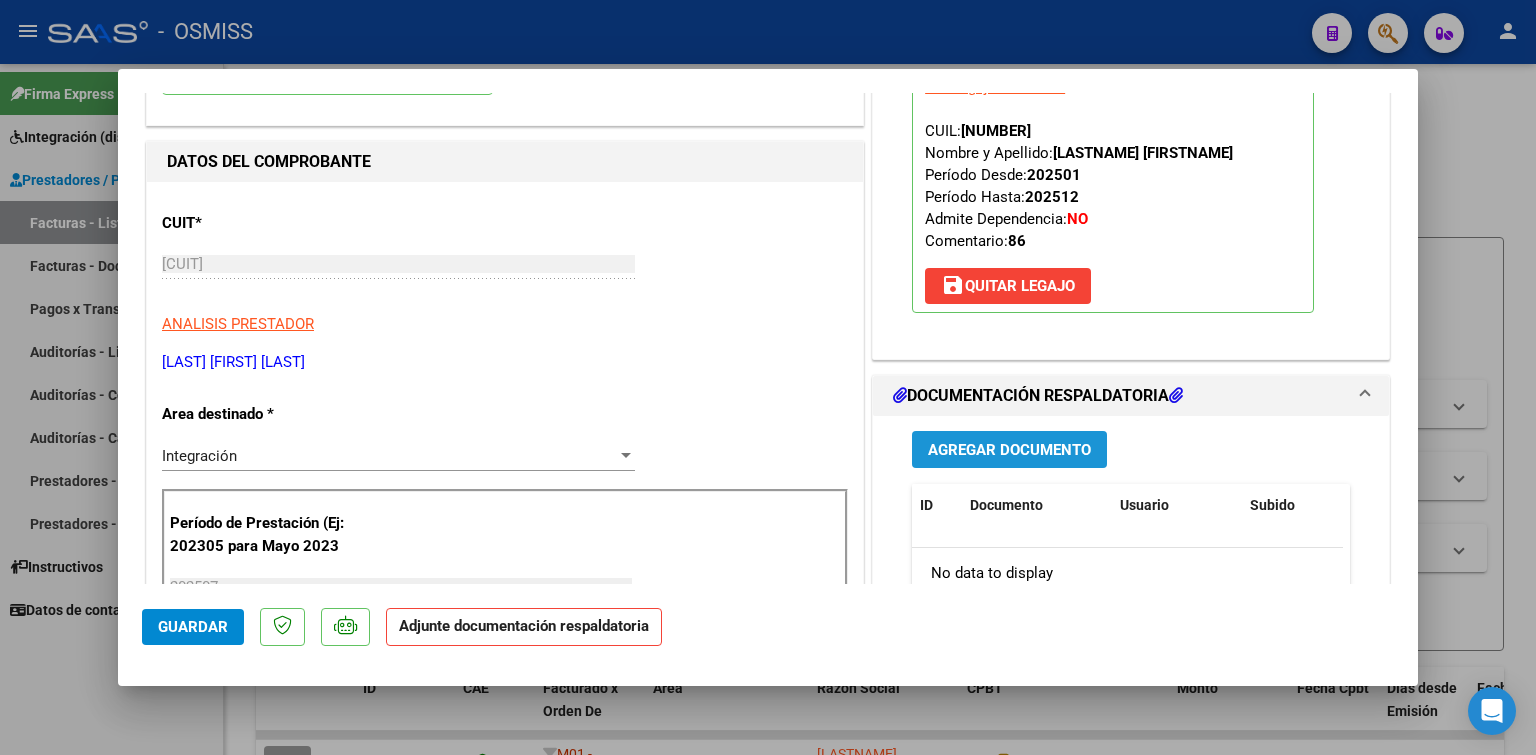 click on "Agregar Documento" at bounding box center [1009, 450] 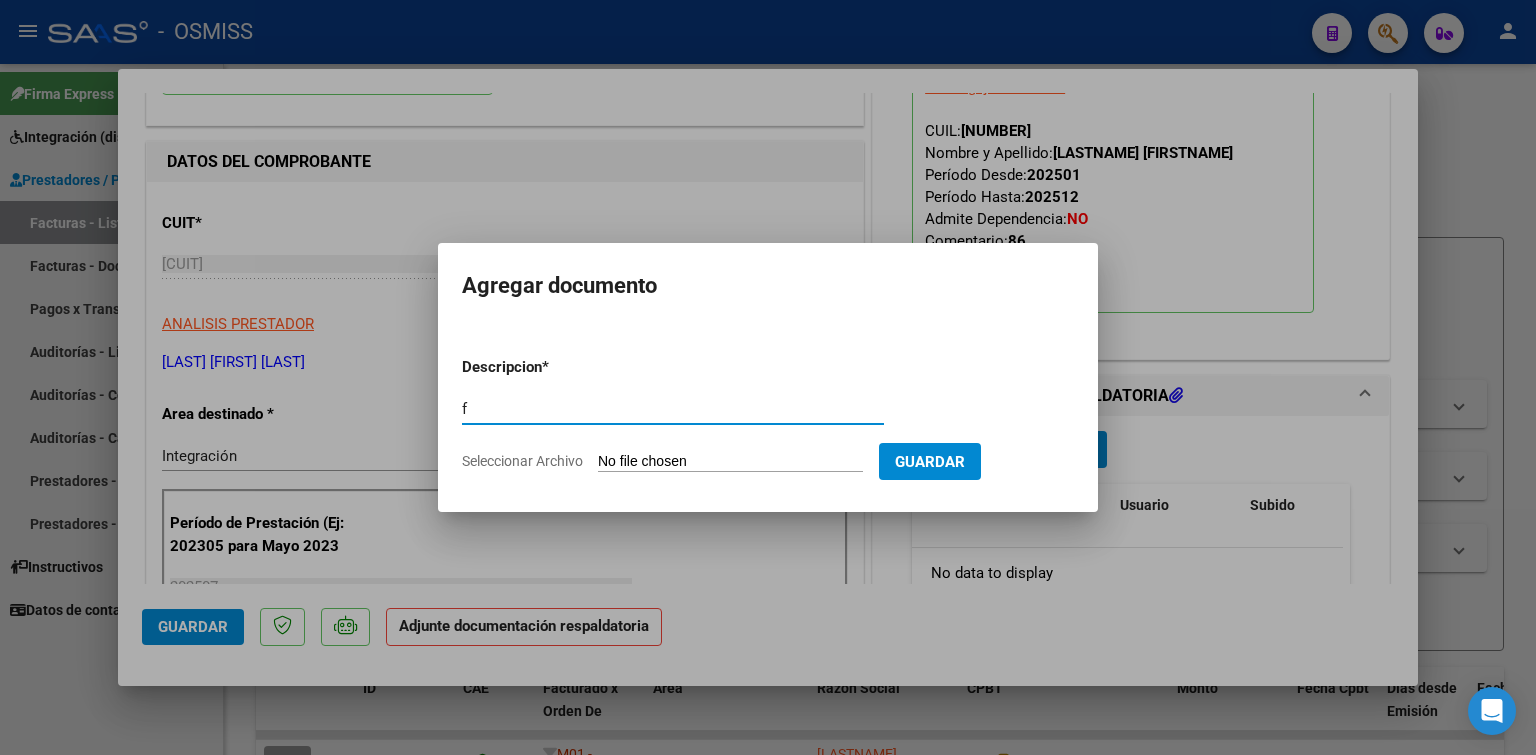 type on "f" 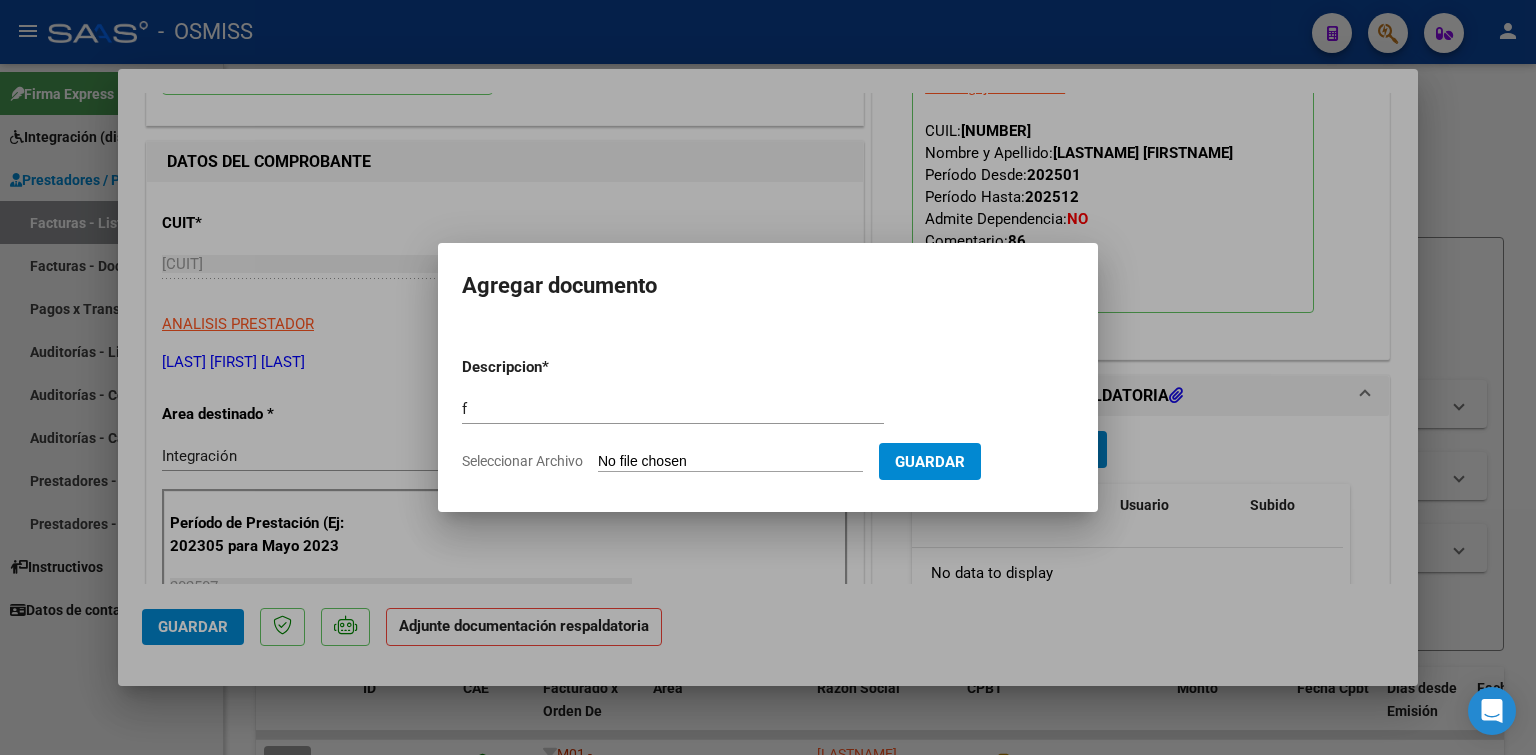 click on "Seleccionar Archivo" at bounding box center [730, 462] 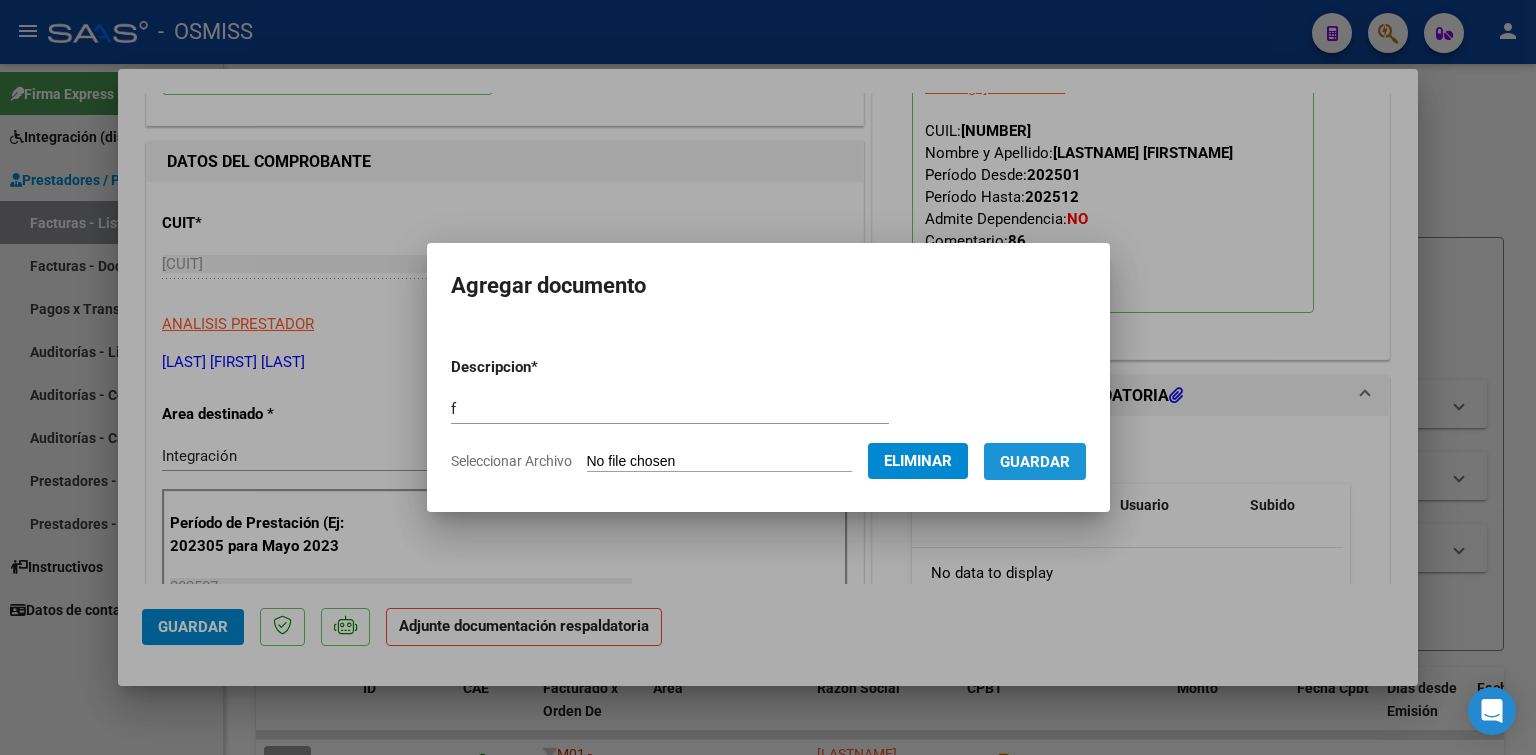 click on "Guardar" at bounding box center [1035, 462] 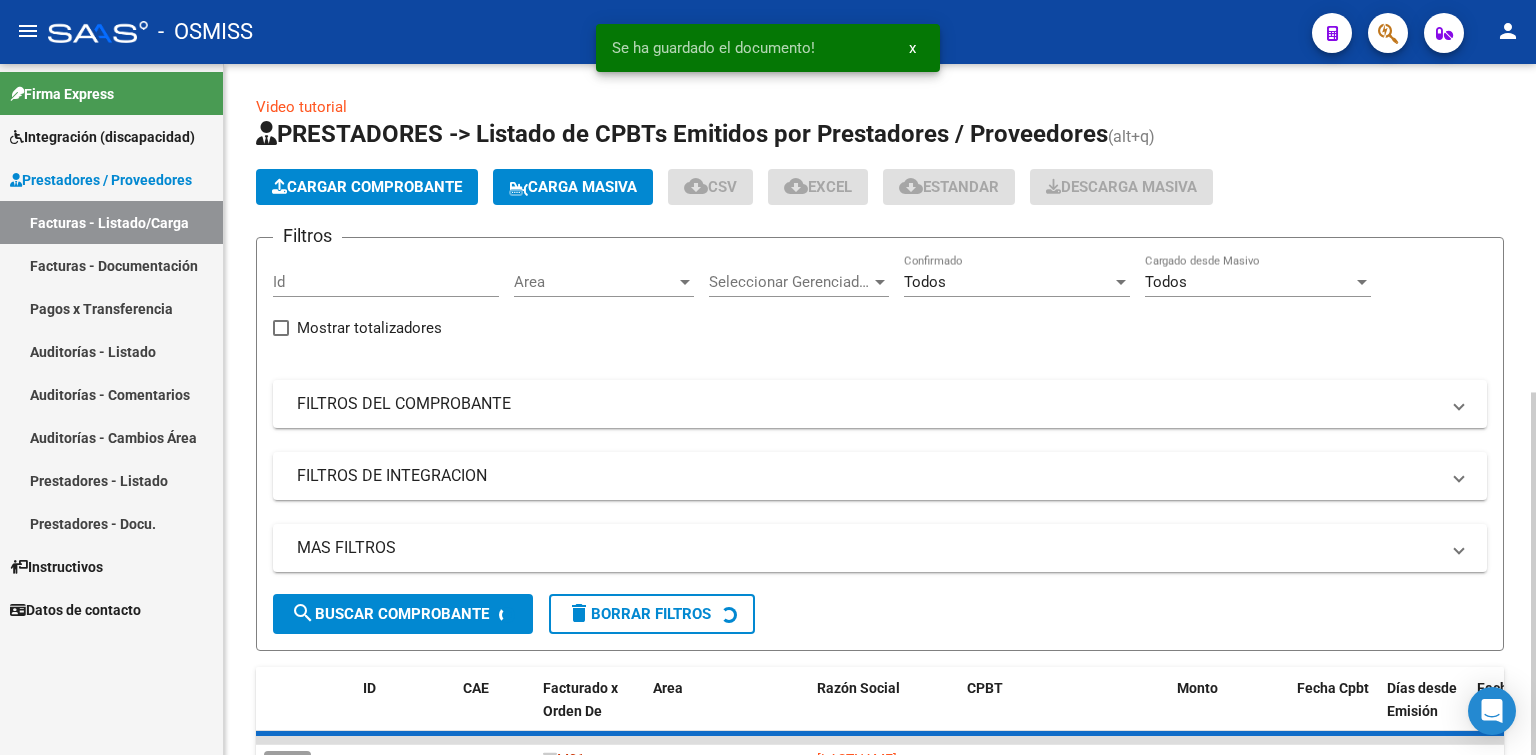 click on "Cargar Comprobante" 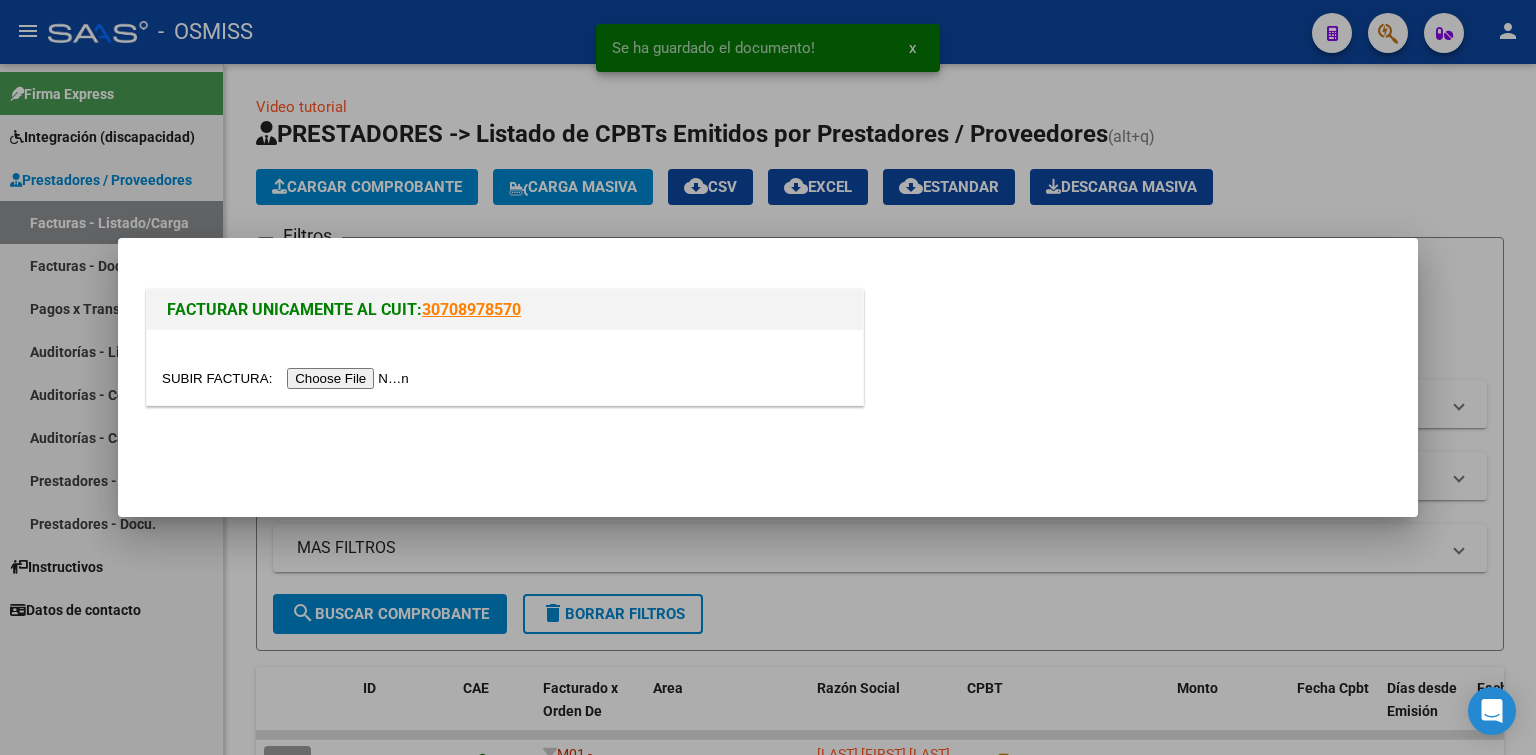 click at bounding box center [288, 378] 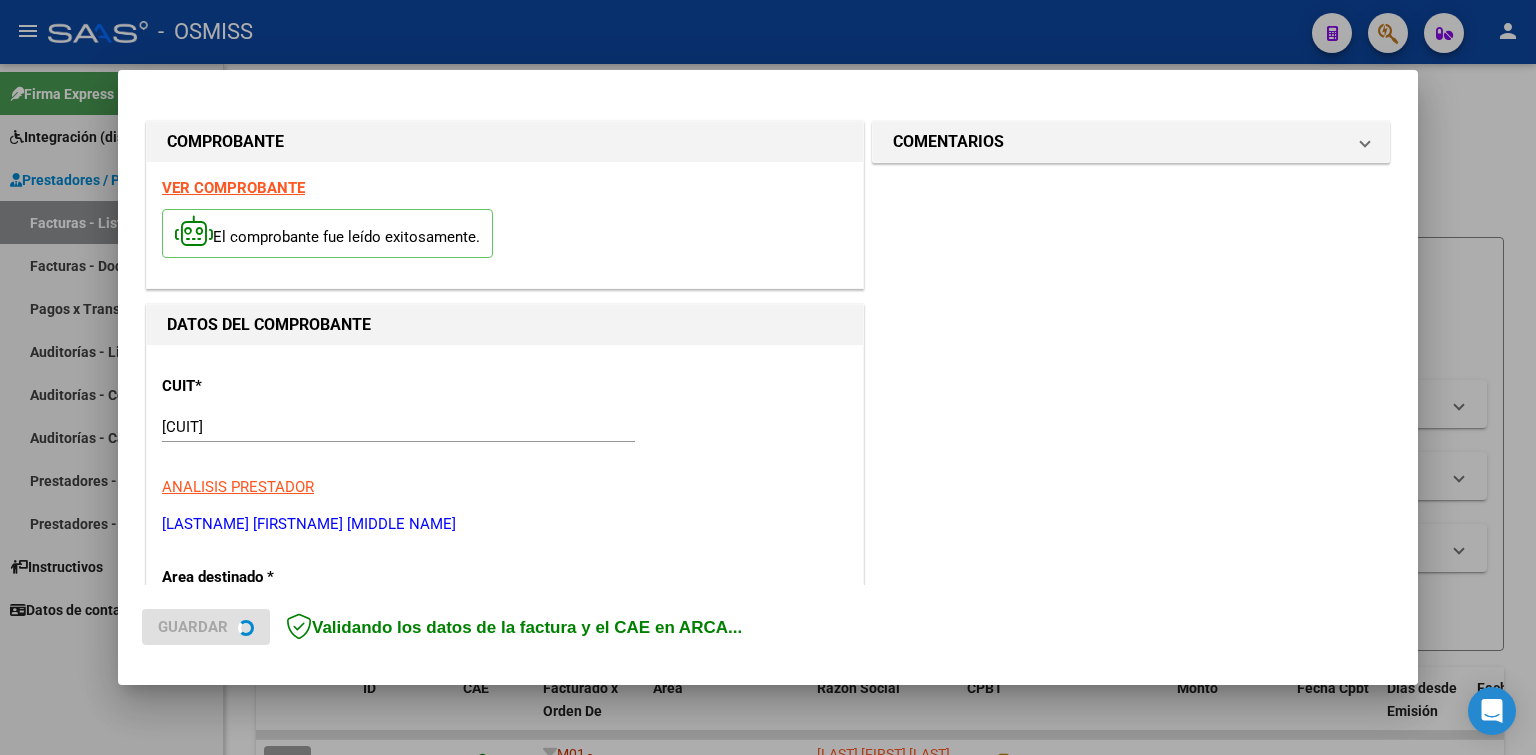 scroll, scrollTop: 400, scrollLeft: 0, axis: vertical 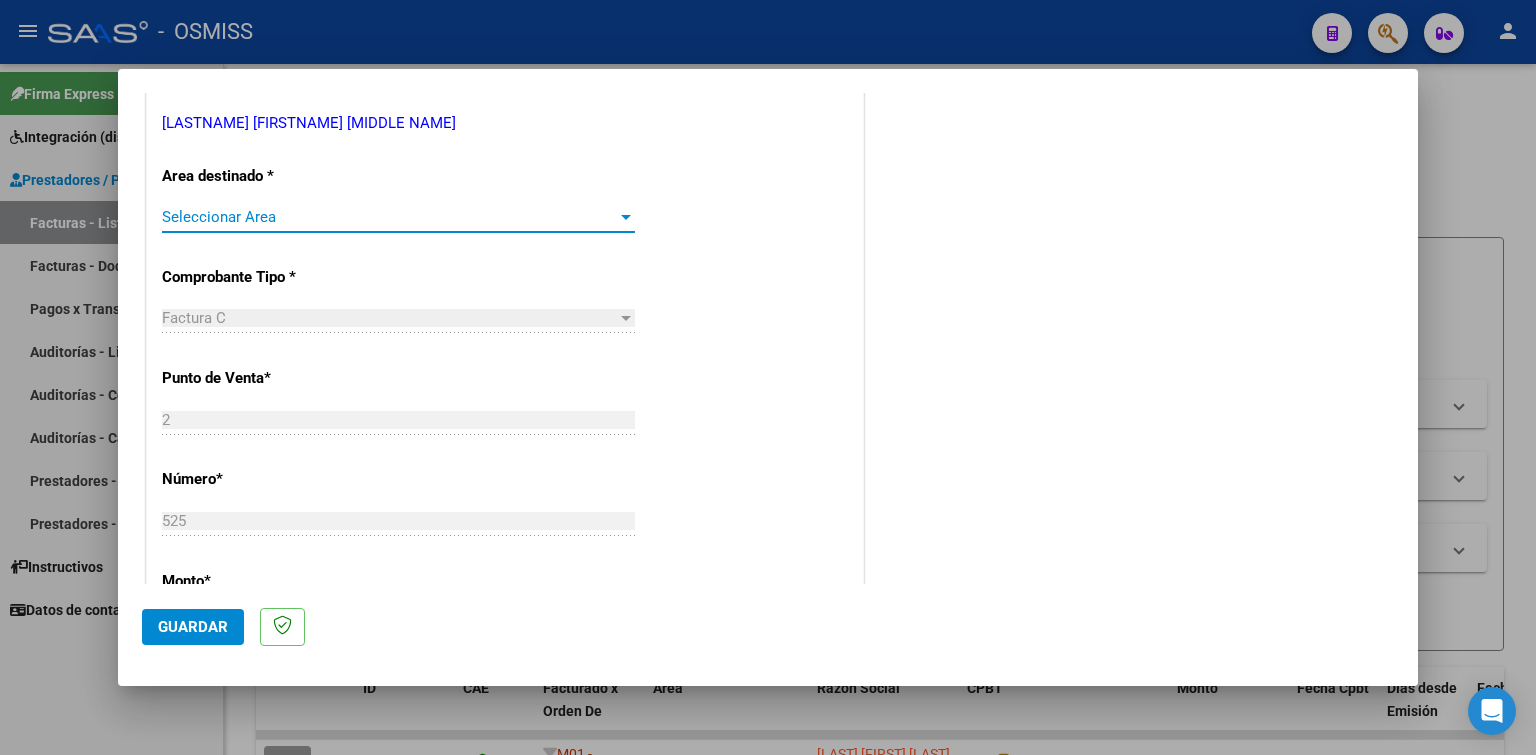 click on "Seleccionar Area" at bounding box center (389, 217) 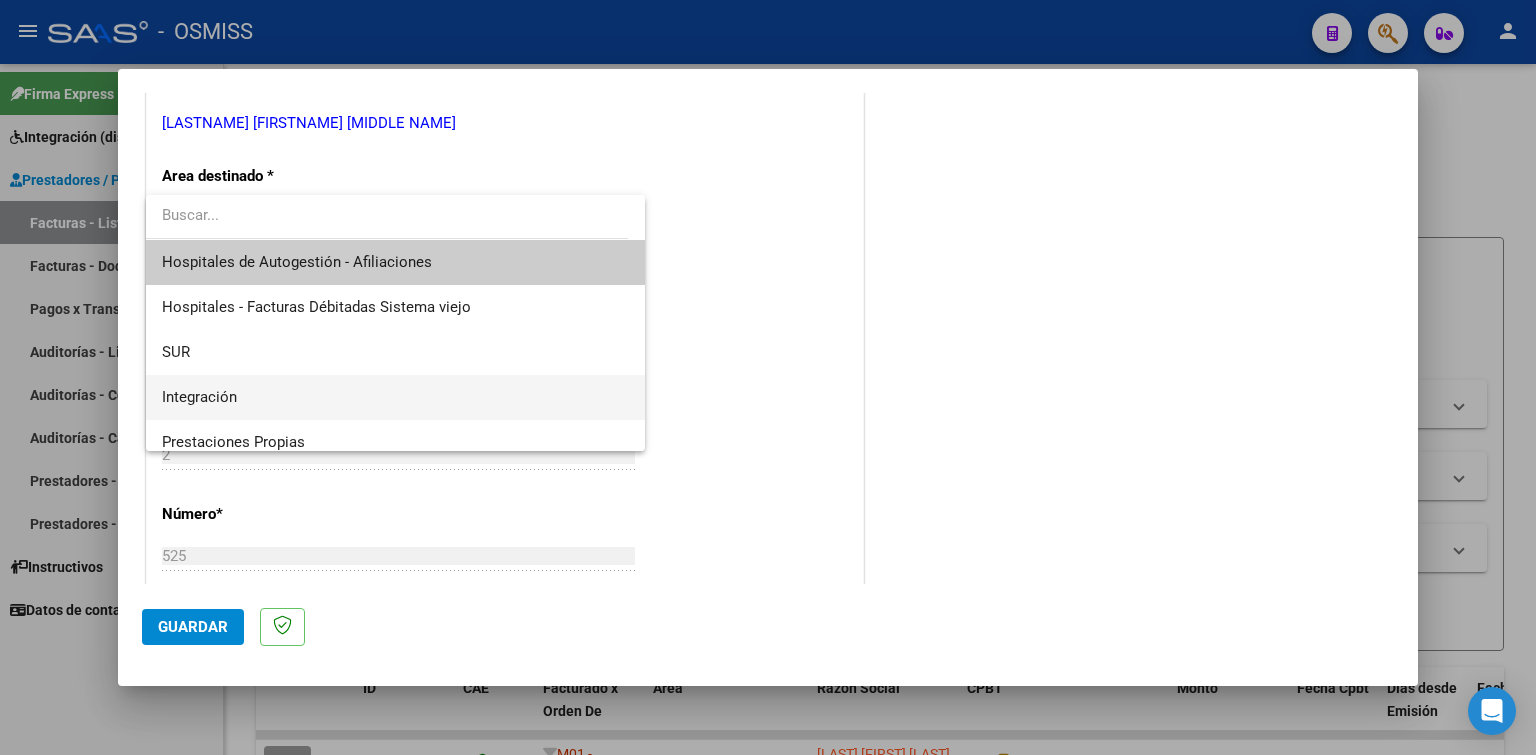 click on "Integración" at bounding box center [395, 397] 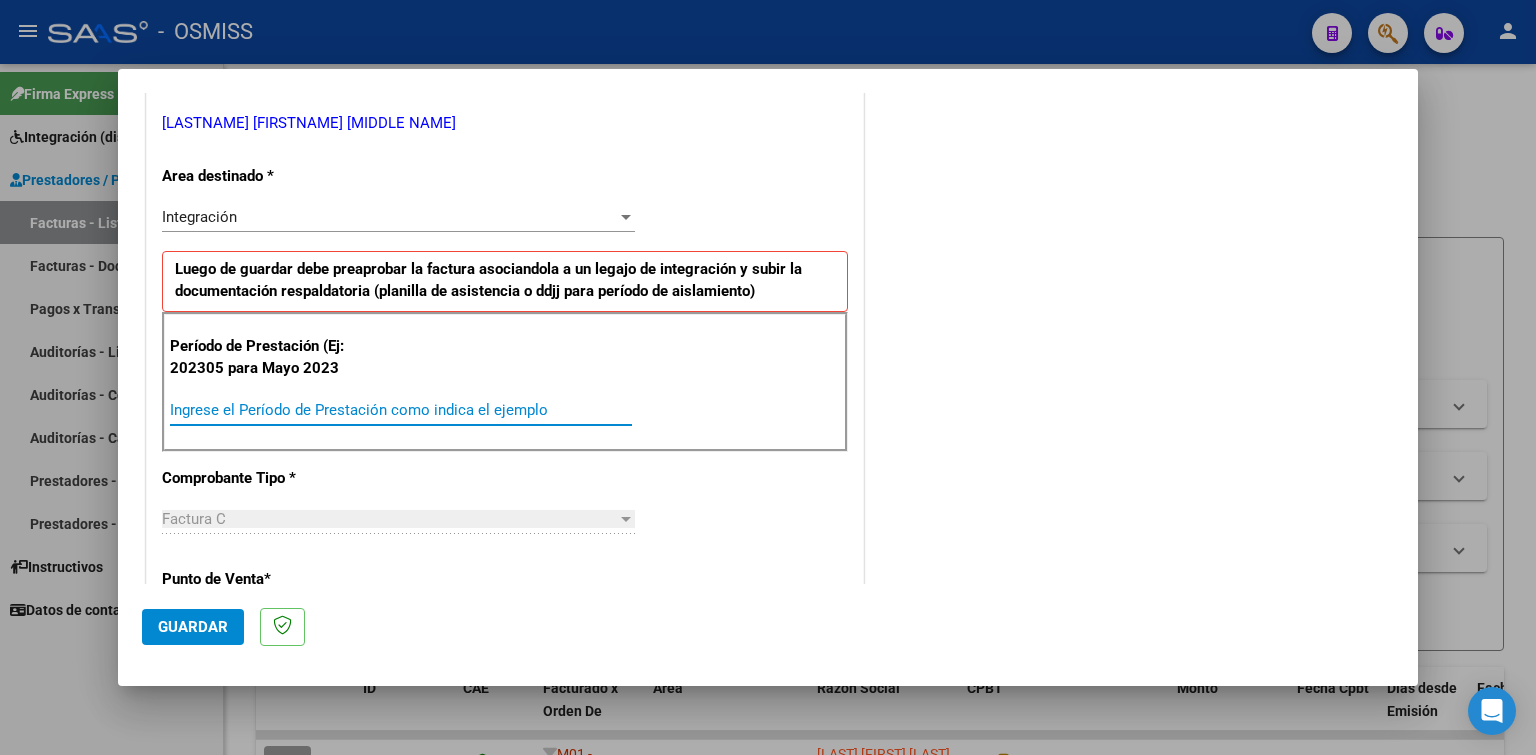 paste on "202507" 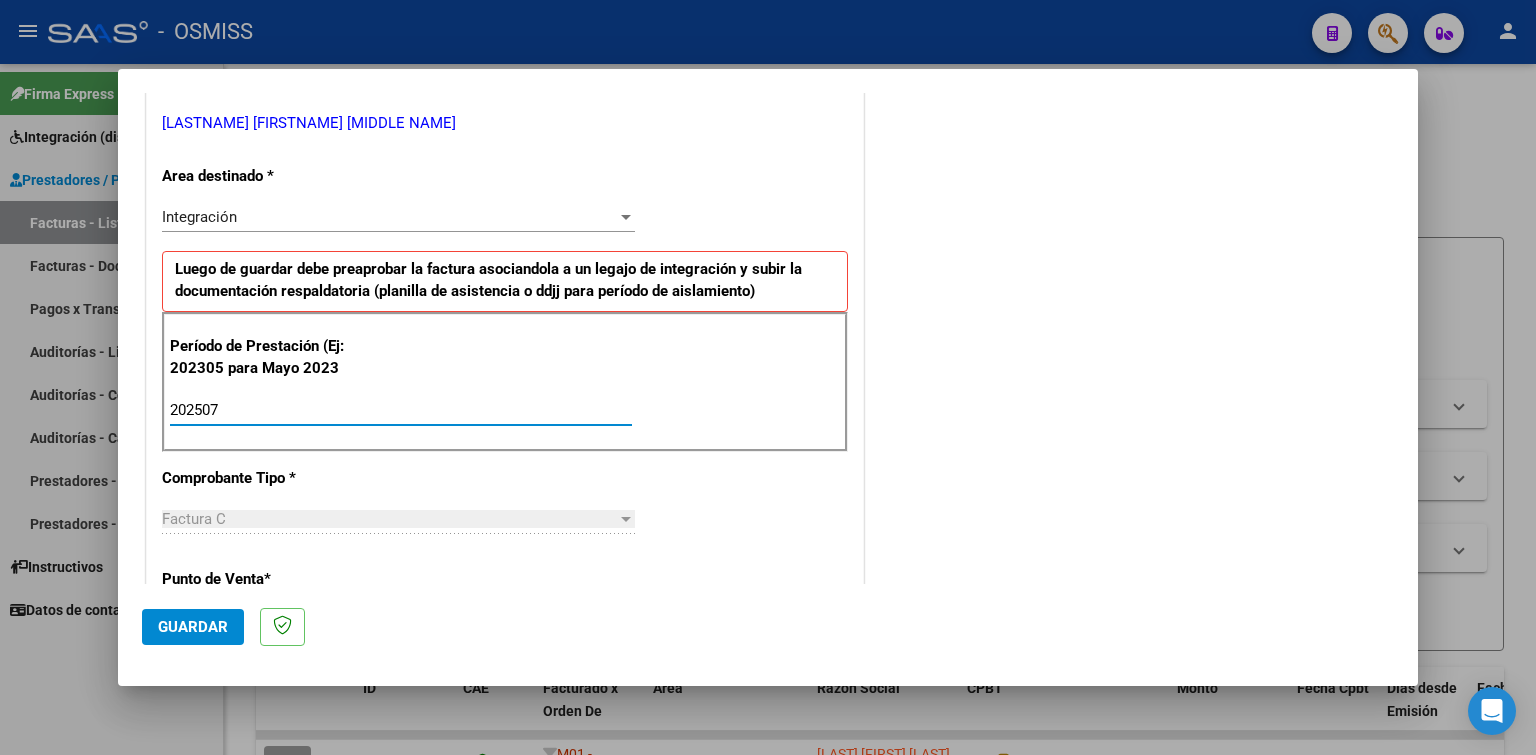 type on "202507" 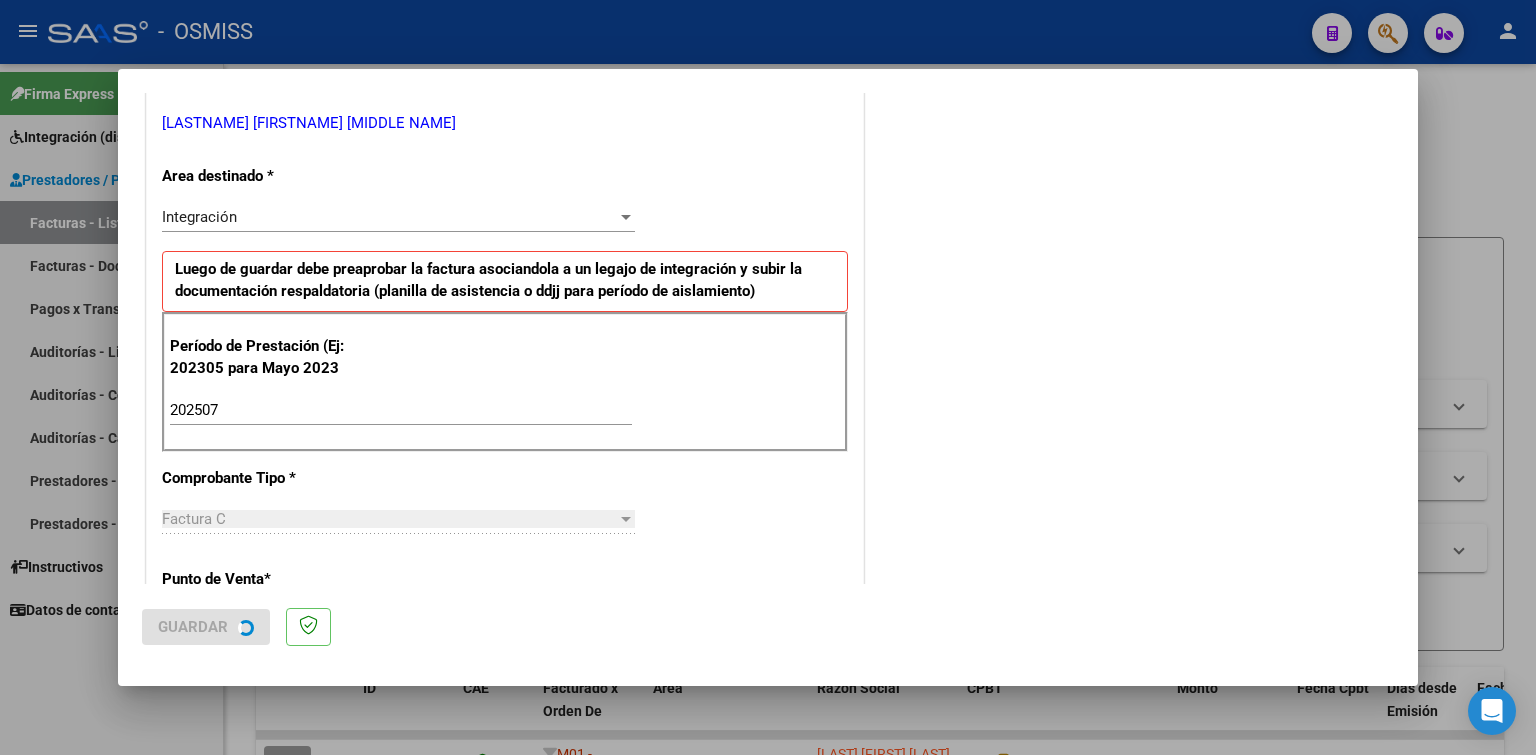scroll, scrollTop: 0, scrollLeft: 0, axis: both 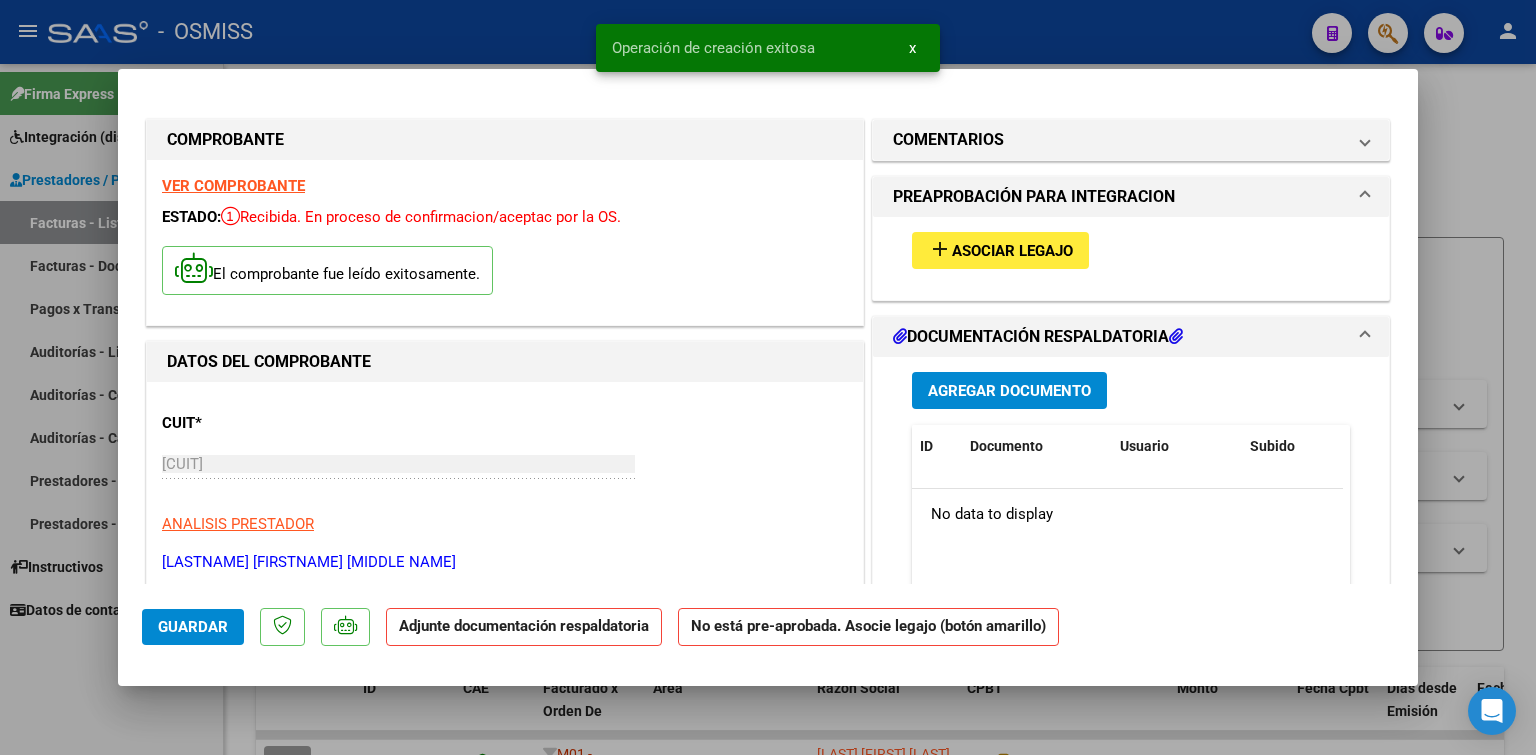 click on "Asociar Legajo" at bounding box center [1012, 251] 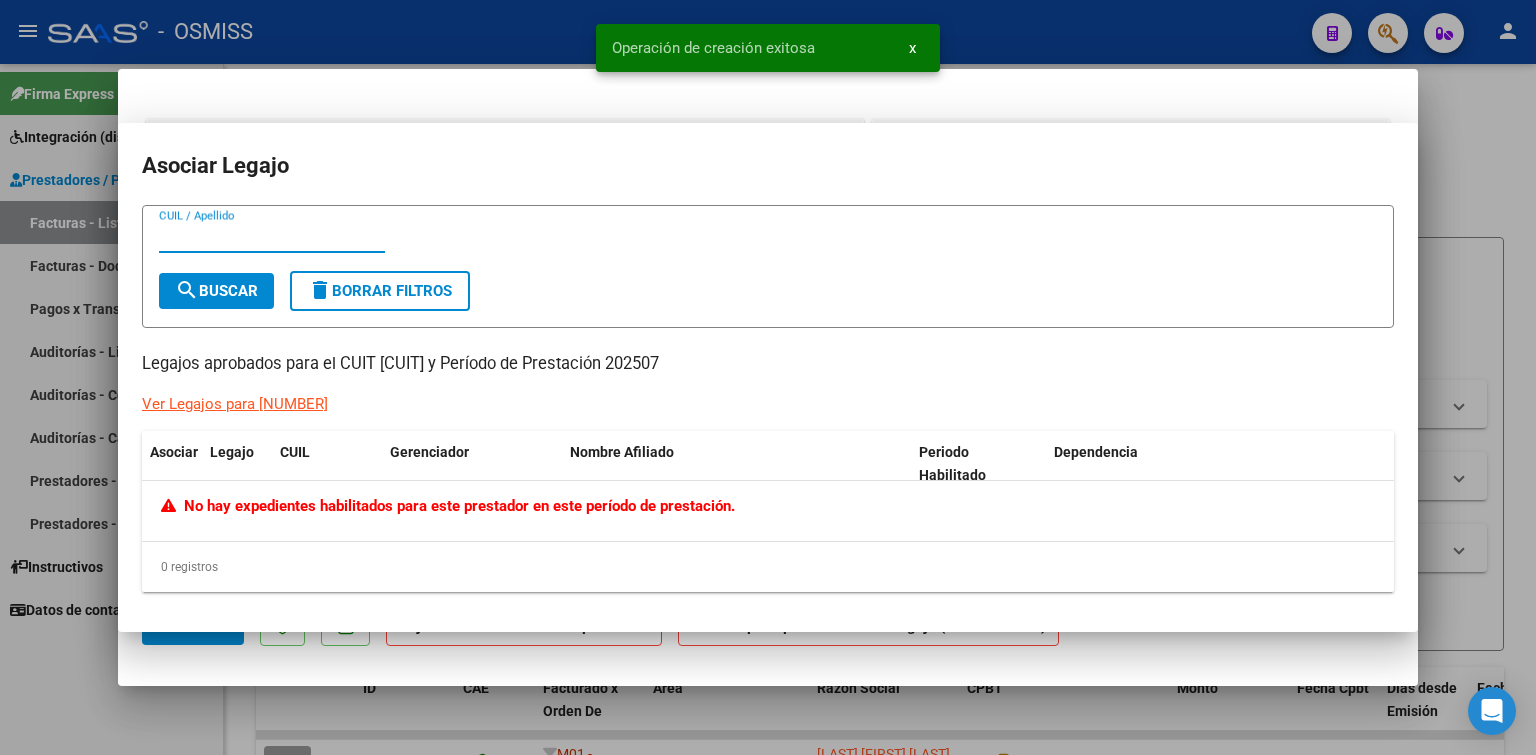 type 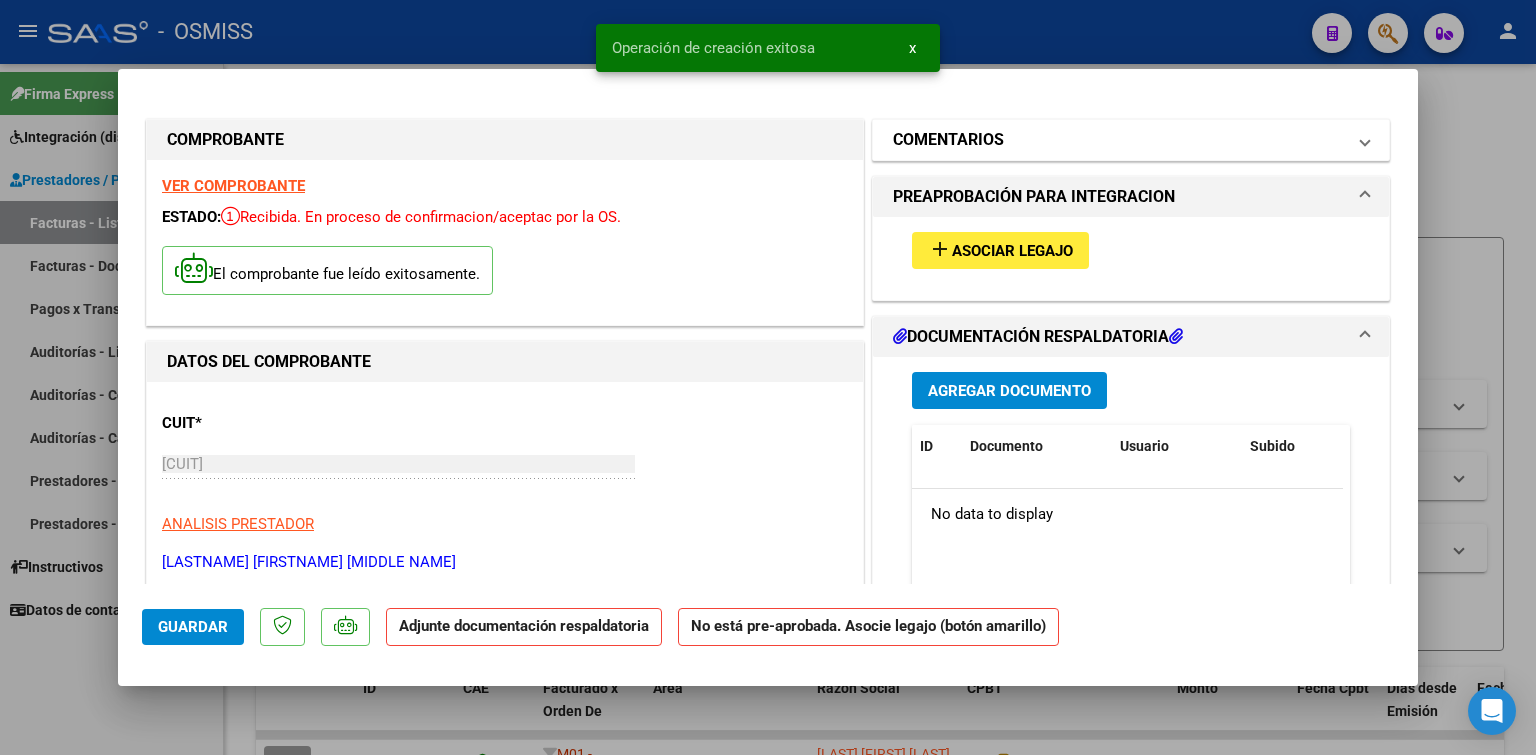 click on "COMENTARIOS" at bounding box center [1119, 140] 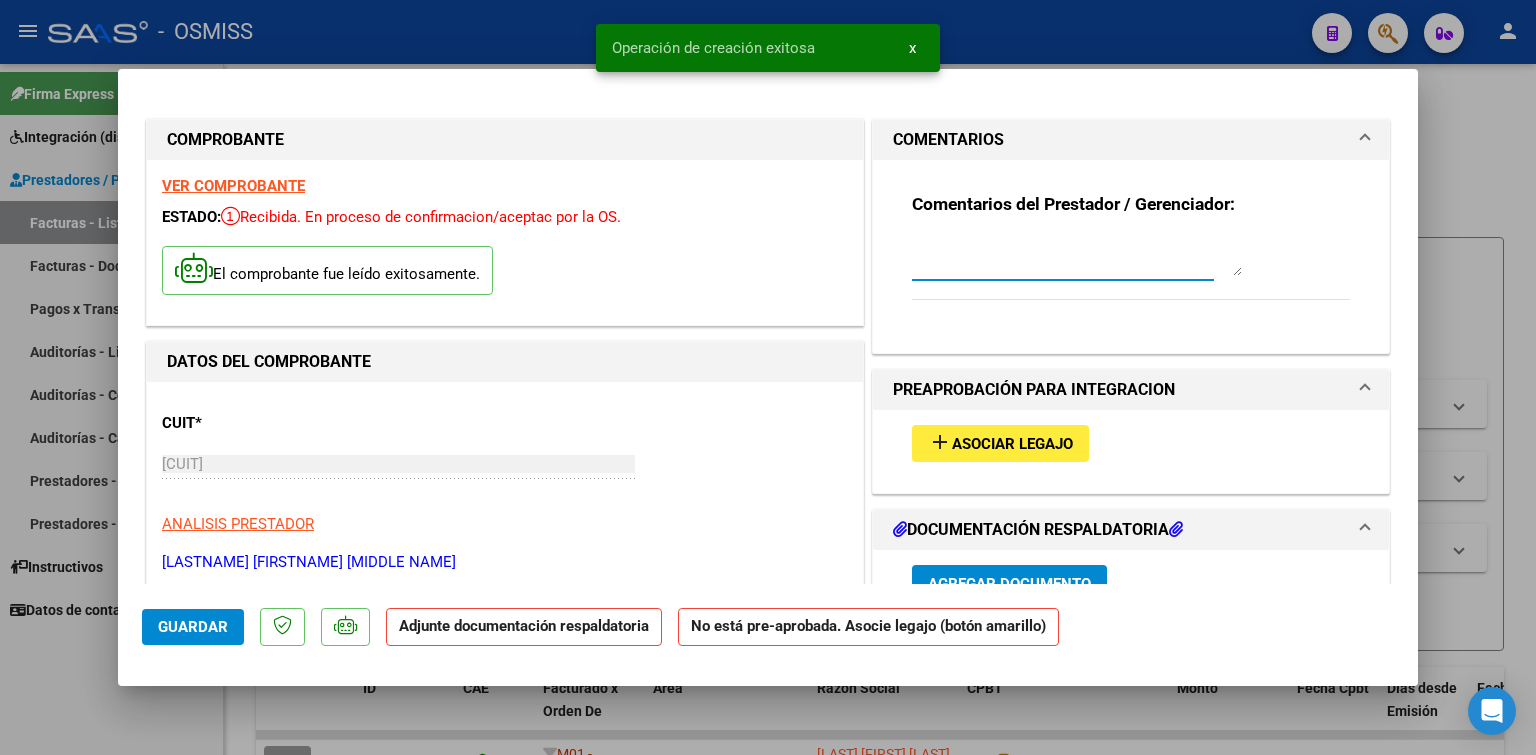 click at bounding box center [1077, 256] 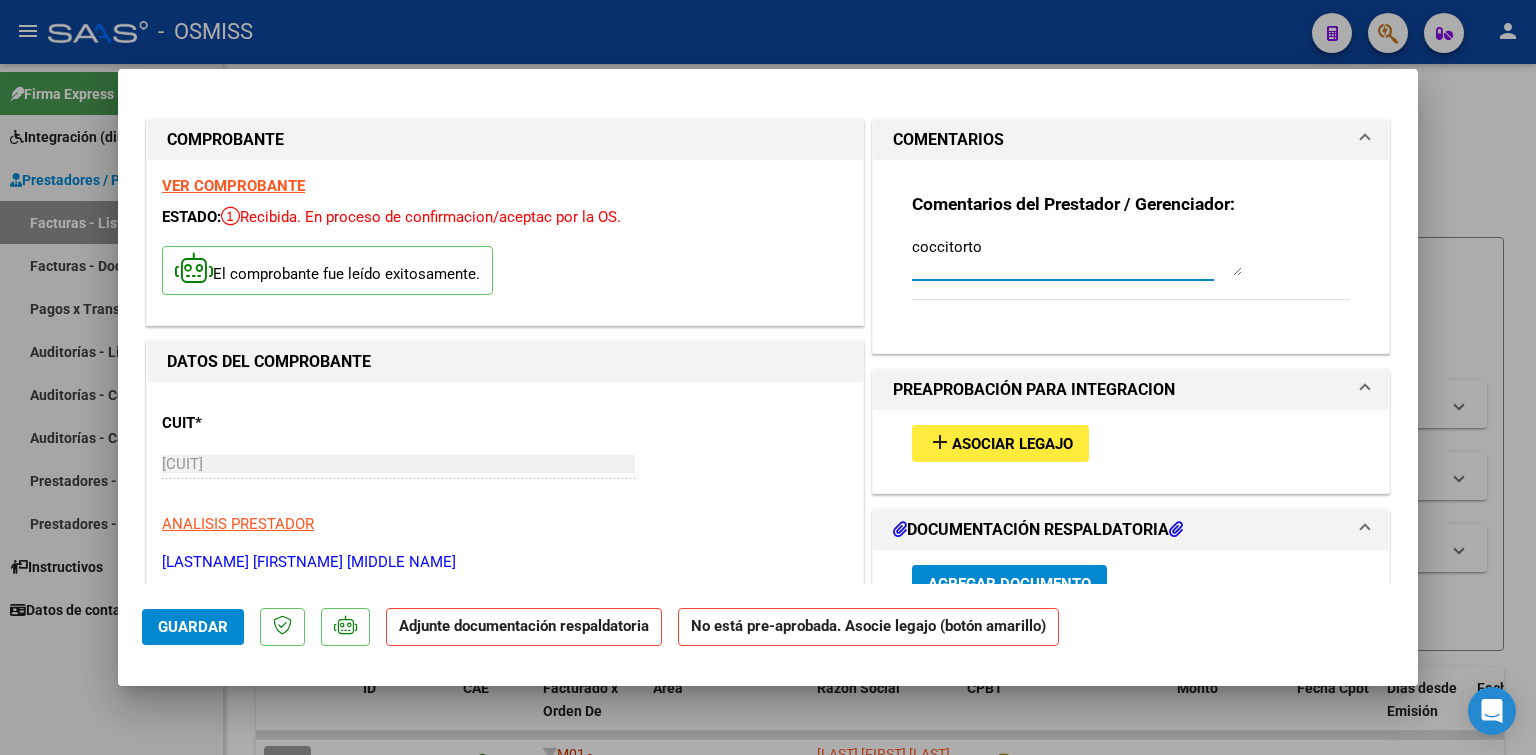 scroll, scrollTop: 200, scrollLeft: 0, axis: vertical 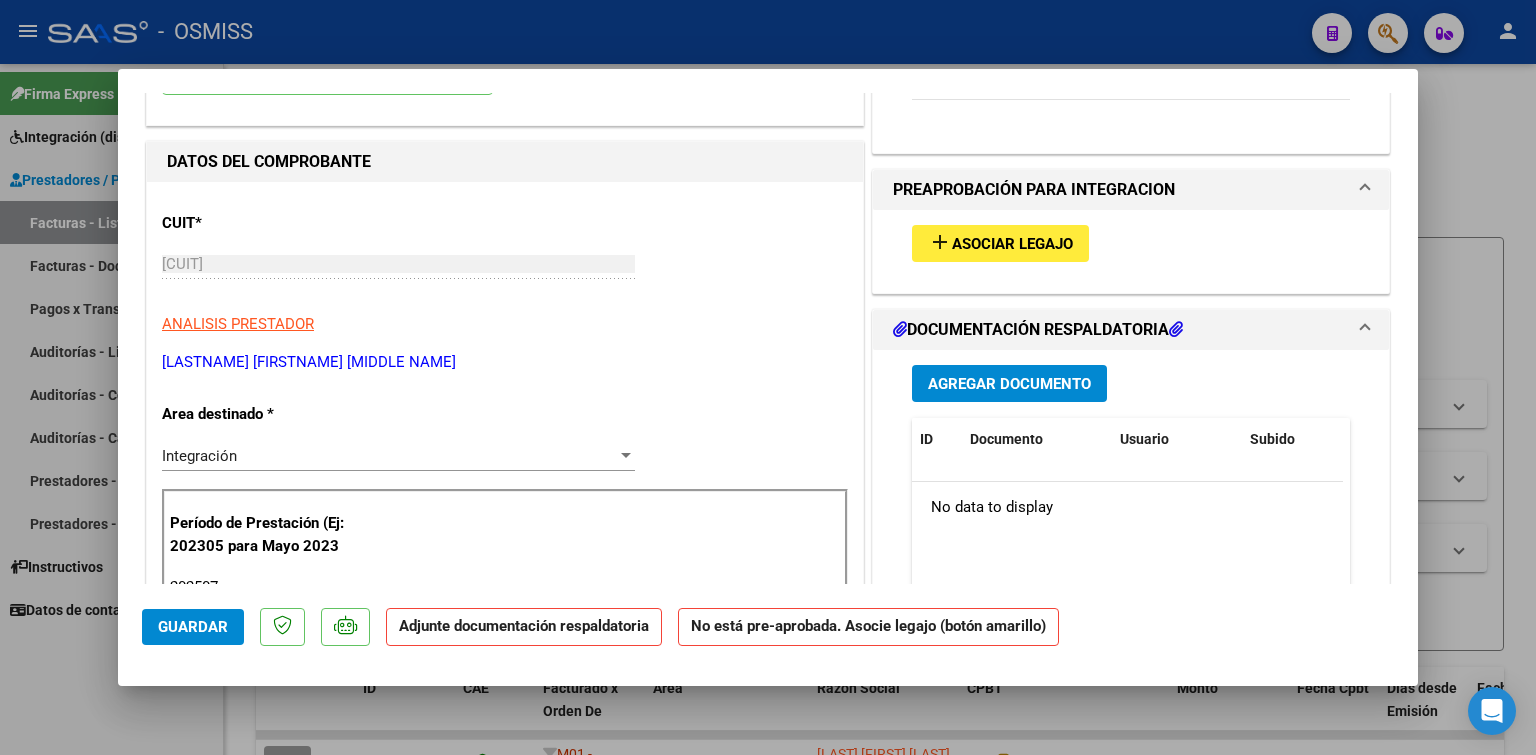 type on "coccitorto" 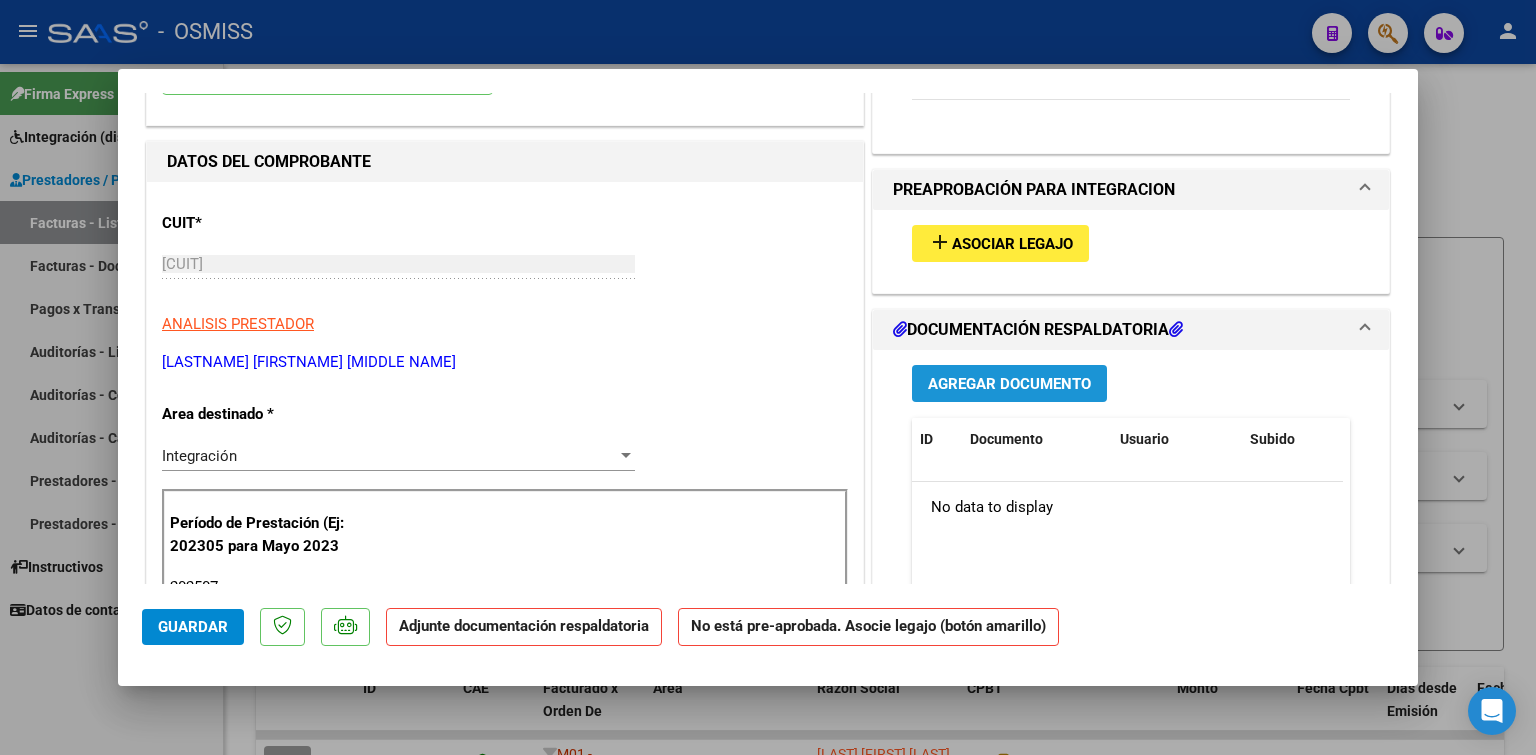 click on "Agregar Documento" at bounding box center [1009, 384] 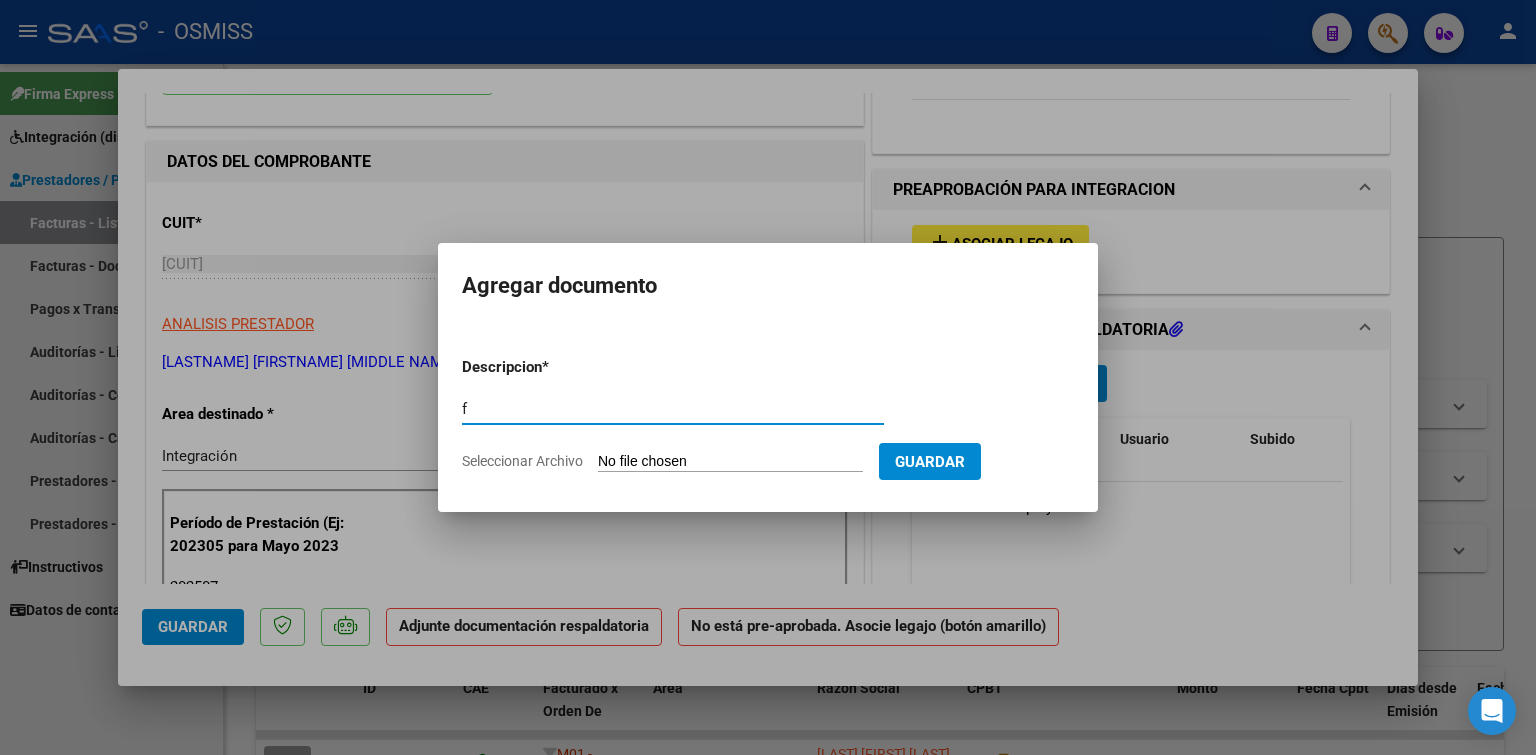 type on "f" 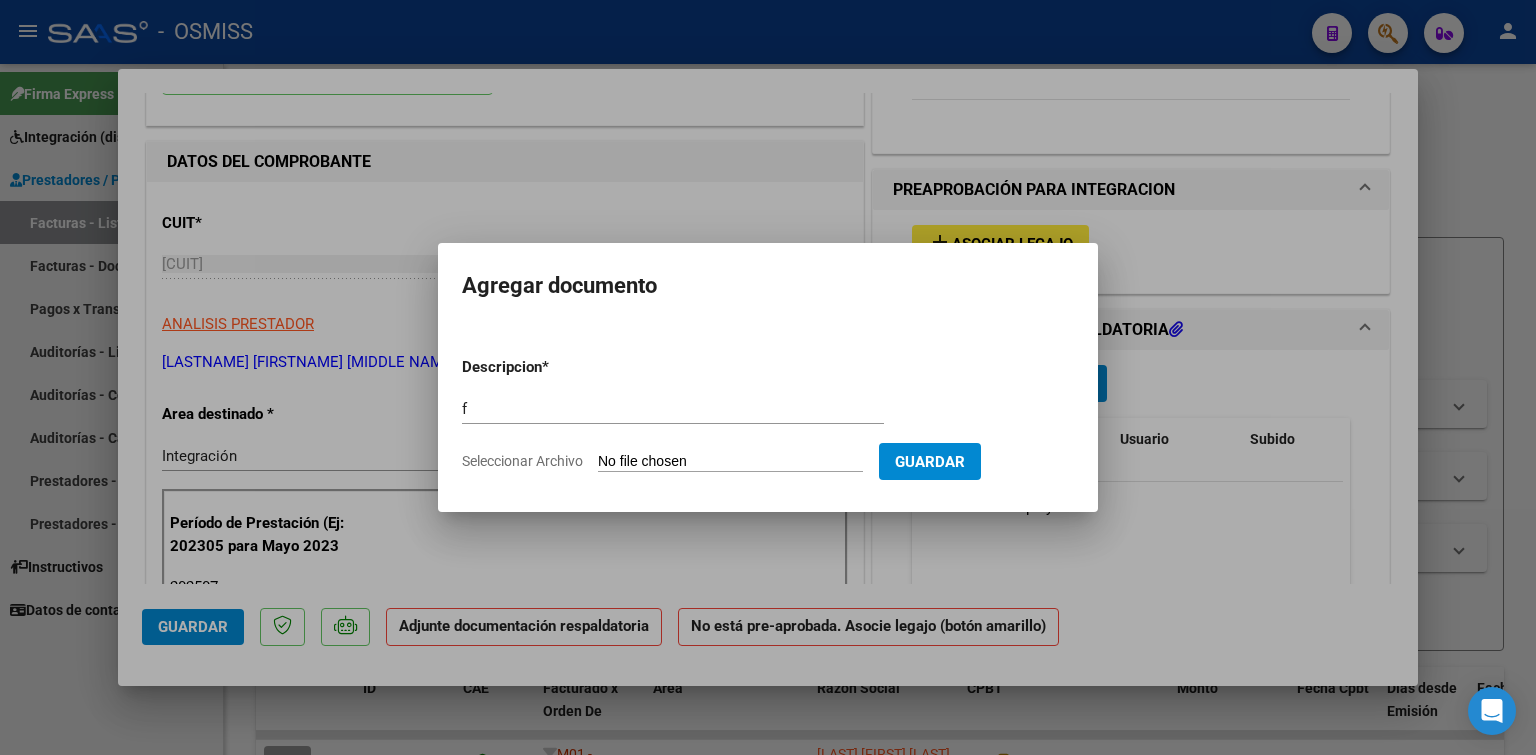 click on "Seleccionar Archivo" at bounding box center [730, 462] 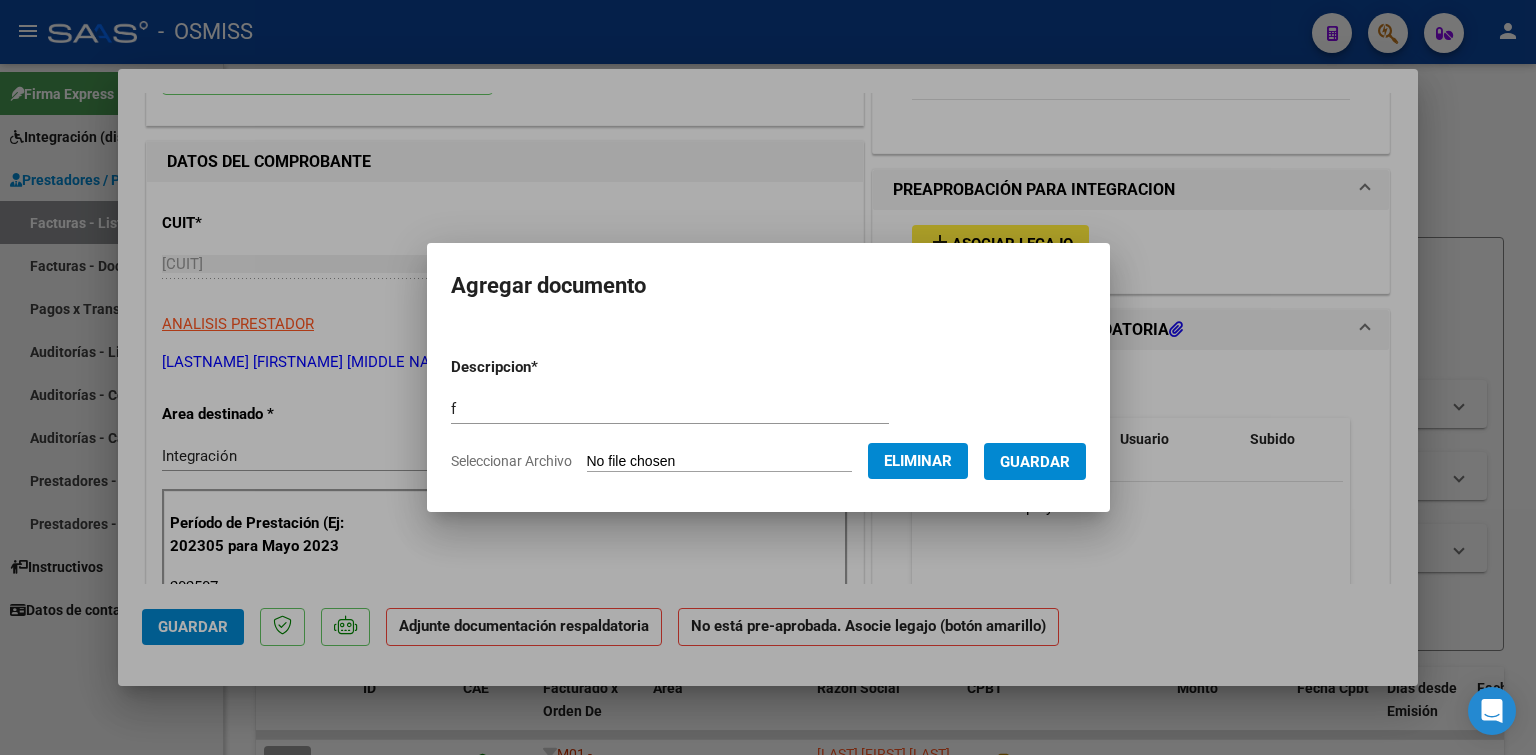 click on "Guardar" at bounding box center [1035, 461] 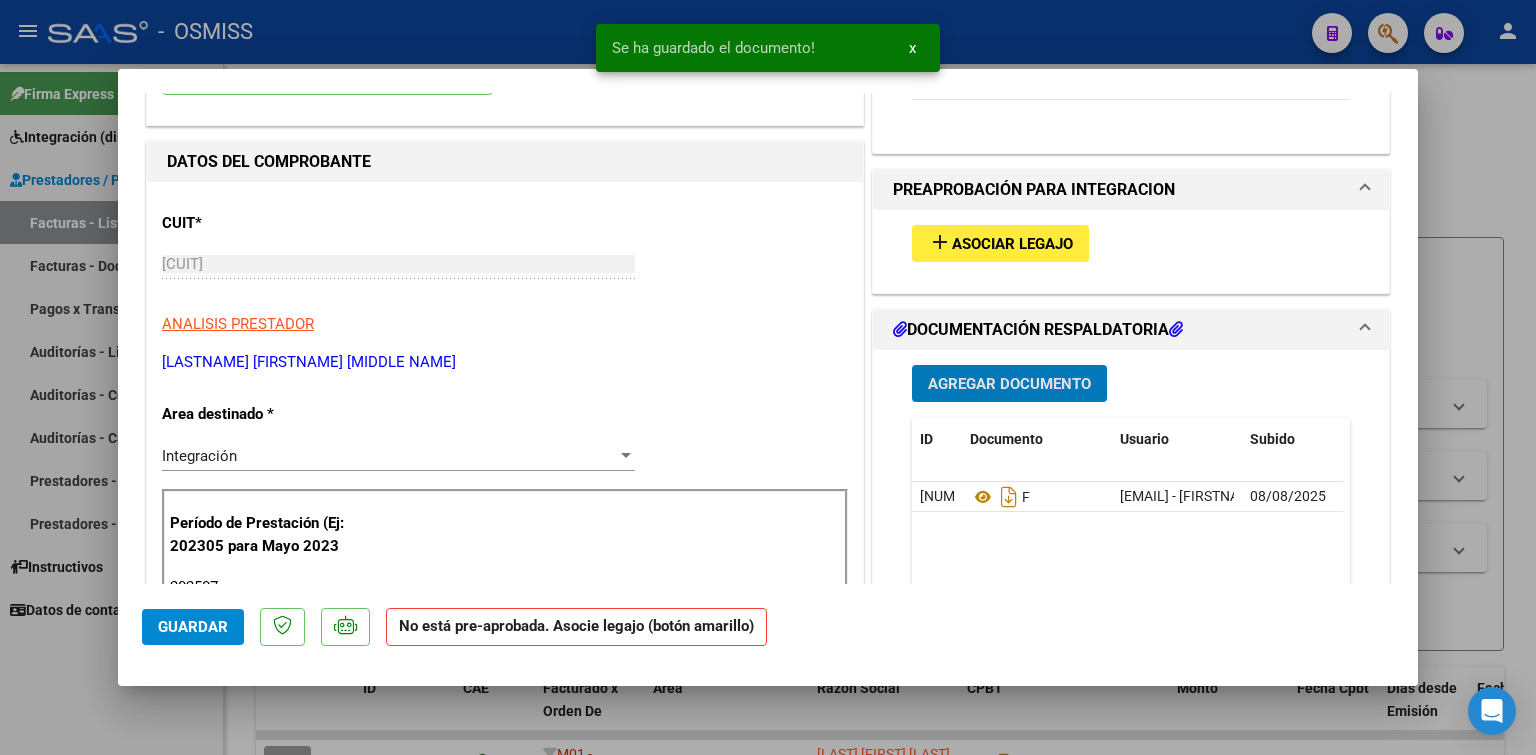 type 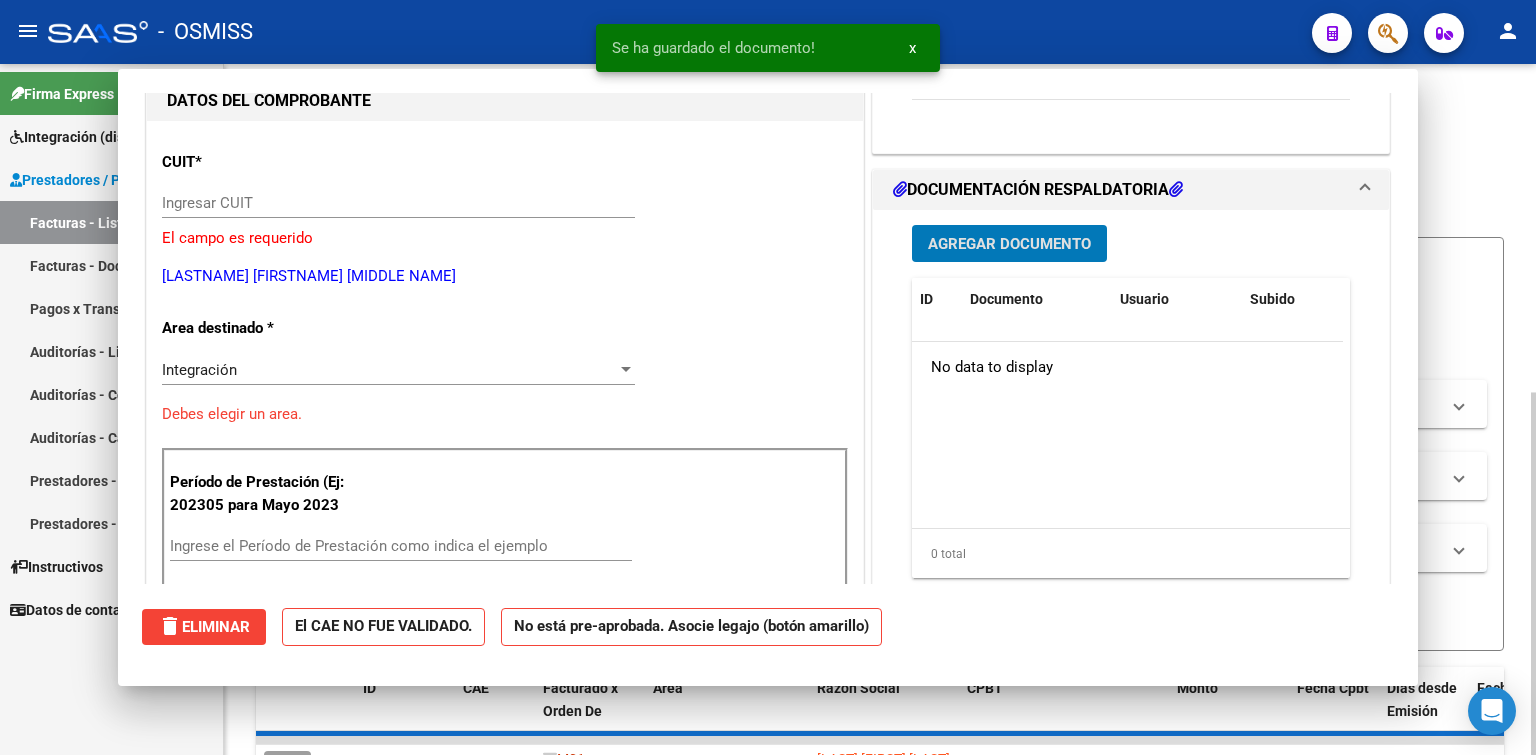 scroll, scrollTop: 0, scrollLeft: 0, axis: both 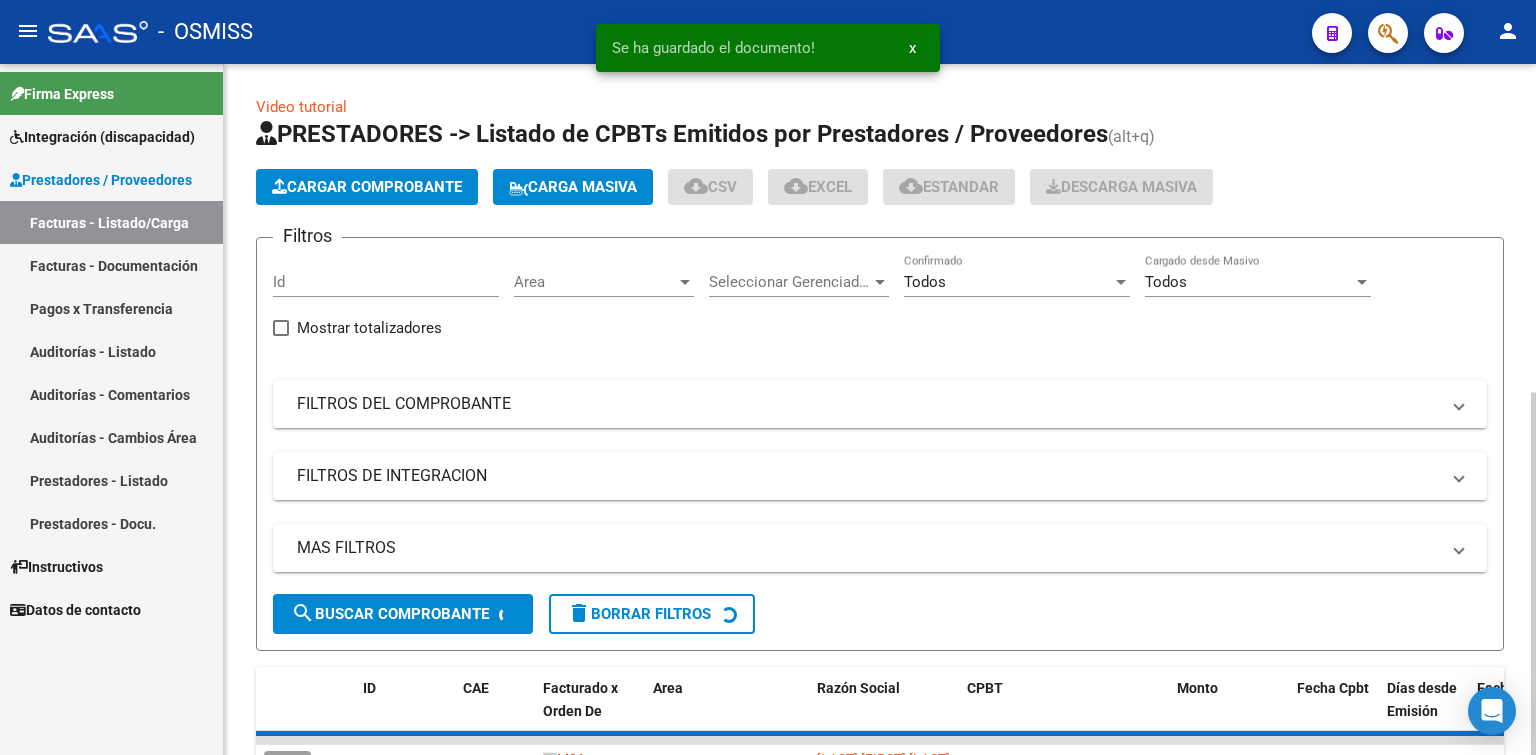click on "Cargar Comprobante" 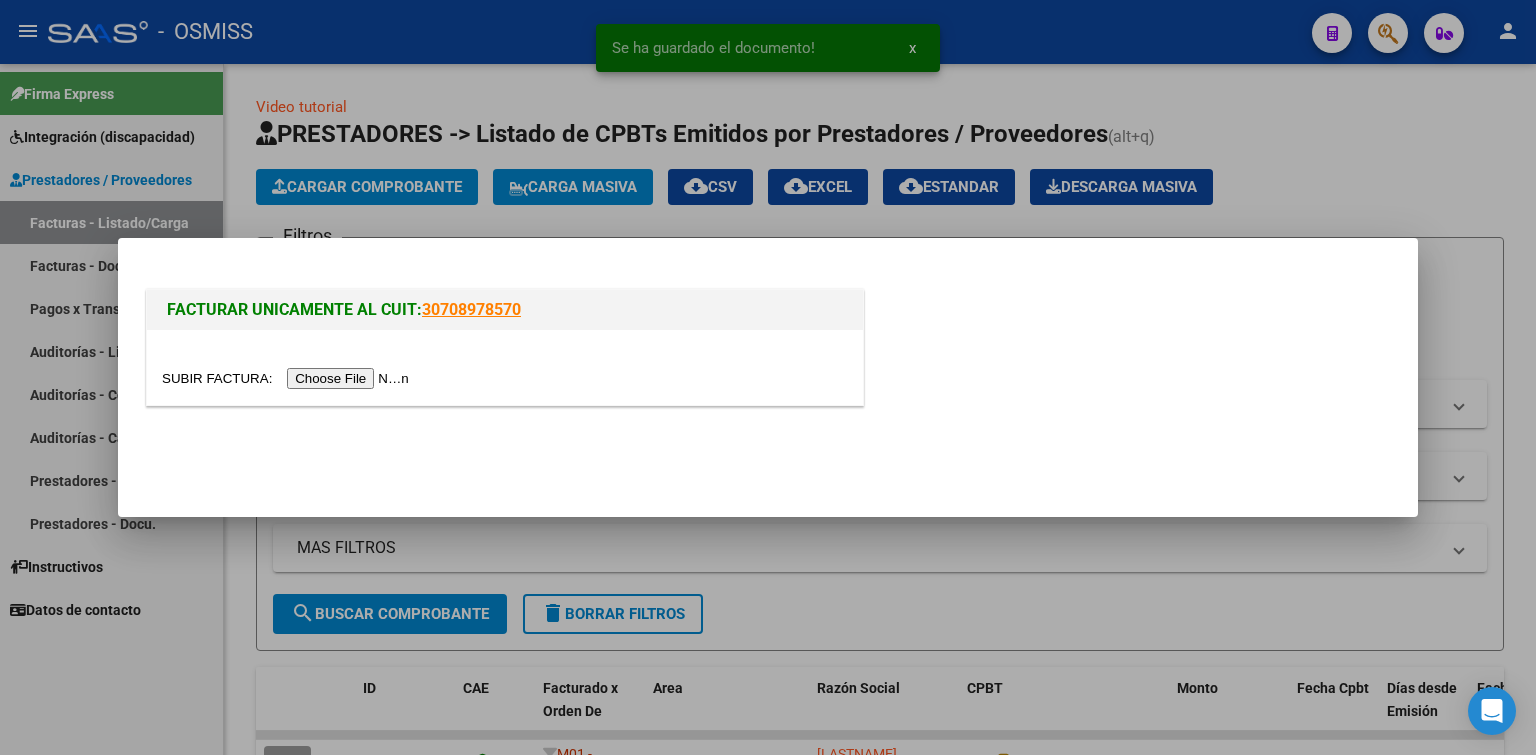 click at bounding box center (288, 378) 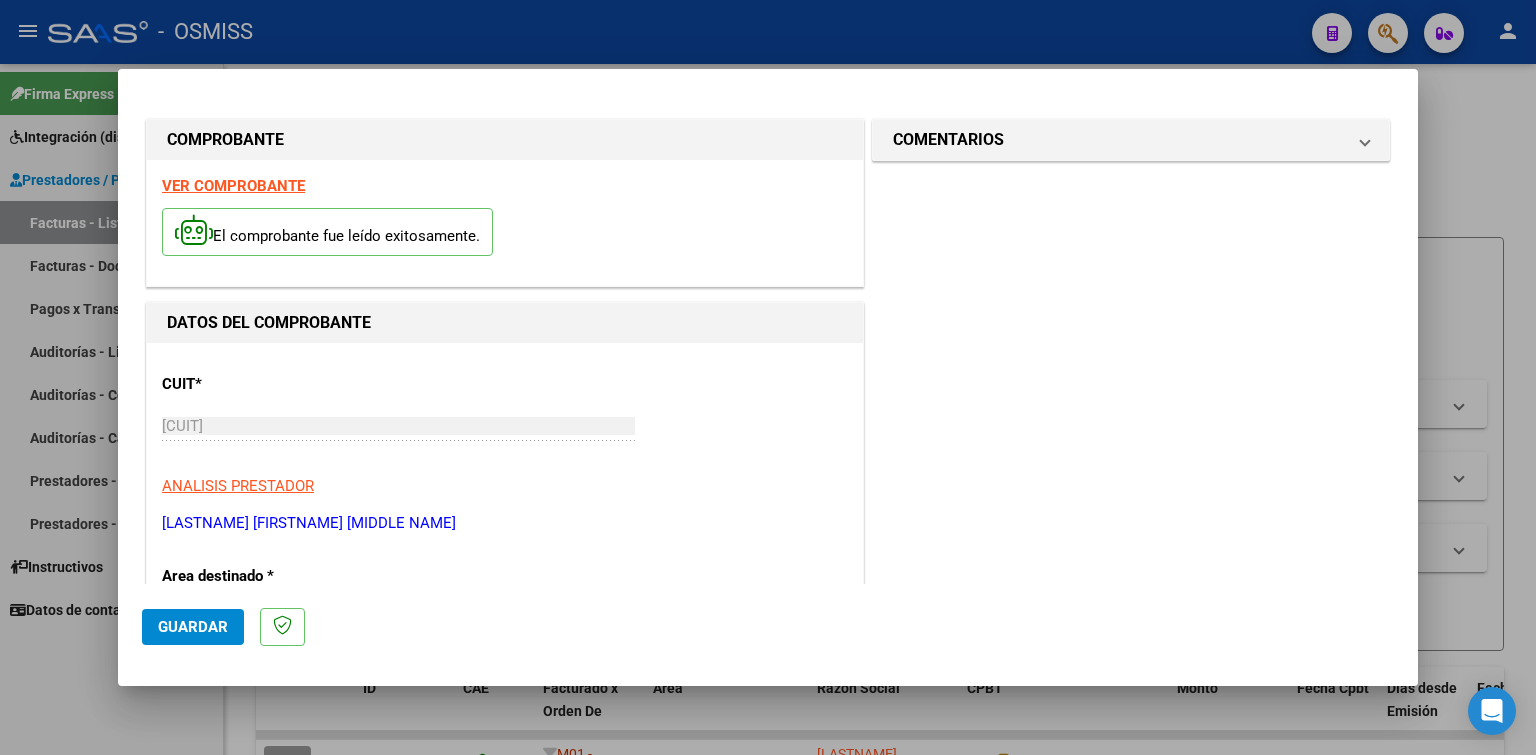 scroll, scrollTop: 300, scrollLeft: 0, axis: vertical 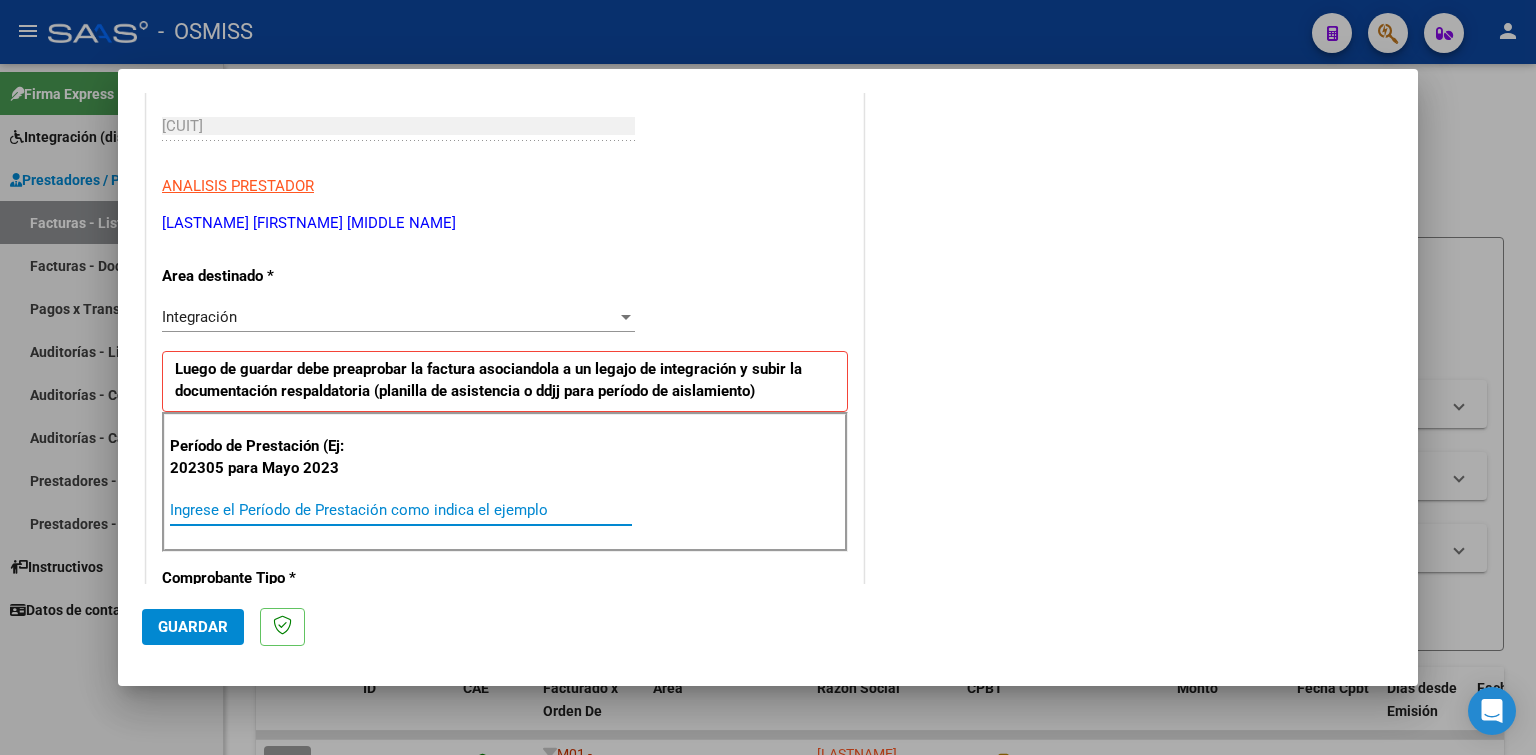paste on "202507" 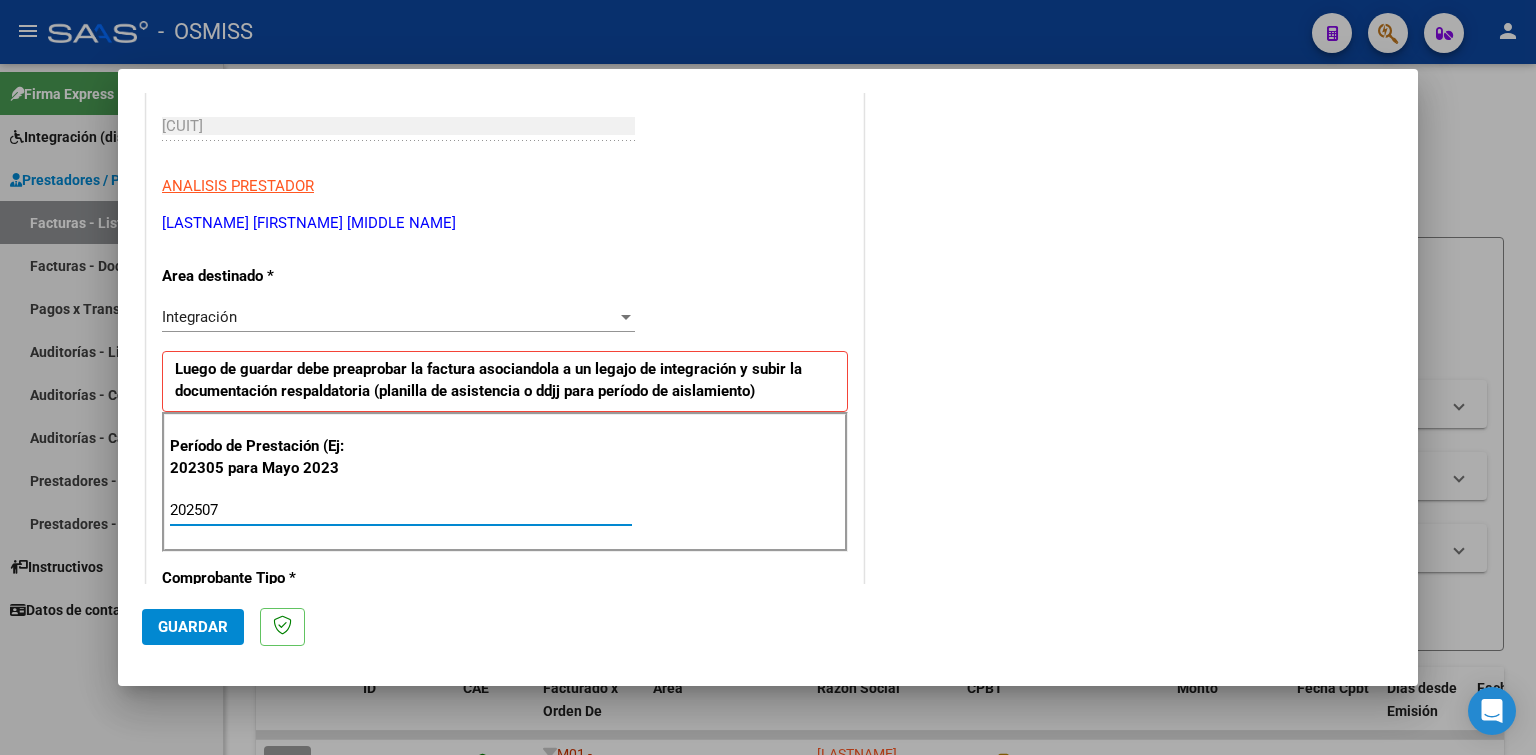 type on "202507" 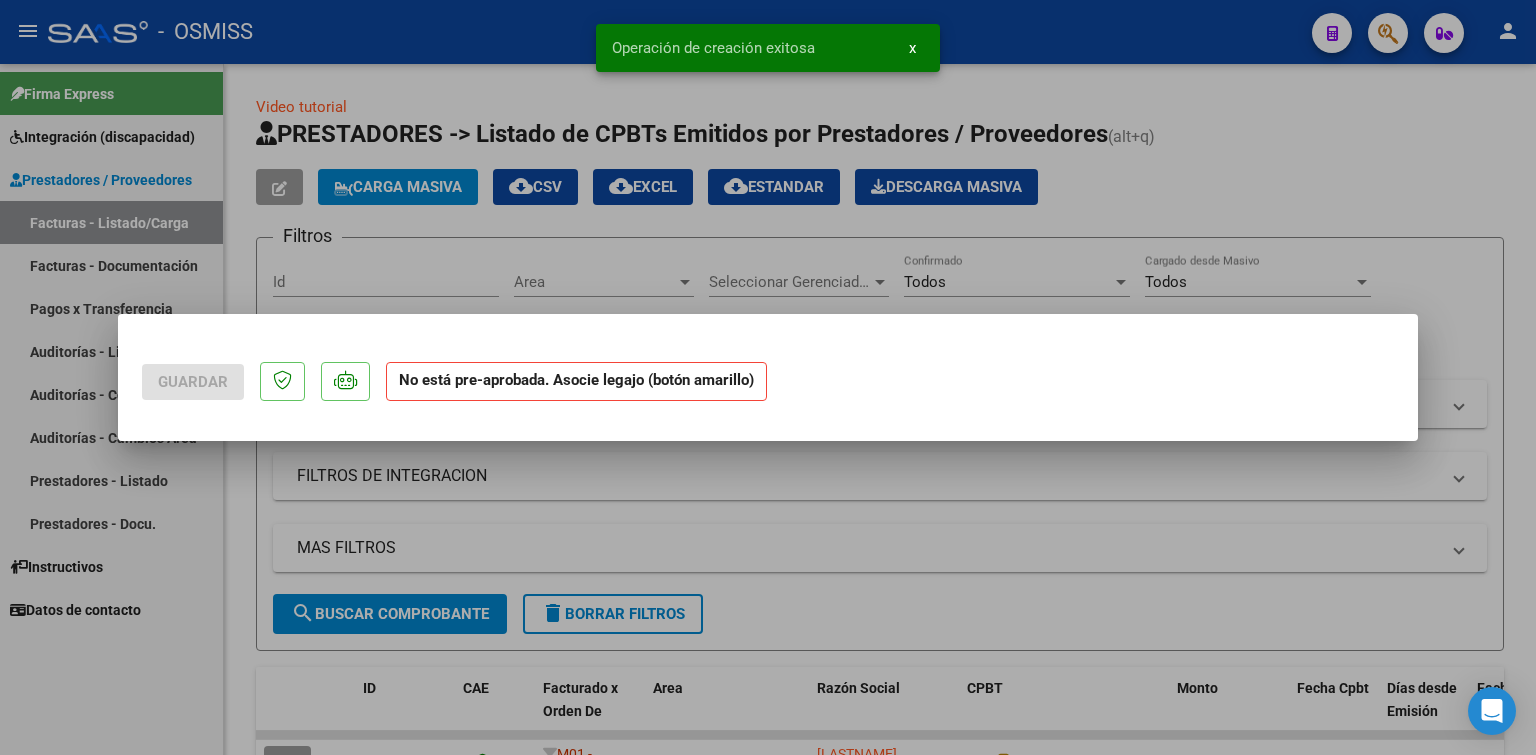 scroll, scrollTop: 0, scrollLeft: 0, axis: both 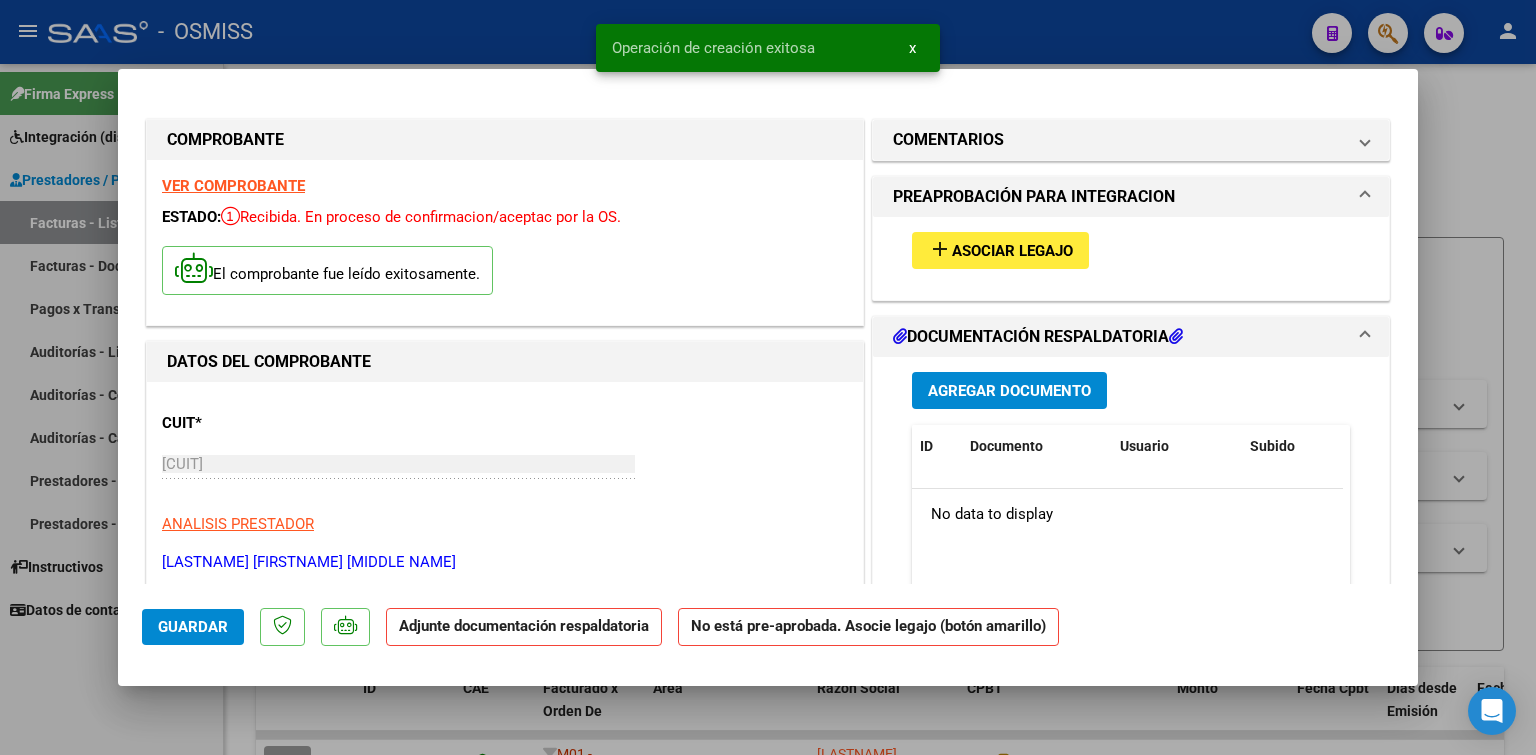 click on "add Asociar Legajo" at bounding box center (1000, 250) 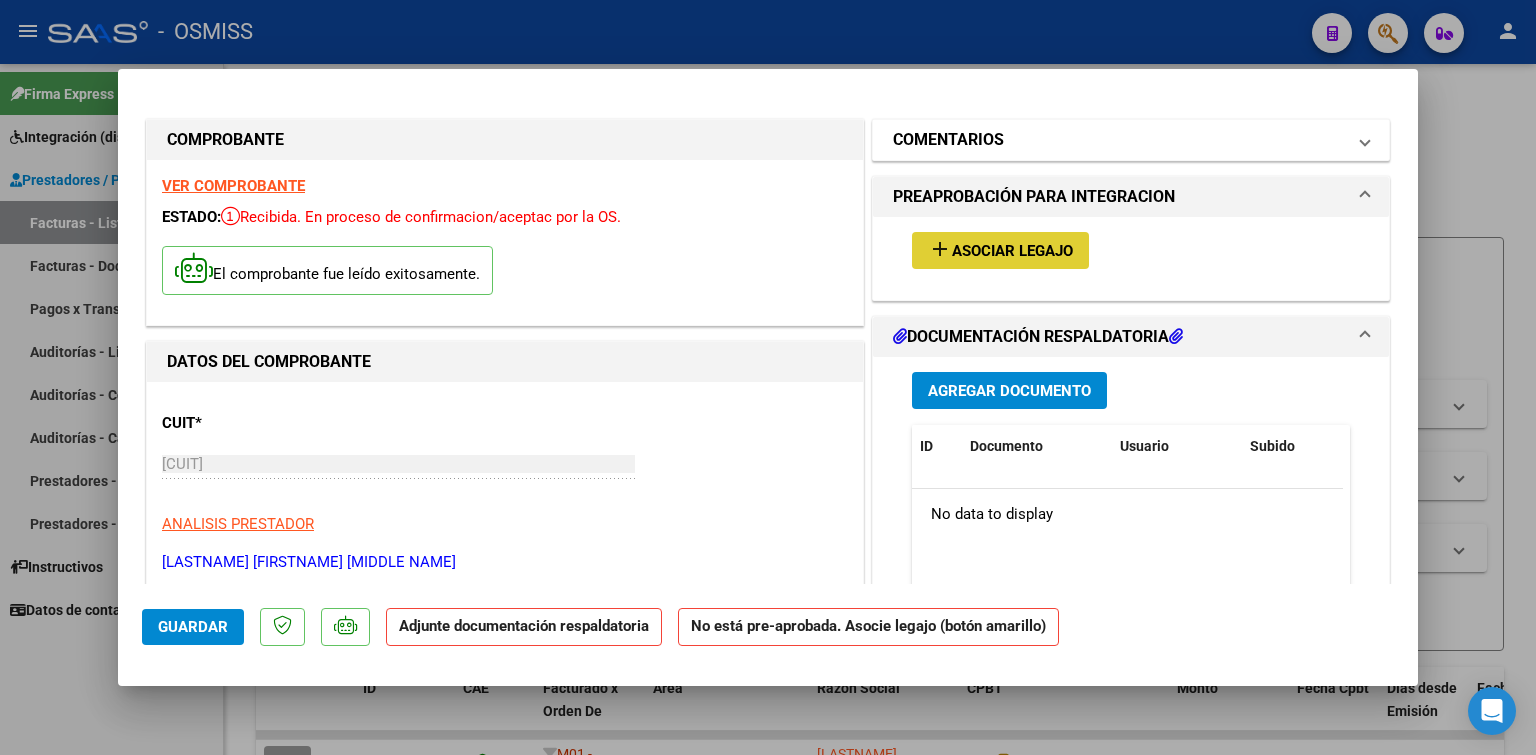 click on "COMENTARIOS" at bounding box center (1131, 140) 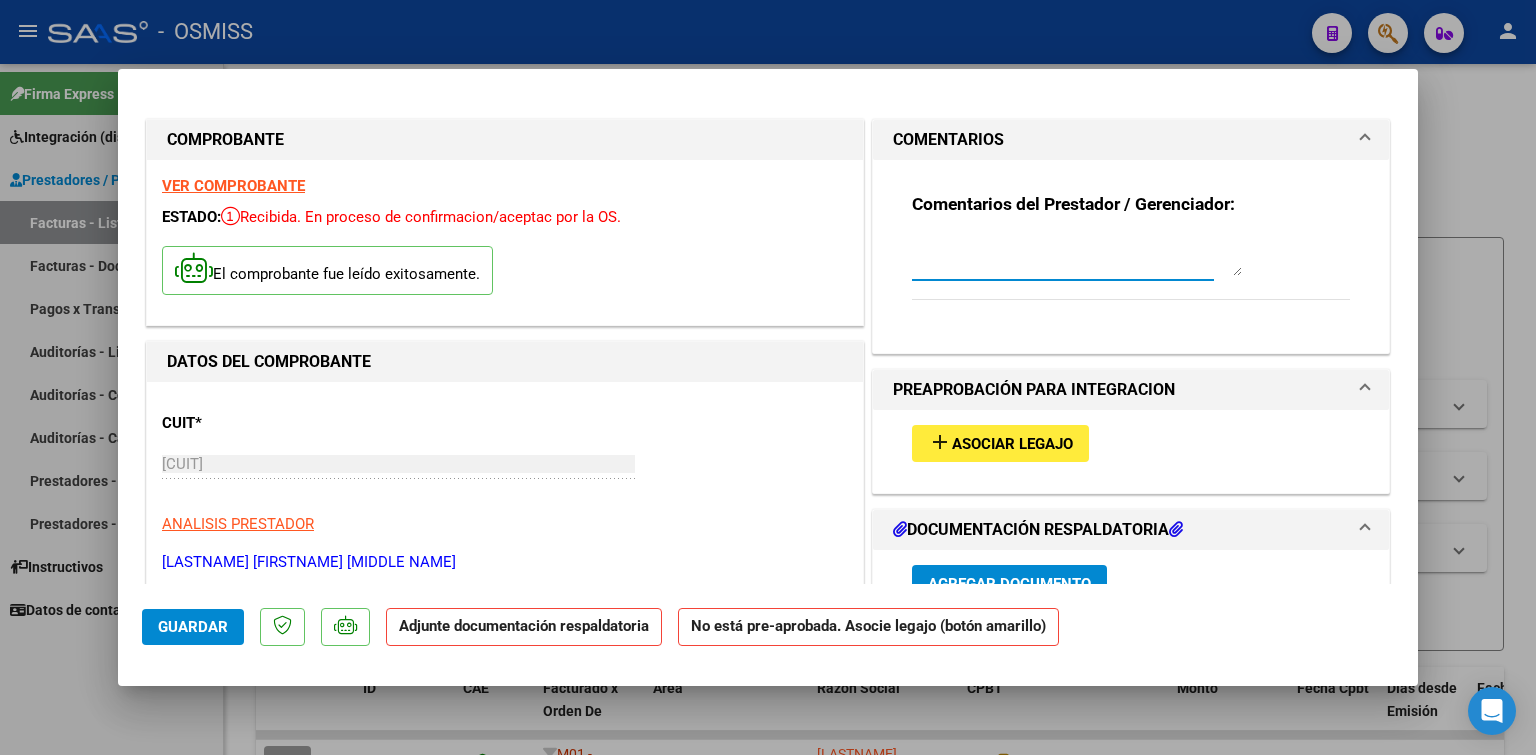click at bounding box center (1077, 256) 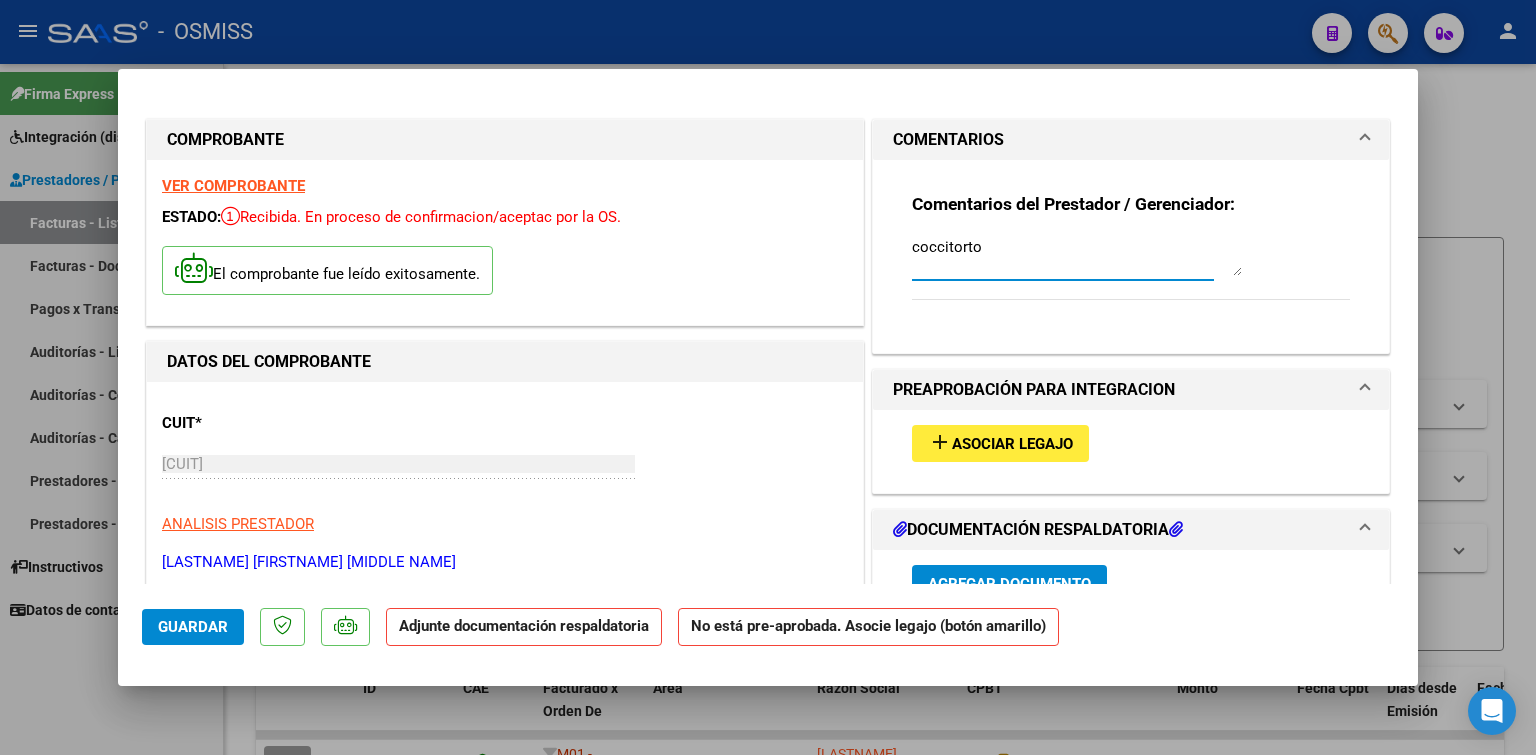 type on "coccitorto" 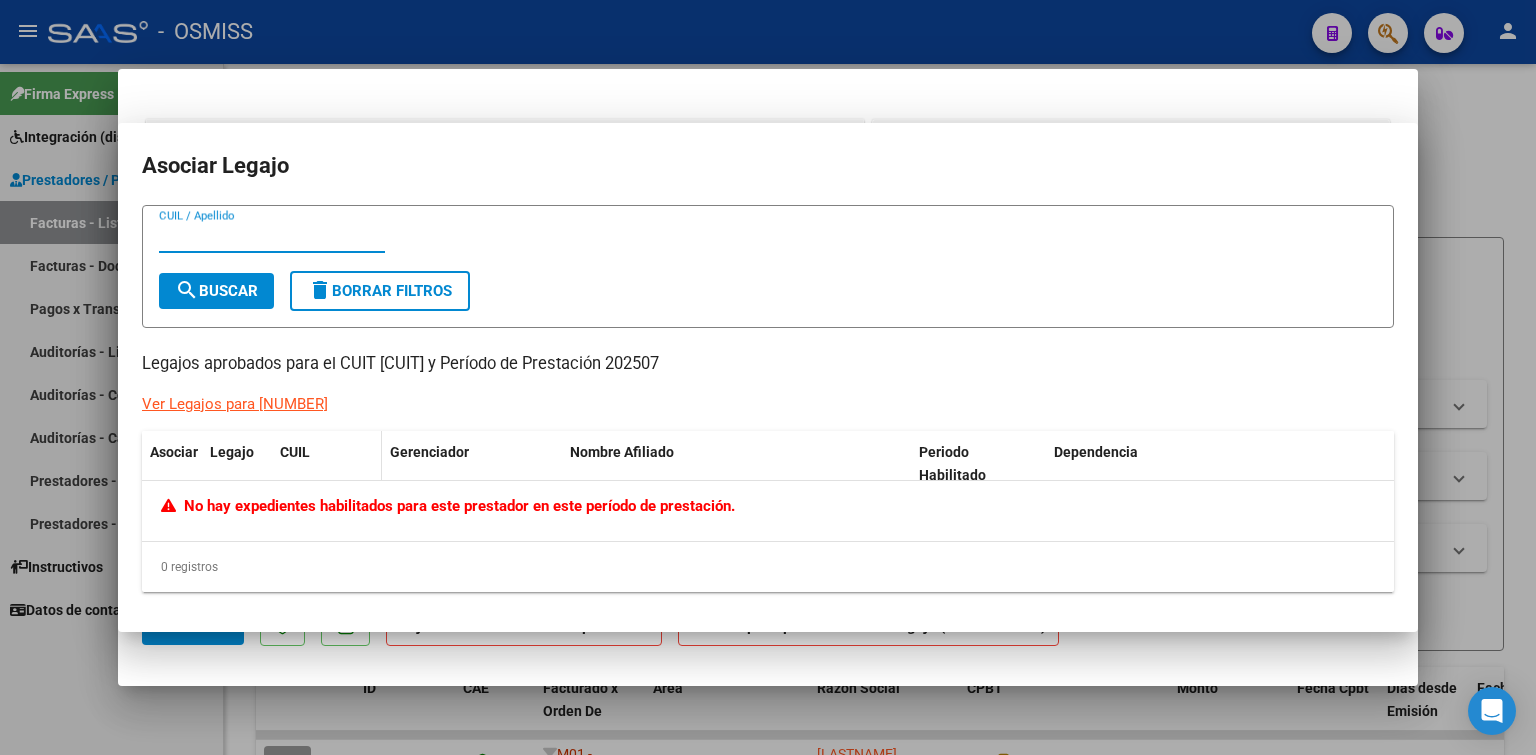 type 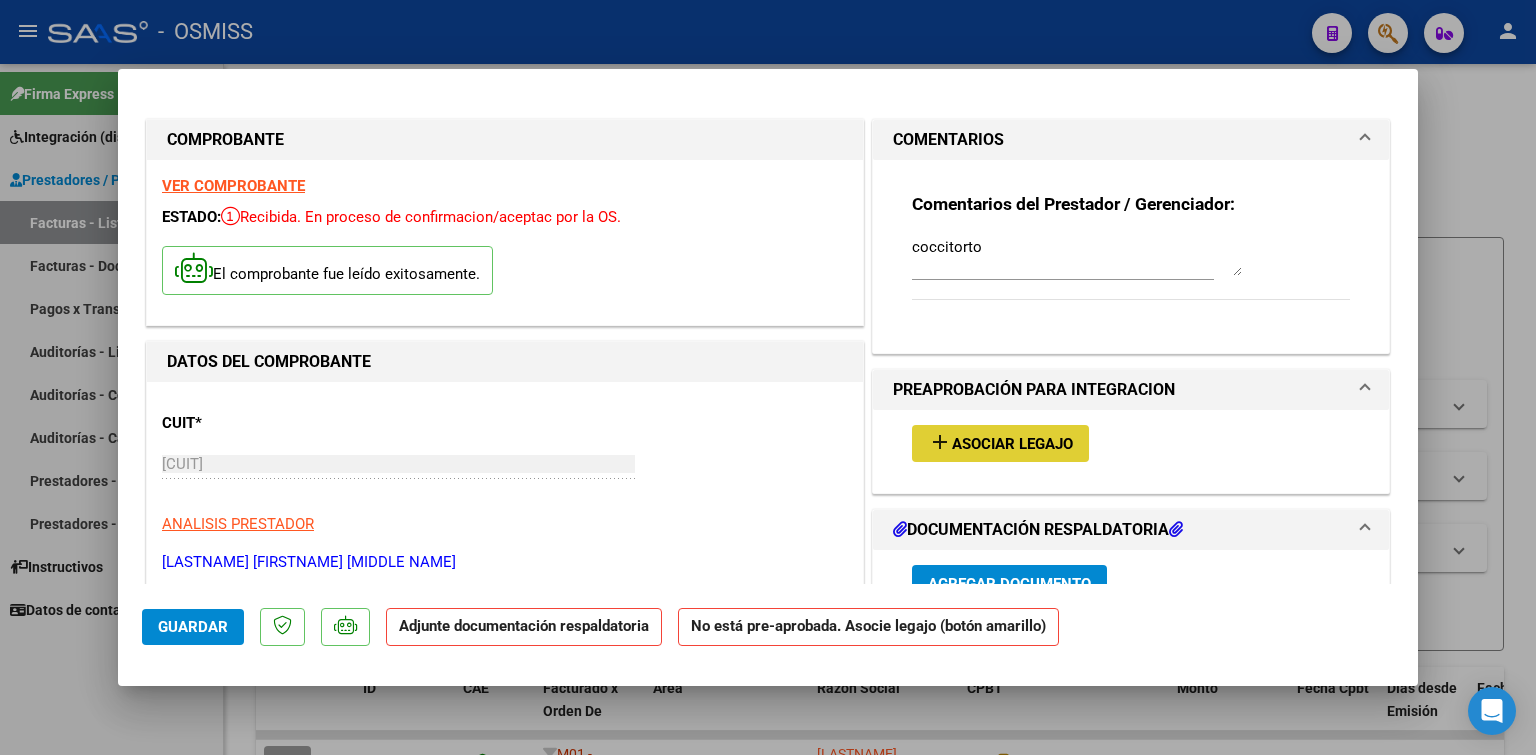 click on "Agregar Documento" at bounding box center [1009, 583] 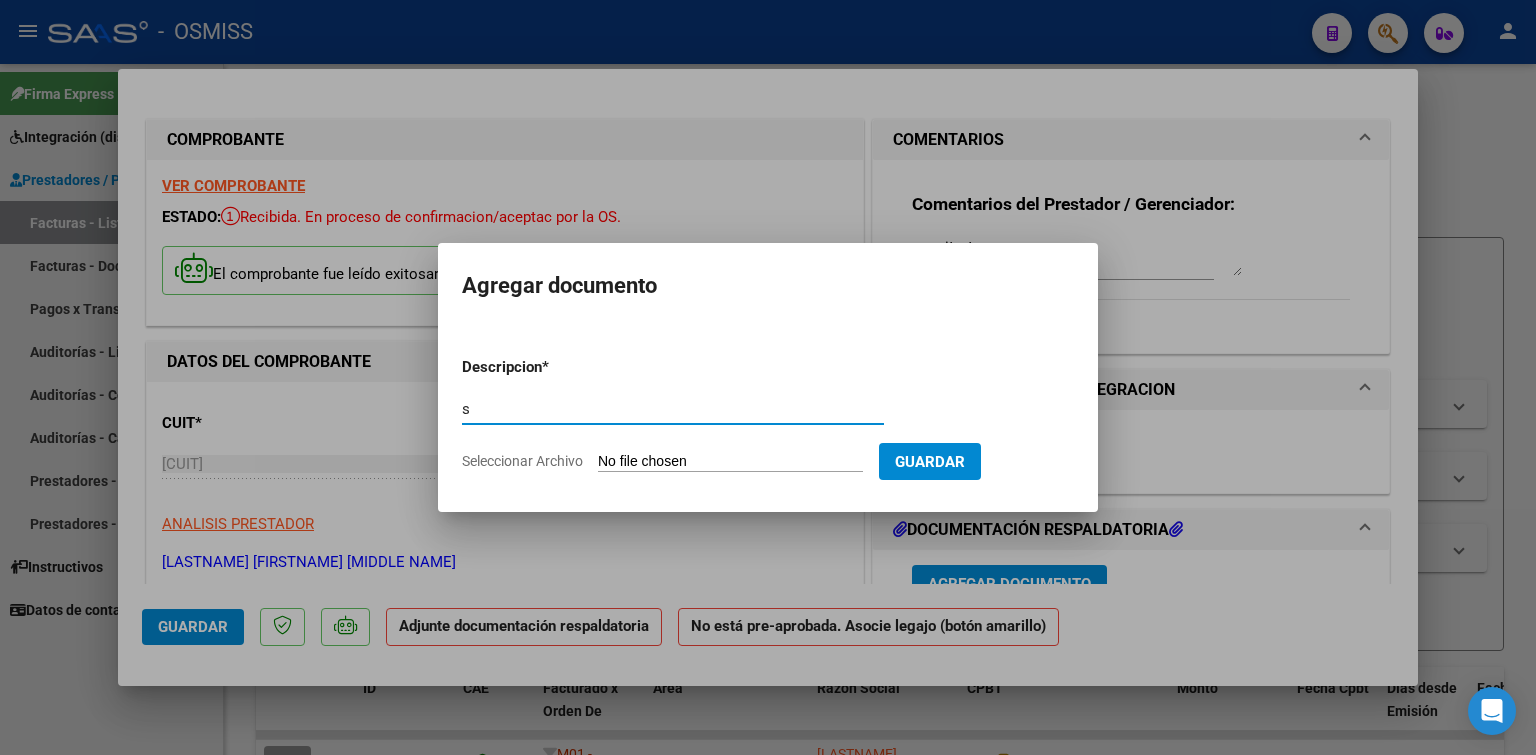 type on "s" 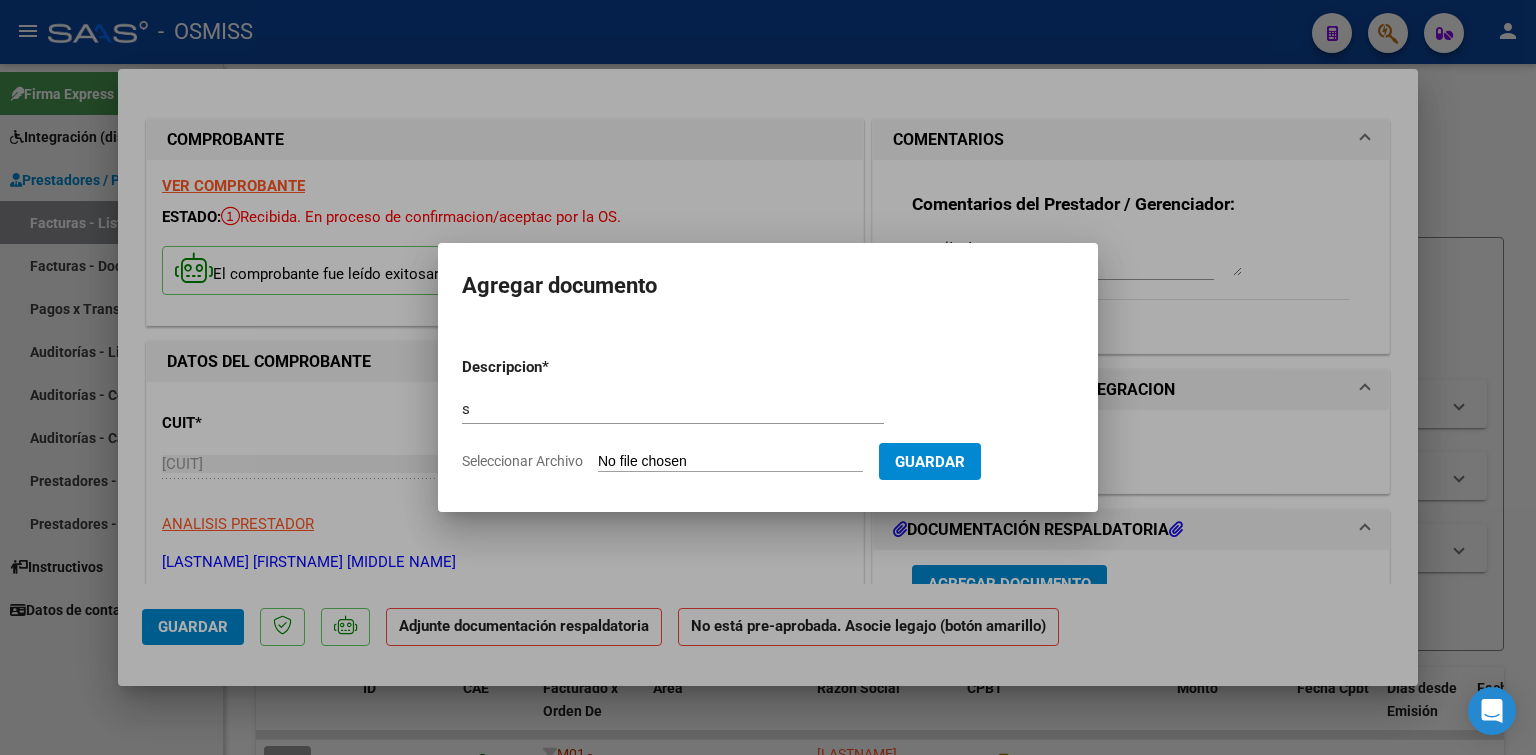 type on "C:\fakepath\[LASTNAME] [INITIAL] [MONTH].pdf" 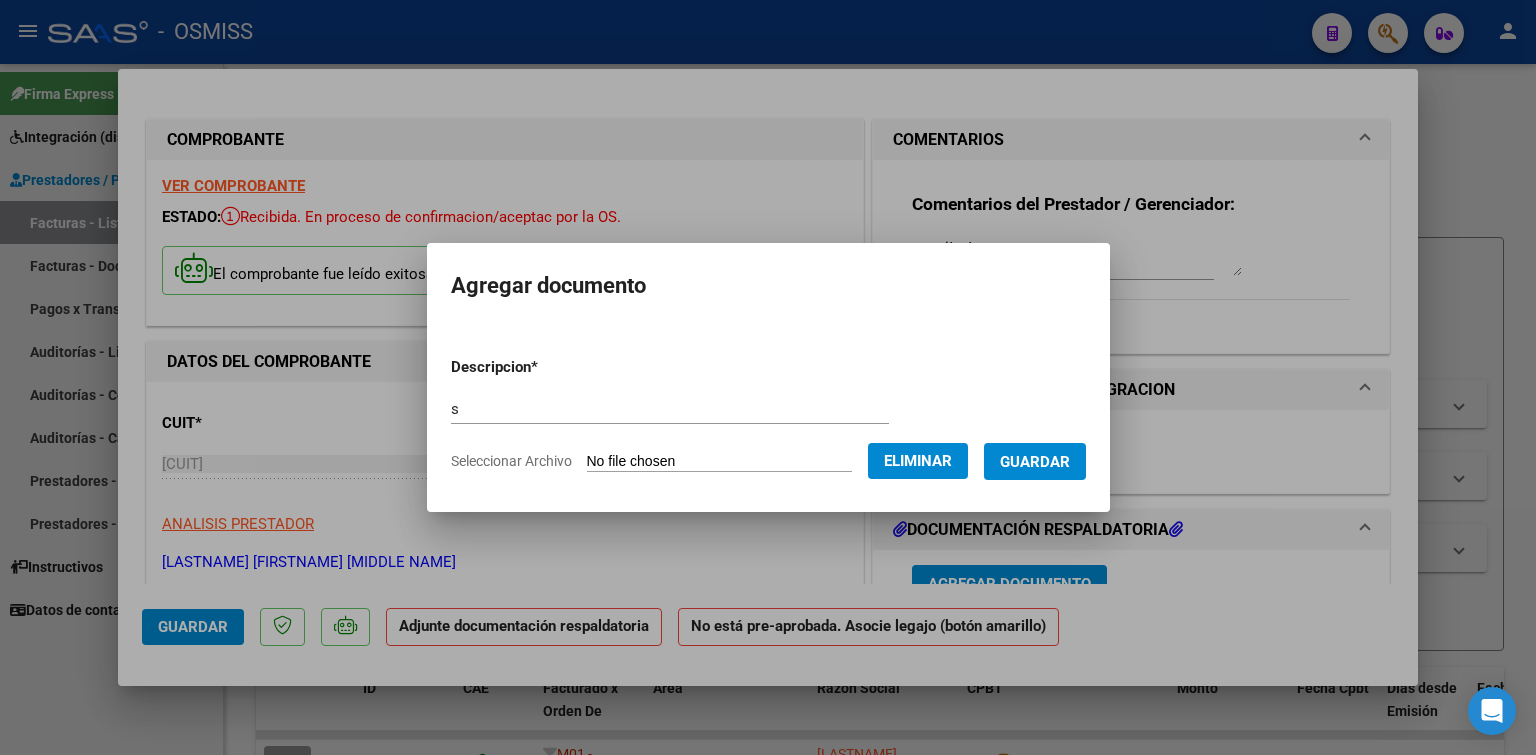 click on "Guardar" at bounding box center (1035, 462) 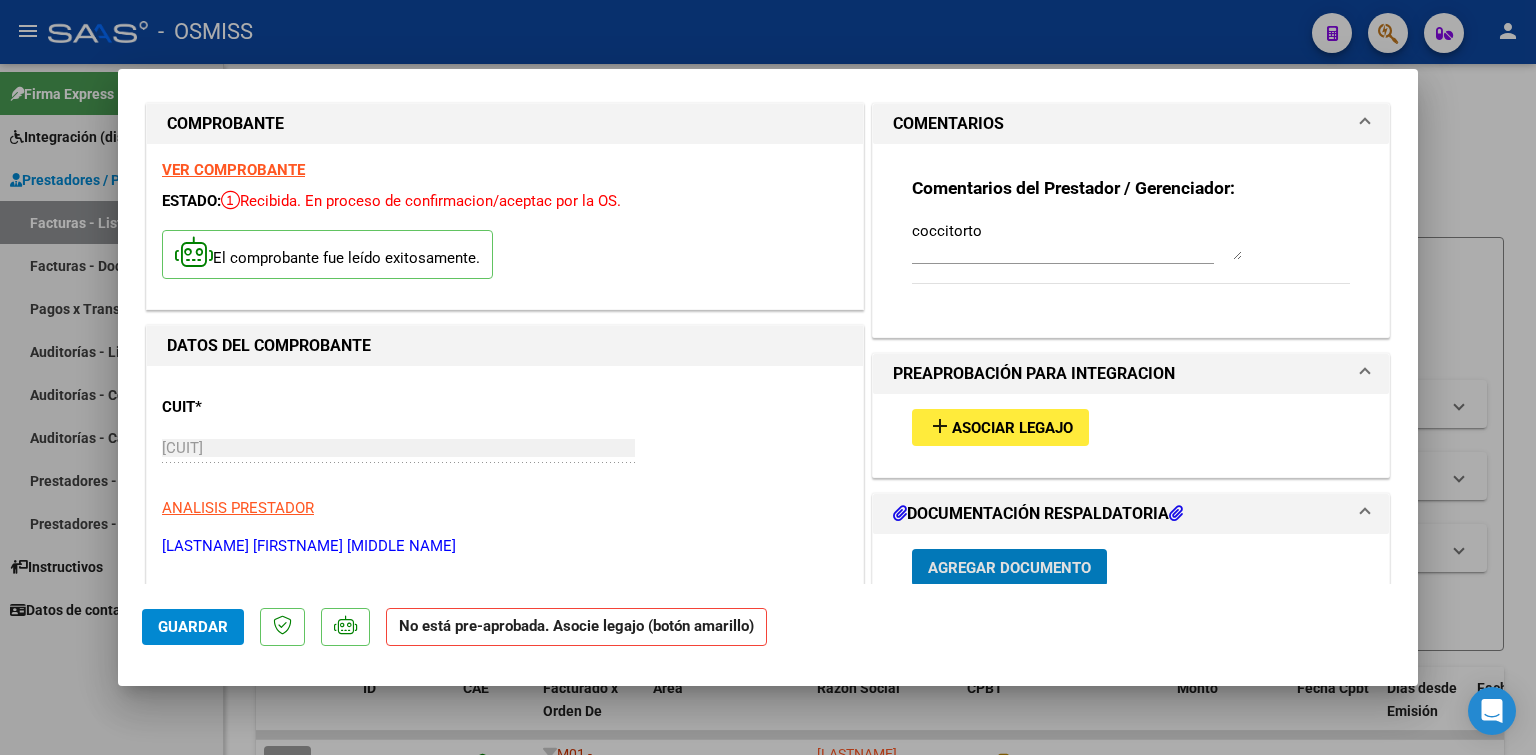 scroll, scrollTop: 216, scrollLeft: 0, axis: vertical 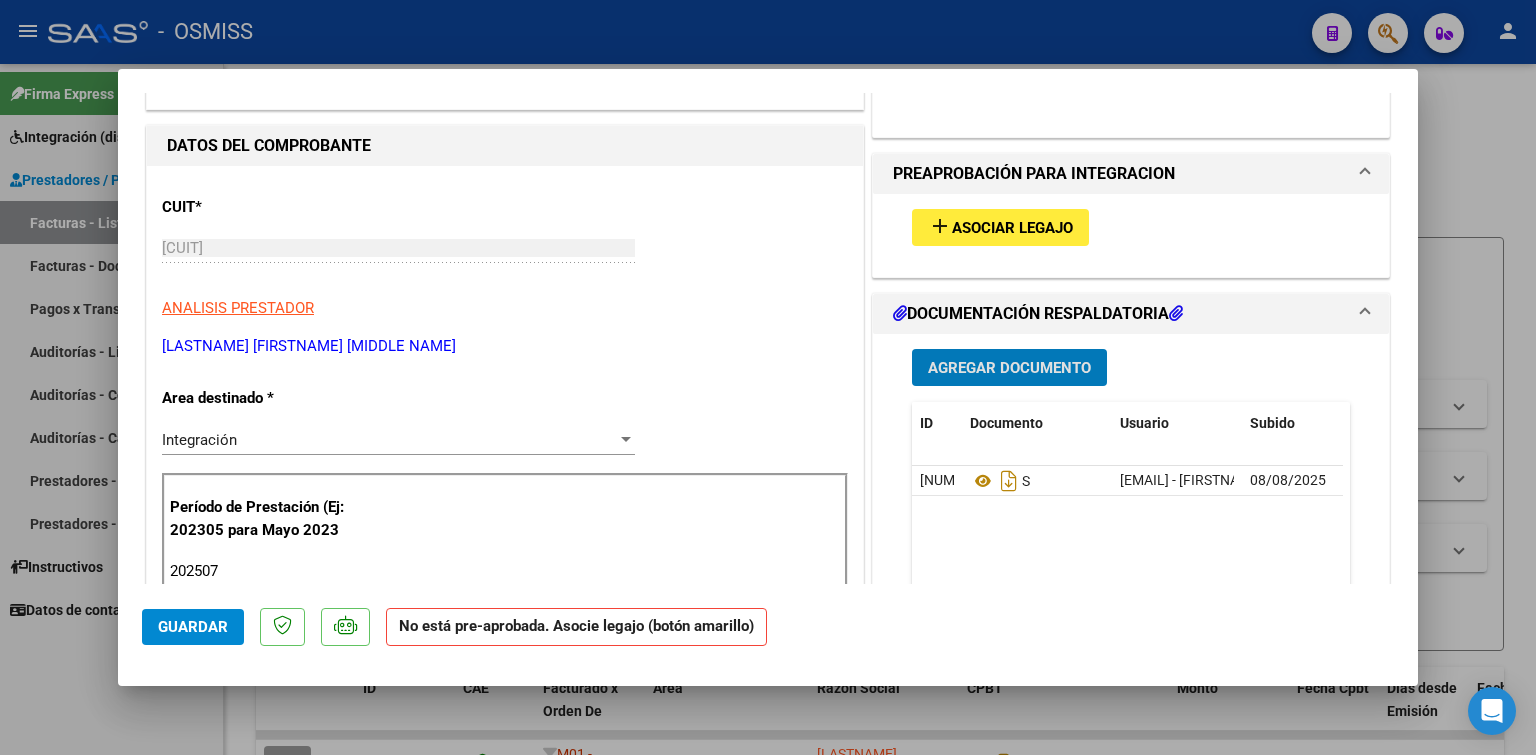 click on "Guardar" 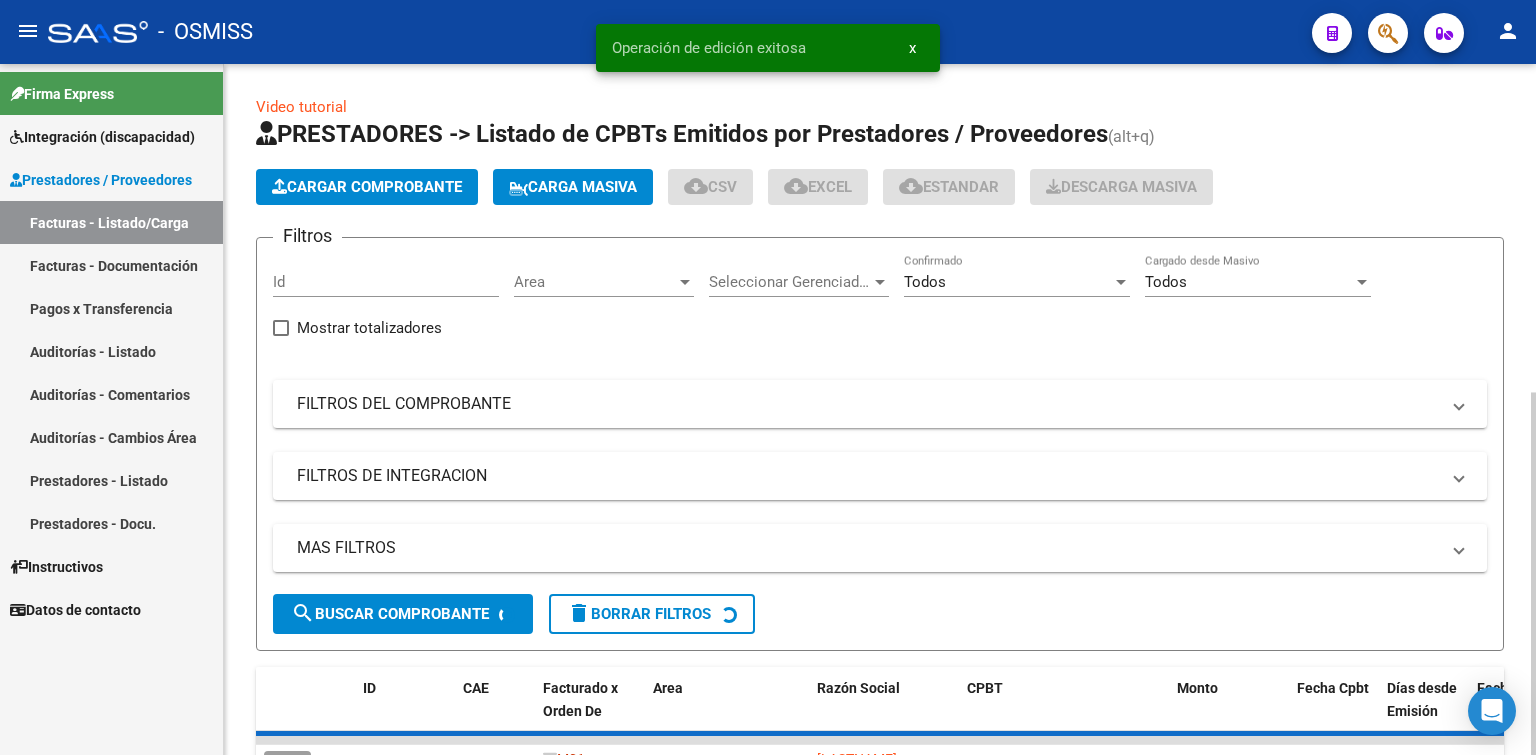 click on "PRESTADORES -> Listado de CPBTs Emitidos por Prestadores / Proveedores (alt+q)   Cargar Comprobante
Carga Masiva  cloud_download  CSV  cloud_download  EXCEL  cloud_download  Estandar   Descarga Masiva
Filtros Id Area Area Seleccionar Gerenciador Seleccionar Gerenciador Todos Confirmado Todos Cargado desde Masivo   Mostrar totalizadores   FILTROS DEL COMPROBANTE  Comprobante Tipo Comprobante Tipo Start date – End date Fec. Comprobante Desde / Hasta Días Emisión Desde(cant. días) Días Emisión Hasta(cant. días) CUIT / Razón Social Pto. Venta Nro. Comprobante Código SSS CAE Válido CAE Válido Todos Cargado Módulo Hosp. Todos Tiene facturacion Apócrifa Hospital Refes  FILTROS DE INTEGRACION  Período De Prestación Campos del Archivo de Rendición Devuelto x SSS (dr_envio) Todos Rendido x SSS (dr_envio) Tipo de Registro Tipo de Registro Período Presentación Período Presentación Campos del Legajo Asociado (preaprobación) Afiliado Legajo (cuil/nombre) Todos Solo facturas preaprobadas Todos" 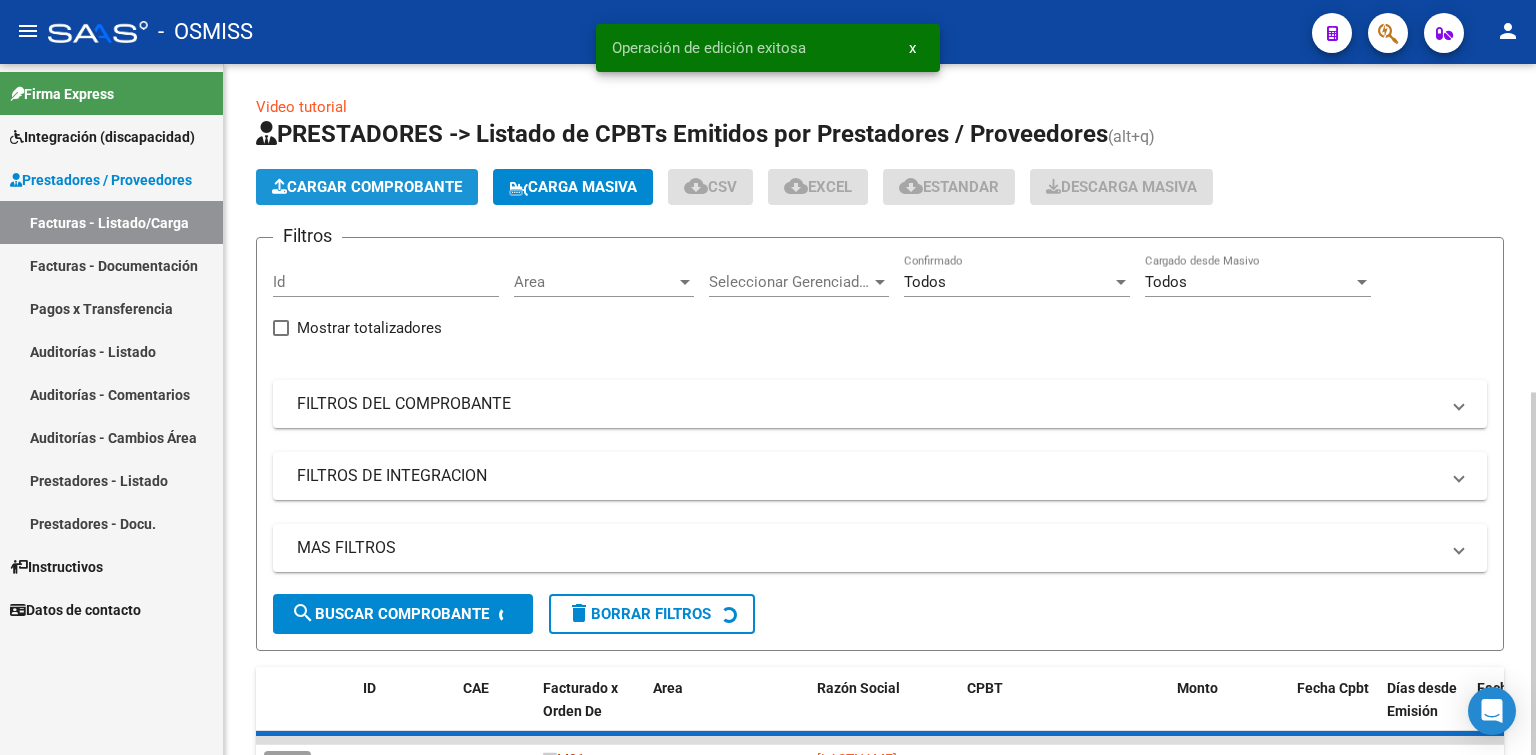 click on "Cargar Comprobante" 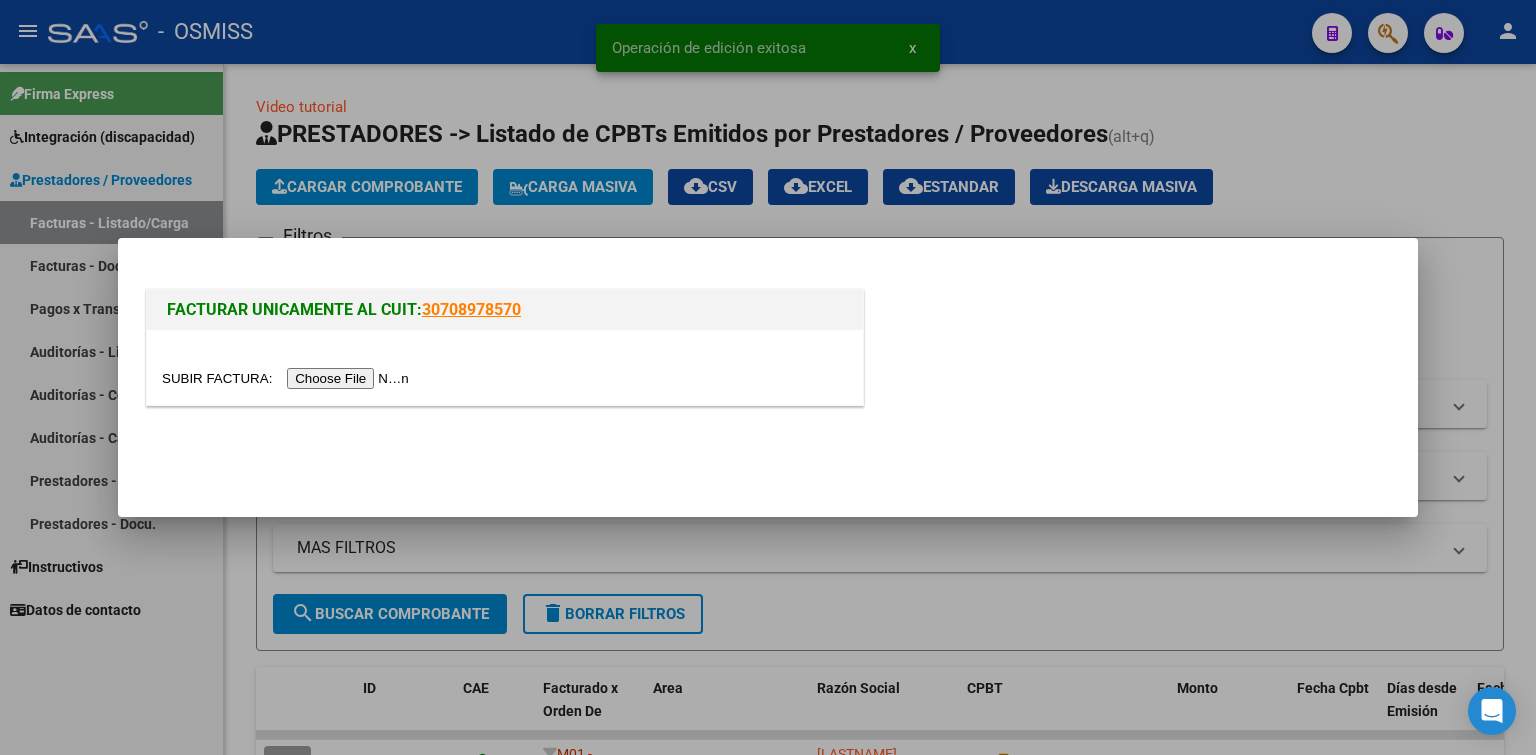 click at bounding box center (288, 378) 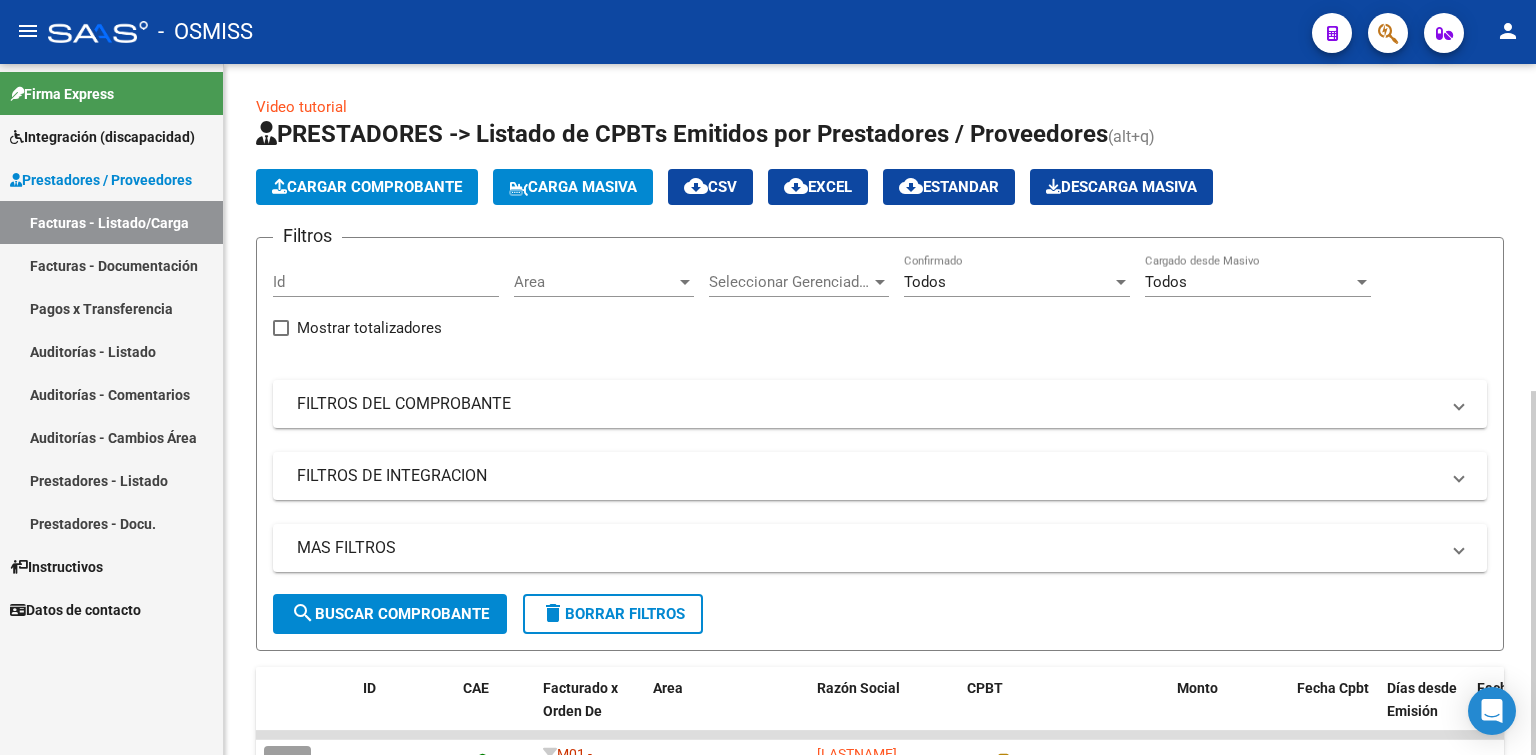click on "Cargar Comprobante" 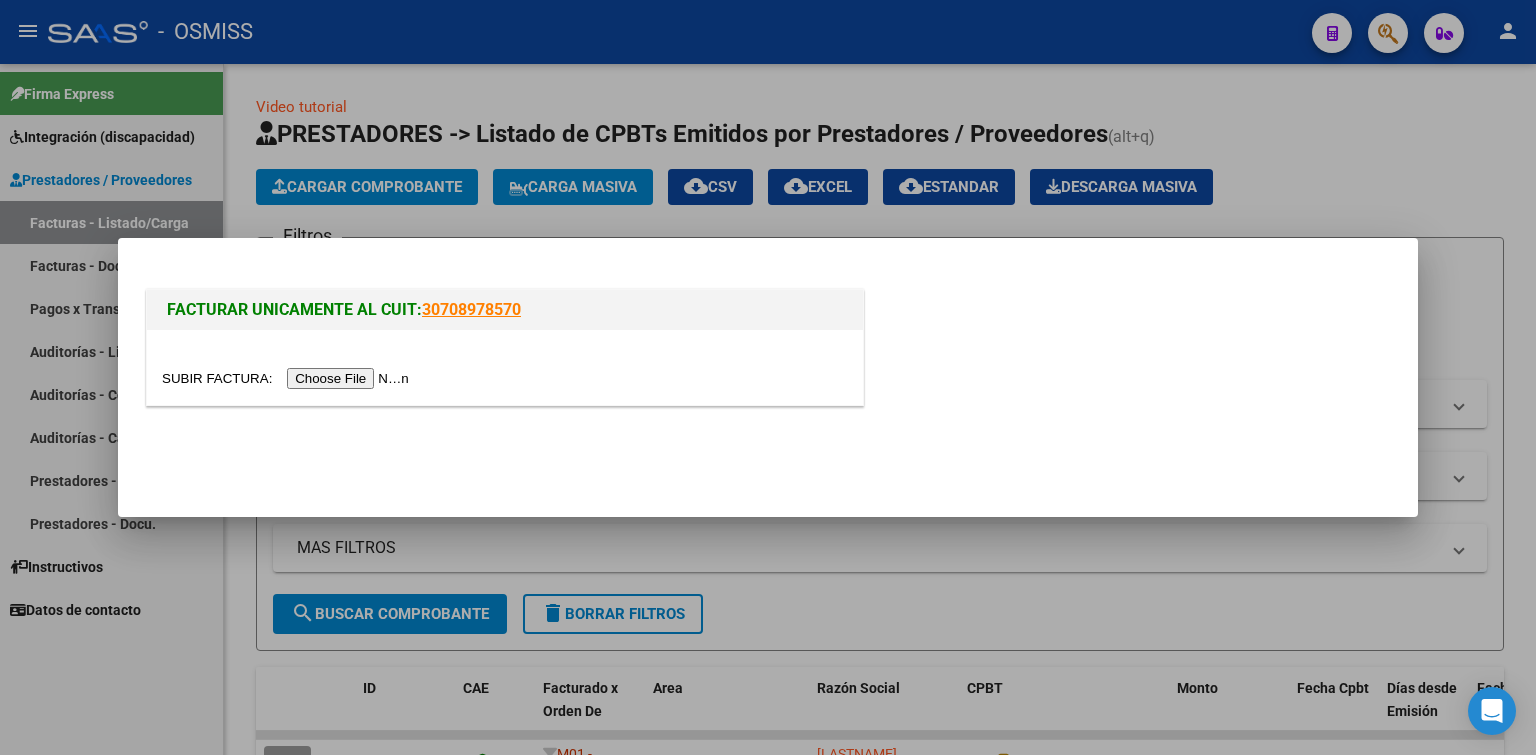 click at bounding box center [288, 378] 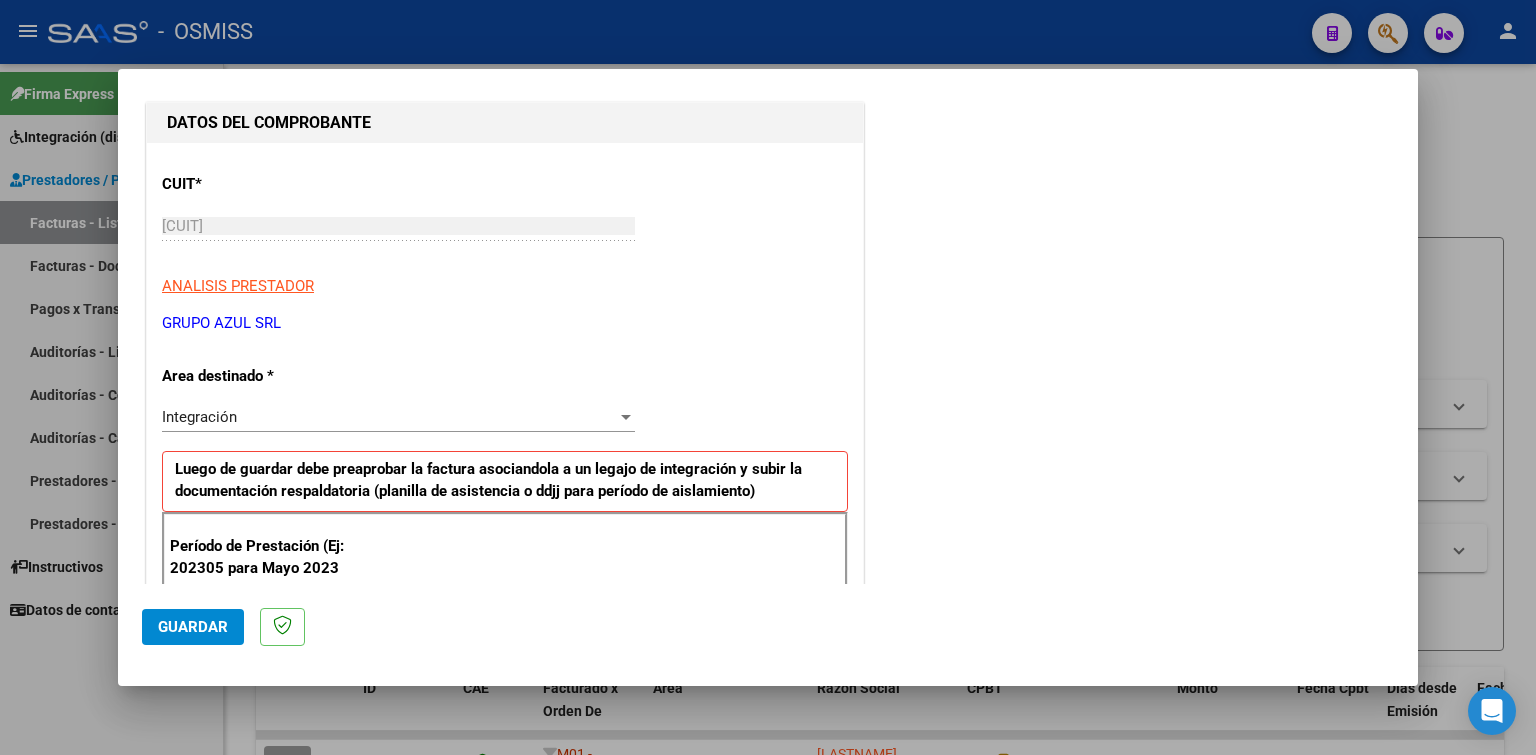 scroll, scrollTop: 500, scrollLeft: 0, axis: vertical 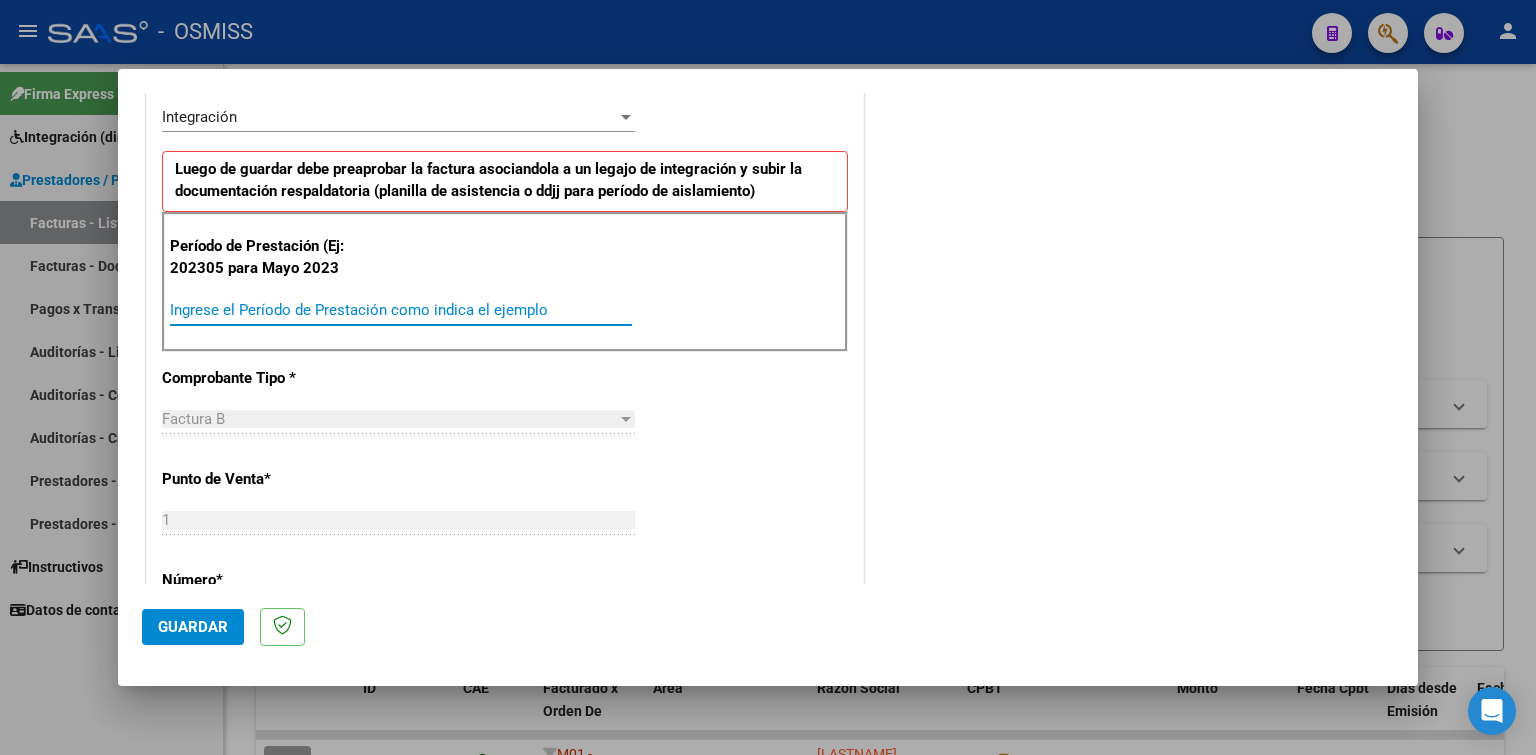 paste on "202507" 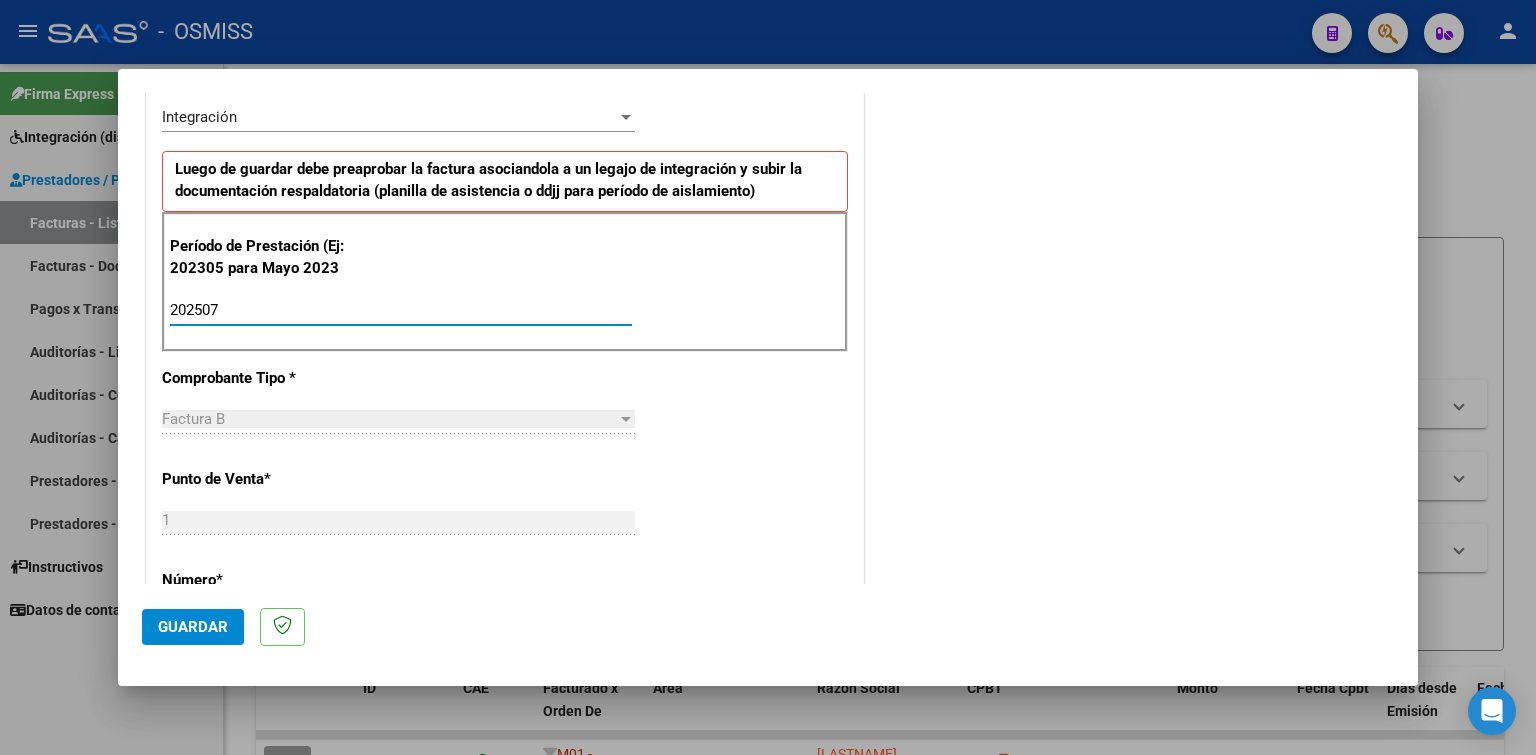 type on "202507" 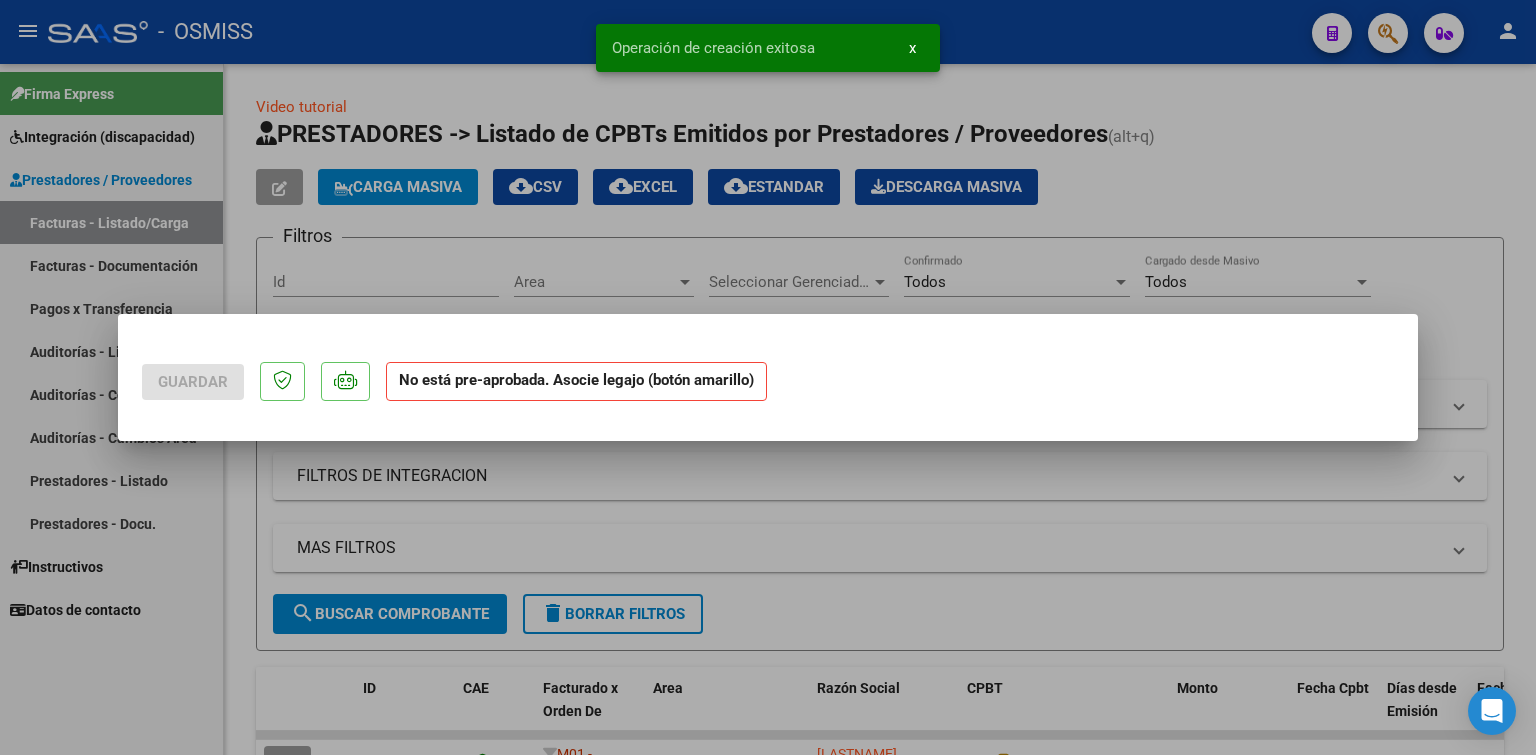 scroll, scrollTop: 0, scrollLeft: 0, axis: both 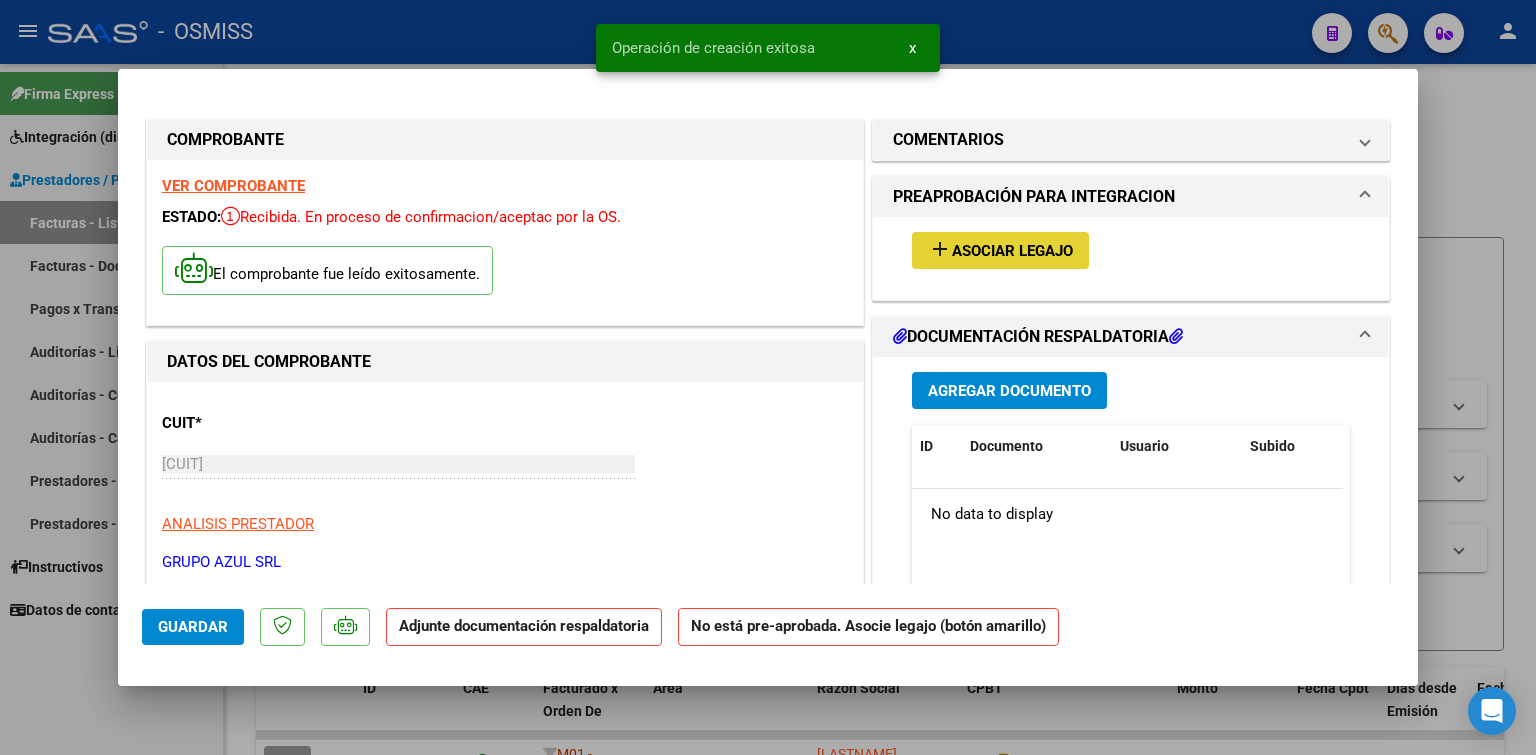 click on "add Asociar Legajo" at bounding box center [1000, 250] 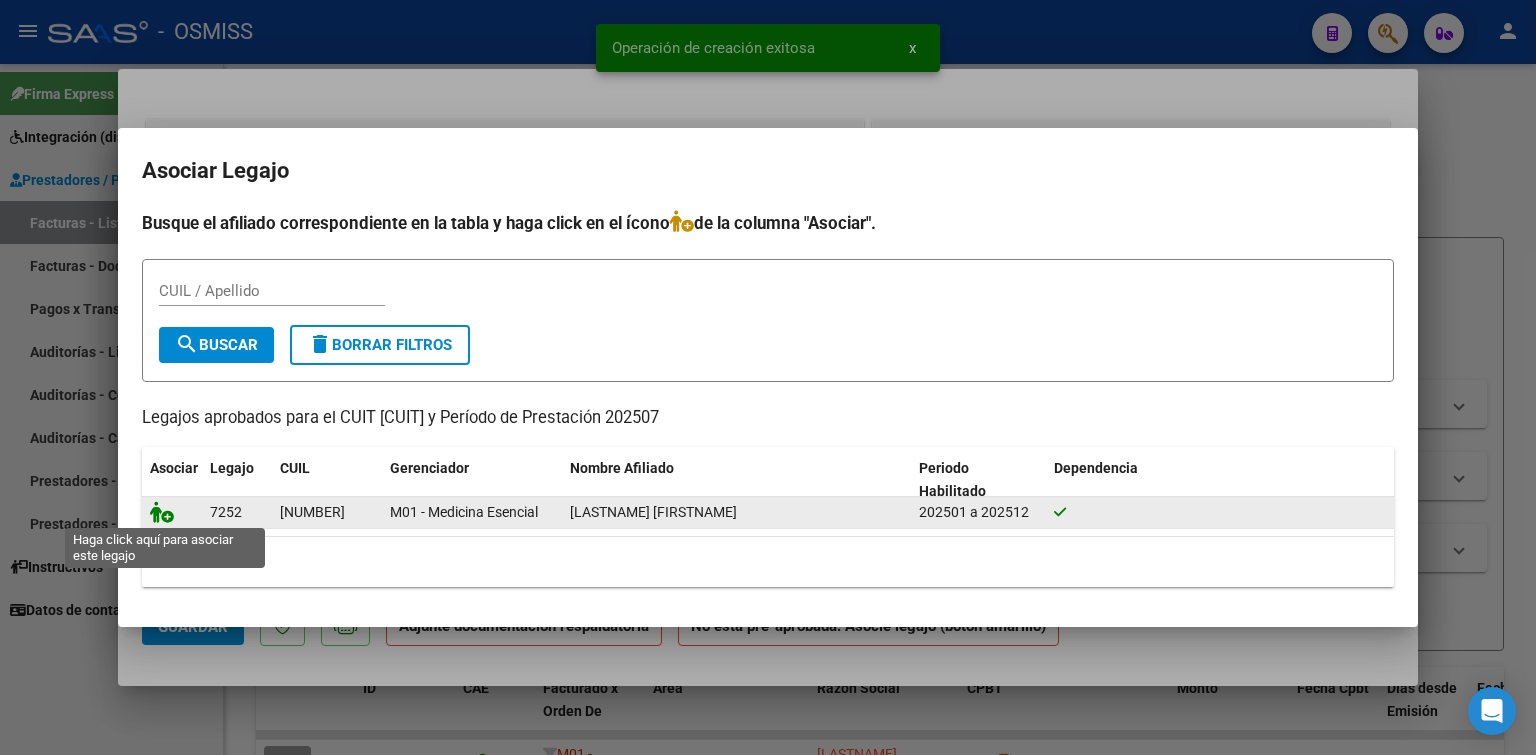 click 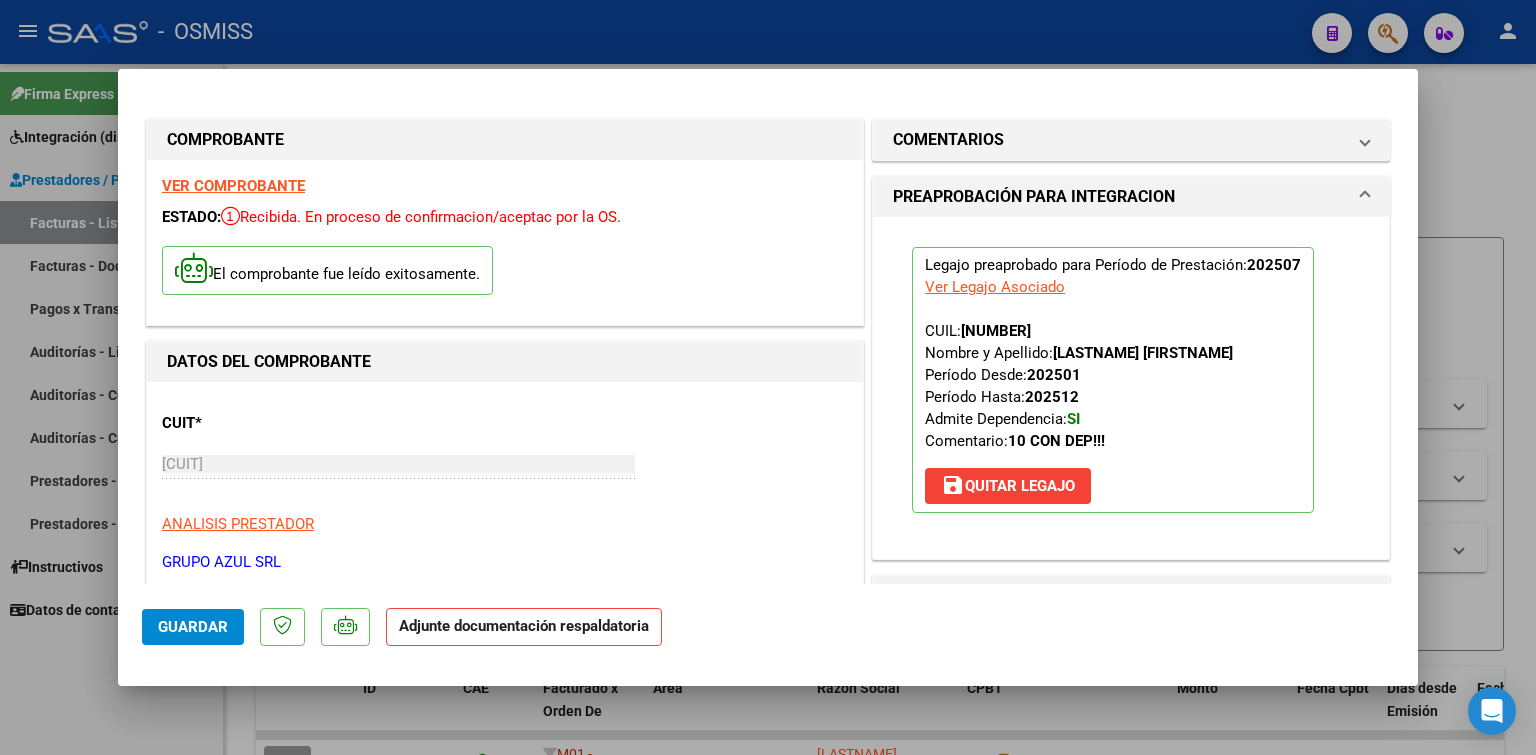 scroll, scrollTop: 400, scrollLeft: 0, axis: vertical 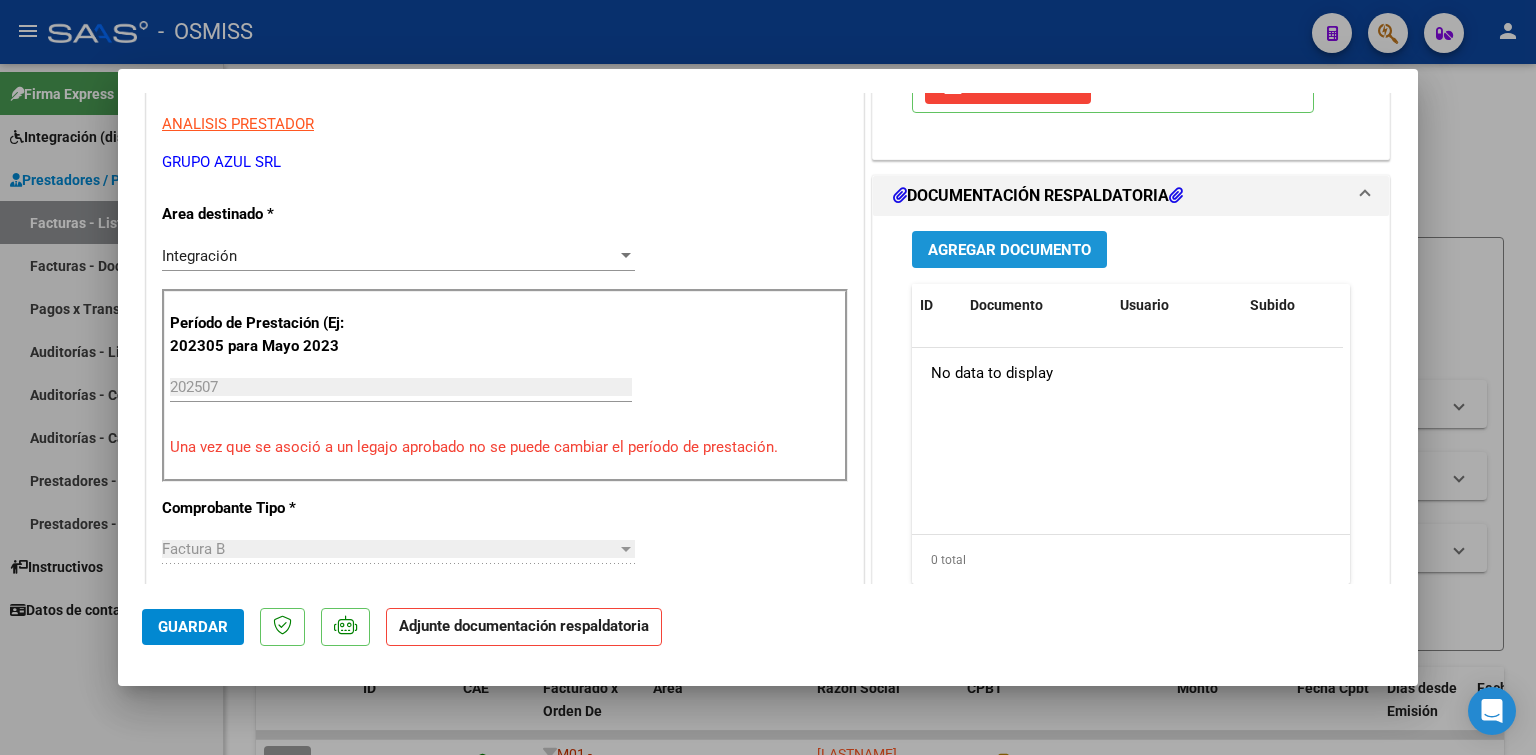 click on "Agregar Documento" at bounding box center (1009, 250) 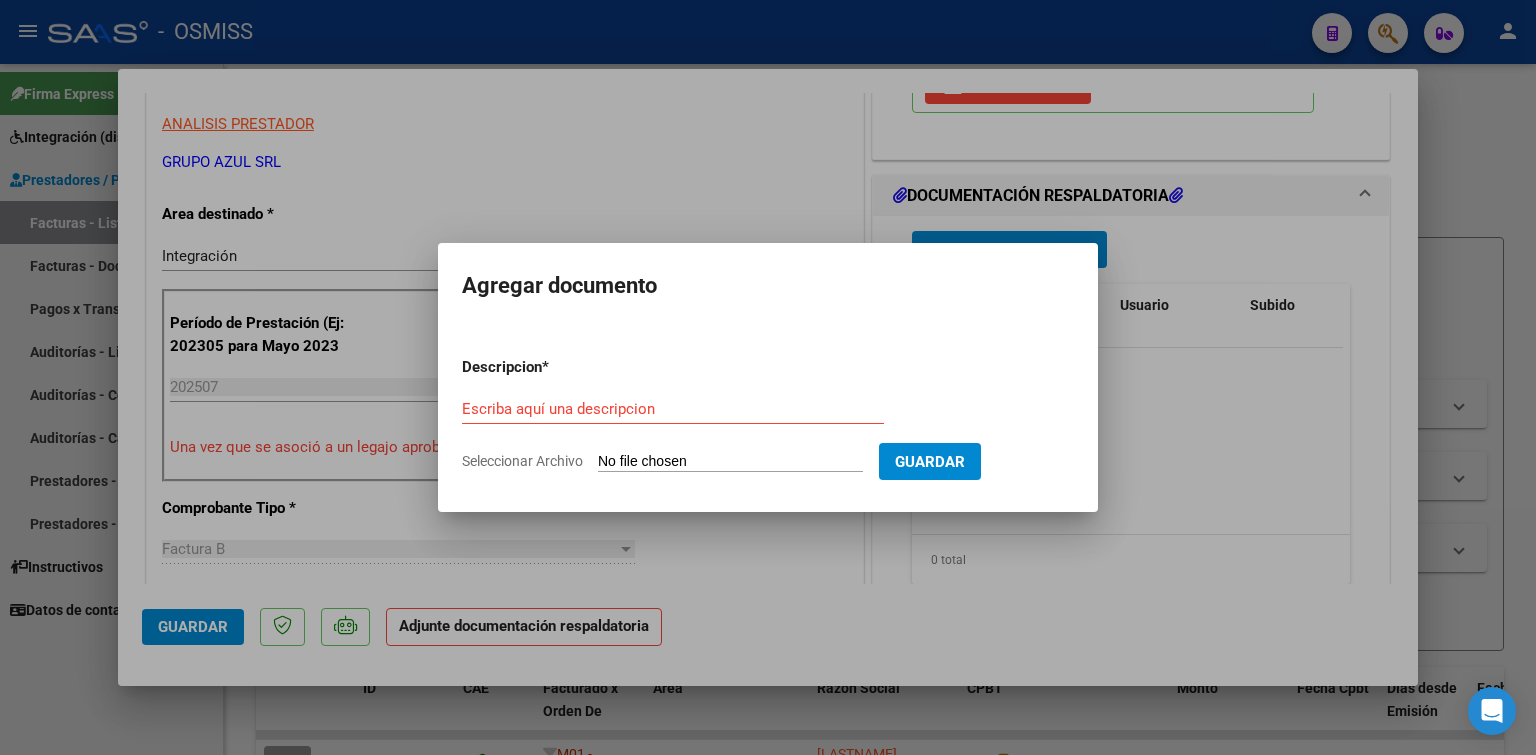 click on "Seleccionar Archivo" at bounding box center (730, 462) 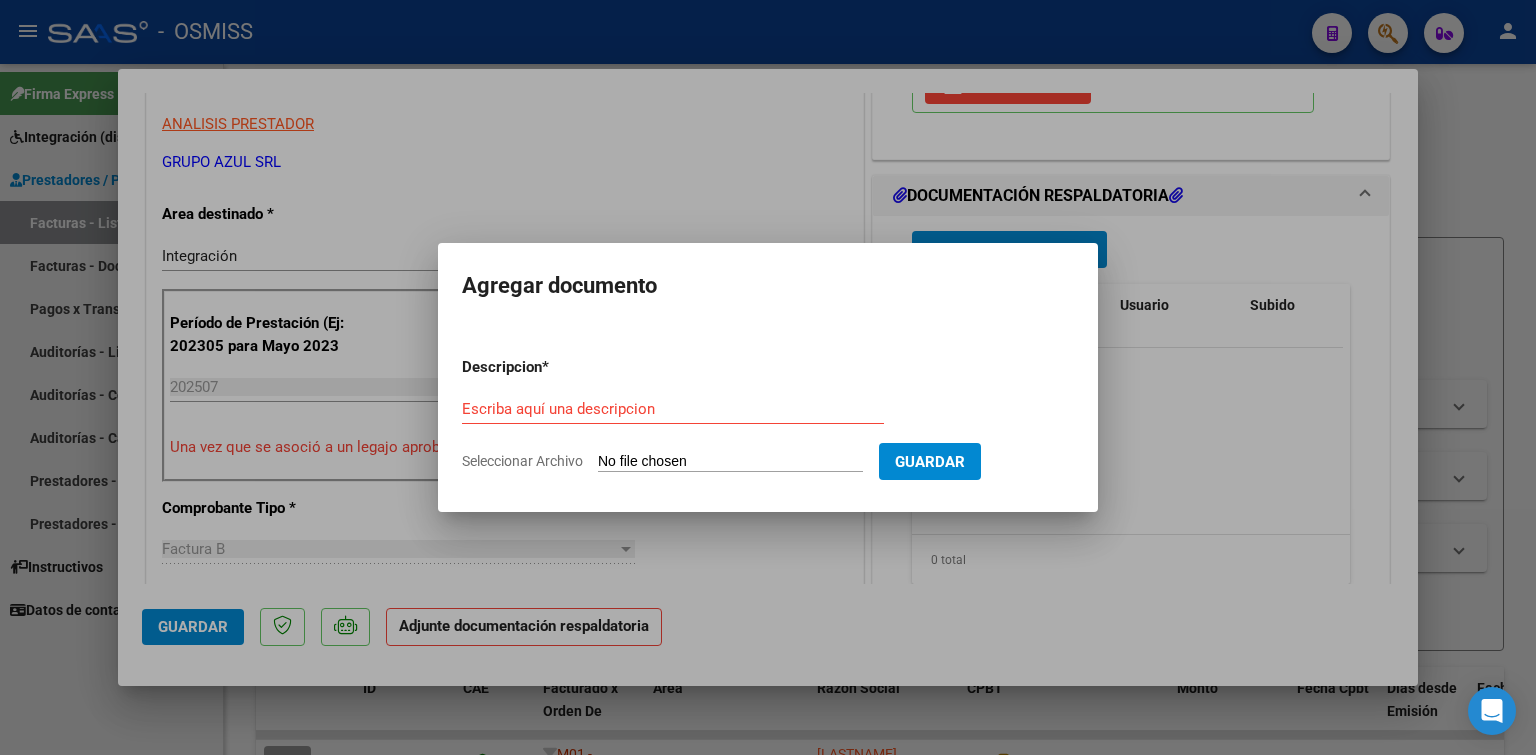 type on "C:\fakepath\[MONTH] [YEAR] ASISTENCIAS CET [LASTNAME] .pdf" 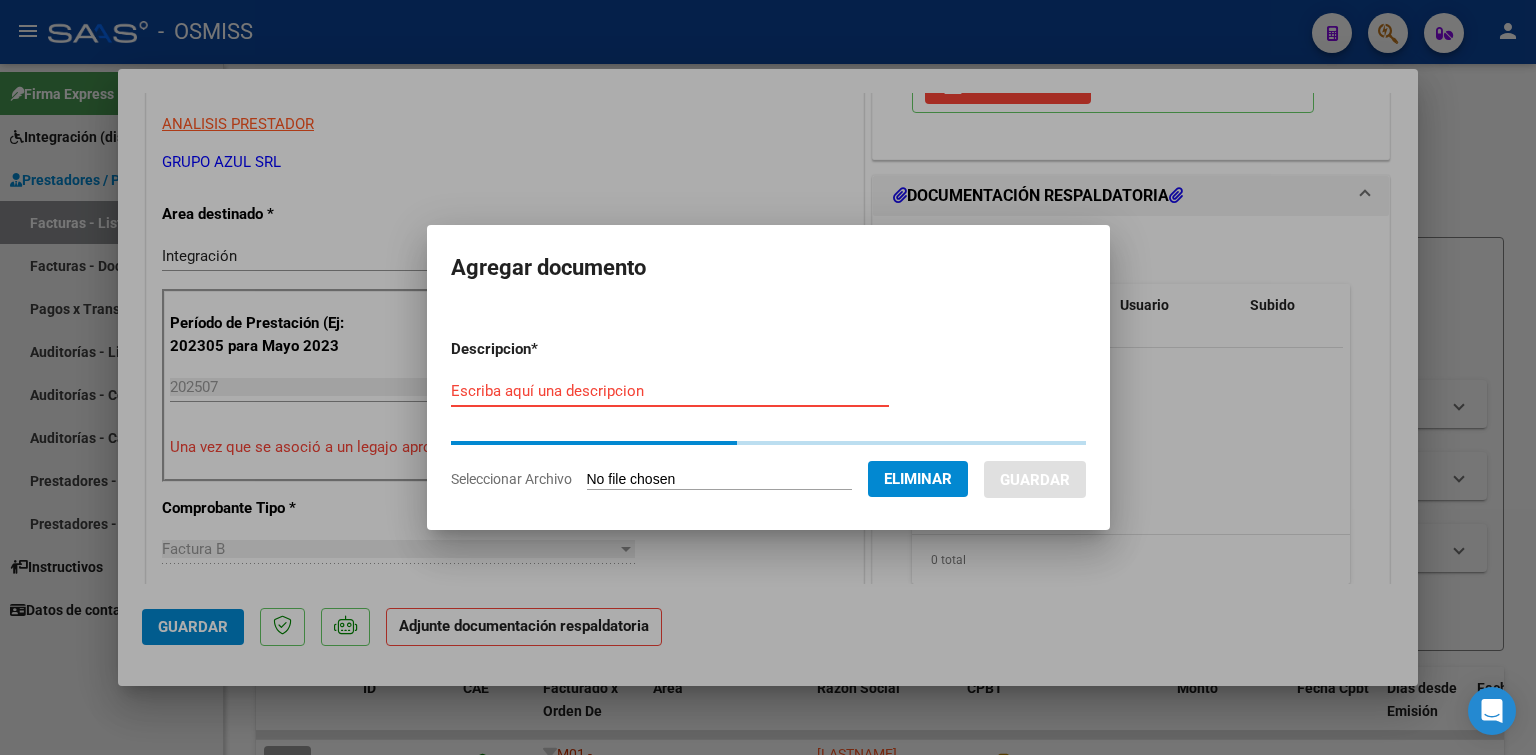 click on "Escriba aquí una descripcion" at bounding box center (670, 391) 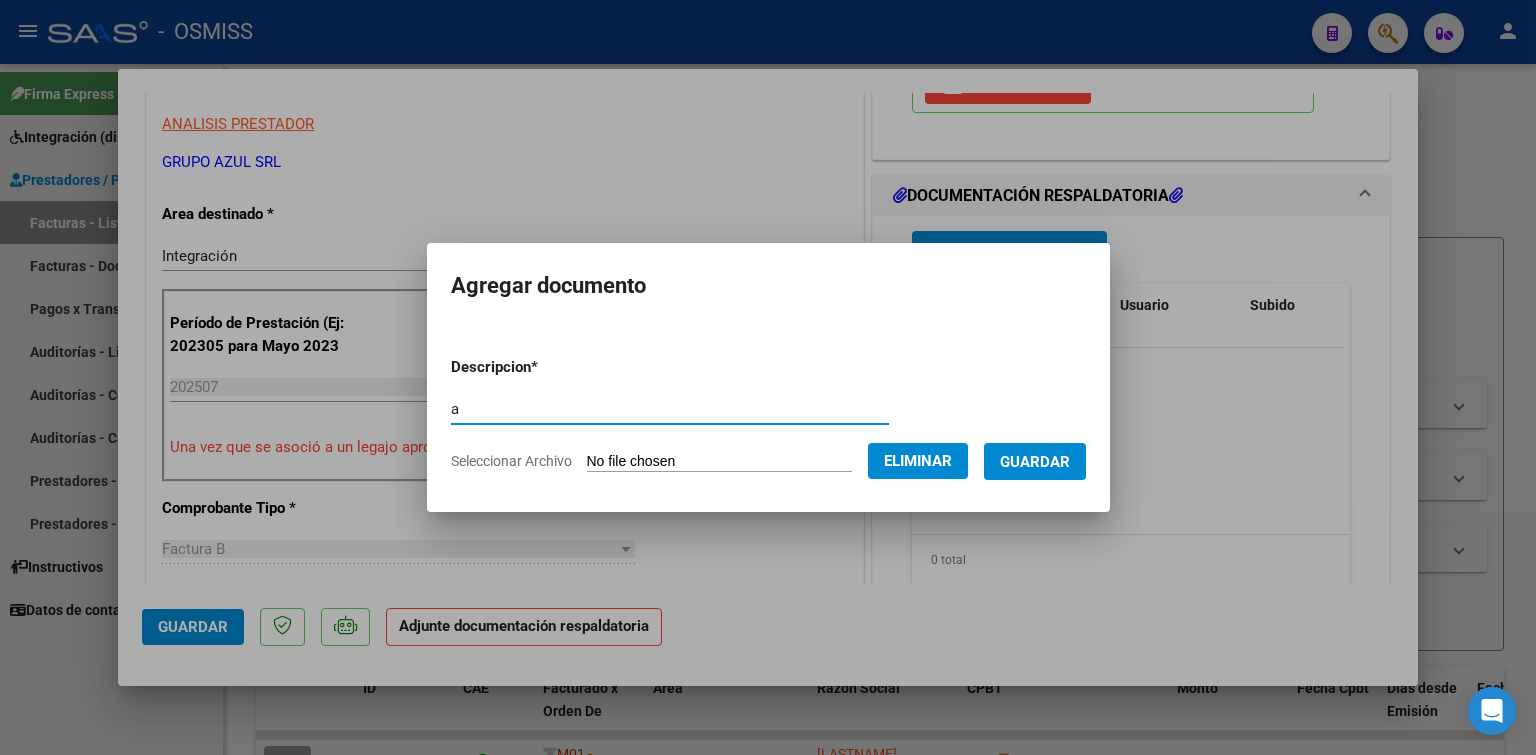 type on "a" 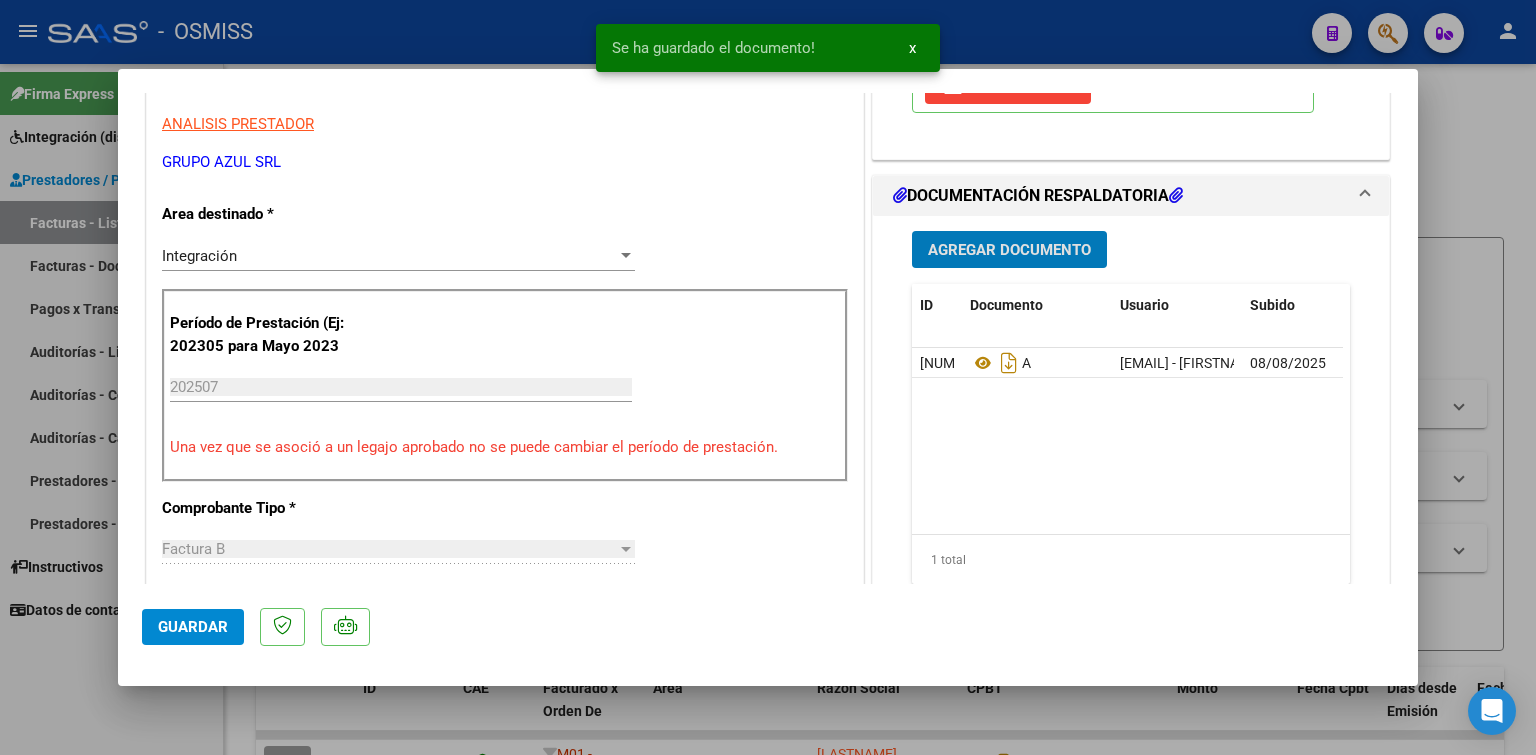 click on "Guardar" 